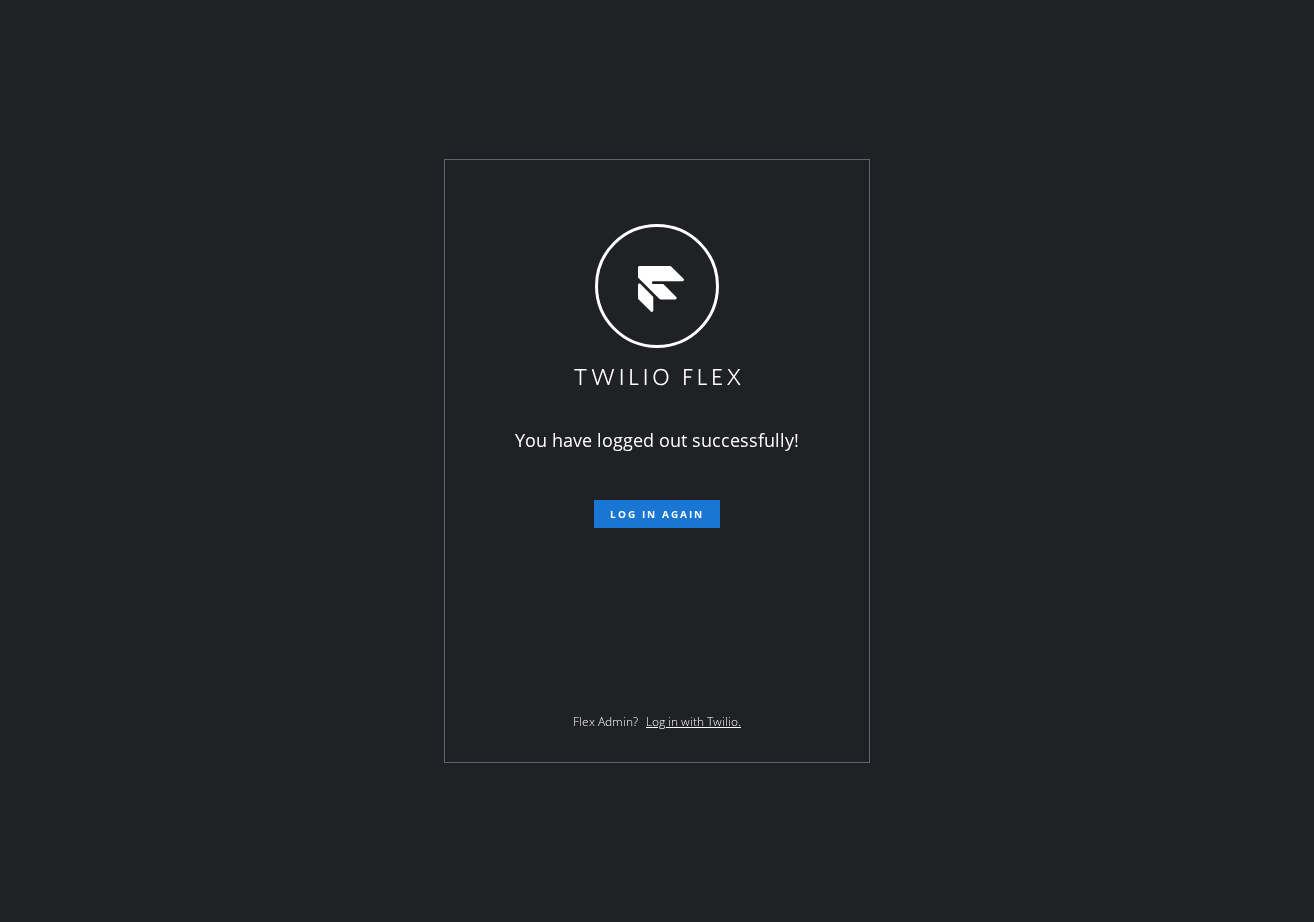 scroll, scrollTop: 0, scrollLeft: 0, axis: both 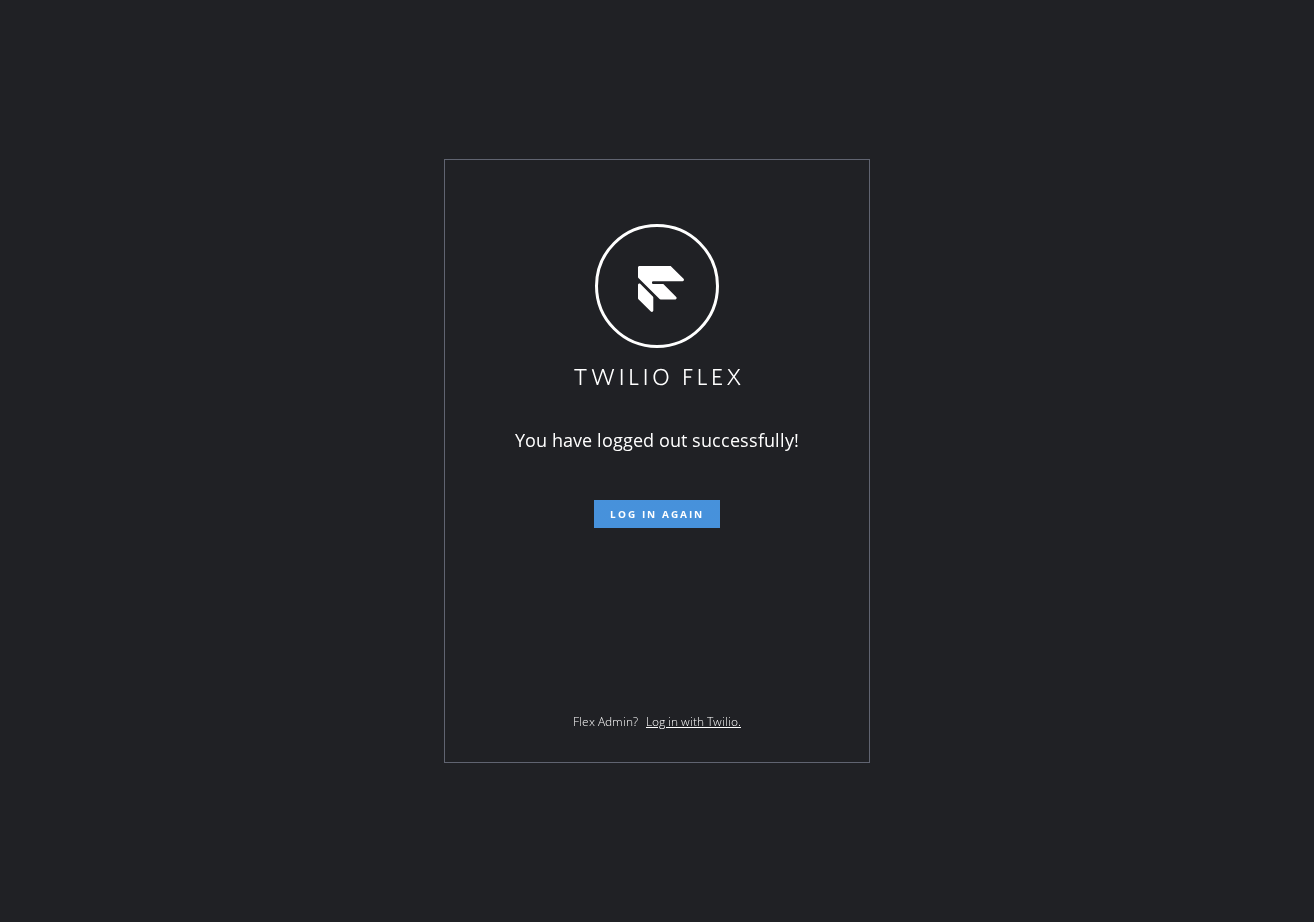 click on "Log in again" at bounding box center (657, 514) 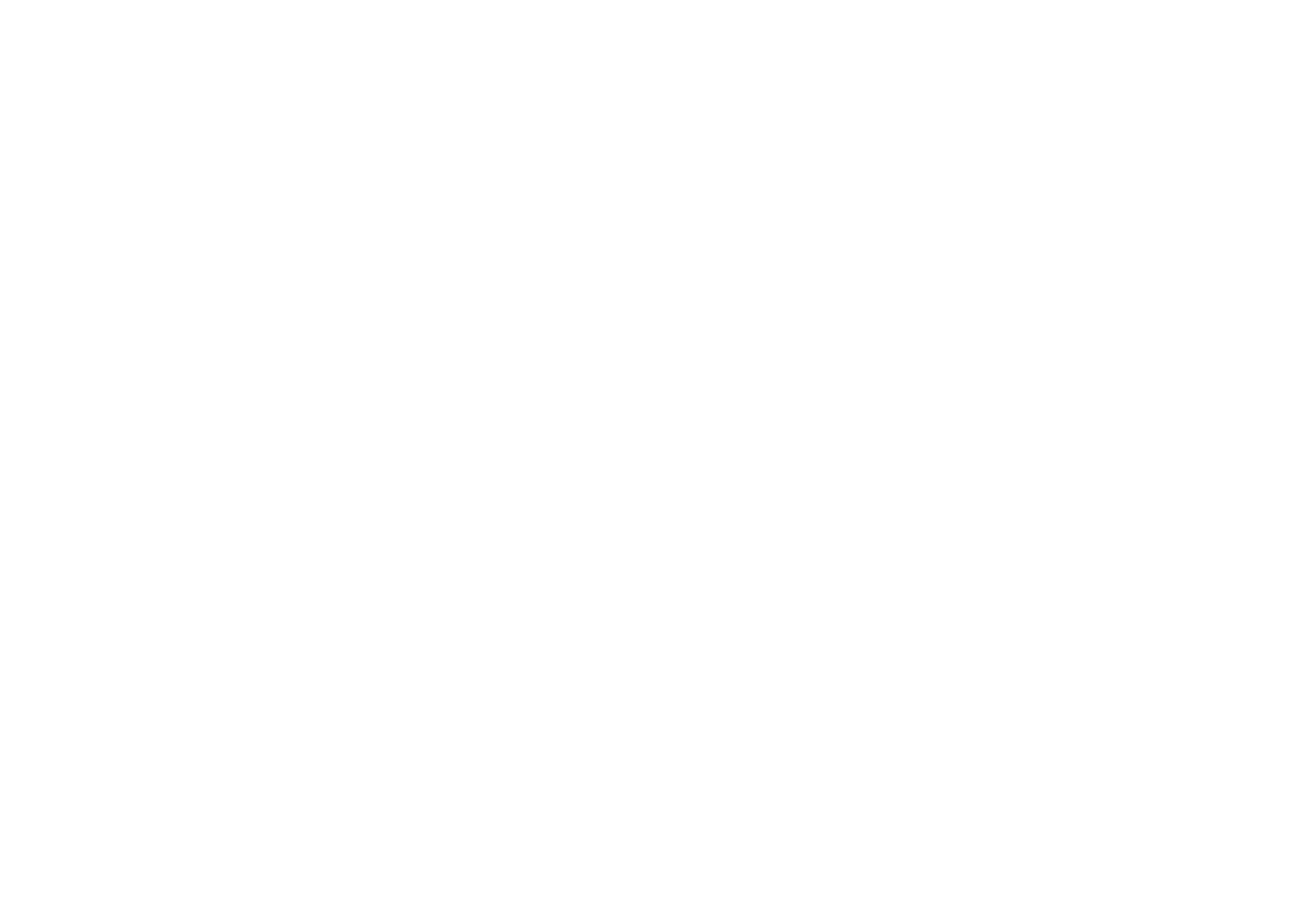 scroll, scrollTop: 0, scrollLeft: 0, axis: both 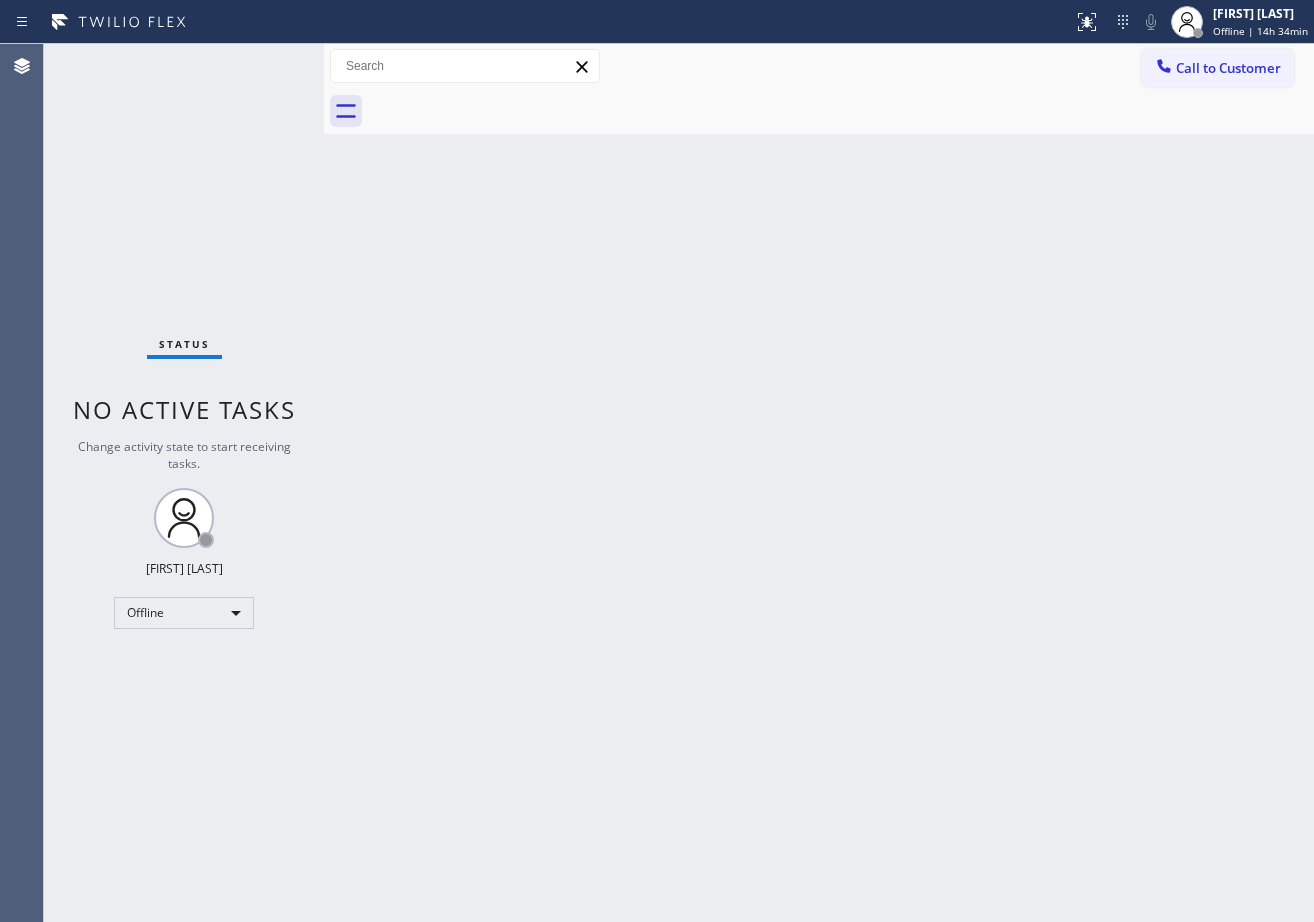 click on "Status report No issues detected If you experience an issue, please download the report and send it to your support team. Download report [FIRST] [LAST] Offline | 14h 34min Set your status Offline Available Unavailable Break Log out Agent Desktop Status   No active tasks     Change activity state to start receiving tasks.   [FIRST] [LAST] Offline Transfer Back to Dashboard Change Sender ID Customers Technicians Select a contact Outbound call Technician Search Technician Your caller id phone number Your caller id phone number Call Technician info Name   Phone none Address none Change Sender ID HVAC +1[PHONE] 5 Star Appliance +1[PHONE] Appliance Repair +1[PHONE] Plumbing +1[PHONE] Air Duct Cleaning +1[PHONE]  Electricians +1[PHONE] Cancel Change Check personal SMS Reset Change No tabs Call to Customer Outbound call Location Search location Your caller id phone number Customer number Call Outbound call Technician Search Technician Your caller id phone number Your caller id phone number" at bounding box center (657, 461) 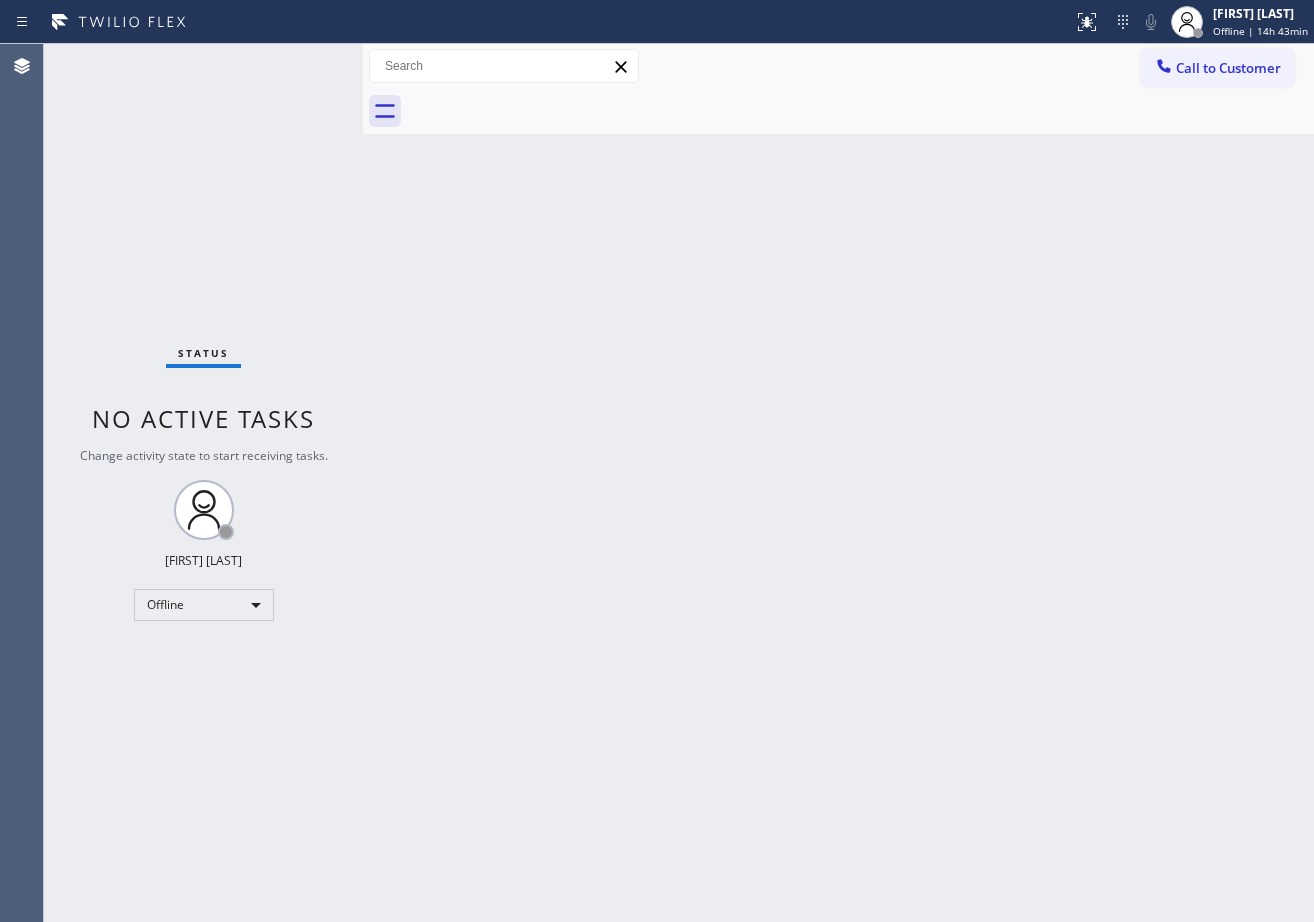 drag, startPoint x: 326, startPoint y: 63, endPoint x: 364, endPoint y: 74, distance: 39.56008 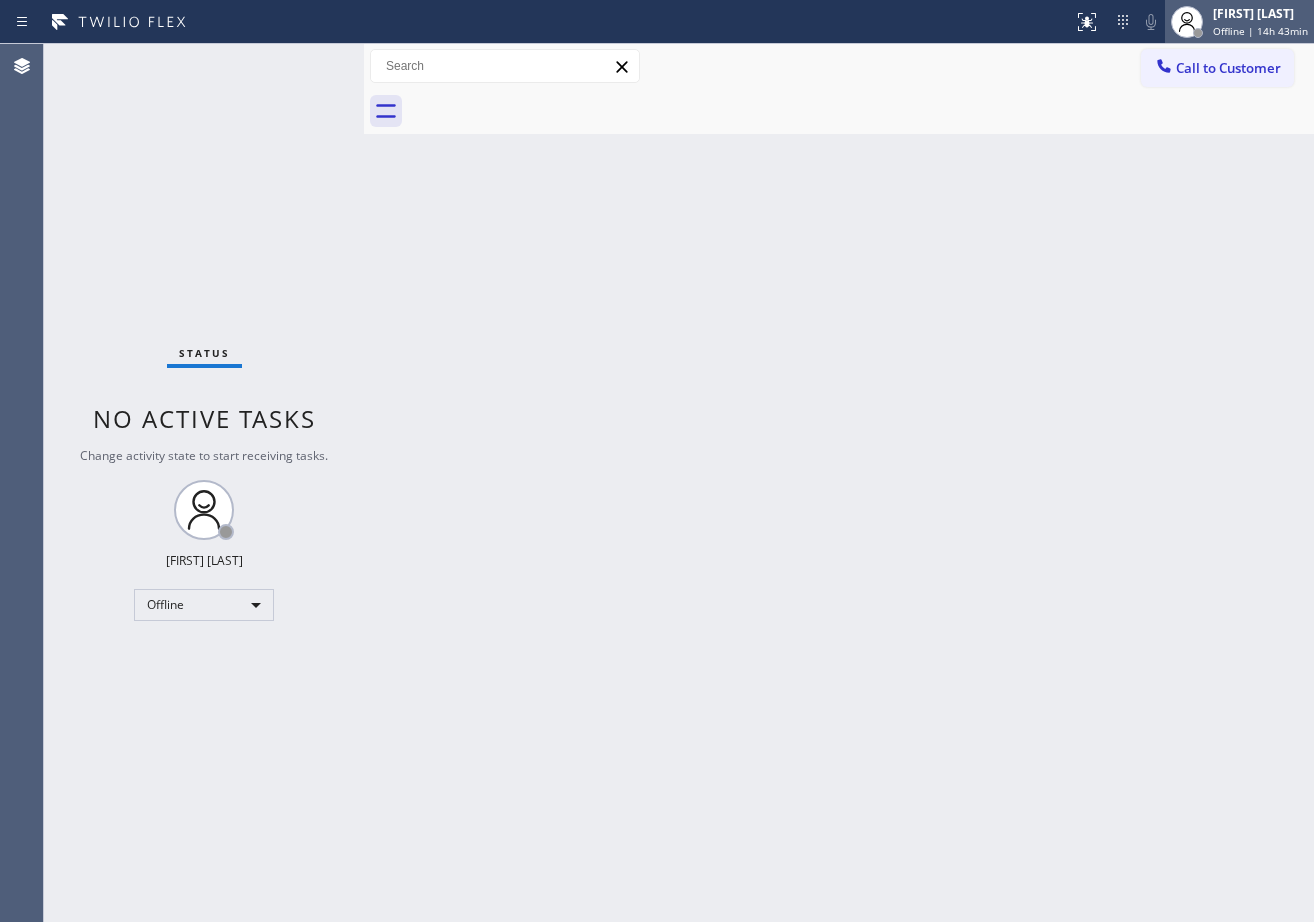 click 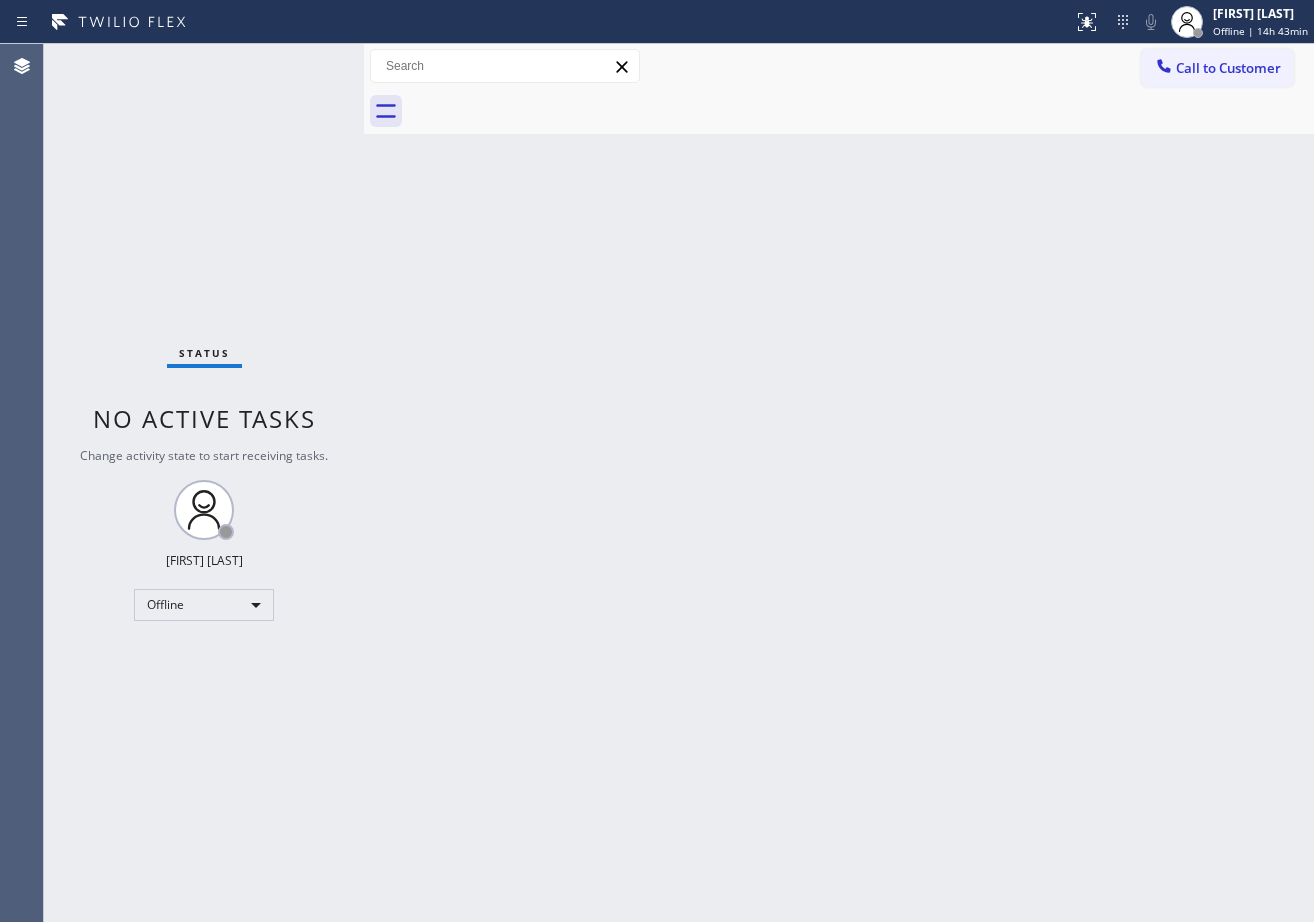 drag, startPoint x: 861, startPoint y: 527, endPoint x: 929, endPoint y: 466, distance: 91.350975 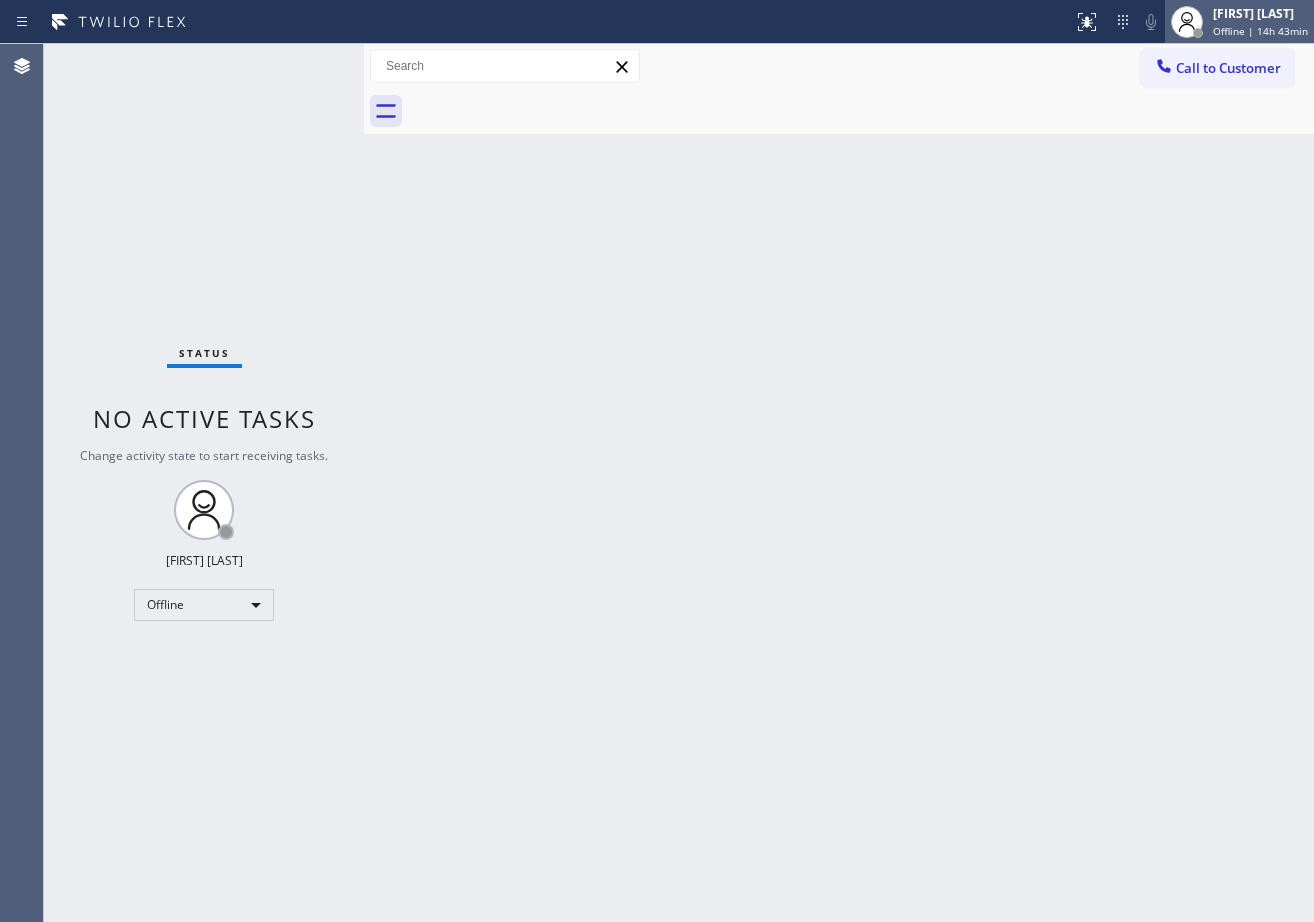 drag, startPoint x: 1255, startPoint y: 3, endPoint x: 1235, endPoint y: 49, distance: 50.159744 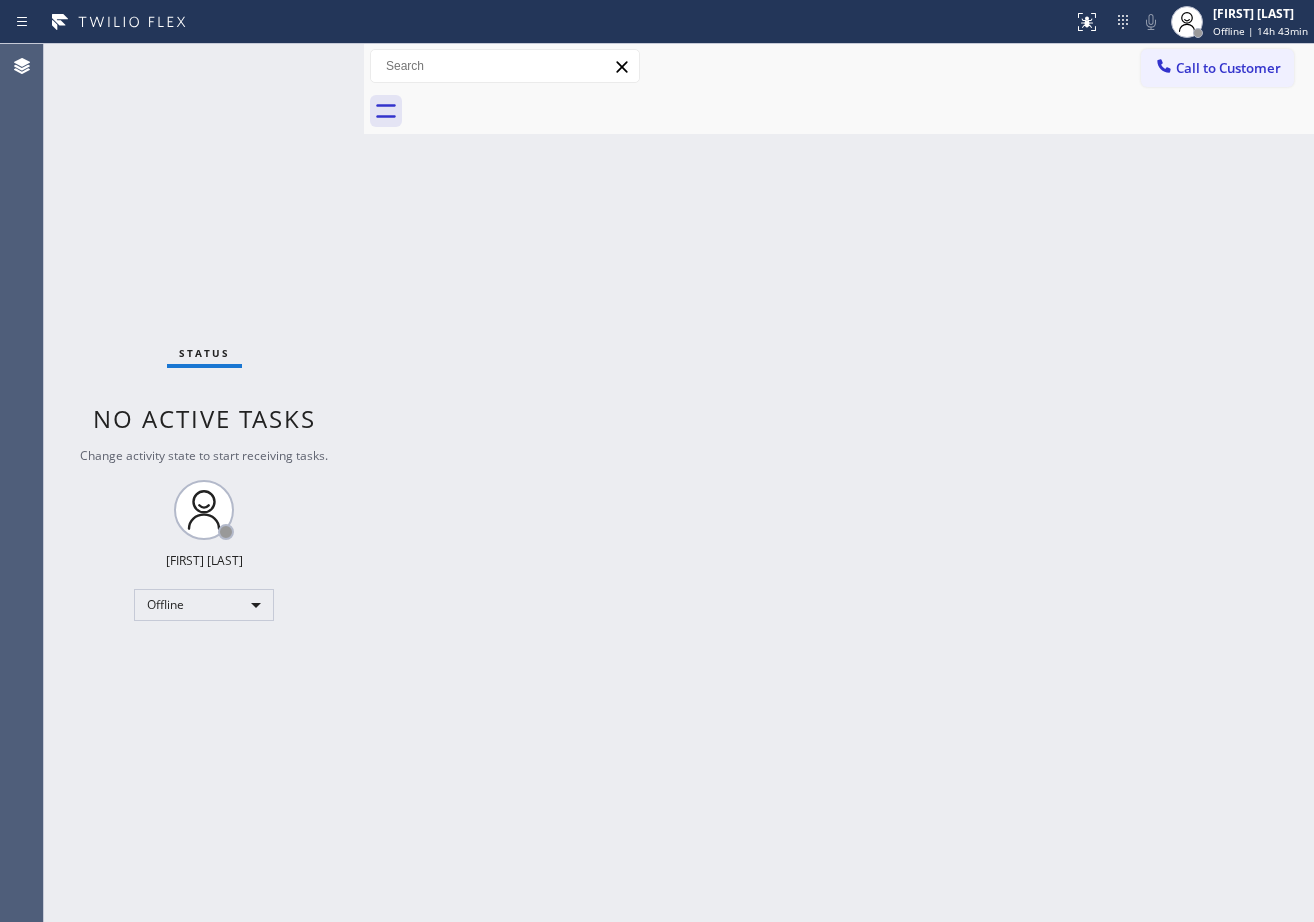 click on "[FIRST] [LAST] Offline | 14h 43min" at bounding box center [1239, 22] 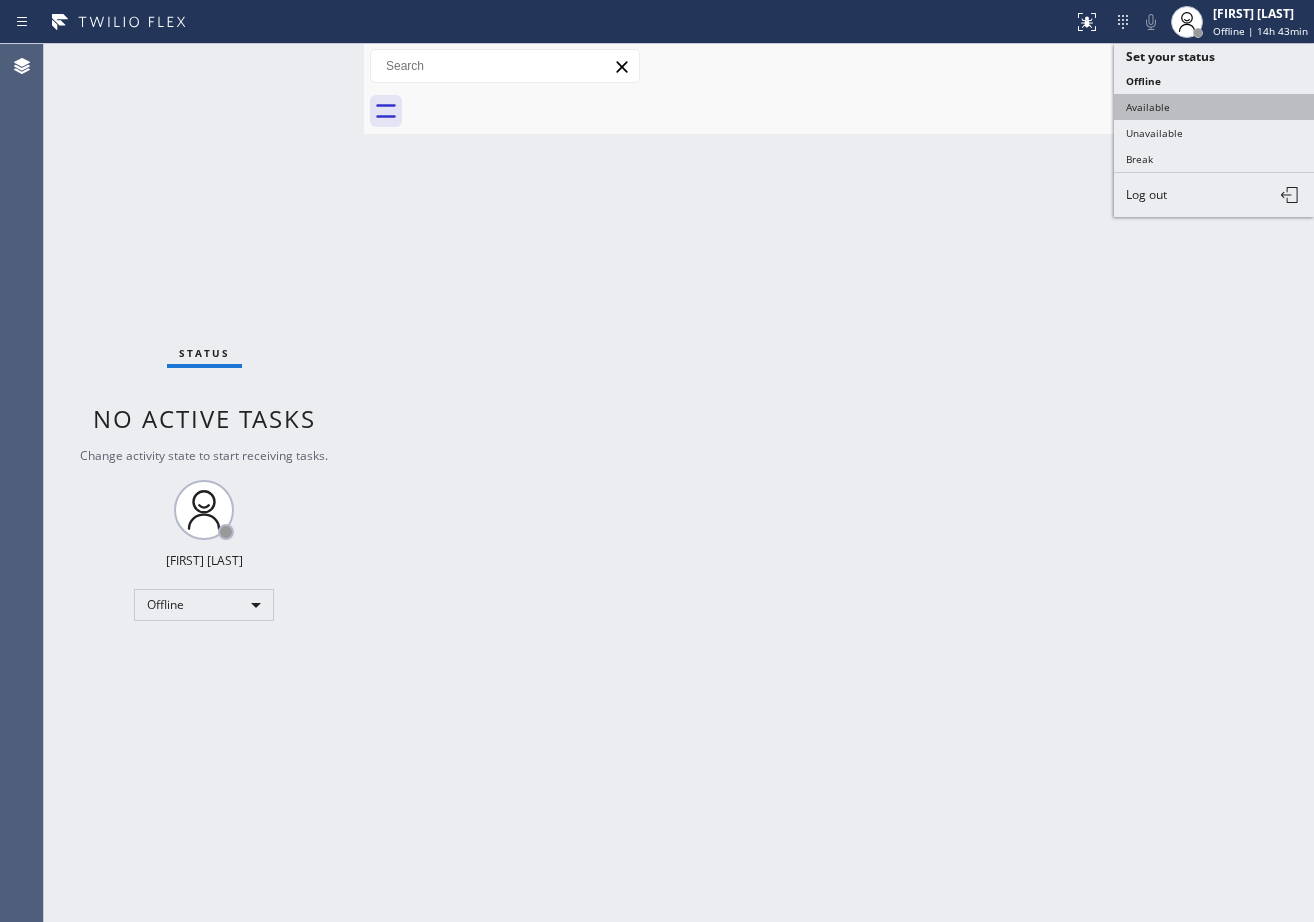 click on "Available" at bounding box center (1214, 107) 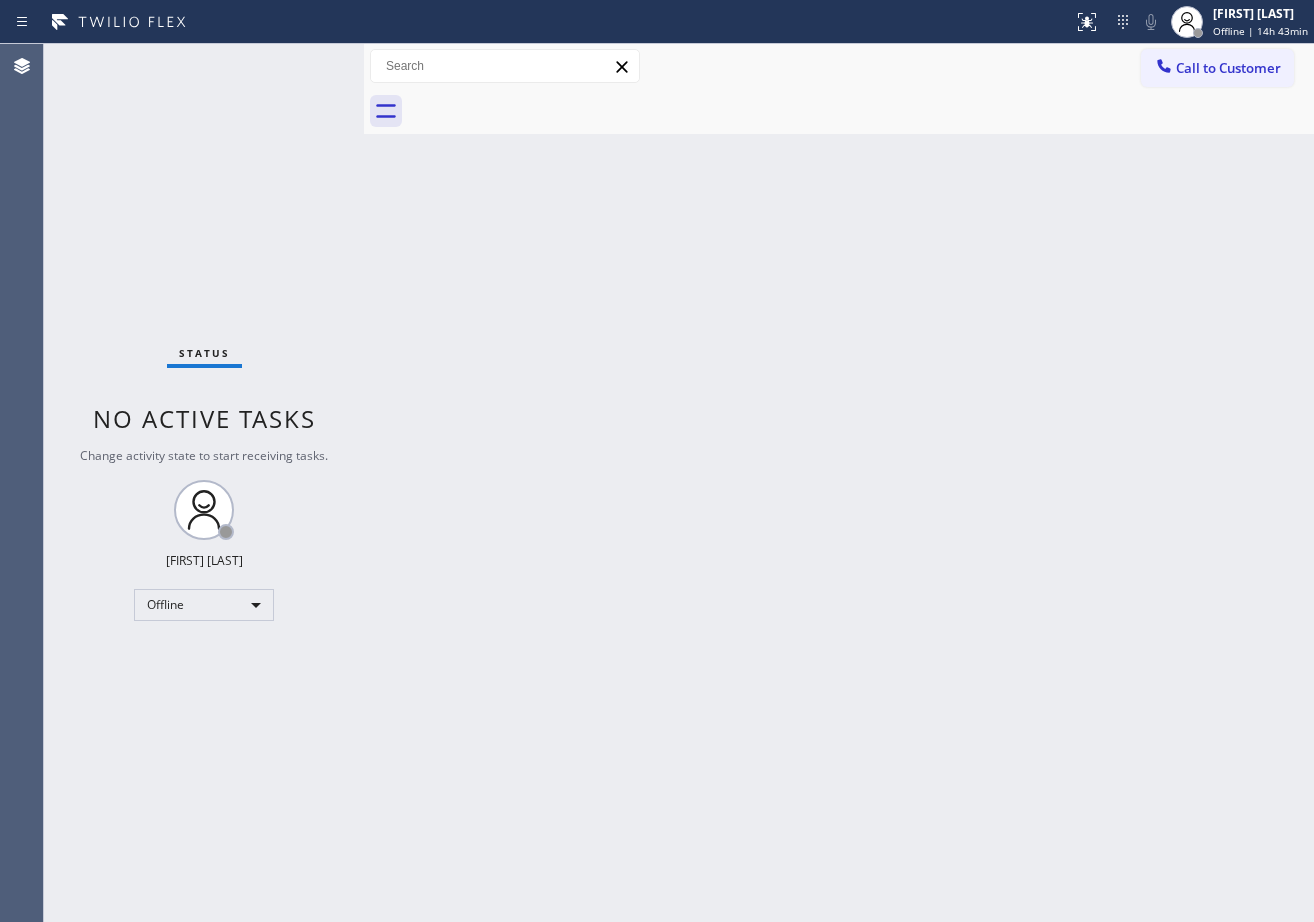 drag, startPoint x: 1057, startPoint y: 214, endPoint x: 1013, endPoint y: 225, distance: 45.35416 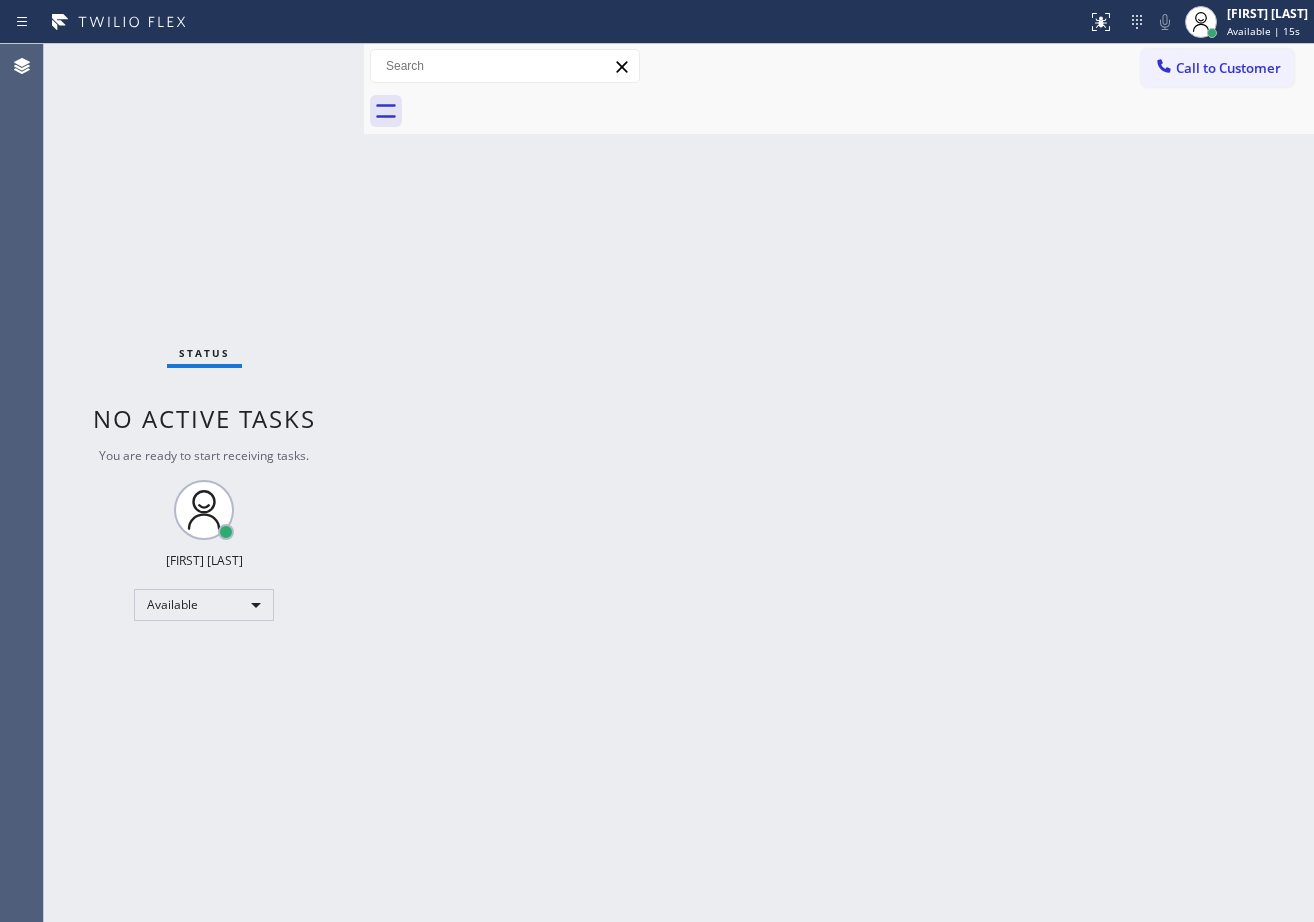 click on "Back to Dashboard Change Sender ID Customers Technicians Select a contact Outbound call Technician Search Technician Your caller id phone number Your caller id phone number Call Technician info Name   Phone none Address none Change Sender ID HVAC +18559994417 5 Star Appliance +18557314952 Appliance Repair +18554611149 Plumbing +18889090120 Air Duct Cleaning +18006865038  Electricians +18005688664 Cancel Change Check personal SMS Reset Change No tabs Call to Customer Outbound call Location Search location Your caller id phone number Customer number Call Outbound call Technician Search Technician Your caller id phone number Your caller id phone number Call" at bounding box center [839, 483] 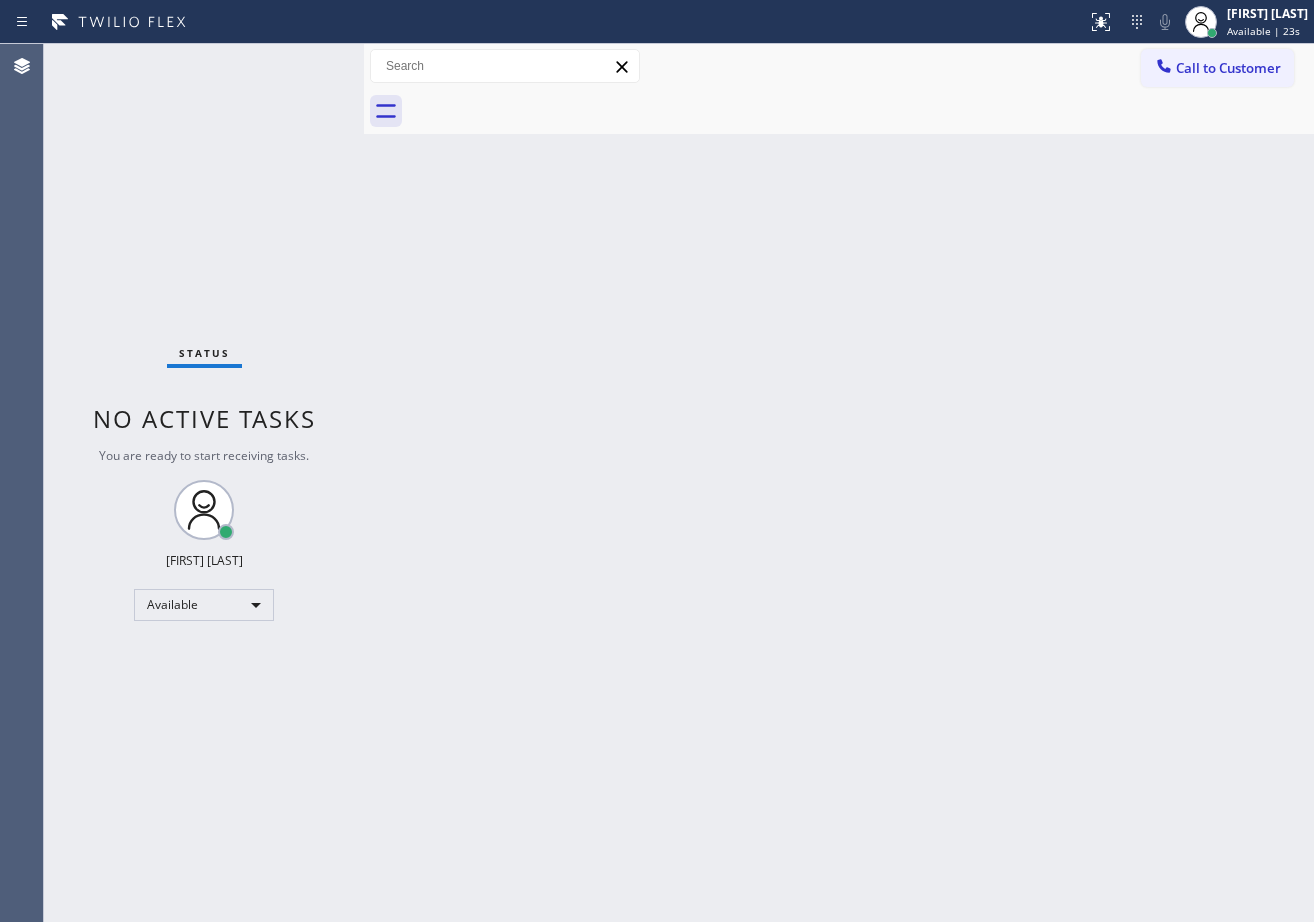 drag, startPoint x: 562, startPoint y: 257, endPoint x: 584, endPoint y: 291, distance: 40.496914 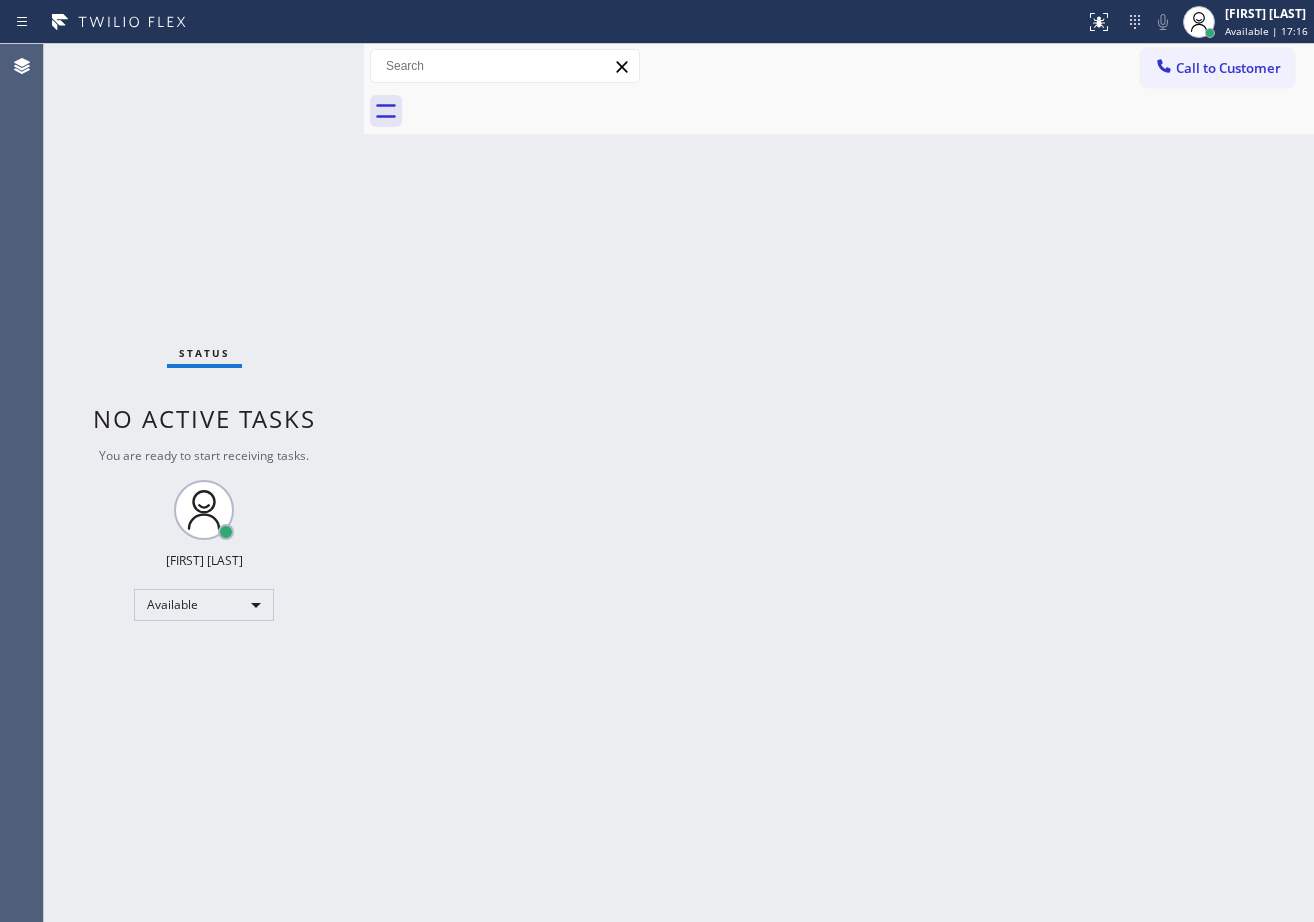 drag, startPoint x: 357, startPoint y: 86, endPoint x: 352, endPoint y: 70, distance: 16.763054 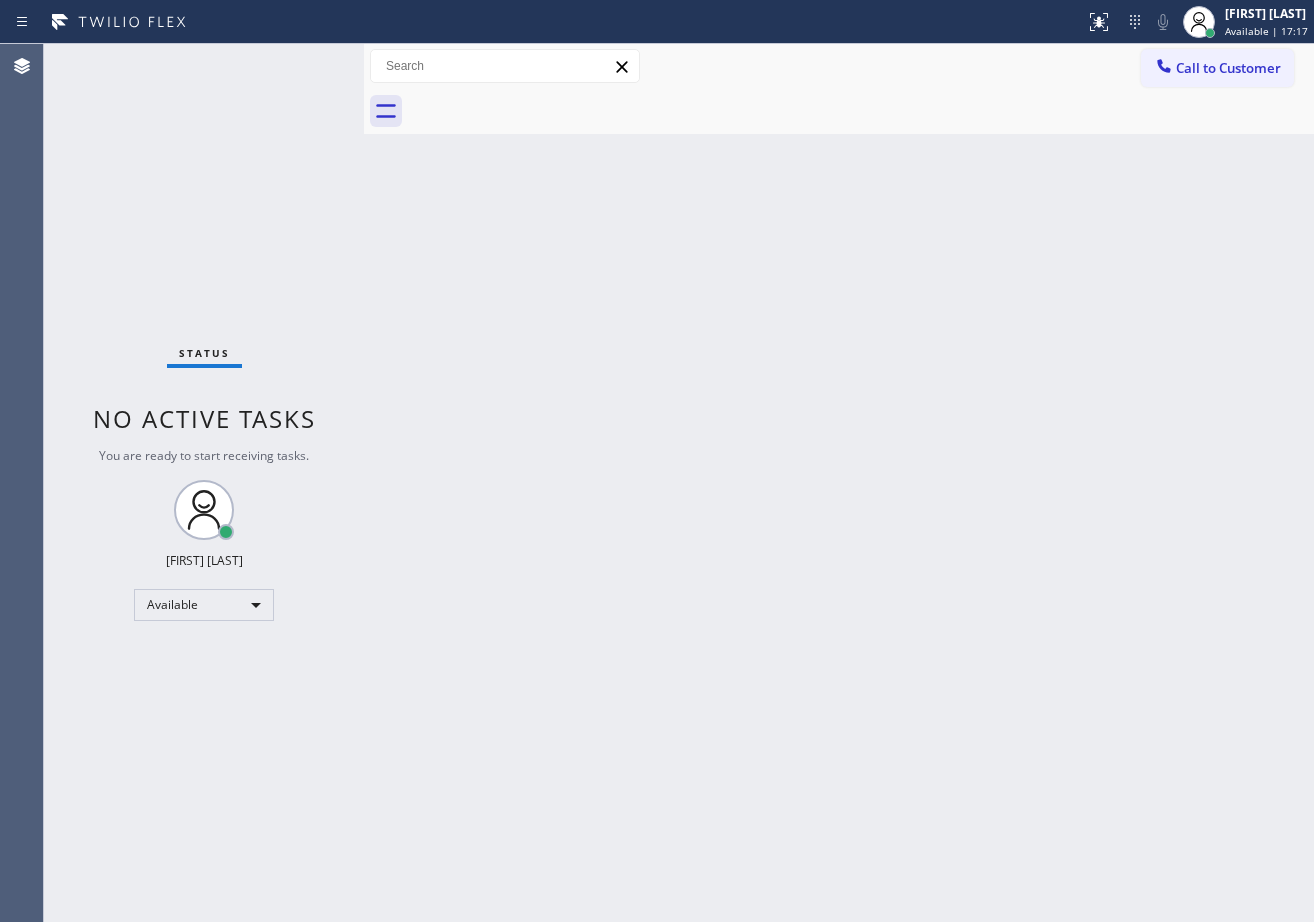 click on "Status   No active tasks     You are ready to start receiving tasks.   [FIRST] [MIDDLE] [LAST] Available" at bounding box center (204, 483) 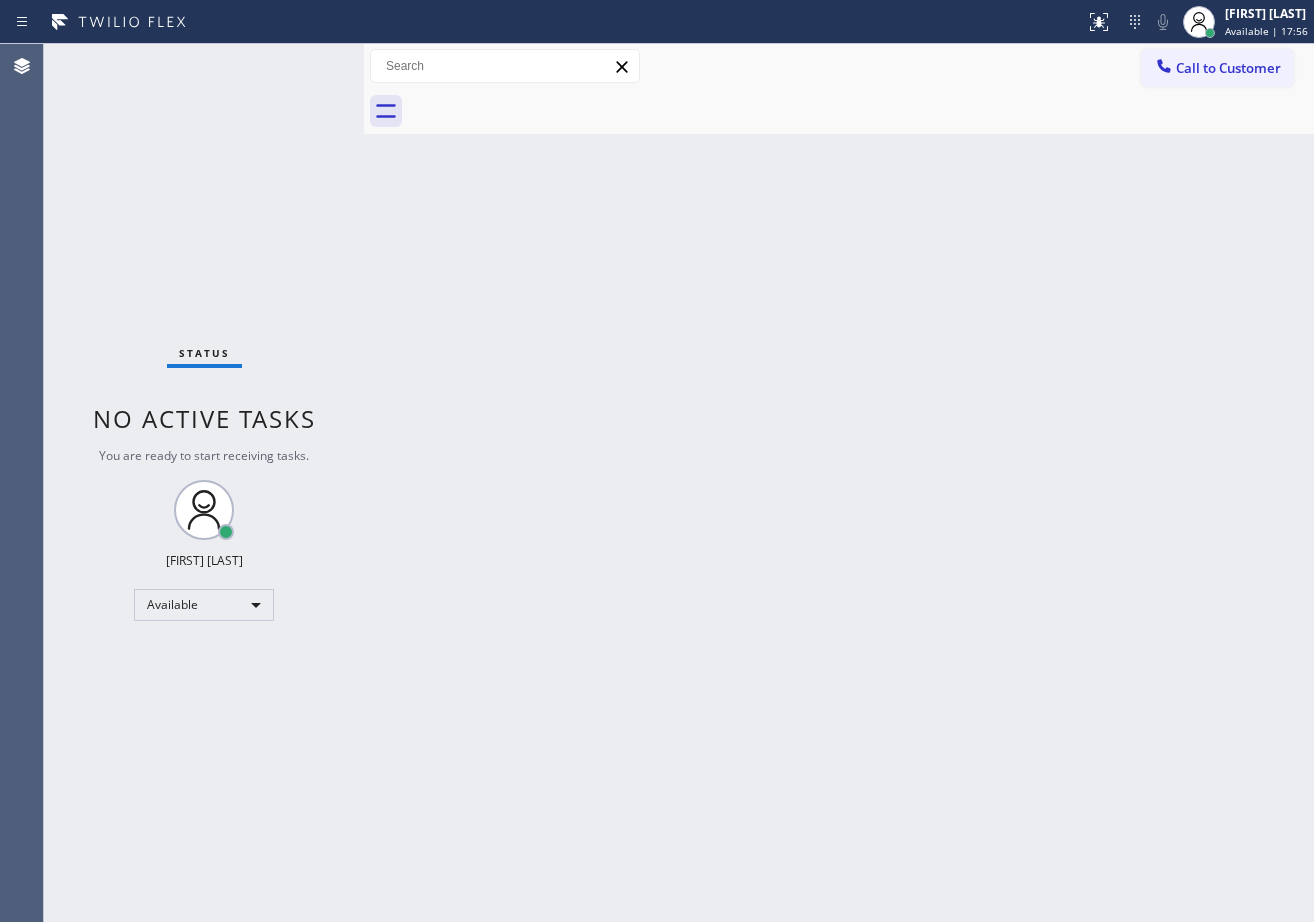 click on "Status   No active tasks     You are ready to start receiving tasks.   [FIRST] [MIDDLE] [LAST] Available" at bounding box center [204, 483] 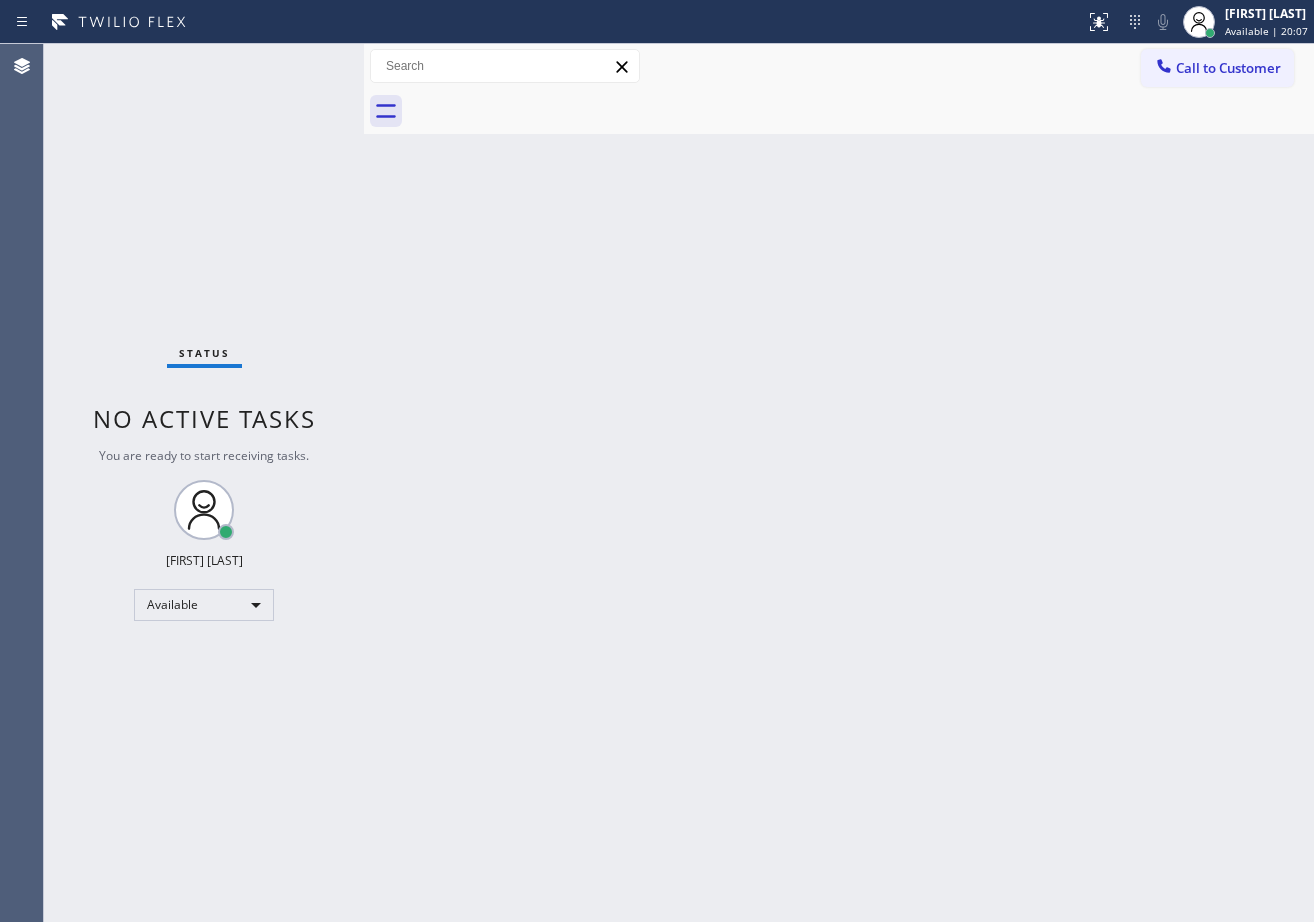 click on "Status   No active tasks     You are ready to start receiving tasks.   [FIRST] [MIDDLE] [LAST] Available" at bounding box center (204, 483) 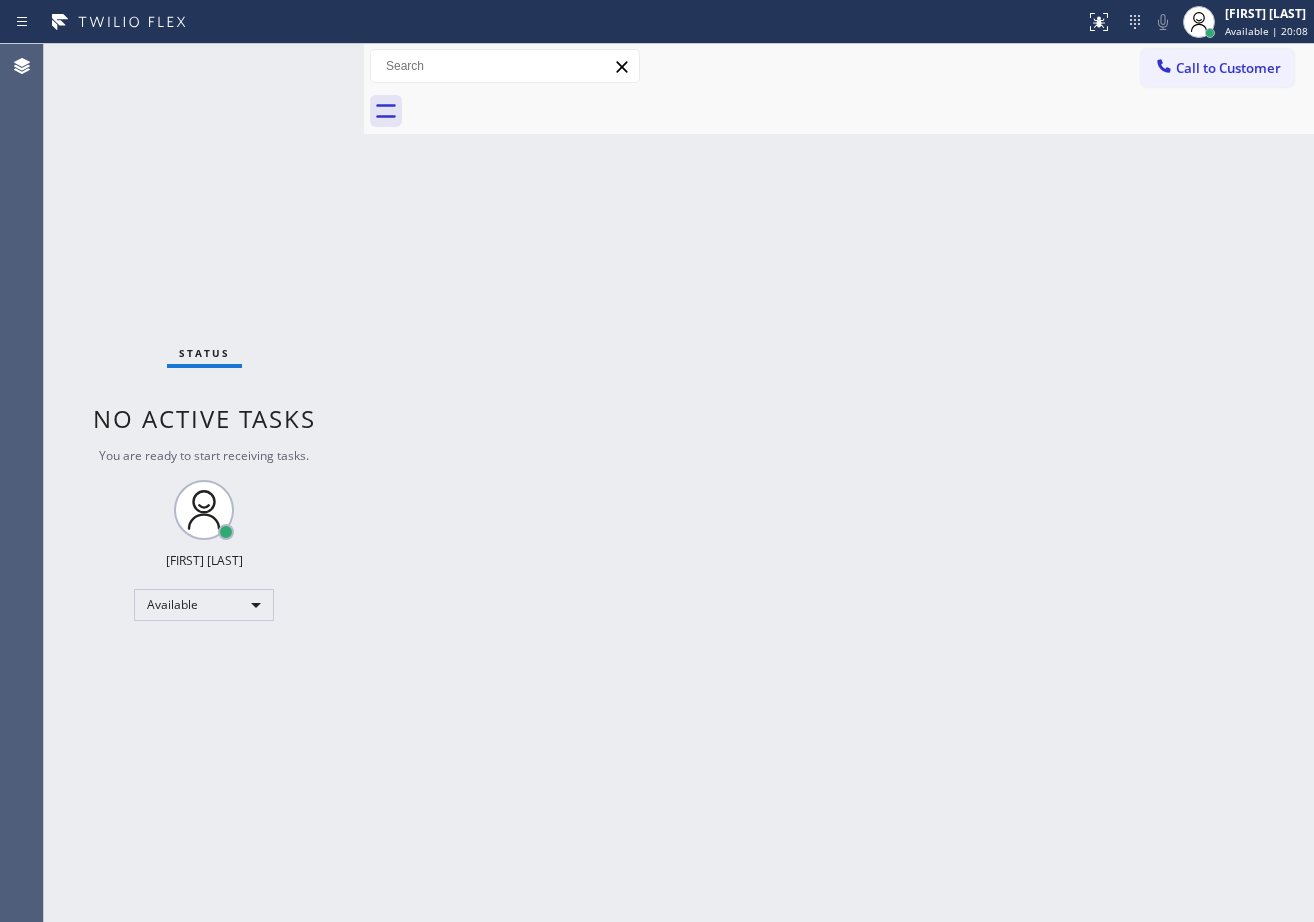 click on "Status   No active tasks     You are ready to start receiving tasks.   [FIRST] [MIDDLE] [LAST] Available" at bounding box center (204, 483) 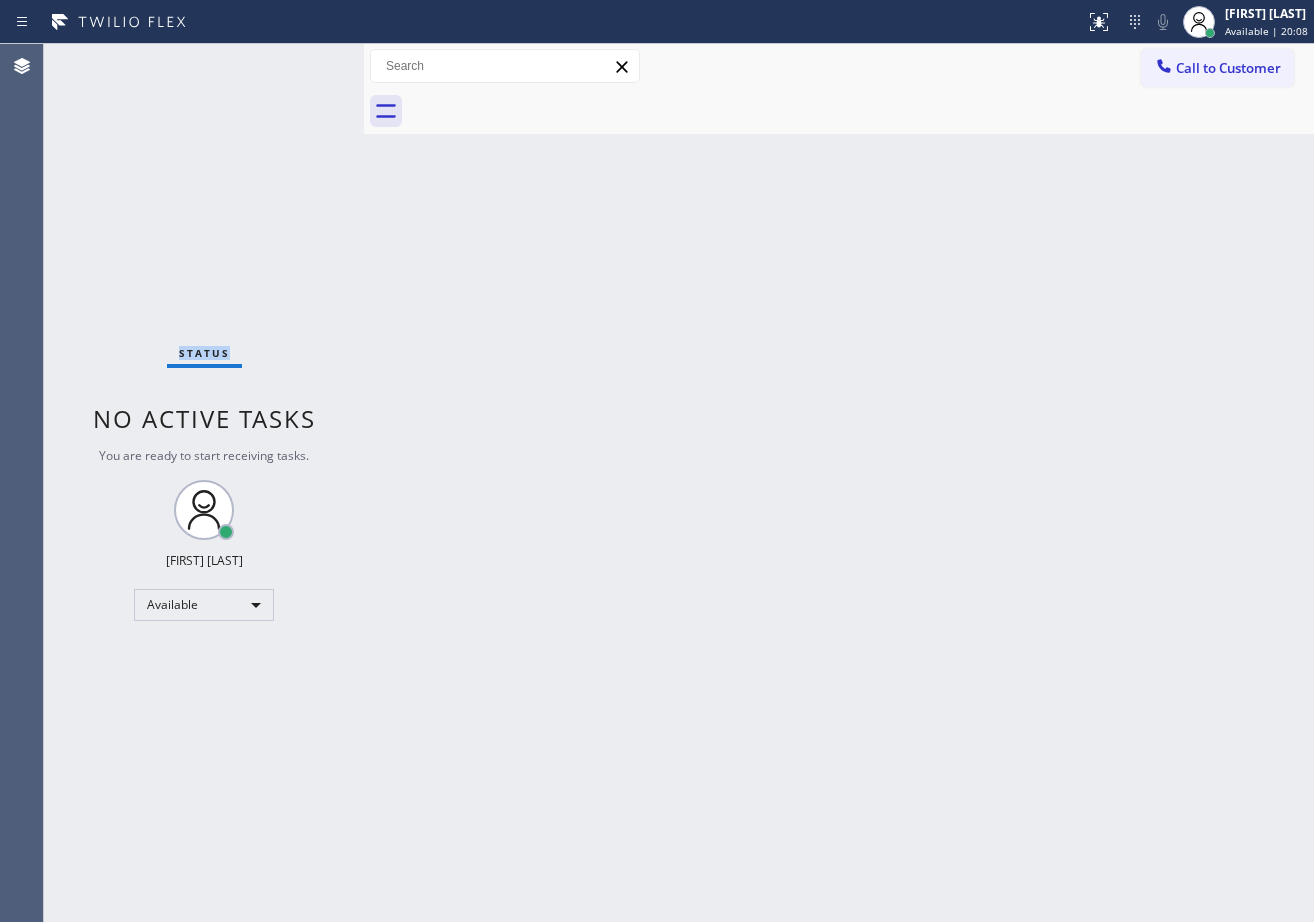 click on "Status   No active tasks     You are ready to start receiving tasks.   [FIRST] [MIDDLE] [LAST] Available" at bounding box center [204, 483] 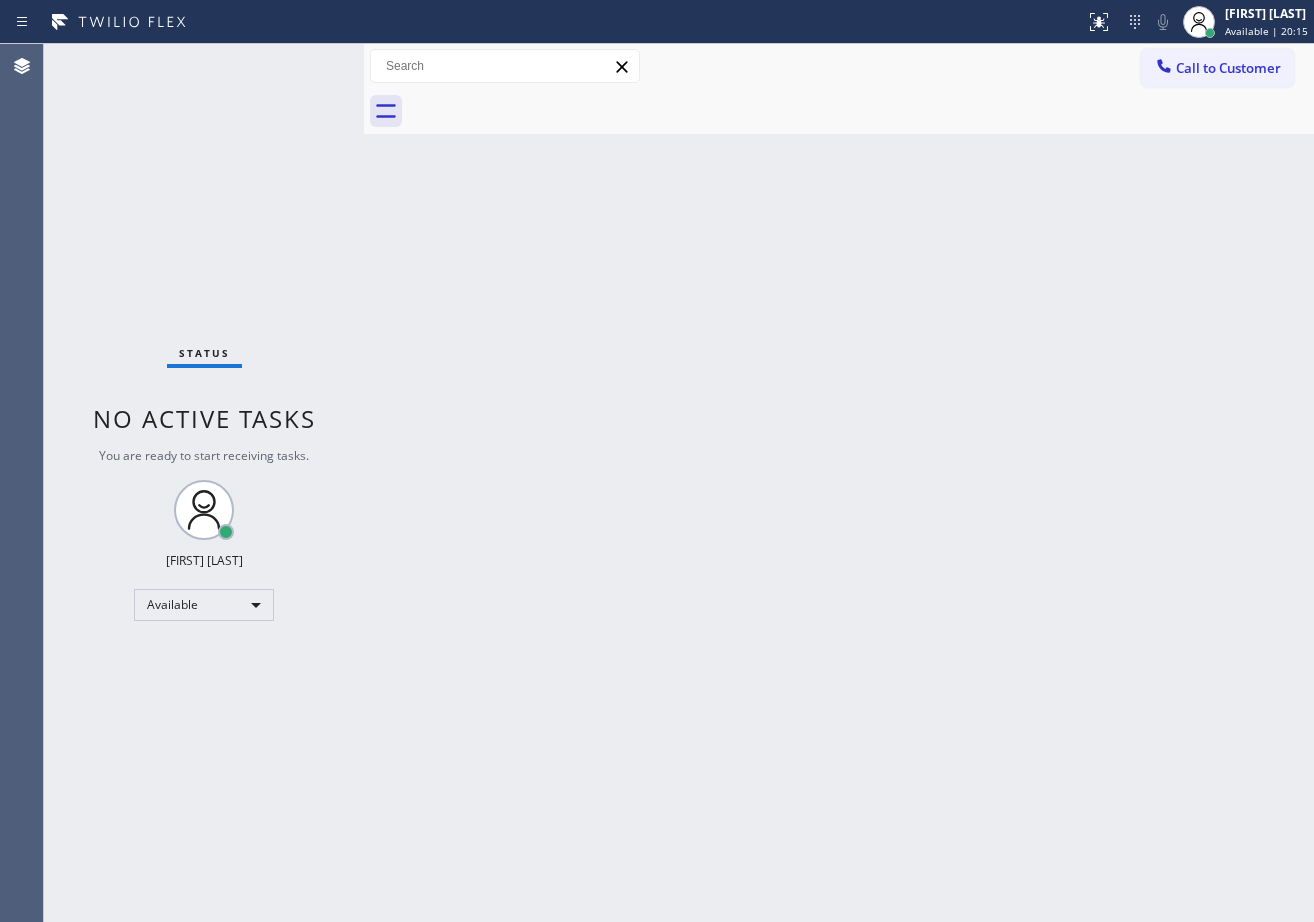click on "Back to Dashboard Change Sender ID Customers Technicians Select a contact Outbound call Technician Search Technician Your caller id phone number Your caller id phone number Call Technician info Name   Phone none Address none Change Sender ID HVAC +18559994417 5 Star Appliance +18557314952 Appliance Repair +18554611149 Plumbing +18889090120 Air Duct Cleaning +18006865038  Electricians +18005688664 Cancel Change Check personal SMS Reset Change No tabs Call to Customer Outbound call Location Search location Your caller id phone number Customer number Call Outbound call Technician Search Technician Your caller id phone number Your caller id phone number Call" at bounding box center (839, 483) 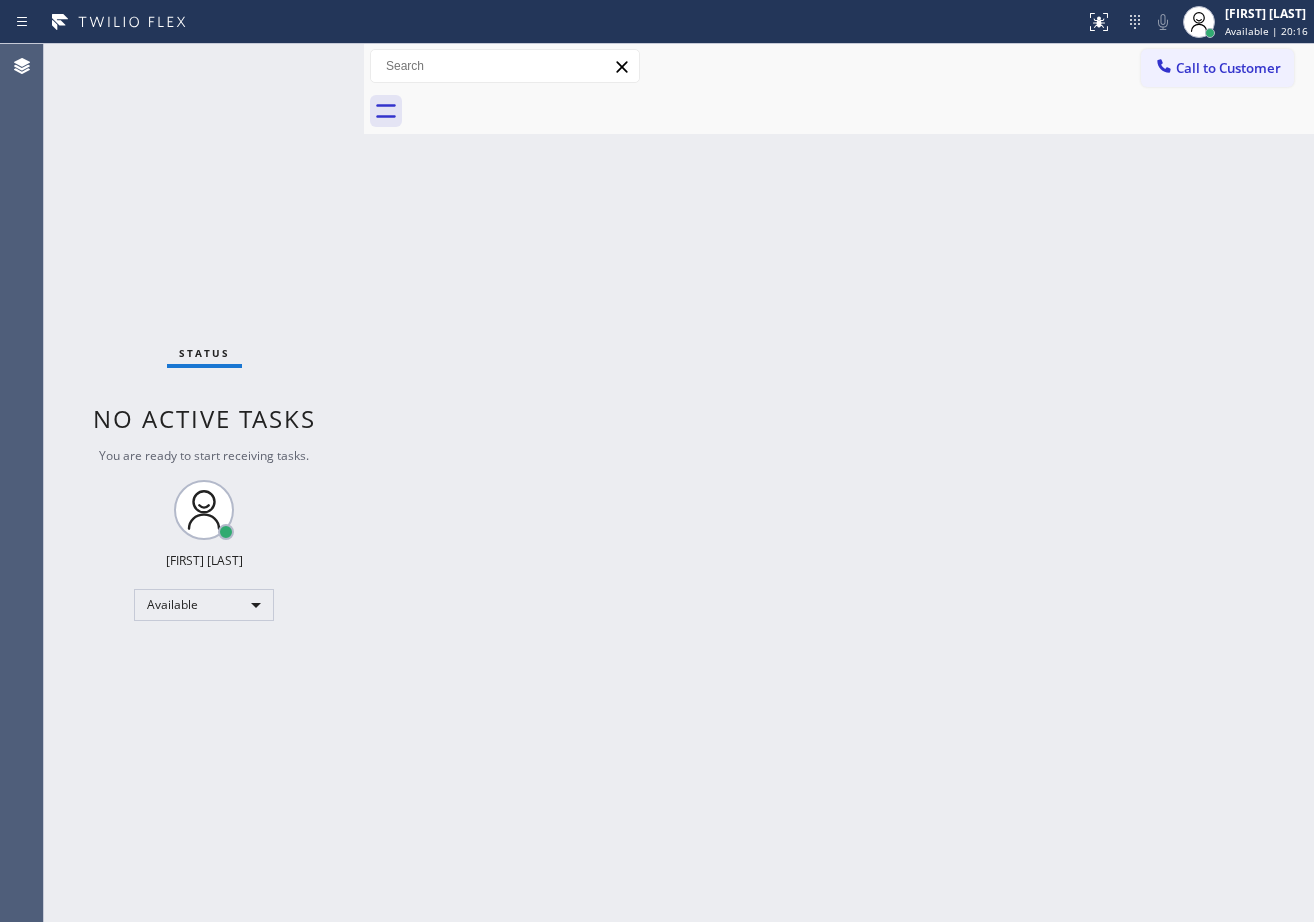 click on "Status   No active tasks     You are ready to start receiving tasks.   [FIRST] [MIDDLE] [LAST] Available" at bounding box center (204, 483) 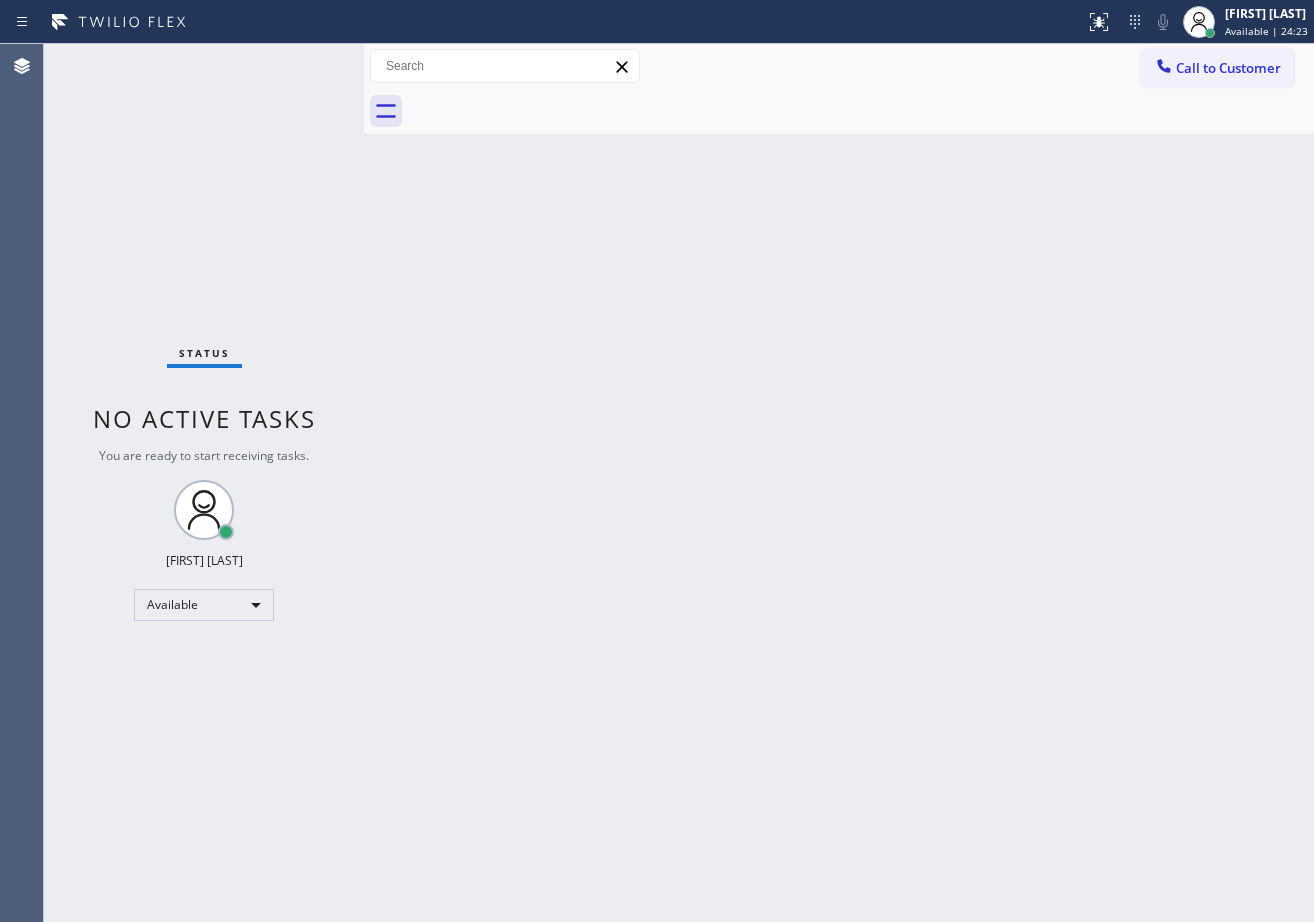 click on "Status   No active tasks     You are ready to start receiving tasks.   [FIRST] [MIDDLE] [LAST] Available" at bounding box center (204, 483) 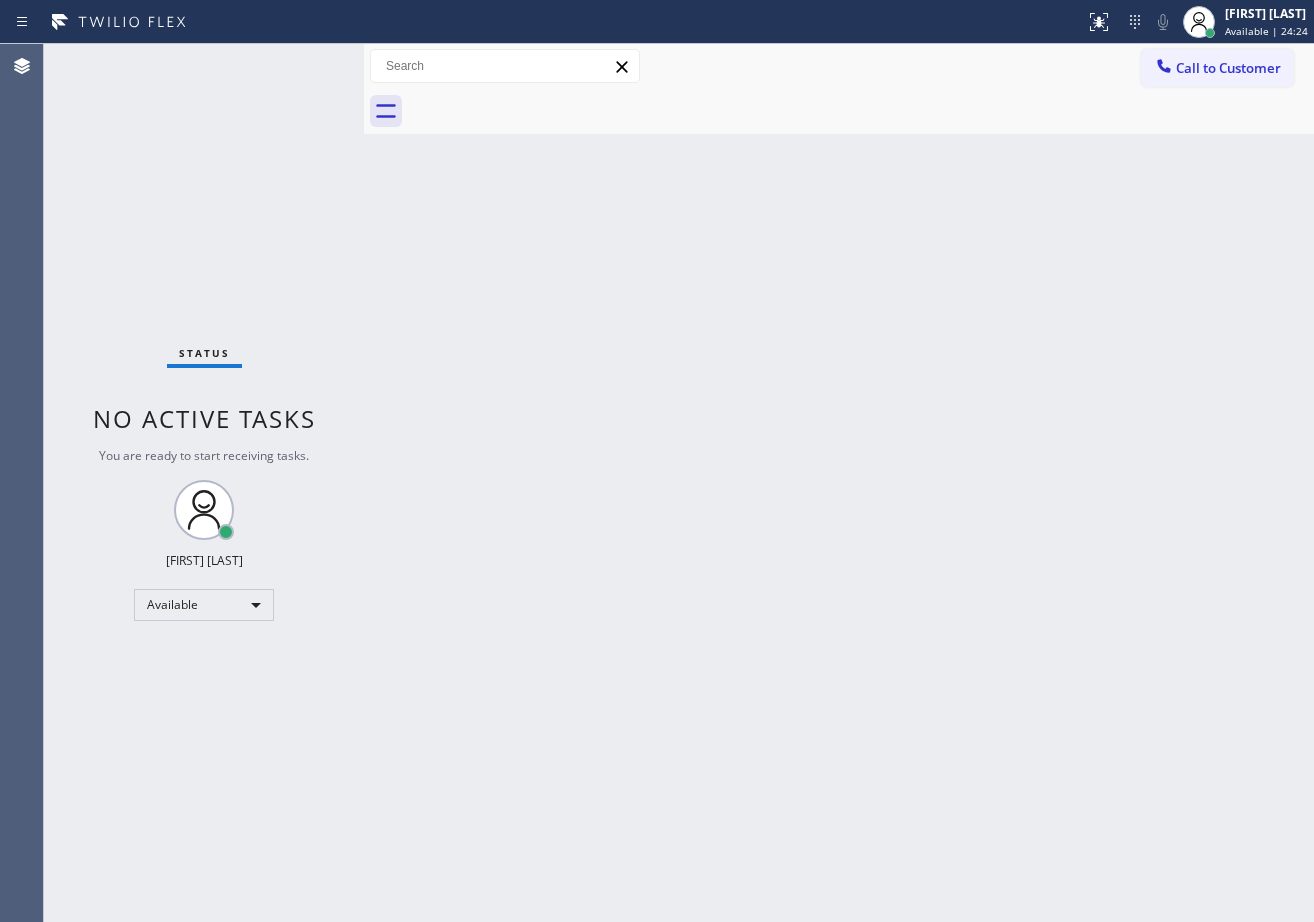 click on "Status   No active tasks     You are ready to start receiving tasks.   [FIRST] [MIDDLE] [LAST] Available" at bounding box center [204, 483] 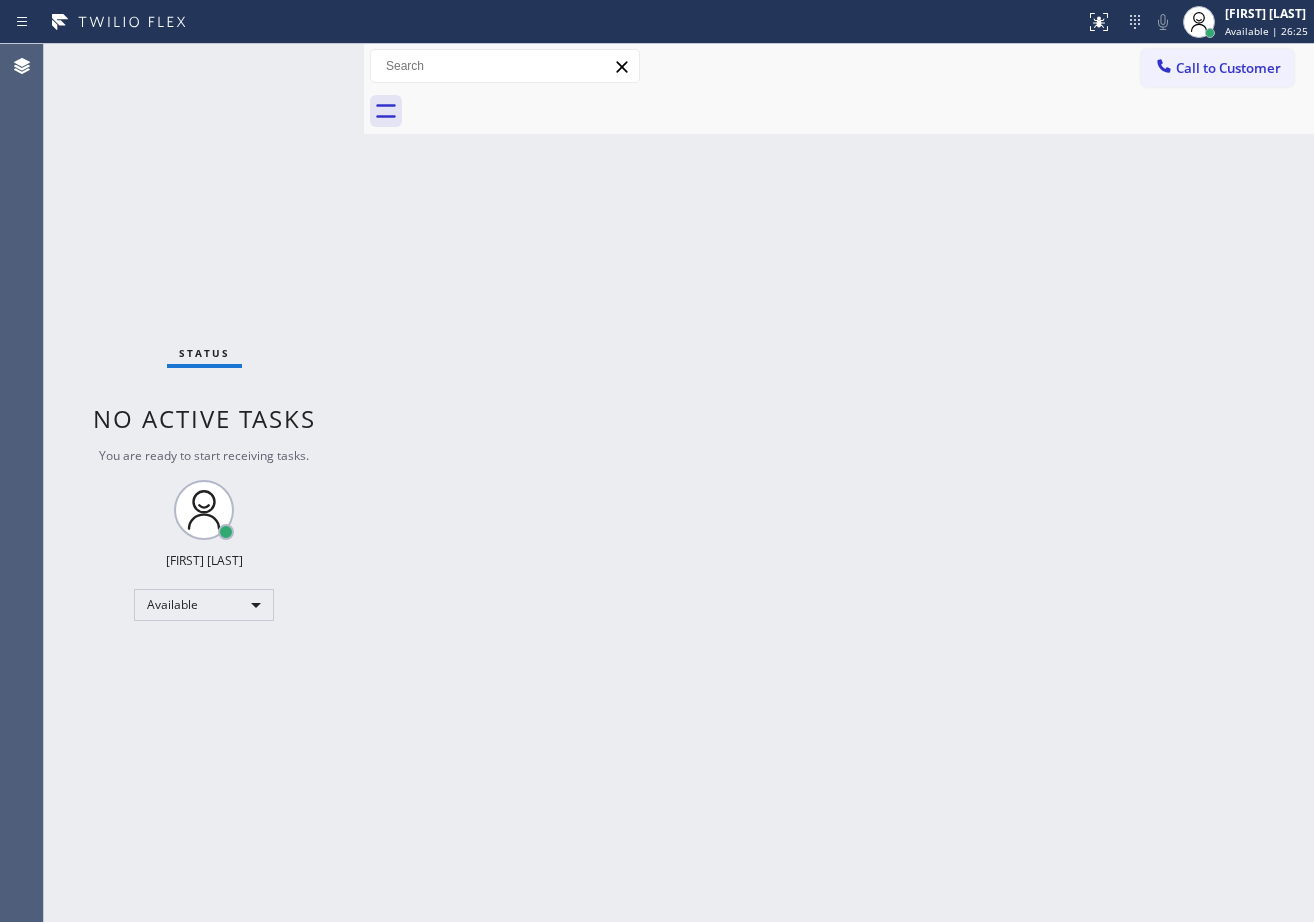 click on "Back to Dashboard Change Sender ID Customers Technicians Select a contact Outbound call Technician Search Technician Your caller id phone number Your caller id phone number Call Technician info Name   Phone none Address none Change Sender ID HVAC +18559994417 5 Star Appliance +18557314952 Appliance Repair +18554611149 Plumbing +18889090120 Air Duct Cleaning +18006865038  Electricians +18005688664 Cancel Change Check personal SMS Reset Change No tabs Call to Customer Outbound call Location Search location Your caller id phone number Customer number Call Outbound call Technician Search Technician Your caller id phone number Your caller id phone number Call" at bounding box center (839, 483) 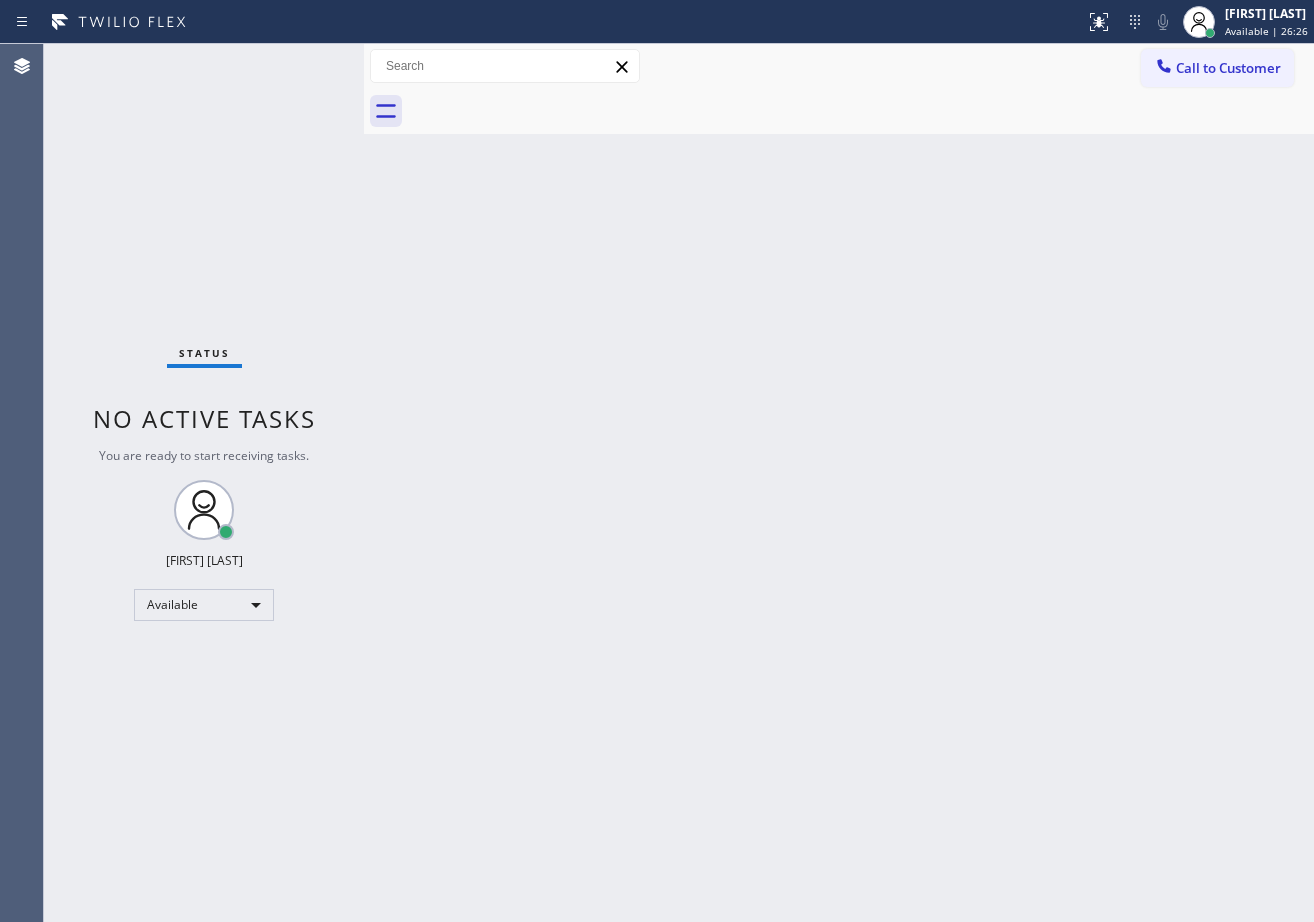 click on "Back to Dashboard Change Sender ID Customers Technicians Select a contact Outbound call Technician Search Technician Your caller id phone number Your caller id phone number Call Technician info Name   Phone none Address none Change Sender ID HVAC +18559994417 5 Star Appliance +18557314952 Appliance Repair +18554611149 Plumbing +18889090120 Air Duct Cleaning +18006865038  Electricians +18005688664 Cancel Change Check personal SMS Reset Change No tabs Call to Customer Outbound call Location Search location Your caller id phone number Customer number Call Outbound call Technician Search Technician Your caller id phone number Your caller id phone number Call" at bounding box center (839, 483) 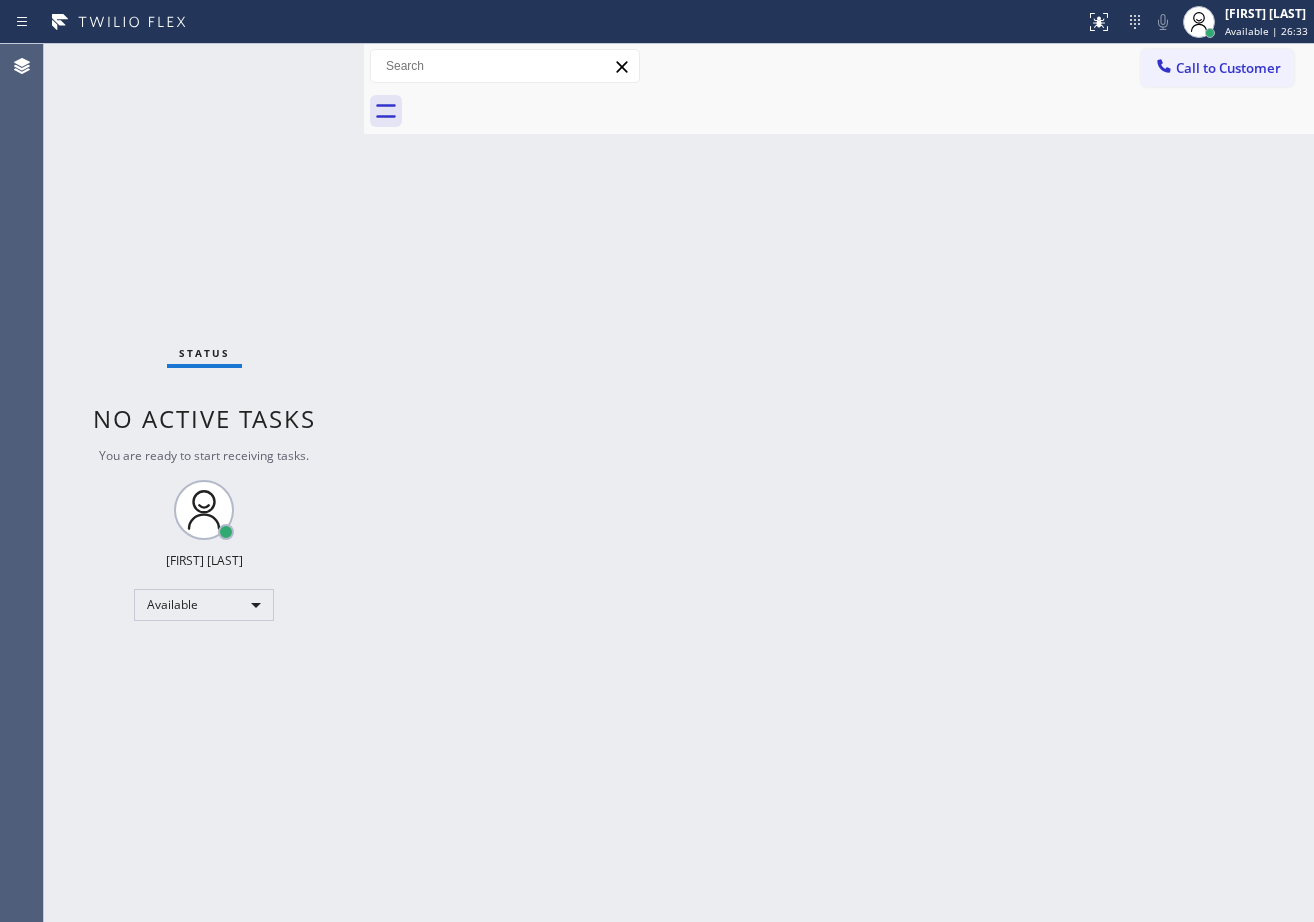 click on "Back to Dashboard Change Sender ID Customers Technicians Select a contact Outbound call Technician Search Technician Your caller id phone number Your caller id phone number Call Technician info Name   Phone none Address none Change Sender ID HVAC +18559994417 5 Star Appliance +18557314952 Appliance Repair +18554611149 Plumbing +18889090120 Air Duct Cleaning +18006865038  Electricians +18005688664 Cancel Change Check personal SMS Reset Change No tabs Call to Customer Outbound call Location Search location Your caller id phone number Customer number Call Outbound call Technician Search Technician Your caller id phone number Your caller id phone number Call" at bounding box center [839, 483] 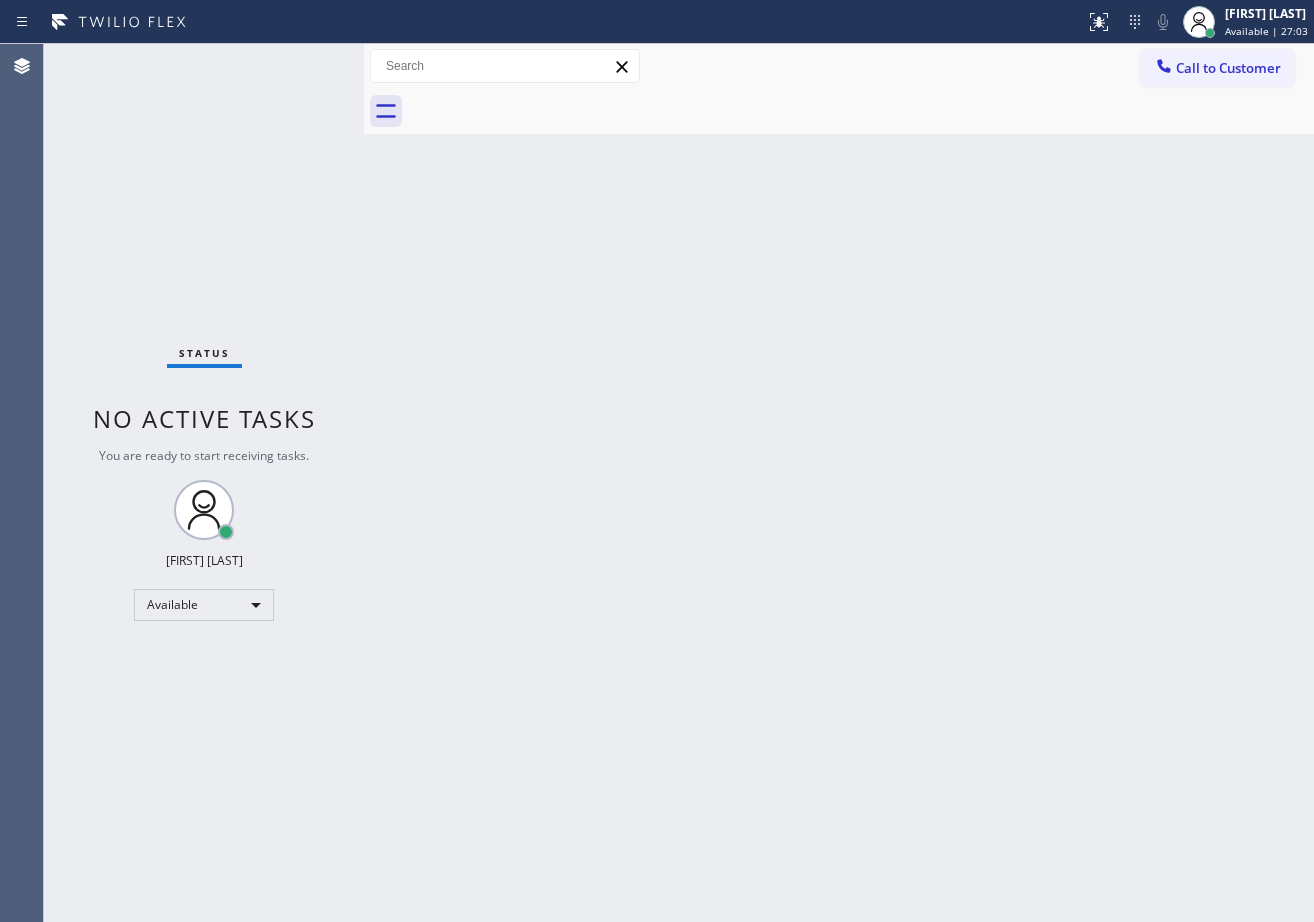 click on "Status   No active tasks     You are ready to start receiving tasks.   [FIRST] [MIDDLE] [LAST] Available" at bounding box center (204, 483) 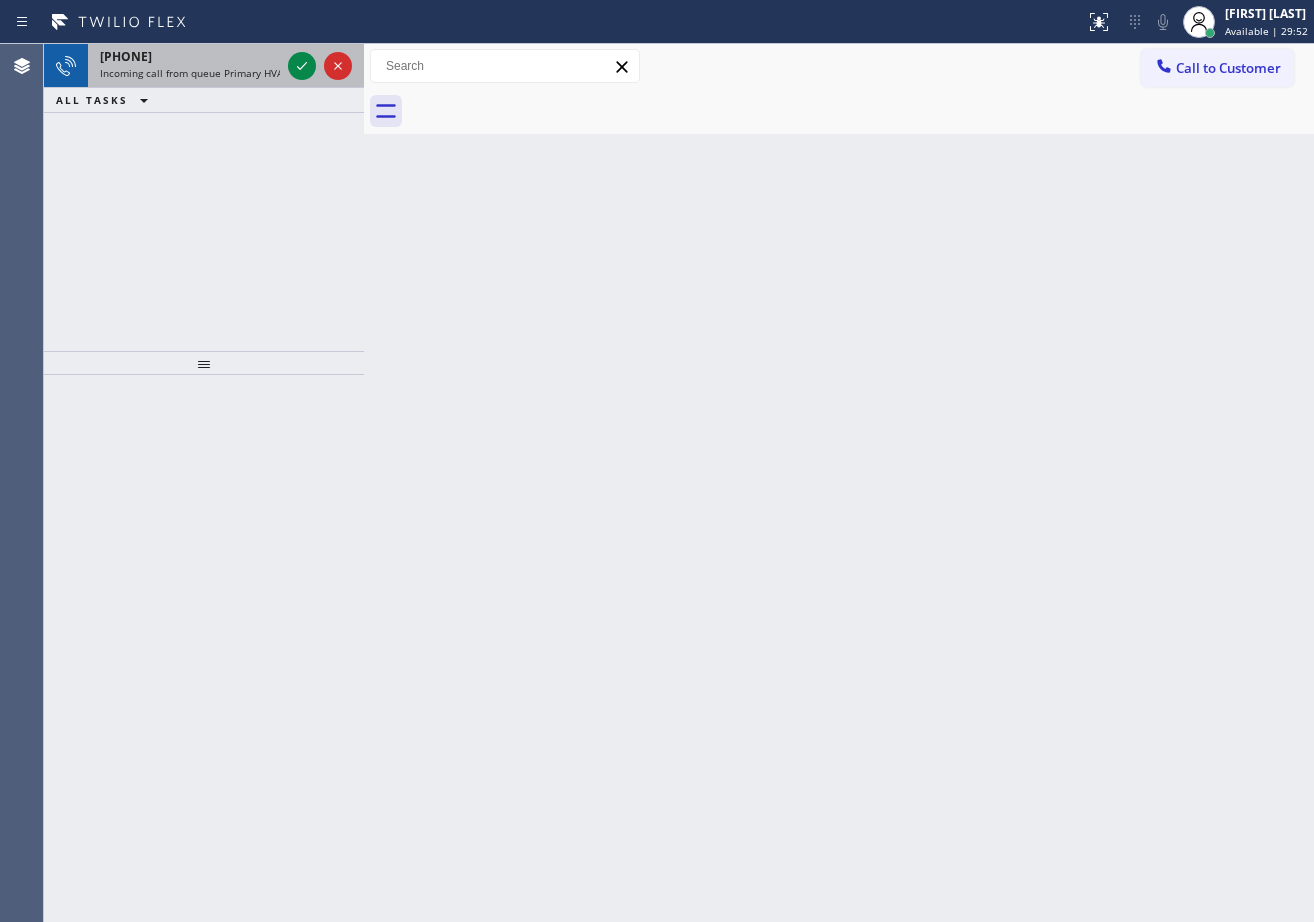 click on "[PHONE]" at bounding box center [190, 56] 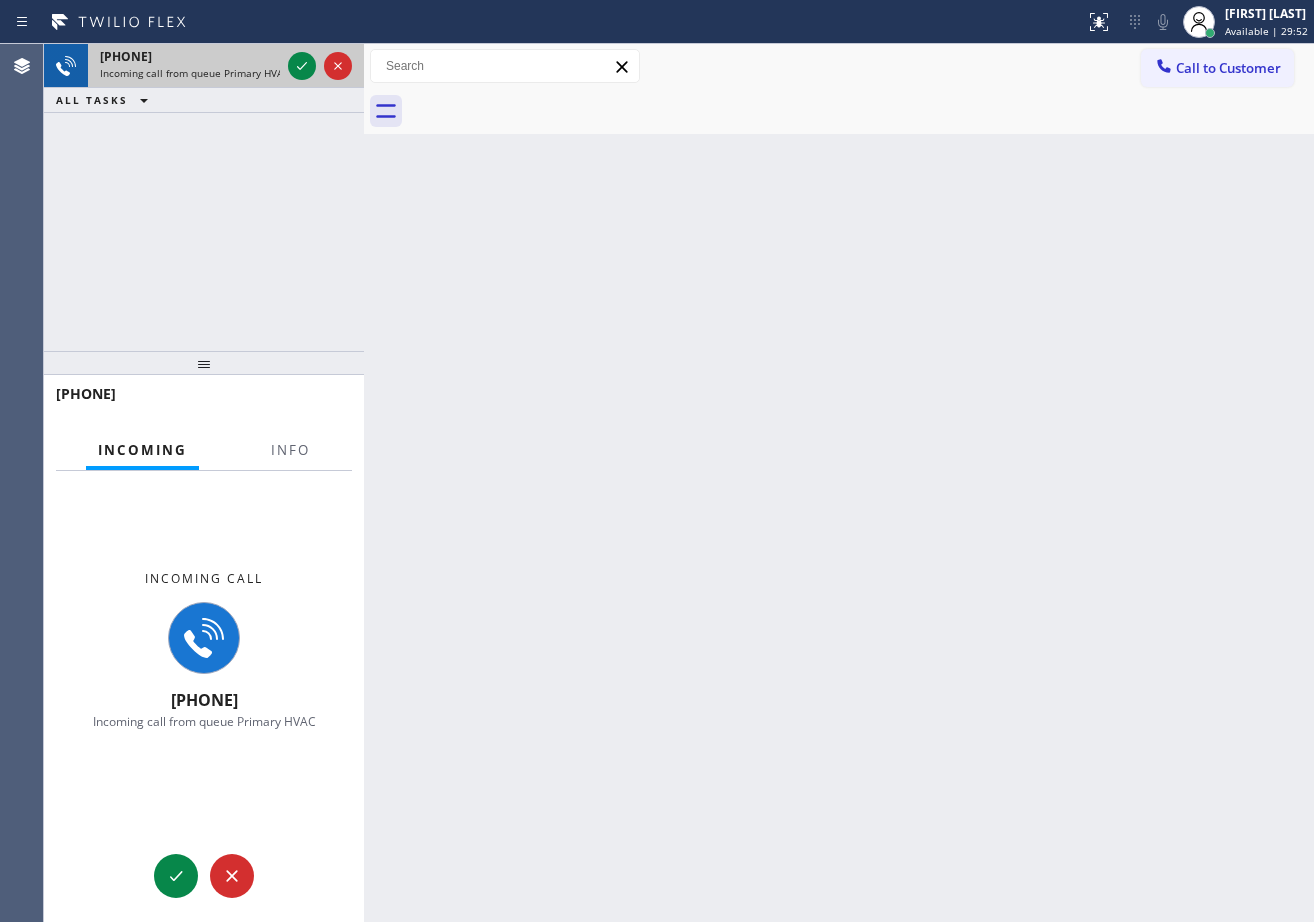 click on "[PHONE]" at bounding box center [190, 56] 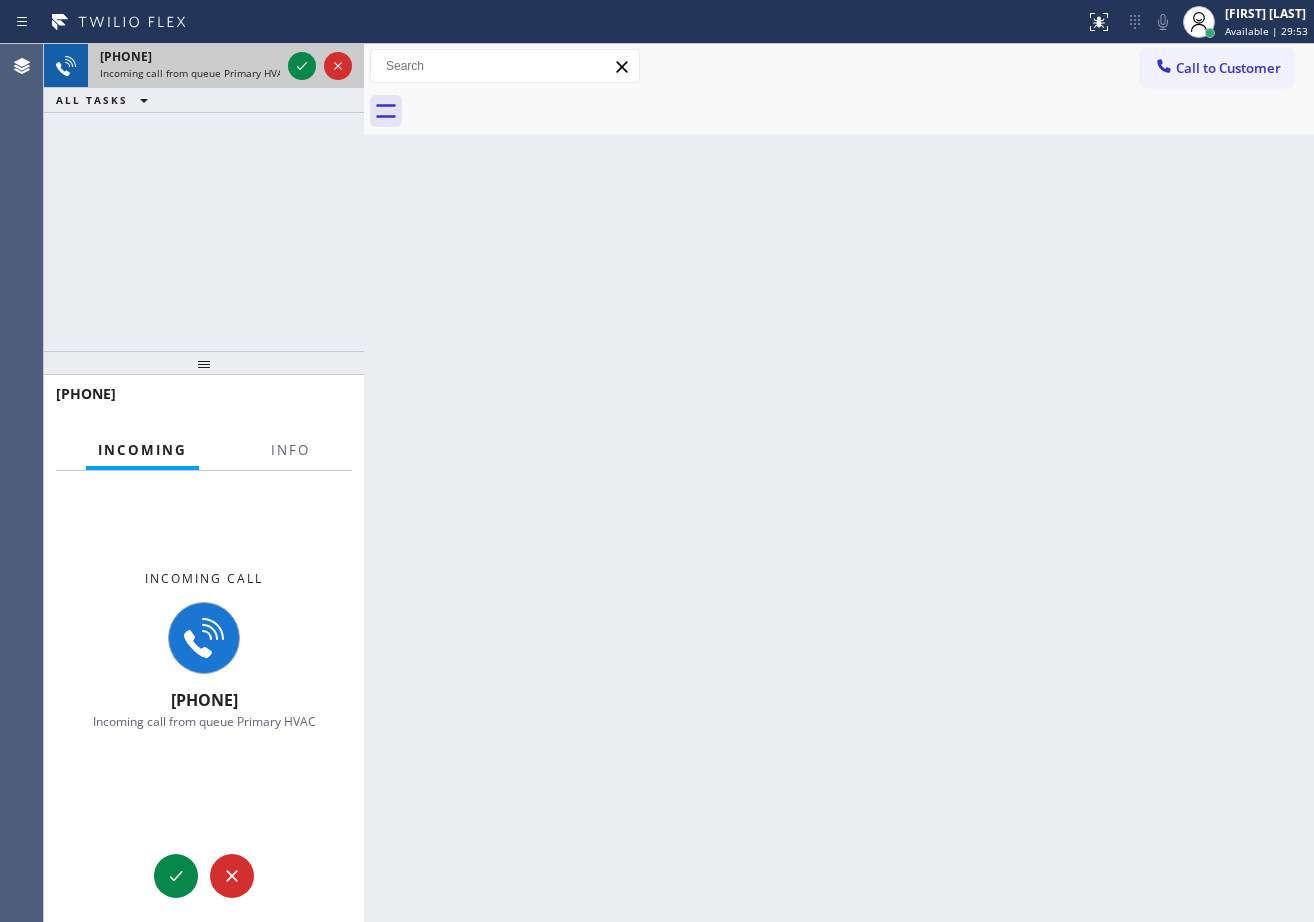 click on "[PHONE]" at bounding box center (190, 56) 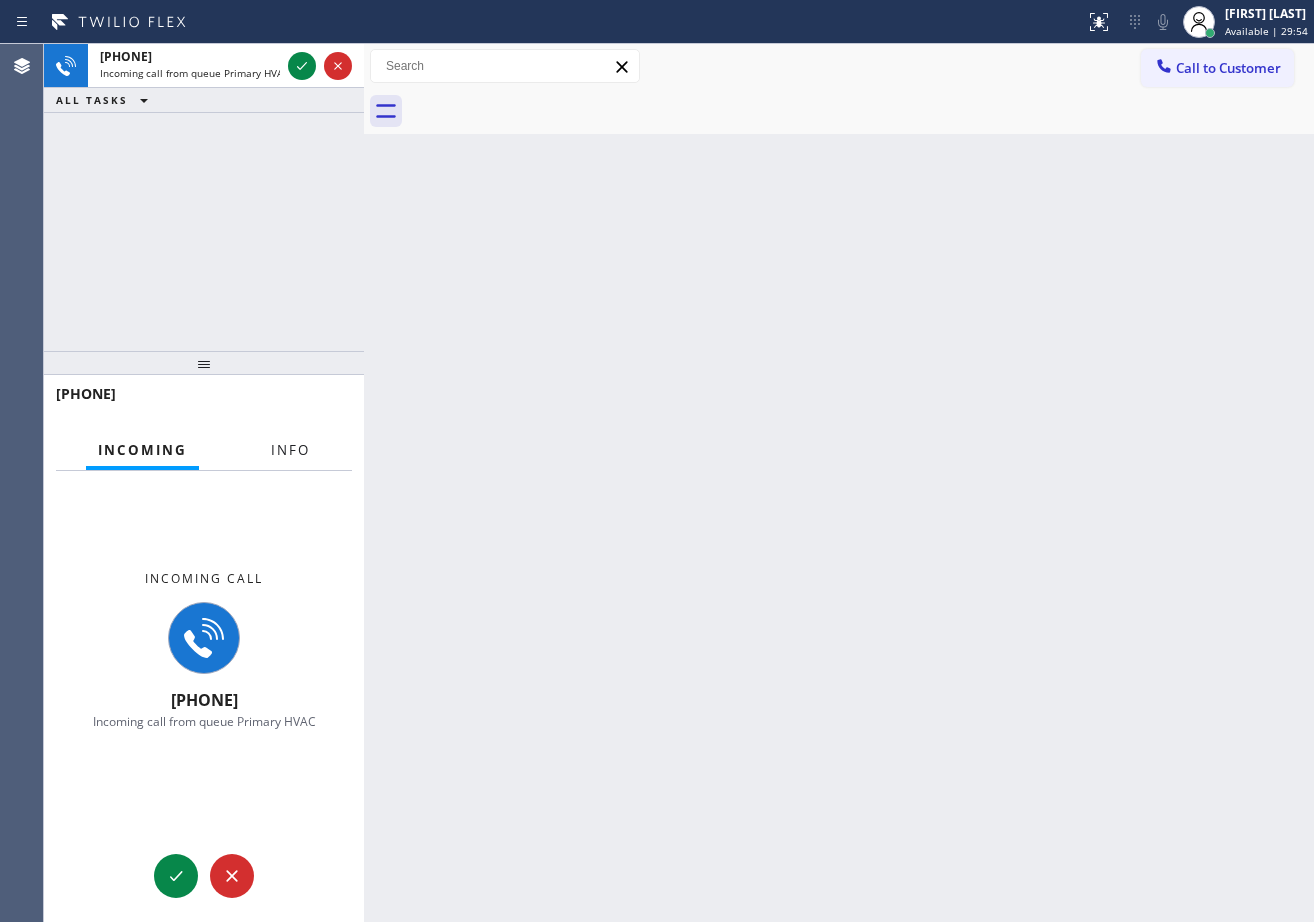 type 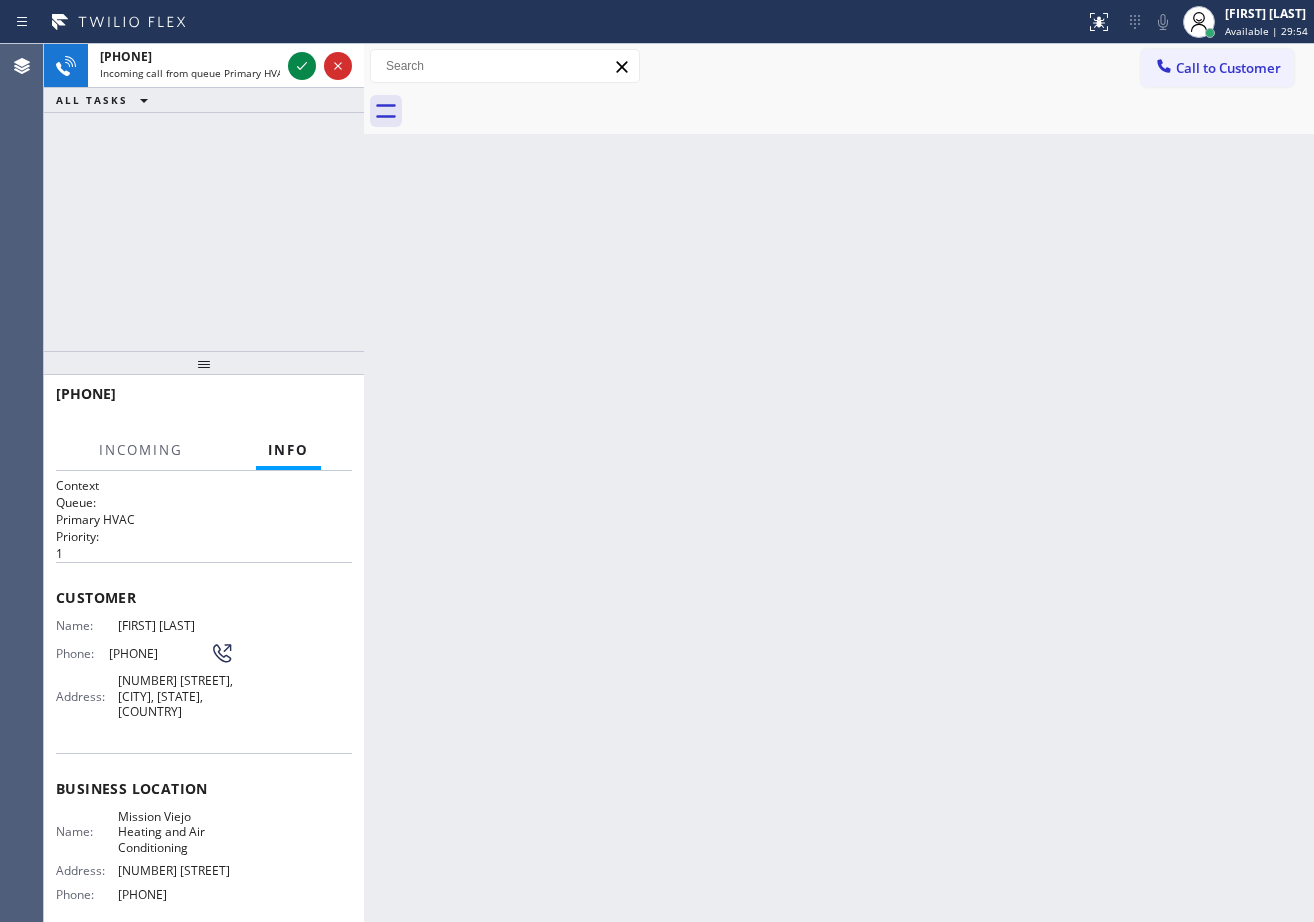click on "Info" at bounding box center (288, 450) 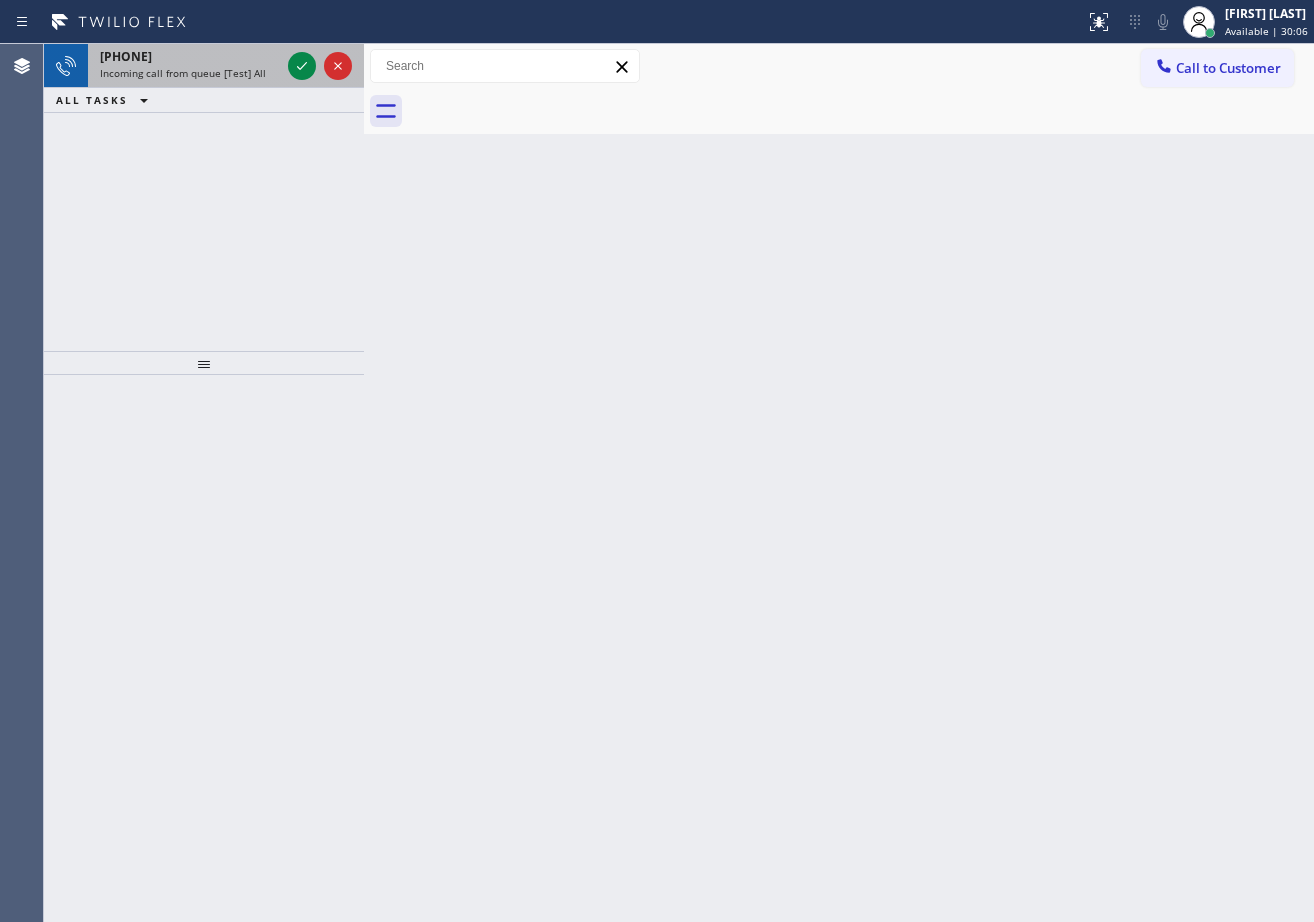 click on "[PHONE] Incoming call from queue [Test] All" at bounding box center (186, 66) 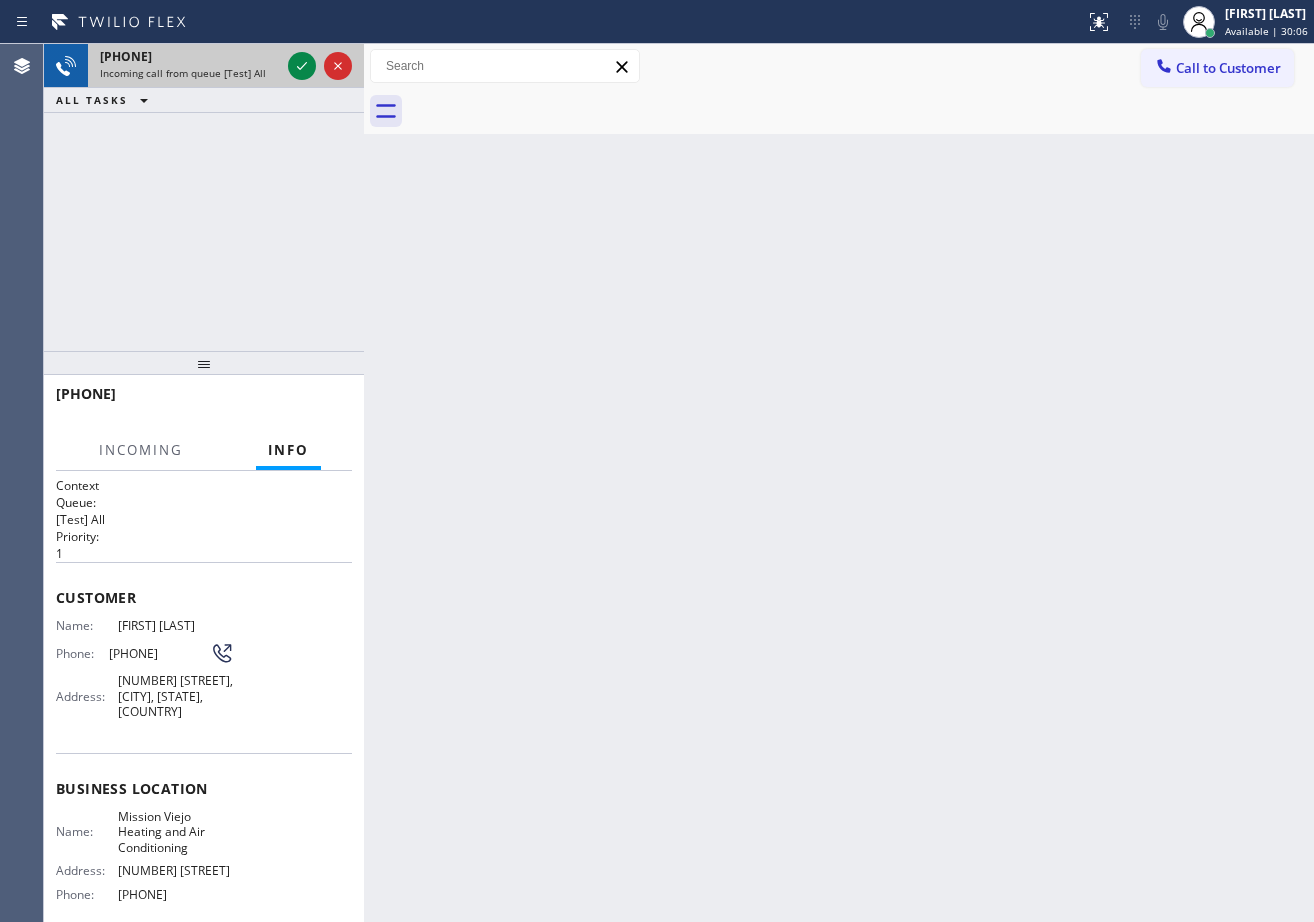 click on "[PHONE] Incoming call from queue [Test] All" at bounding box center [186, 66] 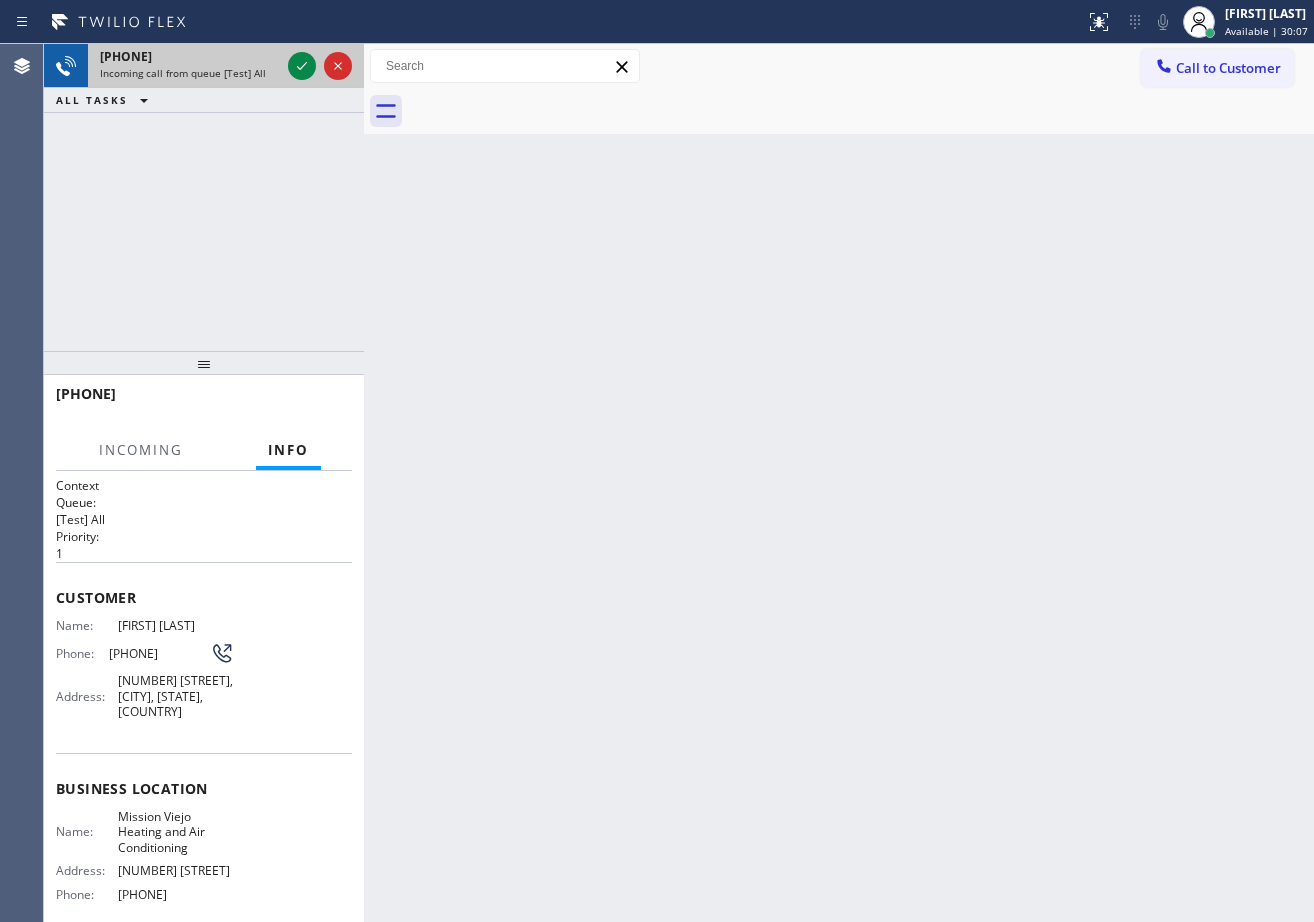 click on "Incoming call from queue [Test] All" at bounding box center [183, 73] 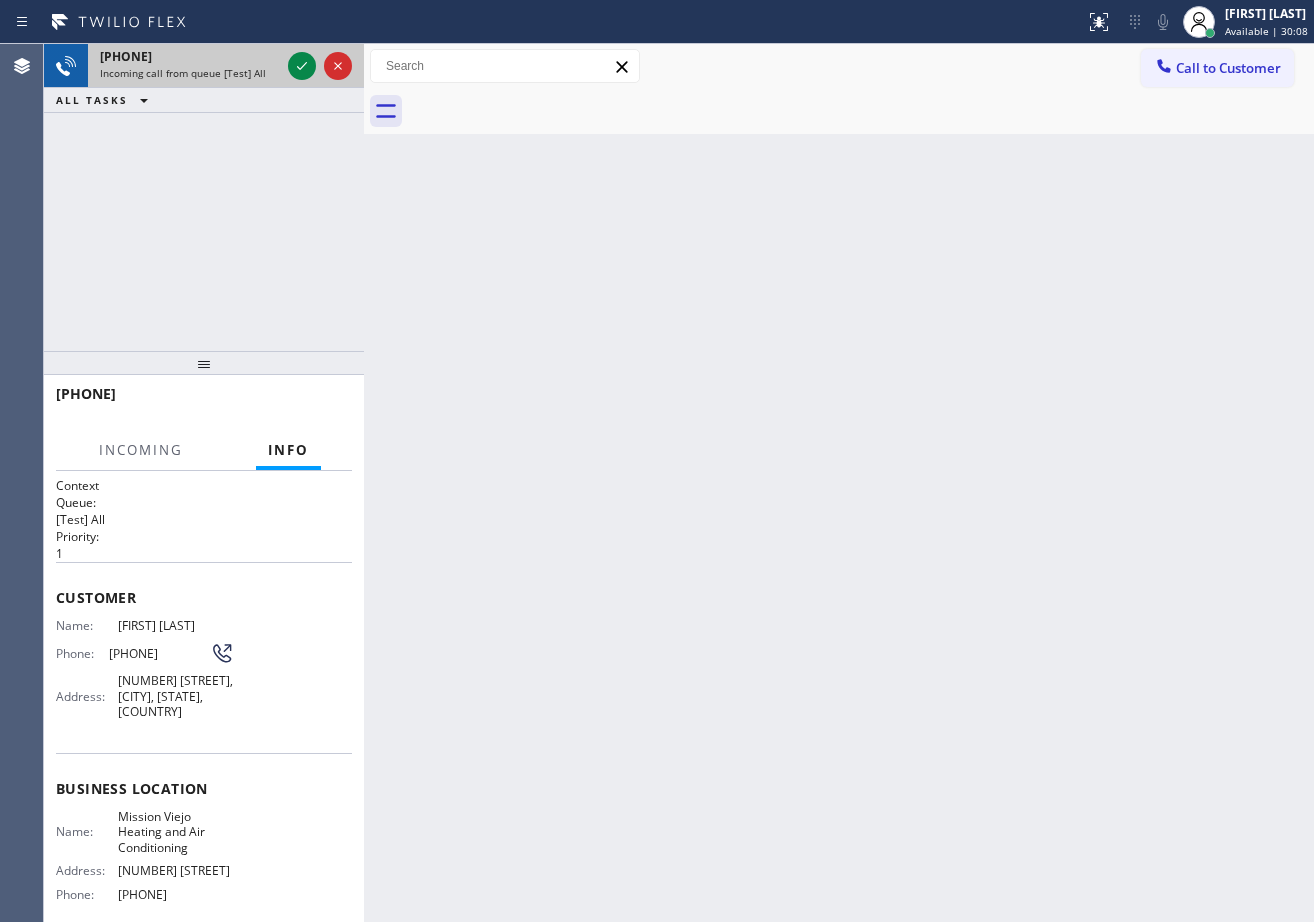 click on "Incoming call from queue [Test] All" at bounding box center [183, 73] 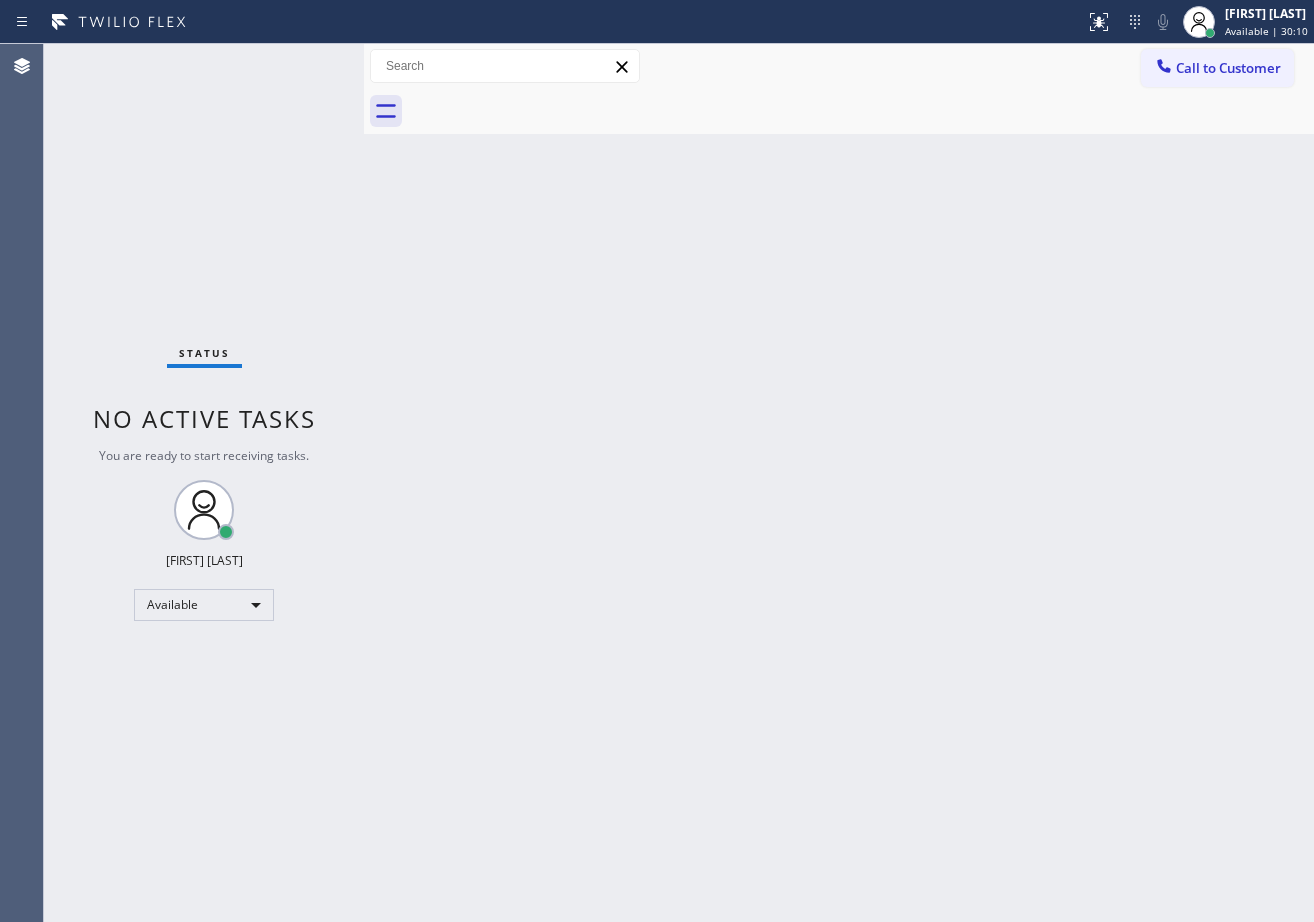 drag, startPoint x: 986, startPoint y: 757, endPoint x: 1030, endPoint y: 738, distance: 47.92703 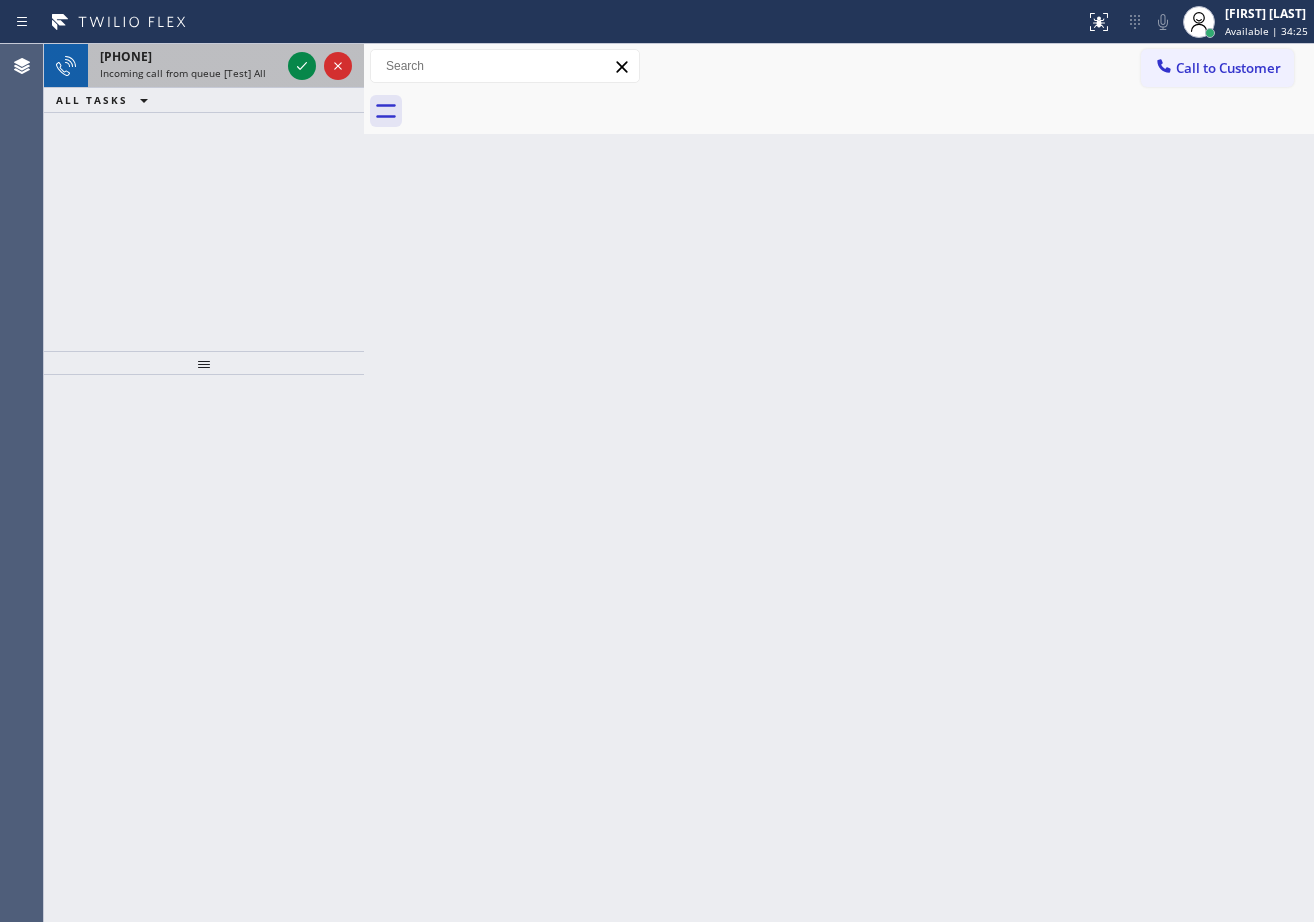 click on "Incoming call from queue [Test] All" at bounding box center [183, 73] 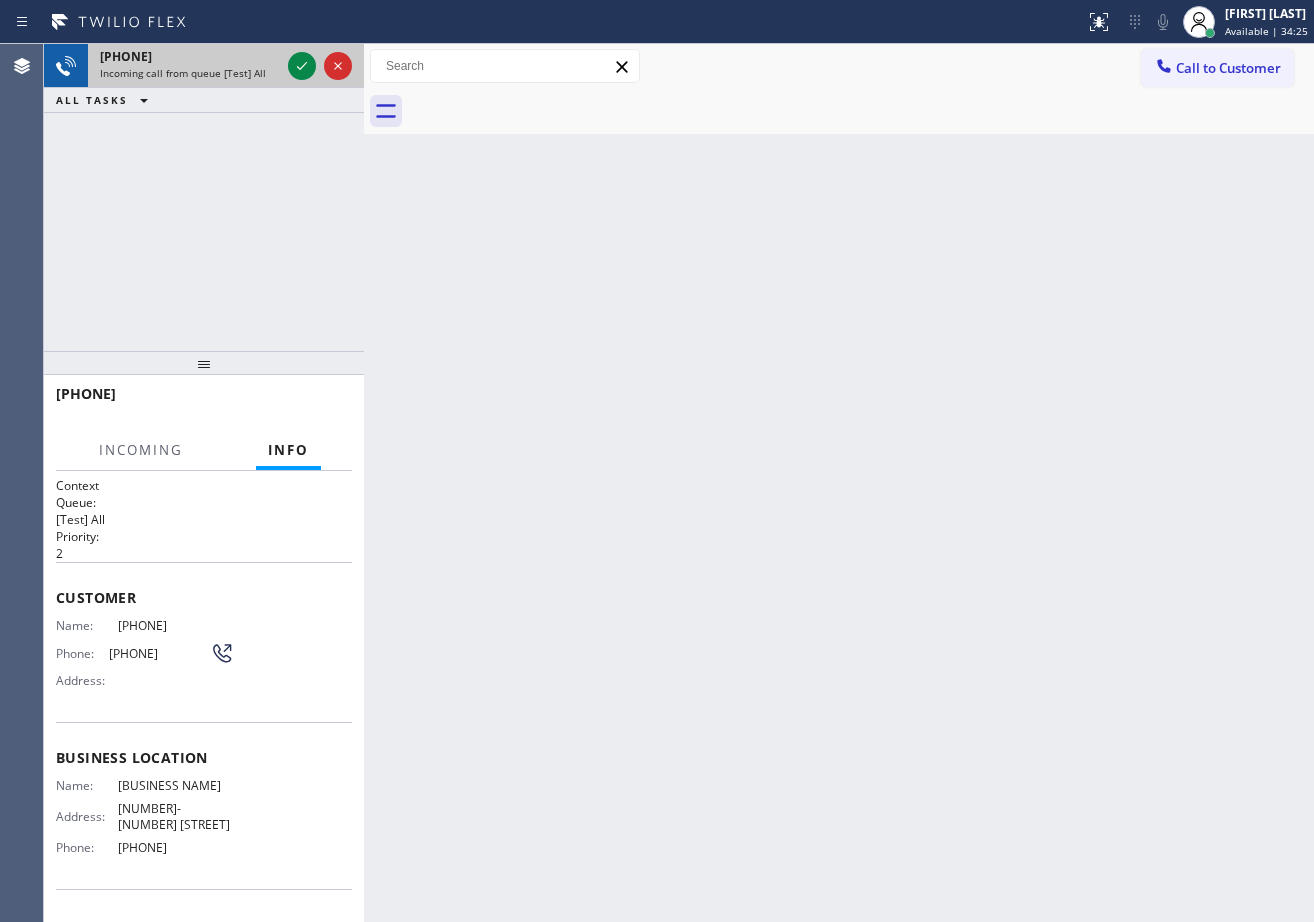 click on "Incoming call from queue [Test] All" at bounding box center (183, 73) 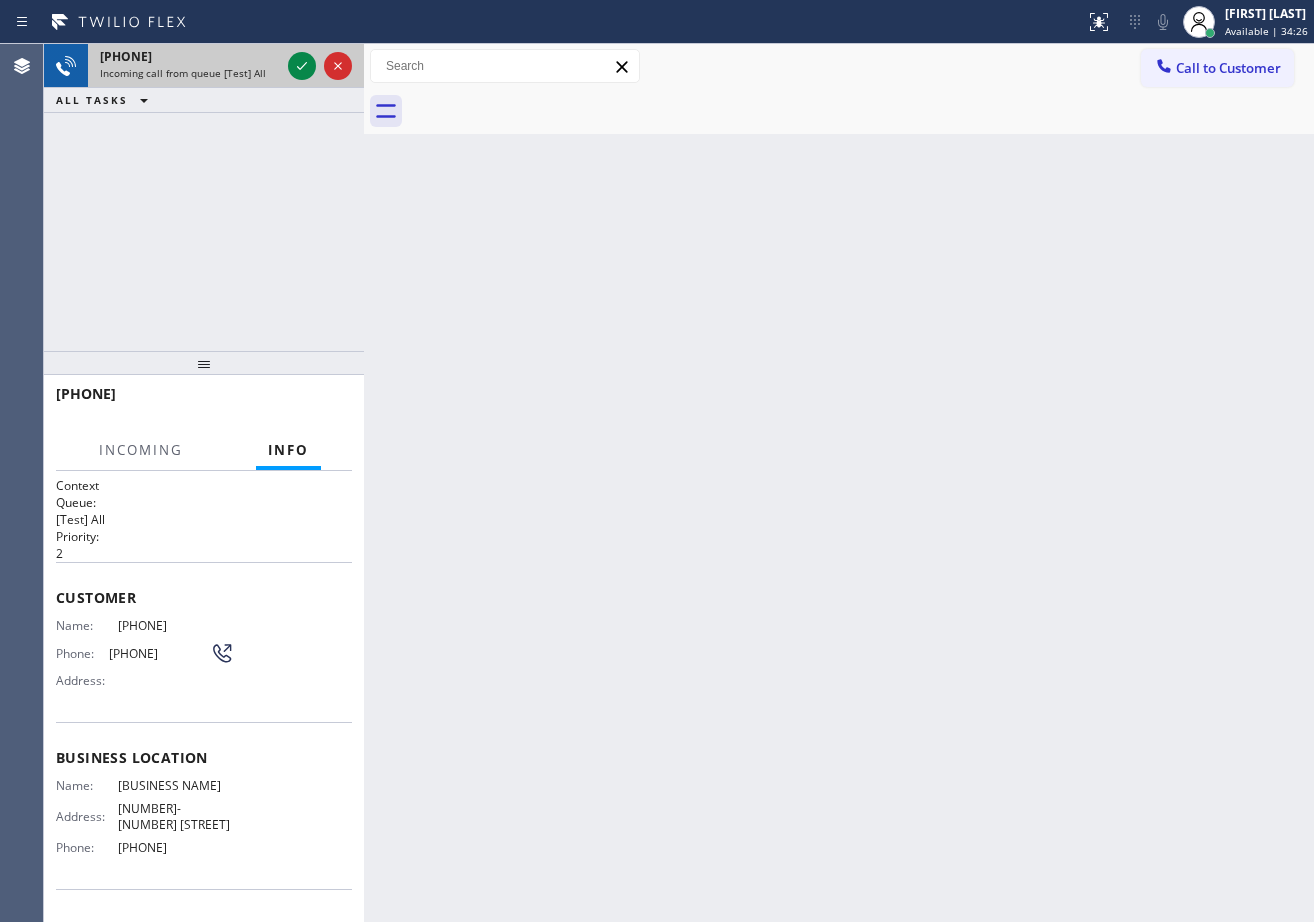 click on "Incoming call from queue [Test] All" at bounding box center (183, 73) 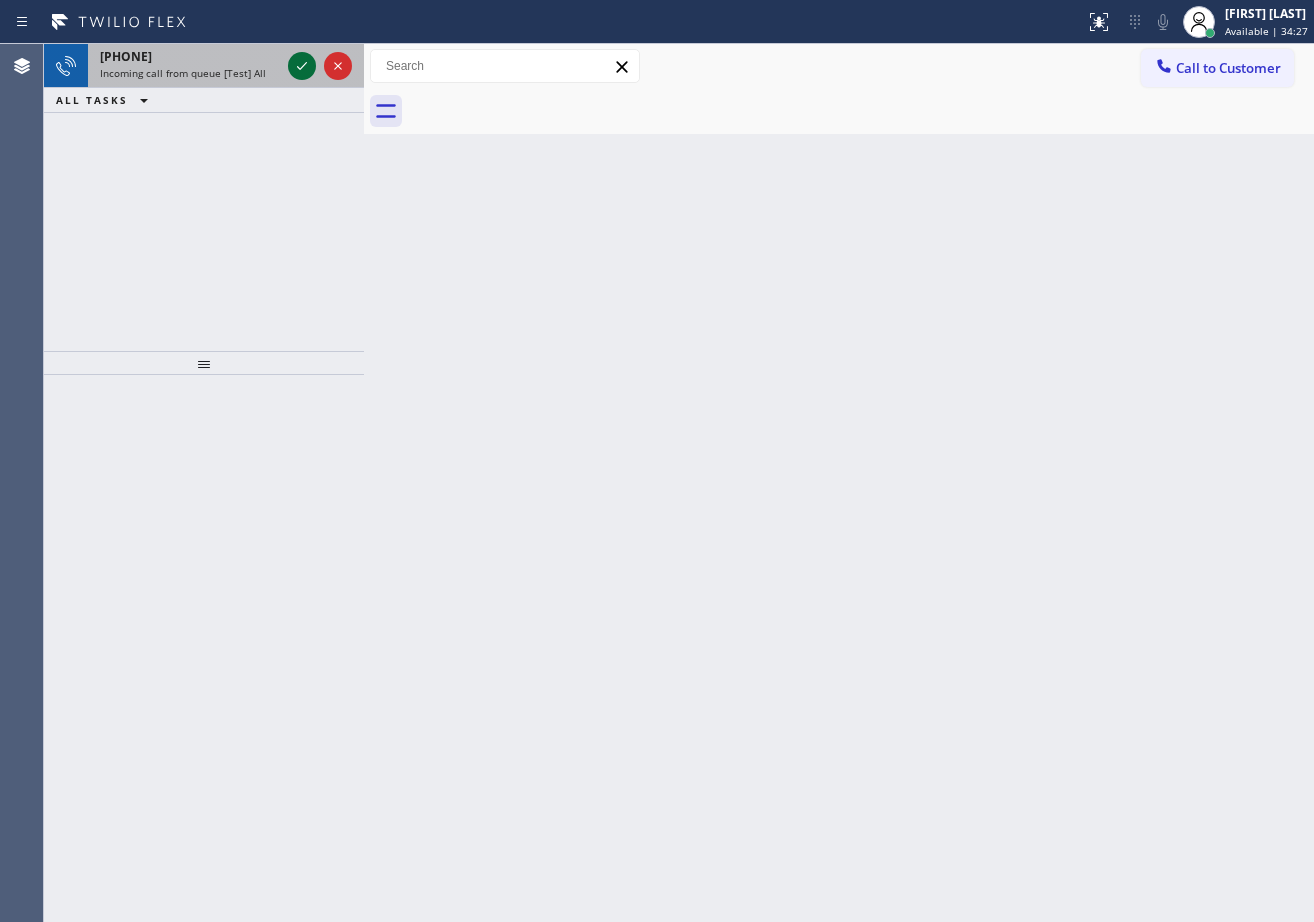 click 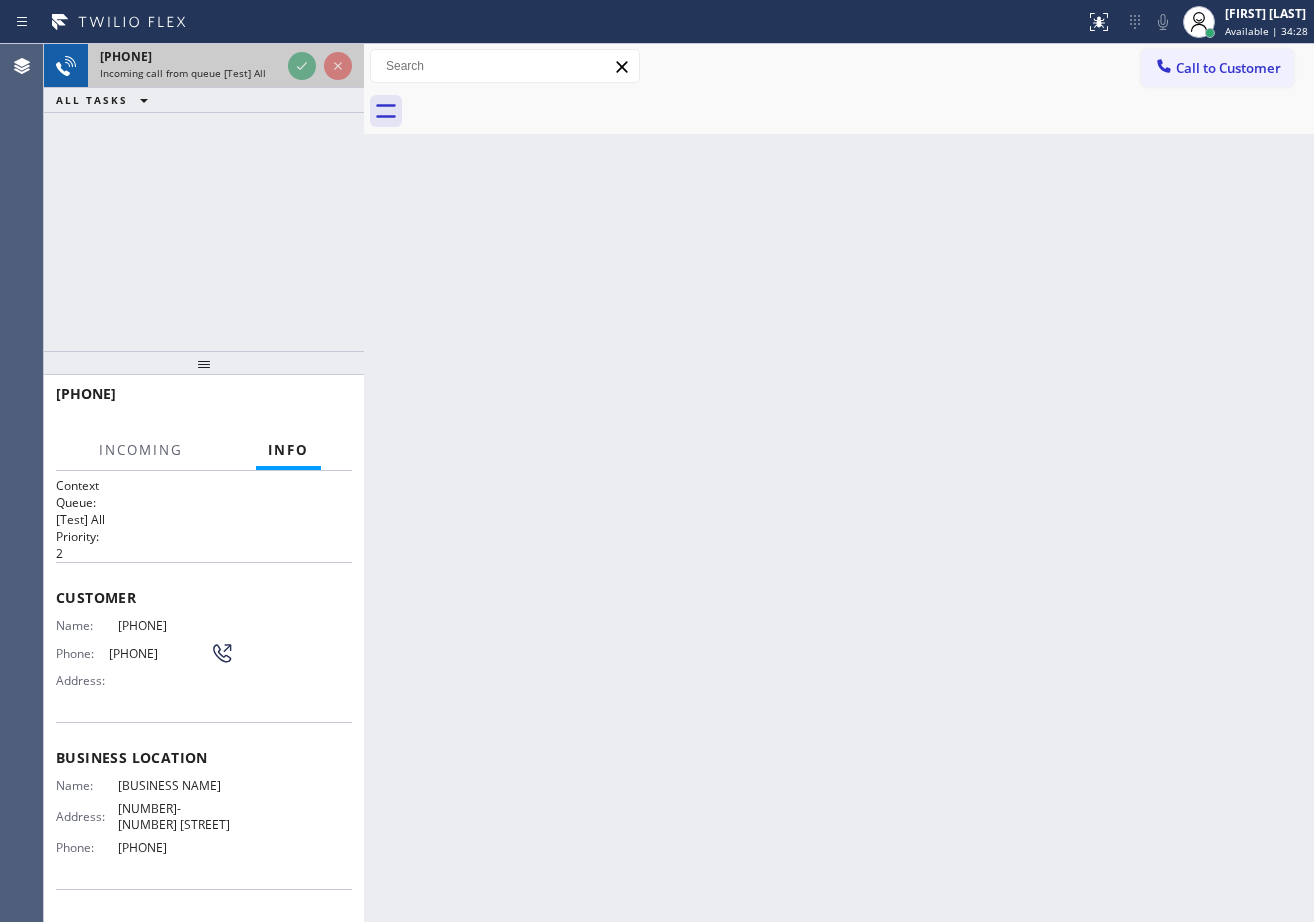 click 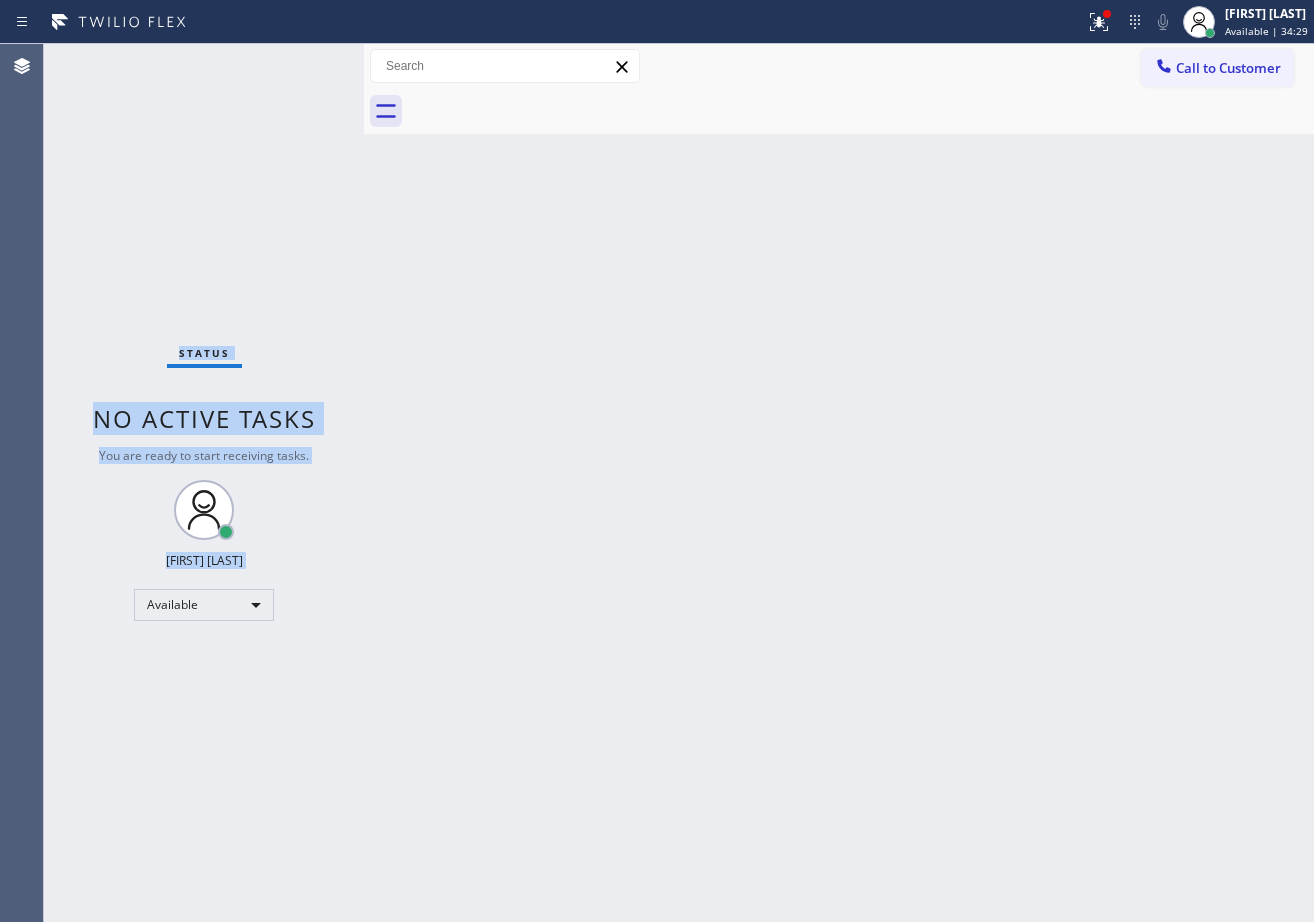 click on "Status   No active tasks     You are ready to start receiving tasks.   [FIRST] [MIDDLE] [LAST] Available" at bounding box center (204, 483) 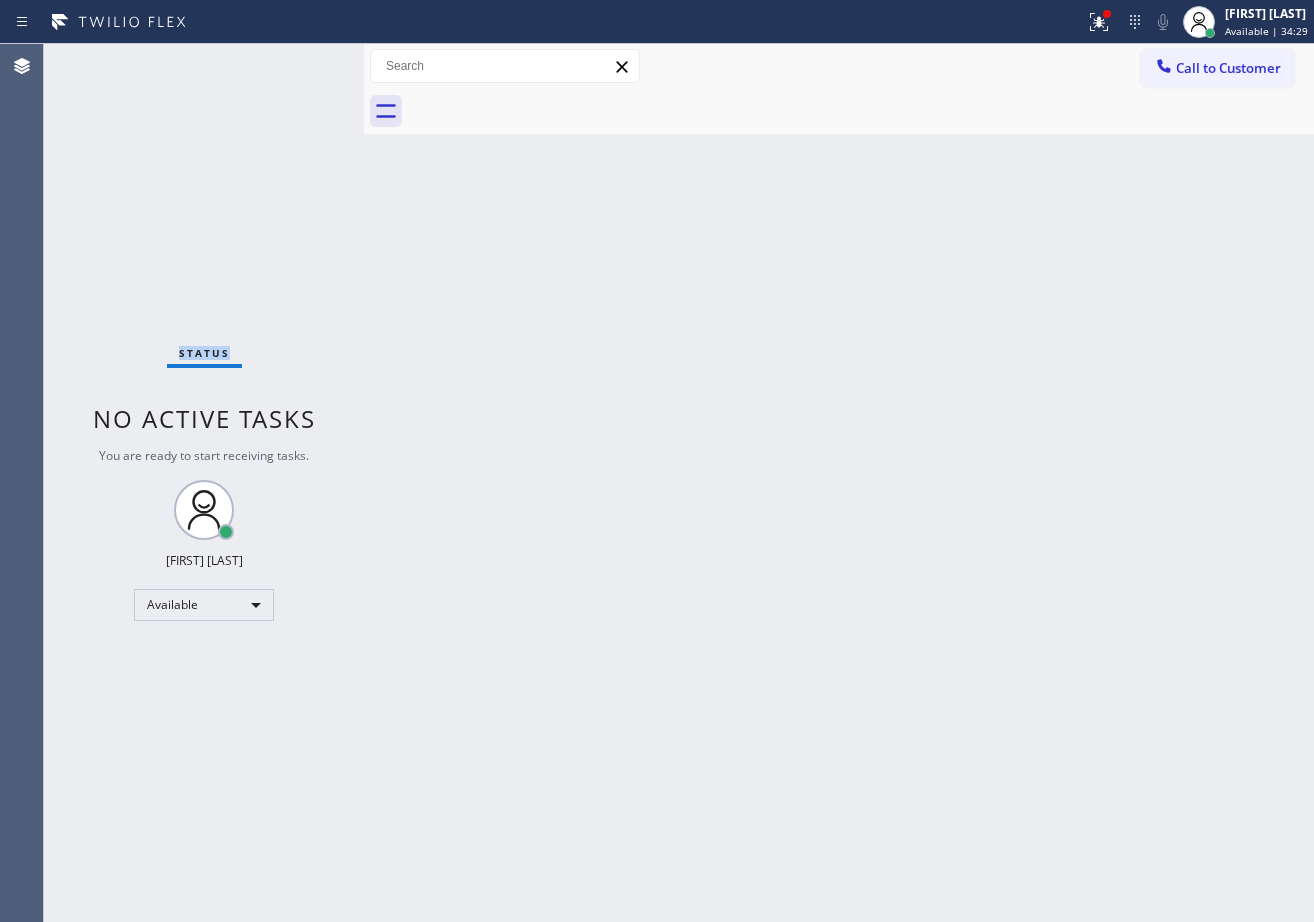 click on "Status   No active tasks     You are ready to start receiving tasks.   [FIRST] [MIDDLE] [LAST] Available" at bounding box center (204, 483) 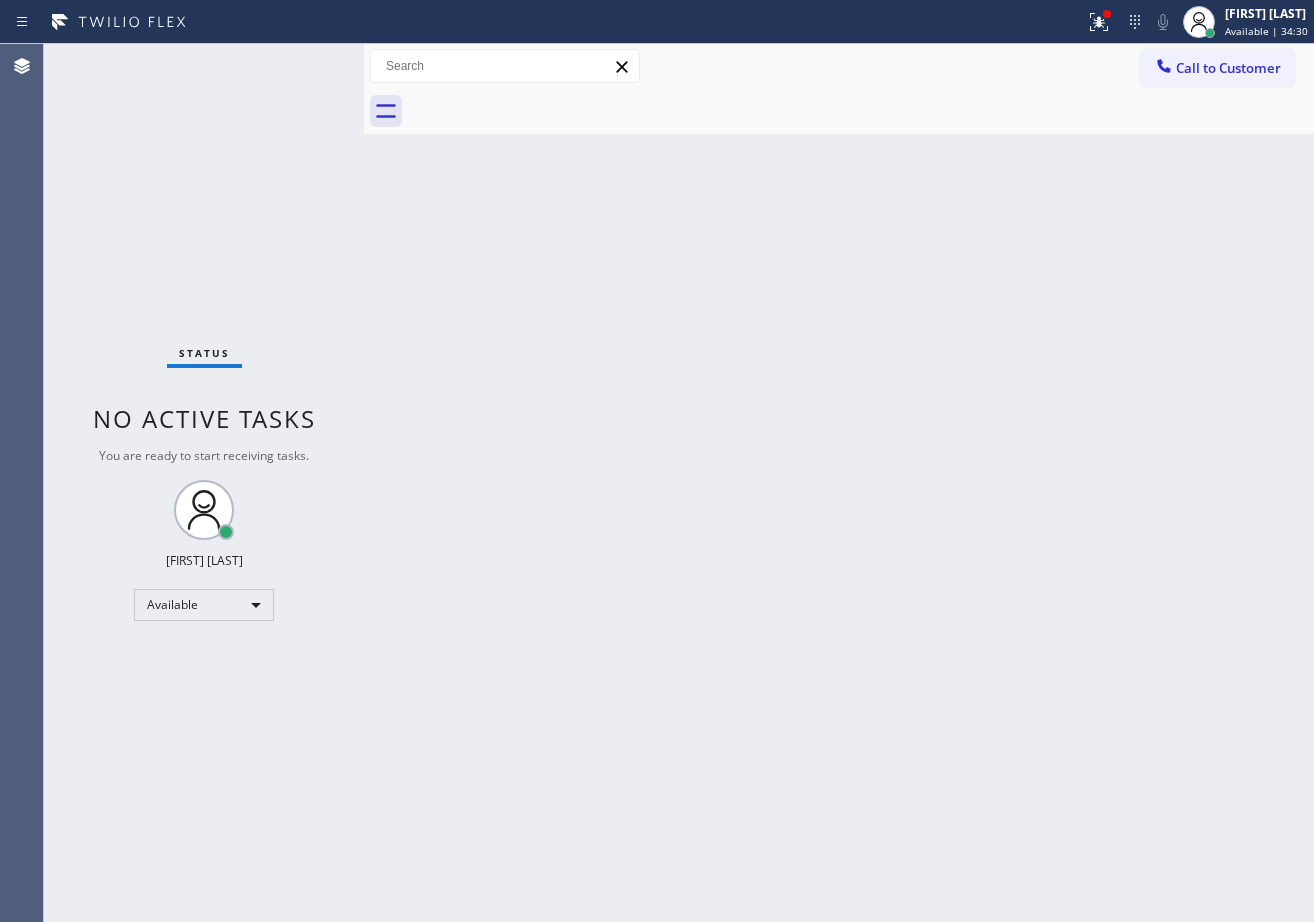 click on "Back to Dashboard Change Sender ID Customers Technicians Select a contact Outbound call Technician Search Technician Your caller id phone number Your caller id phone number Call Technician info Name   Phone none Address none Change Sender ID HVAC +18559994417 5 Star Appliance +18557314952 Appliance Repair +18554611149 Plumbing +18889090120 Air Duct Cleaning +18006865038  Electricians +18005688664 Cancel Change Check personal SMS Reset Change No tabs Call to Customer Outbound call Location Search location Your caller id phone number Customer number Call Outbound call Technician Search Technician Your caller id phone number Your caller id phone number Call" at bounding box center [839, 483] 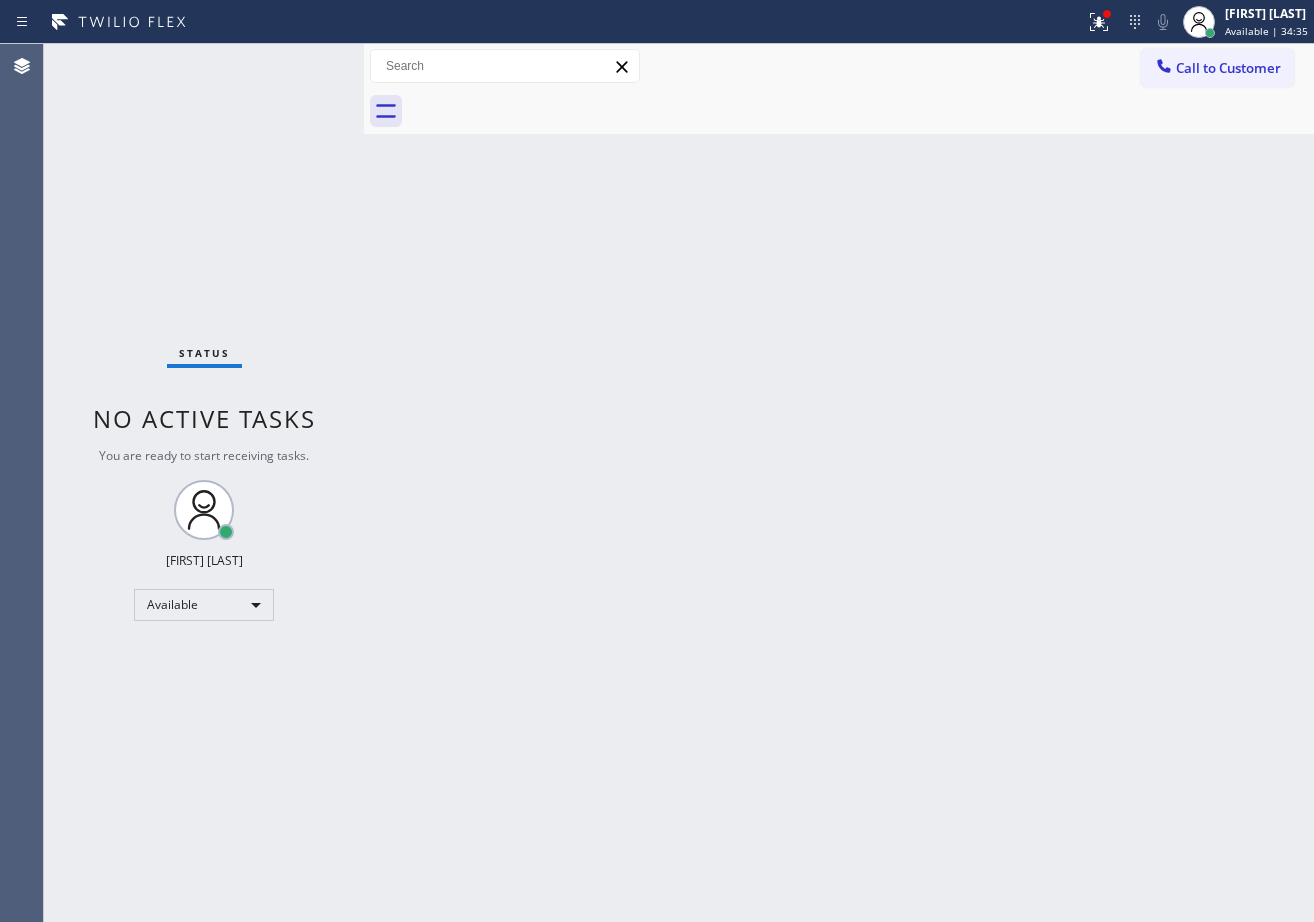click on "Back to Dashboard Change Sender ID Customers Technicians Select a contact Outbound call Technician Search Technician Your caller id phone number Your caller id phone number Call Technician info Name   Phone none Address none Change Sender ID HVAC +18559994417 5 Star Appliance +18557314952 Appliance Repair +18554611149 Plumbing +18889090120 Air Duct Cleaning +18006865038  Electricians +18005688664 Cancel Change Check personal SMS Reset Change No tabs Call to Customer Outbound call Location Search location Your caller id phone number Customer number Call Outbound call Technician Search Technician Your caller id phone number Your caller id phone number Call" at bounding box center [839, 483] 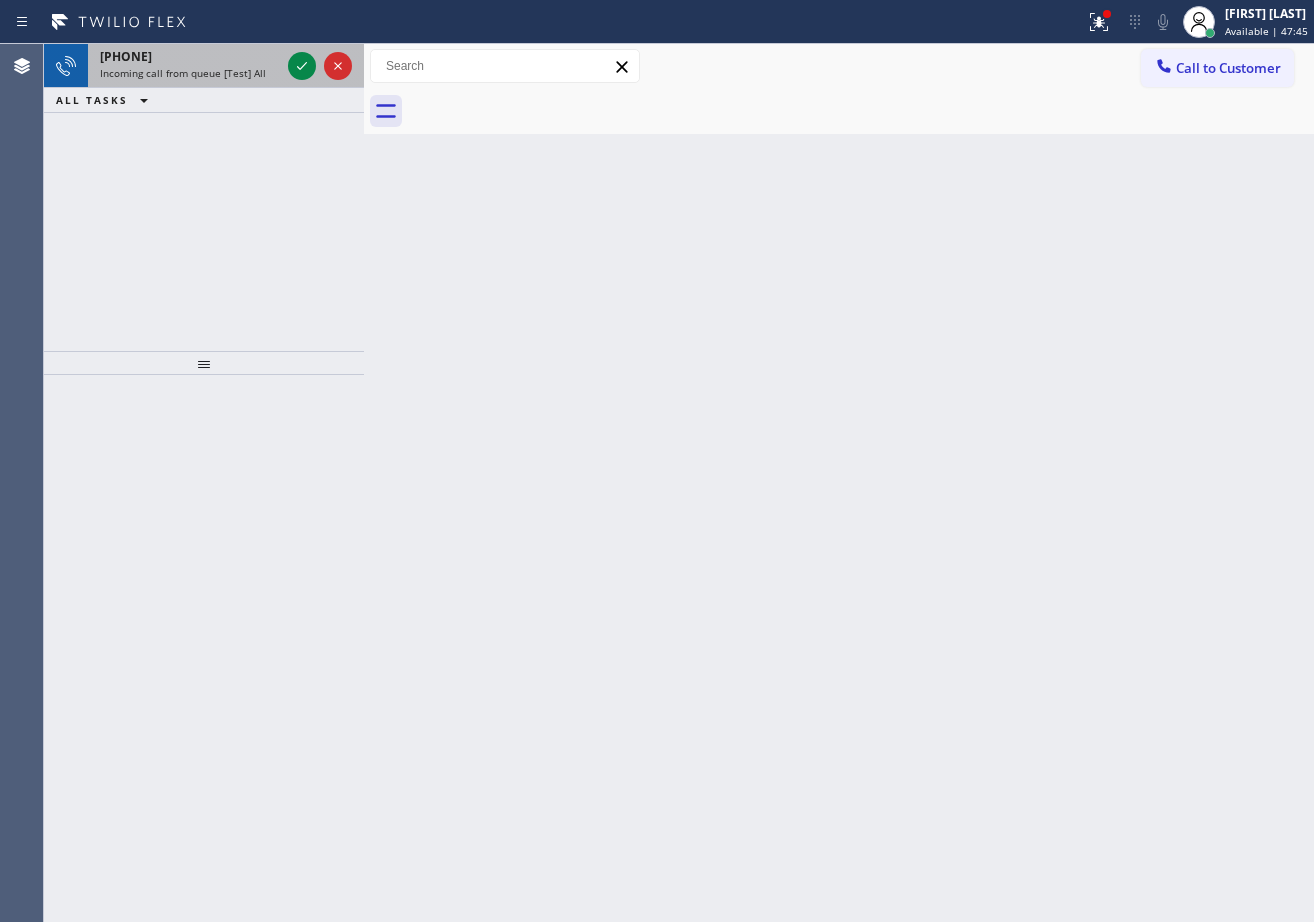 click on "[PHONE]" at bounding box center [190, 56] 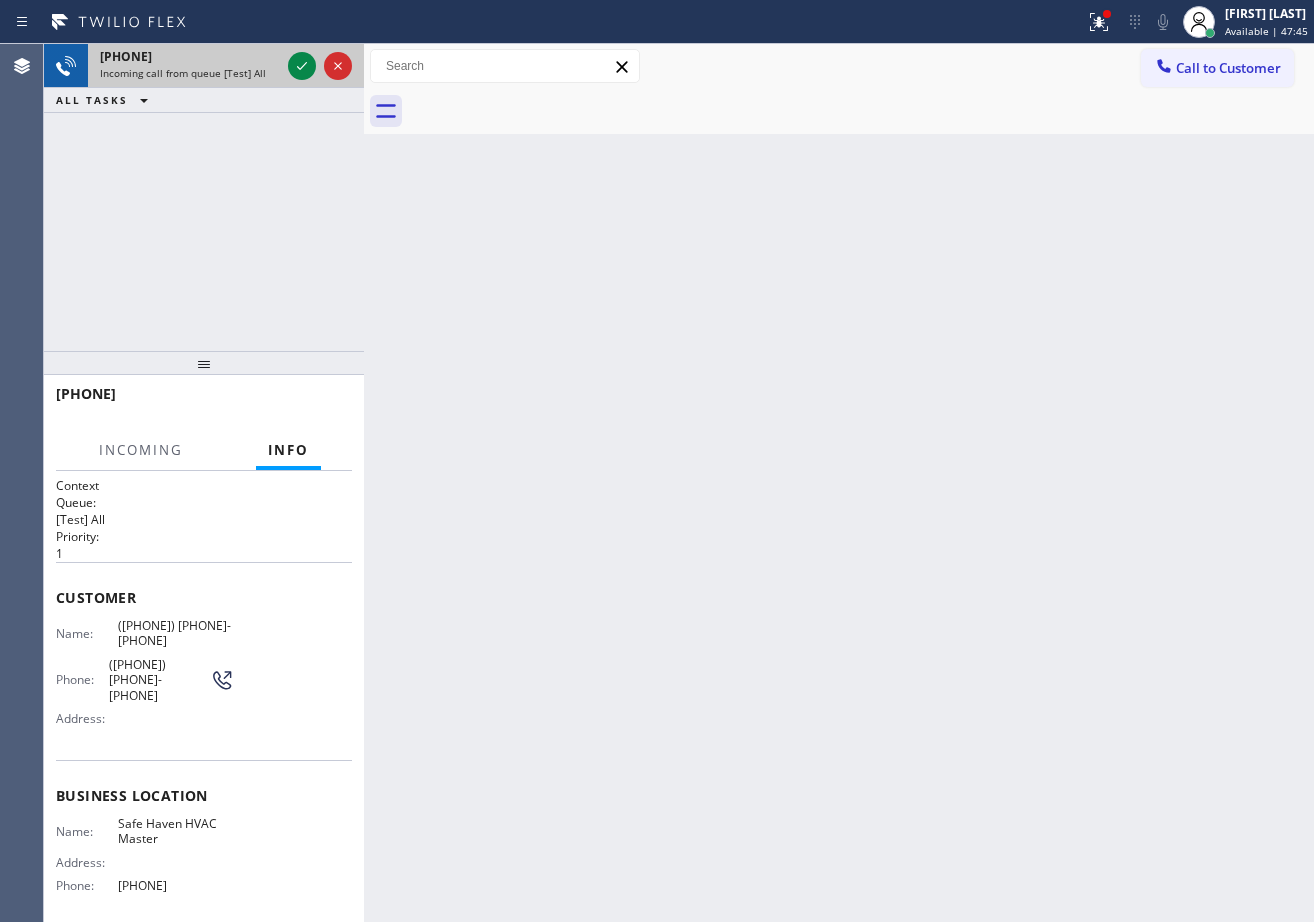 click on "[PHONE]" at bounding box center (190, 56) 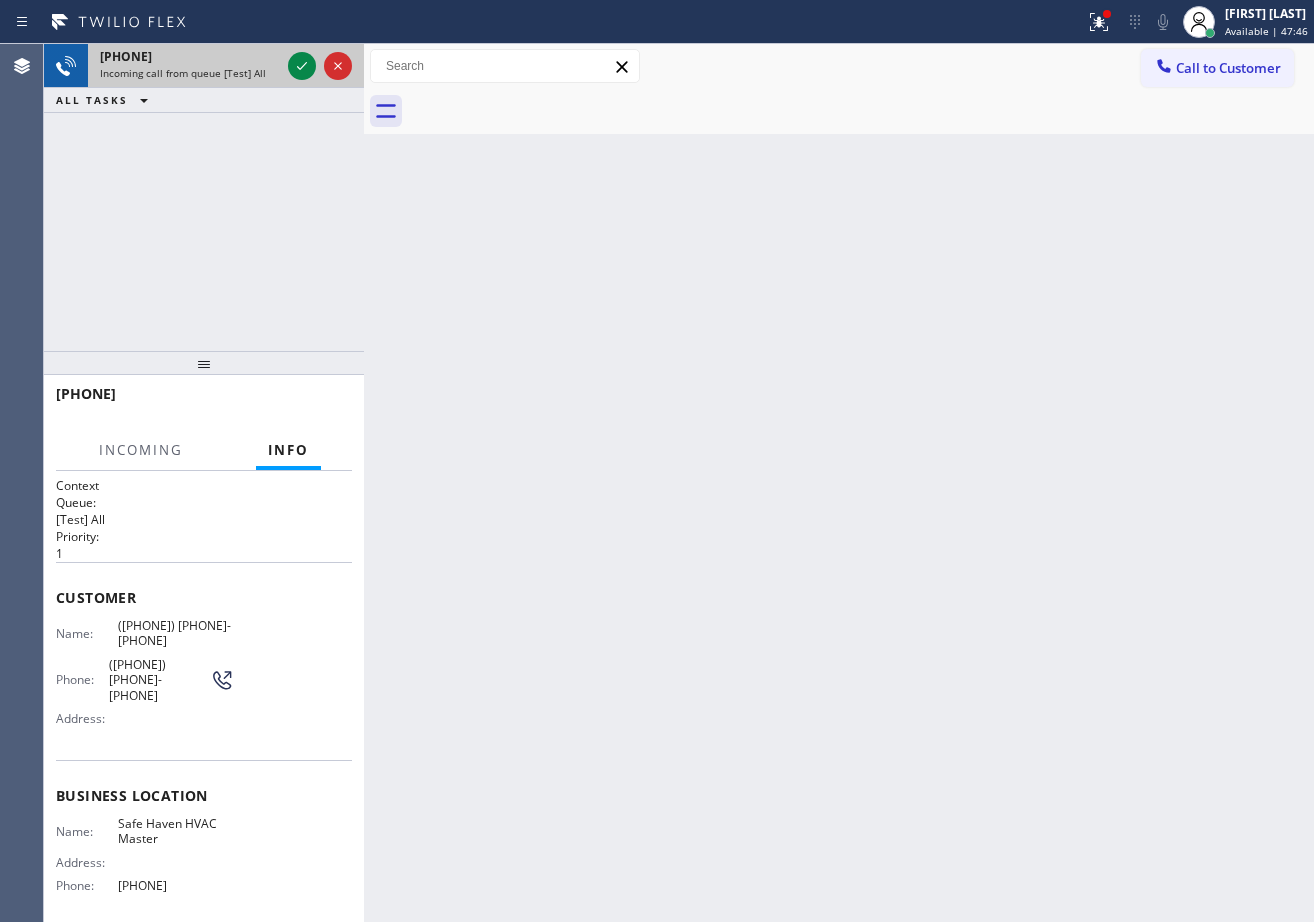 click on "[PHONE]" at bounding box center [190, 56] 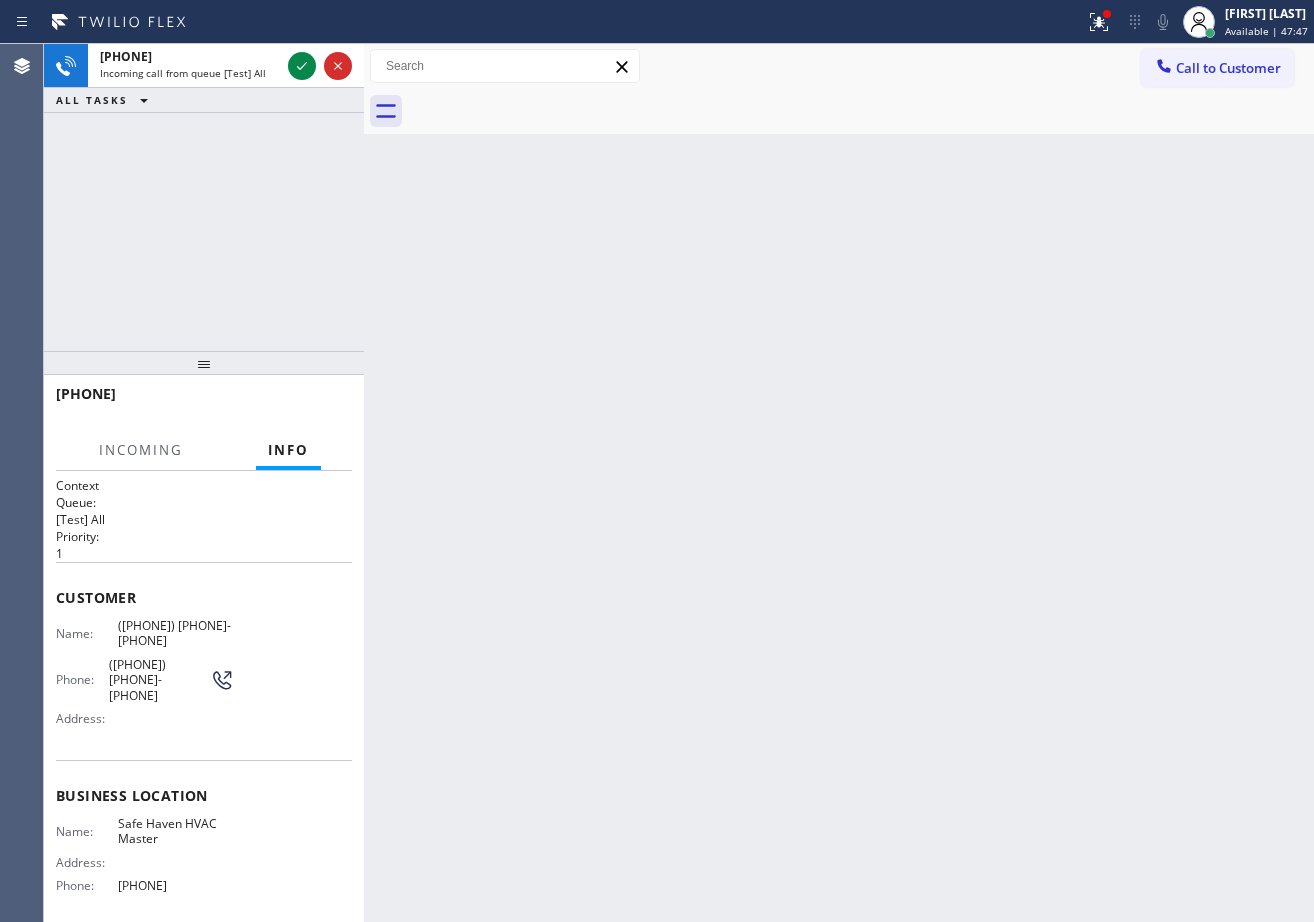 click on "[PHONE]" at bounding box center [190, 56] 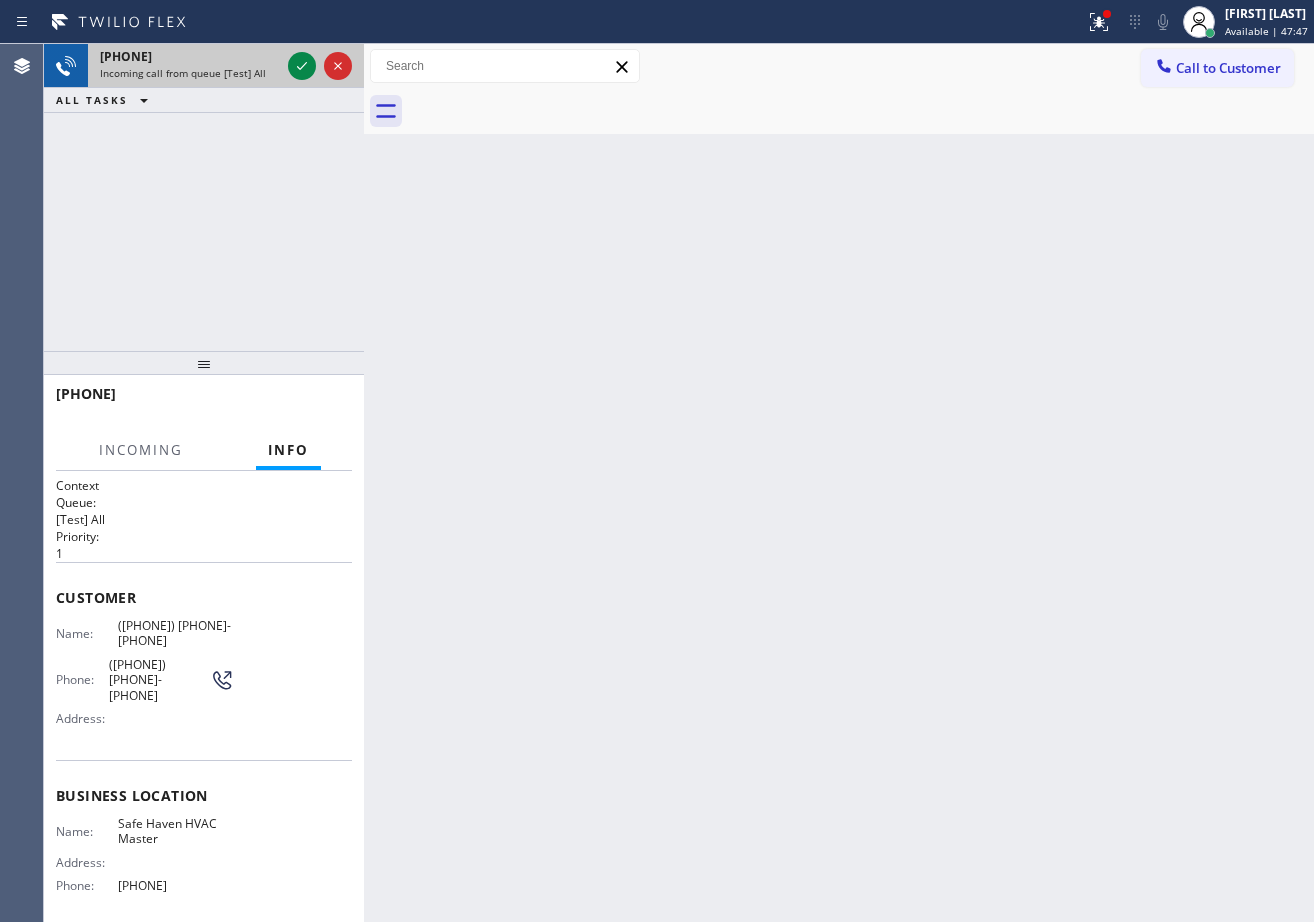 click at bounding box center (320, 66) 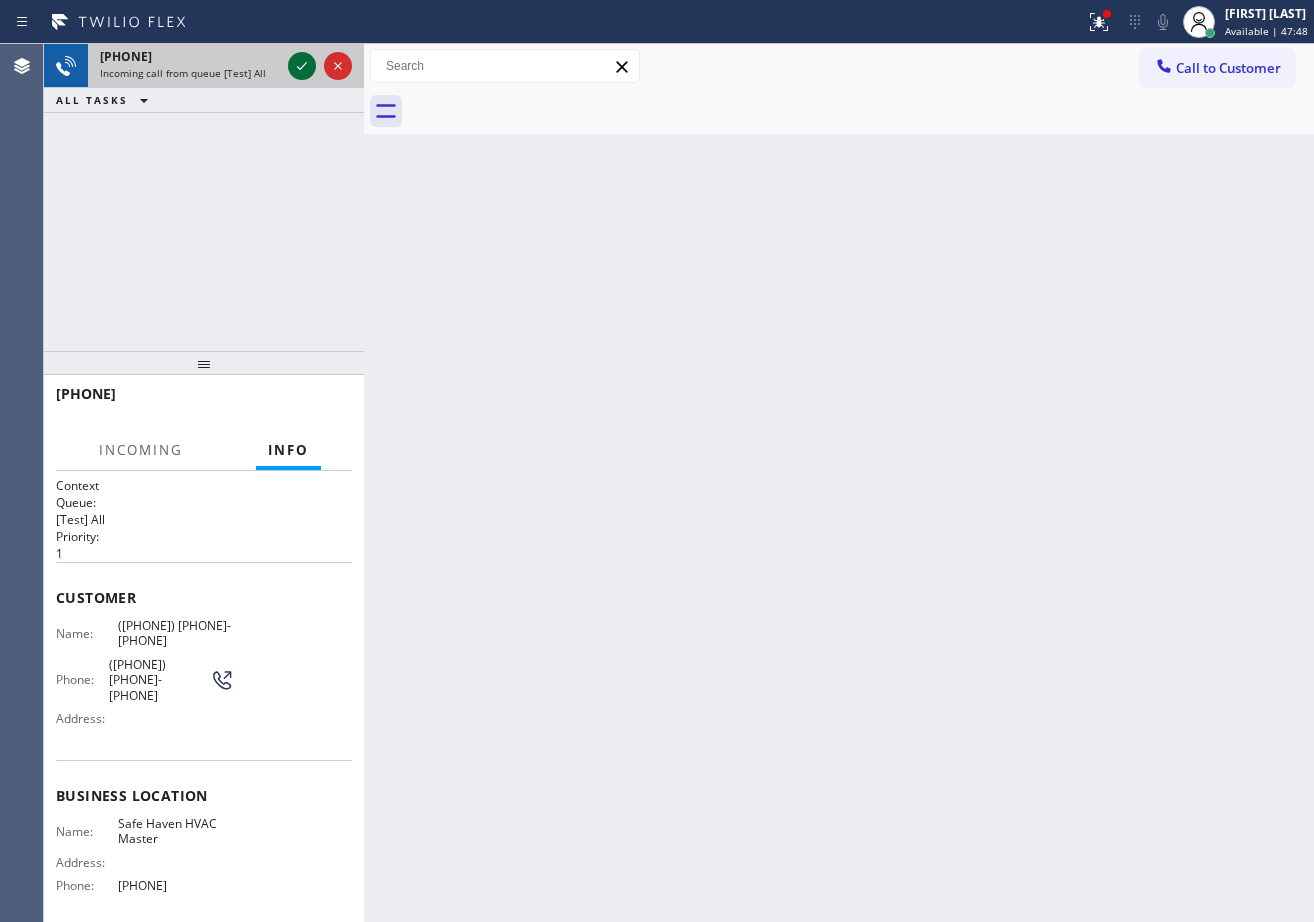 type 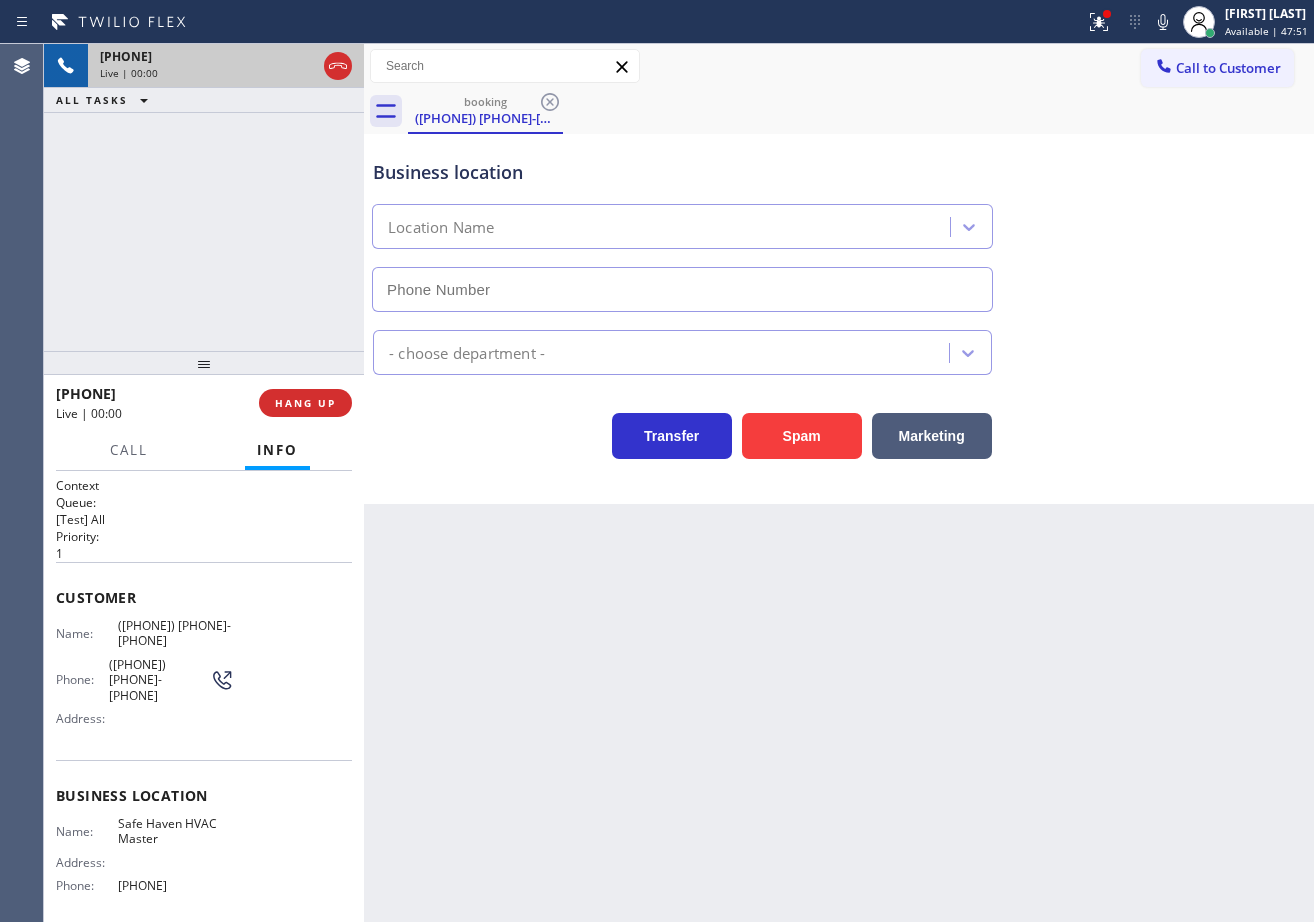 type on "[PHONE]" 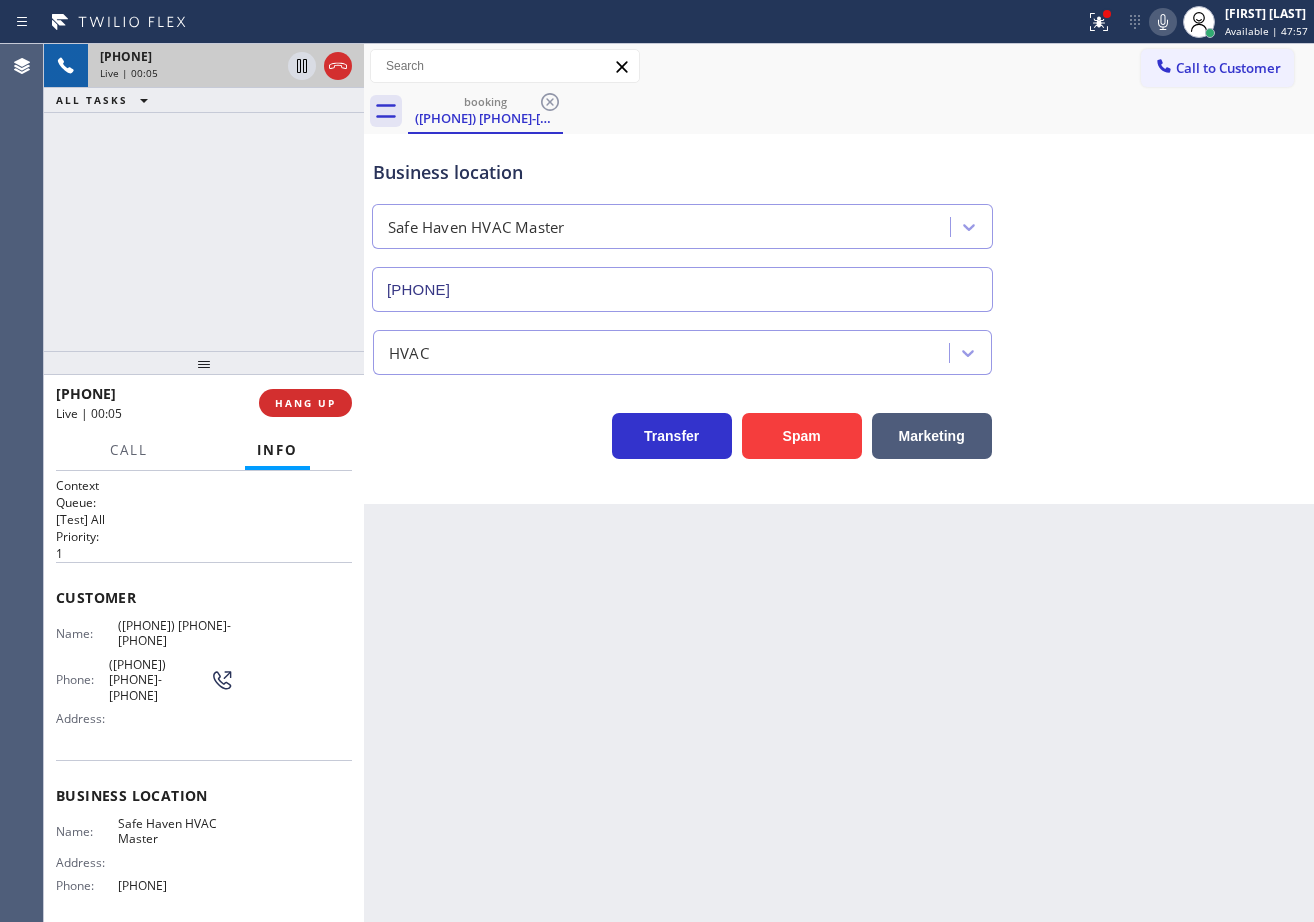 type 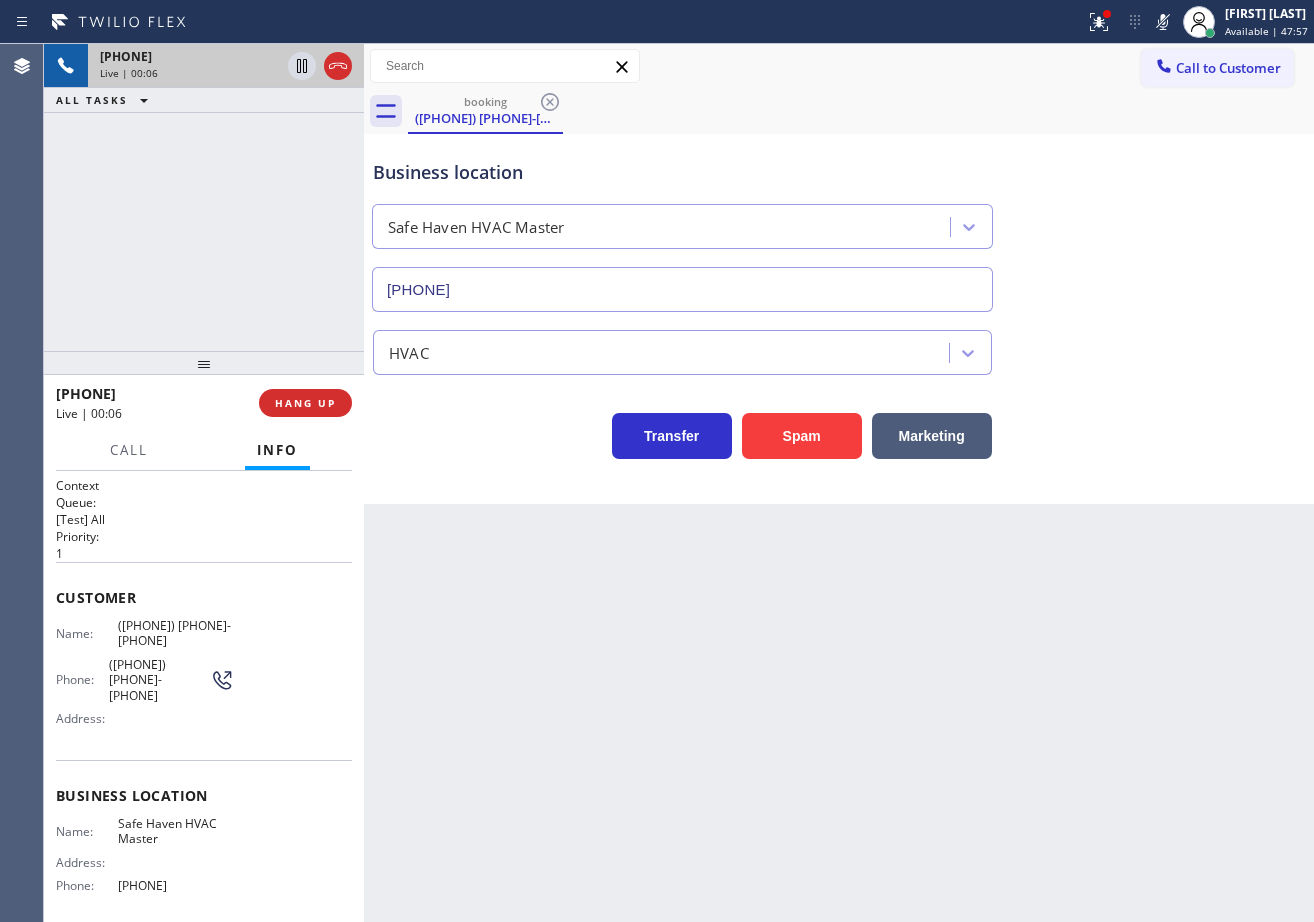 click on "Business location Safe Haven HVAC [PHONE]" at bounding box center (839, 221) 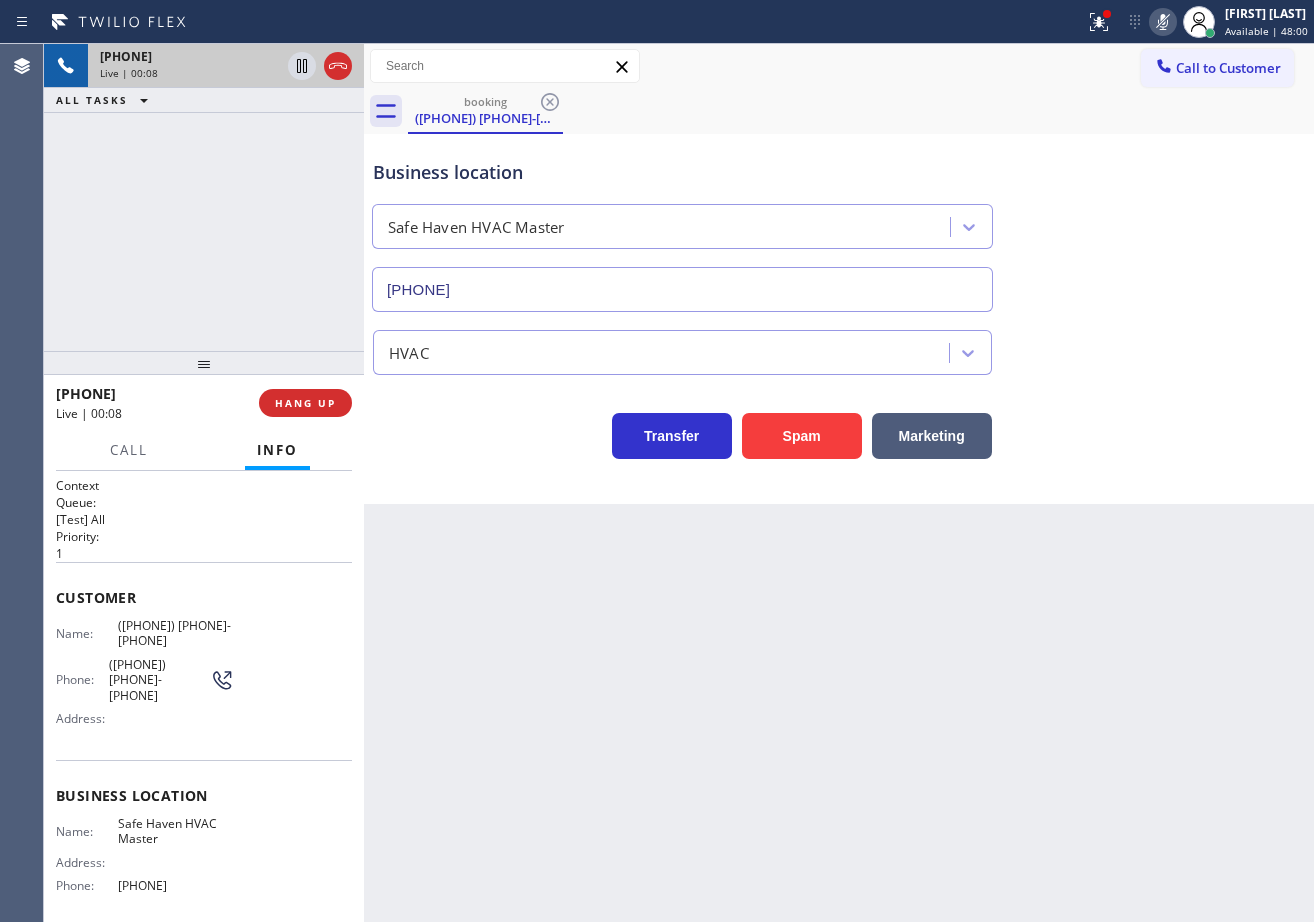 click 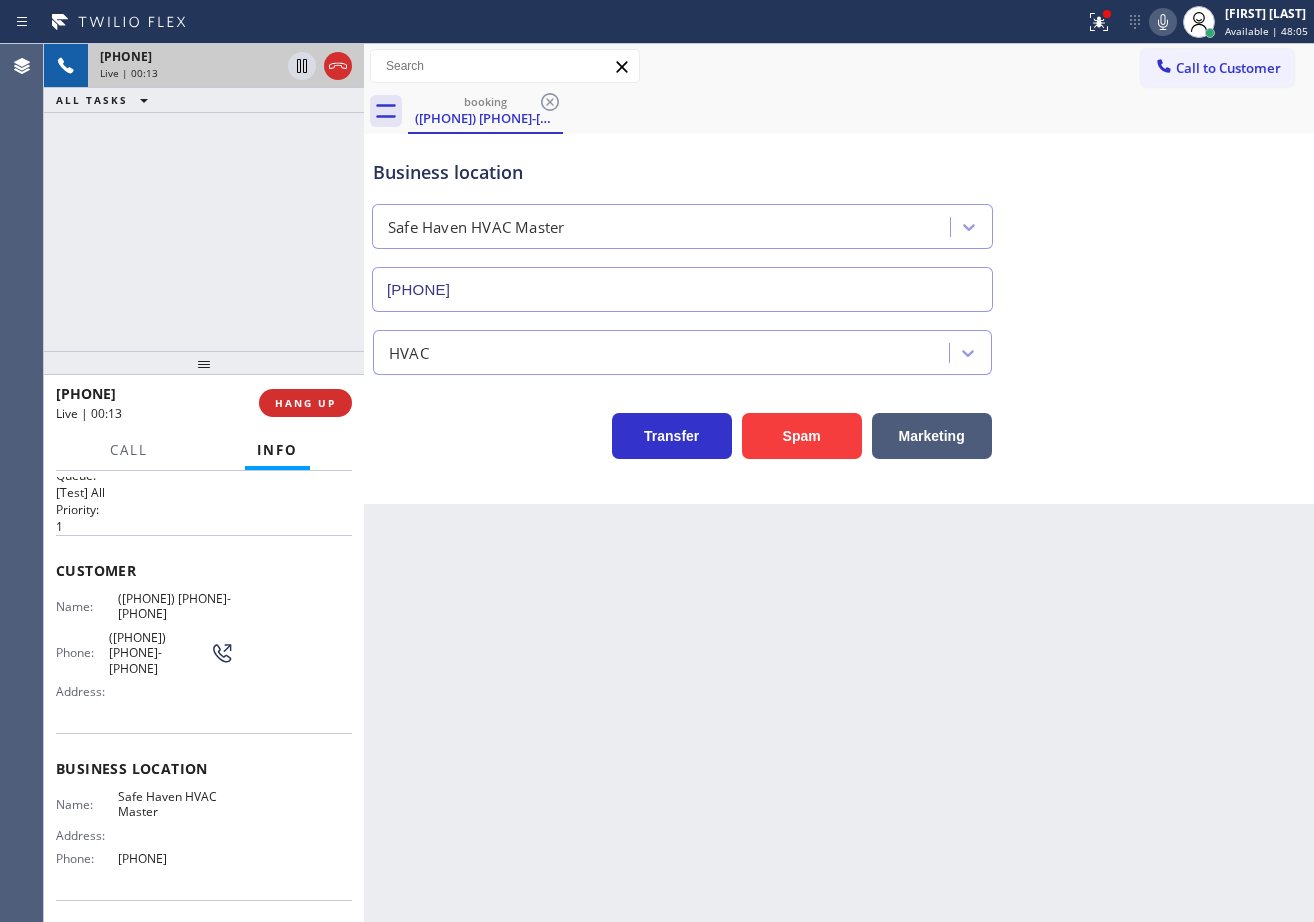scroll, scrollTop: 0, scrollLeft: 0, axis: both 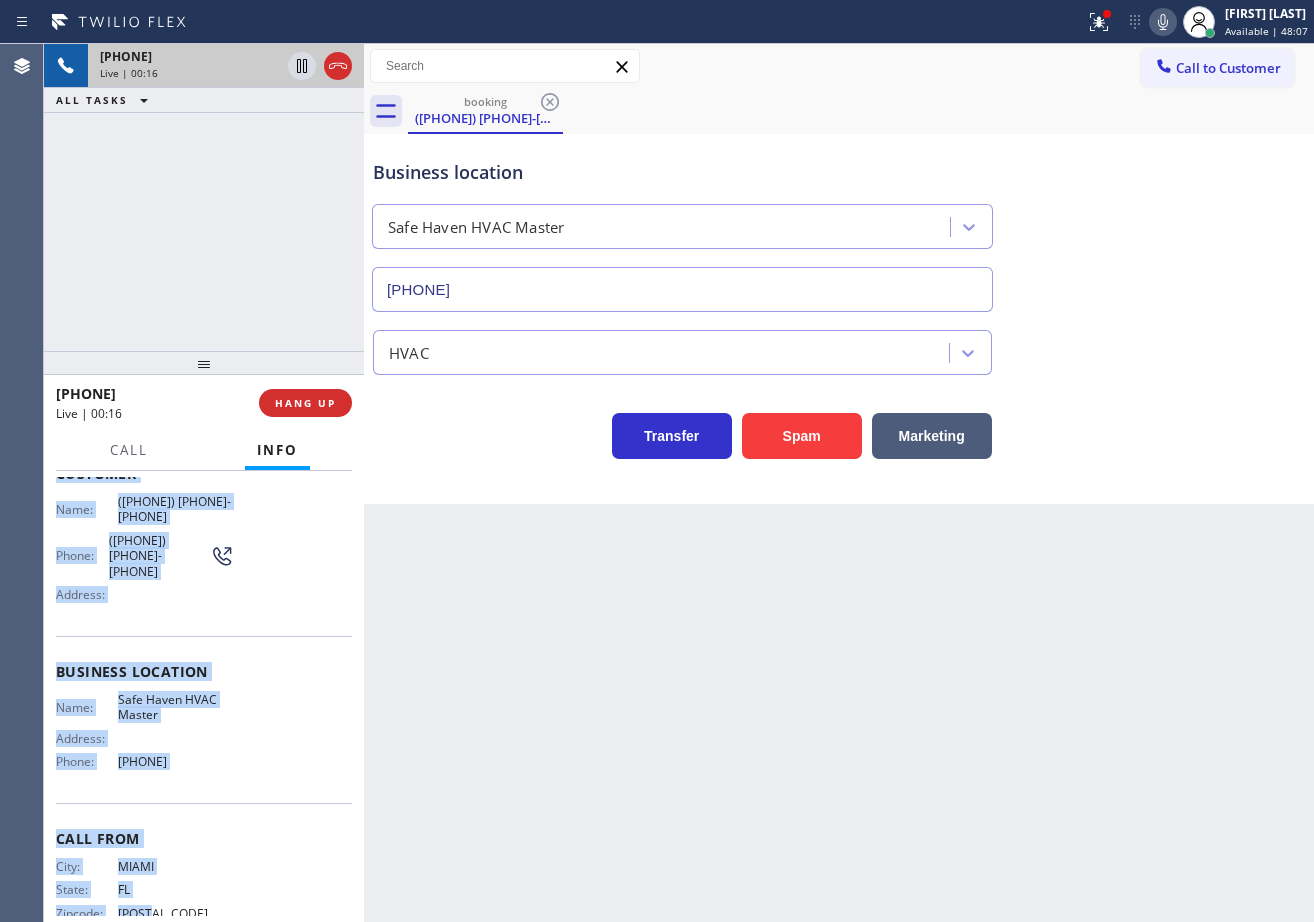 drag, startPoint x: 53, startPoint y: 596, endPoint x: 346, endPoint y: 711, distance: 314.76022 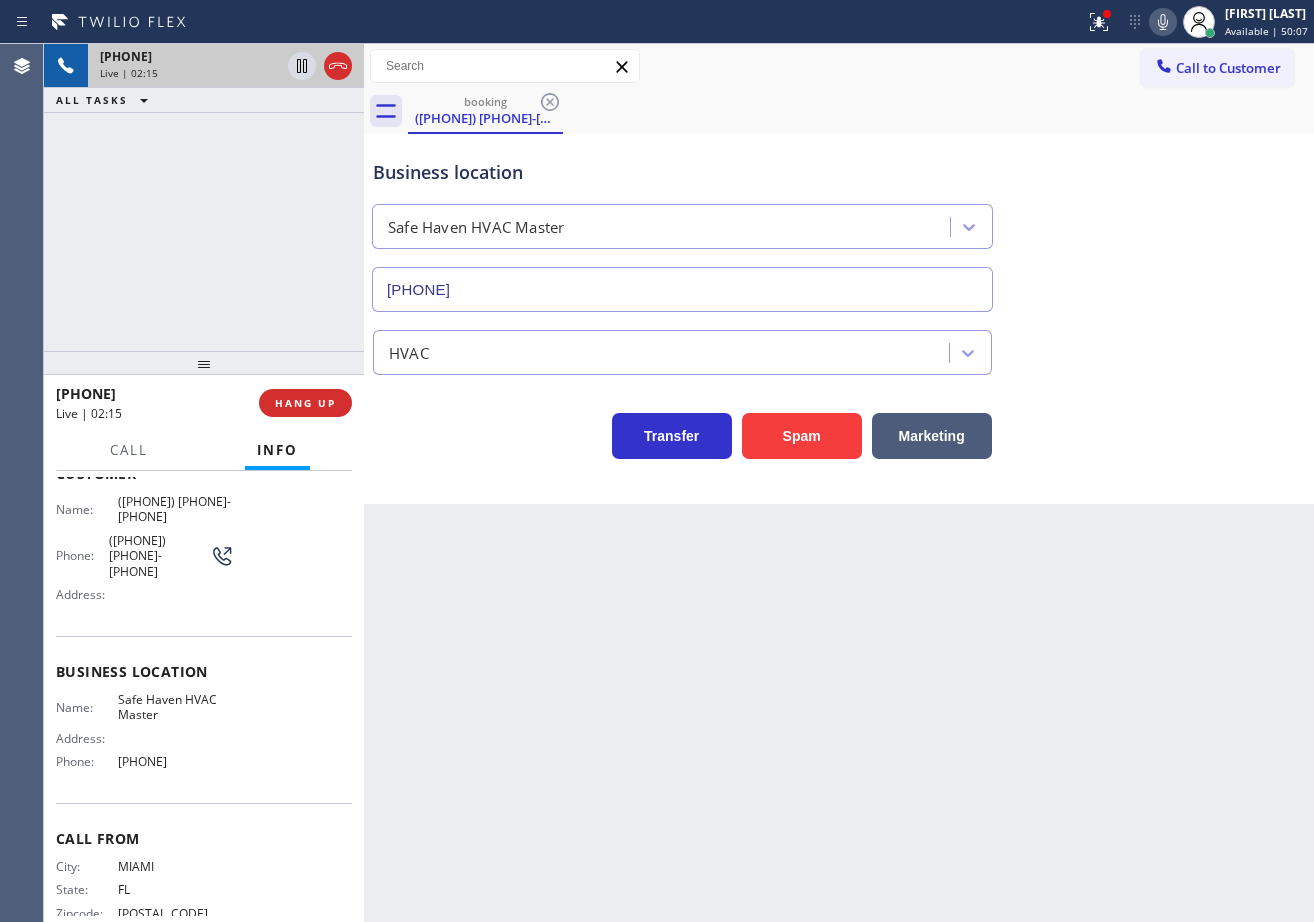 click on "Back to Dashboard Change Sender ID Customers Technicians Select a contact Outbound call Technician Search Technician Your caller id phone number Your caller id phone number Call Technician info Name   Phone none Address none Change Sender ID HVAC +1[PHONE] 5 Star Appliance +1[PHONE] Appliance Repair +1[PHONE] Plumbing +1[PHONE] Air Duct Cleaning +1[PHONE]  Electricians +1[PHONE] Cancel Change Check personal SMS Reset Change booking ([PHONE]) [PHONE]-[PHONE] Call to Customer Outbound call Location Search location Your caller id phone number Customer number Call Outbound call Technician Search Technician Your caller id phone number Your caller id phone number Call booking ([PHONE]) [PHONE]-[PHONE] Business location Safe Haven HVAC Master ([PHONE]) [PHONE]-[PHONE] HVAC Transfer Spam Marketing" at bounding box center (839, 483) 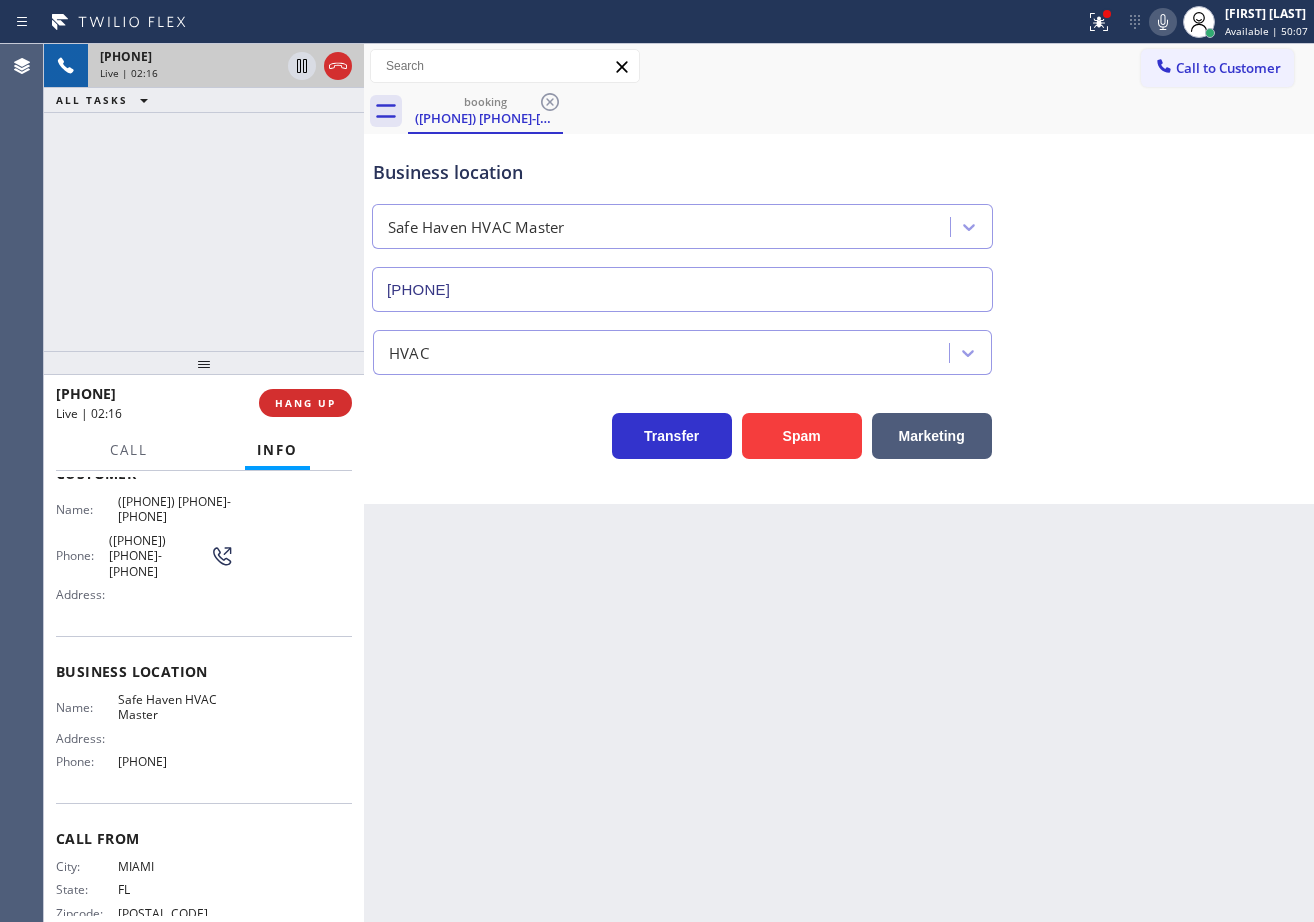 drag, startPoint x: 749, startPoint y: 807, endPoint x: 766, endPoint y: 778, distance: 33.61547 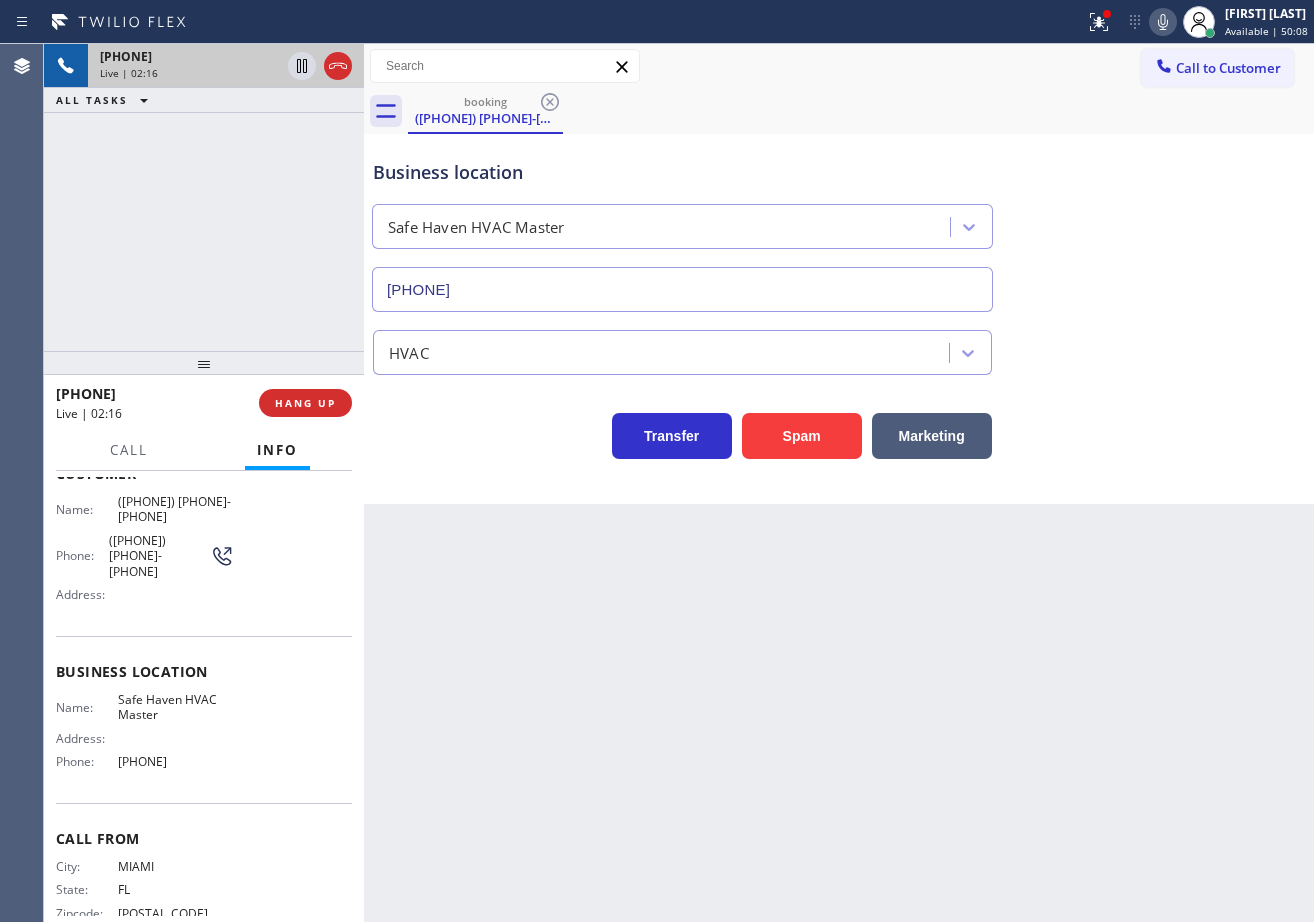 click on "Back to Dashboard Change Sender ID Customers Technicians Select a contact Outbound call Technician Search Technician Your caller id phone number Your caller id phone number Call Technician info Name   Phone none Address none Change Sender ID HVAC +1[PHONE] 5 Star Appliance +1[PHONE] Appliance Repair +1[PHONE] Plumbing +1[PHONE] Air Duct Cleaning +1[PHONE]  Electricians +1[PHONE] Cancel Change Check personal SMS Reset Change booking ([PHONE]) [PHONE]-[PHONE] Call to Customer Outbound call Location Search location Your caller id phone number Customer number Call Outbound call Technician Search Technician Your caller id phone number Your caller id phone number Call booking ([PHONE]) [PHONE]-[PHONE] Business location Safe Haven HVAC Master ([PHONE]) [PHONE]-[PHONE] HVAC Transfer Spam Marketing" at bounding box center (839, 483) 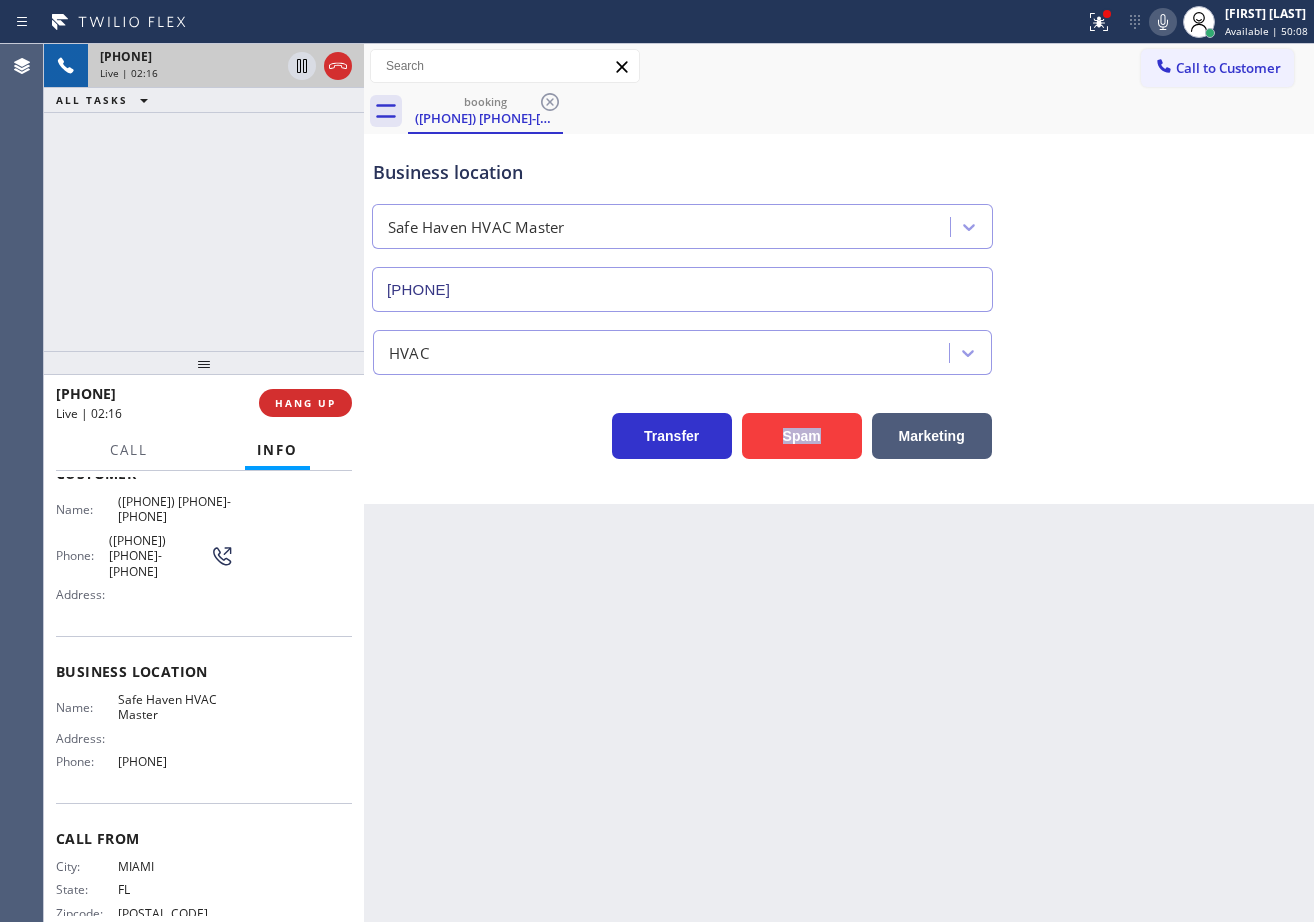 click on "Back to Dashboard Change Sender ID Customers Technicians Select a contact Outbound call Technician Search Technician Your caller id phone number Your caller id phone number Call Technician info Name   Phone none Address none Change Sender ID HVAC +1[PHONE] 5 Star Appliance +1[PHONE] Appliance Repair +1[PHONE] Plumbing +1[PHONE] Air Duct Cleaning +1[PHONE]  Electricians +1[PHONE] Cancel Change Check personal SMS Reset Change booking ([PHONE]) [PHONE]-[PHONE] Call to Customer Outbound call Location Search location Your caller id phone number Customer number Call Outbound call Technician Search Technician Your caller id phone number Your caller id phone number Call booking ([PHONE]) [PHONE]-[PHONE] Business location Safe Haven HVAC Master ([PHONE]) [PHONE]-[PHONE] HVAC Transfer Spam Marketing" at bounding box center (839, 483) 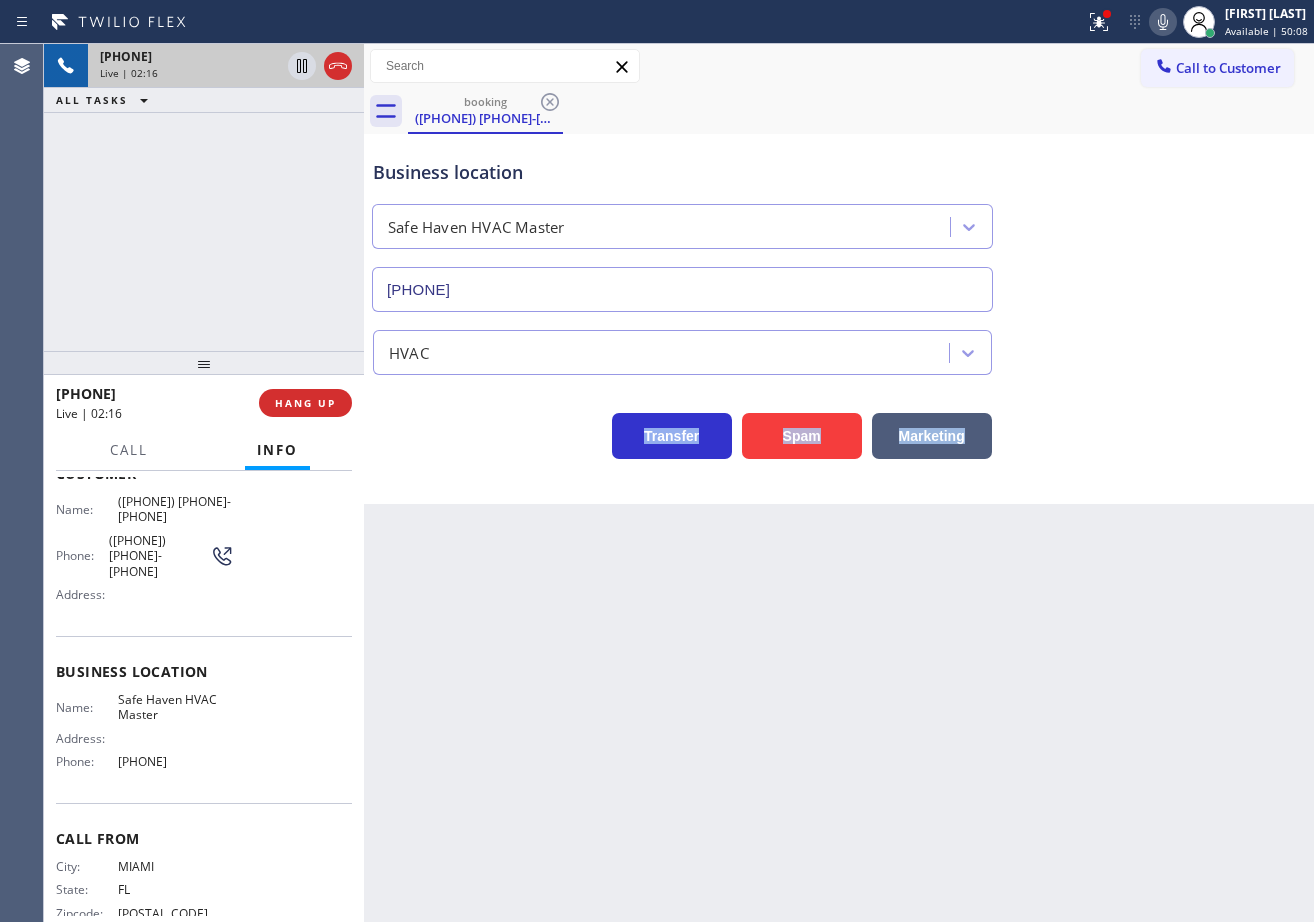 click on "Back to Dashboard Change Sender ID Customers Technicians Select a contact Outbound call Technician Search Technician Your caller id phone number Your caller id phone number Call Technician info Name   Phone none Address none Change Sender ID HVAC +1[PHONE] 5 Star Appliance +1[PHONE] Appliance Repair +1[PHONE] Plumbing +1[PHONE] Air Duct Cleaning +1[PHONE]  Electricians +1[PHONE] Cancel Change Check personal SMS Reset Change booking ([PHONE]) [PHONE]-[PHONE] Call to Customer Outbound call Location Search location Your caller id phone number Customer number Call Outbound call Technician Search Technician Your caller id phone number Your caller id phone number Call booking ([PHONE]) [PHONE]-[PHONE] Business location Safe Haven HVAC Master ([PHONE]) [PHONE]-[PHONE] HVAC Transfer Spam Marketing" at bounding box center [839, 483] 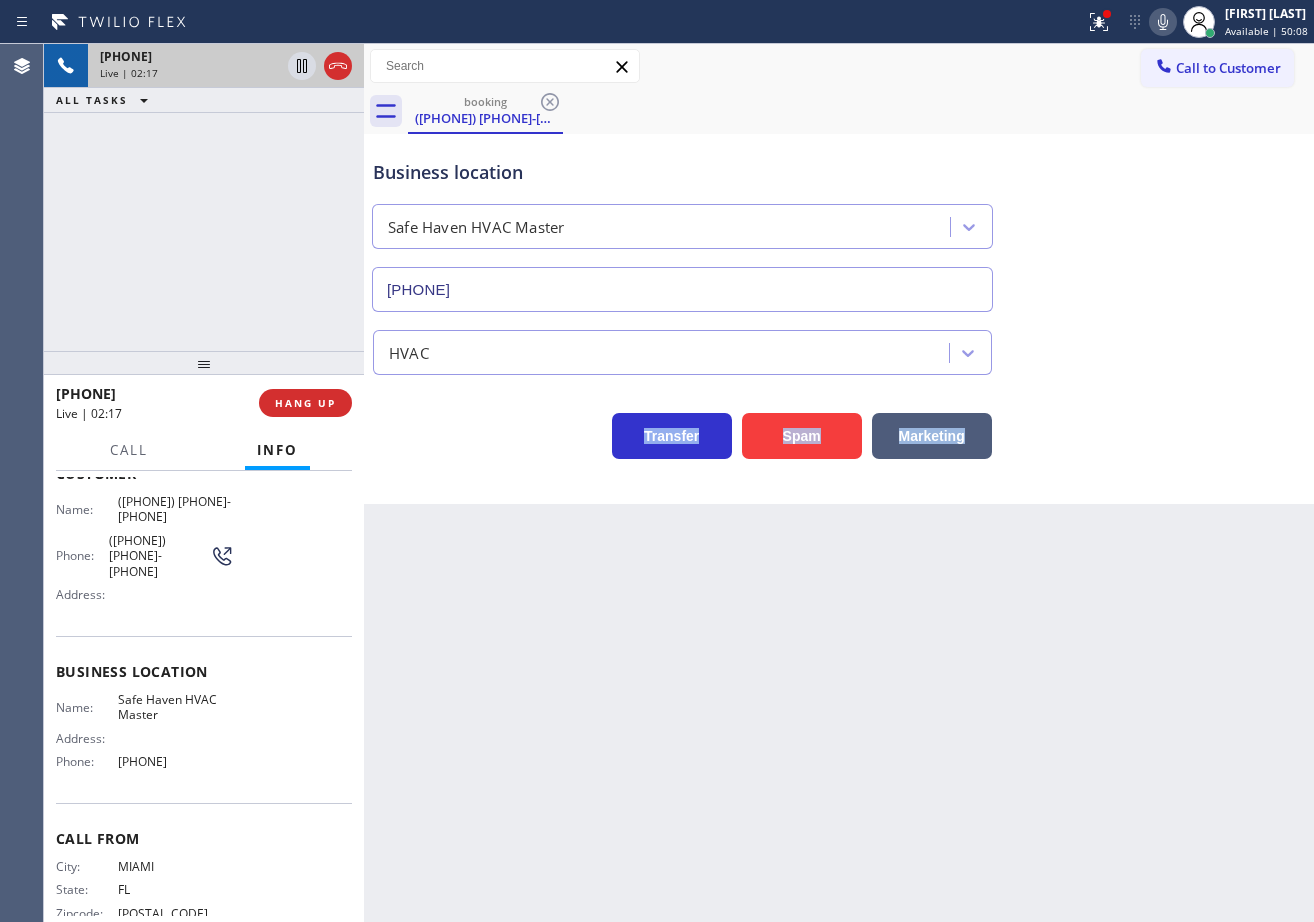 click on "Back to Dashboard Change Sender ID Customers Technicians Select a contact Outbound call Technician Search Technician Your caller id phone number Your caller id phone number Call Technician info Name   Phone none Address none Change Sender ID HVAC +1[PHONE] 5 Star Appliance +1[PHONE] Appliance Repair +1[PHONE] Plumbing +1[PHONE] Air Duct Cleaning +1[PHONE]  Electricians +1[PHONE] Cancel Change Check personal SMS Reset Change booking ([PHONE]) [PHONE]-[PHONE] Call to Customer Outbound call Location Search location Your caller id phone number Customer number Call Outbound call Technician Search Technician Your caller id phone number Your caller id phone number Call booking ([PHONE]) [PHONE]-[PHONE] Business location Safe Haven HVAC Master ([PHONE]) [PHONE]-[PHONE] HVAC Transfer Spam Marketing" at bounding box center [839, 483] 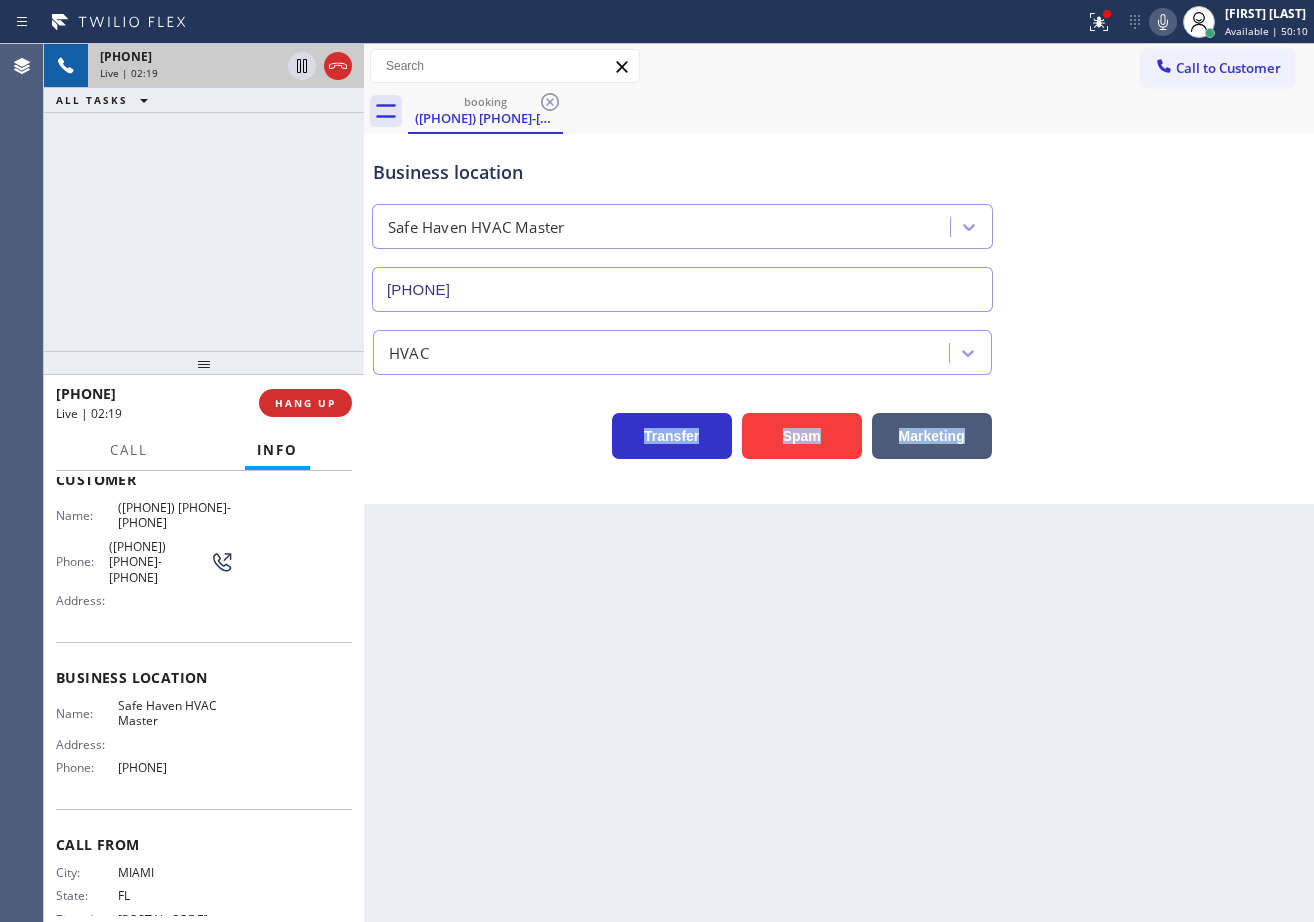 scroll, scrollTop: 0, scrollLeft: 0, axis: both 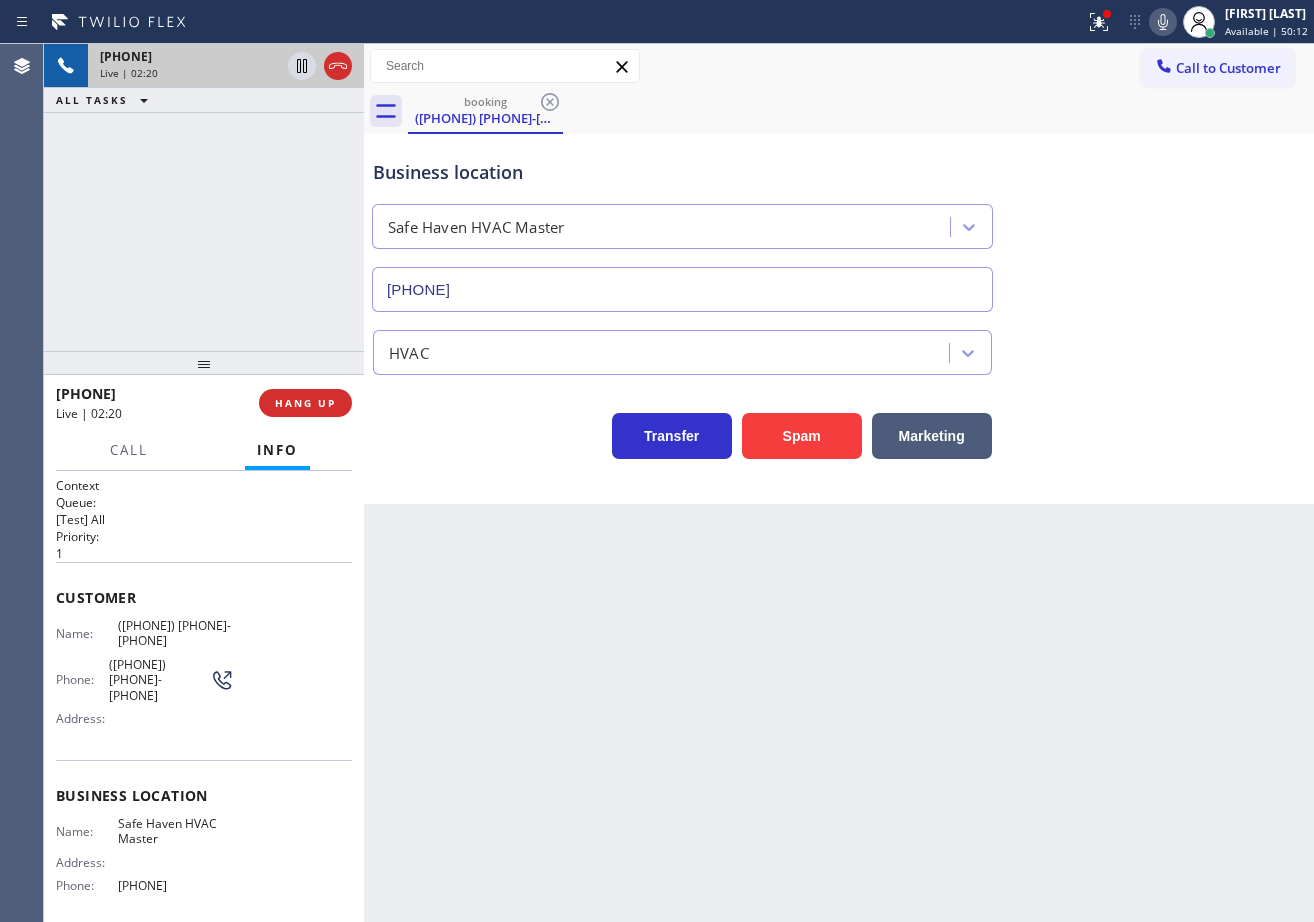 click on "Back to Dashboard Change Sender ID Customers Technicians Select a contact Outbound call Technician Search Technician Your caller id phone number Your caller id phone number Call Technician info Name   Phone none Address none Change Sender ID HVAC +1[PHONE] 5 Star Appliance +1[PHONE] Appliance Repair +1[PHONE] Plumbing +1[PHONE] Air Duct Cleaning +1[PHONE]  Electricians +1[PHONE] Cancel Change Check personal SMS Reset Change booking ([PHONE]) [PHONE]-[PHONE] Call to Customer Outbound call Location Search location Your caller id phone number Customer number Call Outbound call Technician Search Technician Your caller id phone number Your caller id phone number Call booking ([PHONE]) [PHONE]-[PHONE] Business location Safe Haven HVAC Master ([PHONE]) [PHONE]-[PHONE] HVAC Transfer Spam Marketing" at bounding box center [839, 483] 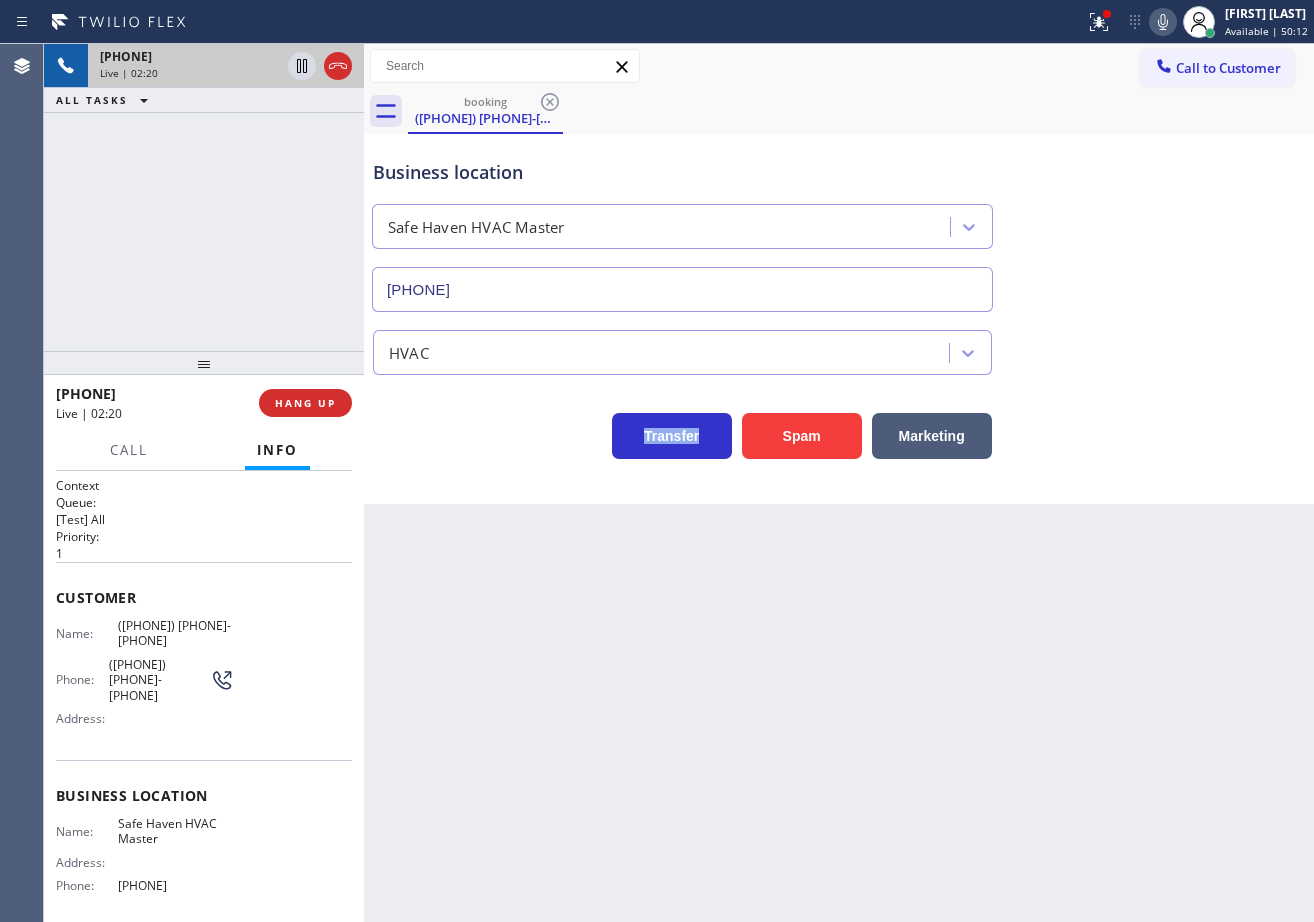 click on "Back to Dashboard Change Sender ID Customers Technicians Select a contact Outbound call Technician Search Technician Your caller id phone number Your caller id phone number Call Technician info Name   Phone none Address none Change Sender ID HVAC +1[PHONE] 5 Star Appliance +1[PHONE] Appliance Repair +1[PHONE] Plumbing +1[PHONE] Air Duct Cleaning +1[PHONE]  Electricians +1[PHONE] Cancel Change Check personal SMS Reset Change booking ([PHONE]) [PHONE]-[PHONE] Call to Customer Outbound call Location Search location Your caller id phone number Customer number Call Outbound call Technician Search Technician Your caller id phone number Your caller id phone number Call booking ([PHONE]) [PHONE]-[PHONE] Business location Safe Haven HVAC Master ([PHONE]) [PHONE]-[PHONE] HVAC Transfer Spam Marketing" at bounding box center [839, 483] 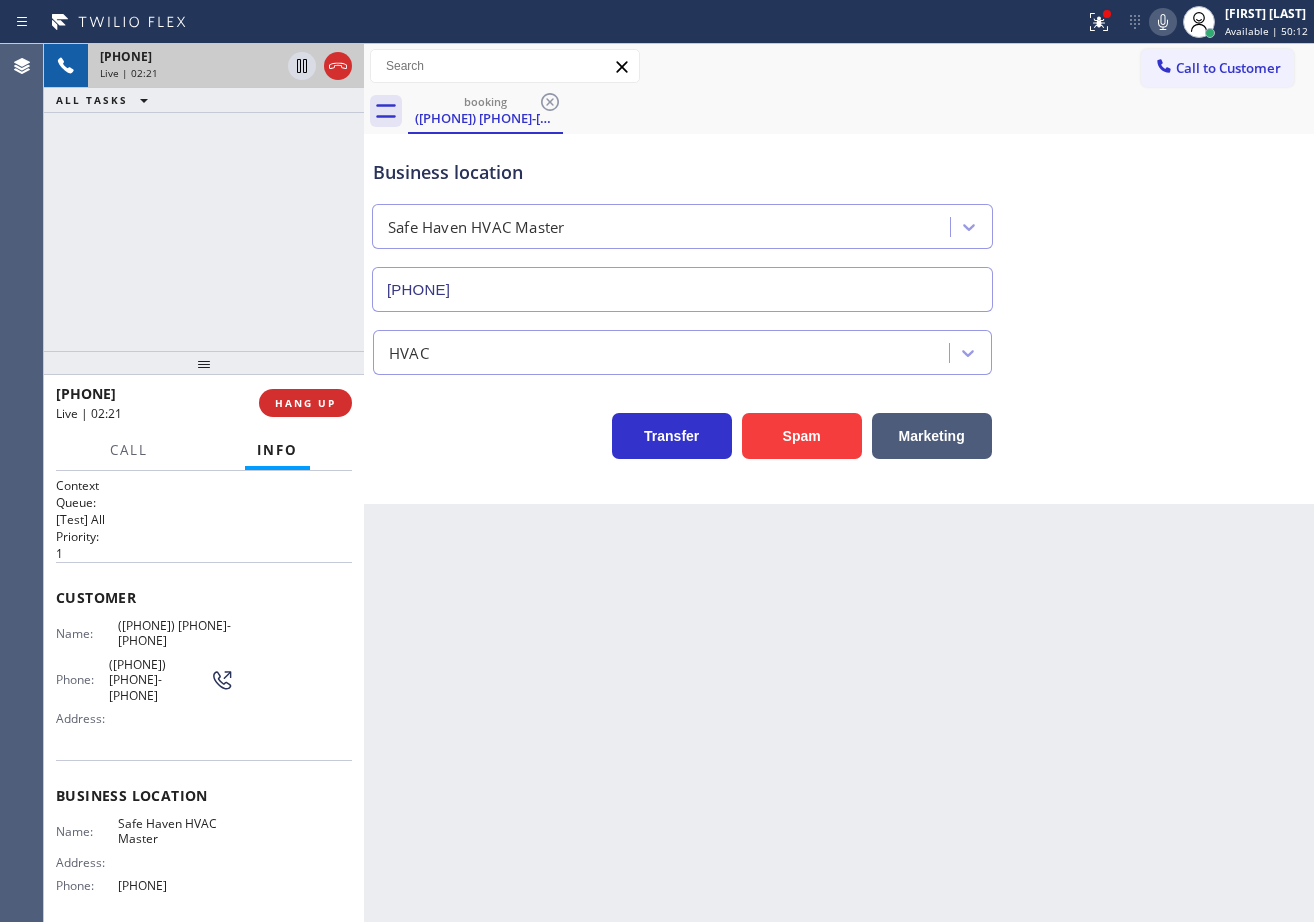 click on "Back to Dashboard Change Sender ID Customers Technicians Select a contact Outbound call Technician Search Technician Your caller id phone number Your caller id phone number Call Technician info Name   Phone none Address none Change Sender ID HVAC +1[PHONE] 5 Star Appliance +1[PHONE] Appliance Repair +1[PHONE] Plumbing +1[PHONE] Air Duct Cleaning +1[PHONE]  Electricians +1[PHONE] Cancel Change Check personal SMS Reset Change booking ([PHONE]) [PHONE]-[PHONE] Call to Customer Outbound call Location Search location Your caller id phone number Customer number Call Outbound call Technician Search Technician Your caller id phone number Your caller id phone number Call booking ([PHONE]) [PHONE]-[PHONE] Business location Safe Haven HVAC Master ([PHONE]) [PHONE]-[PHONE] HVAC Transfer Spam Marketing" at bounding box center (839, 483) 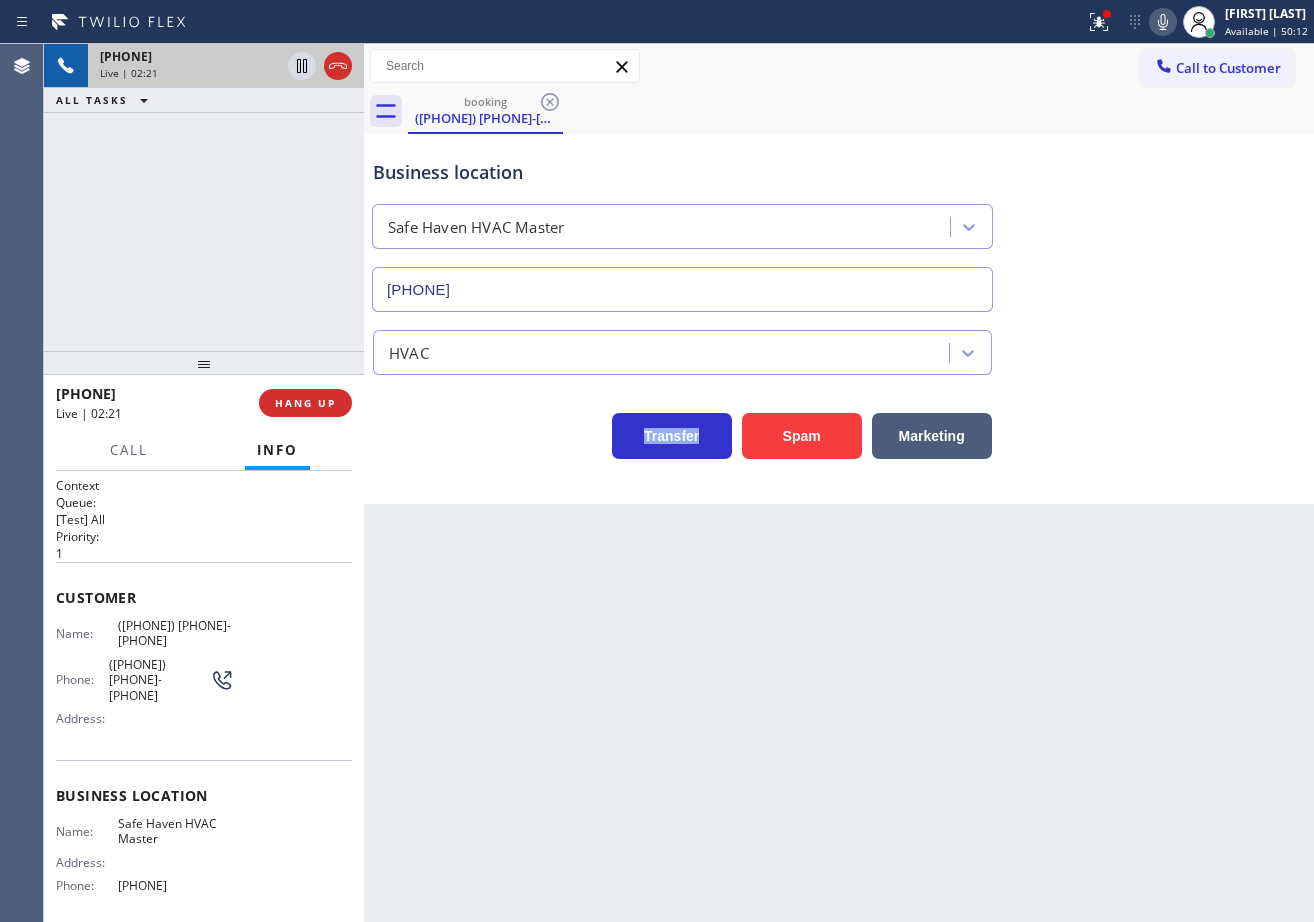 click on "Back to Dashboard Change Sender ID Customers Technicians Select a contact Outbound call Technician Search Technician Your caller id phone number Your caller id phone number Call Technician info Name   Phone none Address none Change Sender ID HVAC +1[PHONE] 5 Star Appliance +1[PHONE] Appliance Repair +1[PHONE] Plumbing +1[PHONE] Air Duct Cleaning +1[PHONE]  Electricians +1[PHONE] Cancel Change Check personal SMS Reset Change booking ([PHONE]) [PHONE]-[PHONE] Call to Customer Outbound call Location Search location Your caller id phone number Customer number Call Outbound call Technician Search Technician Your caller id phone number Your caller id phone number Call booking ([PHONE]) [PHONE]-[PHONE] Business location Safe Haven HVAC Master ([PHONE]) [PHONE]-[PHONE] HVAC Transfer Spam Marketing" at bounding box center (839, 483) 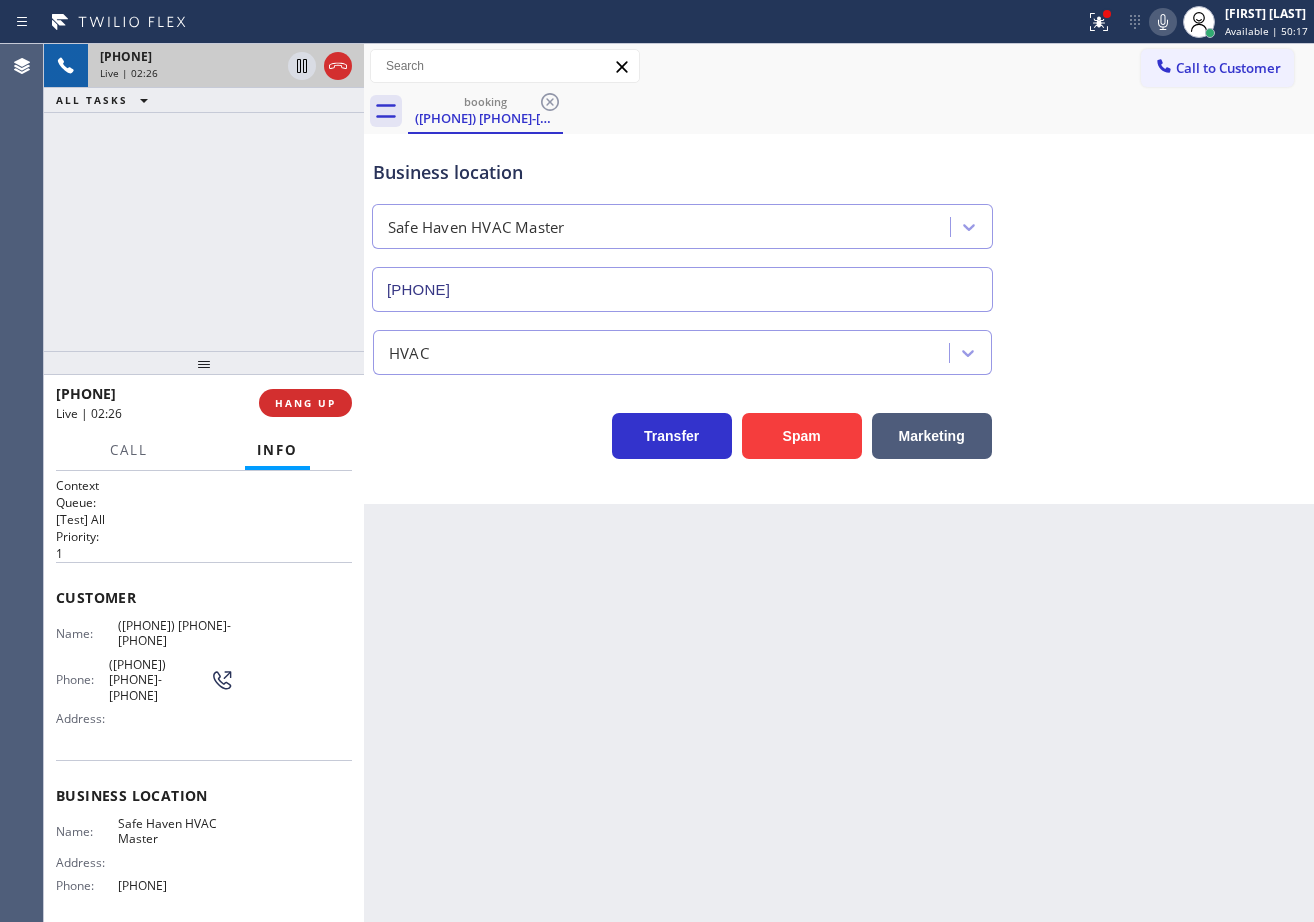click on "[PHONE] Live | [TIME] ALL TASKS ALL TASKS ACTIVE TASKS TASKS IN WRAP UP" at bounding box center [204, 197] 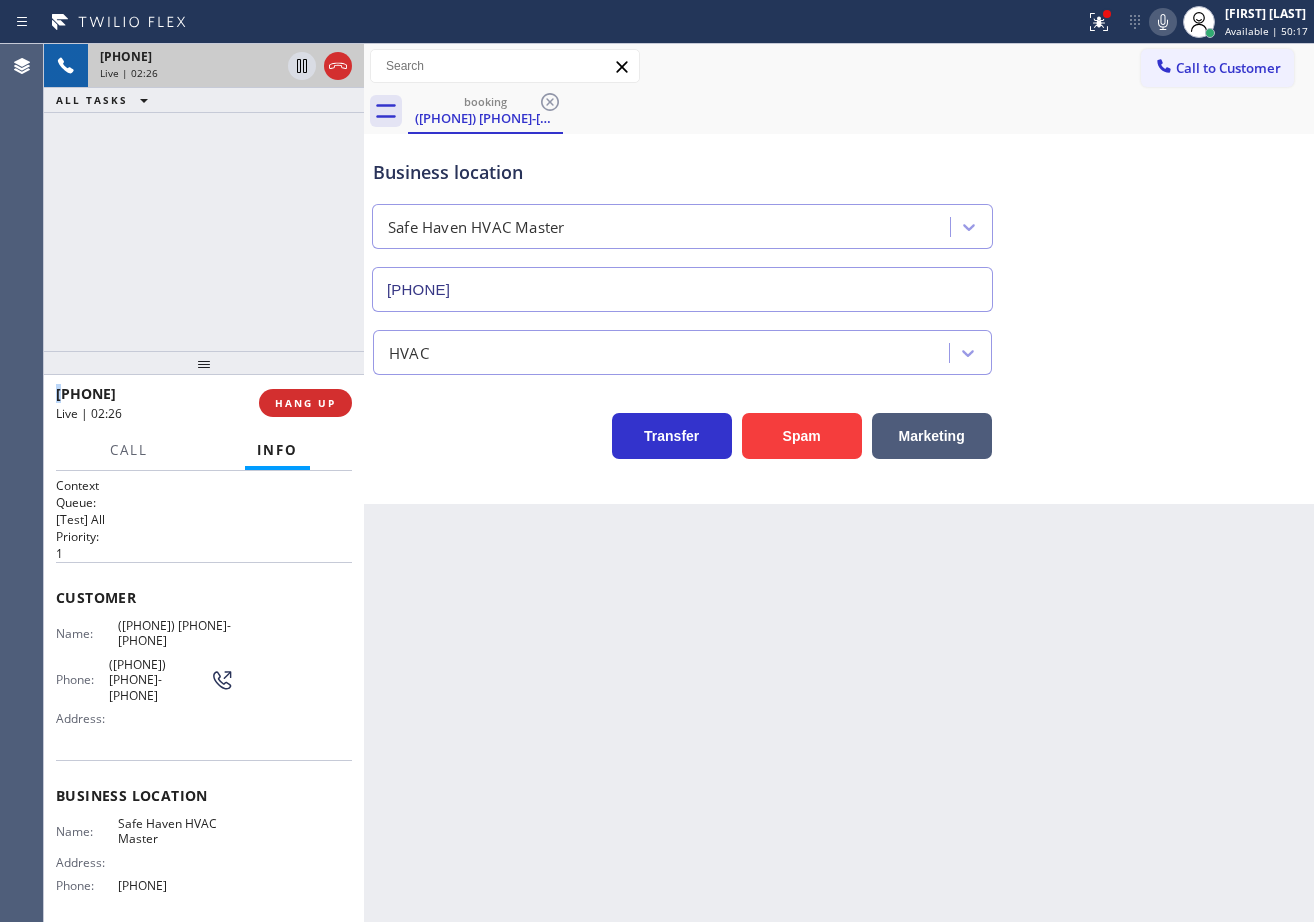 click on "[PHONE] Live | [TIME] ALL TASKS ALL TASKS ACTIVE TASKS TASKS IN WRAP UP" at bounding box center (204, 197) 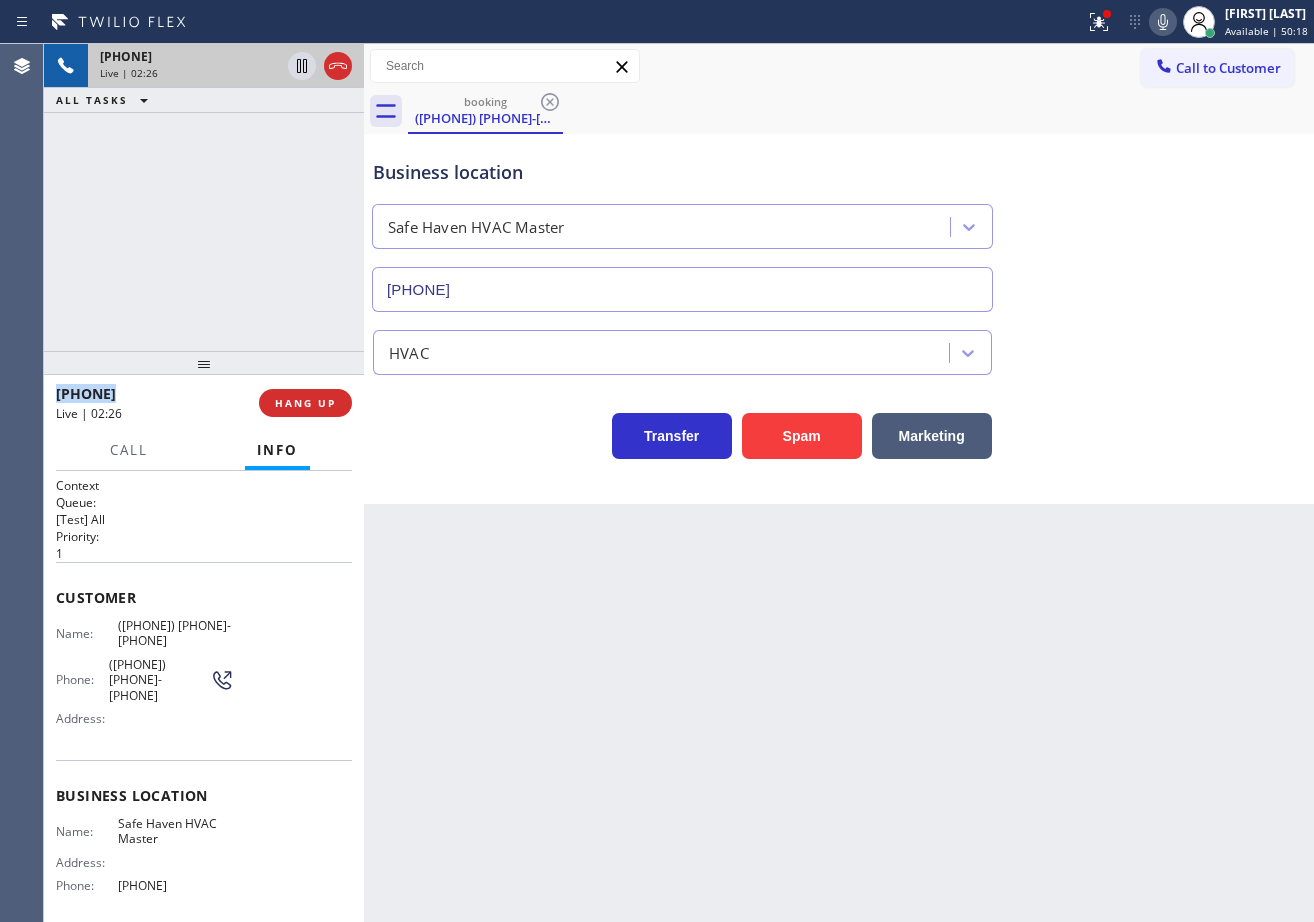 click on "[PHONE] Live | [TIME] ALL TASKS ALL TASKS ACTIVE TASKS TASKS IN WRAP UP" at bounding box center (204, 197) 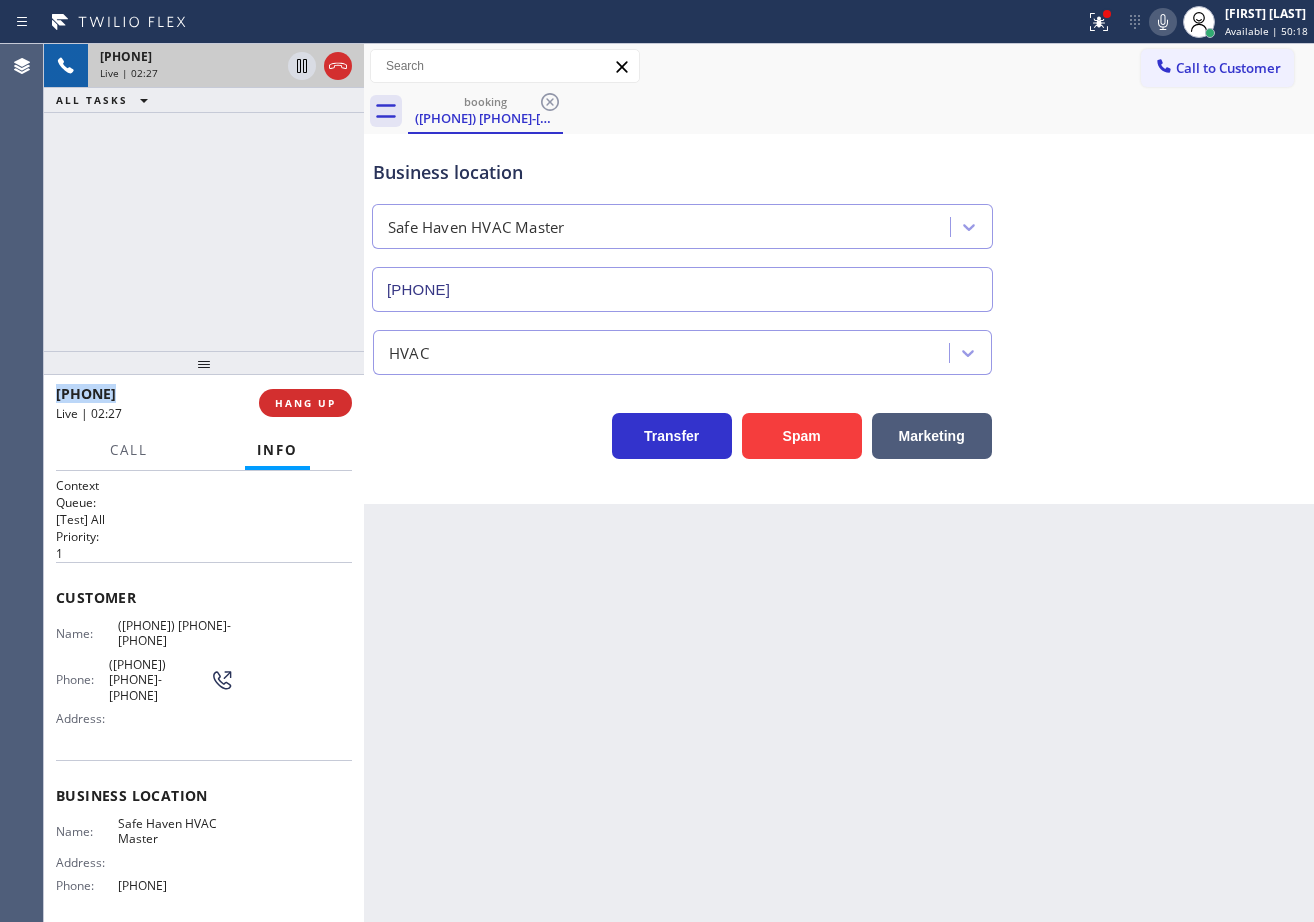 click on "+1[PHONE]-[PHONE]-[PHONE] Live | 02:27 ALL TASKS ALL TASKS ACTIVE TASKS TASKS IN WRAP UP" at bounding box center (204, 197) 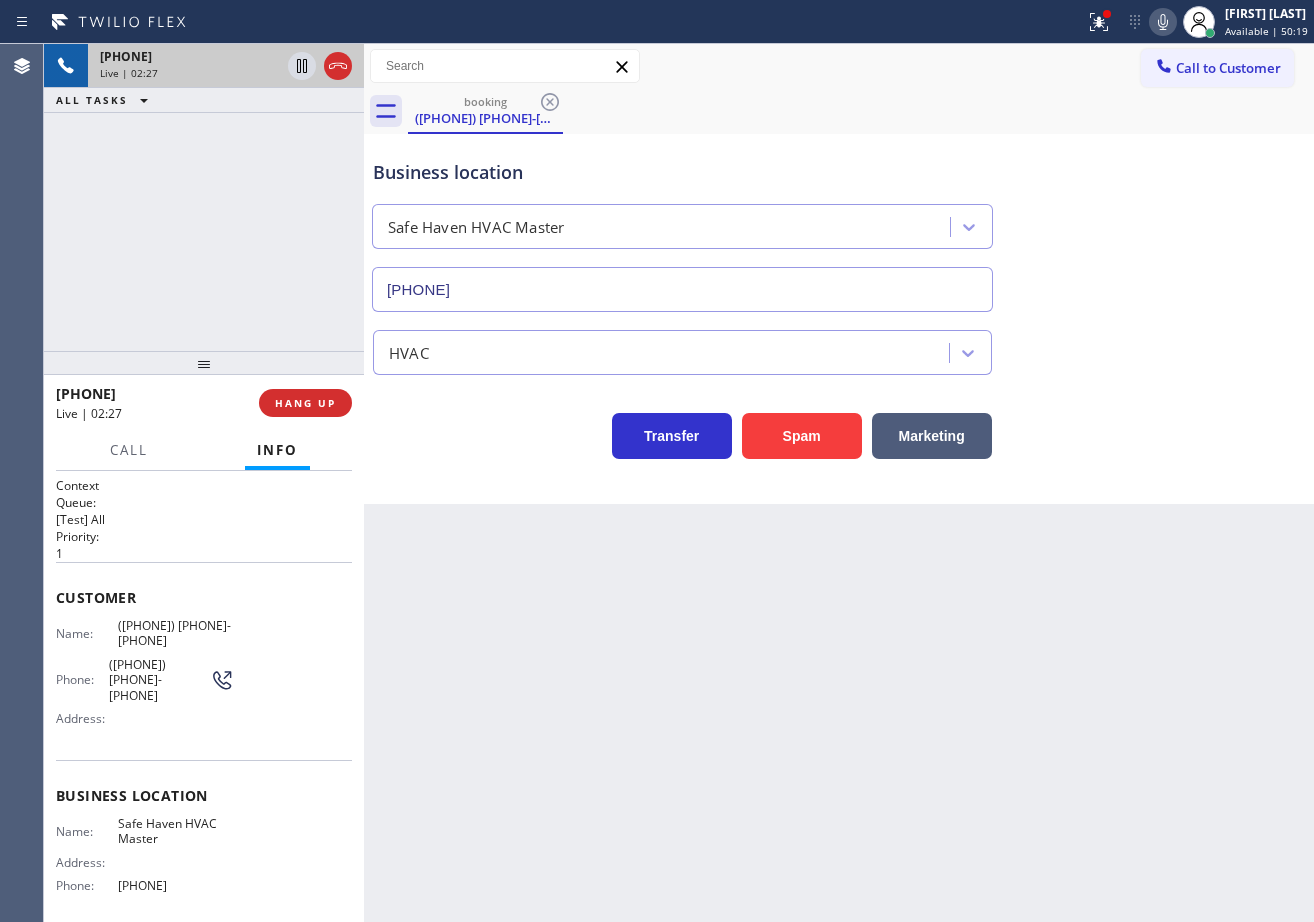 click on "+1[PHONE]-[PHONE]-[PHONE] Live | 02:27 ALL TASKS ALL TASKS ACTIVE TASKS TASKS IN WRAP UP" at bounding box center [204, 197] 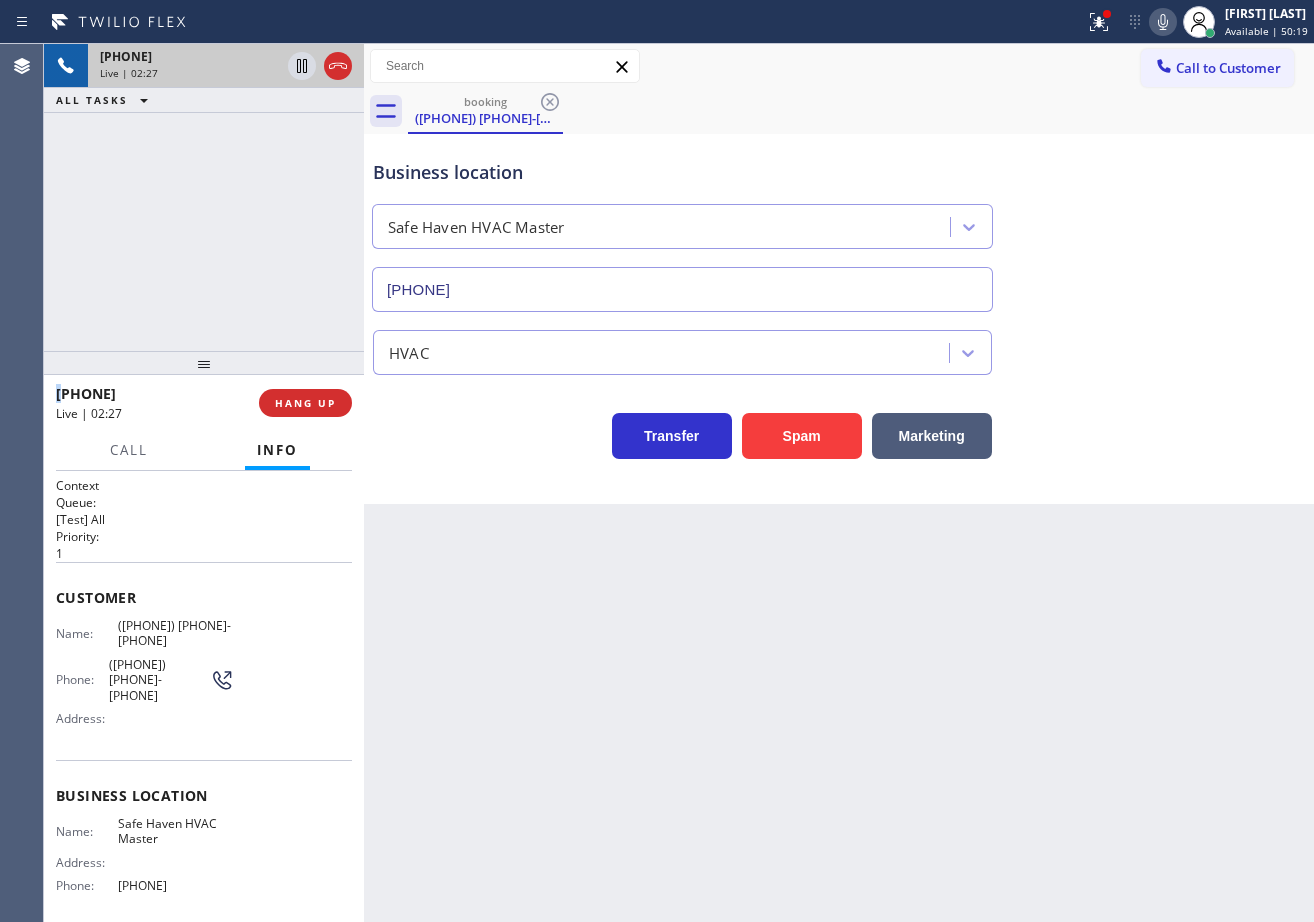 click on "+1[PHONE]-[PHONE]-[PHONE] Live | 02:27 ALL TASKS ALL TASKS ACTIVE TASKS TASKS IN WRAP UP" at bounding box center [204, 197] 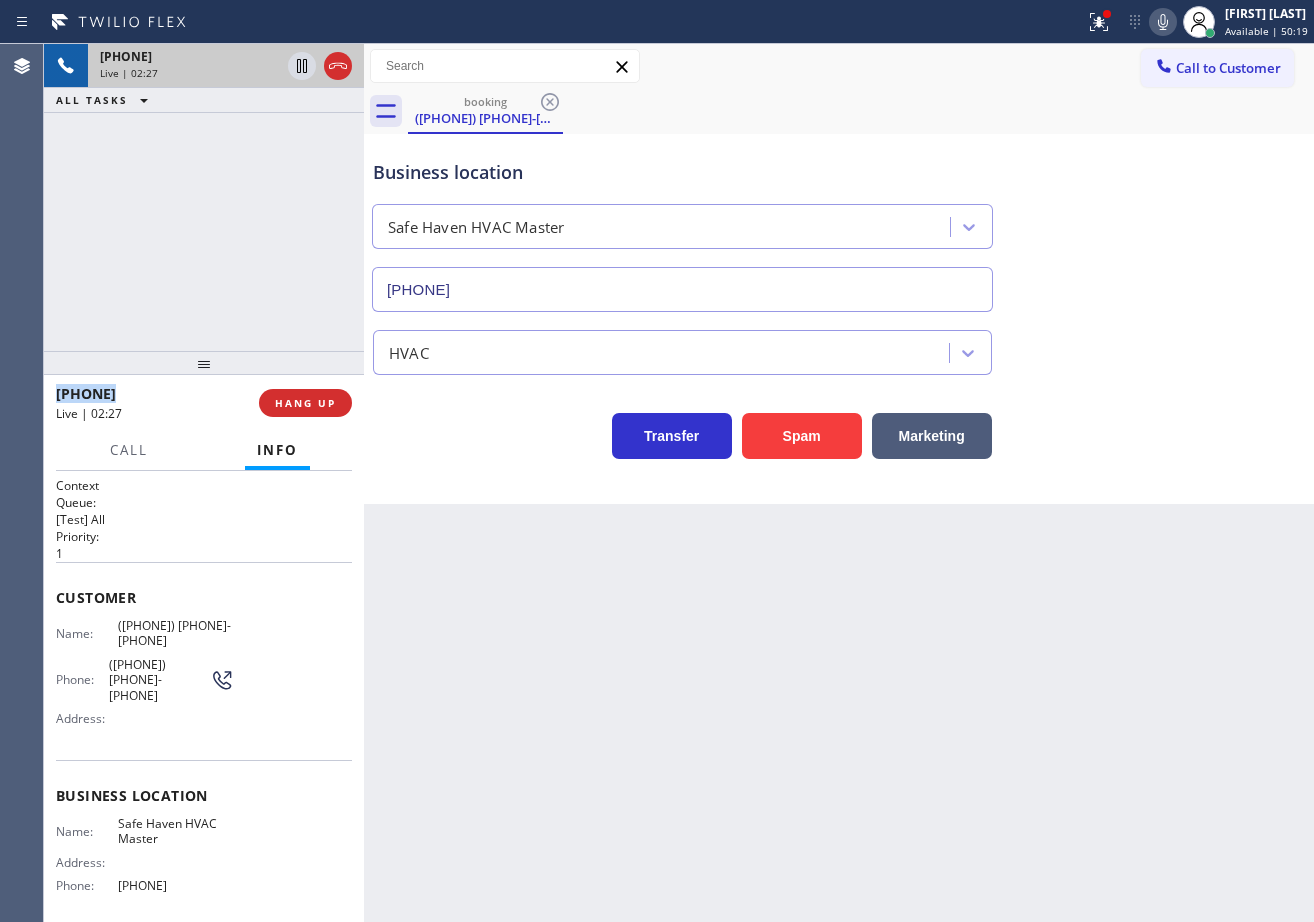 click on "+1[PHONE]-[PHONE]-[PHONE] Live | 02:27 ALL TASKS ALL TASKS ACTIVE TASKS TASKS IN WRAP UP" at bounding box center (204, 197) 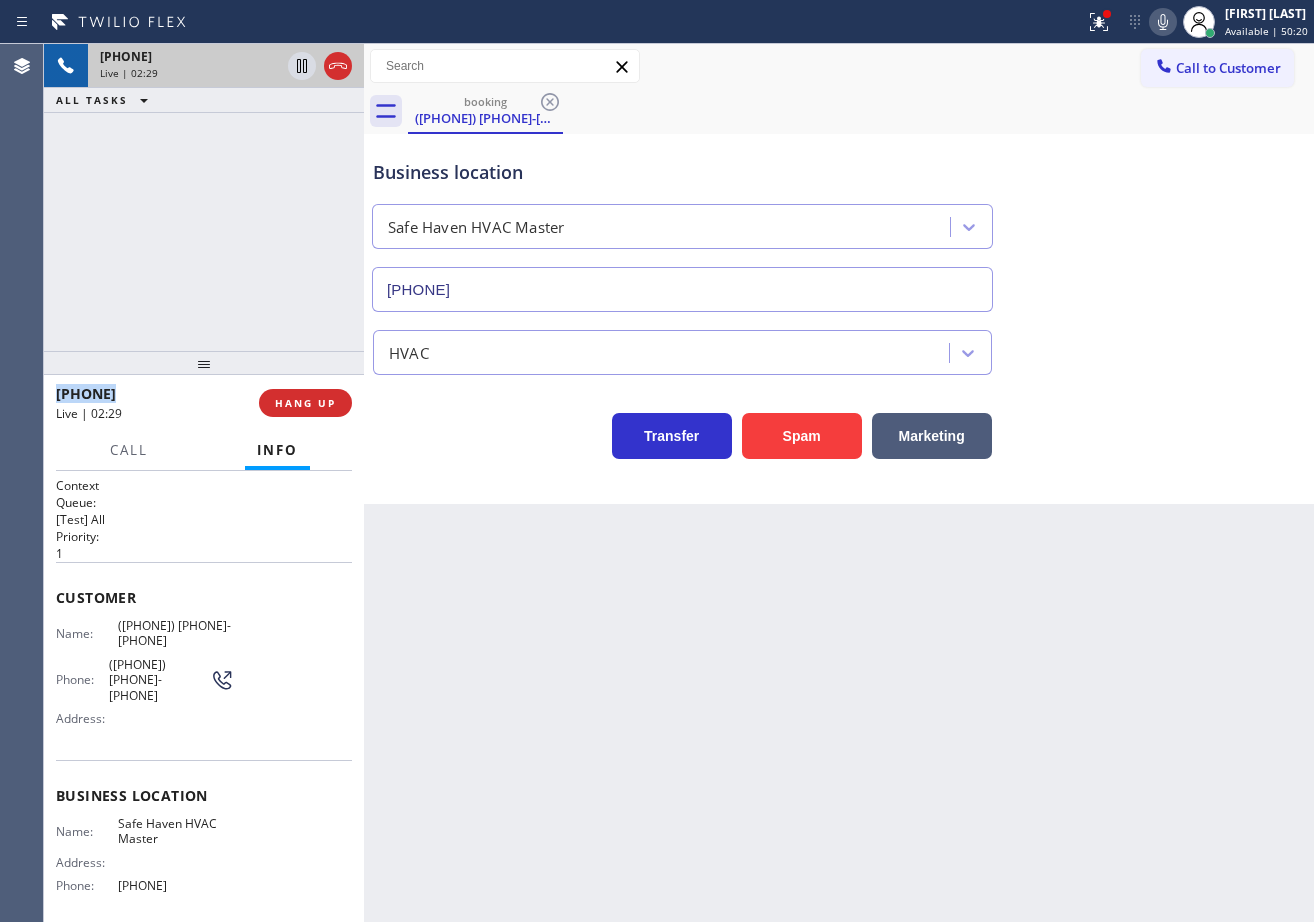 click 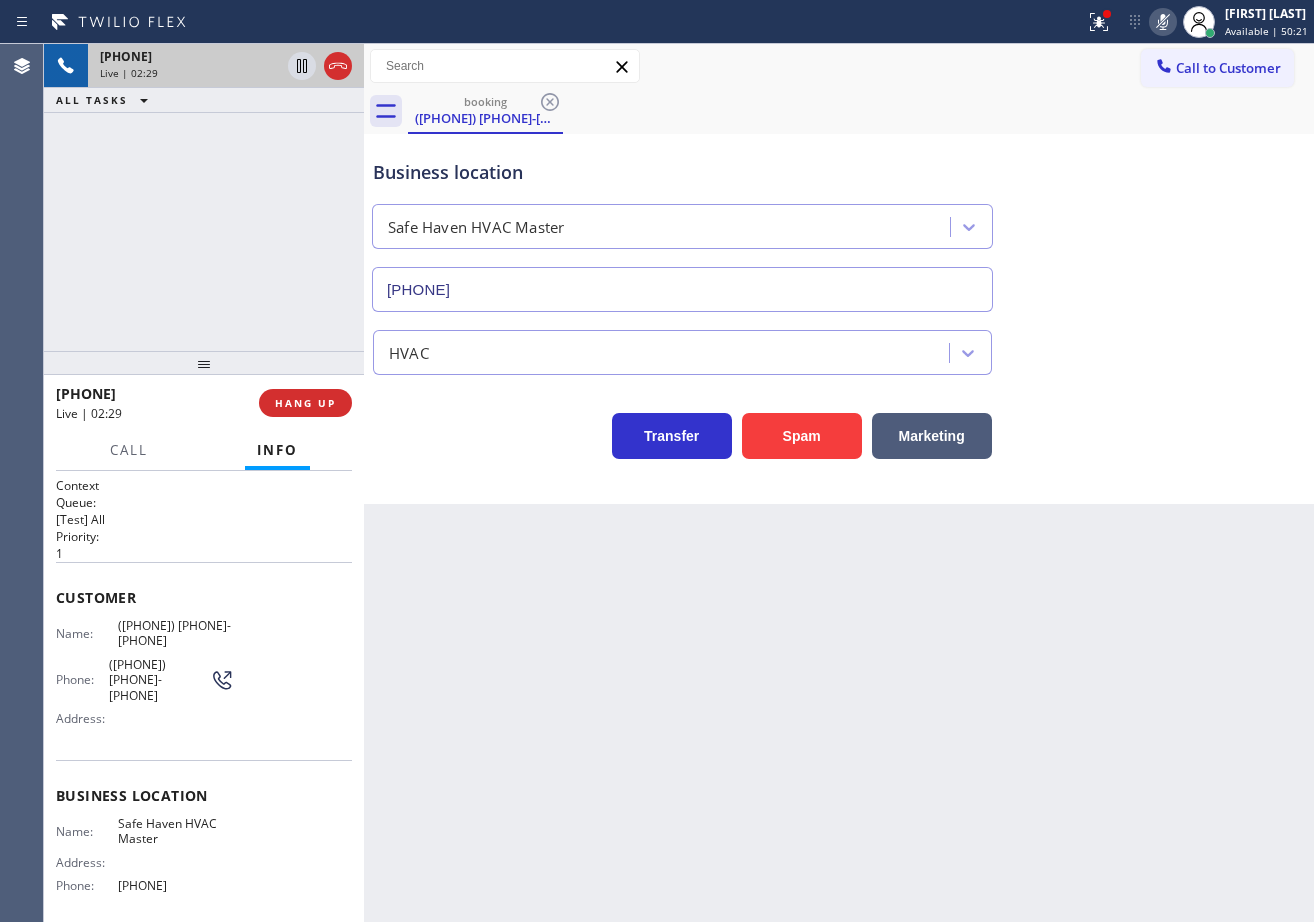 drag, startPoint x: 1116, startPoint y: 184, endPoint x: 1105, endPoint y: 188, distance: 11.7046995 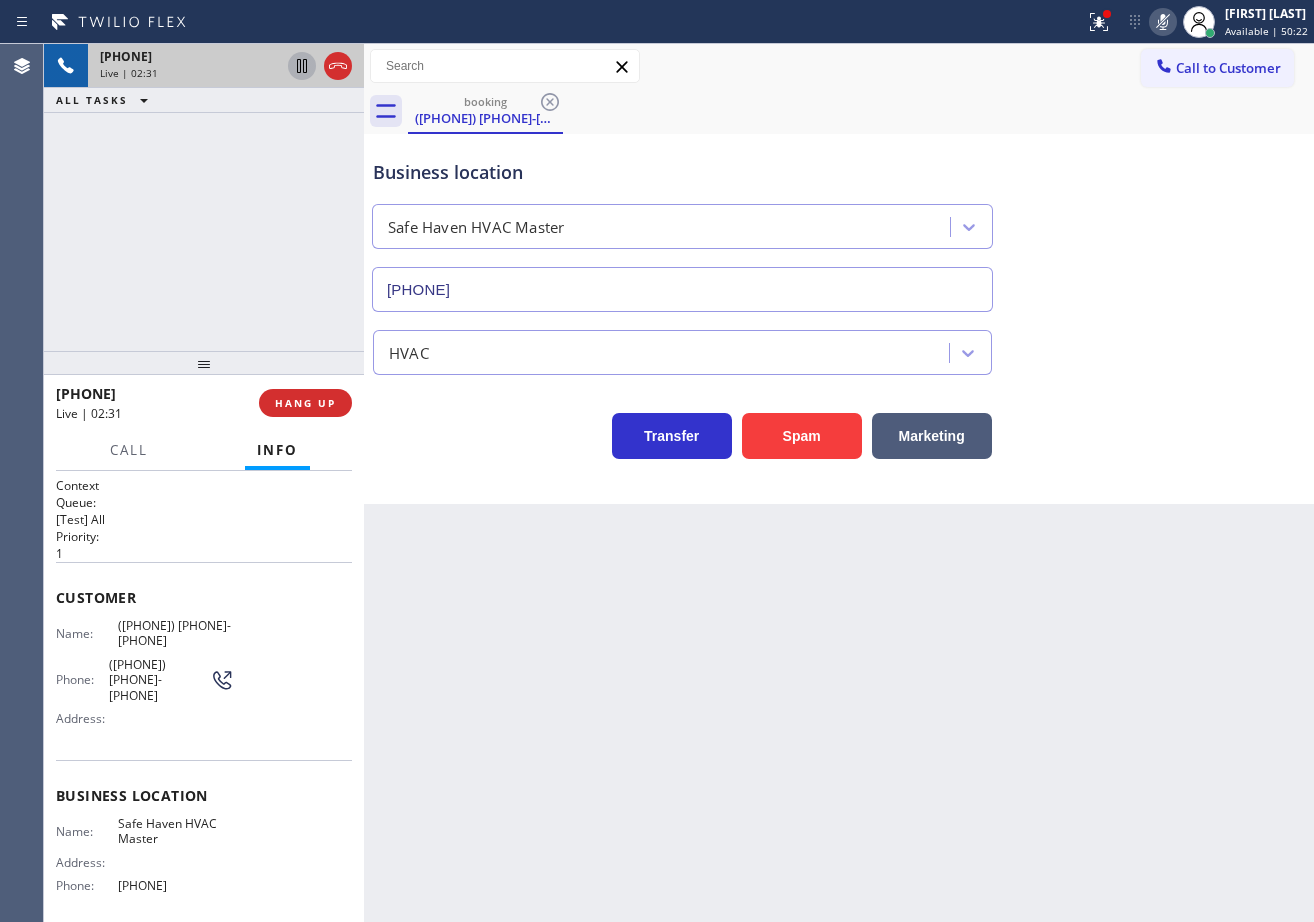 click 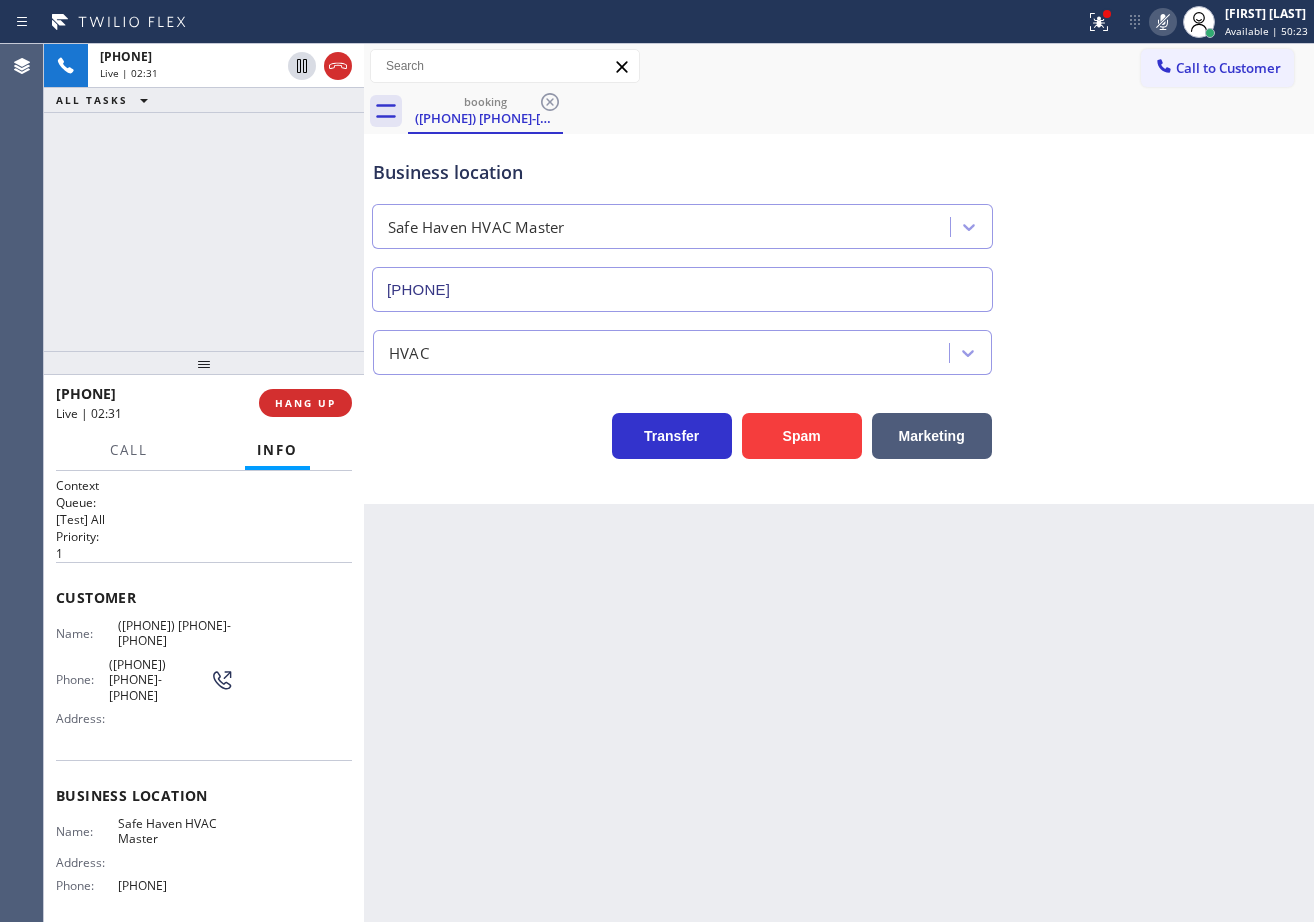 click on "+1[PHONE]-[PHONE]-[PHONE] Live | 02:31 ALL TASKS ALL TASKS ACTIVE TASKS TASKS IN WRAP UP" at bounding box center (204, 197) 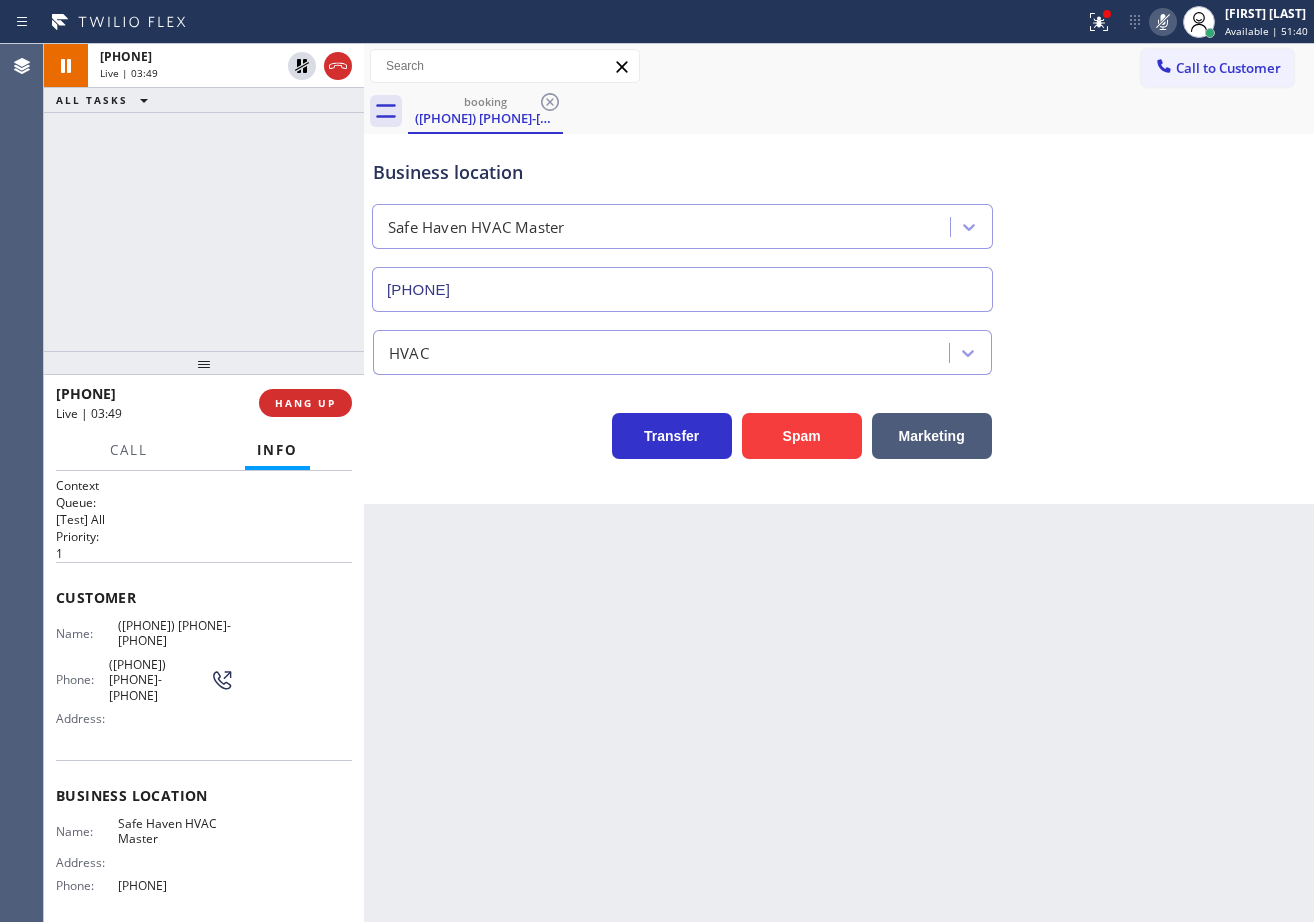 click 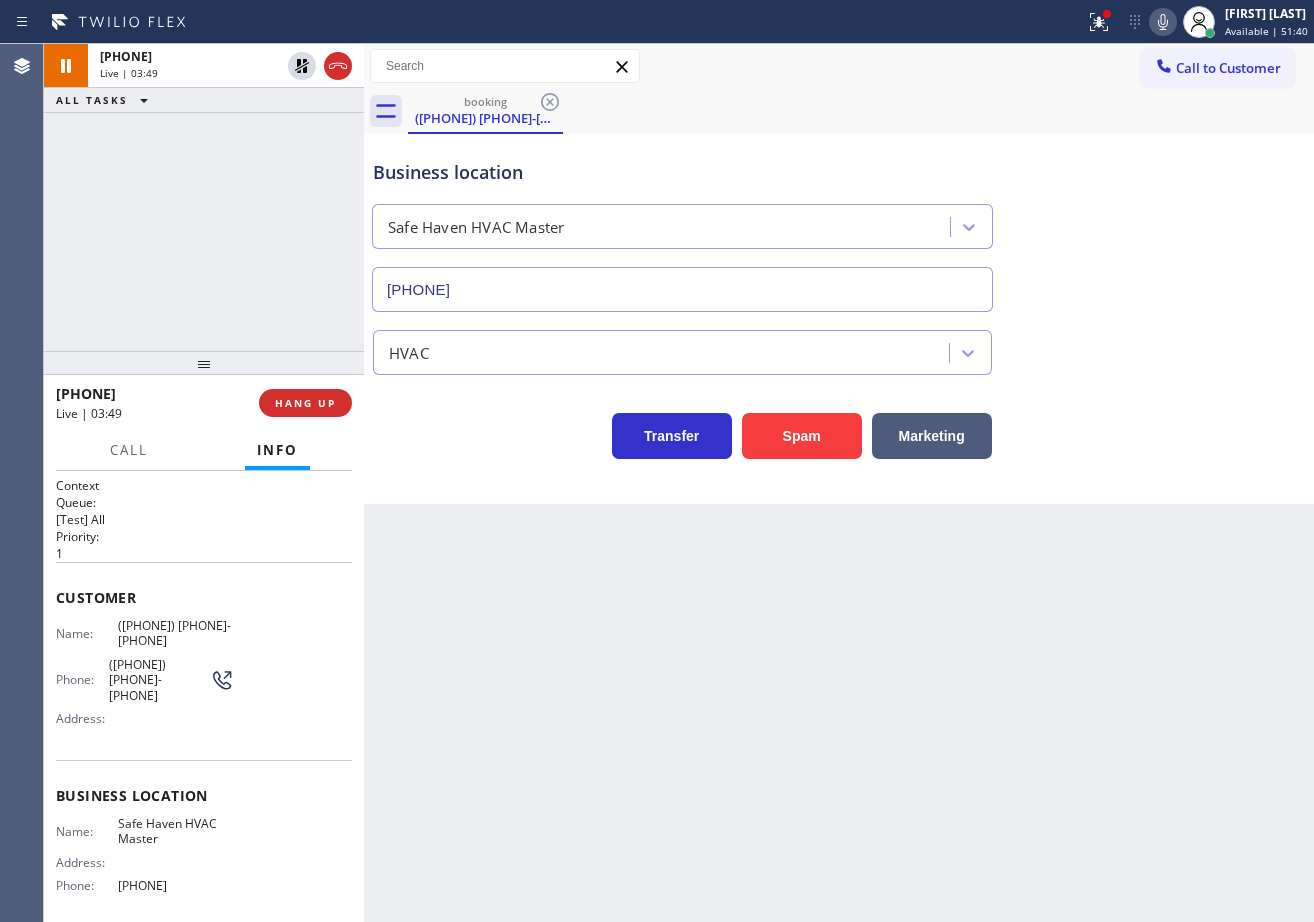click on "Business location Safe Haven HVAC [PHONE]" at bounding box center [839, 221] 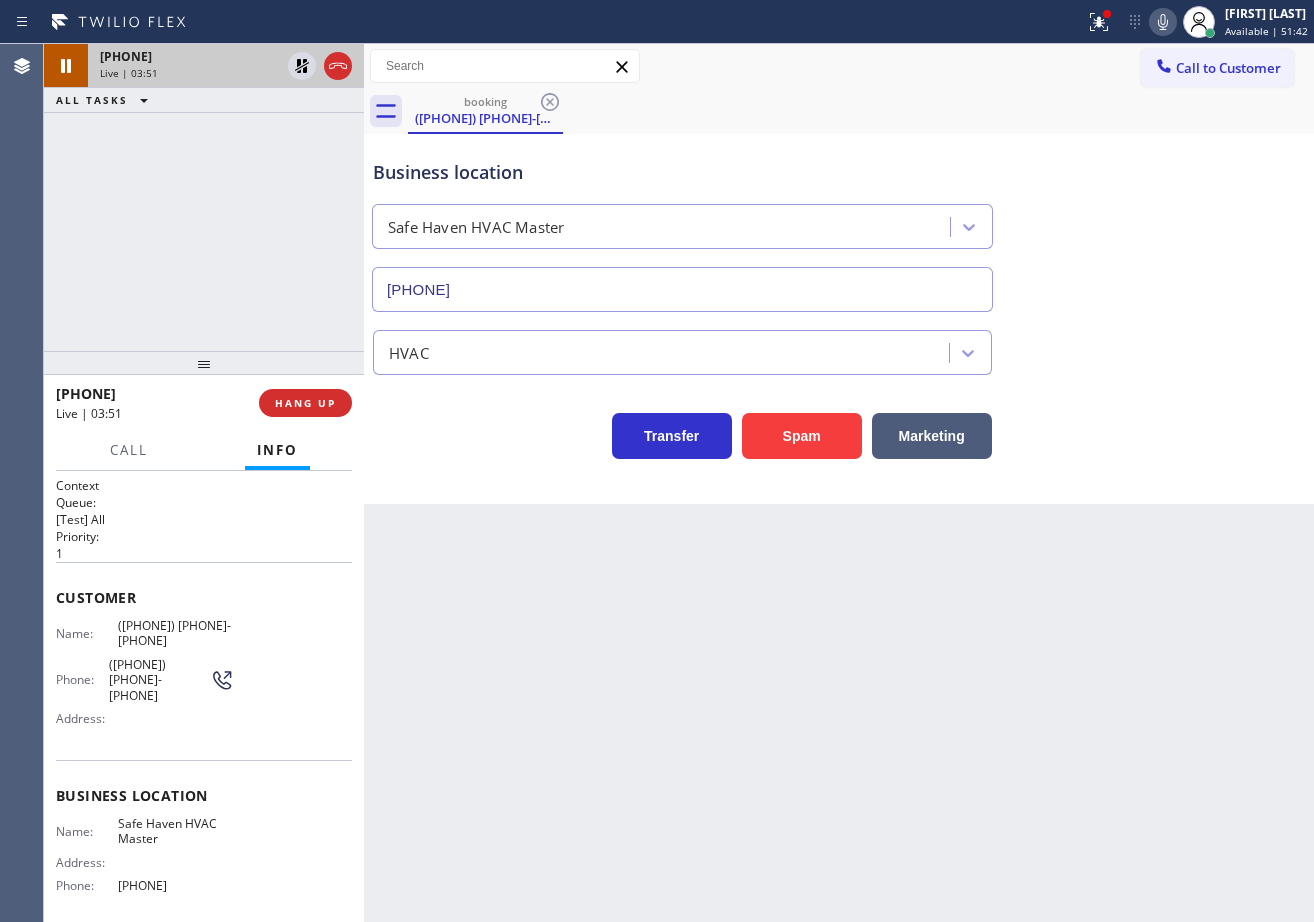 drag, startPoint x: 297, startPoint y: 57, endPoint x: 299, endPoint y: 87, distance: 30.066593 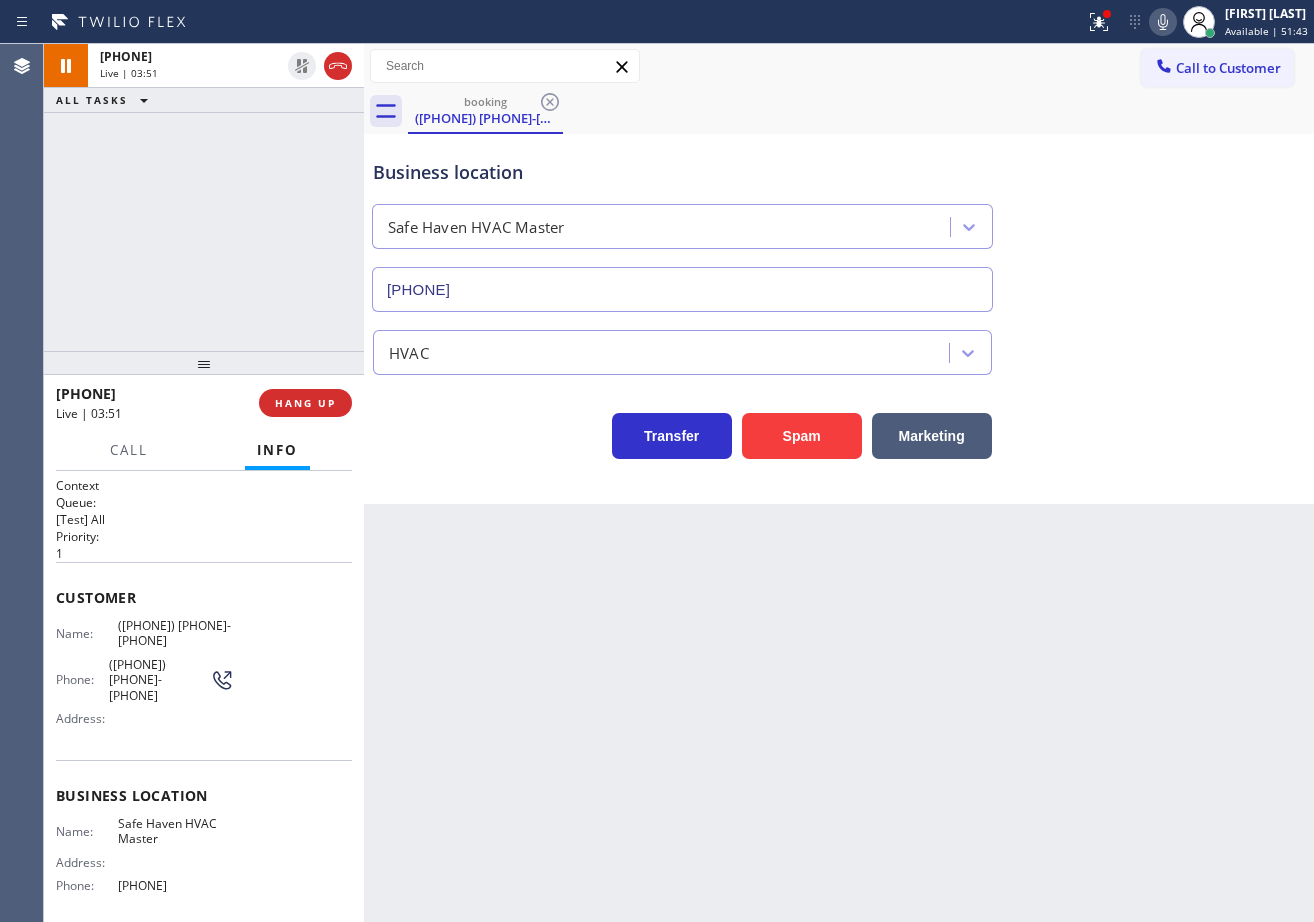 drag, startPoint x: 298, startPoint y: 143, endPoint x: 310, endPoint y: 161, distance: 21.633308 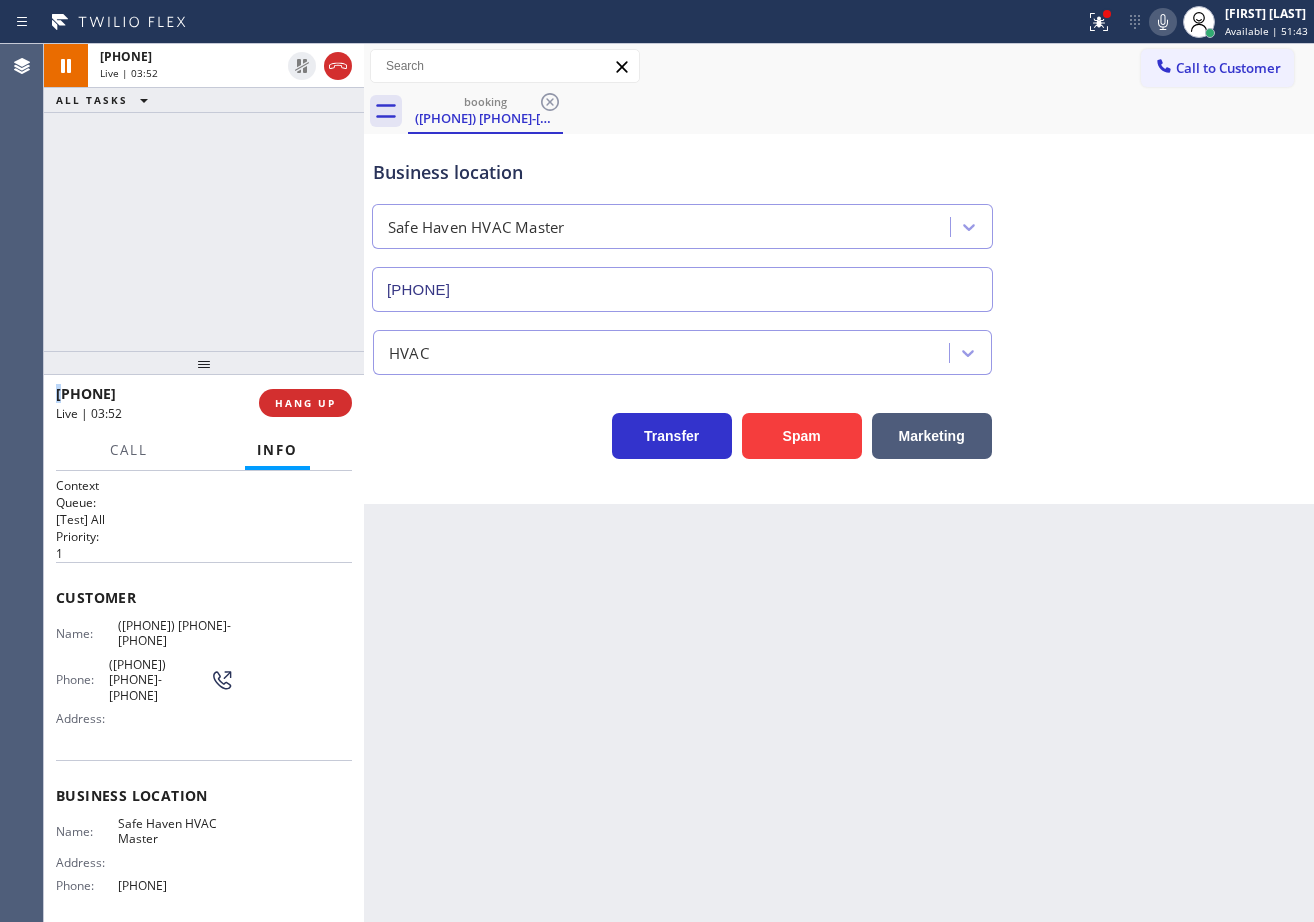 click on "+1[PHONE]-[PHONE]-[PHONE] Live | 03:52 ALL TASKS ALL TASKS ACTIVE TASKS TASKS IN WRAP UP" at bounding box center [204, 197] 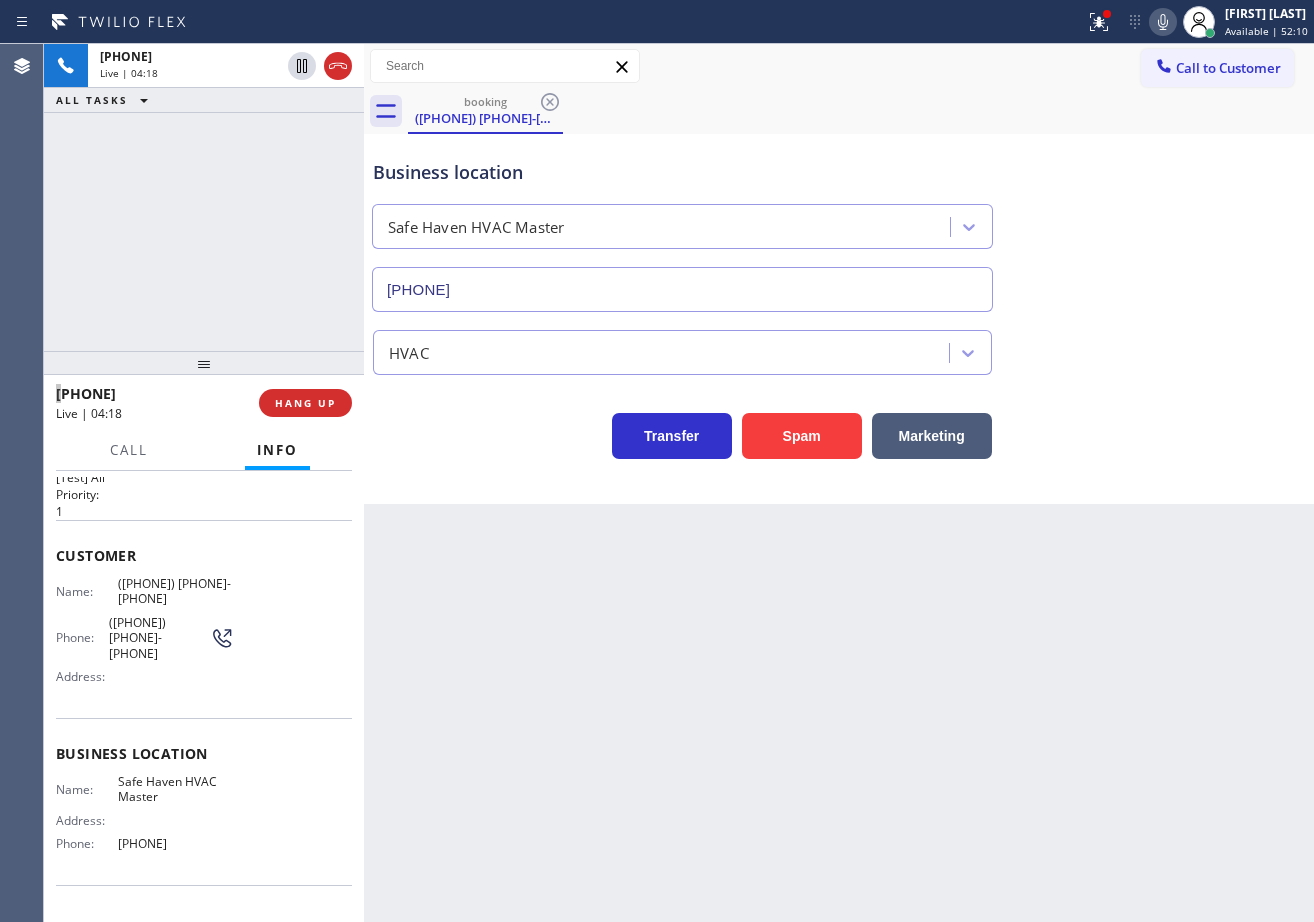 scroll, scrollTop: 124, scrollLeft: 0, axis: vertical 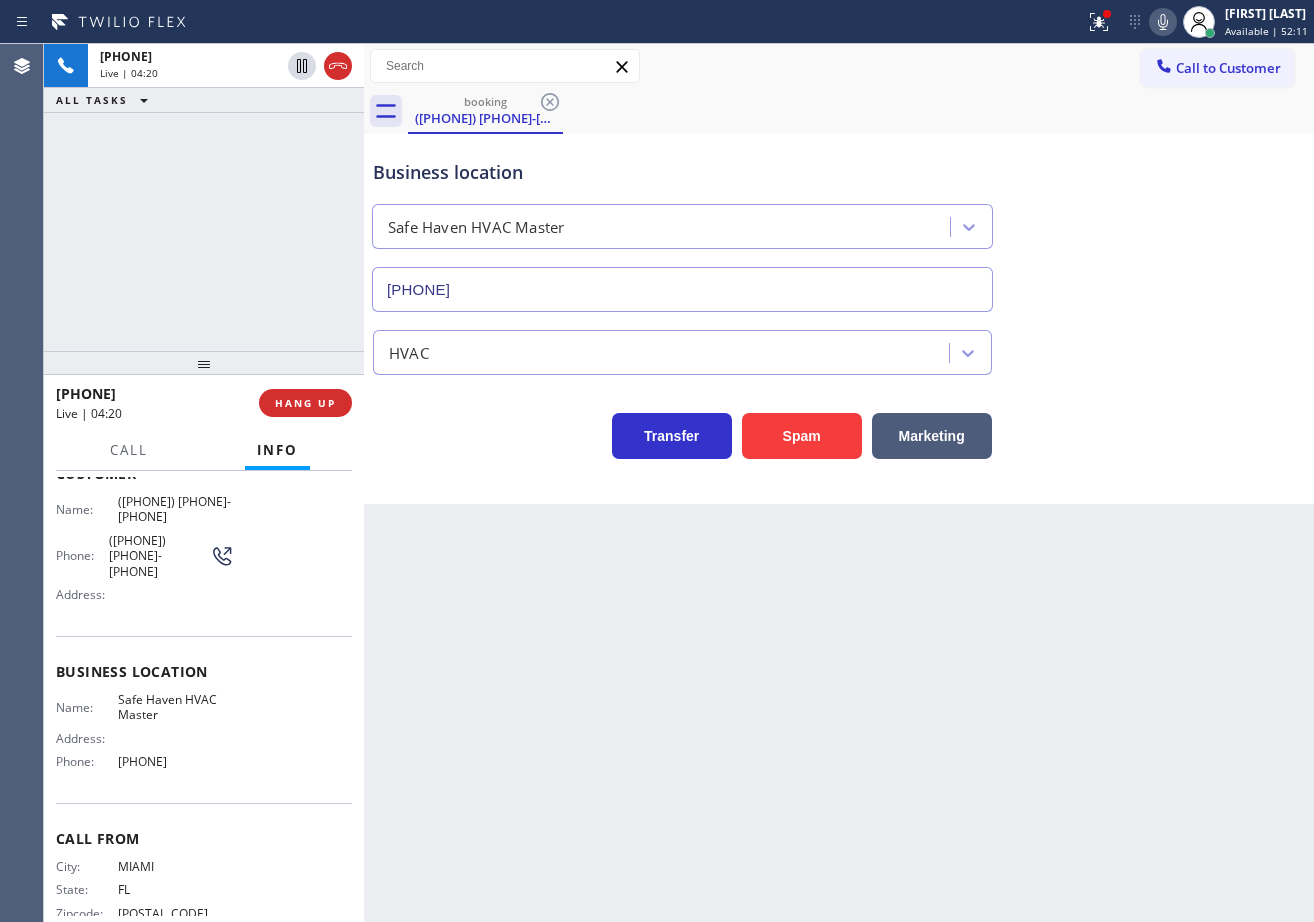 click on "[PHONE] Live | [TIME] ALL TASKS ALL TASKS ACTIVE TASKS TASKS IN WRAP UP" at bounding box center (204, 197) 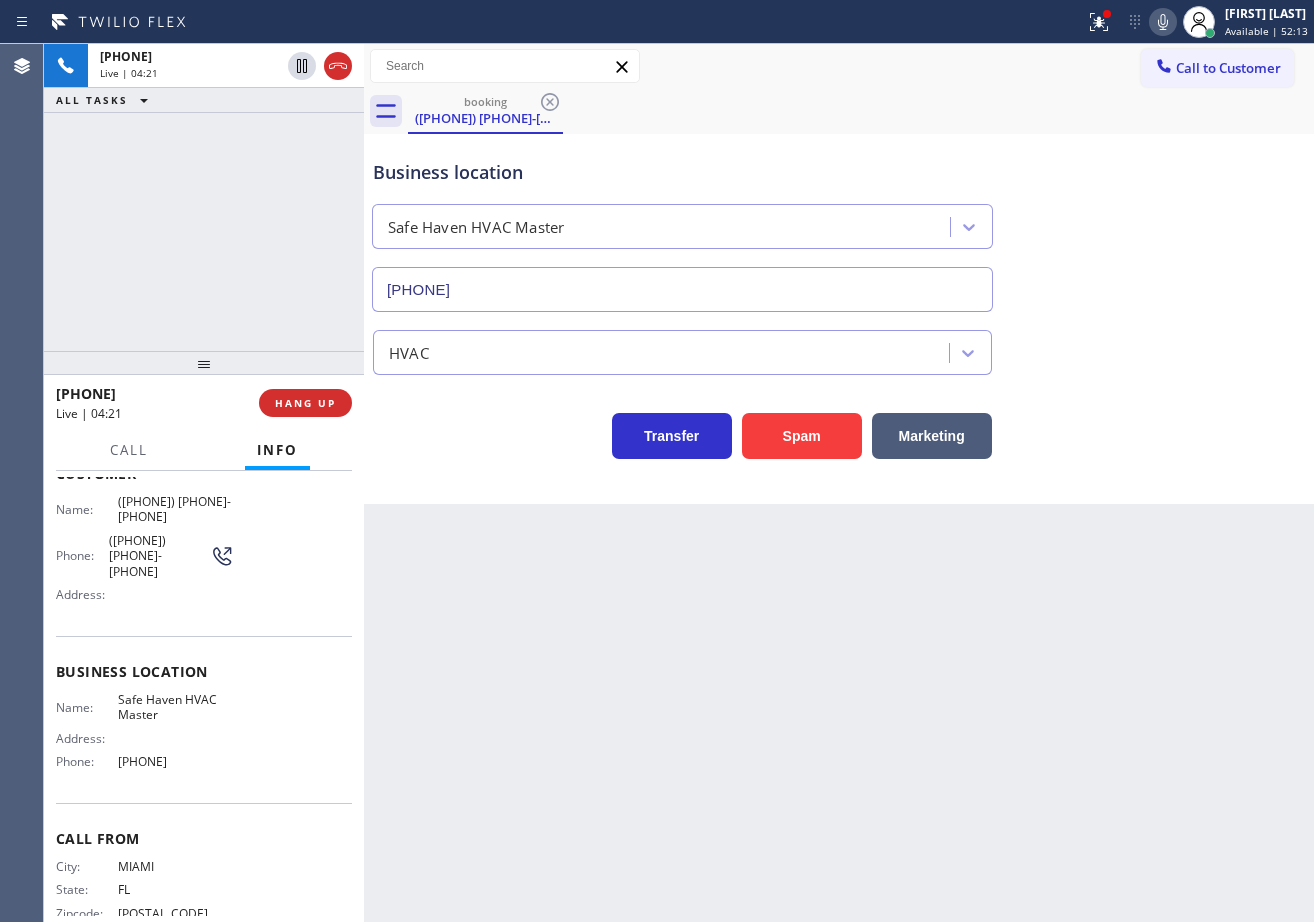 click on "[PHONE] Live | [TIME] ALL TASKS ALL TASKS ACTIVE TASKS TASKS IN WRAP UP" at bounding box center (204, 197) 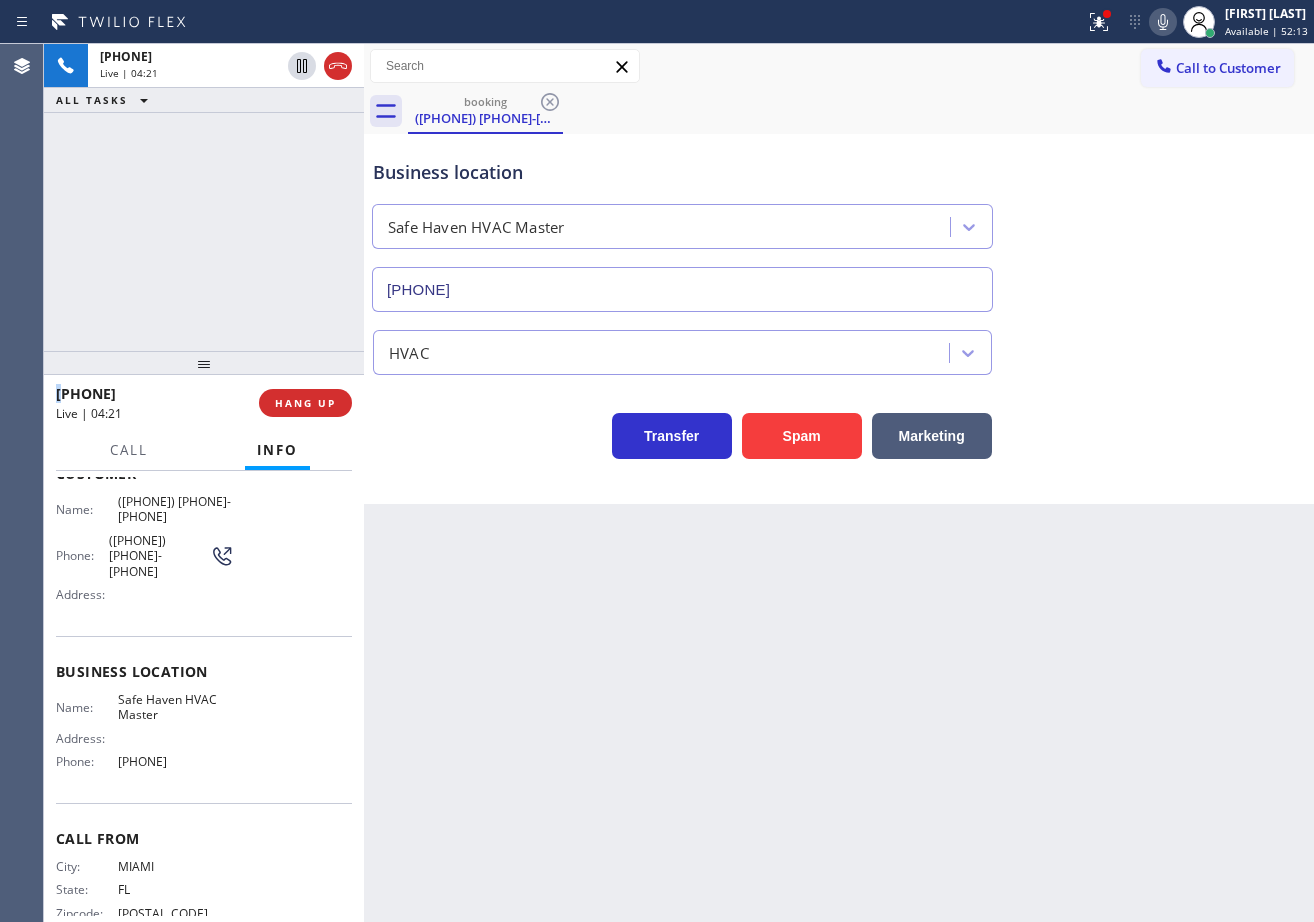 click on "[PHONE] Live | [TIME] ALL TASKS ALL TASKS ACTIVE TASKS TASKS IN WRAP UP" at bounding box center [204, 197] 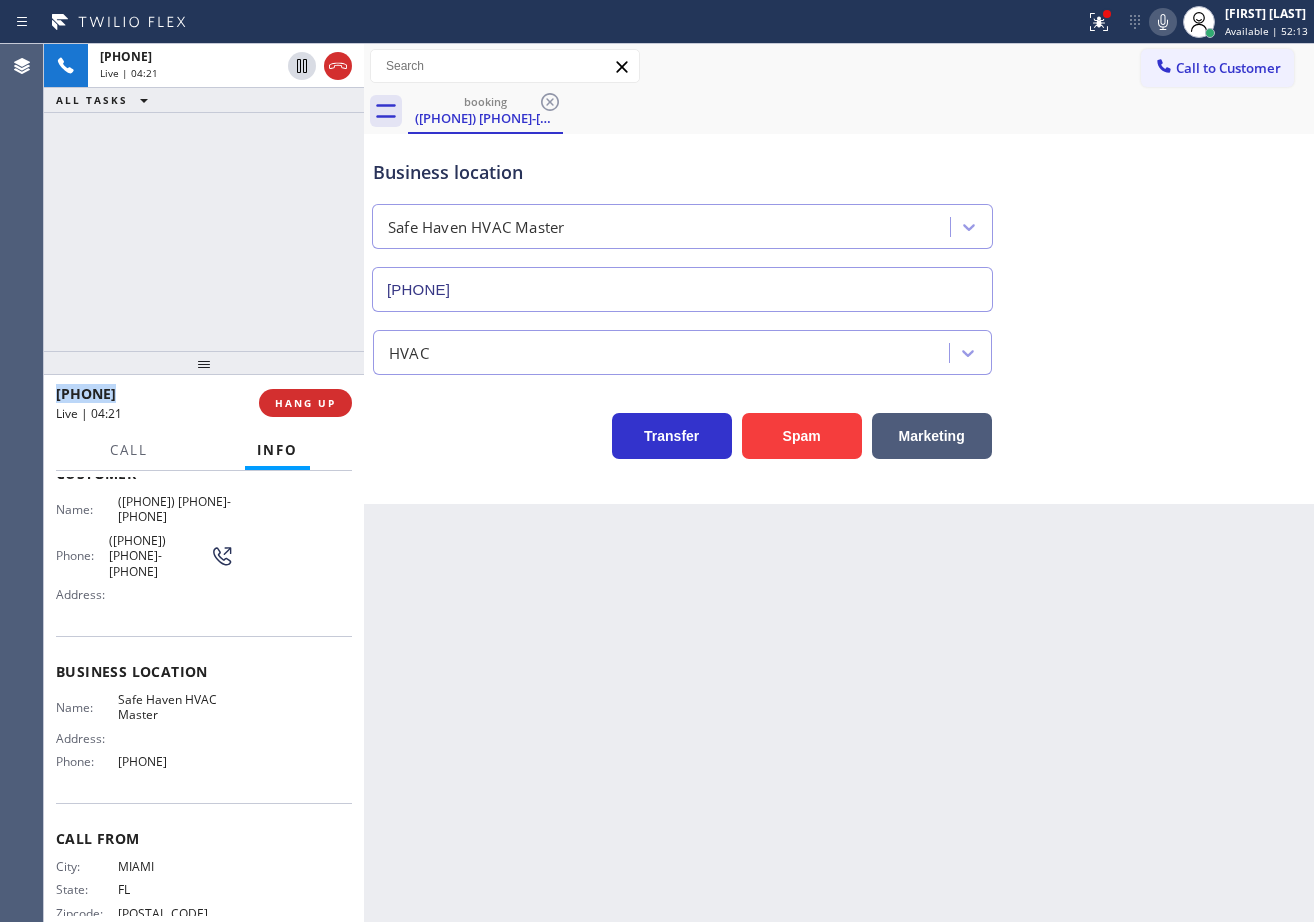 click on "[PHONE] Live | [TIME] ALL TASKS ALL TASKS ACTIVE TASKS TASKS IN WRAP UP" at bounding box center [204, 197] 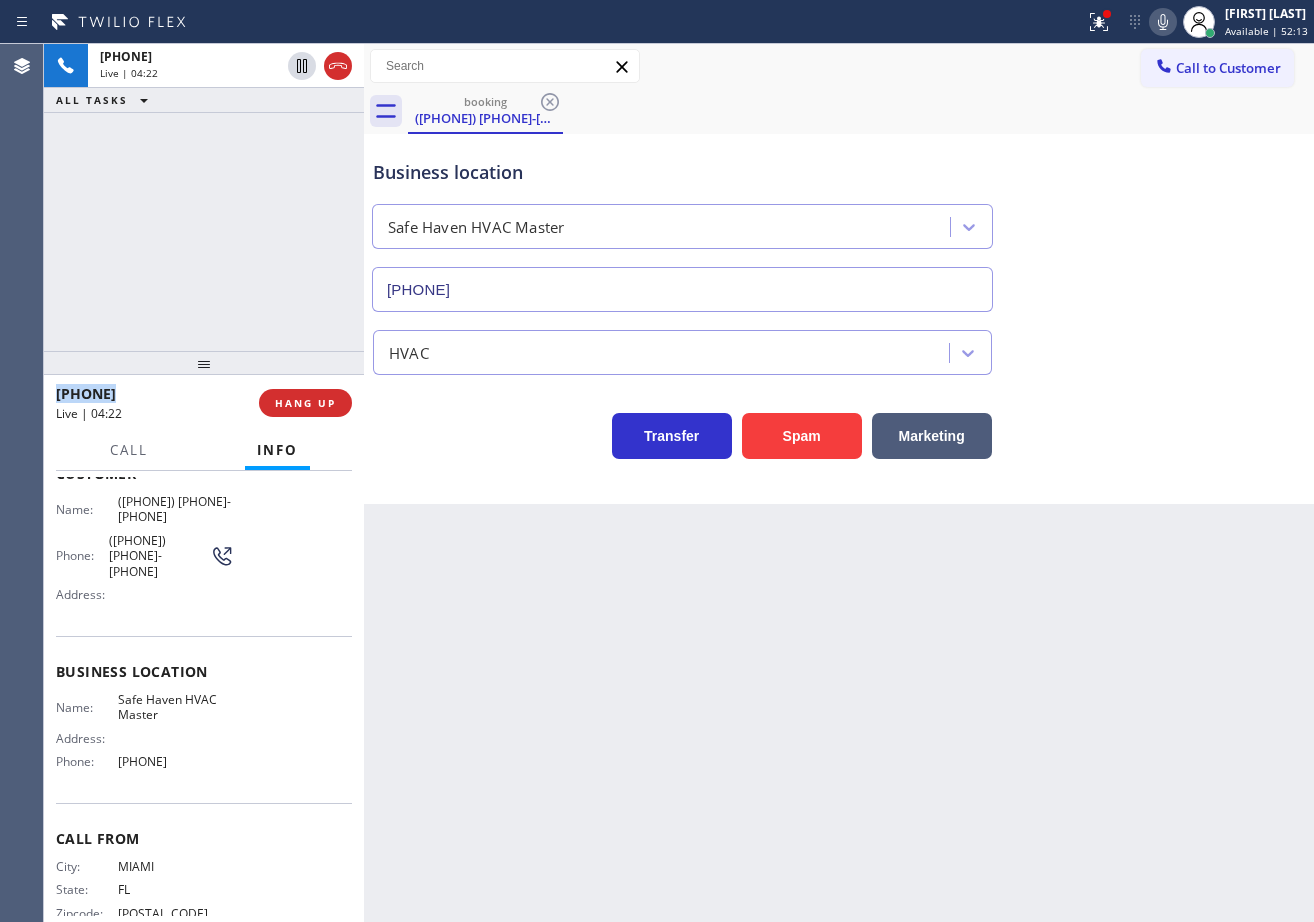 drag, startPoint x: 165, startPoint y: 237, endPoint x: 258, endPoint y: 183, distance: 107.54069 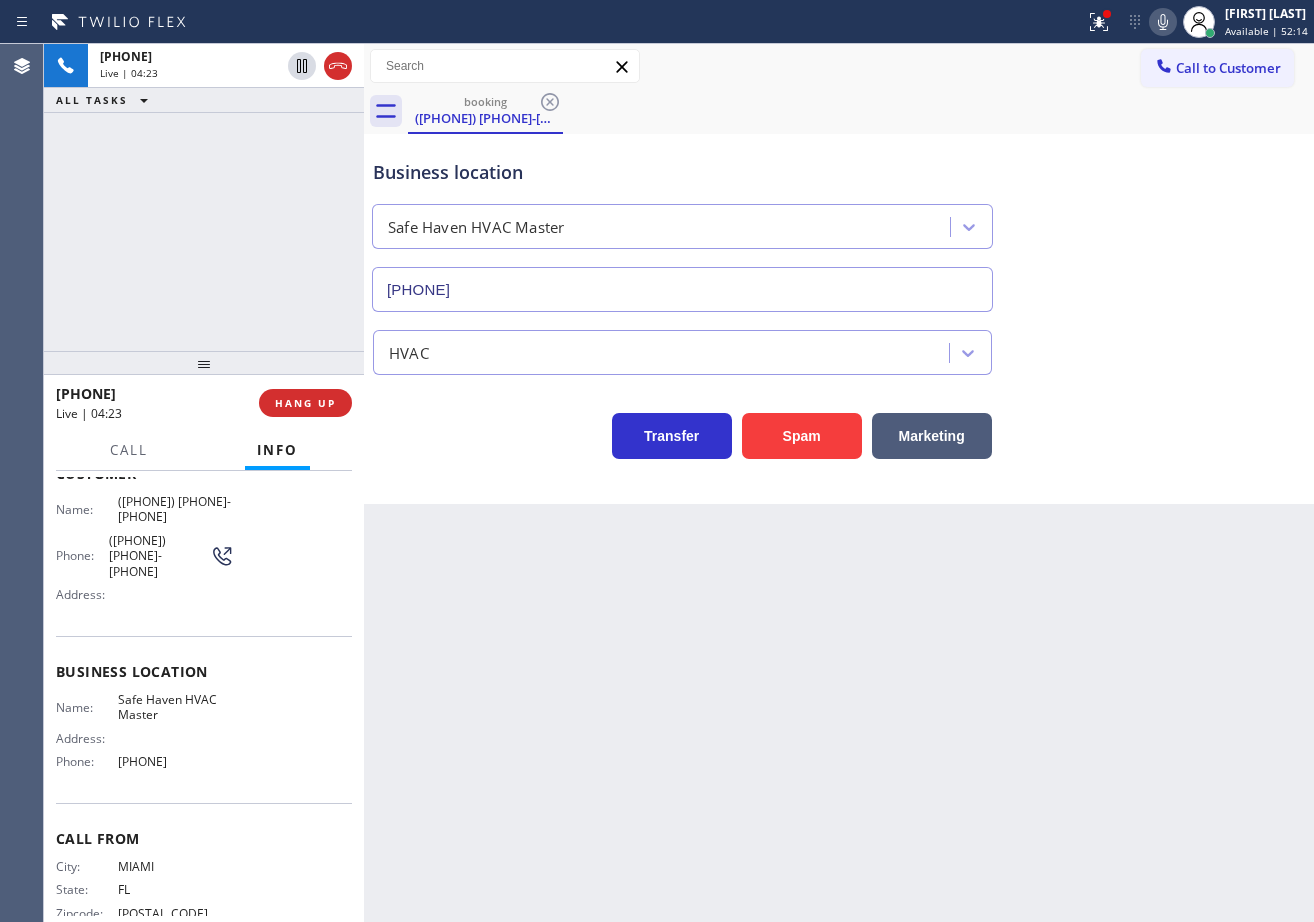 drag, startPoint x: 280, startPoint y: 210, endPoint x: 274, endPoint y: 223, distance: 14.3178215 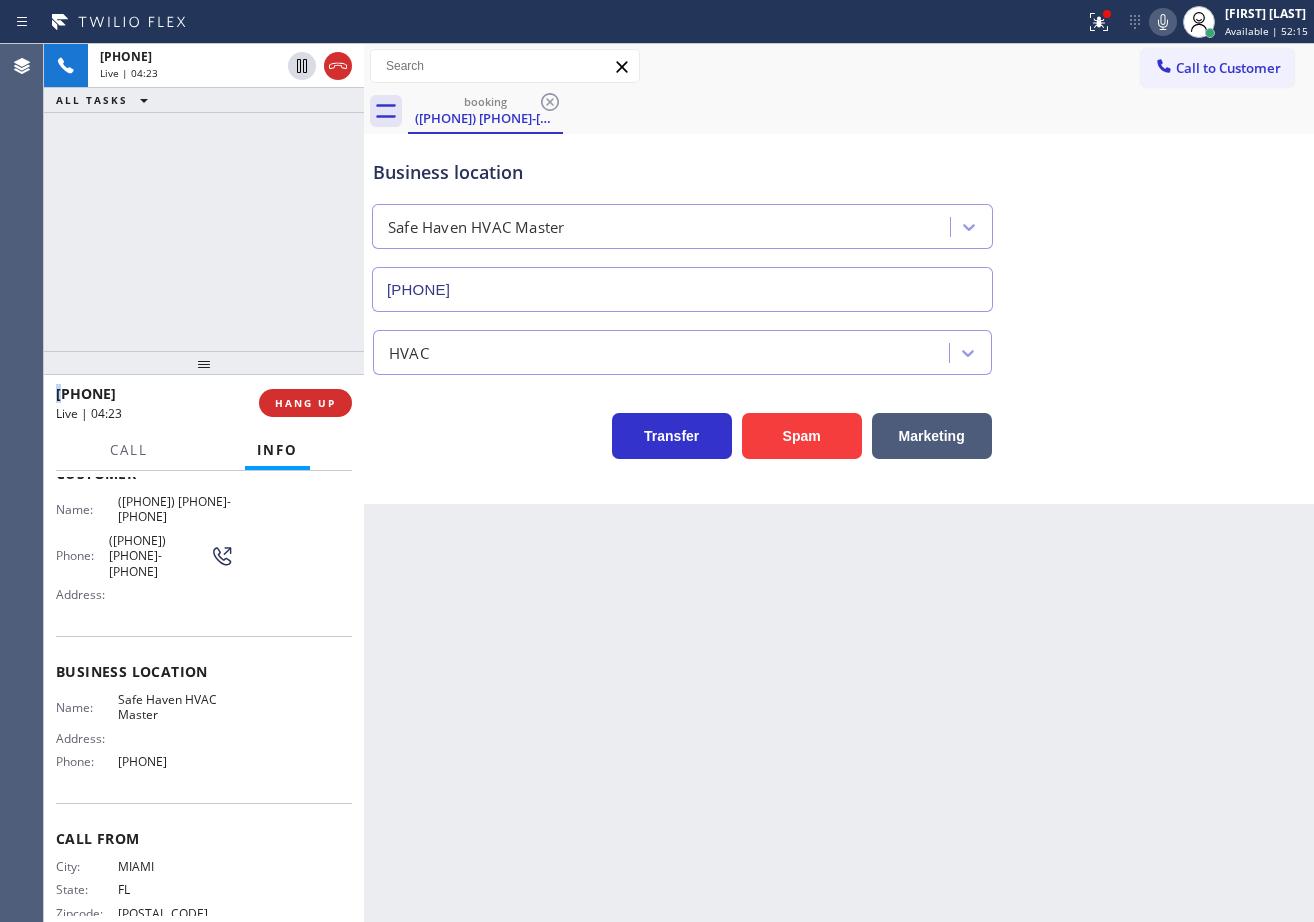 click on "+1[PHONE]-[PHONE]-[PHONE] Live | 04:23 ALL TASKS ALL TASKS ACTIVE TASKS TASKS IN WRAP UP" at bounding box center [204, 197] 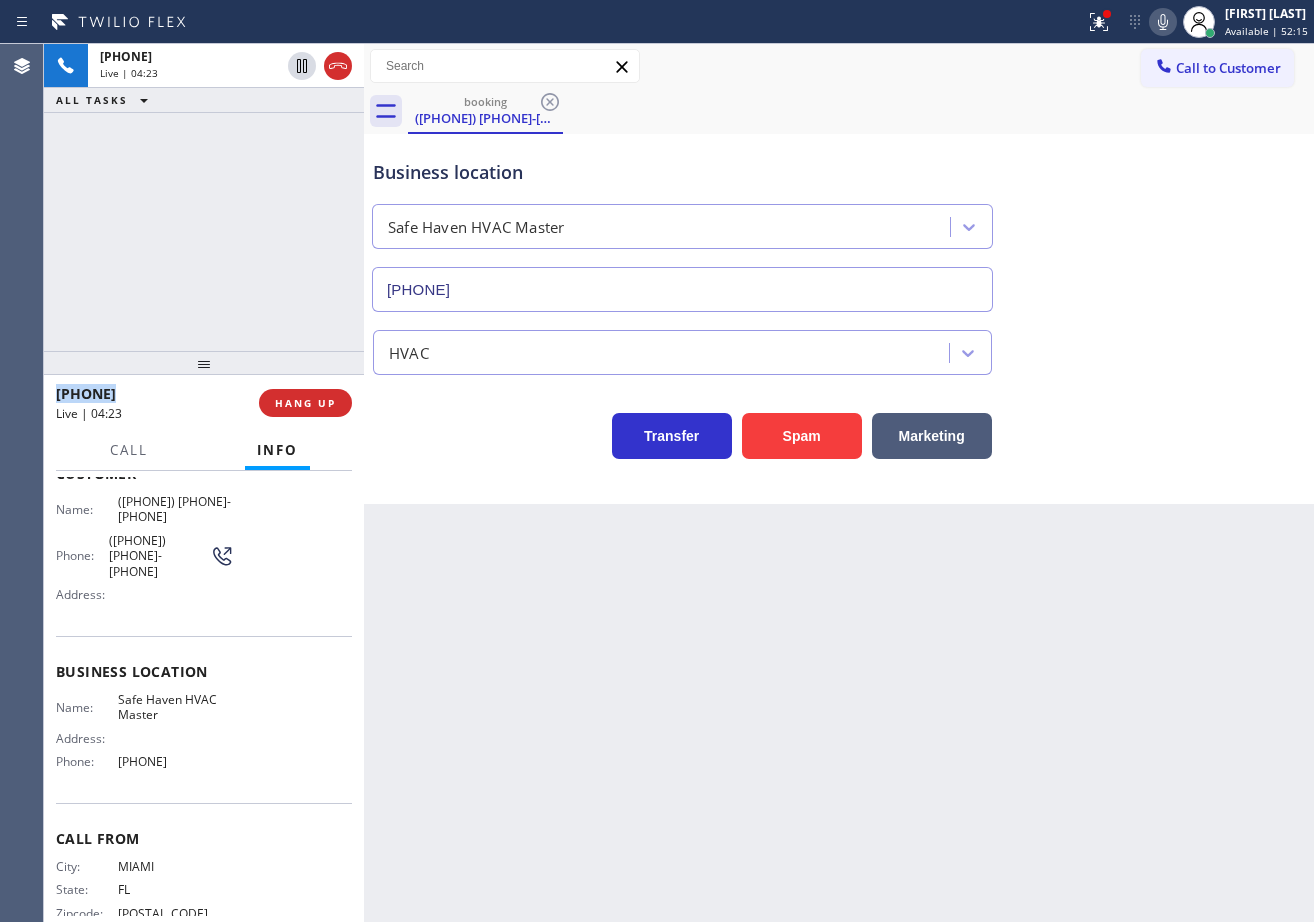 click on "+1[PHONE]-[PHONE]-[PHONE] Live | 04:23 ALL TASKS ALL TASKS ACTIVE TASKS TASKS IN WRAP UP" at bounding box center (204, 197) 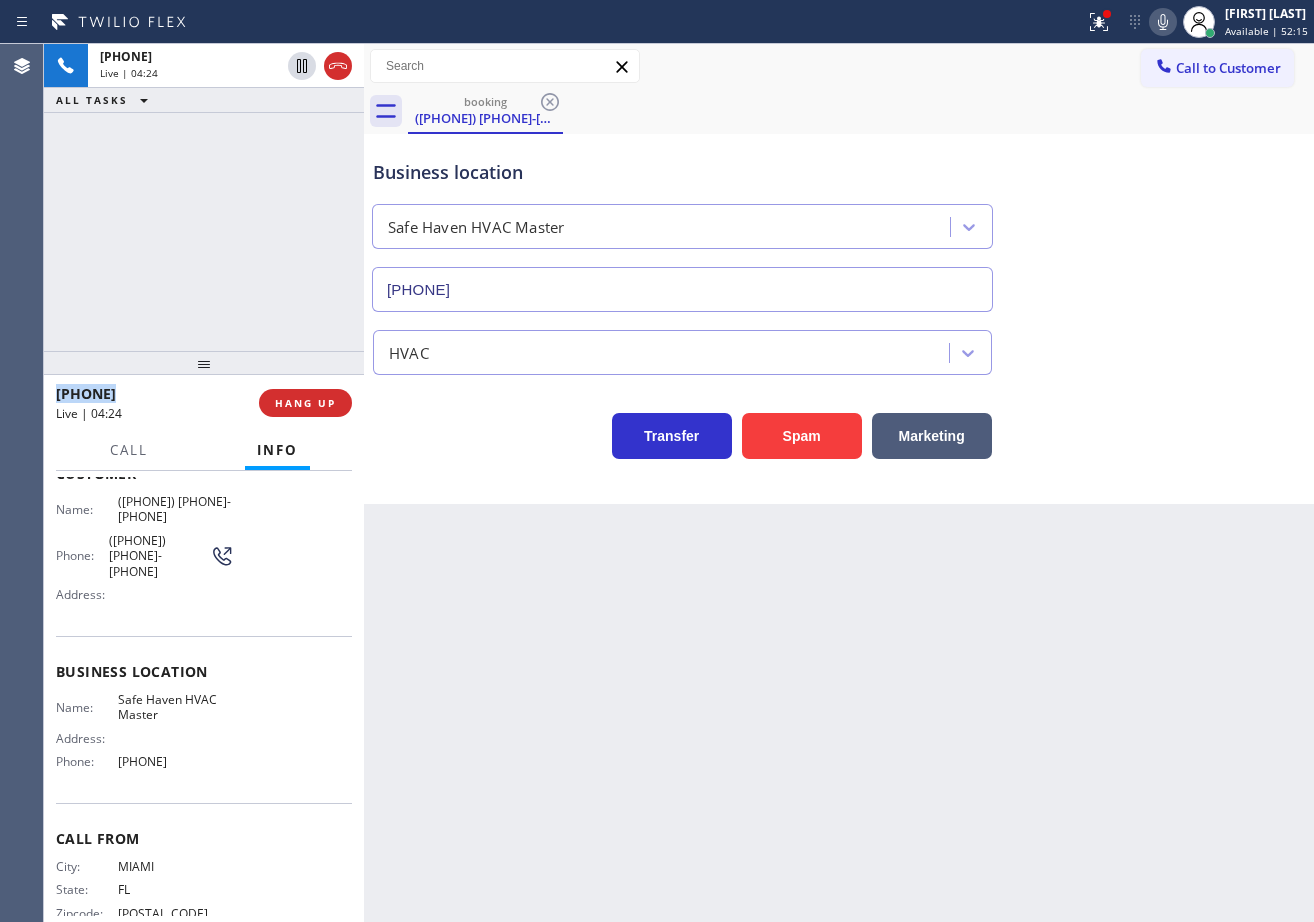 click on "[PHONE] Live | [TIME] ALL TASKS ALL TASKS ACTIVE TASKS TASKS IN WRAP UP" at bounding box center [204, 197] 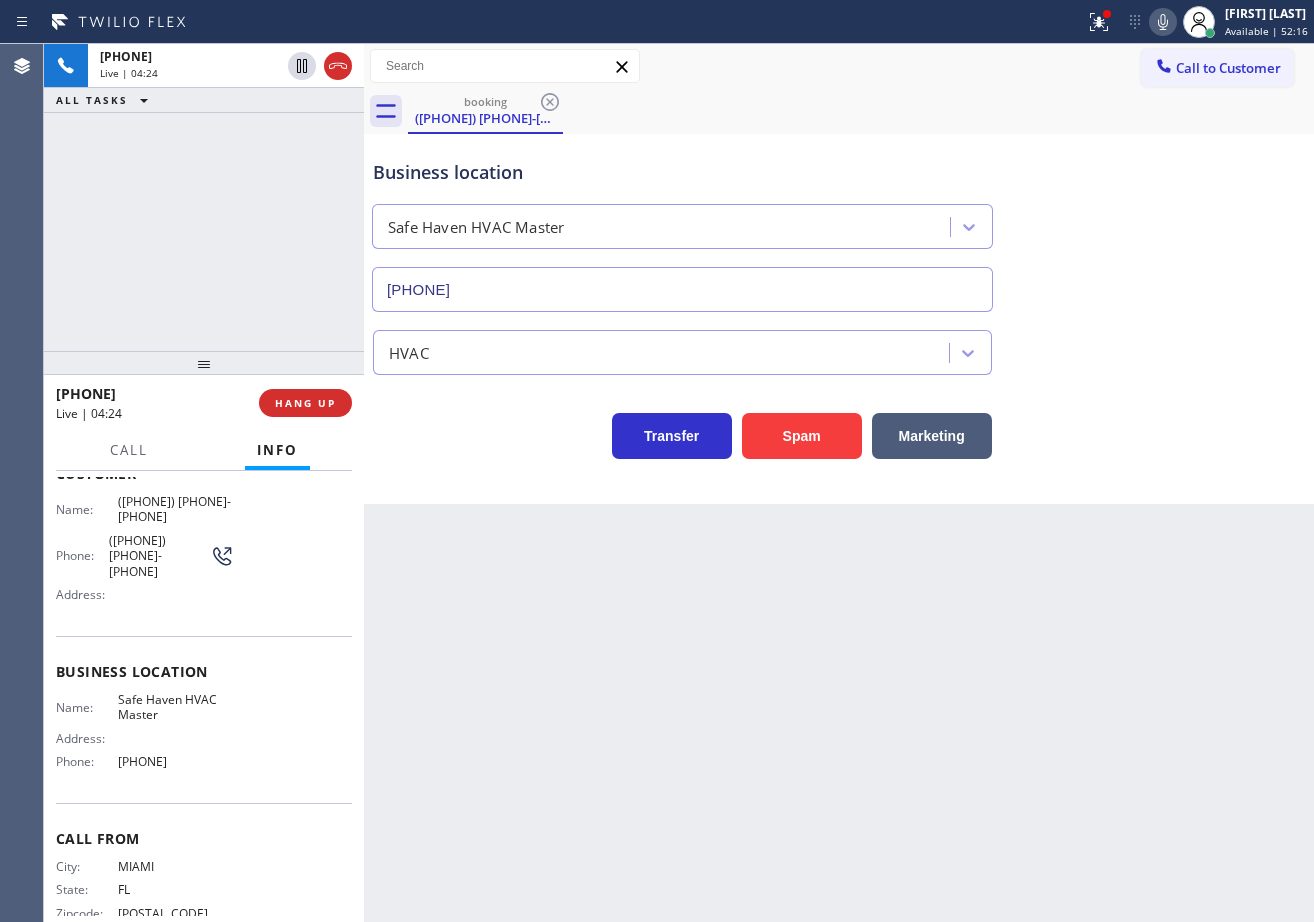 drag, startPoint x: 274, startPoint y: 223, endPoint x: 275, endPoint y: 203, distance: 20.024984 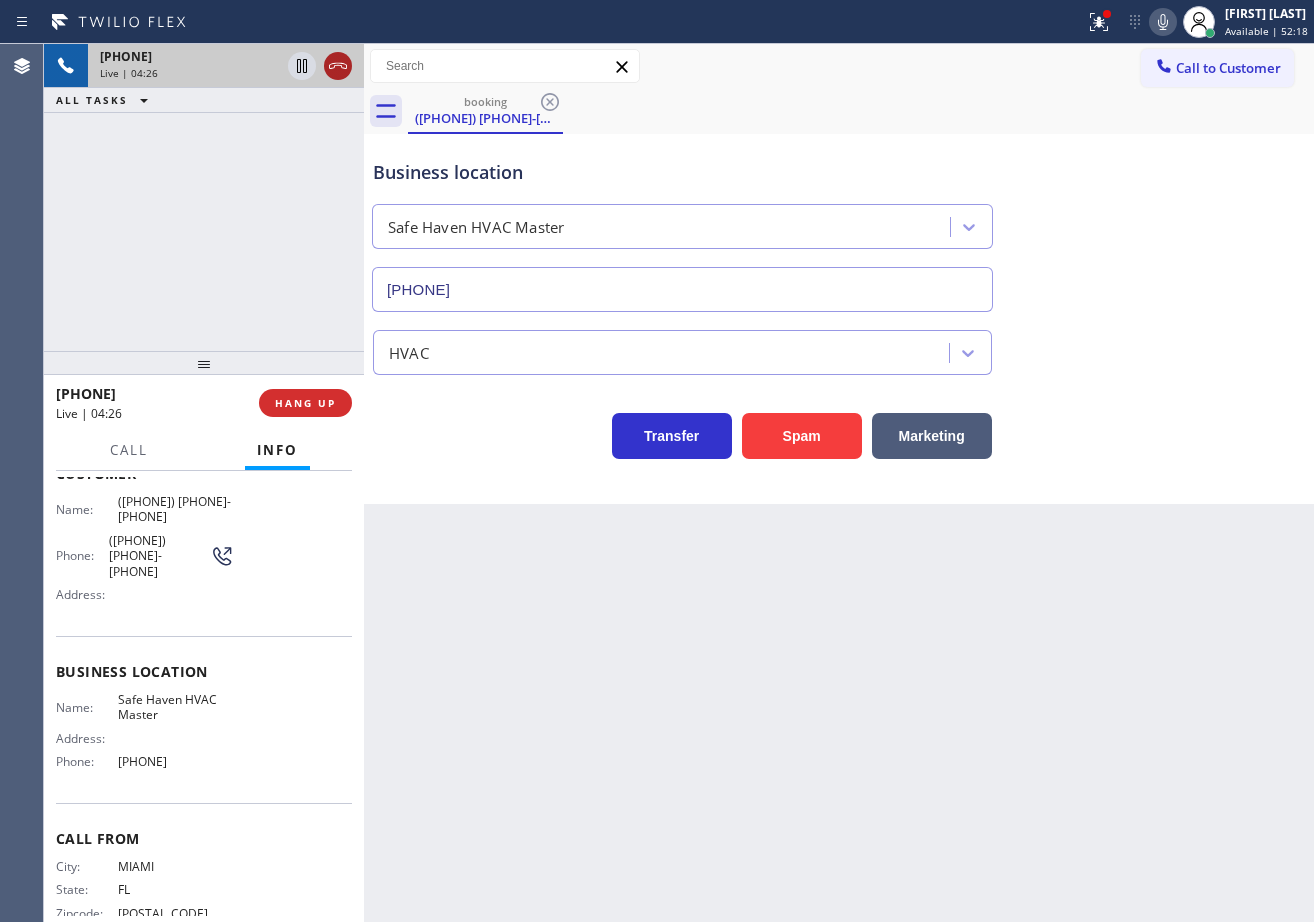 click 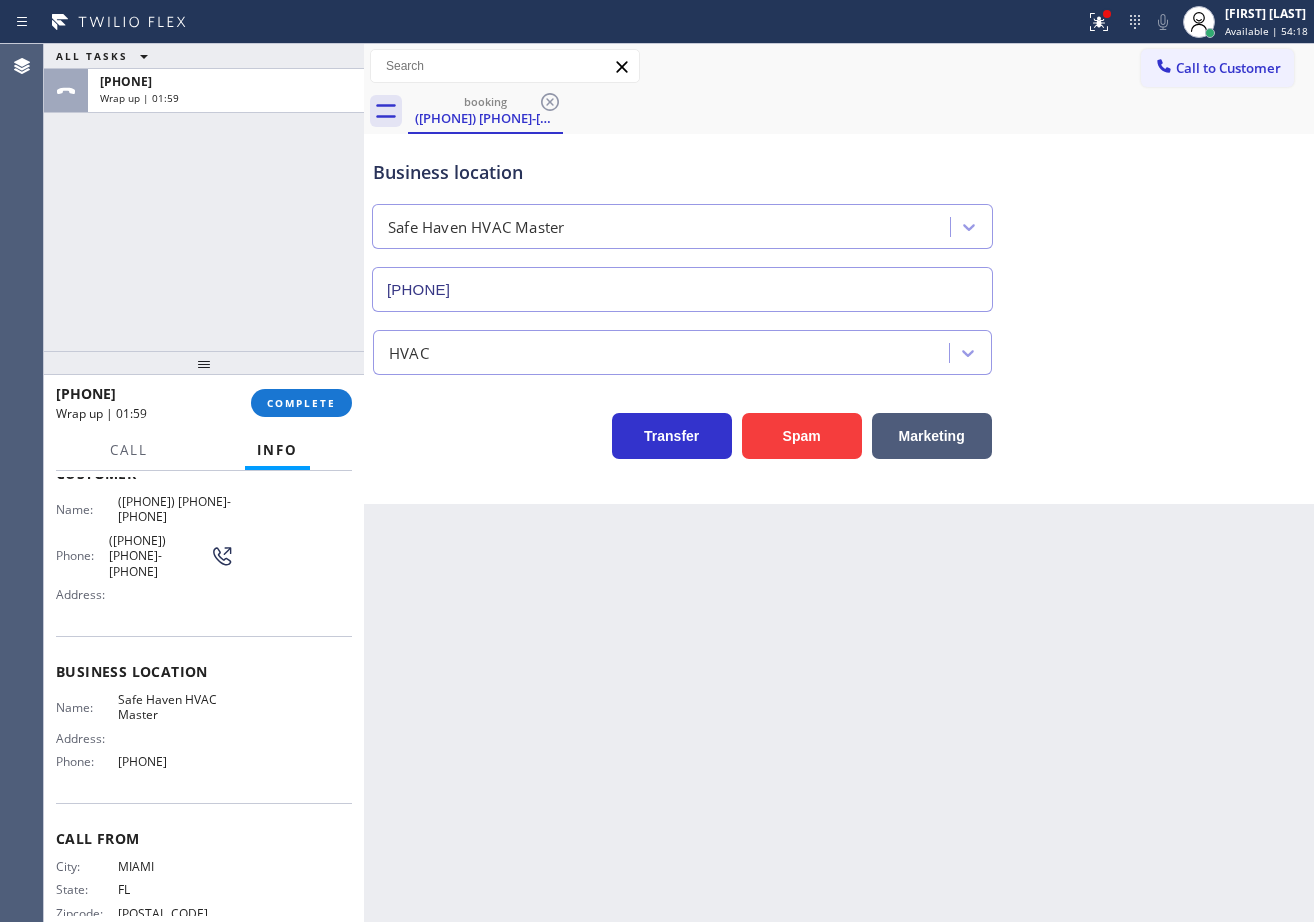 click at bounding box center (204, 363) 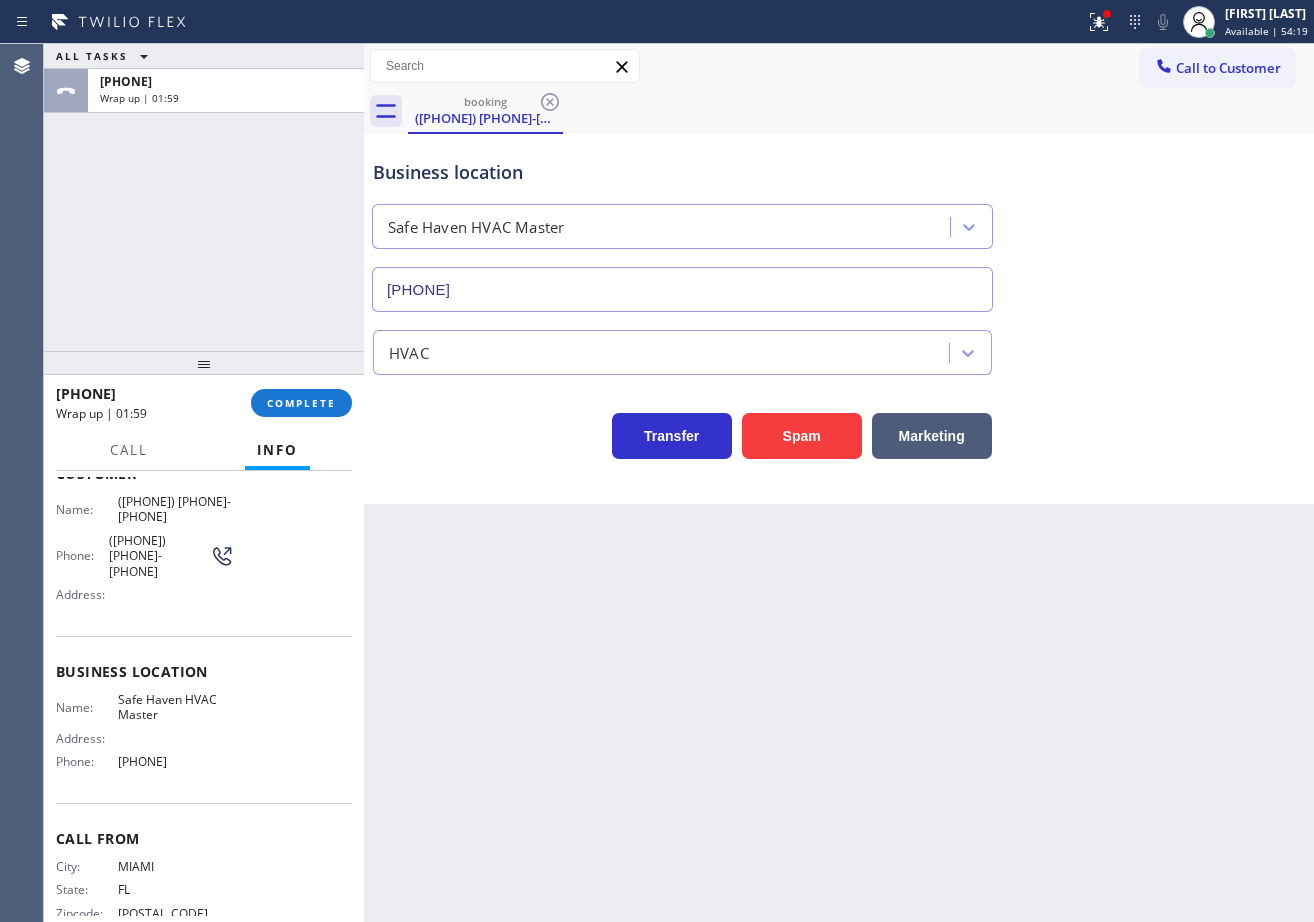 click on "[PHONE] Wrap up | [TIME] COMPLETE" at bounding box center [204, 403] 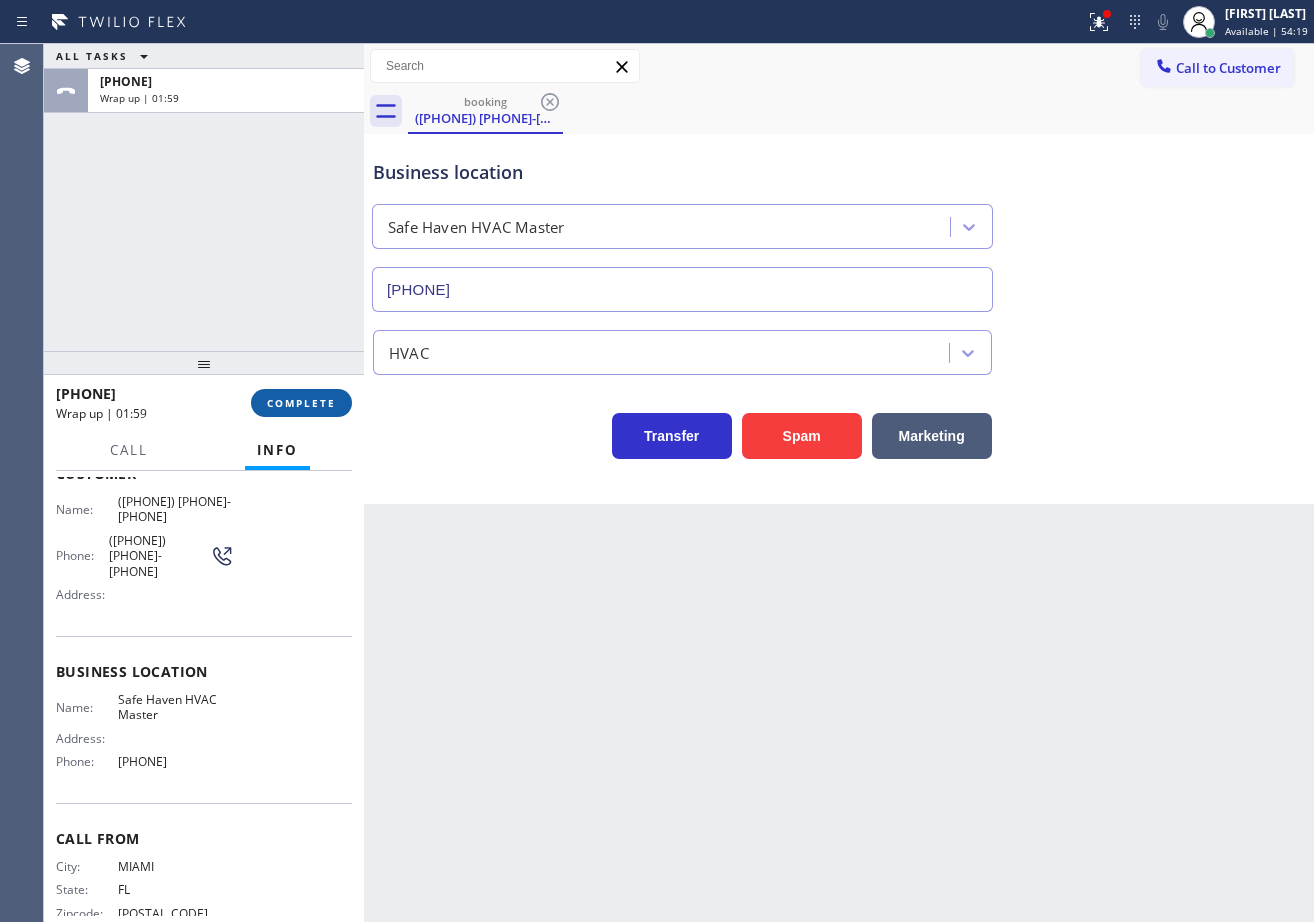 click on "COMPLETE" at bounding box center [301, 403] 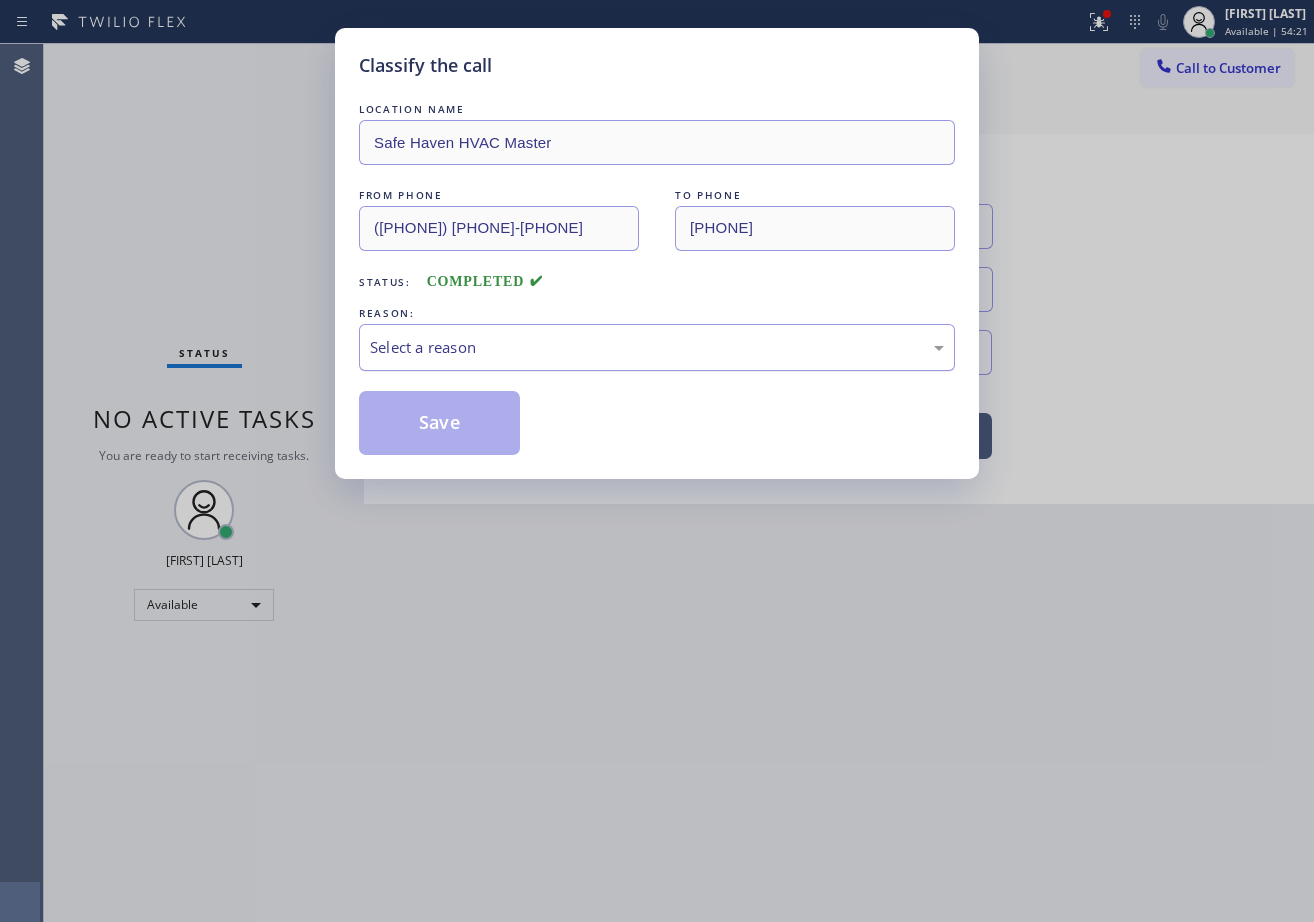 drag, startPoint x: 573, startPoint y: 338, endPoint x: 562, endPoint y: 347, distance: 14.21267 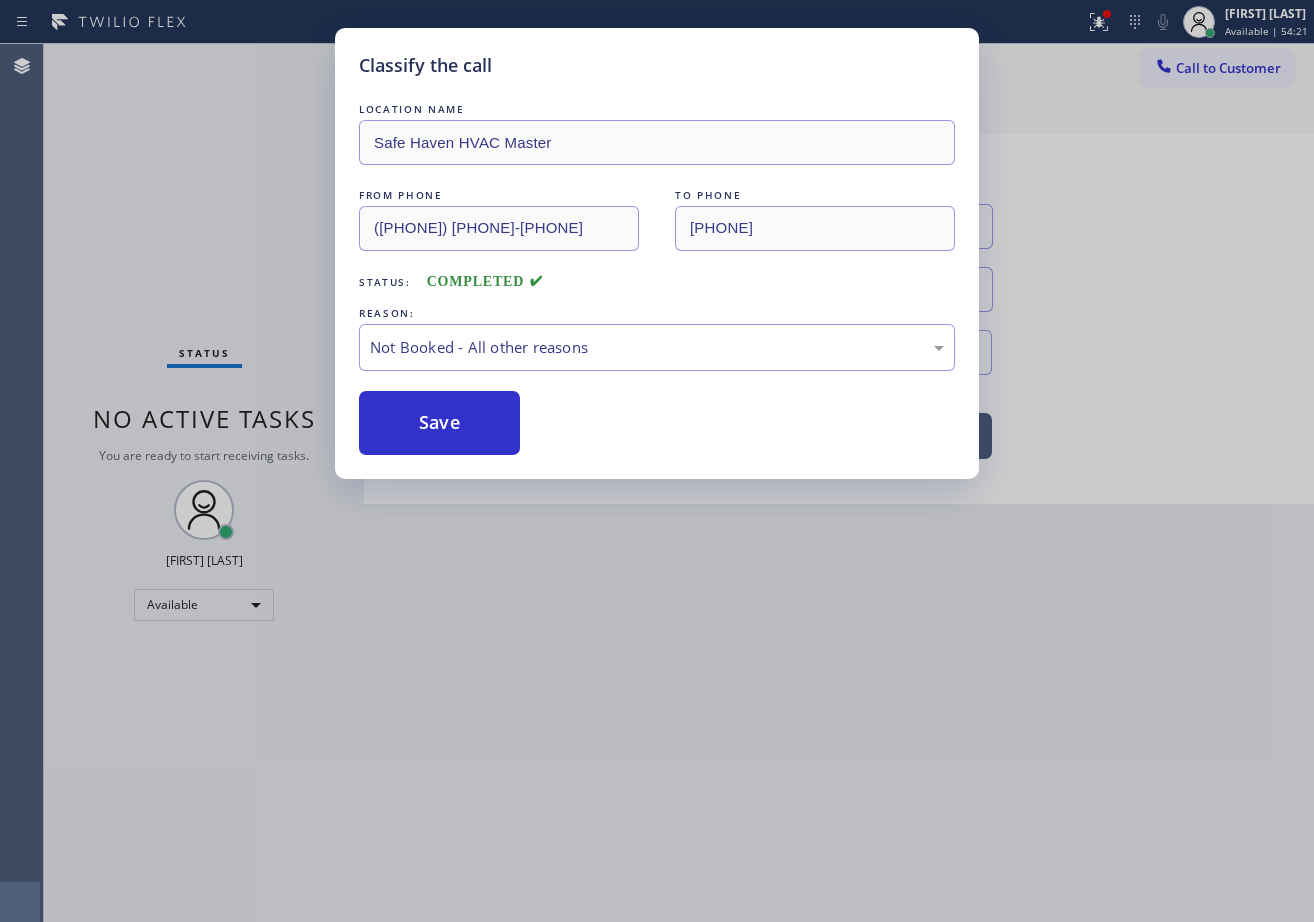 click on "Save" at bounding box center [439, 423] 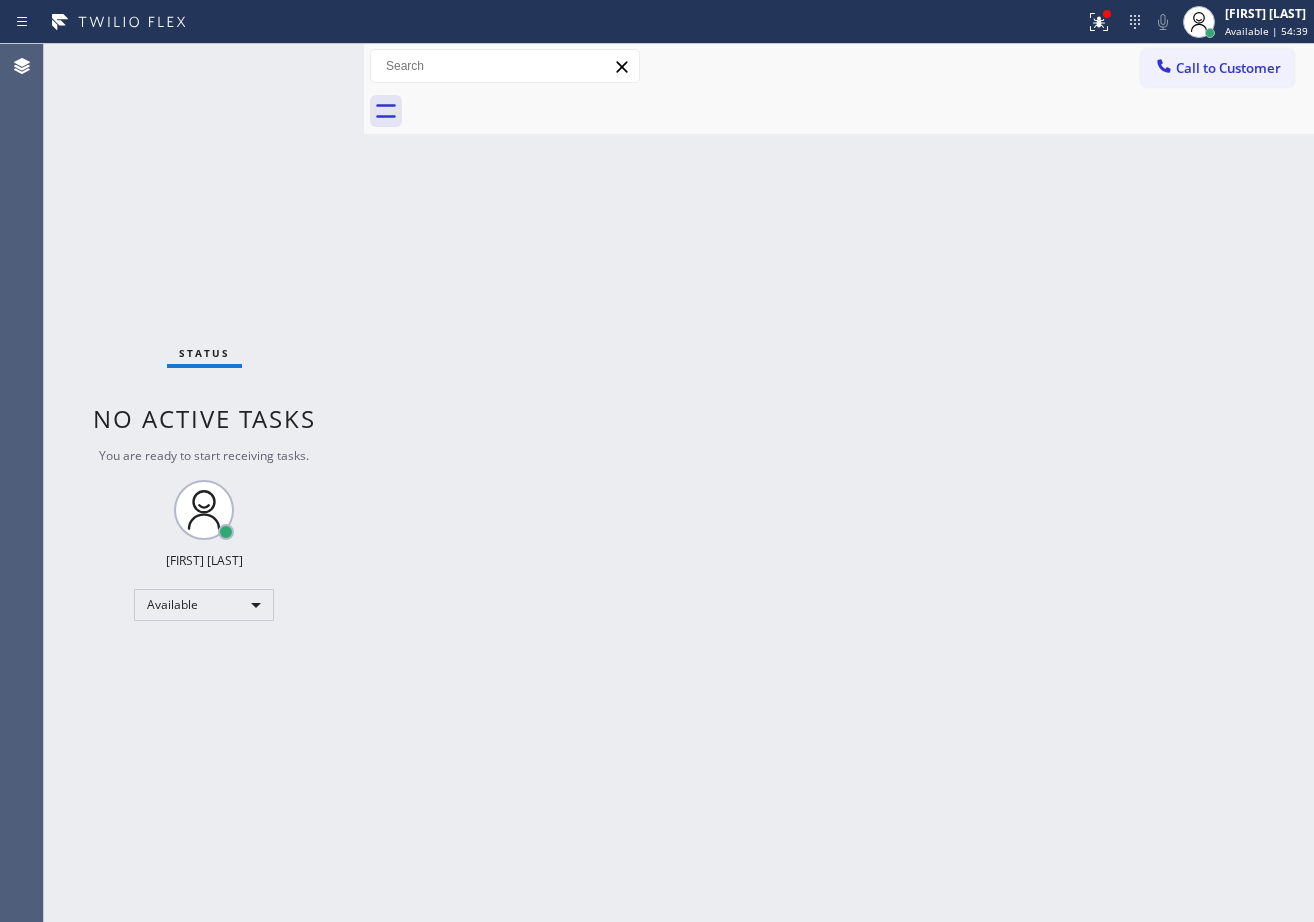 drag, startPoint x: 263, startPoint y: 69, endPoint x: 283, endPoint y: 54, distance: 25 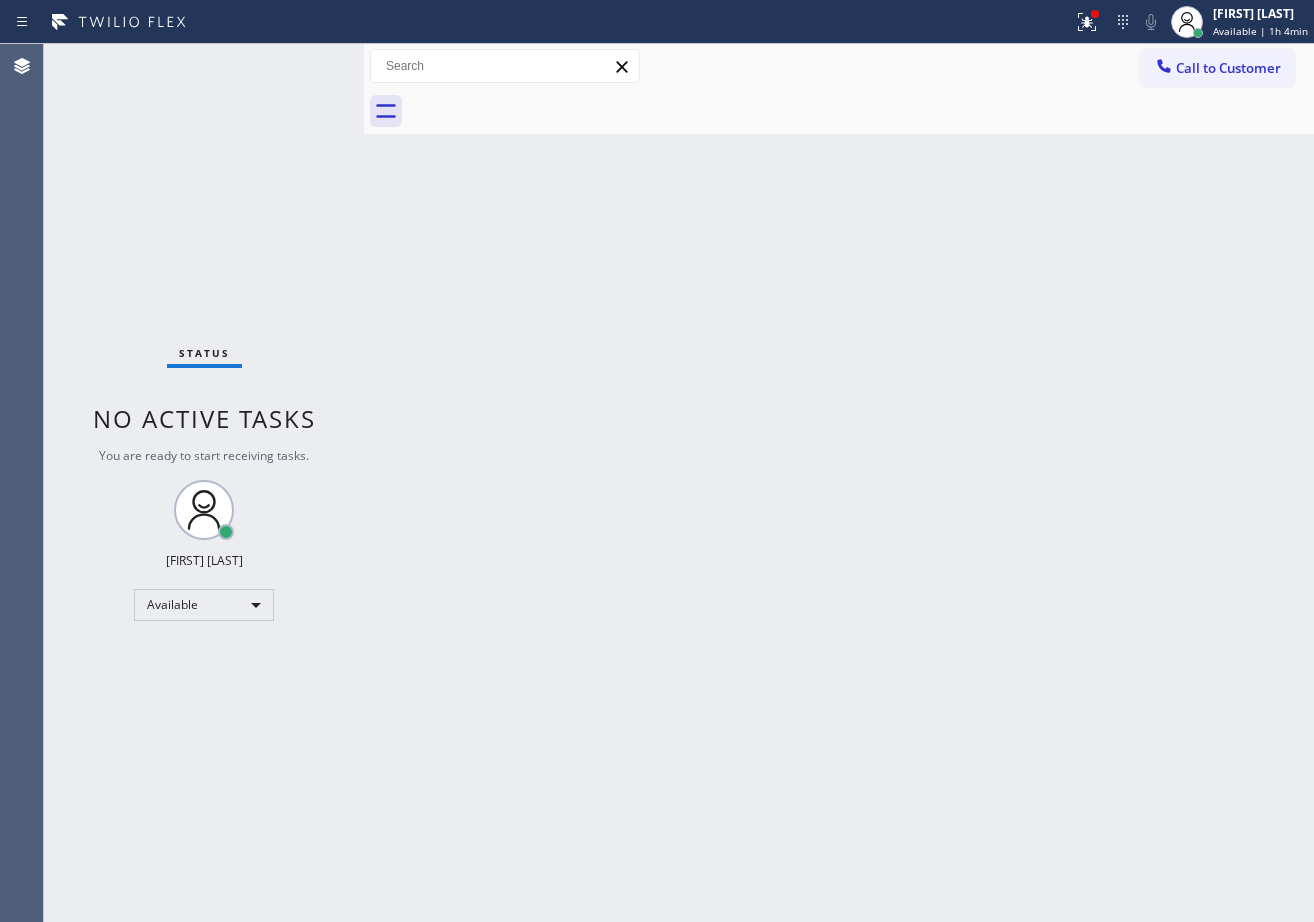 drag, startPoint x: 421, startPoint y: 391, endPoint x: 454, endPoint y: 421, distance: 44.598206 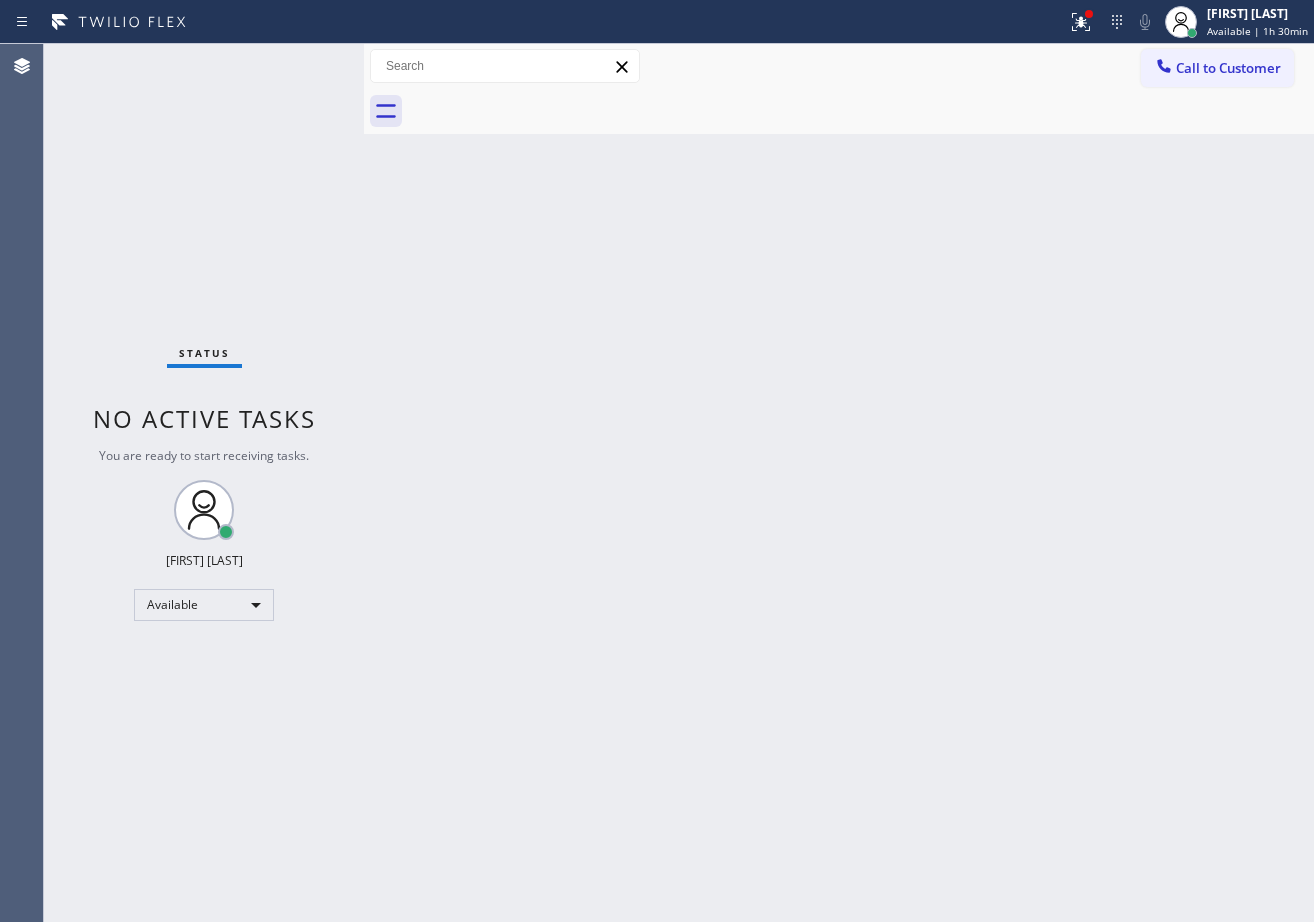 click on "Status   No active tasks     You are ready to start receiving tasks.   [FIRST] [MIDDLE] [LAST] Available" at bounding box center (204, 483) 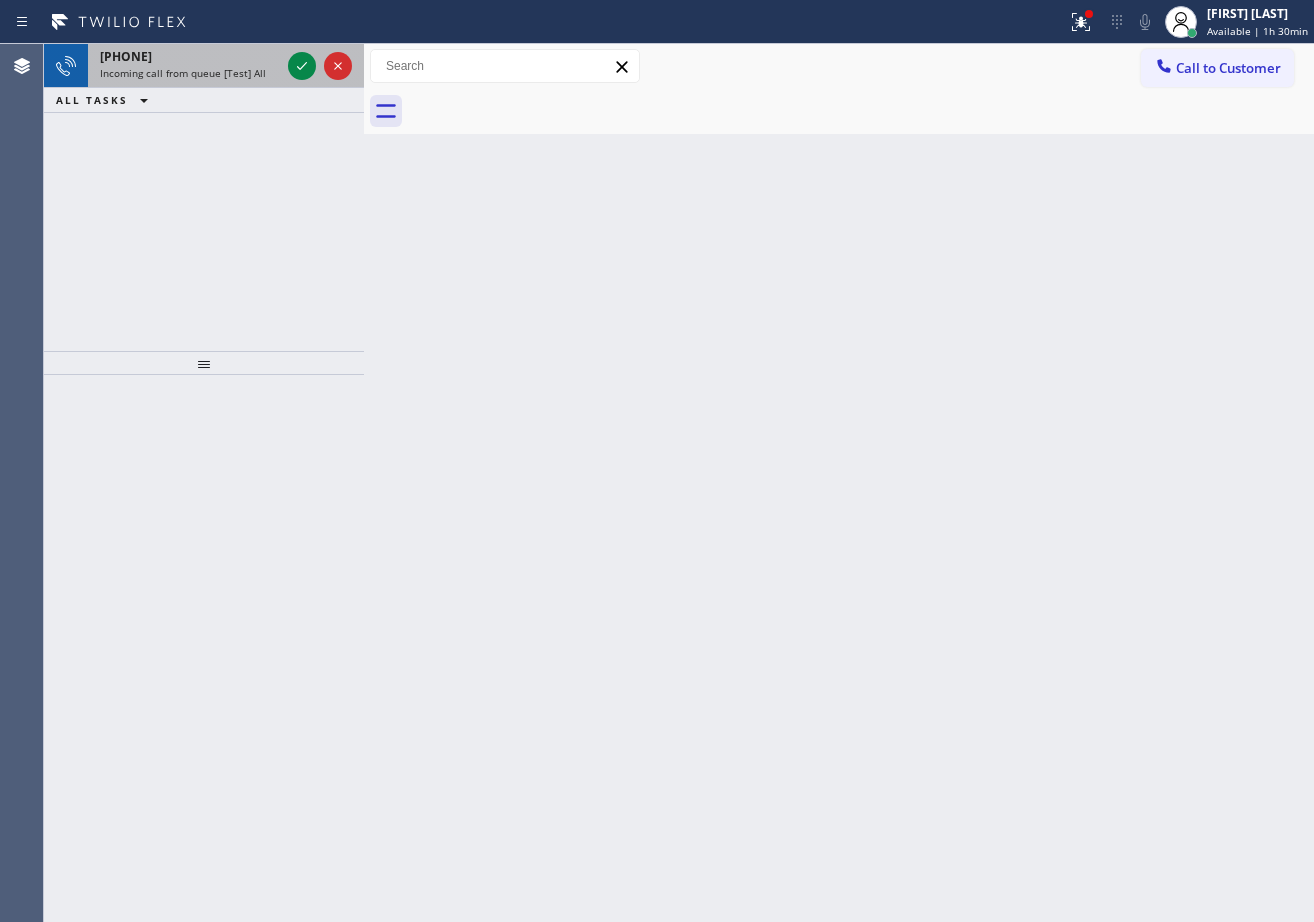 click on "[PHONE]" at bounding box center [190, 56] 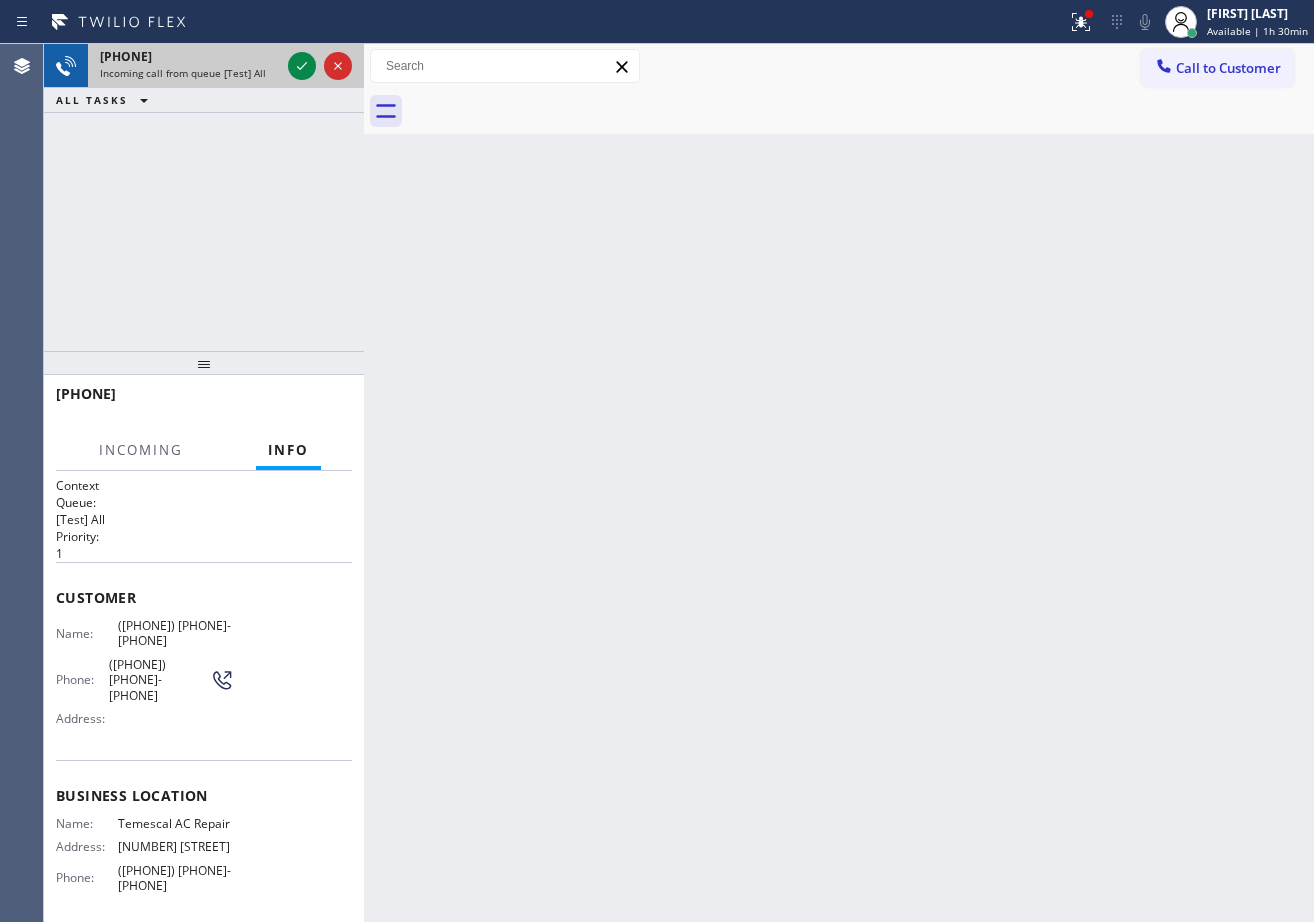 click on "[PHONE]" at bounding box center [190, 56] 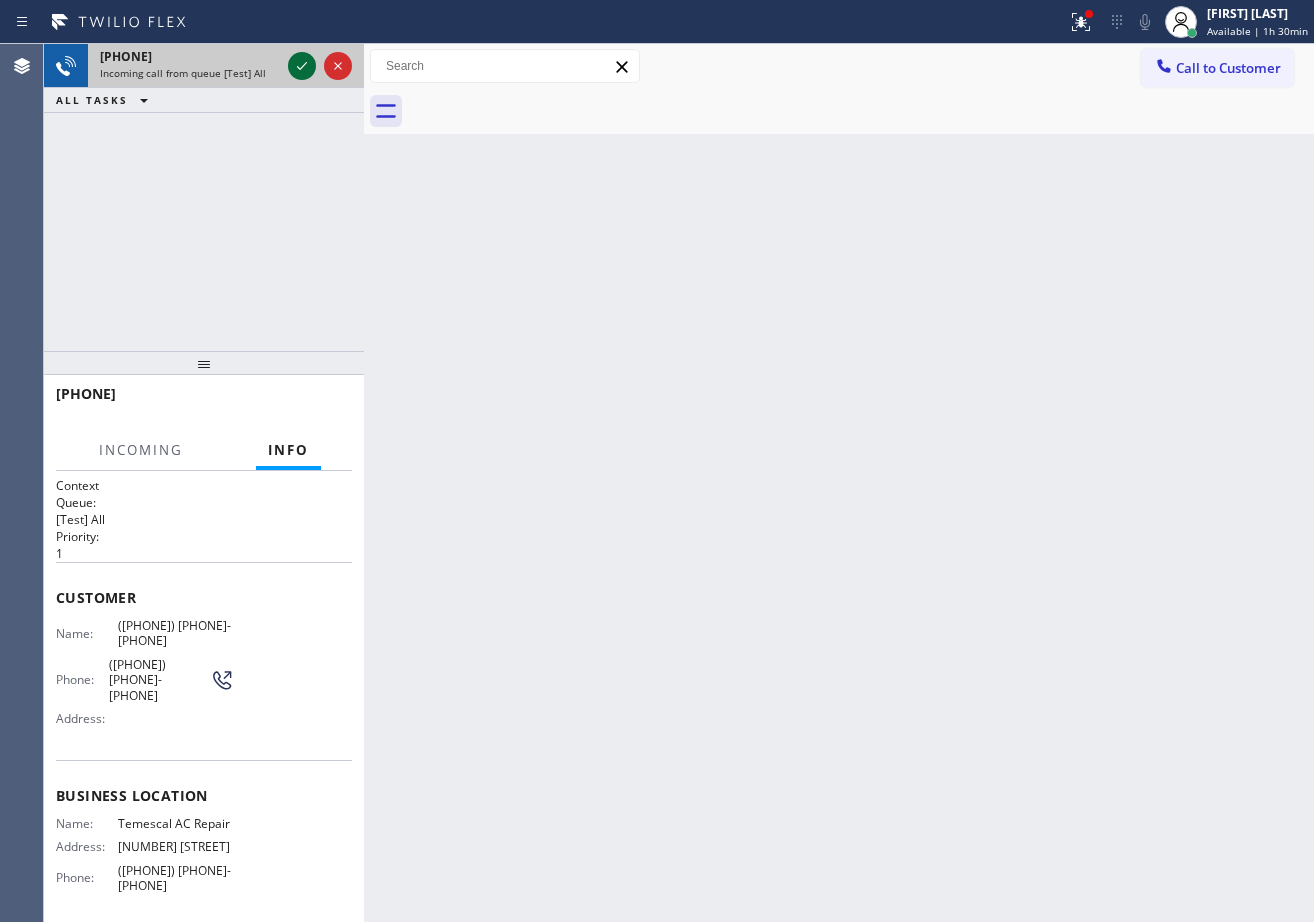 click 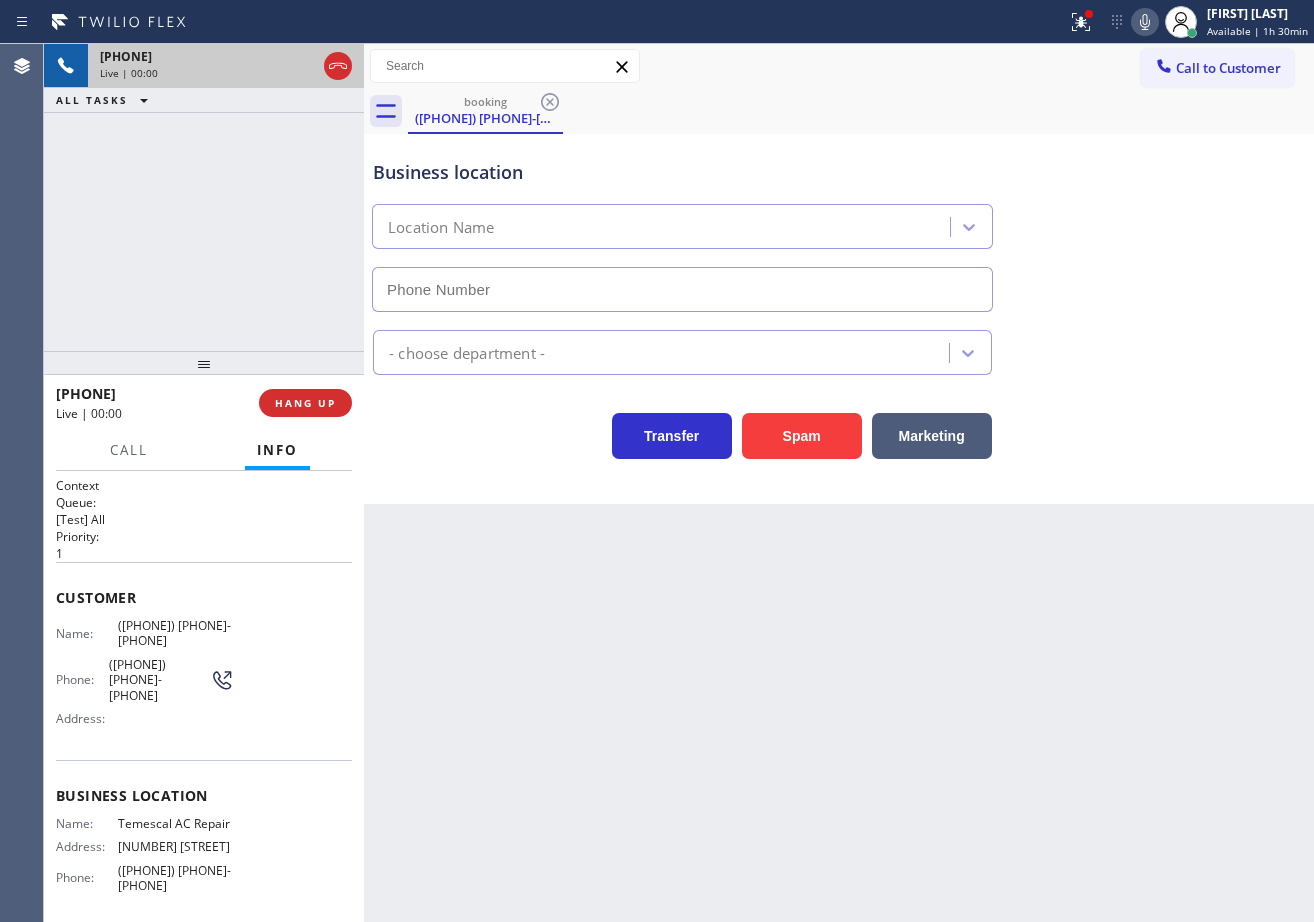 type on "([PHONE]) [PHONE]-[PHONE]" 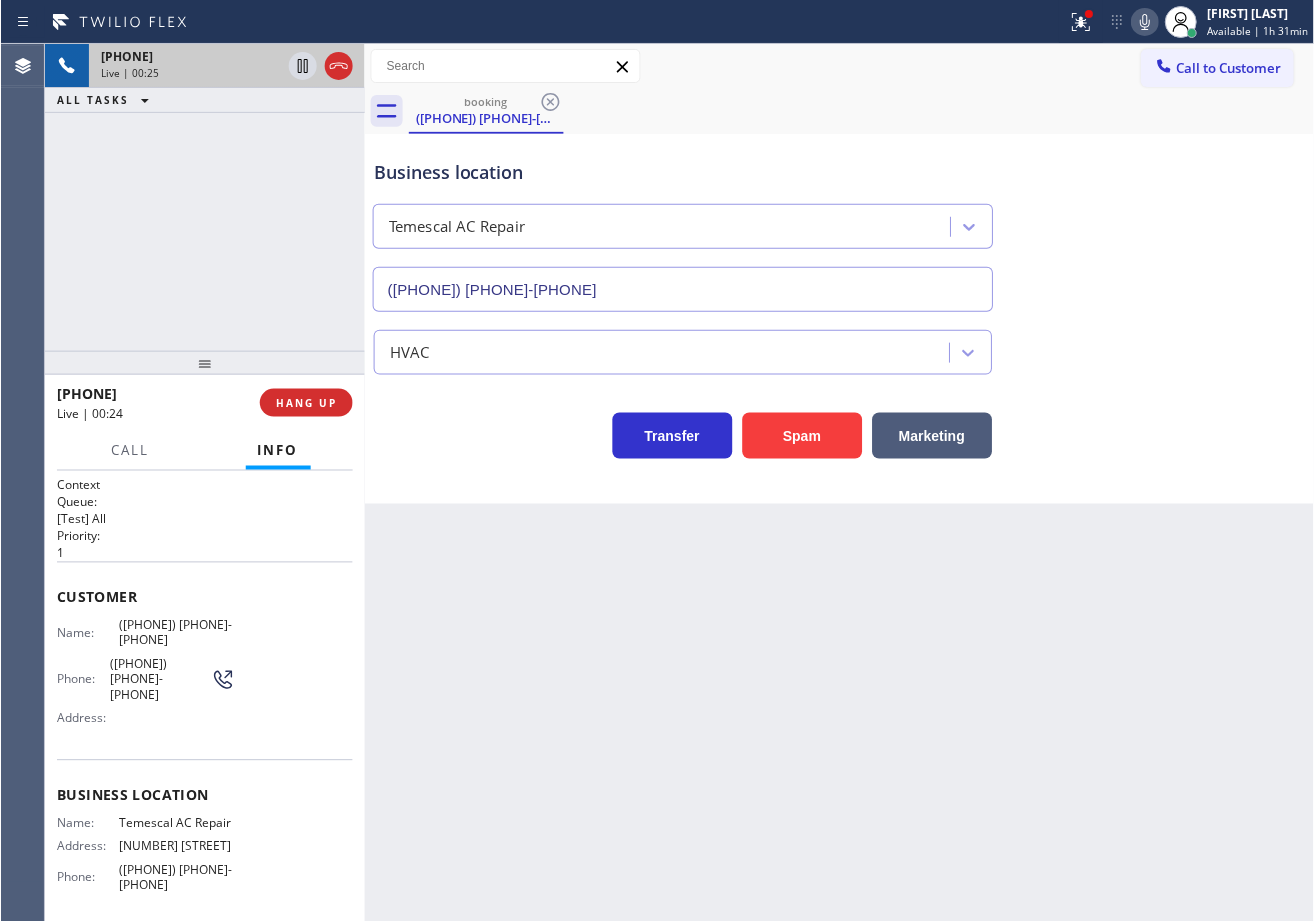 scroll, scrollTop: 109, scrollLeft: 0, axis: vertical 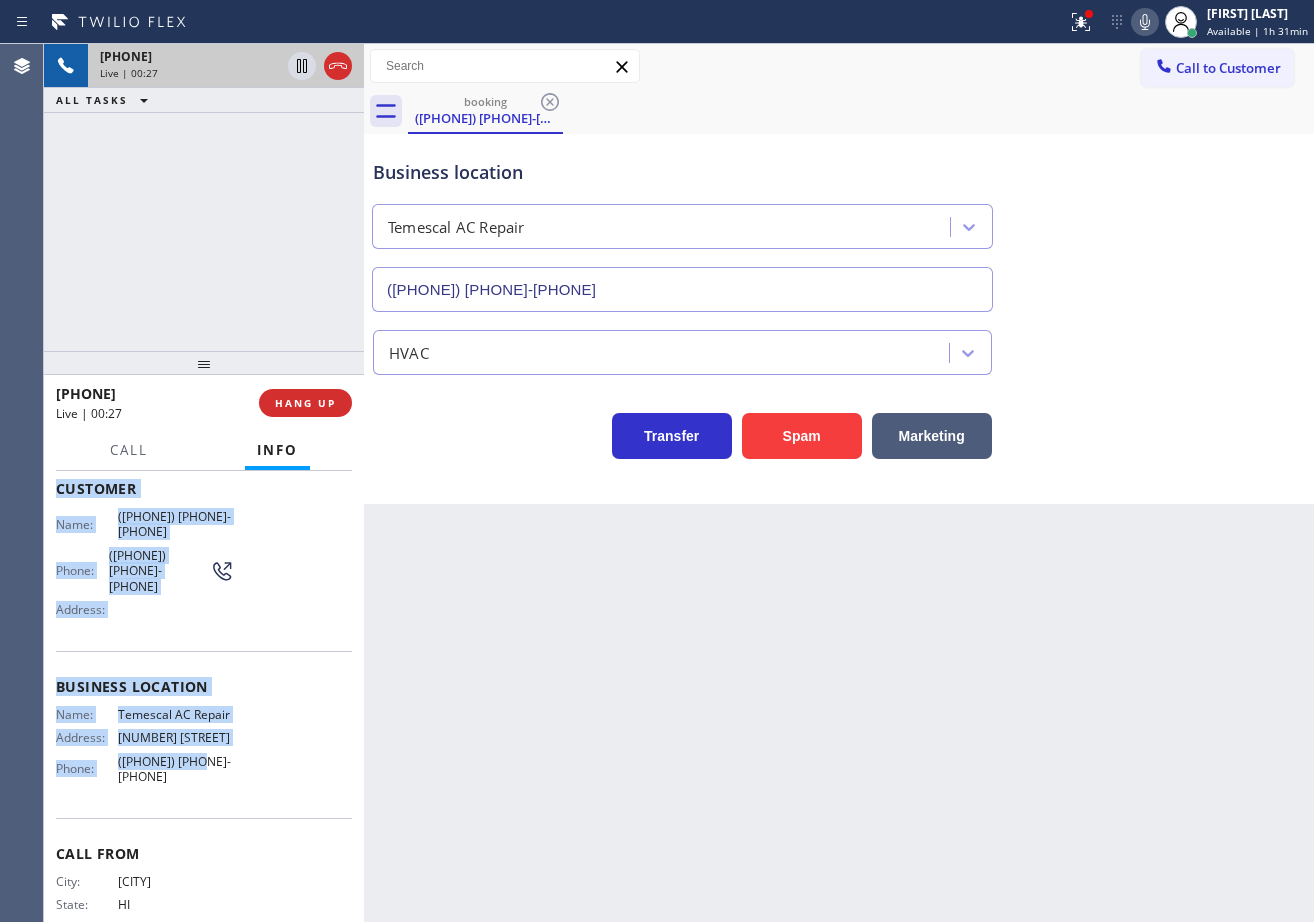 drag, startPoint x: 47, startPoint y: 593, endPoint x: 551, endPoint y: 571, distance: 504.47992 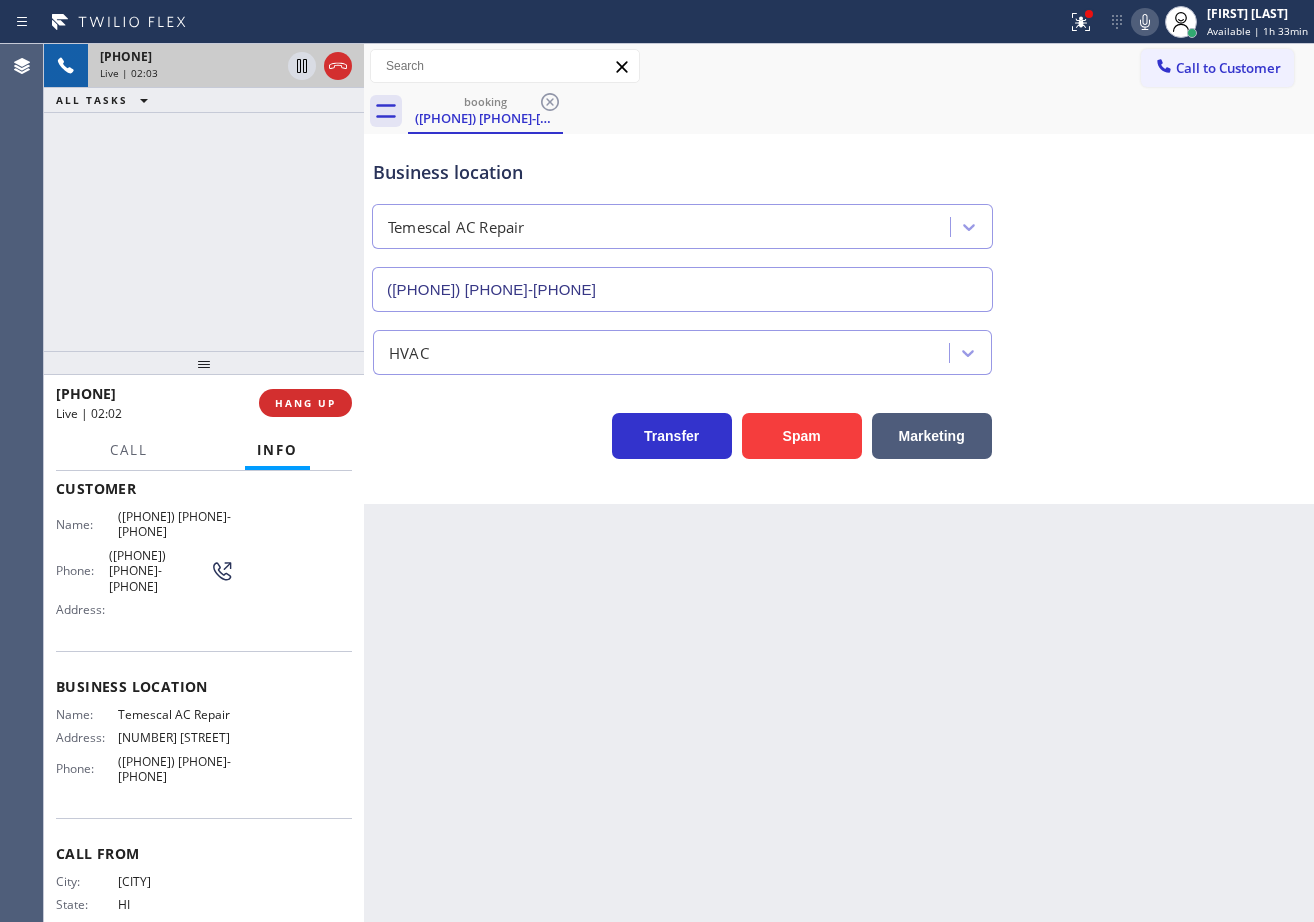 click on "Business location Temescal AC Repair ([PHONE]) [PHONE]-[PHONE]" at bounding box center (839, 221) 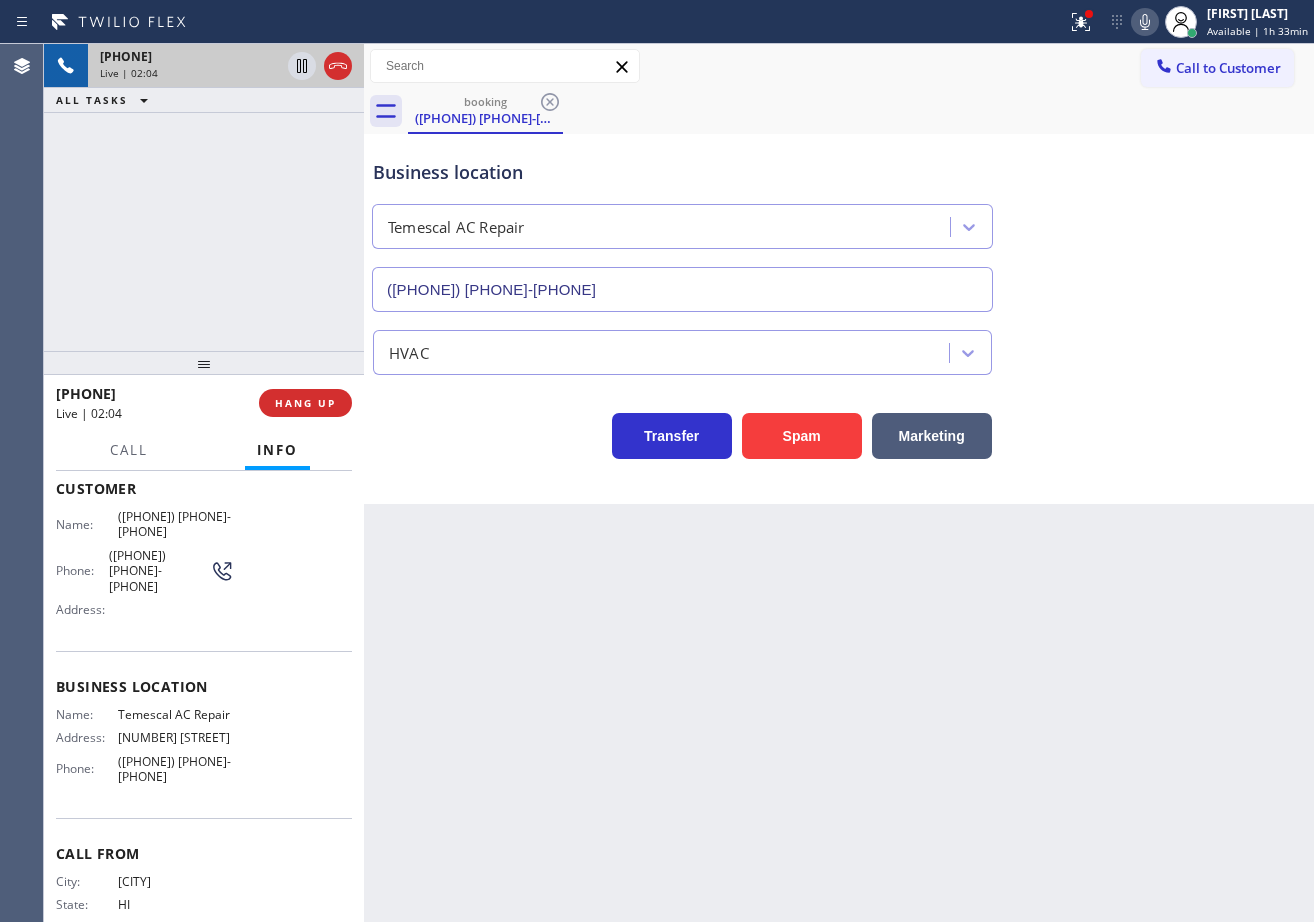click 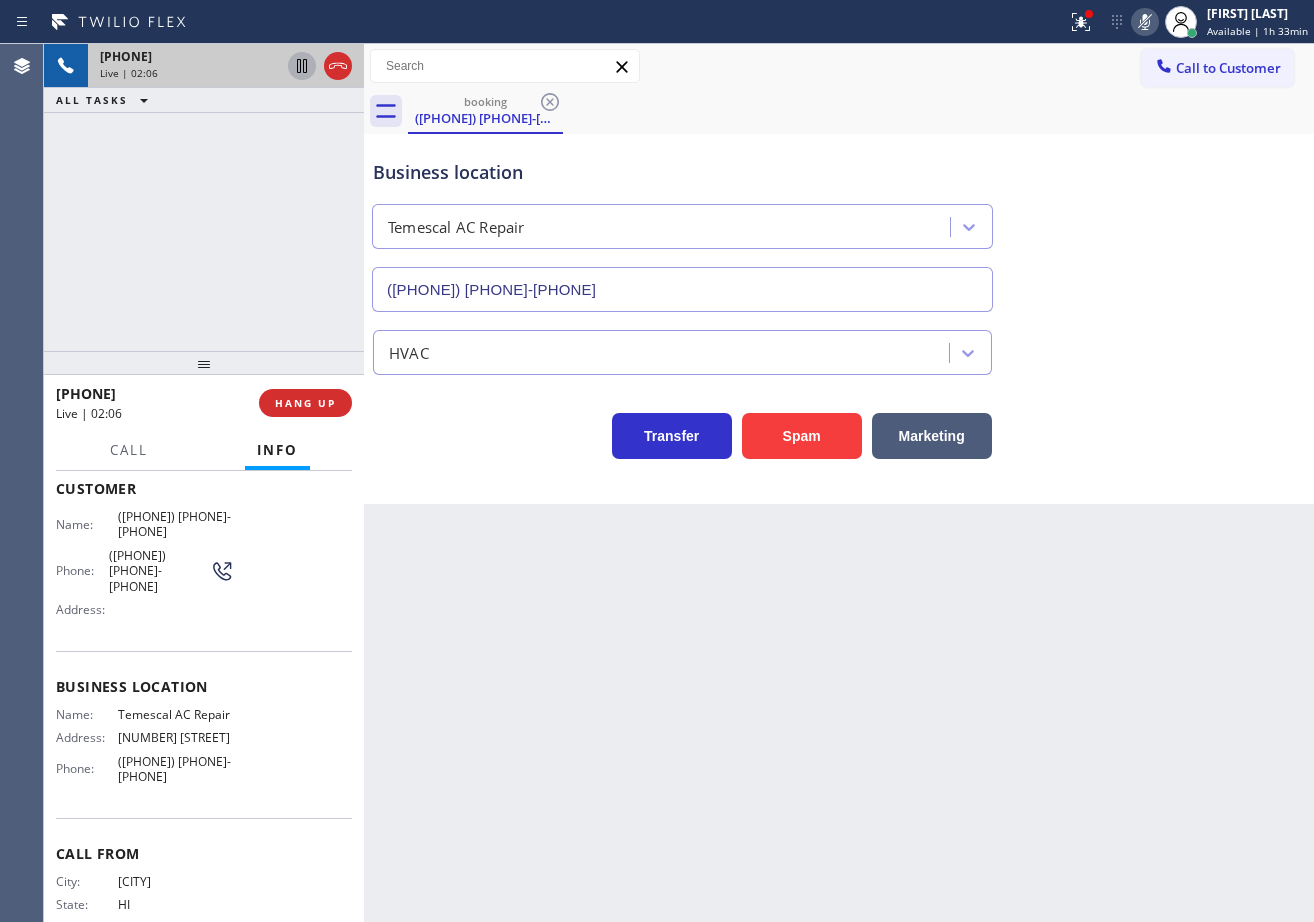 click 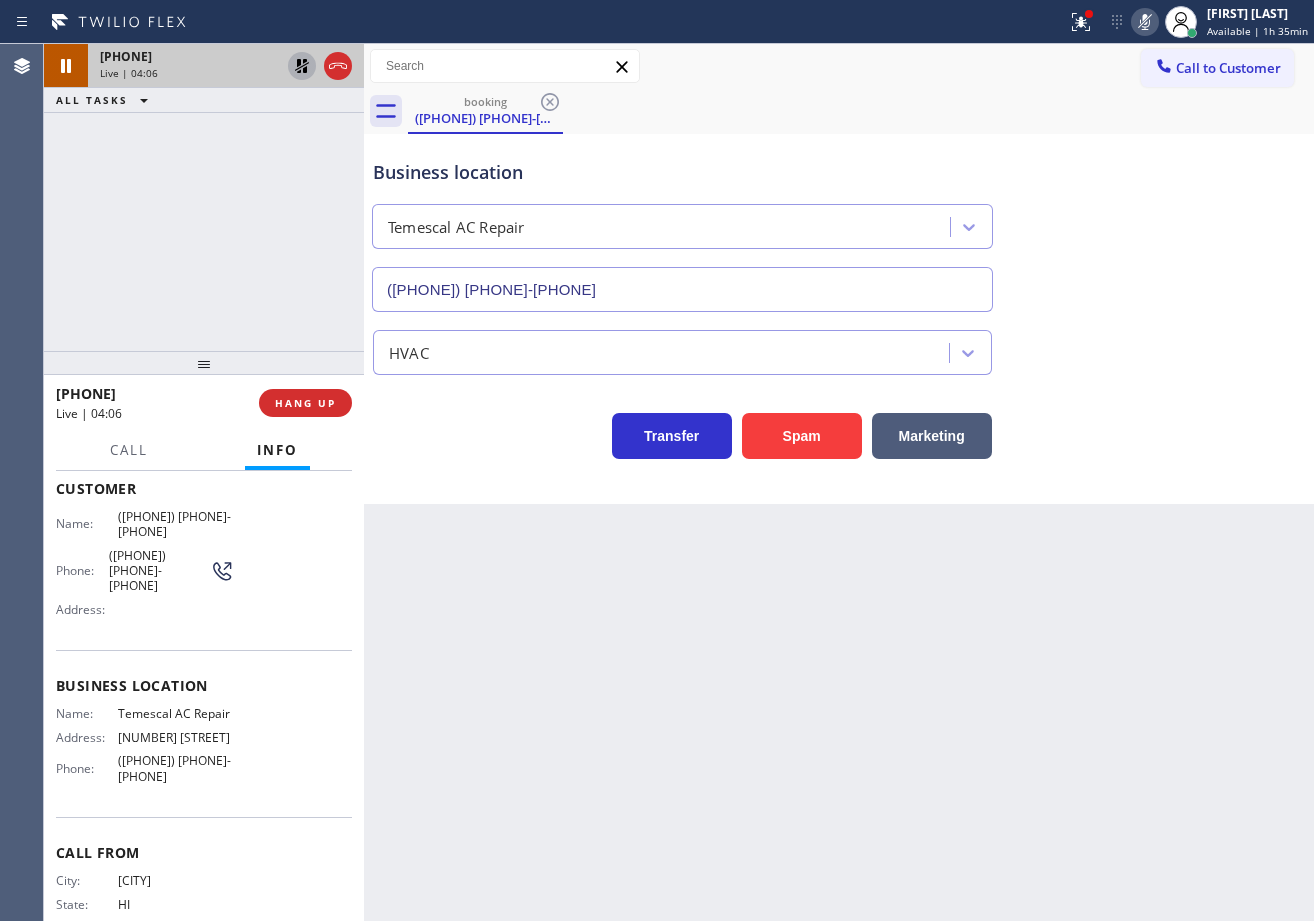click on "Business location Temescal AC Repair ([PHONE]) [PHONE]-[PHONE]" at bounding box center (682, 225) 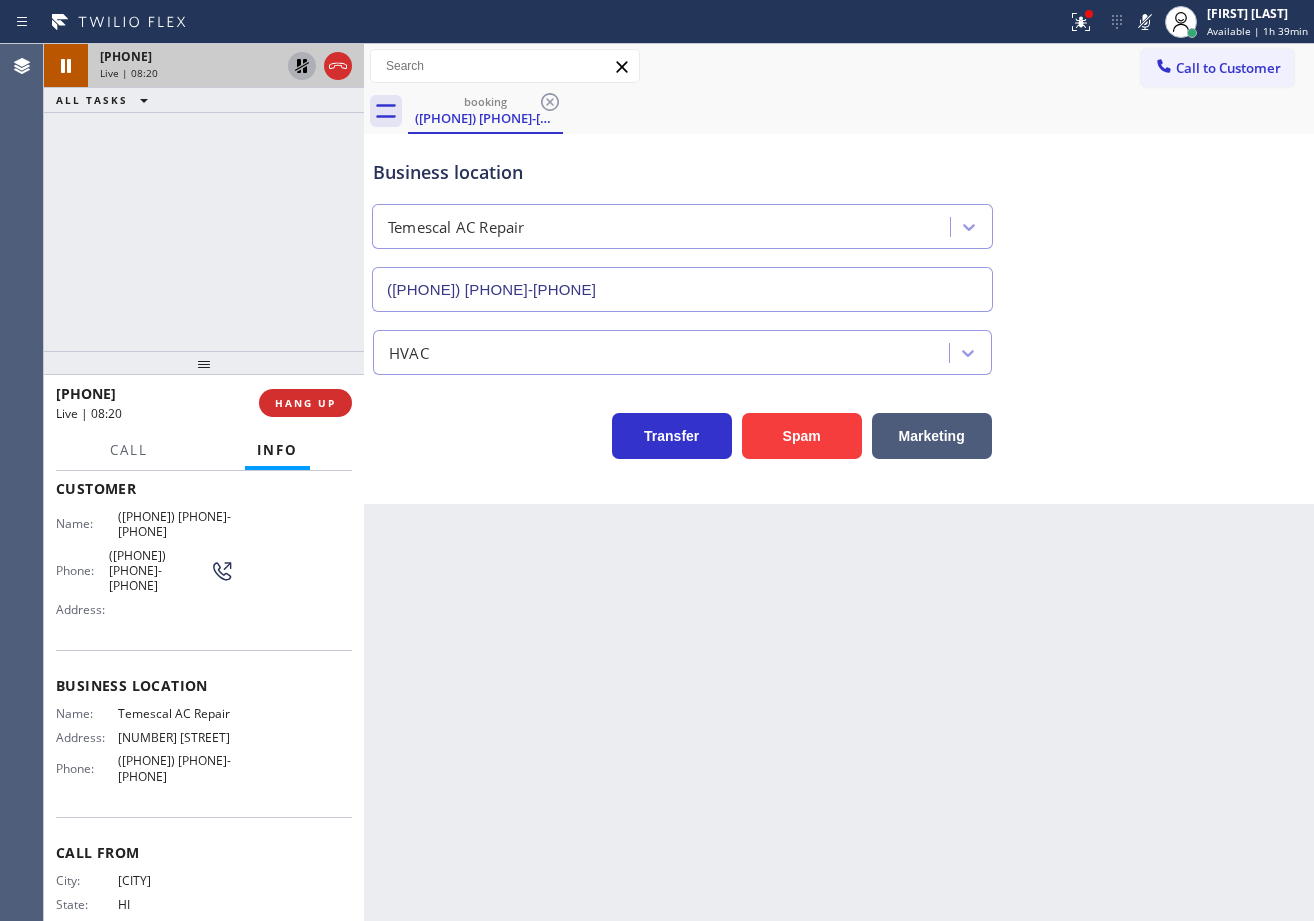 drag, startPoint x: 1141, startPoint y: 20, endPoint x: 1103, endPoint y: 88, distance: 77.89737 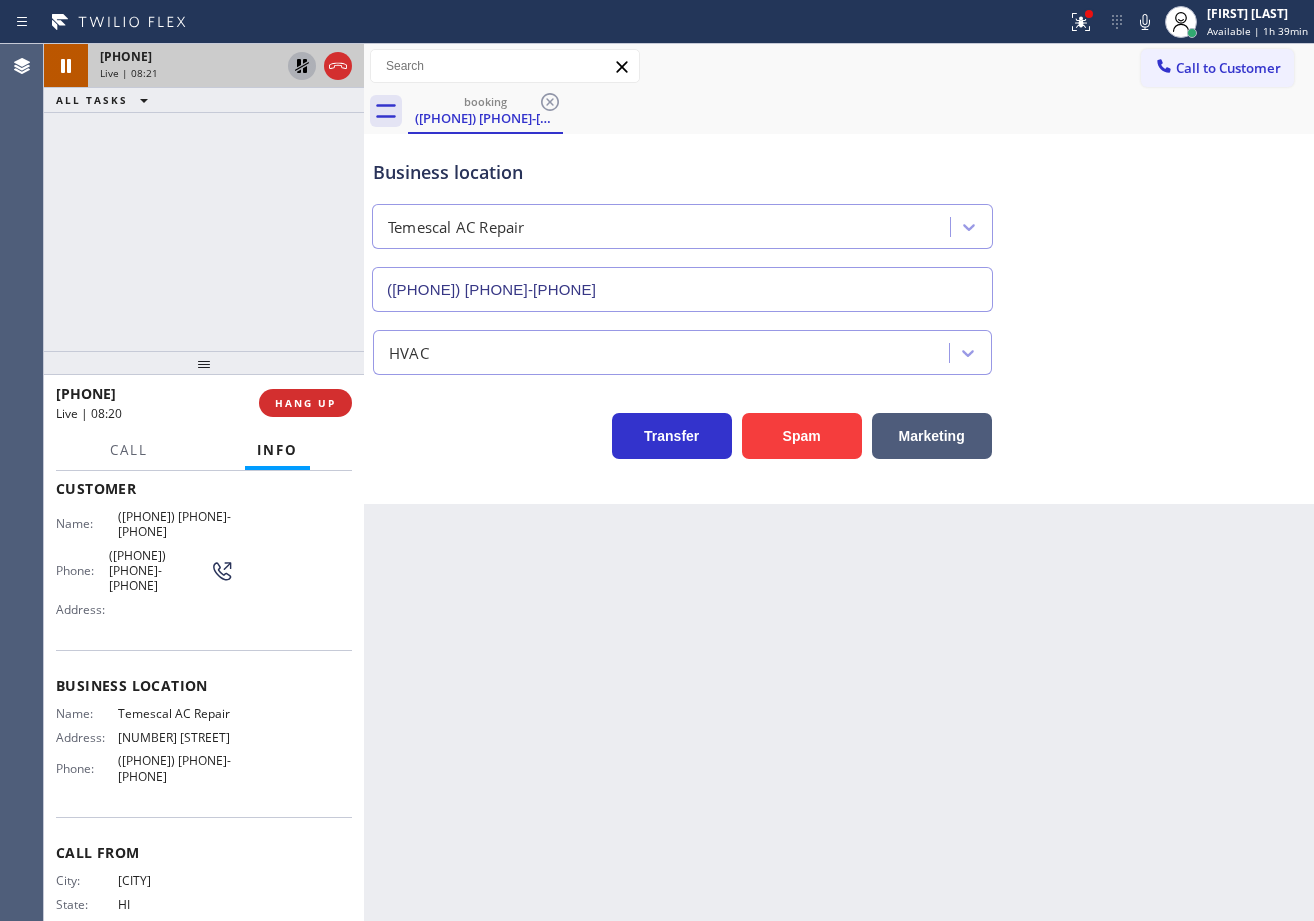click on "booking [PHONE]" at bounding box center [861, 111] 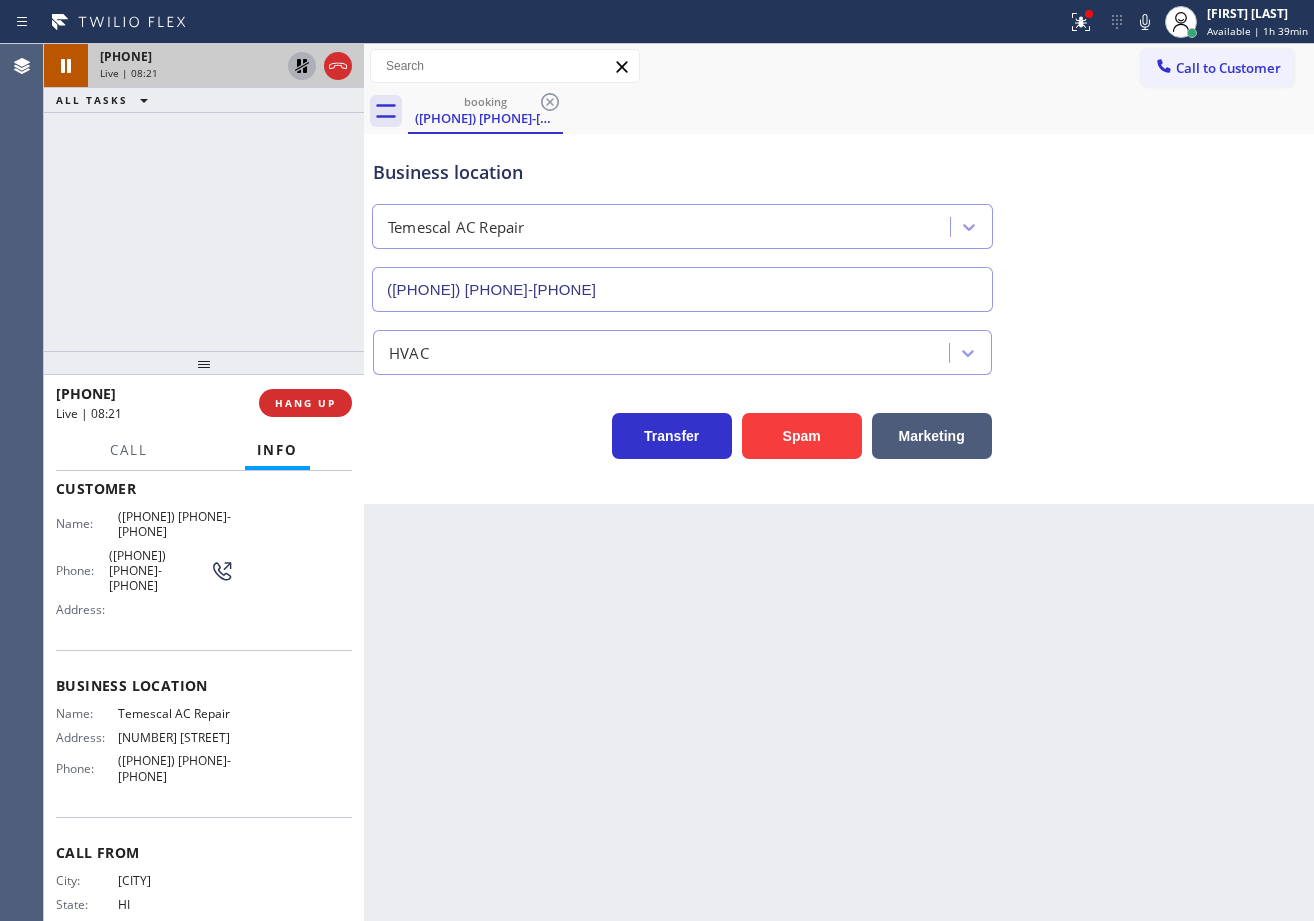 click 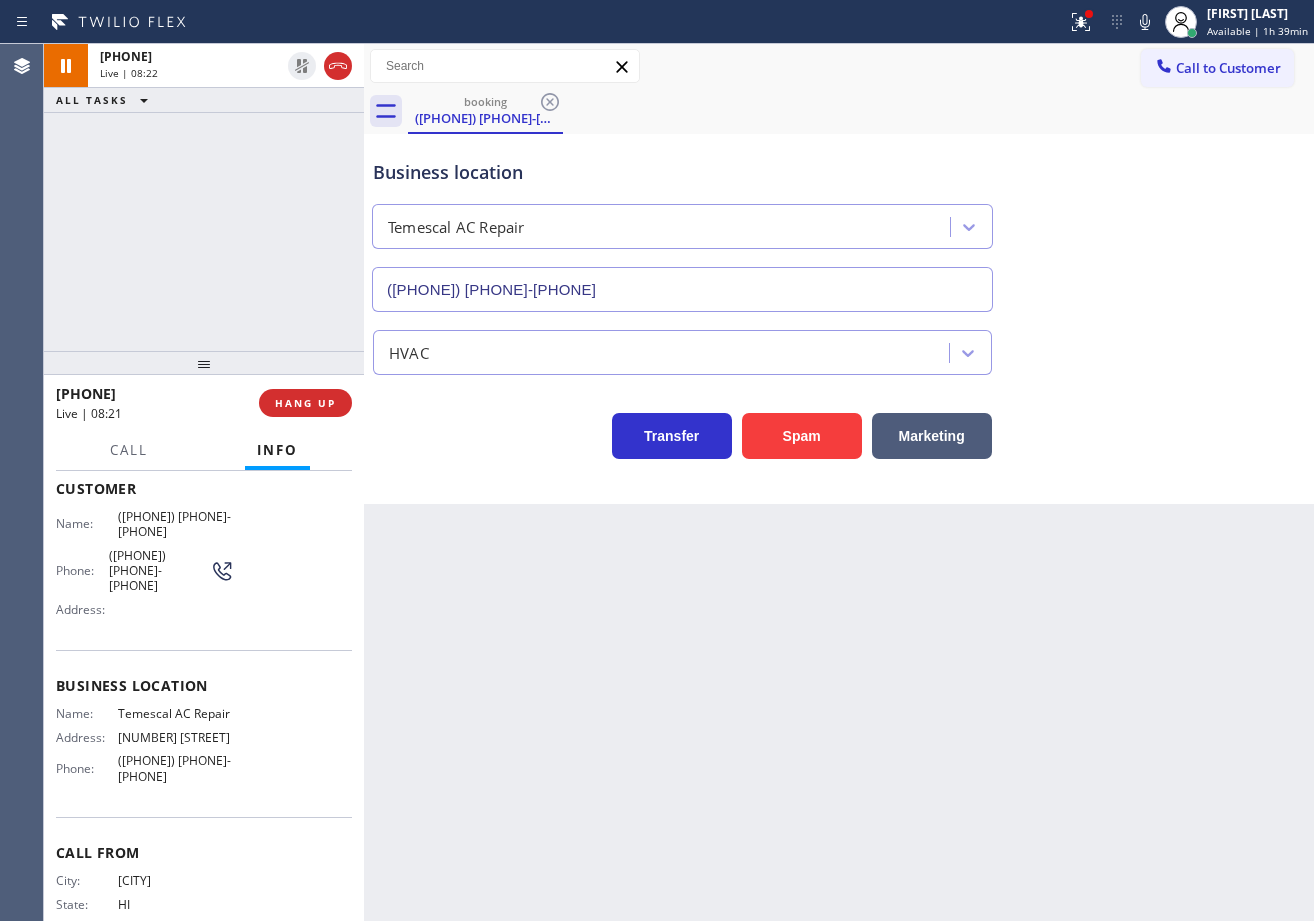 click on "+1[PHONE] Live | 08:22 ALL TASKS ALL TASKS ACTIVE TASKS TASKS IN WRAP UP" at bounding box center (204, 197) 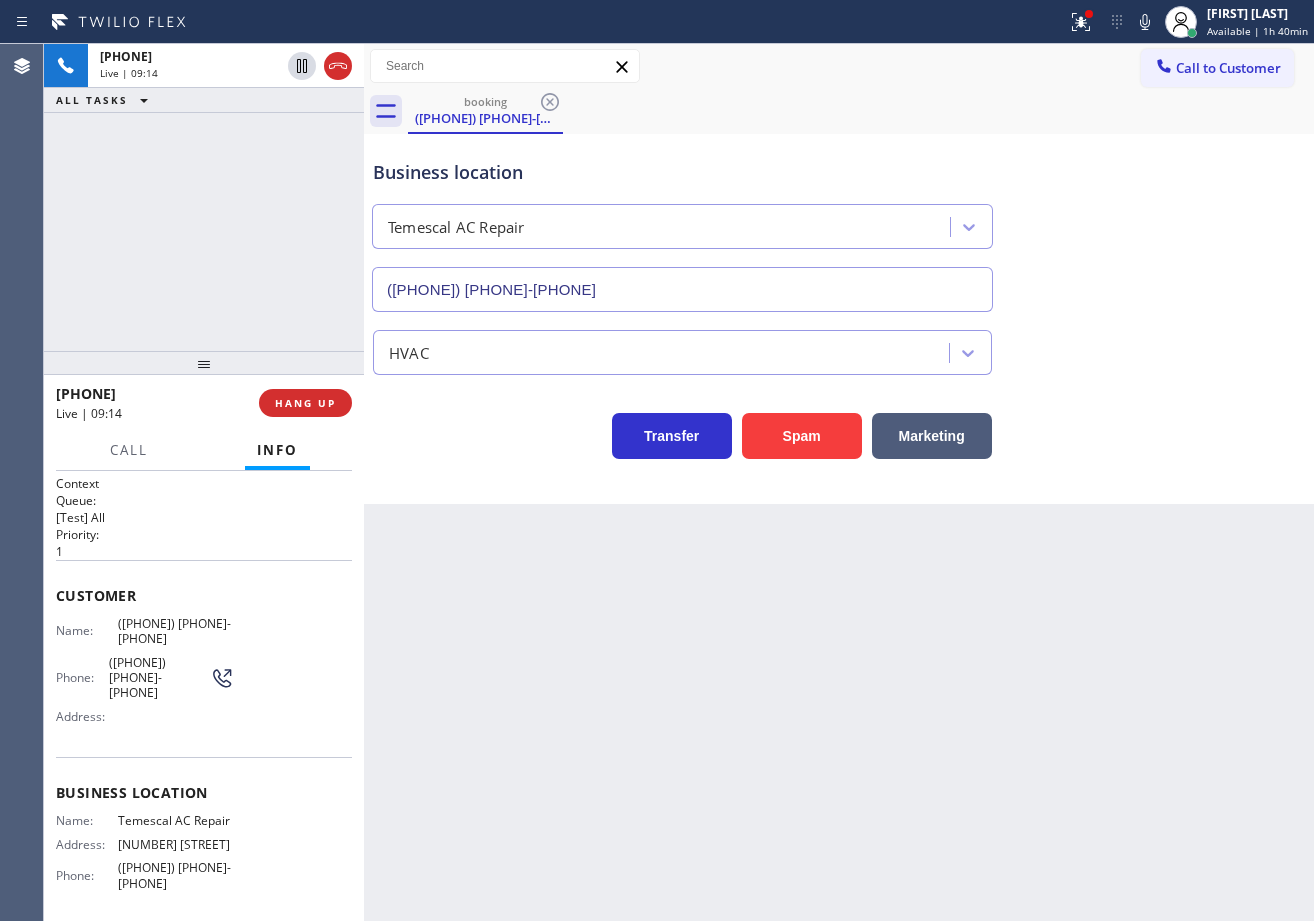 scroll, scrollTop: 0, scrollLeft: 0, axis: both 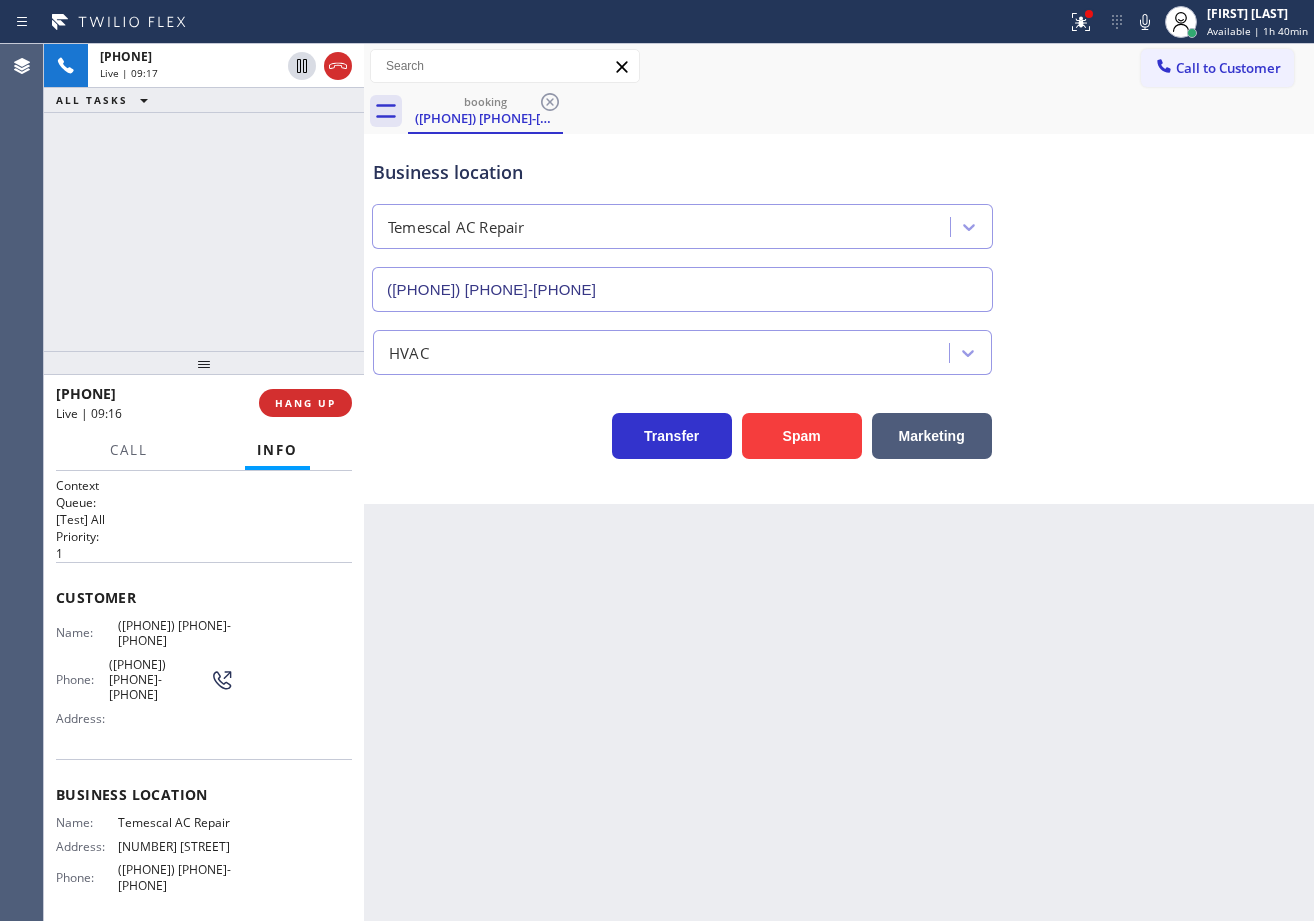 click on "+1[PHONE] Live | 09:17 ALL TASKS ALL TASKS ACTIVE TASKS TASKS IN WRAP UP" at bounding box center [204, 197] 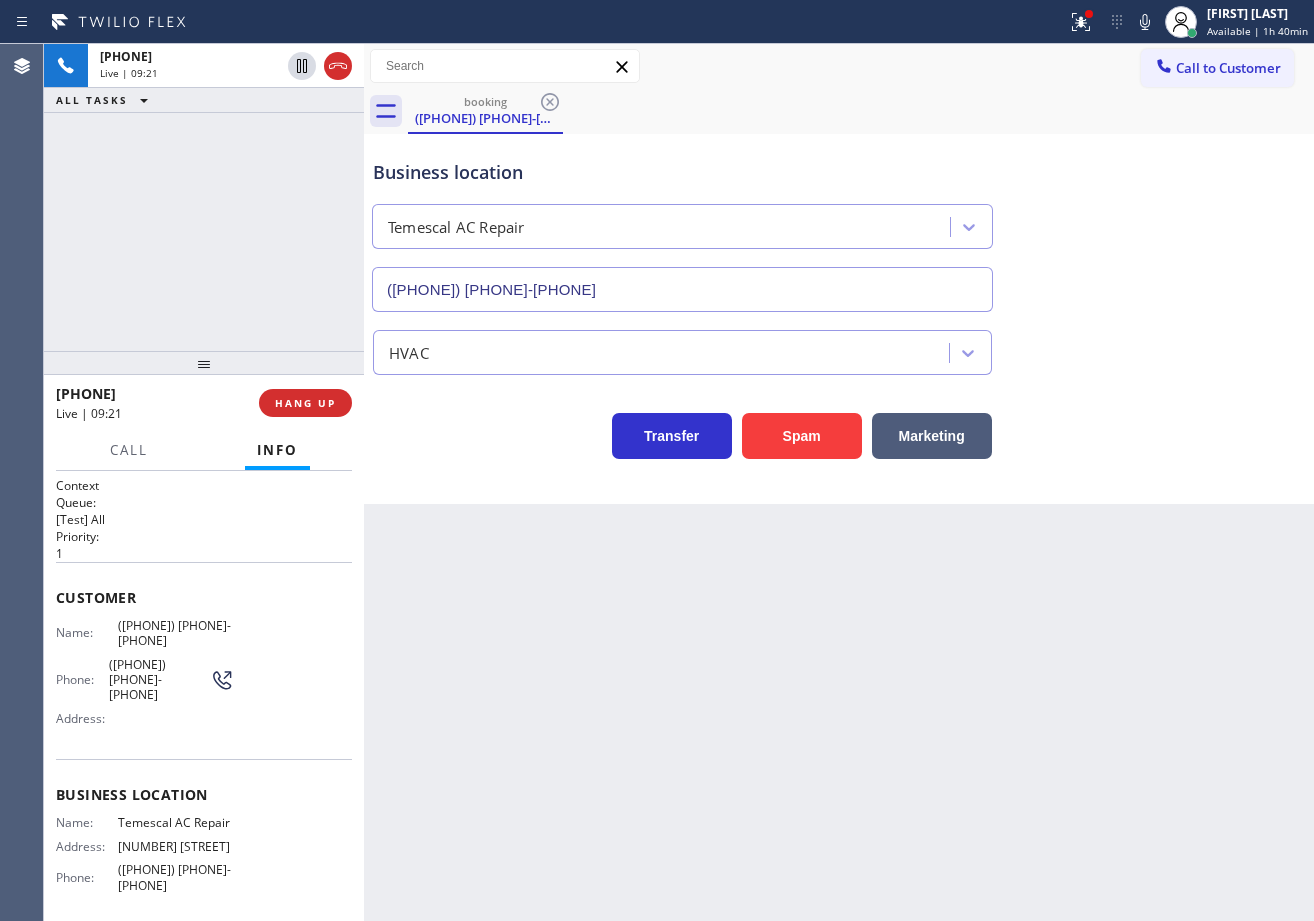 click on "booking [PHONE]" at bounding box center (861, 111) 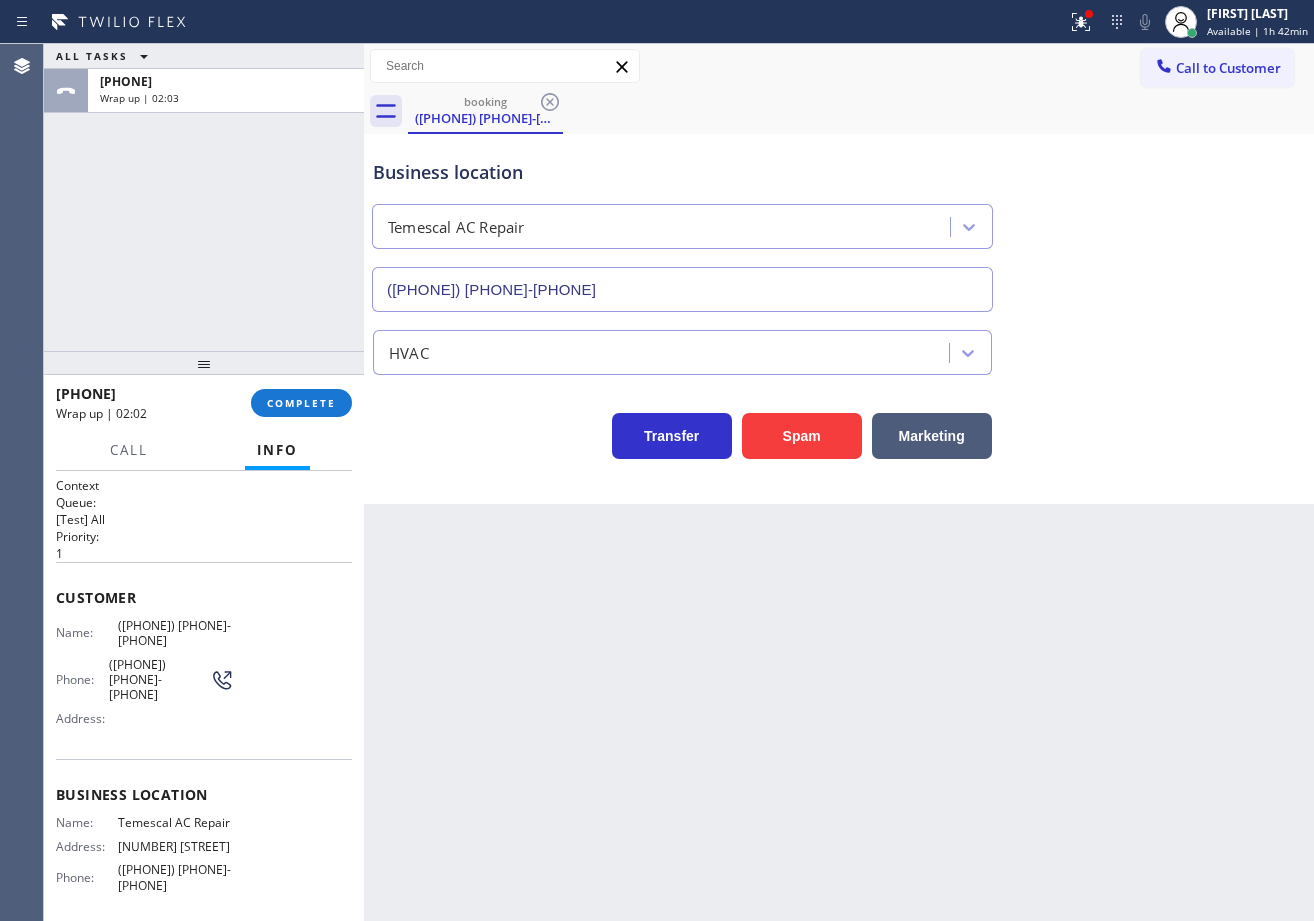 click on "ALL TASKS ALL TASKS ACTIVE TASKS TASKS IN WRAP UP [PHONE] Wrap up | [TIME]" at bounding box center (204, 197) 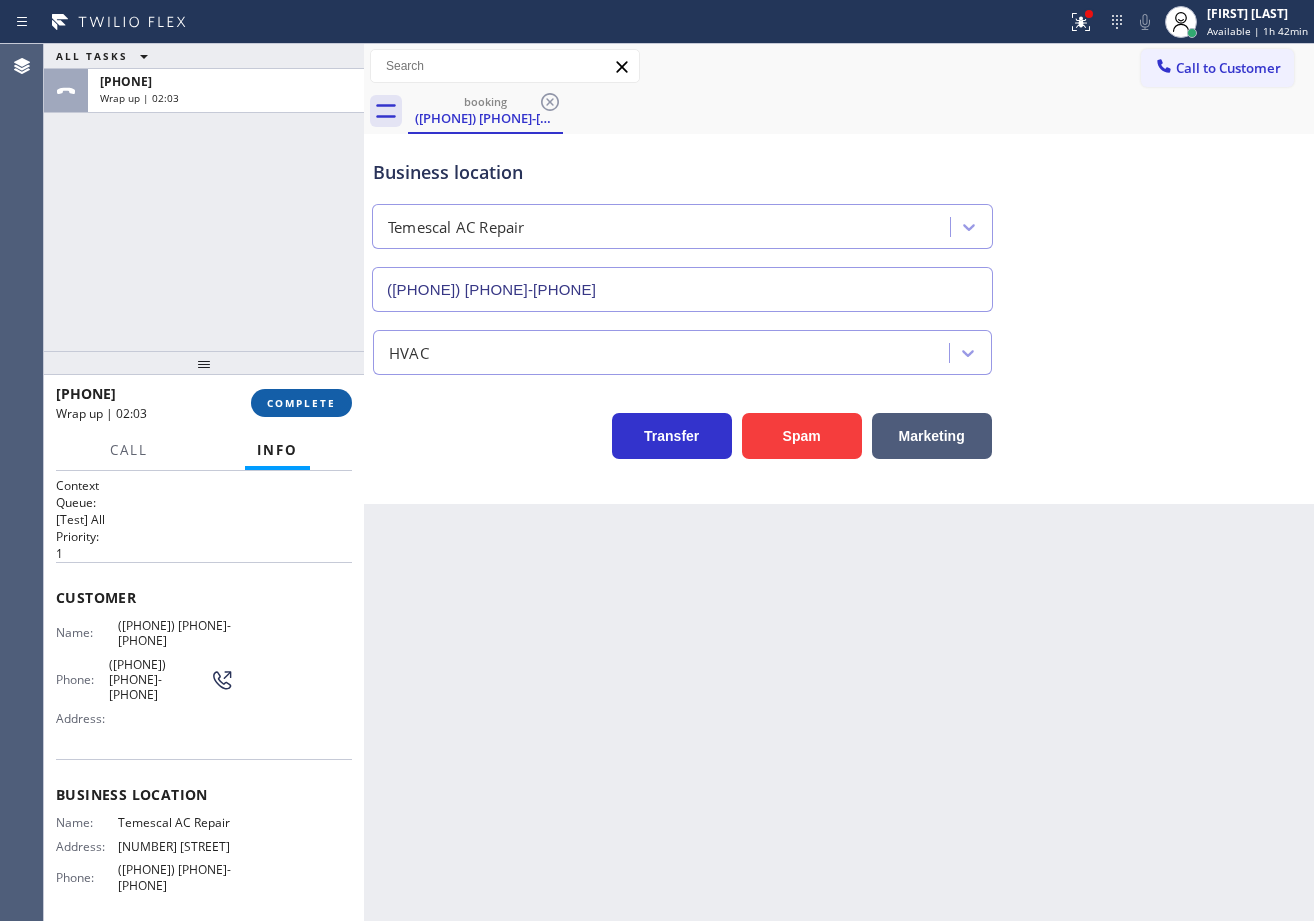 click on "COMPLETE" at bounding box center (301, 403) 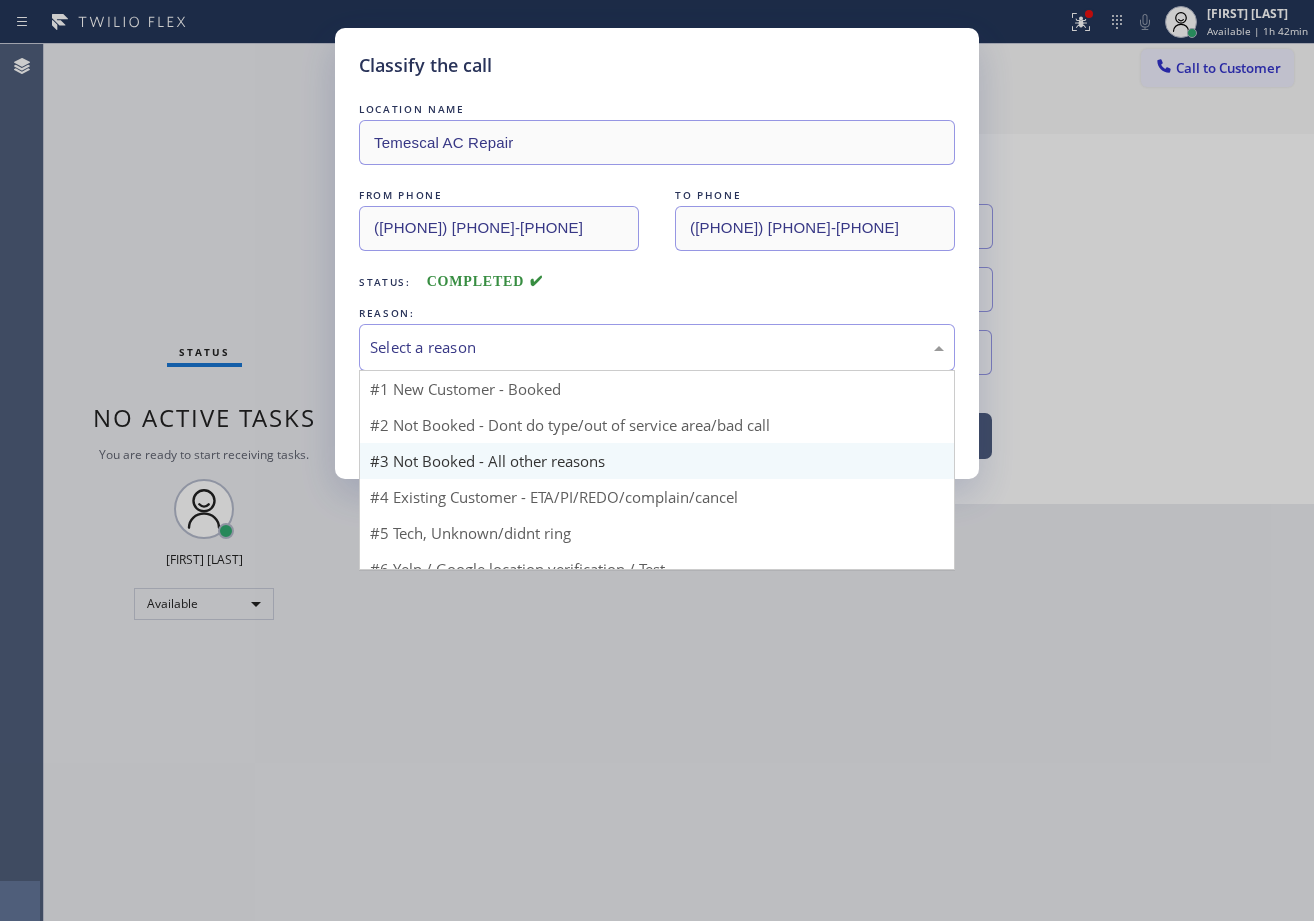 drag, startPoint x: 511, startPoint y: 348, endPoint x: 491, endPoint y: 410, distance: 65.14599 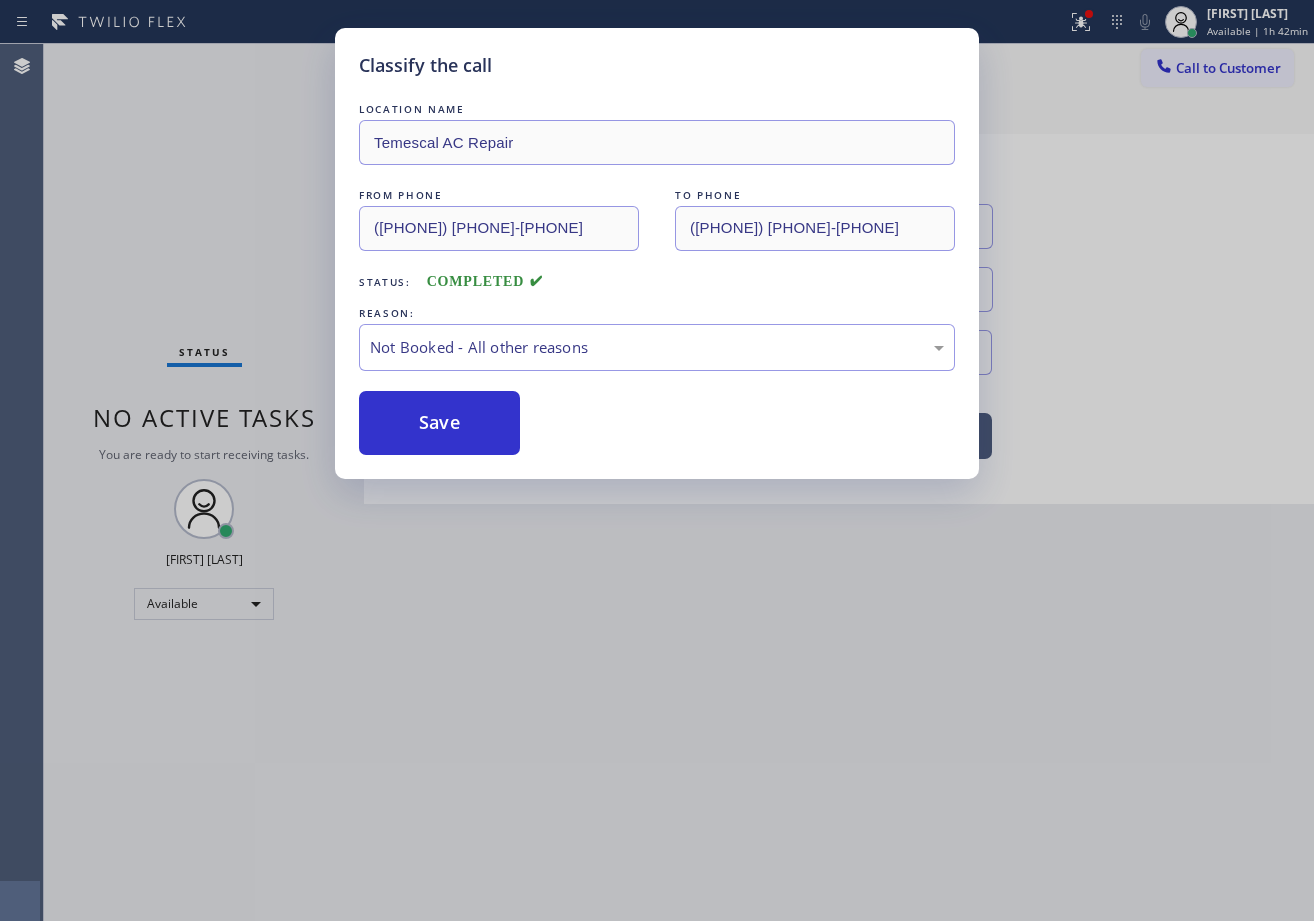 click on "Save" at bounding box center [439, 423] 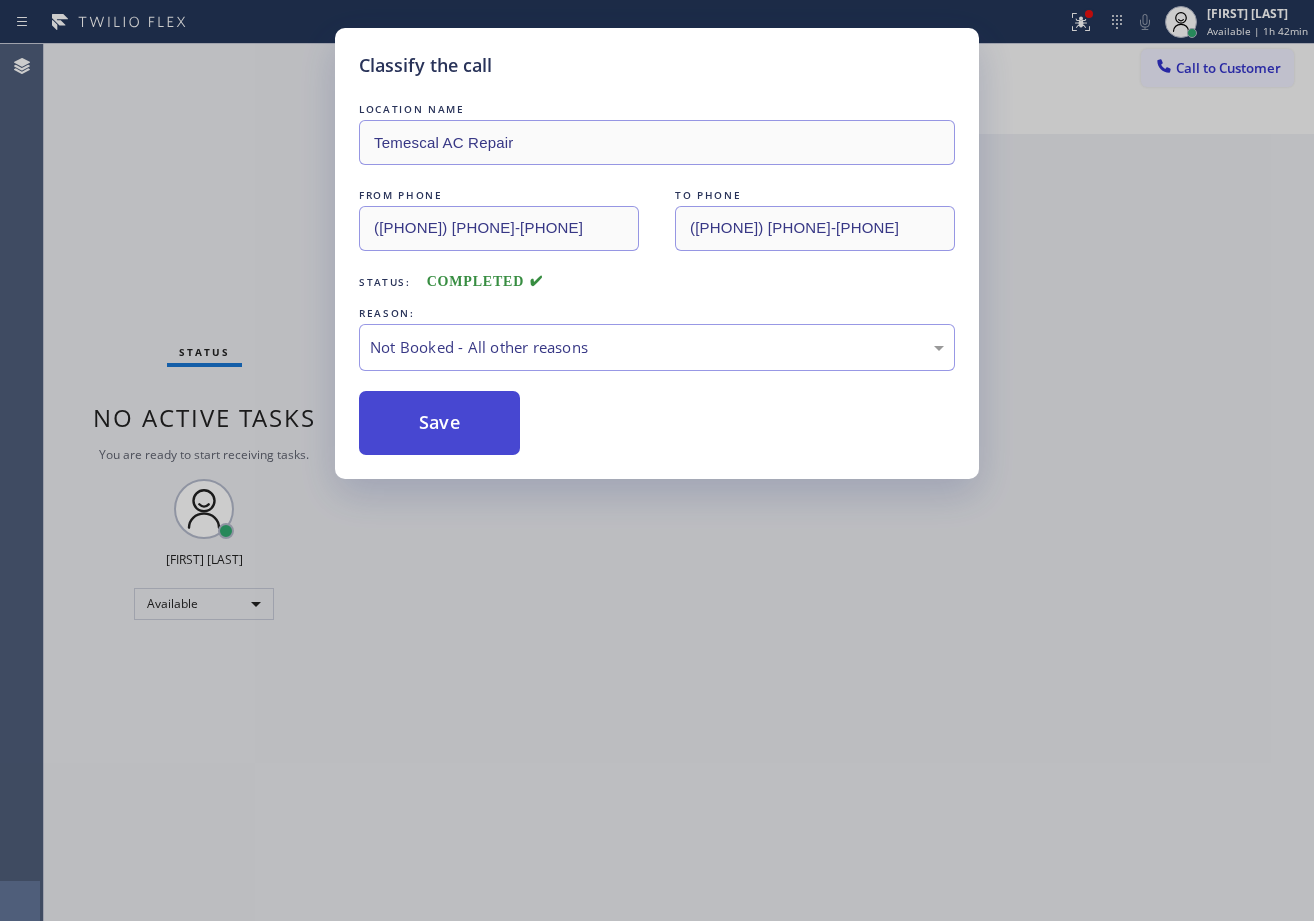click on "Save" at bounding box center (439, 423) 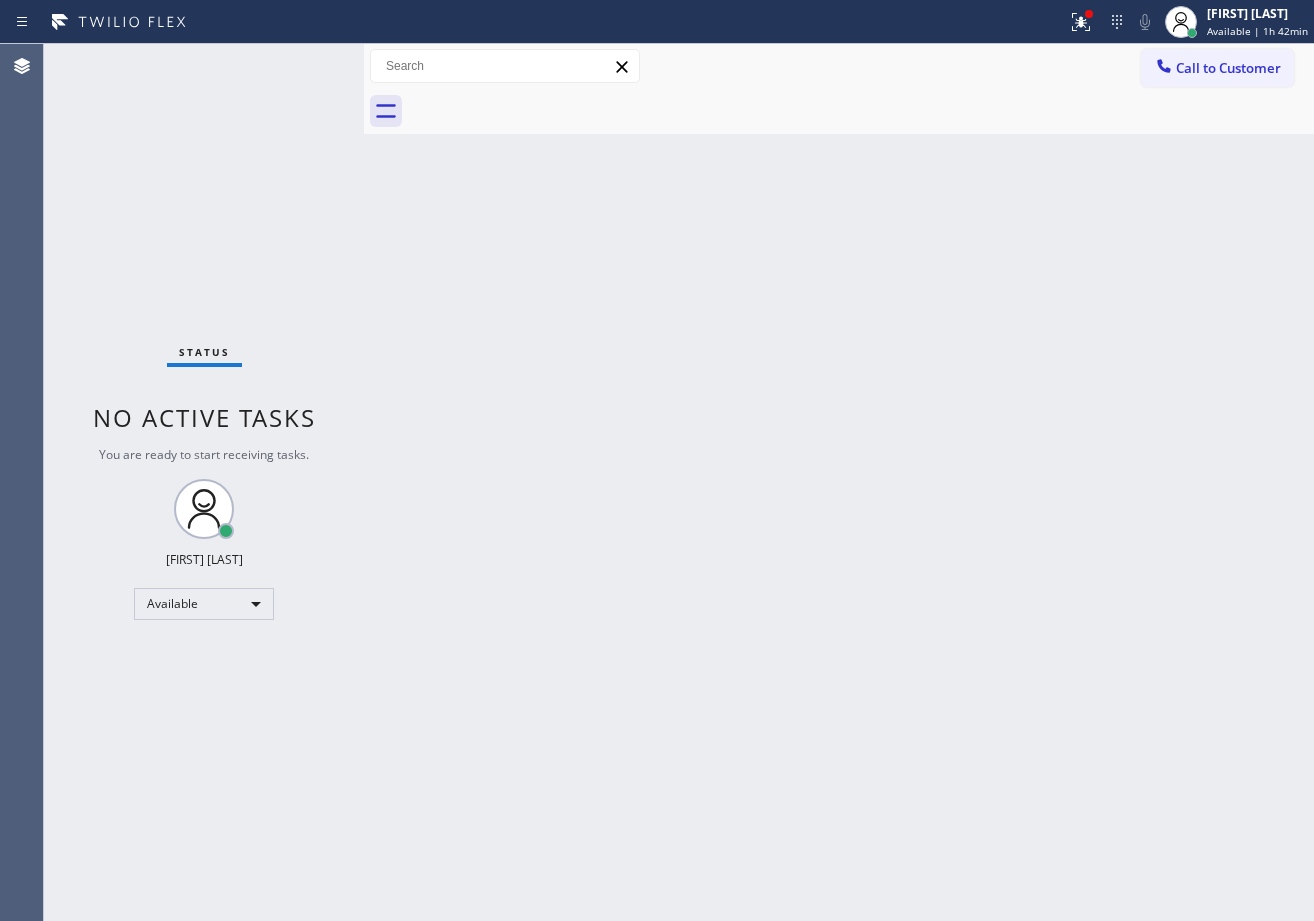 click on "Back to Dashboard Change Sender ID Customers Technicians Select a contact Outbound call Technician Search Technician Your caller id phone number Your caller id phone number Call Technician info Name   Phone none Address none Change Sender ID HVAC +18559994417 5 Star Appliance +18557314952 Appliance Repair +18554611149 Plumbing +18889090120 Air Duct Cleaning +18006865038  Electricians +18005688664 Cancel Change Check personal SMS Reset Change No tabs Call to Customer Outbound call Location Search location Your caller id phone number Customer number Call Outbound call Technician Search Technician Your caller id phone number Your caller id phone number Call" at bounding box center [839, 482] 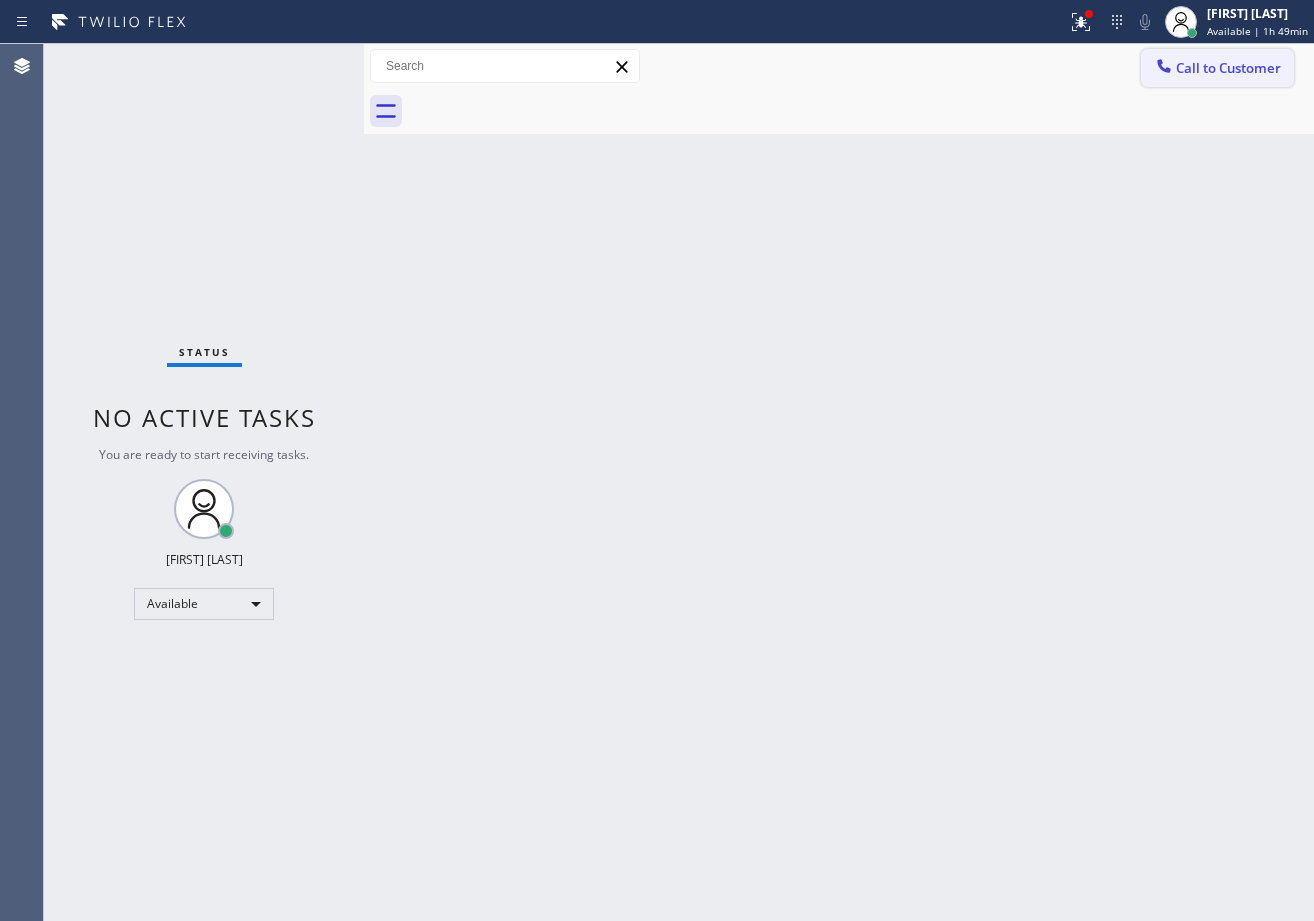 click on "Call to Customer" at bounding box center (1228, 68) 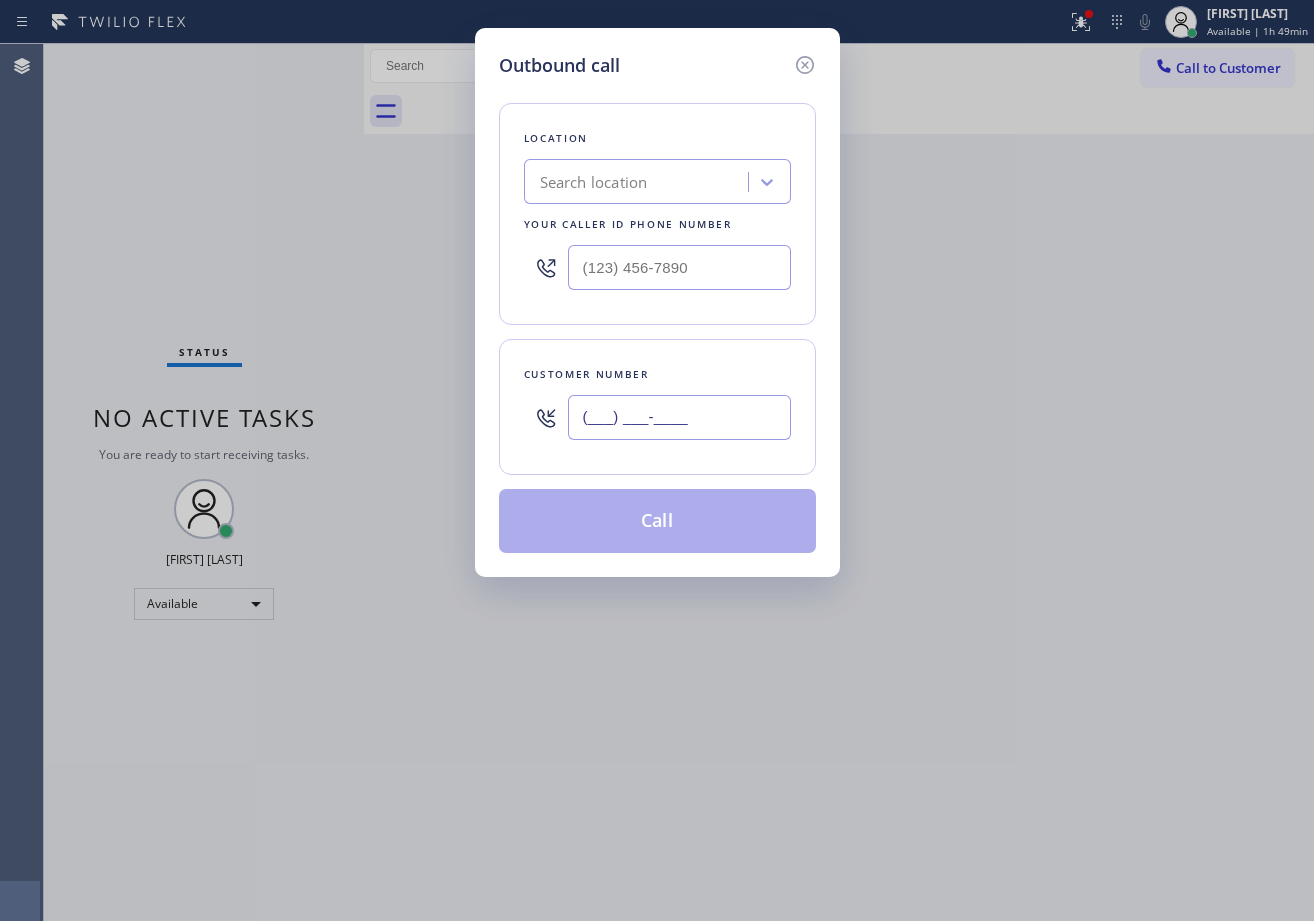 click on "(___) ___-____" at bounding box center (679, 417) 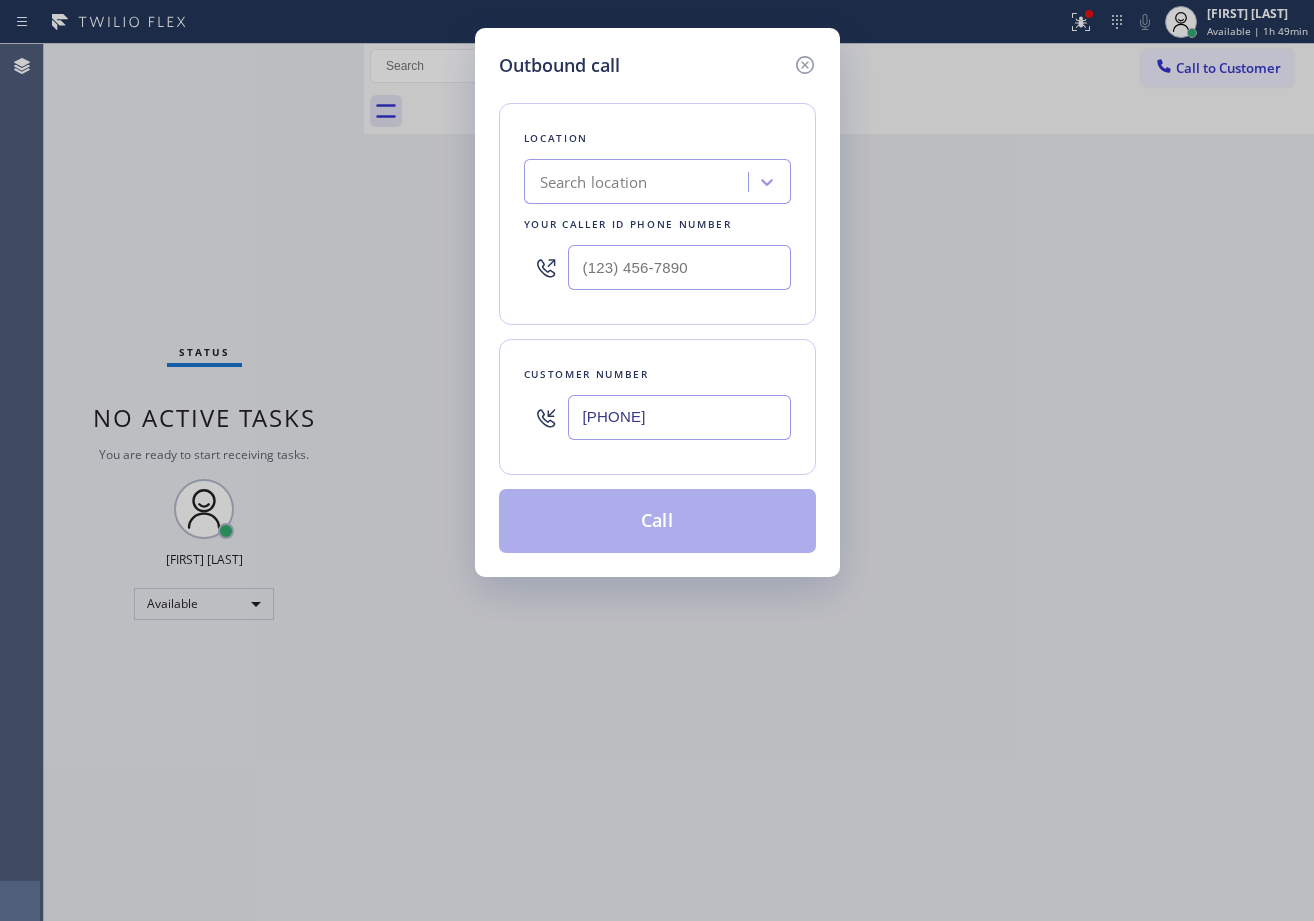 type on "[PHONE]" 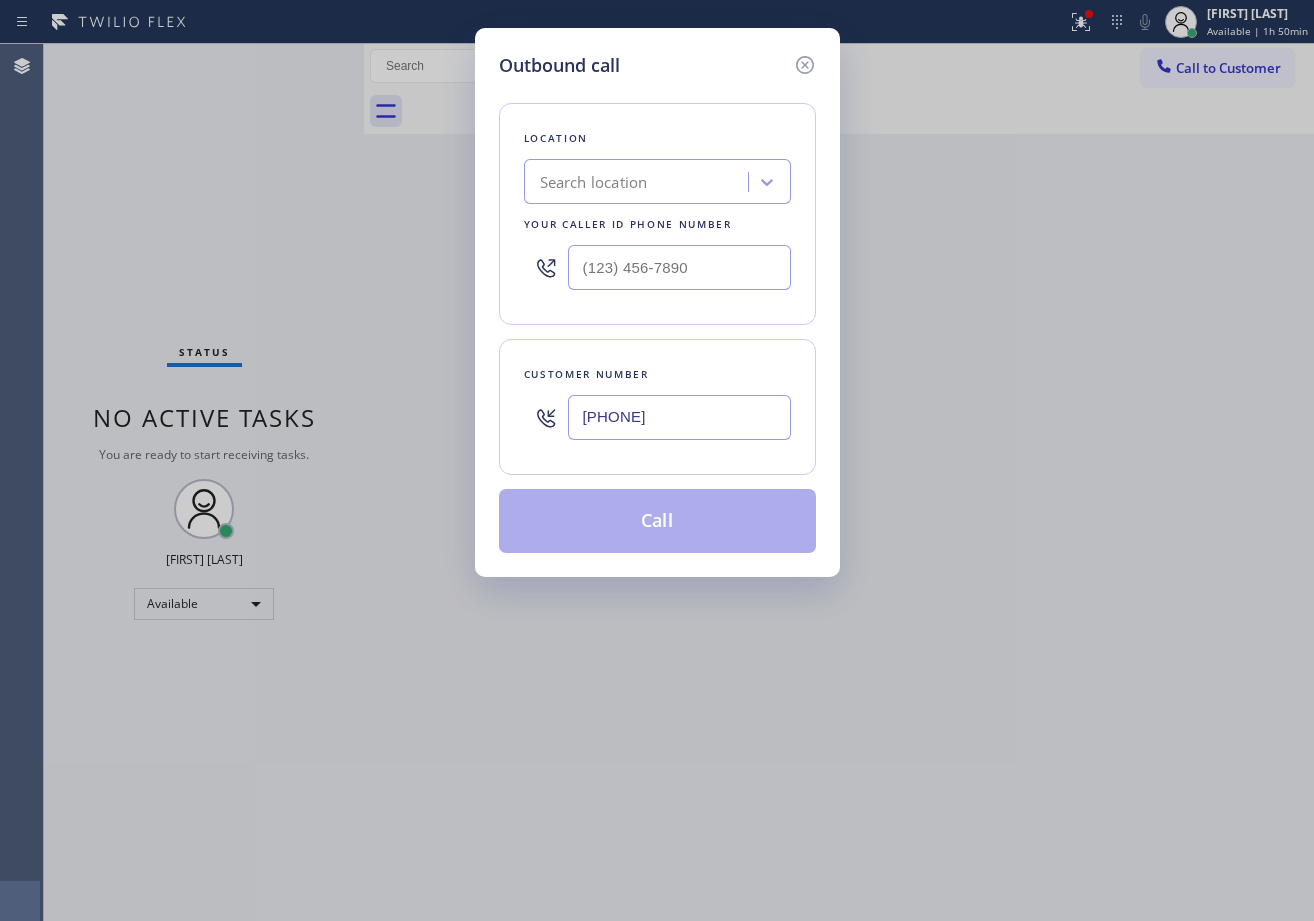 type on "(___) ___-____" 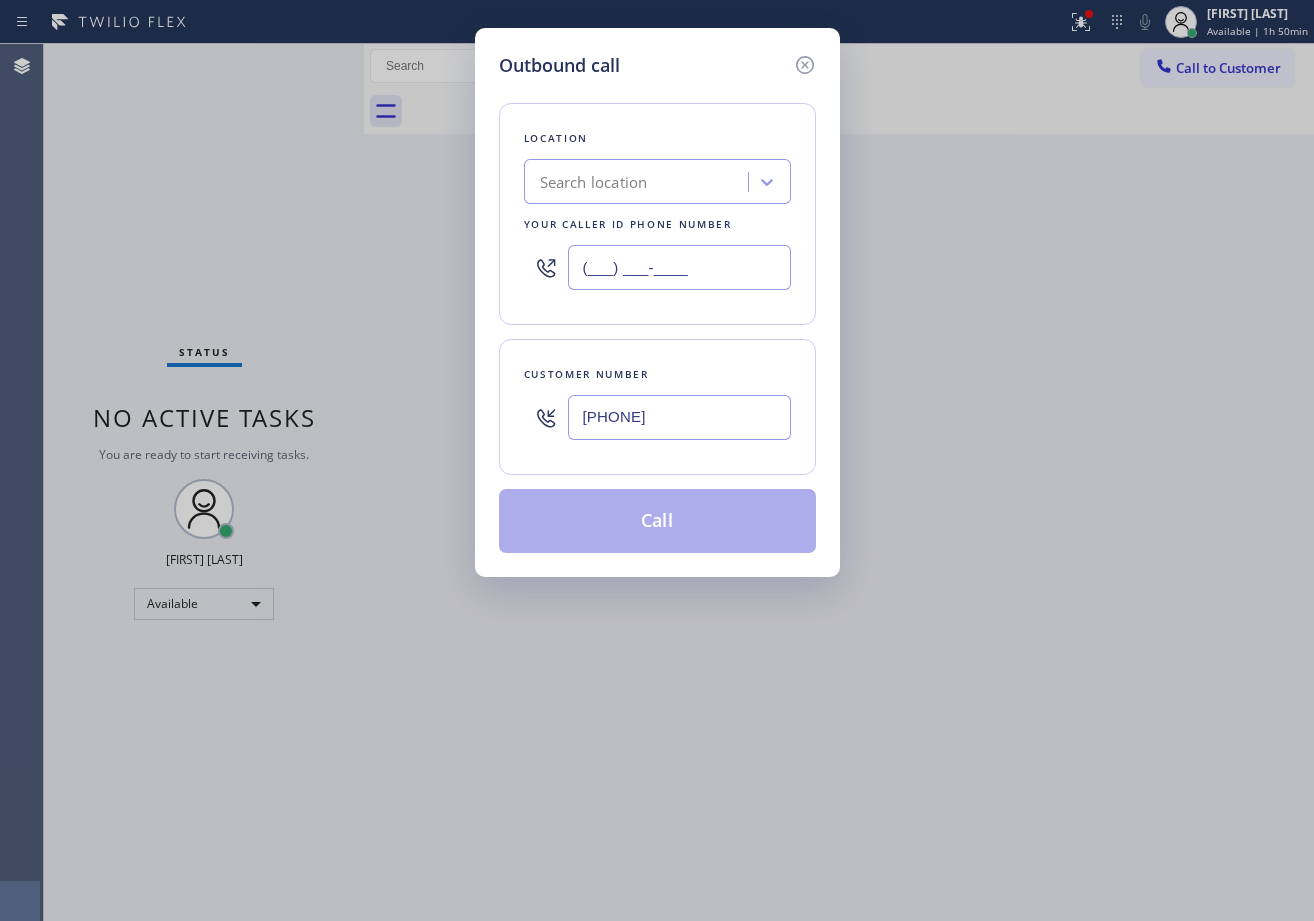 click on "(___) ___-____" at bounding box center (679, 267) 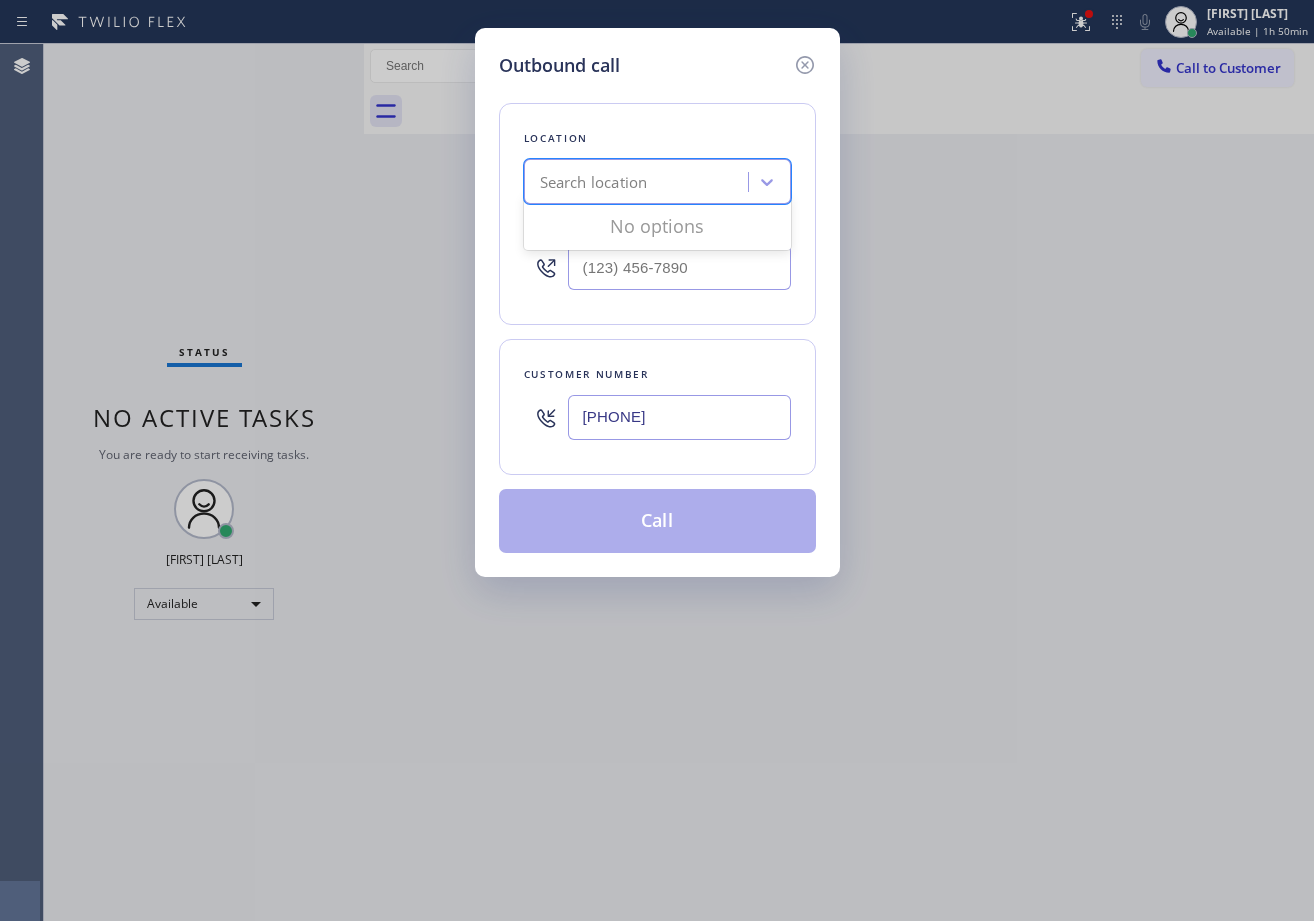 click on "Search location" at bounding box center (639, 182) 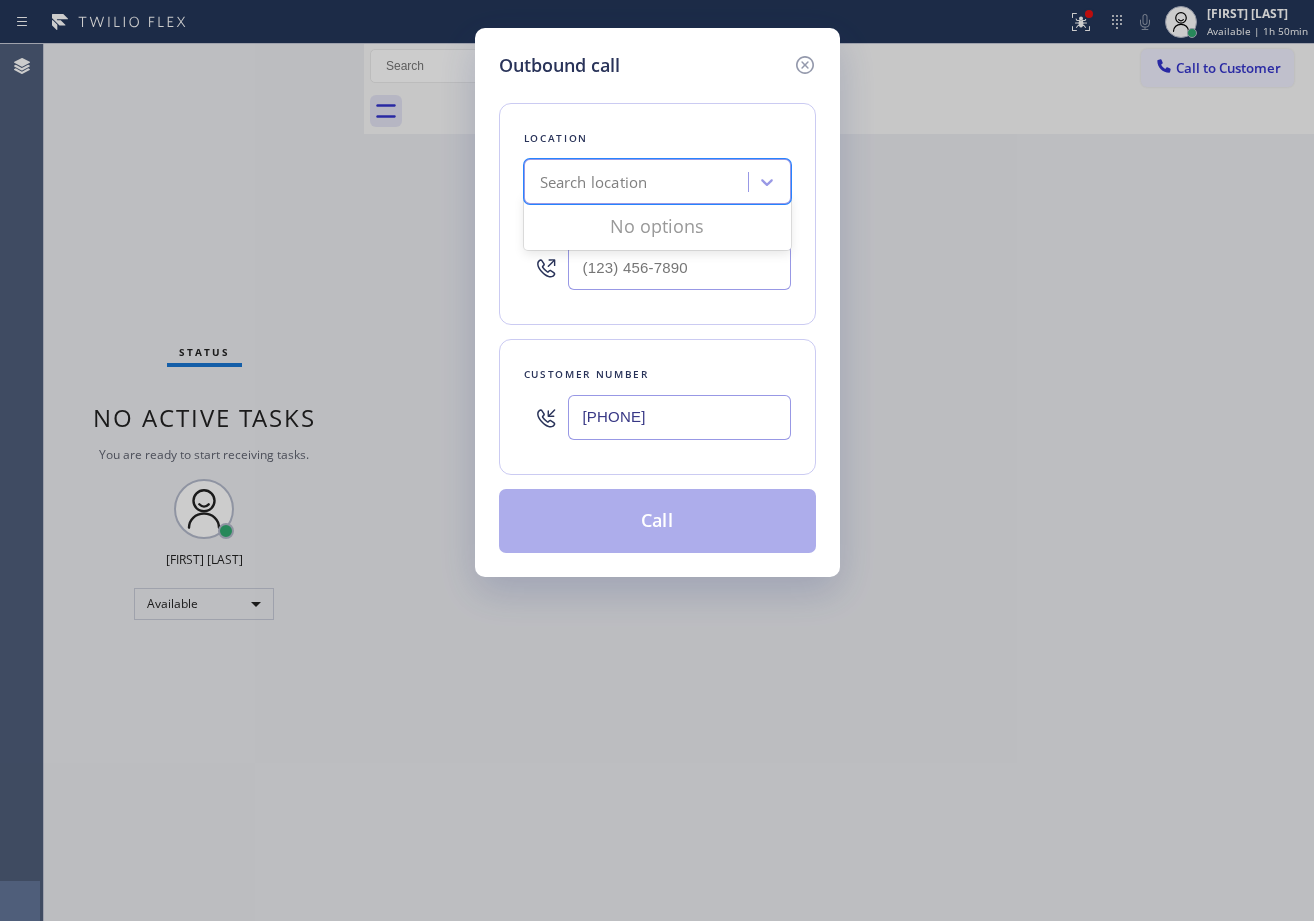 type on "Manhattan Beach Heat & Cool" 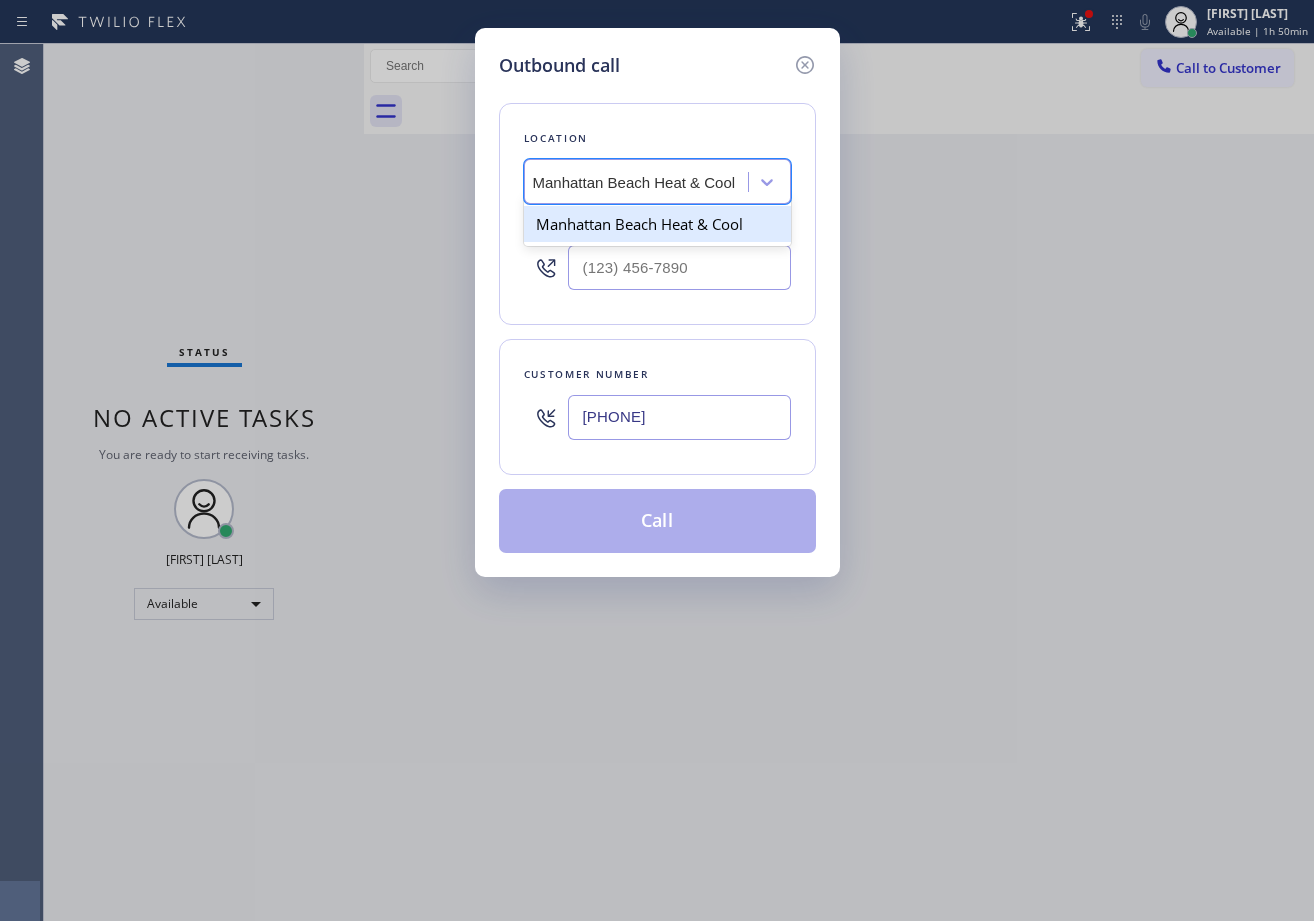 click on "Manhattan Beach Heat & Cool" at bounding box center (657, 224) 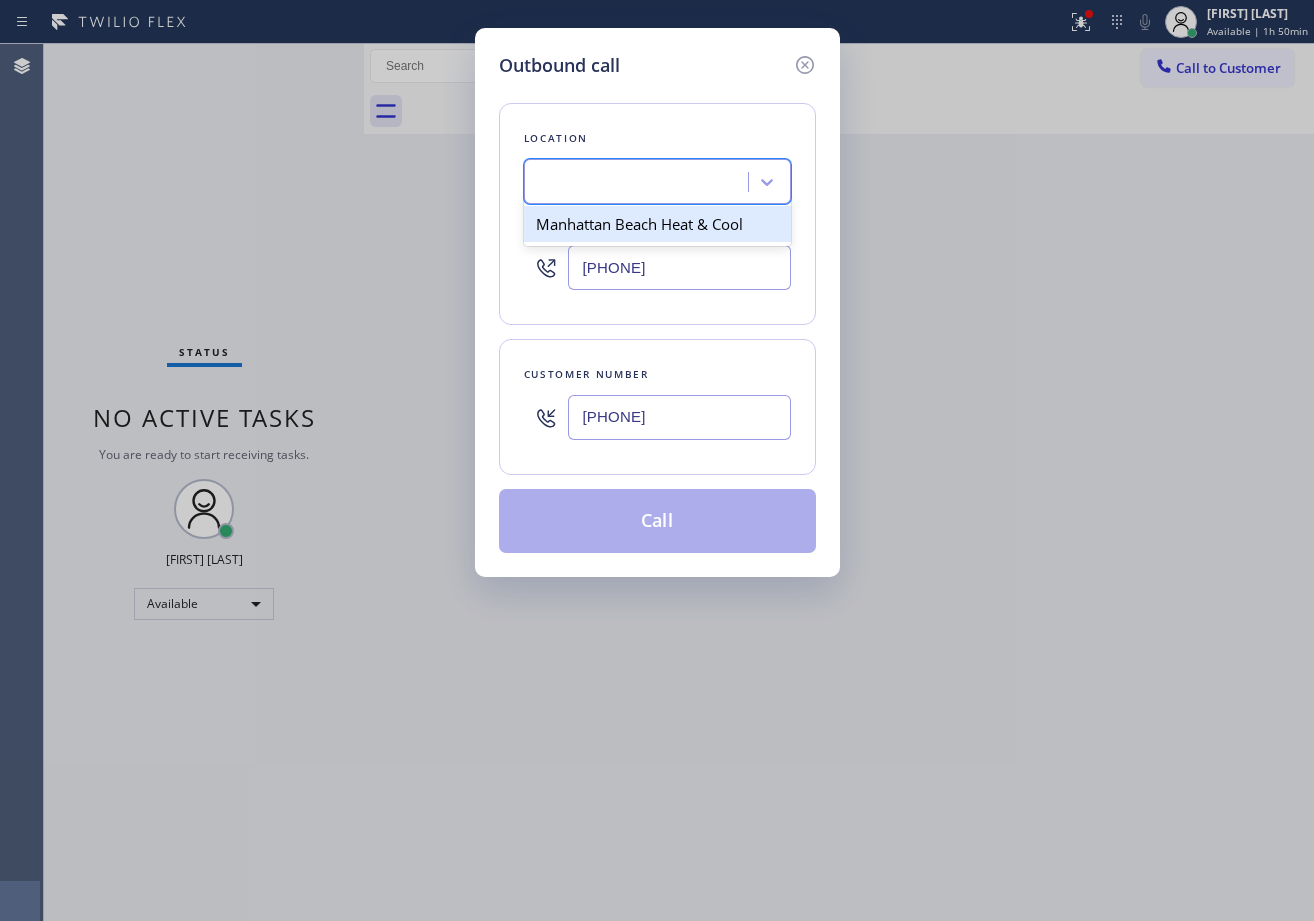 scroll, scrollTop: 0, scrollLeft: 2, axis: horizontal 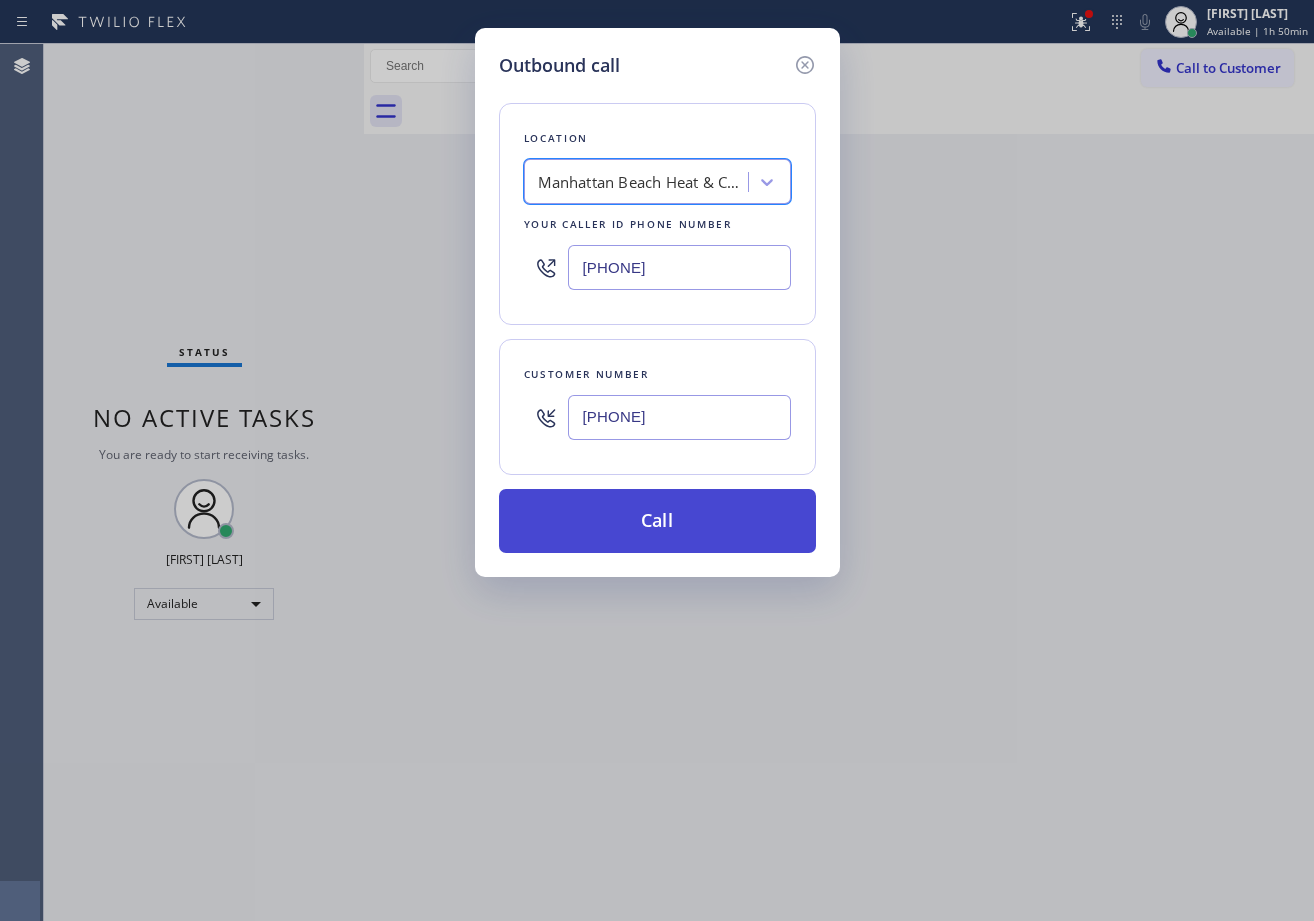 click on "Call" at bounding box center (657, 521) 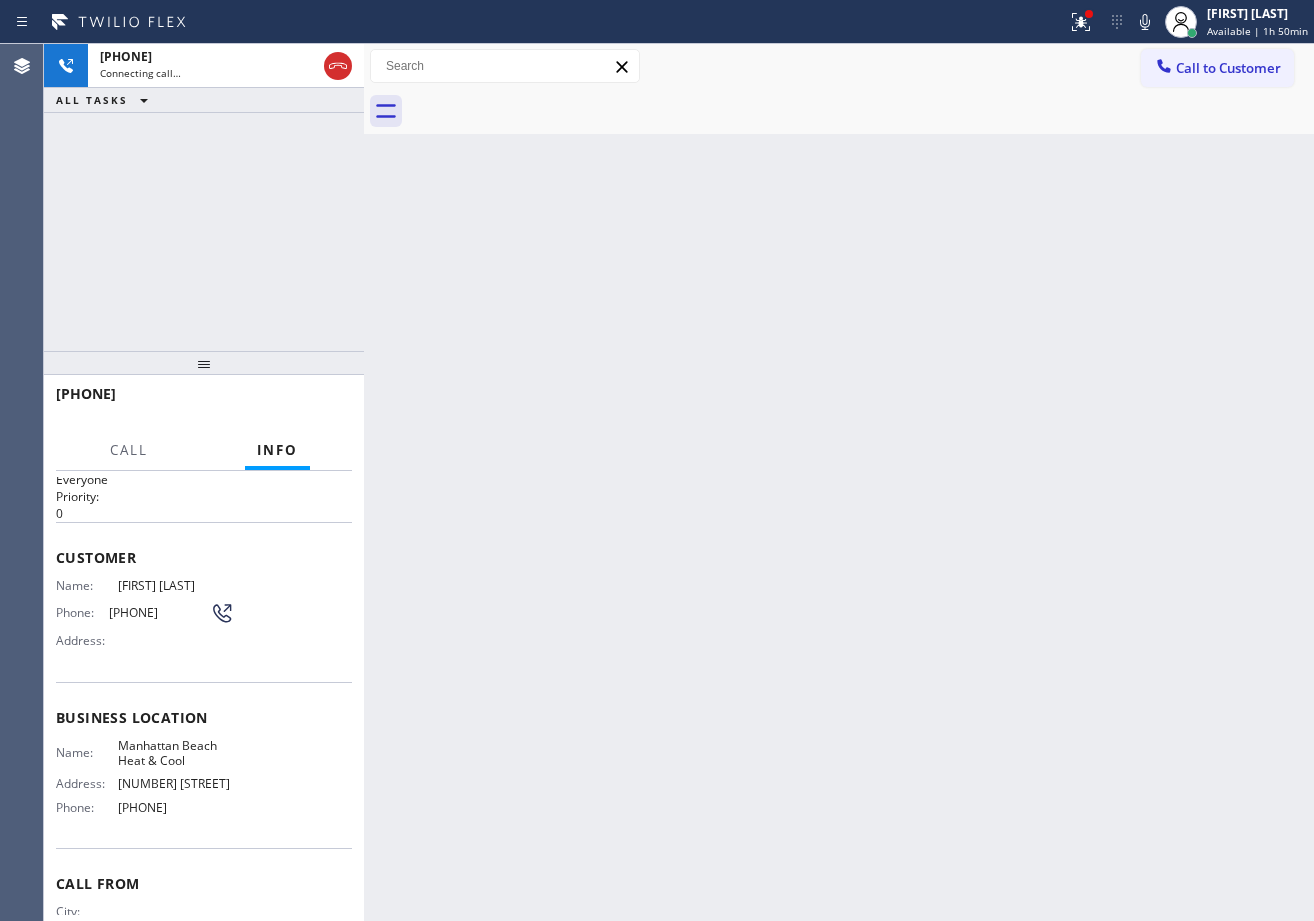 scroll, scrollTop: 0, scrollLeft: 0, axis: both 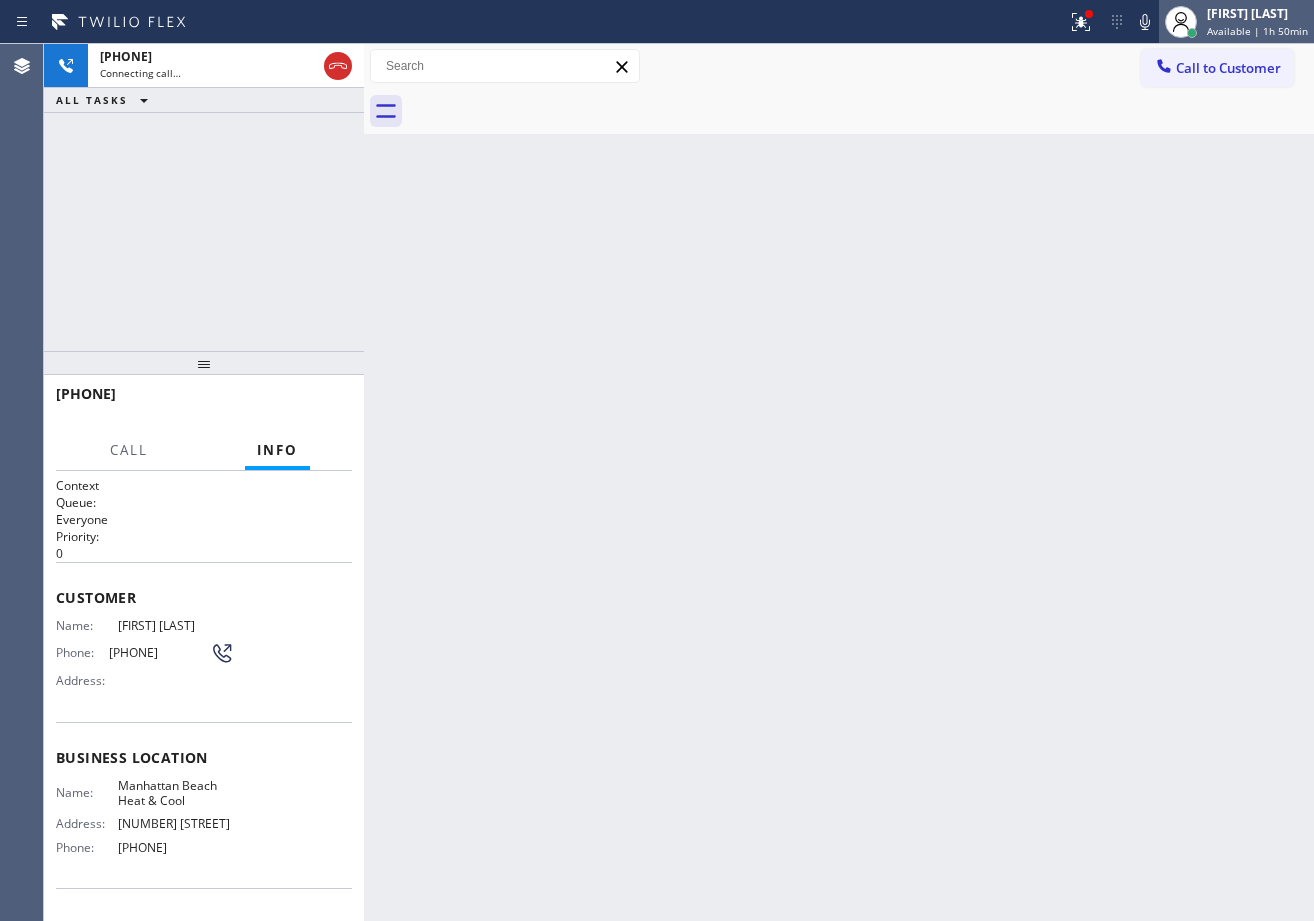 click at bounding box center (1181, 22) 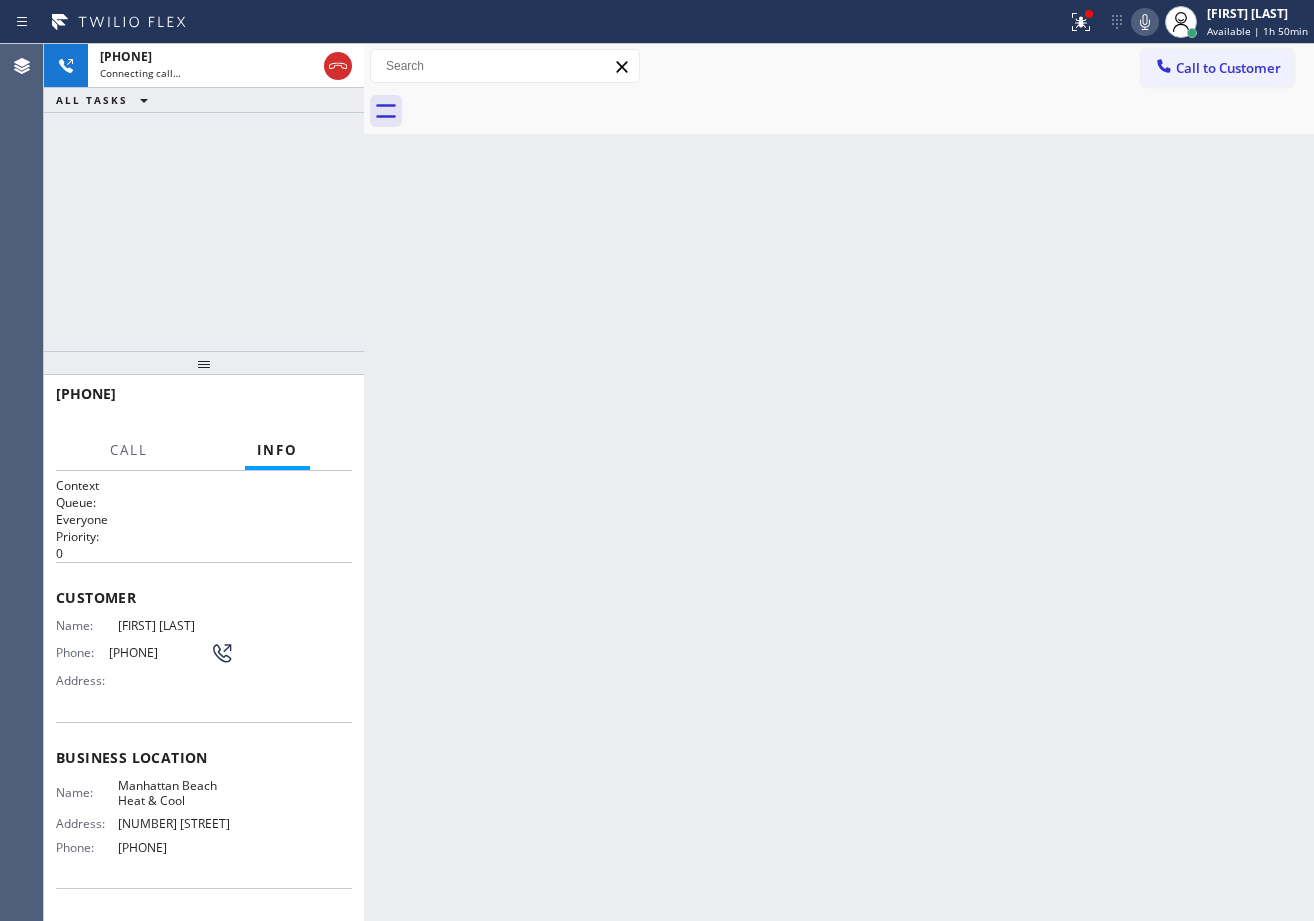 click 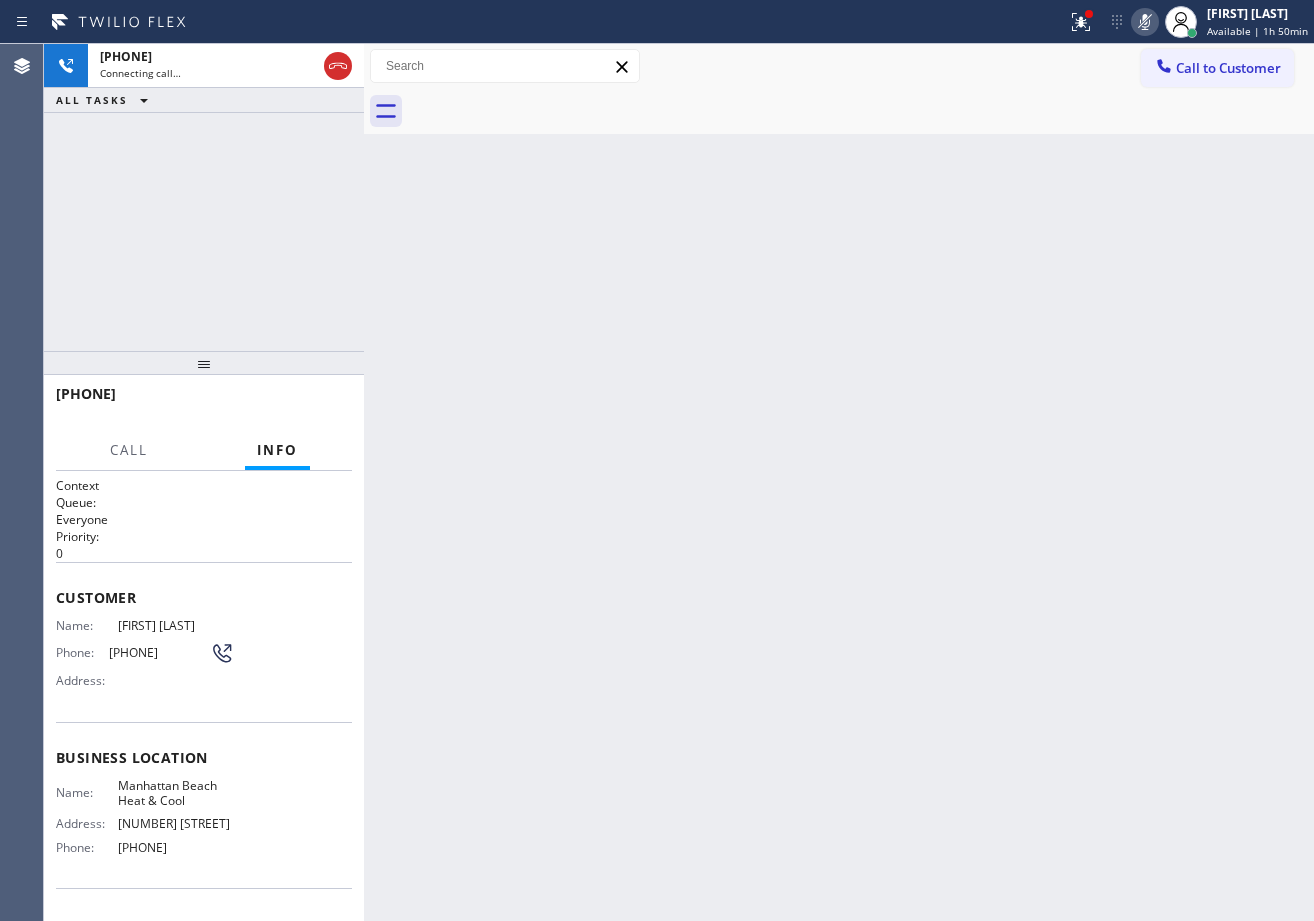 click on "Back to Dashboard Change Sender ID Customers Technicians Select a contact Outbound call Technician Search Technician Your caller id phone number Your caller id phone number Call Technician info Name   Phone none Address none Change Sender ID HVAC +1[PHONE] 5 Star Appliance +1[PHONE] Appliance Repair +1[PHONE] Plumbing +1[PHONE] Air Duct Cleaning +1[PHONE]  Electricians +1[PHONE] Cancel Change Check personal SMS Reset Change No tabs Call to Customer Outbound call Location Manhattan Beach Heat & Cool Your caller id phone number ([PHONE]) [PHONE]-[PHONE] Customer number Call Outbound call Technician Search Technician Your caller id phone number Your caller id phone number Call booking [FIRST] [LAST] [FIRST]   [LAST] Since: 20 may 2020 link to CRM copy Email [EMAIL]  Emails allowed Phone ([PHONE]) [PHONE]-[PHONE] Phone2 none  SMS allowed Primary address  [NUMBER] [STREET] [CITY], [POSTAL_CODE] [STATE] EDIT Outbound call Location AR B2B SMS Your caller id phone number ([PHONE]) [PHONE]-[PHONE] Customer number Call" at bounding box center [839, 482] 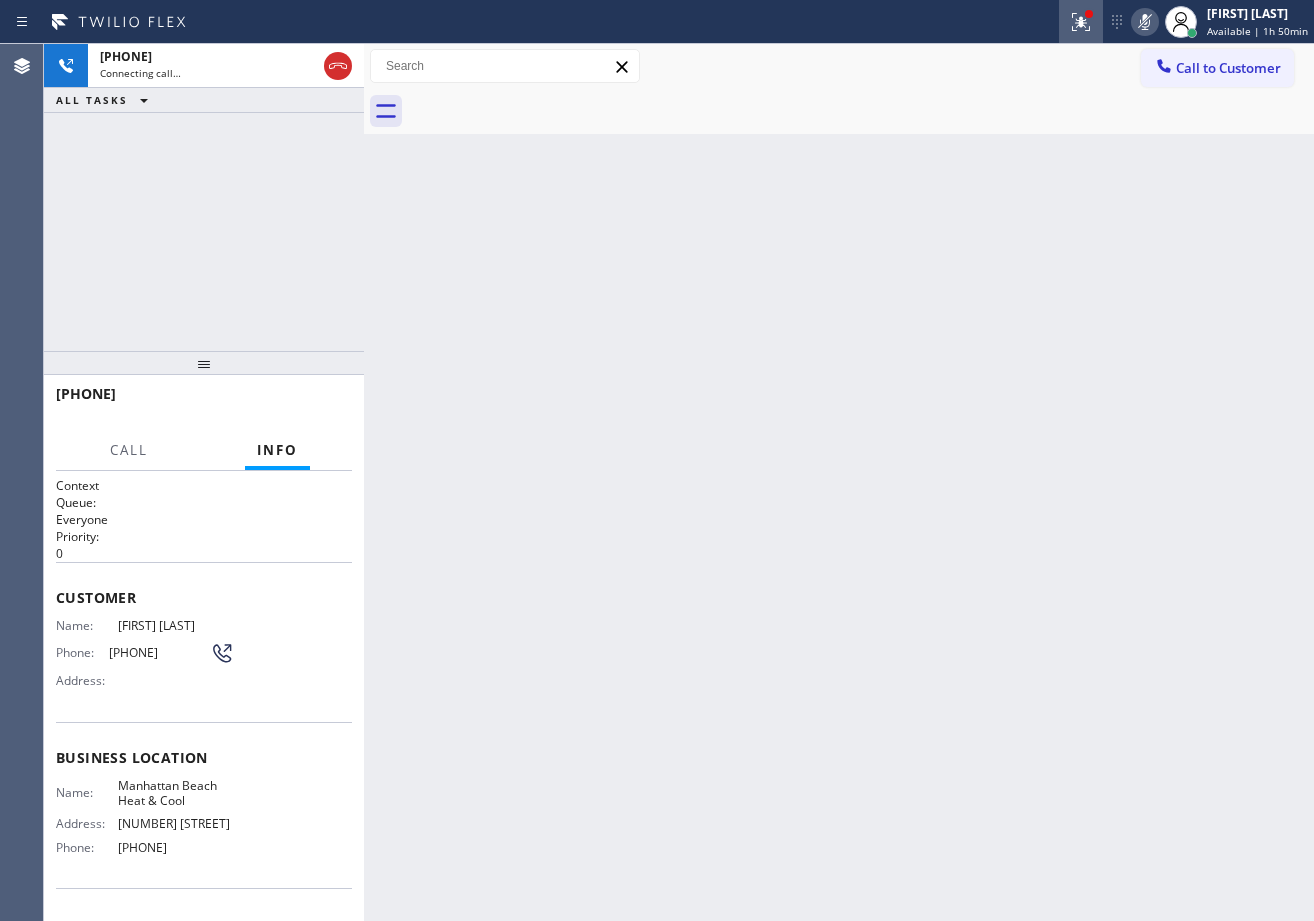 click at bounding box center (1081, 22) 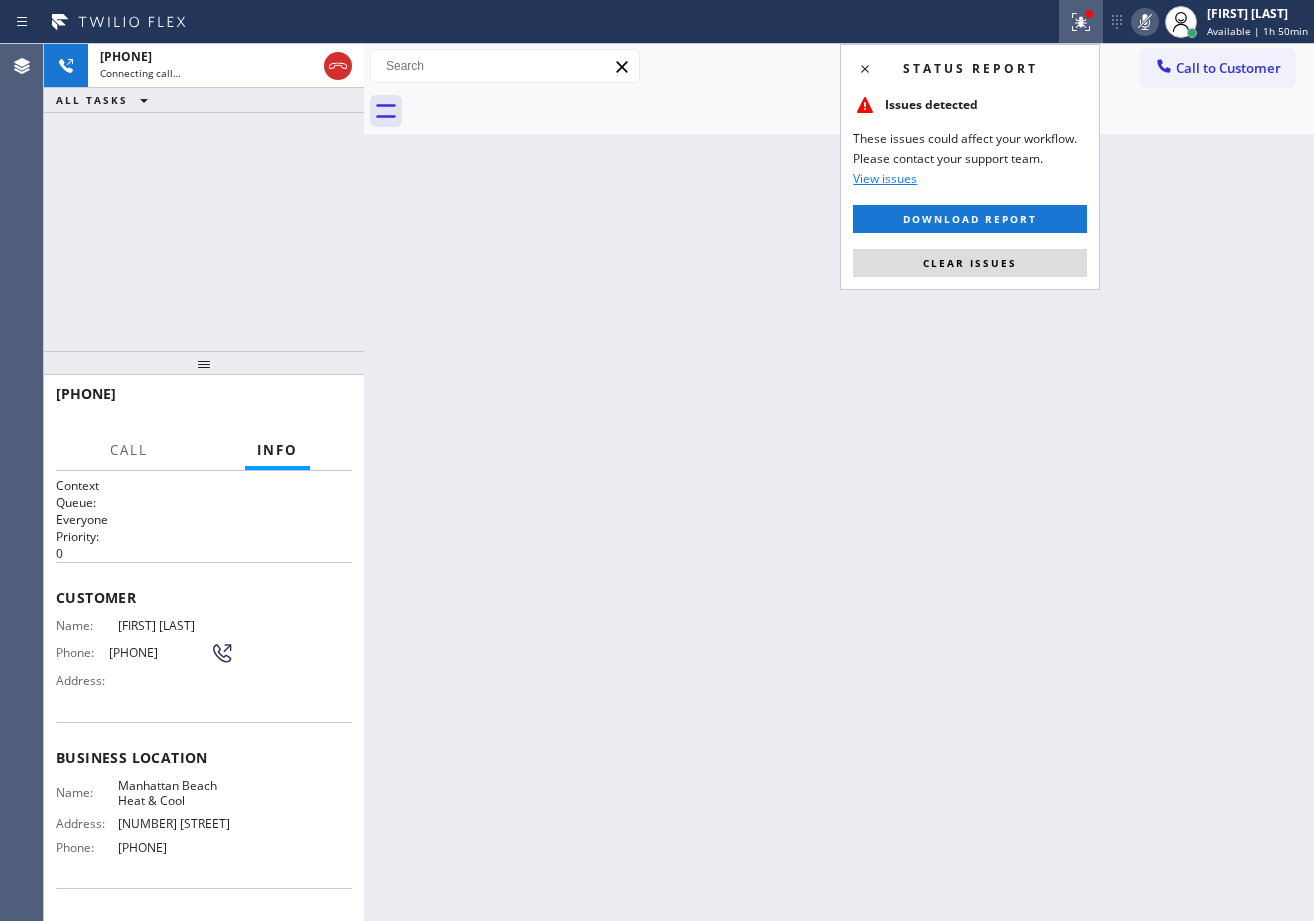 drag, startPoint x: 1029, startPoint y: 266, endPoint x: 1039, endPoint y: 159, distance: 107.46627 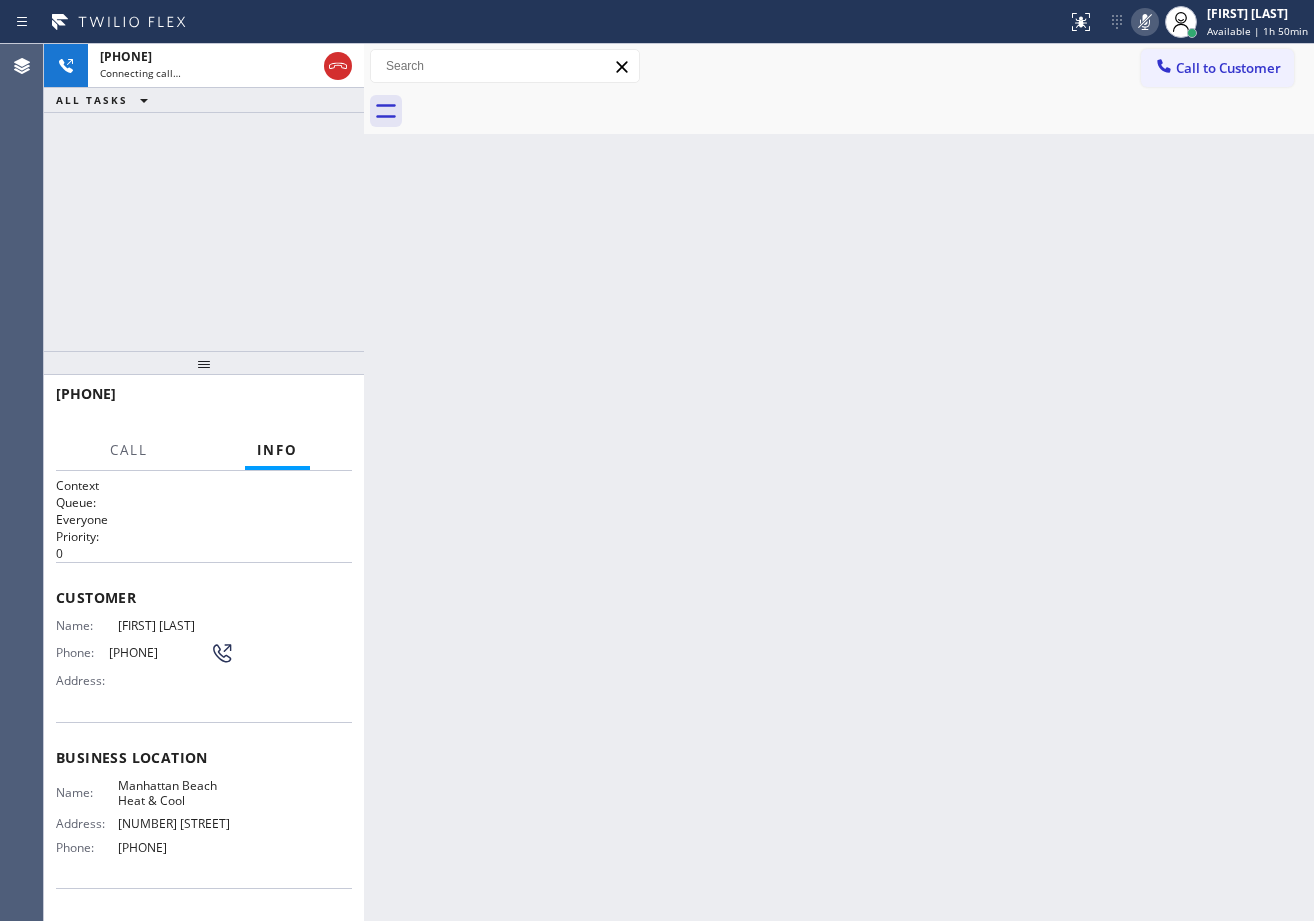 click 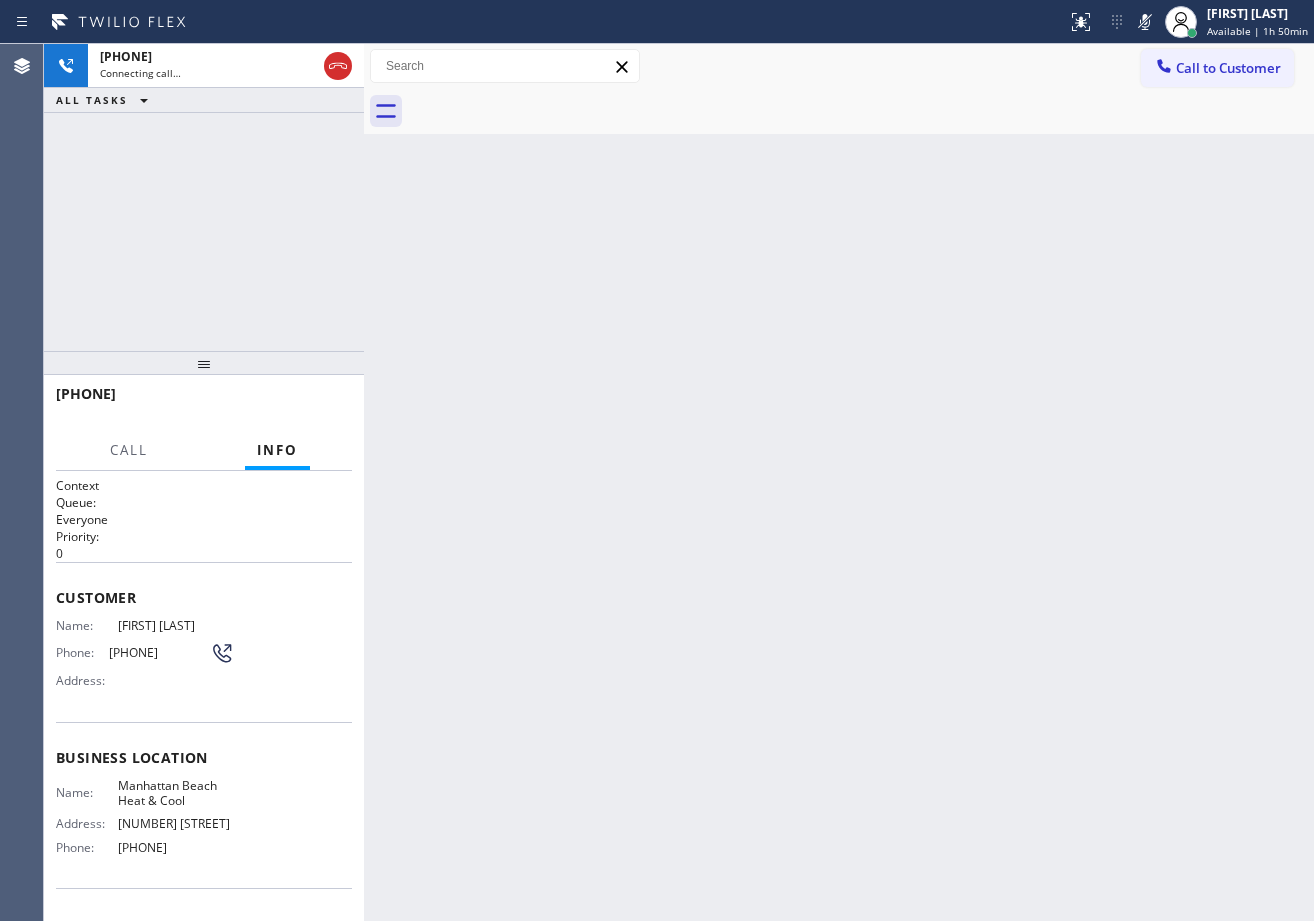 click on "Back to Dashboard Change Sender ID Customers Technicians Select a contact Outbound call Technician Search Technician Your caller id phone number Your caller id phone number Call Technician info Name   Phone none Address none Change Sender ID HVAC +1[PHONE] 5 Star Appliance +1[PHONE] Appliance Repair +1[PHONE] Plumbing +1[PHONE] Air Duct Cleaning +1[PHONE]  Electricians +1[PHONE] Cancel Change Check personal SMS Reset Change No tabs Call to Customer Outbound call Location Manhattan Beach Heat & Cool Your caller id phone number ([PHONE]) [PHONE]-[PHONE] Customer number Call Outbound call Technician Search Technician Your caller id phone number Your caller id phone number Call booking [FIRST] [LAST] [FIRST]   [LAST] Since: 20 may 2020 link to CRM copy Email [EMAIL]  Emails allowed Phone ([PHONE]) [PHONE]-[PHONE] Phone2 none  SMS allowed Primary address  [NUMBER] [STREET] [CITY], [POSTAL_CODE] [STATE] EDIT Outbound call Location AR B2B SMS Your caller id phone number ([PHONE]) [PHONE]-[PHONE] Customer number Call" at bounding box center (839, 482) 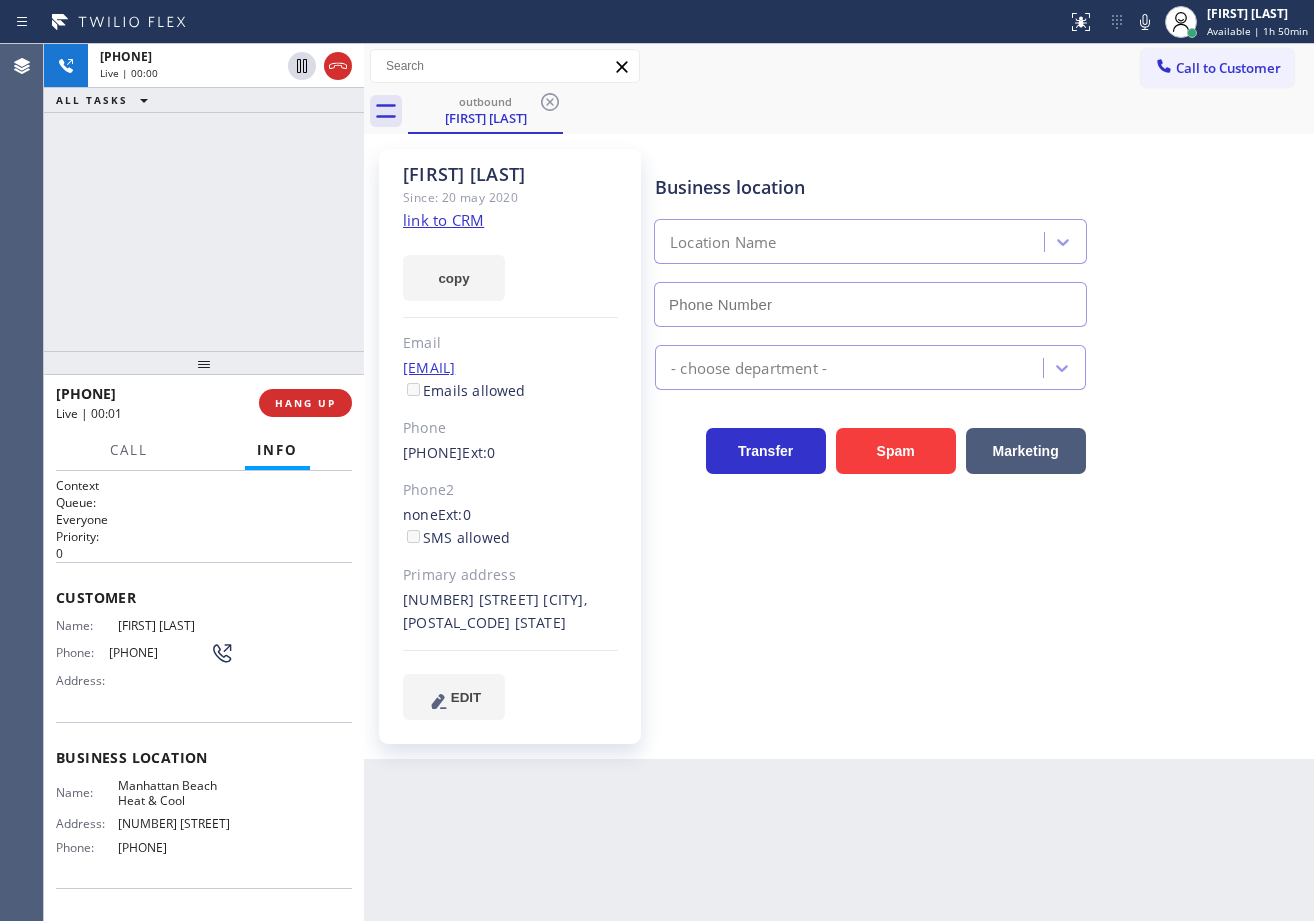 type on "[PHONE]" 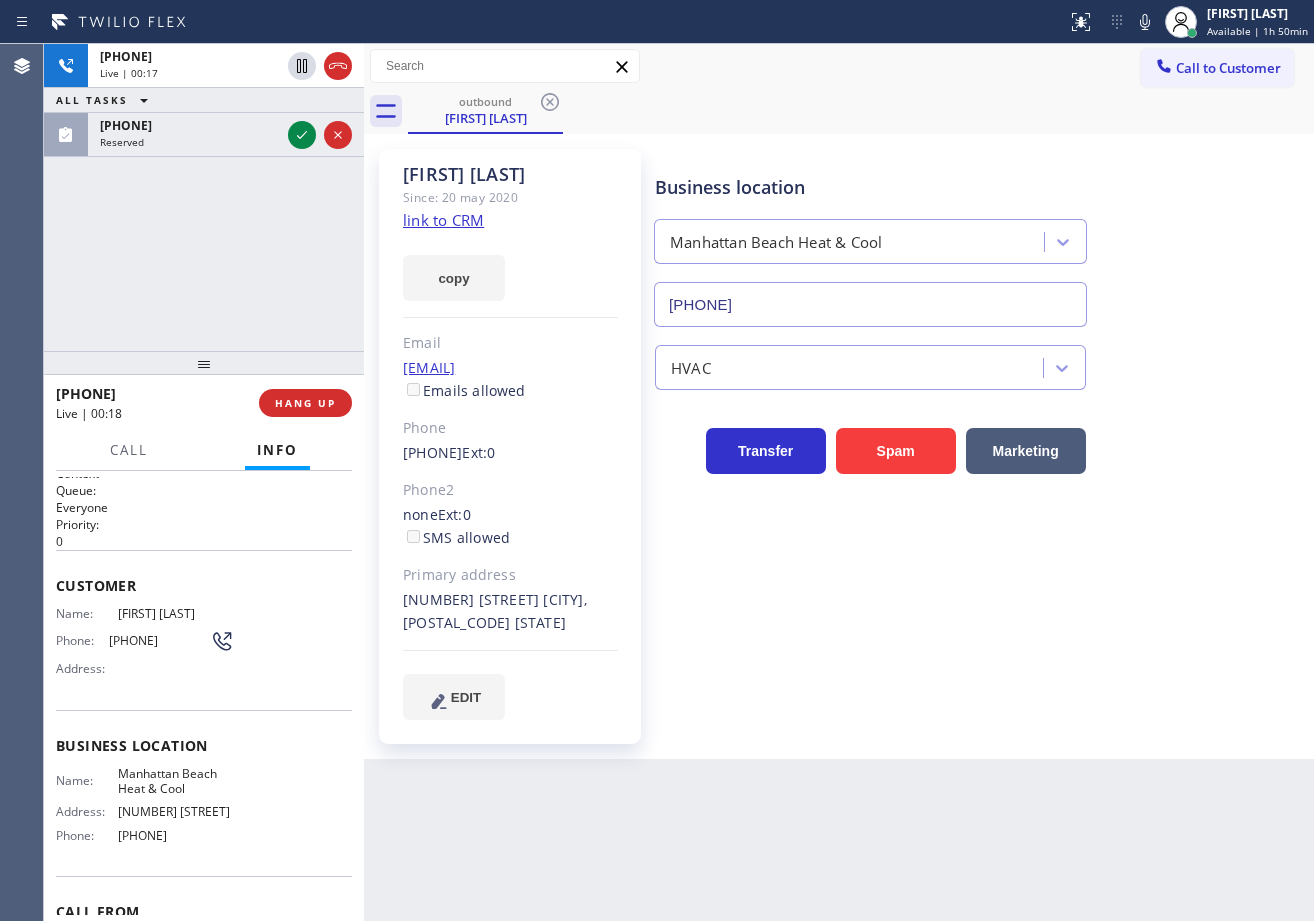 scroll, scrollTop: 125, scrollLeft: 0, axis: vertical 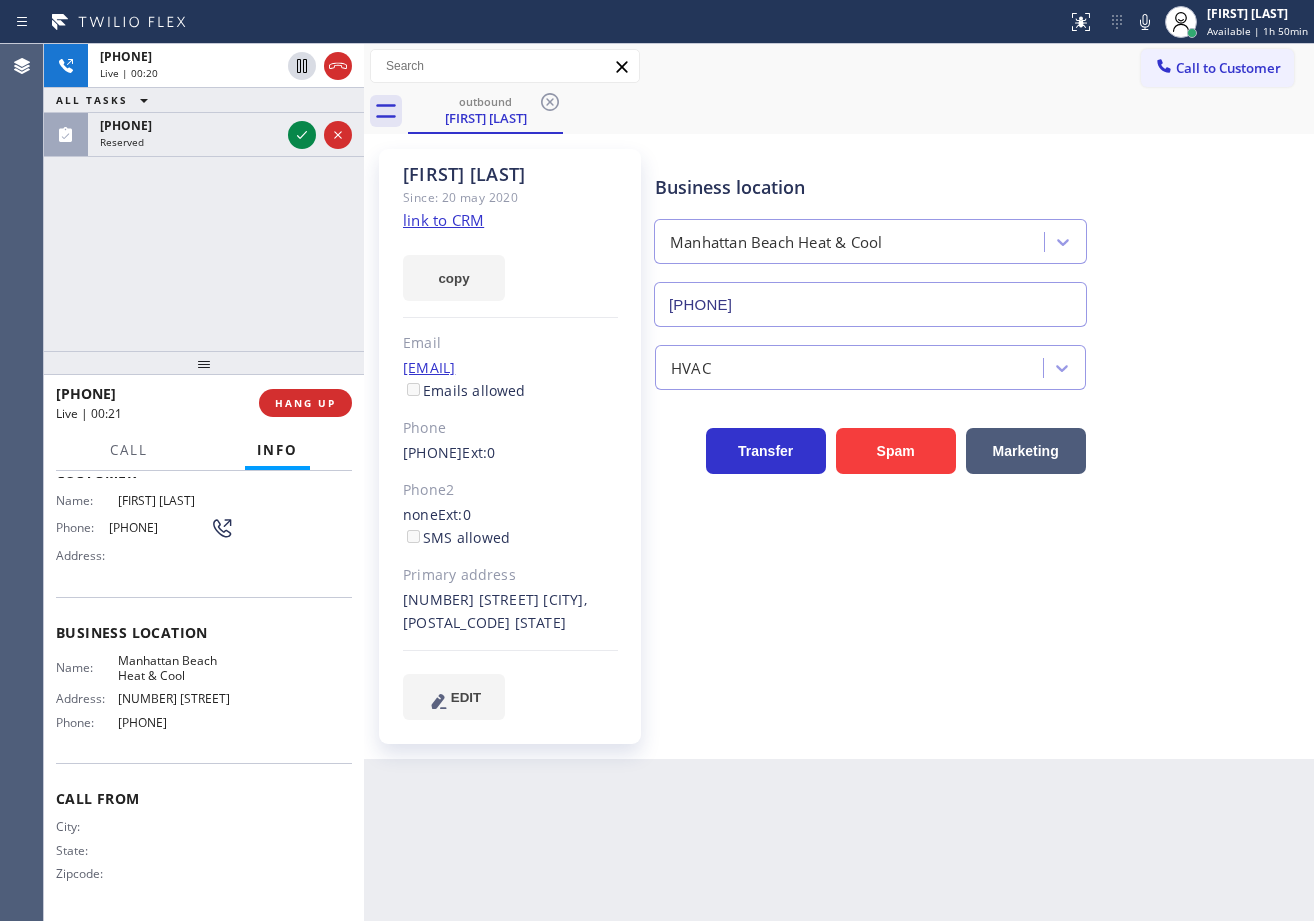 click on "HVAC" at bounding box center [980, 363] 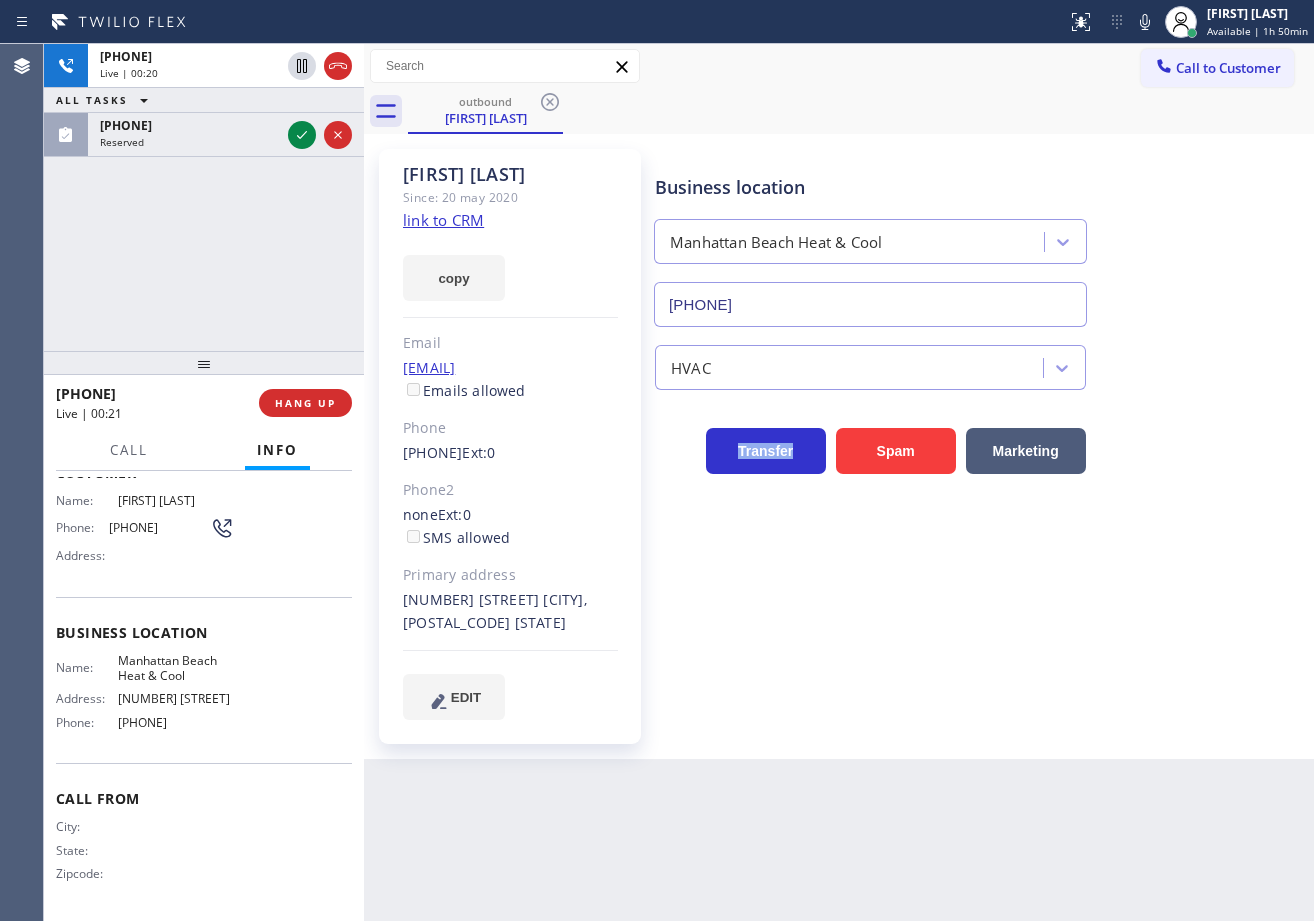 click on "HVAC" at bounding box center [980, 363] 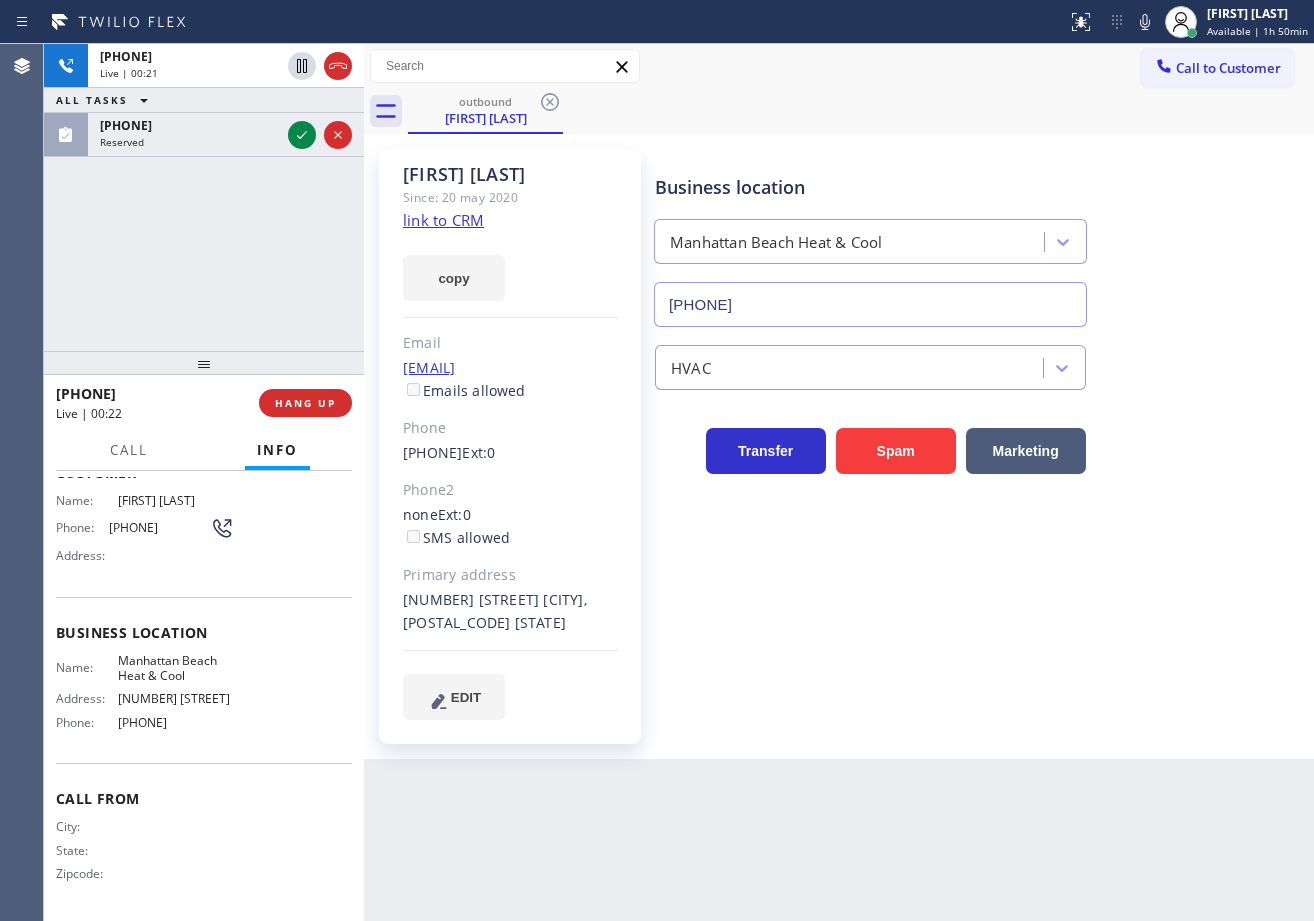 click on "+1[PHONE]-[PHONE]-[PHONE] Live | 00:21 ALL TASKS ALL TASKS ACTIVE TASKS TASKS IN WRAP UP ([PHONE]) [PHONE]-[PHONE] Reserved" at bounding box center [204, 197] 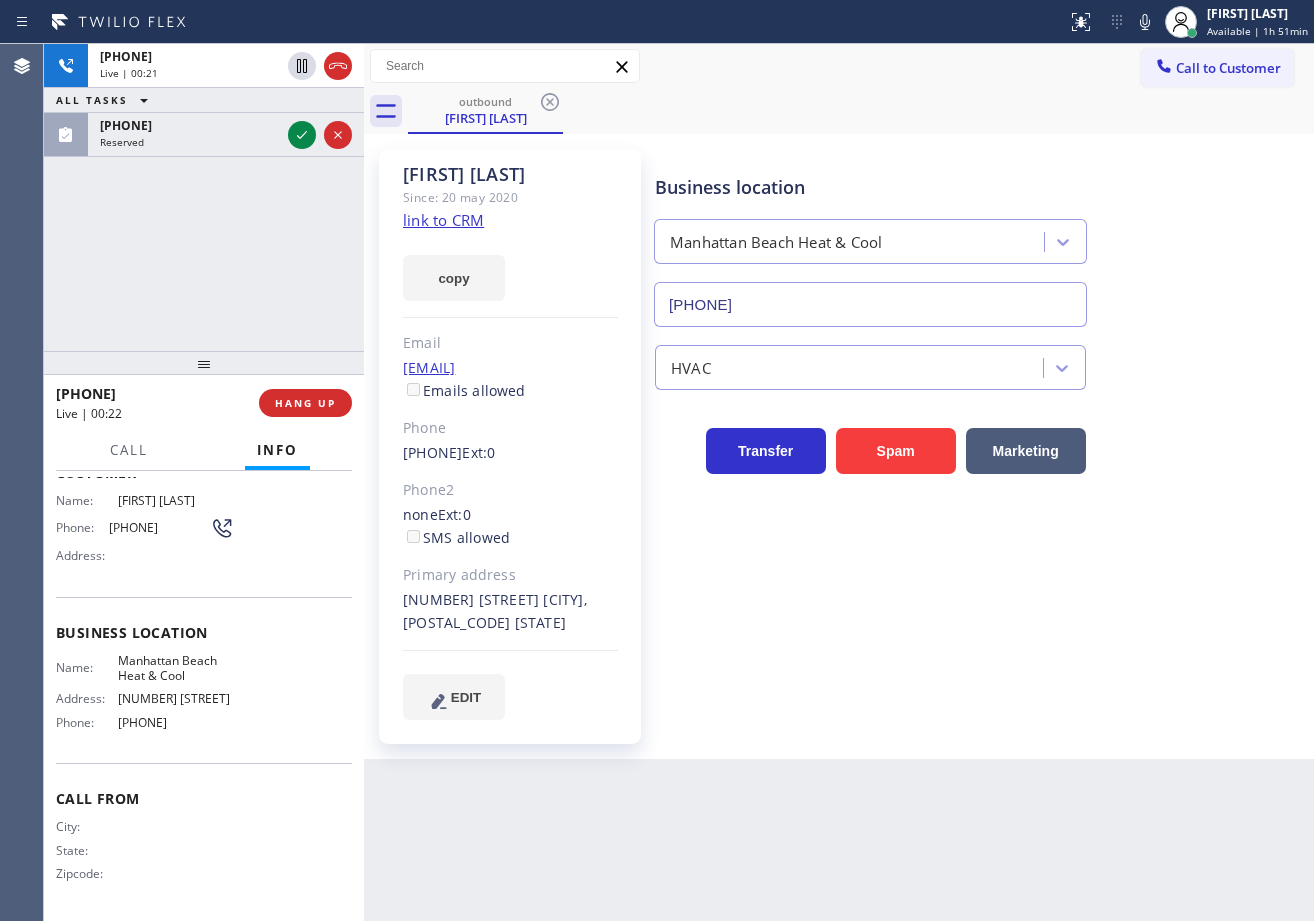 click on "+1[PHONE]-[PHONE]-[PHONE] Live | 00:21 ALL TASKS ALL TASKS ACTIVE TASKS TASKS IN WRAP UP ([PHONE]) [PHONE]-[PHONE] Reserved" at bounding box center [204, 197] 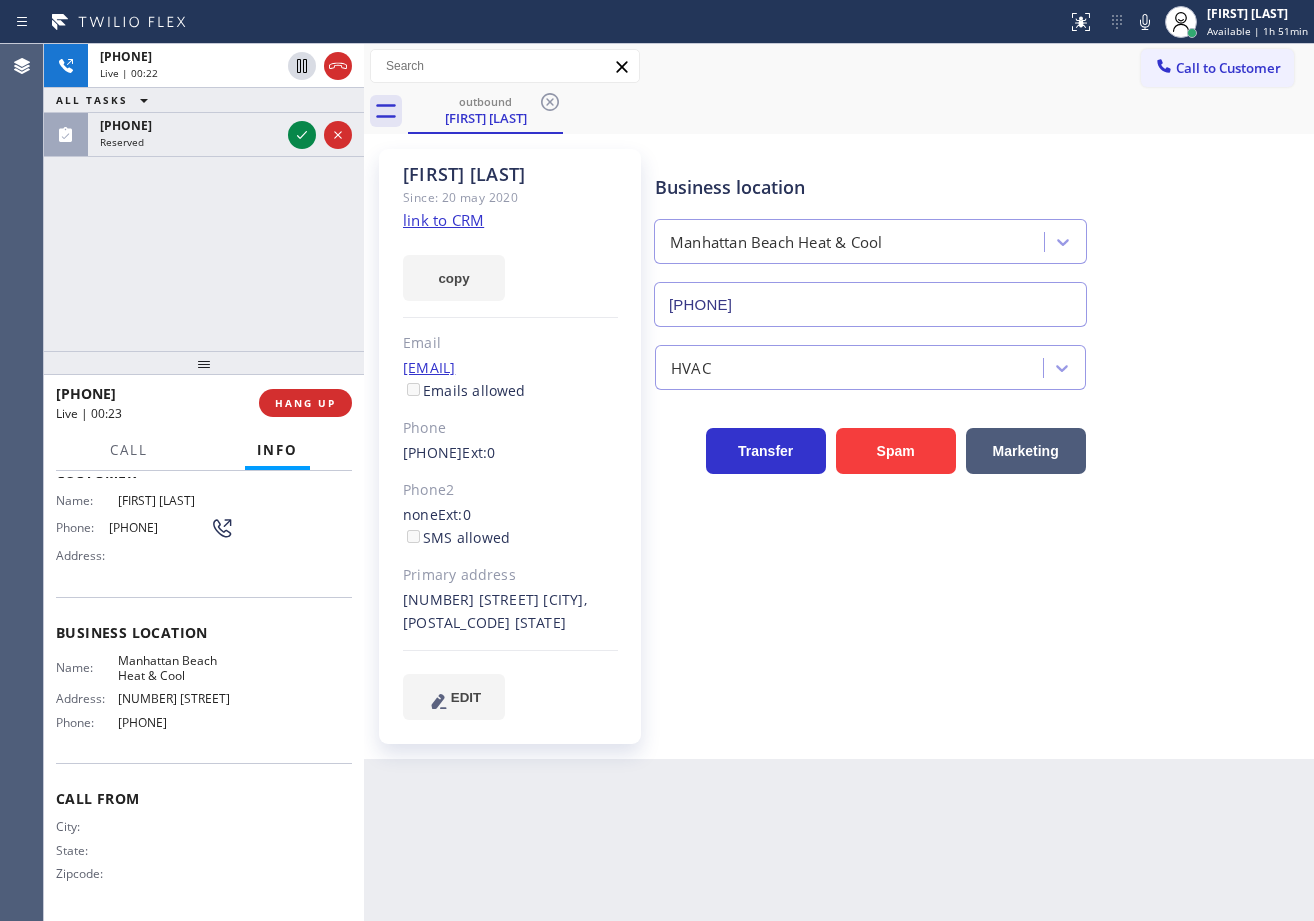 click on "[PHONE] Live | [TIME] ALL TASKS ALL TASKS ACTIVE TASKS TASKS IN WRAP UP [PHONE] Reserved" at bounding box center [204, 197] 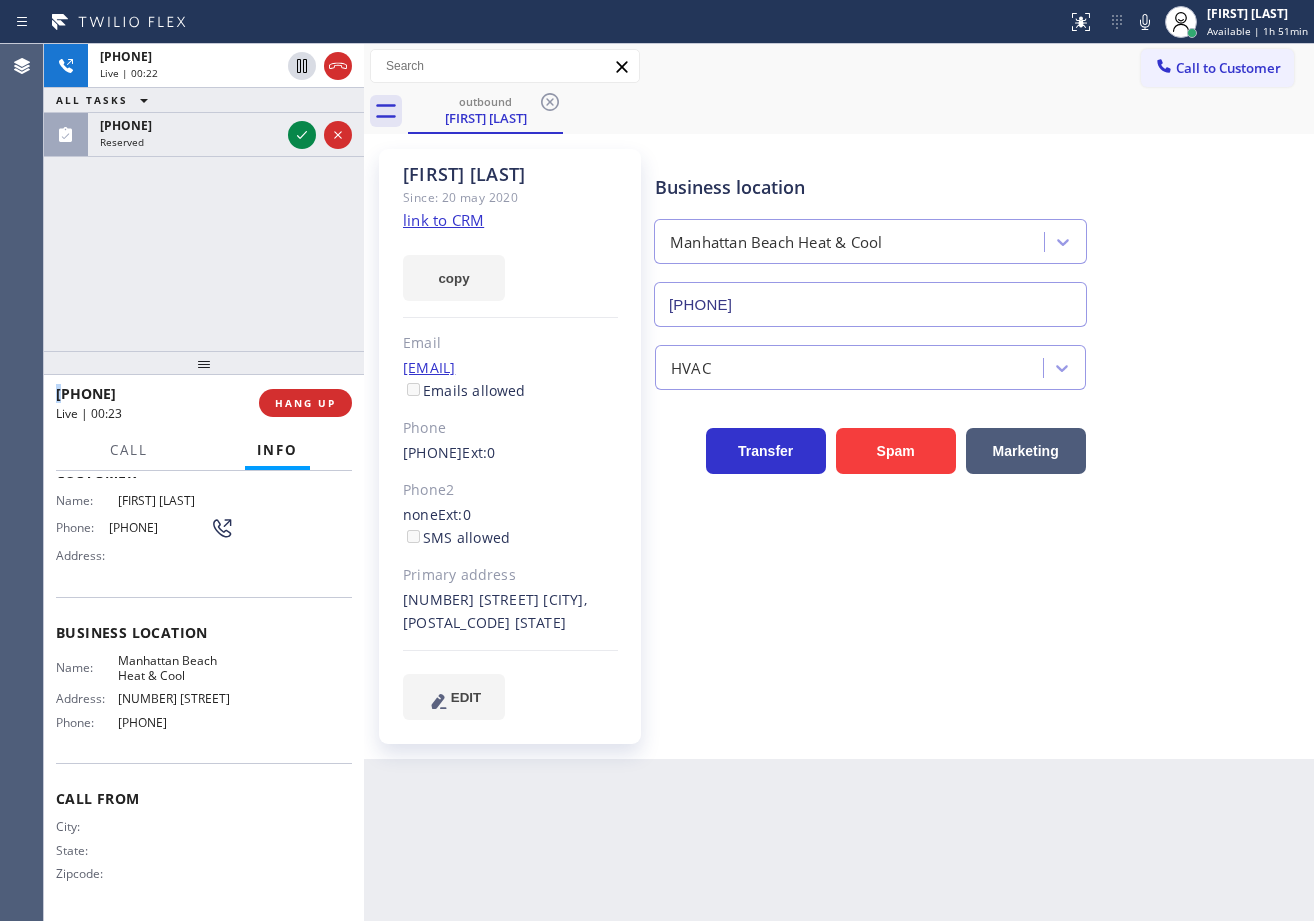 click on "[PHONE] Live | [TIME] ALL TASKS ALL TASKS ACTIVE TASKS TASKS IN WRAP UP [PHONE] Reserved" at bounding box center (204, 197) 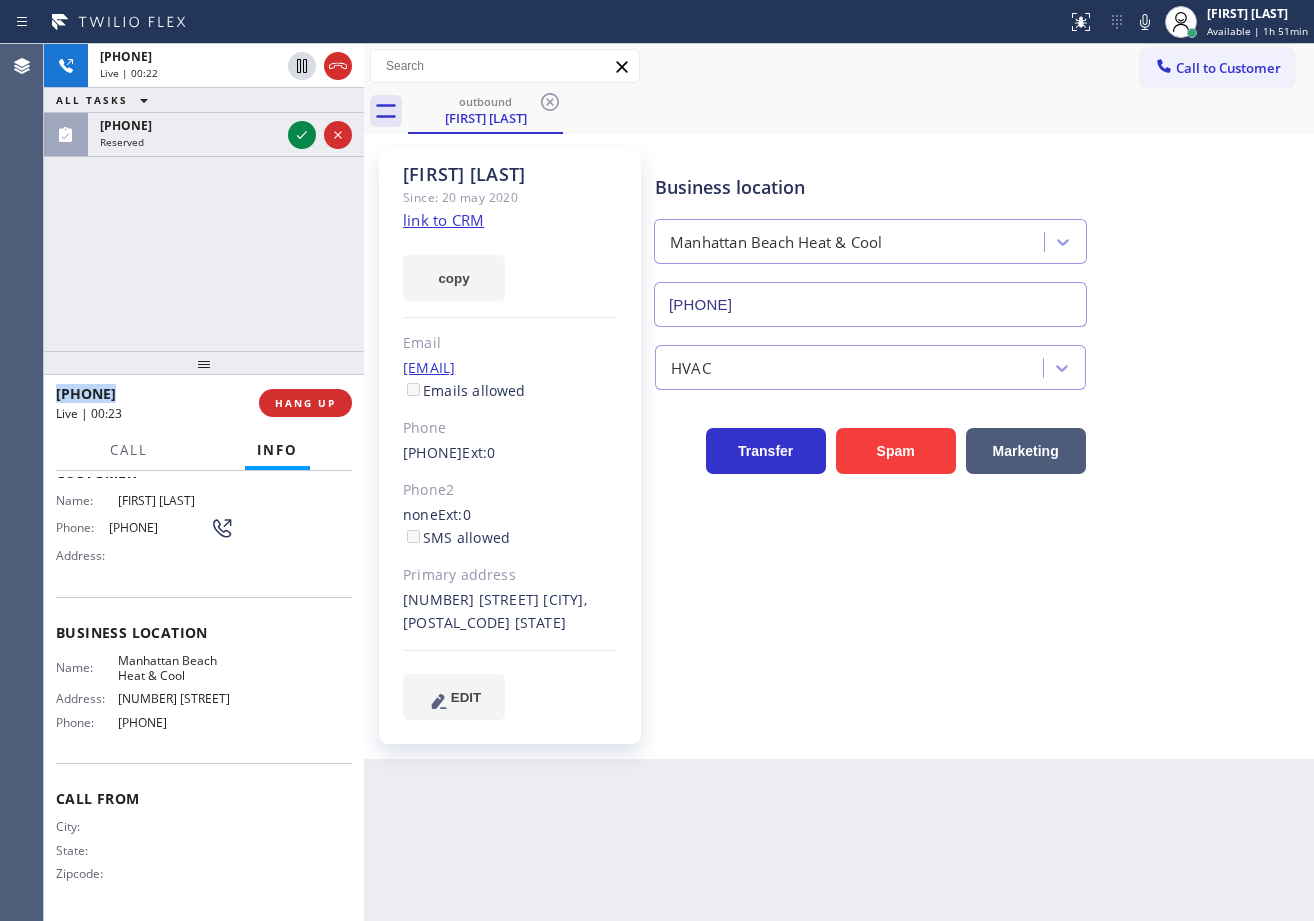 click on "[PHONE] Live | [TIME] ALL TASKS ALL TASKS ACTIVE TASKS TASKS IN WRAP UP [PHONE] Reserved" at bounding box center (204, 197) 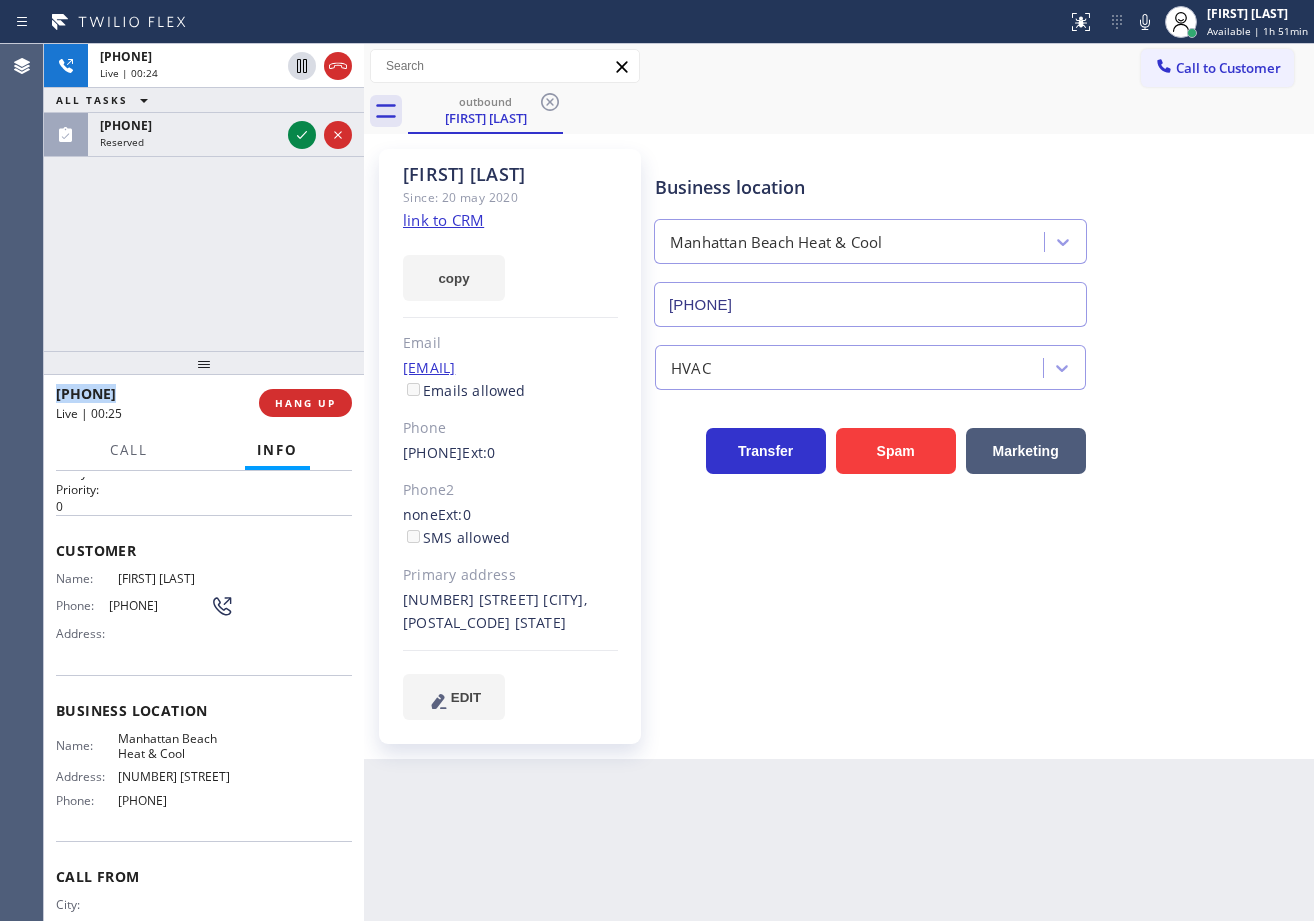 scroll, scrollTop: 0, scrollLeft: 0, axis: both 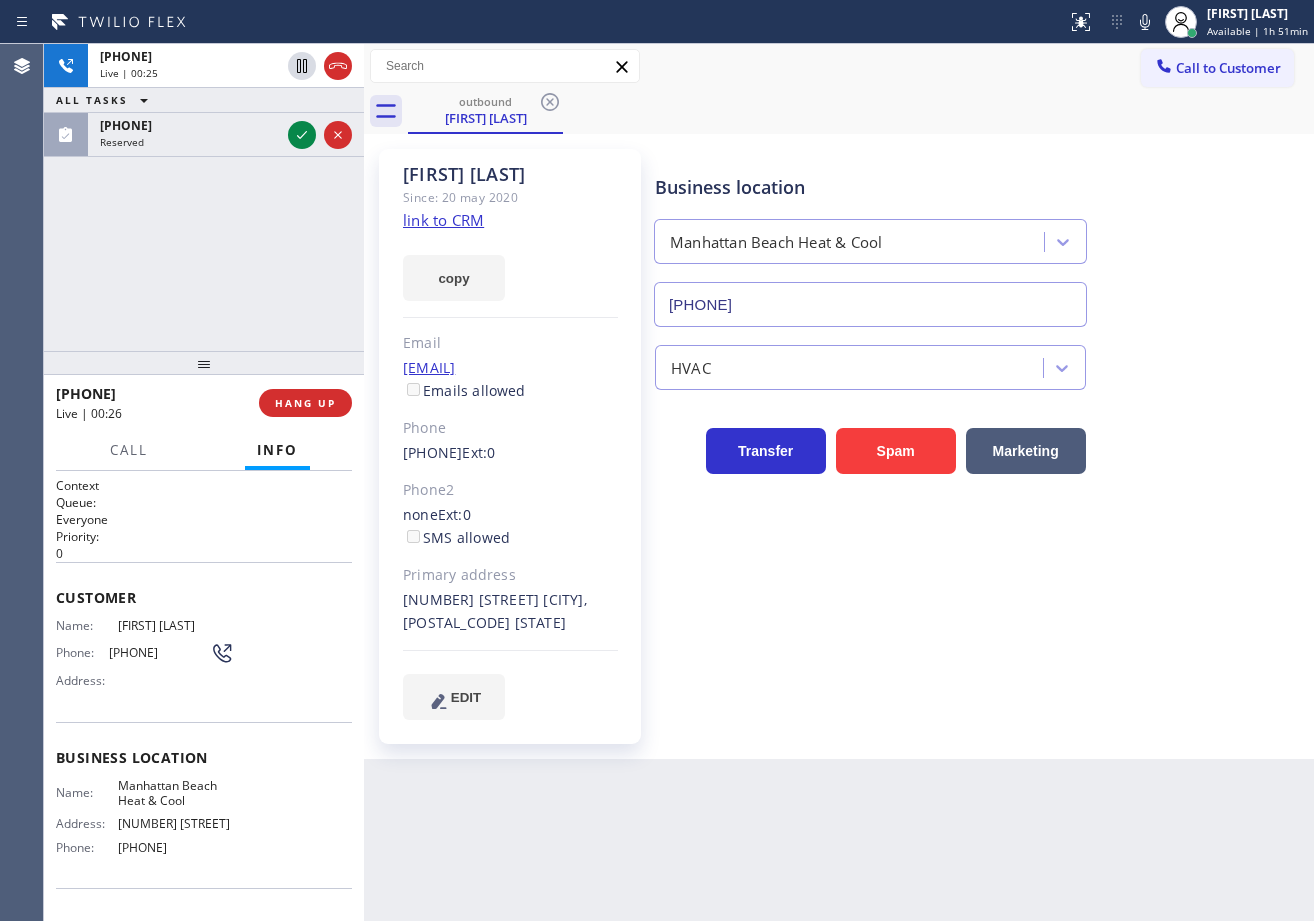drag, startPoint x: 316, startPoint y: 312, endPoint x: 317, endPoint y: 332, distance: 20.024984 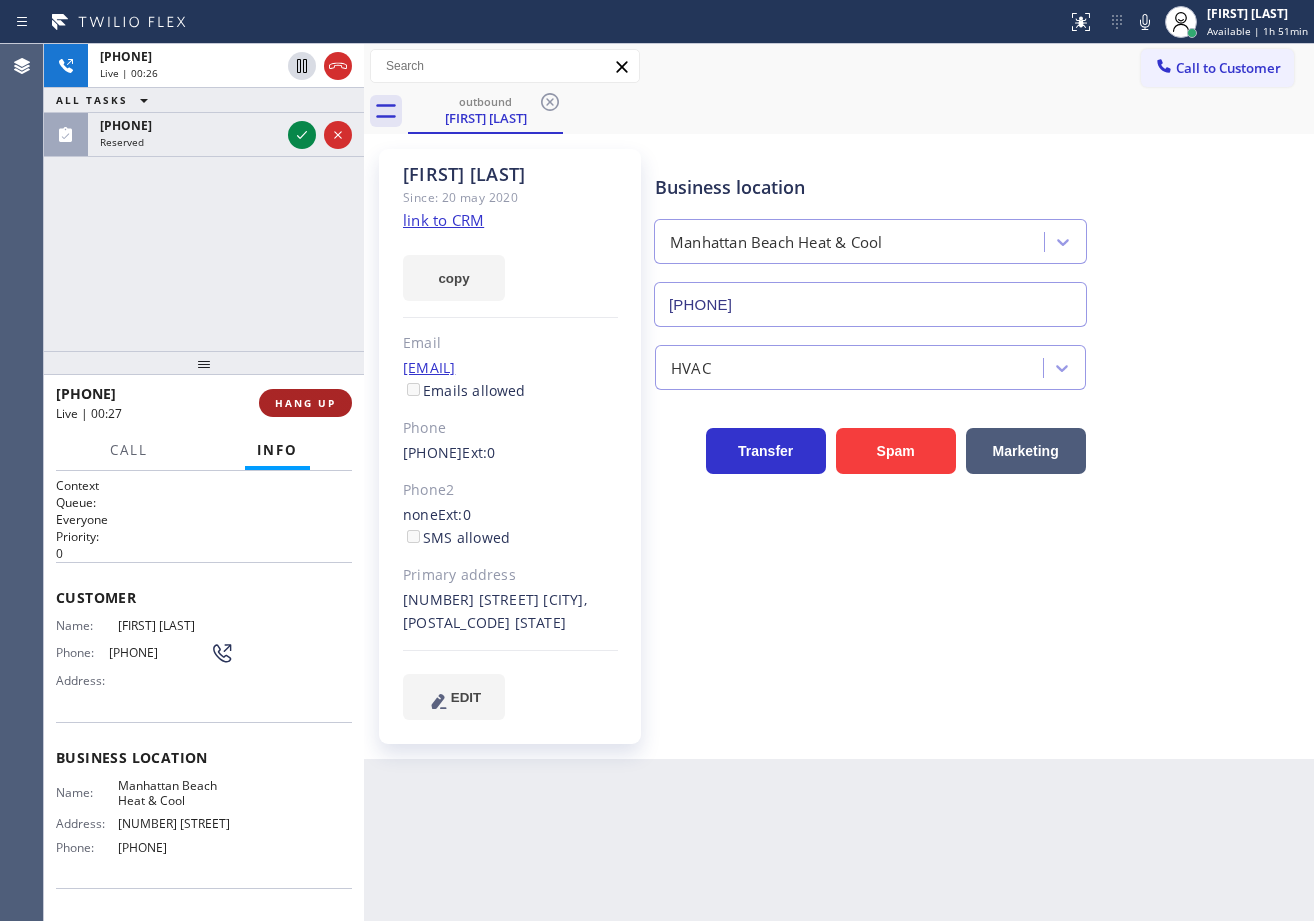 click on "HANG UP" at bounding box center [305, 403] 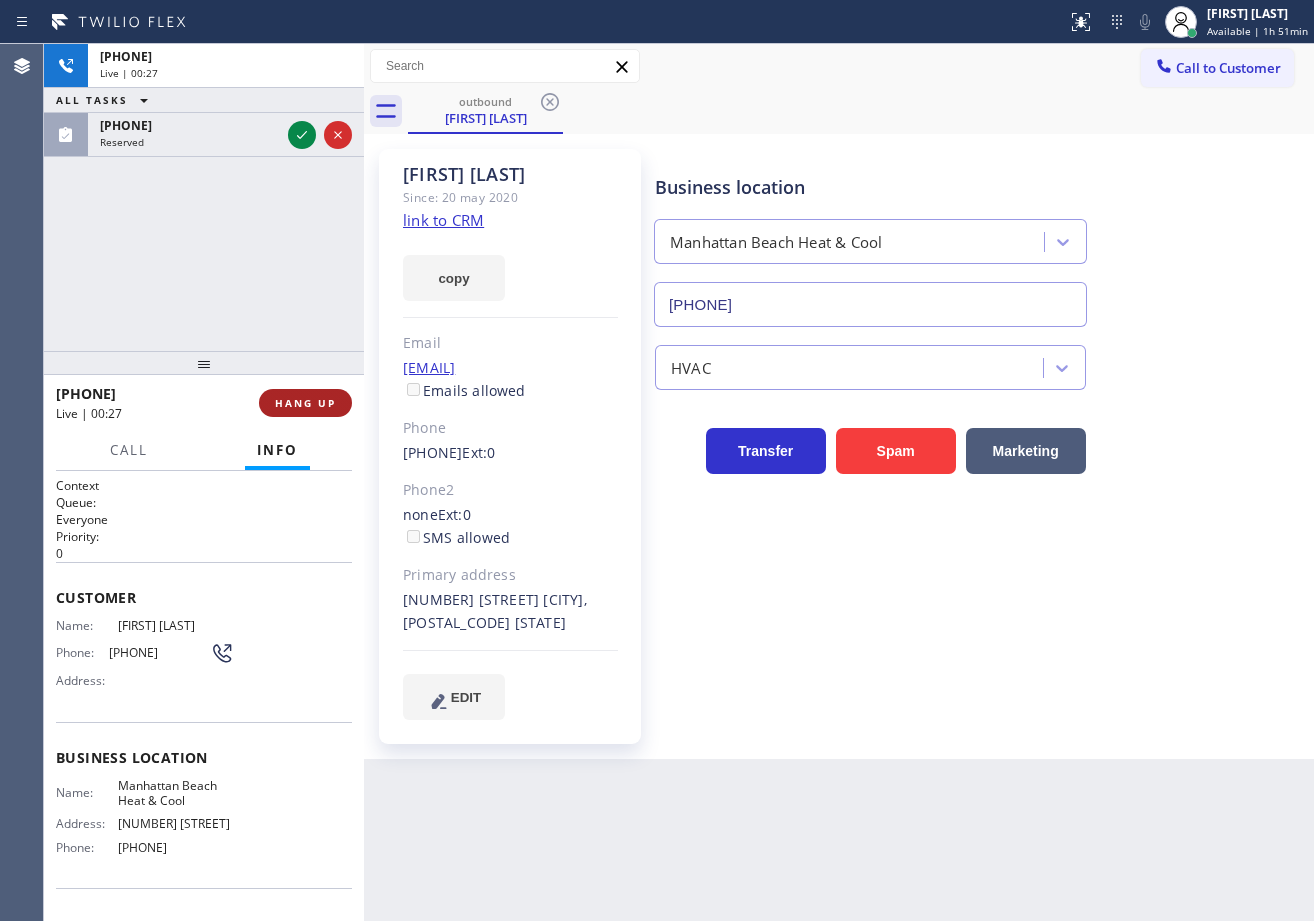 click on "HANG UP" at bounding box center (305, 403) 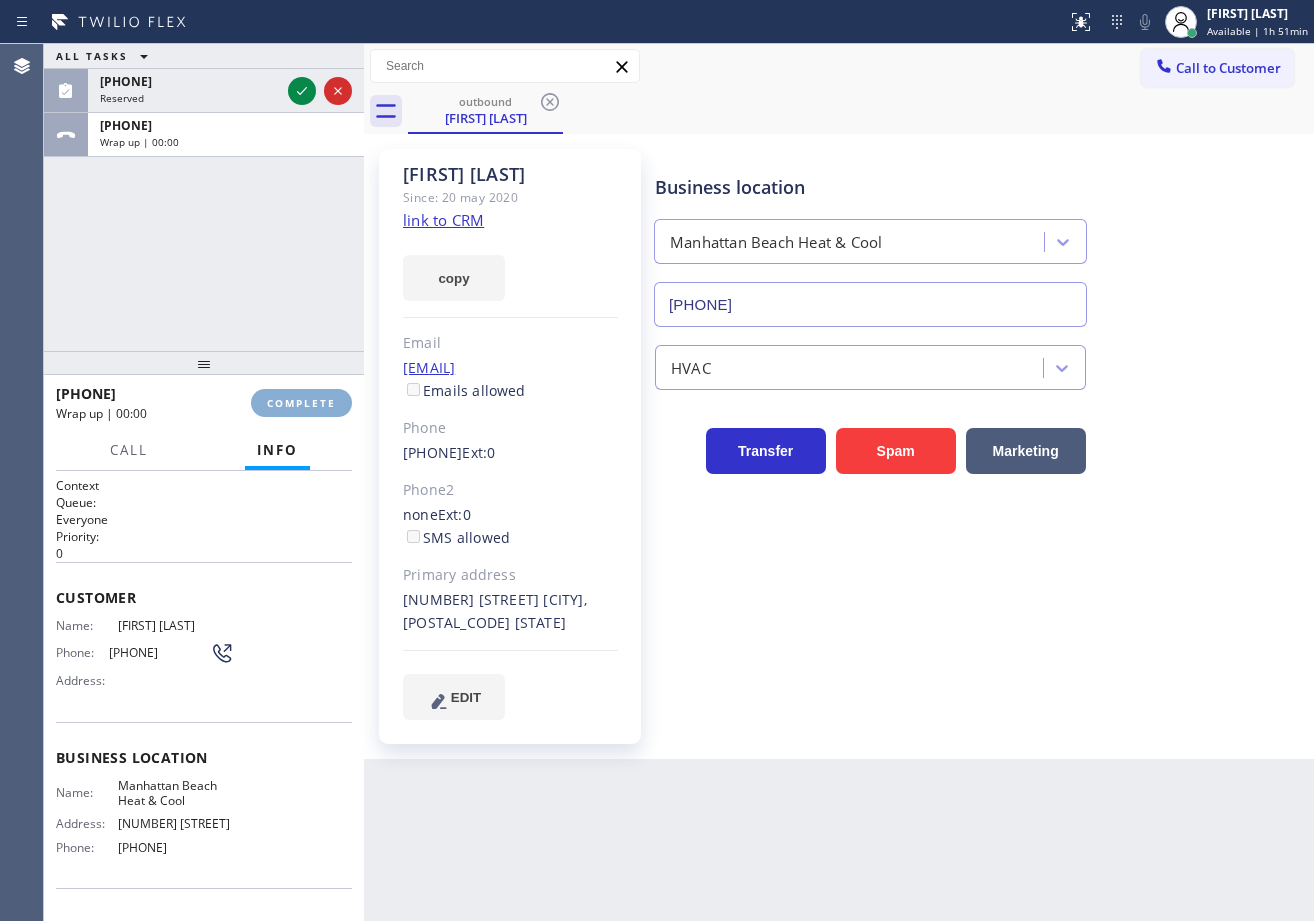 click on "COMPLETE" at bounding box center (301, 403) 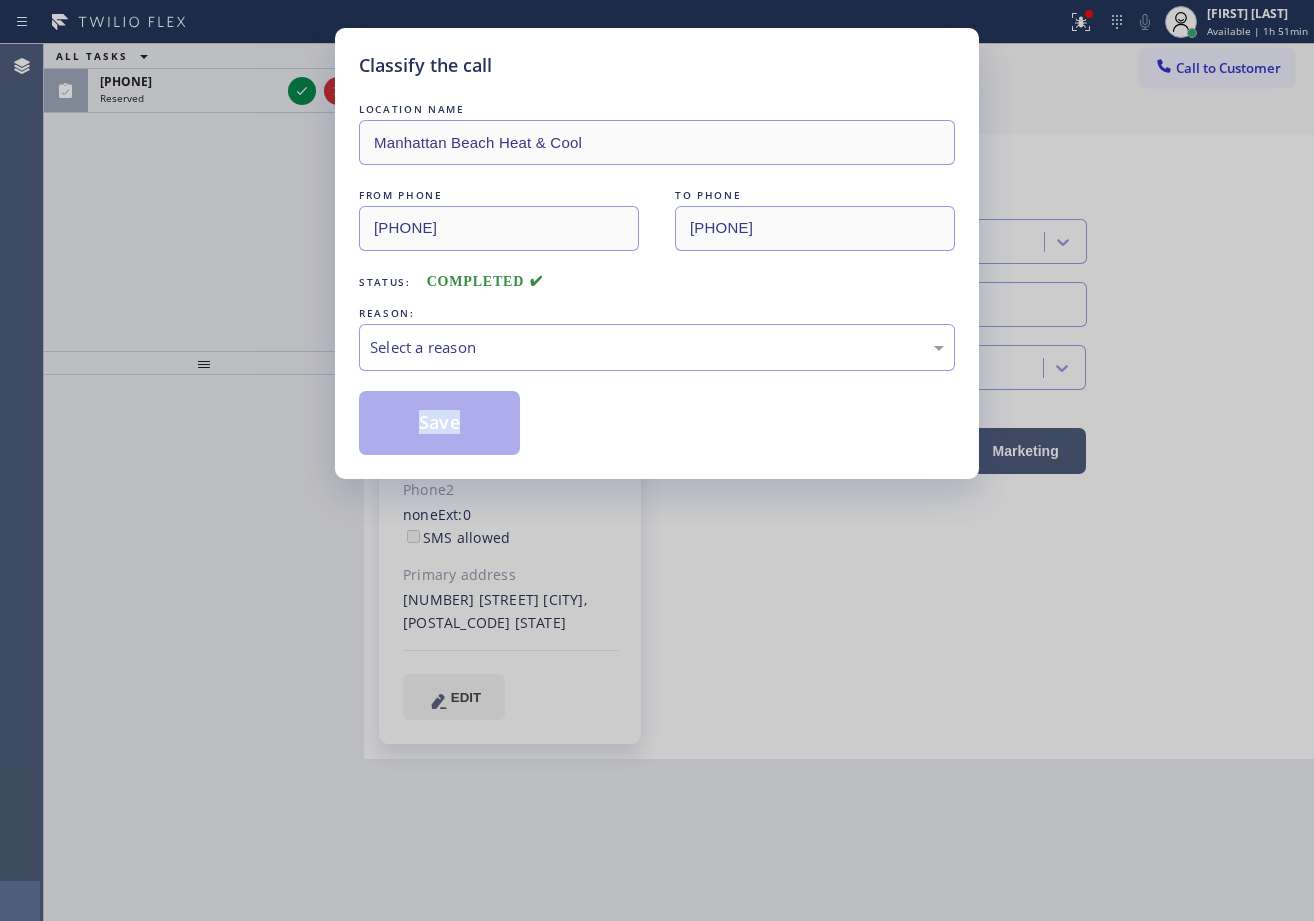click on "Classify the call LOCATION NAME Manhattan Beach Heat & Cool FROM PHONE [PHONE] TO PHONE [PHONE] Status: COMPLETED REASON: Select a reason Save" at bounding box center [657, 460] 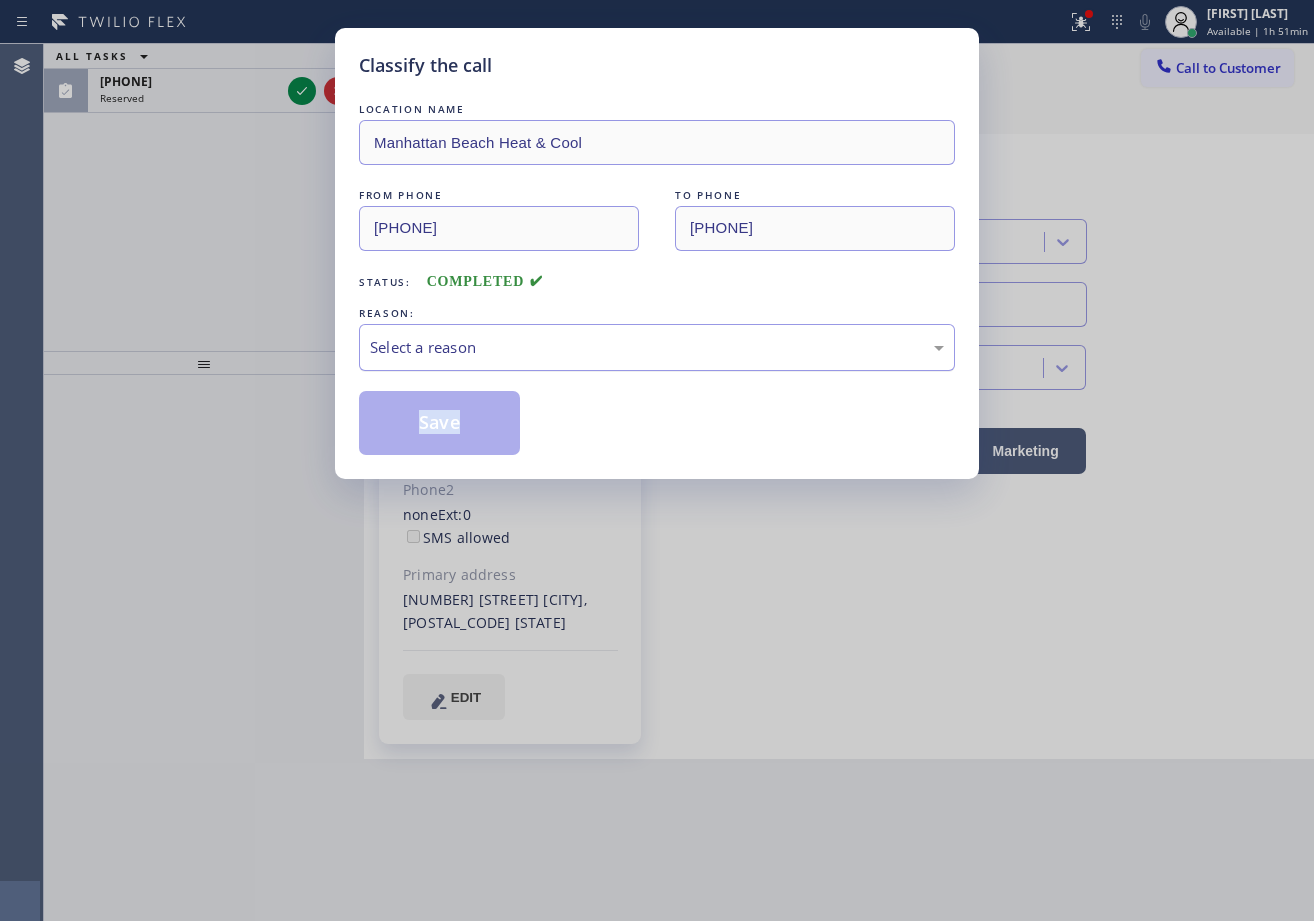 click on "Select a reason" at bounding box center [657, 347] 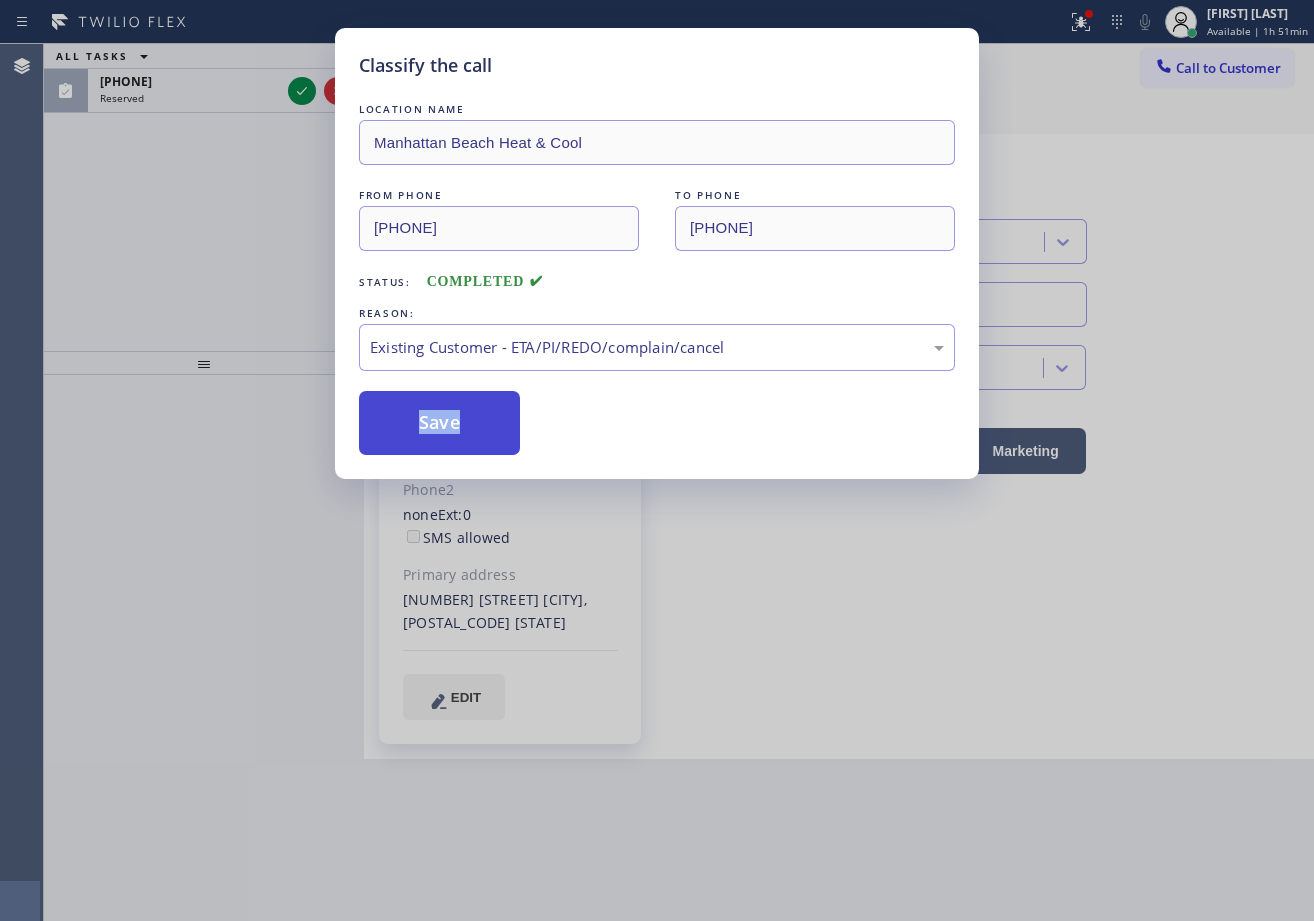 click on "Save" at bounding box center (439, 423) 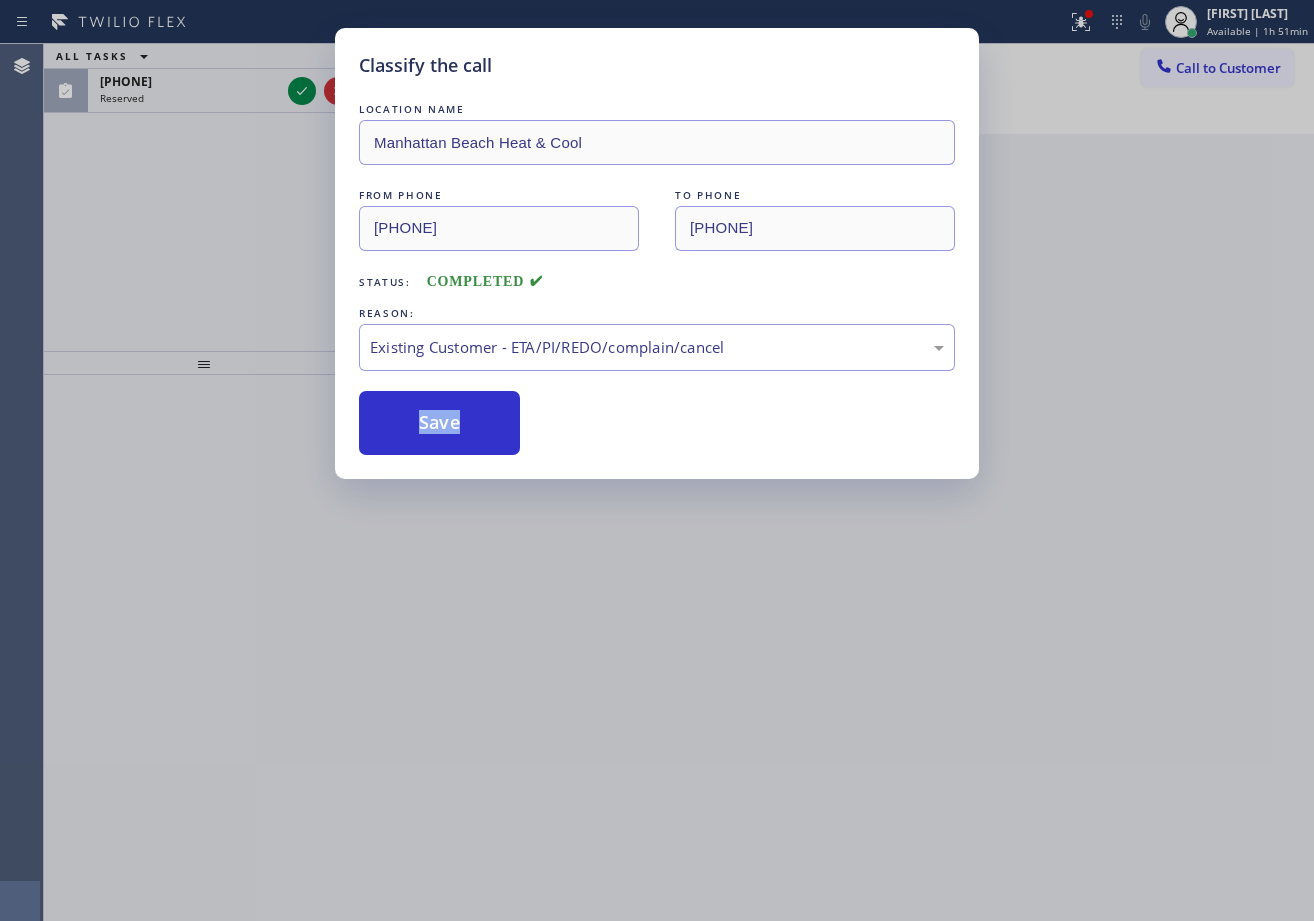 drag, startPoint x: 230, startPoint y: 165, endPoint x: 214, endPoint y: 96, distance: 70.83079 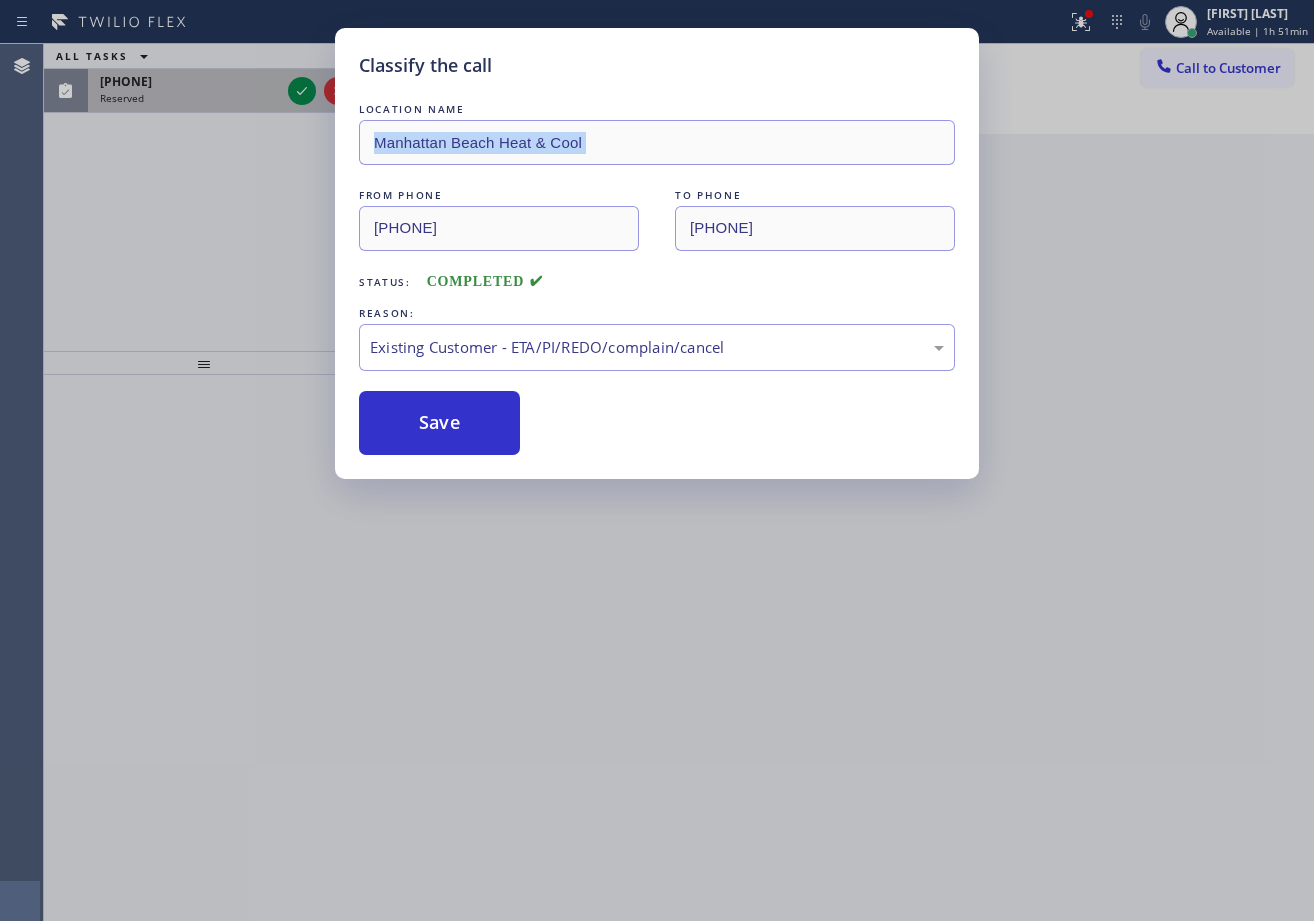 click on "[PHONE]" at bounding box center [190, 81] 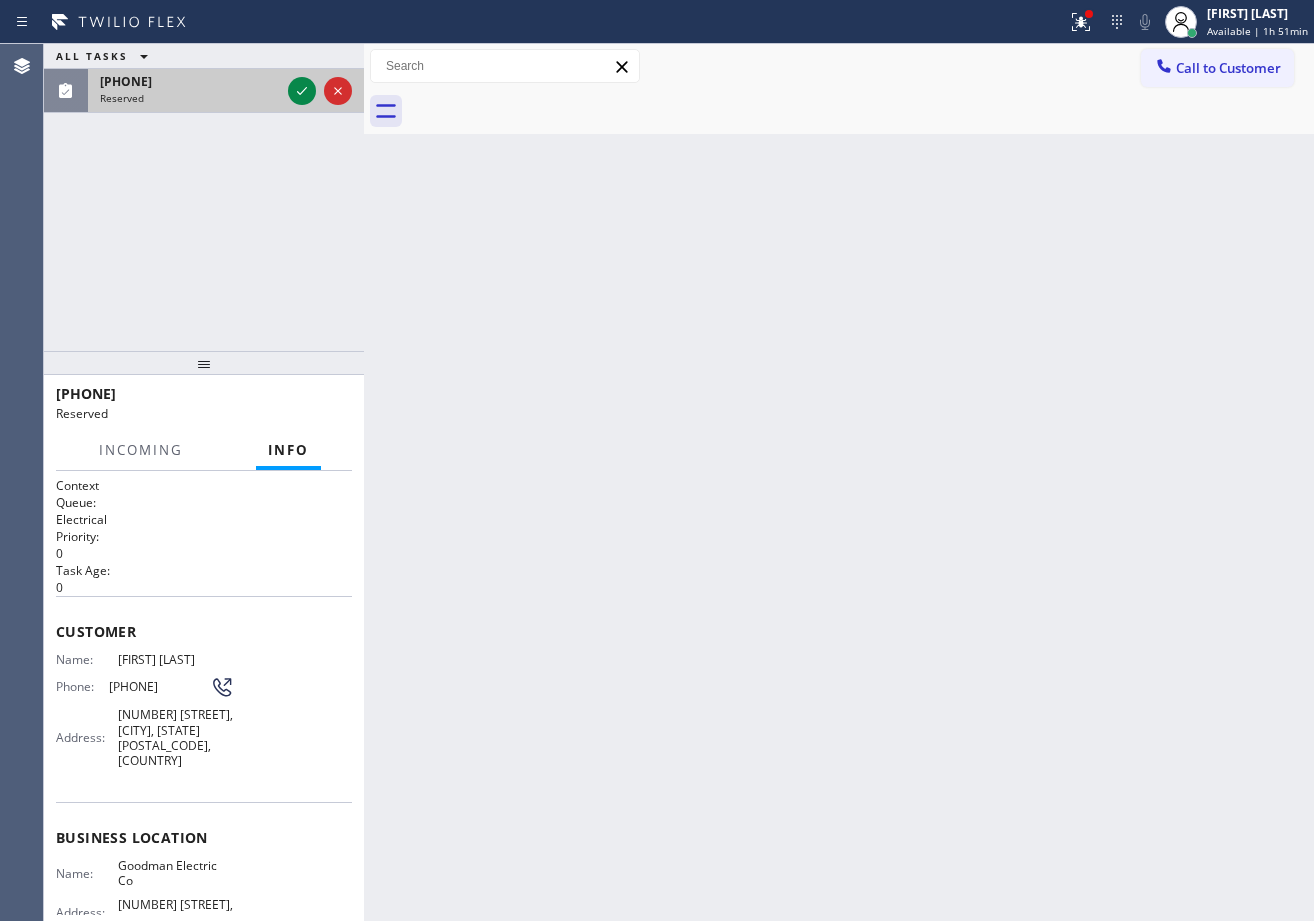 click on "[PHONE]" at bounding box center [190, 81] 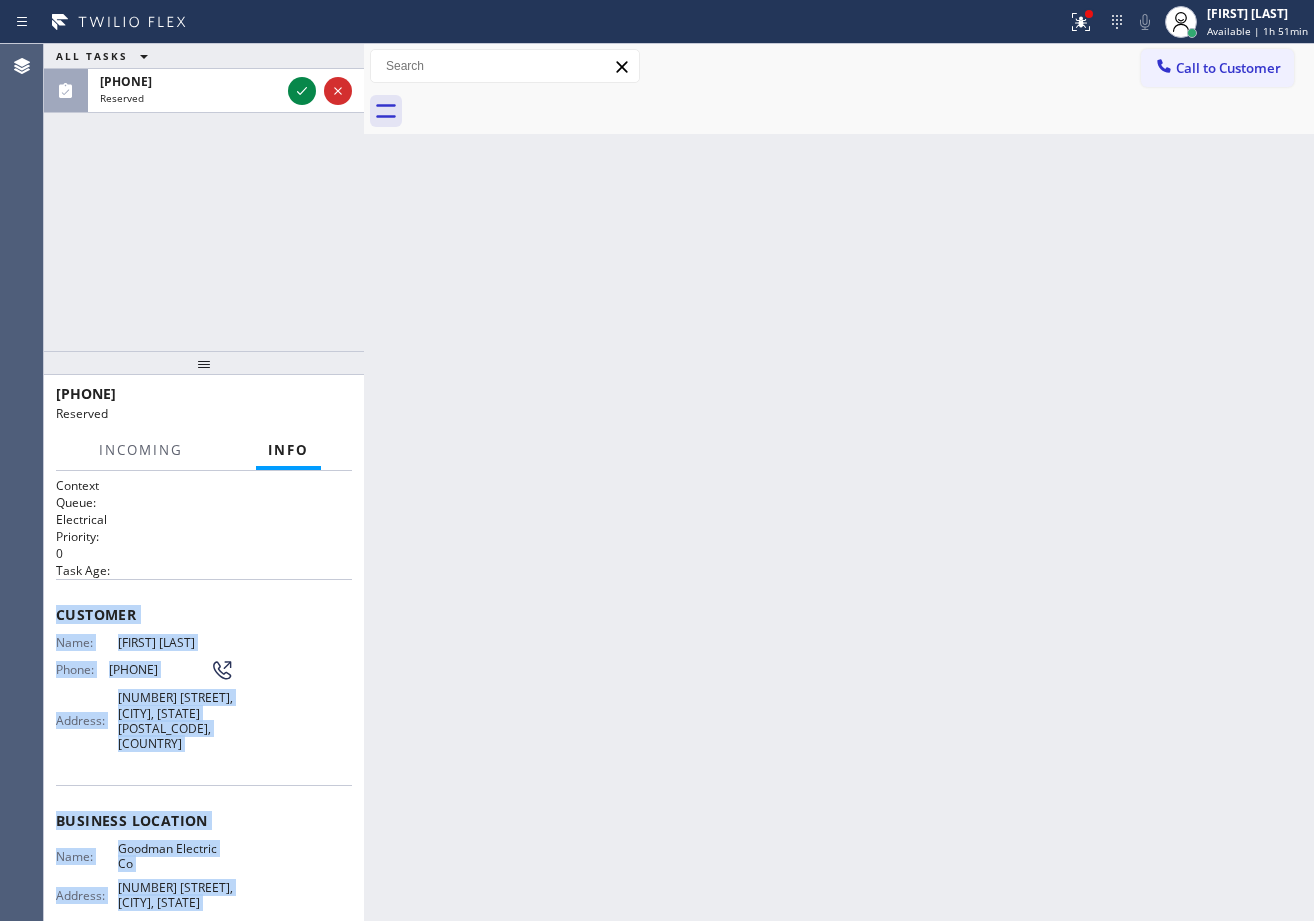 scroll, scrollTop: 189, scrollLeft: 0, axis: vertical 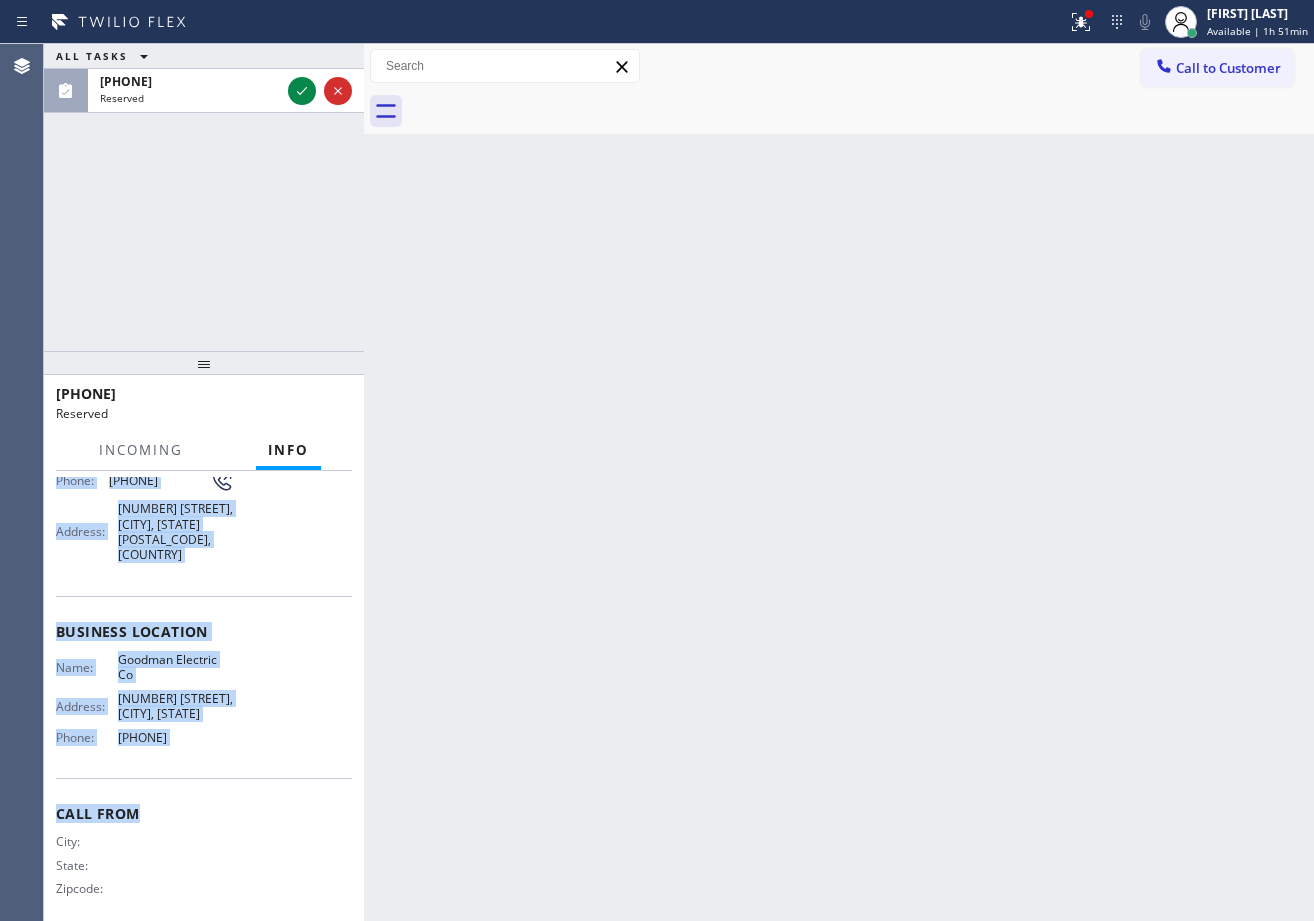 drag, startPoint x: 45, startPoint y: 601, endPoint x: 252, endPoint y: 738, distance: 248.22974 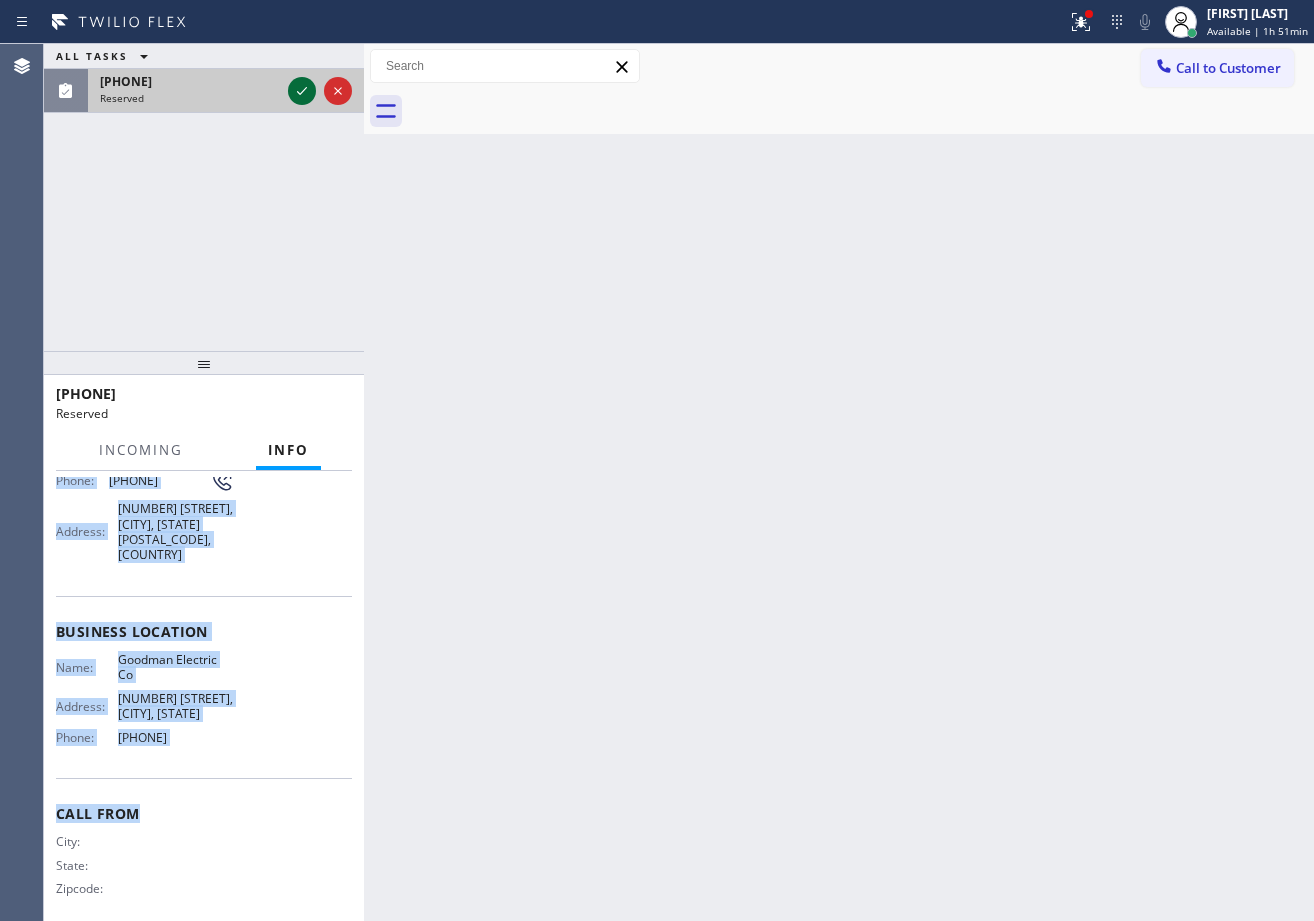 click at bounding box center (320, 91) 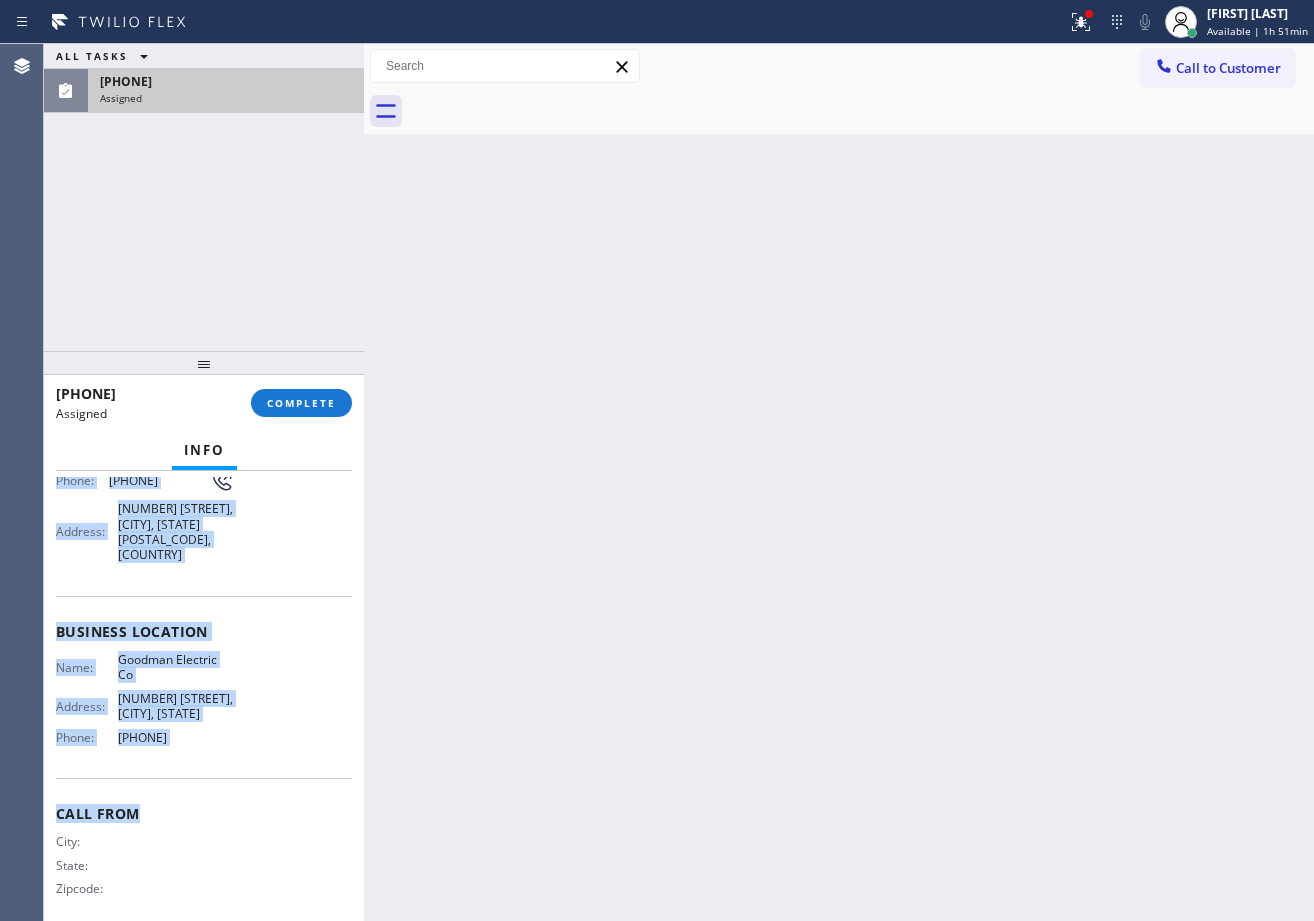 click on "([PHONE]) [PHONE]-[PHONE] Assigned" at bounding box center (222, 91) 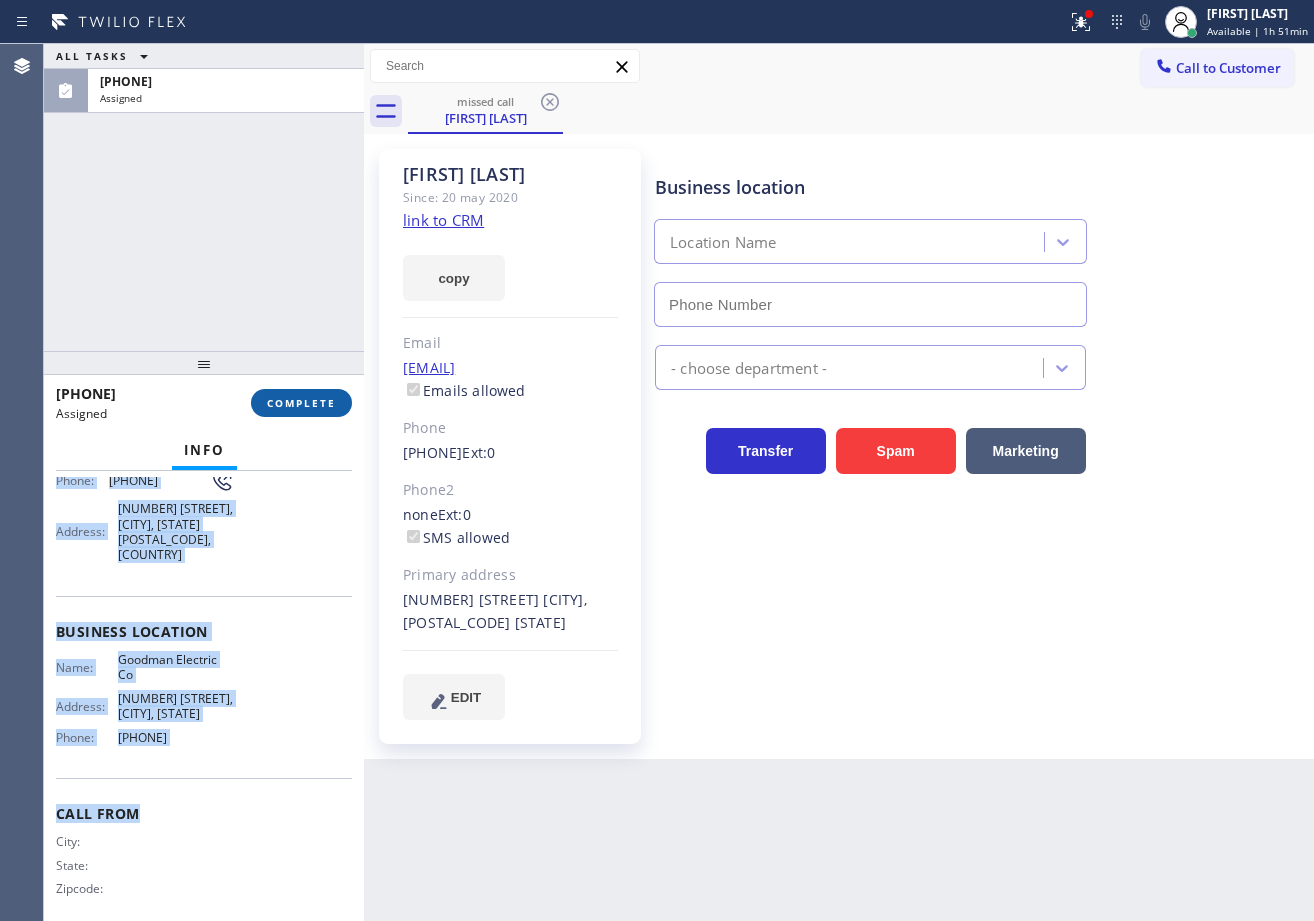 click on "COMPLETE" at bounding box center (301, 403) 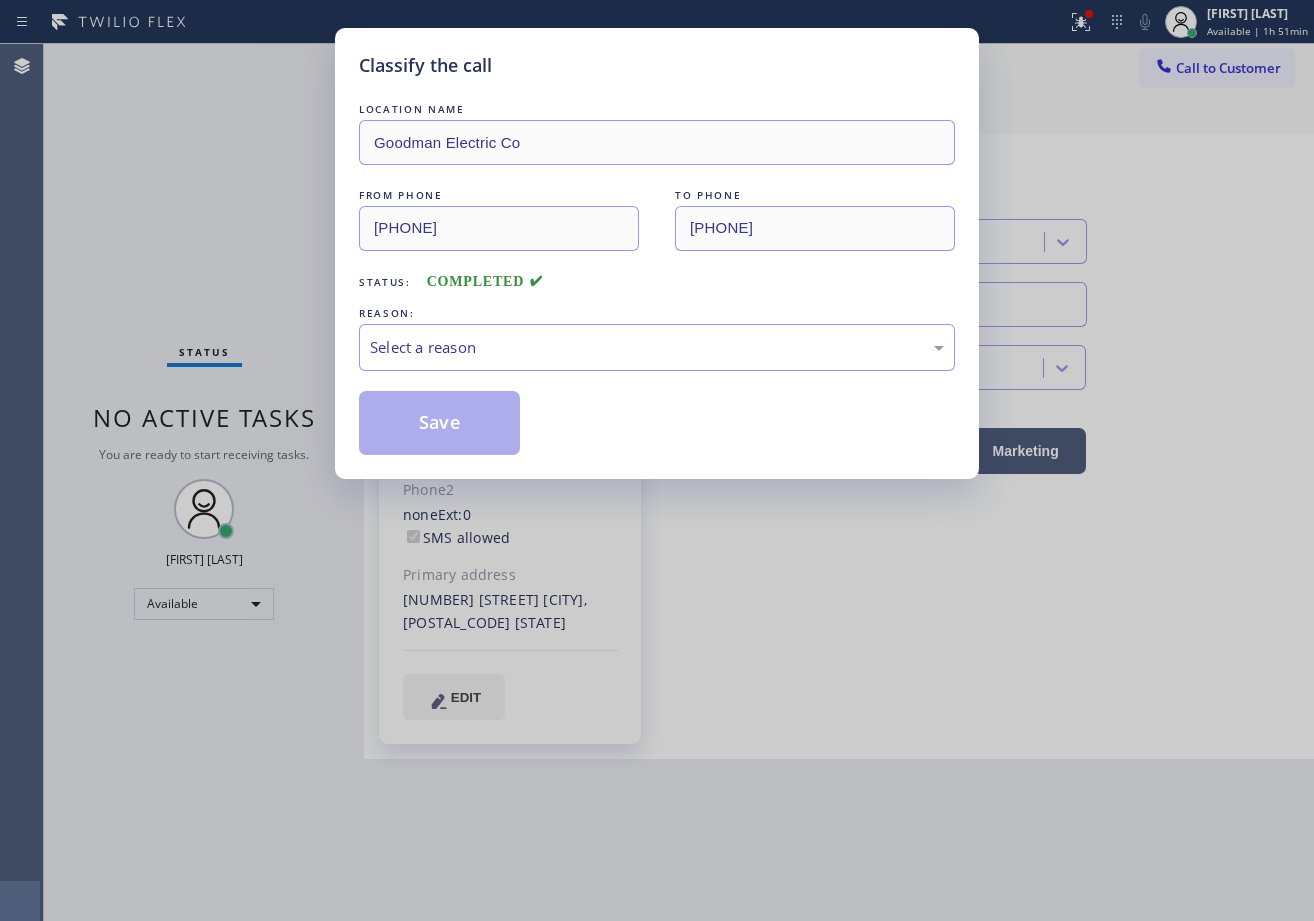 type on "[PHONE]" 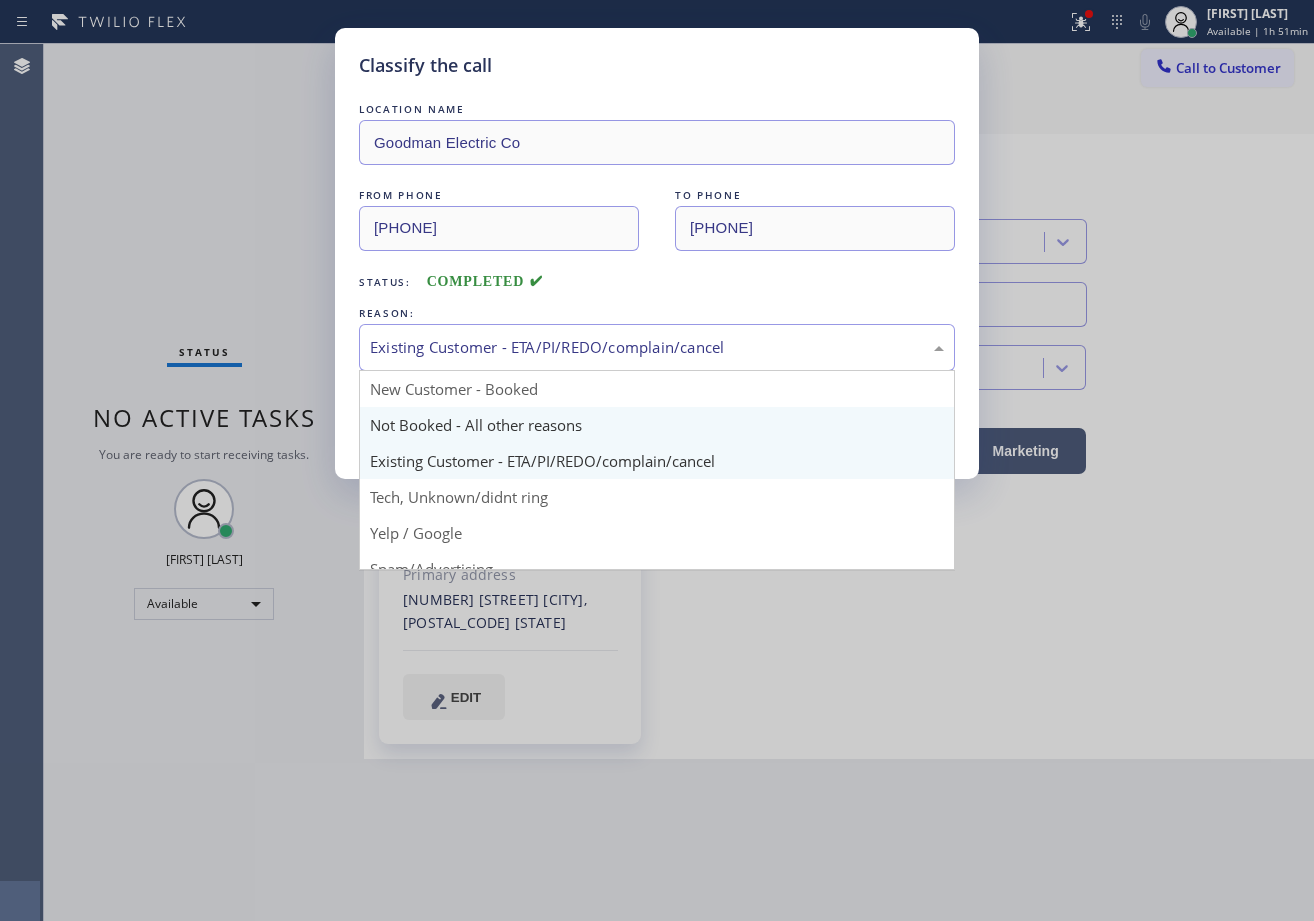drag, startPoint x: 446, startPoint y: 345, endPoint x: 445, endPoint y: 412, distance: 67.00746 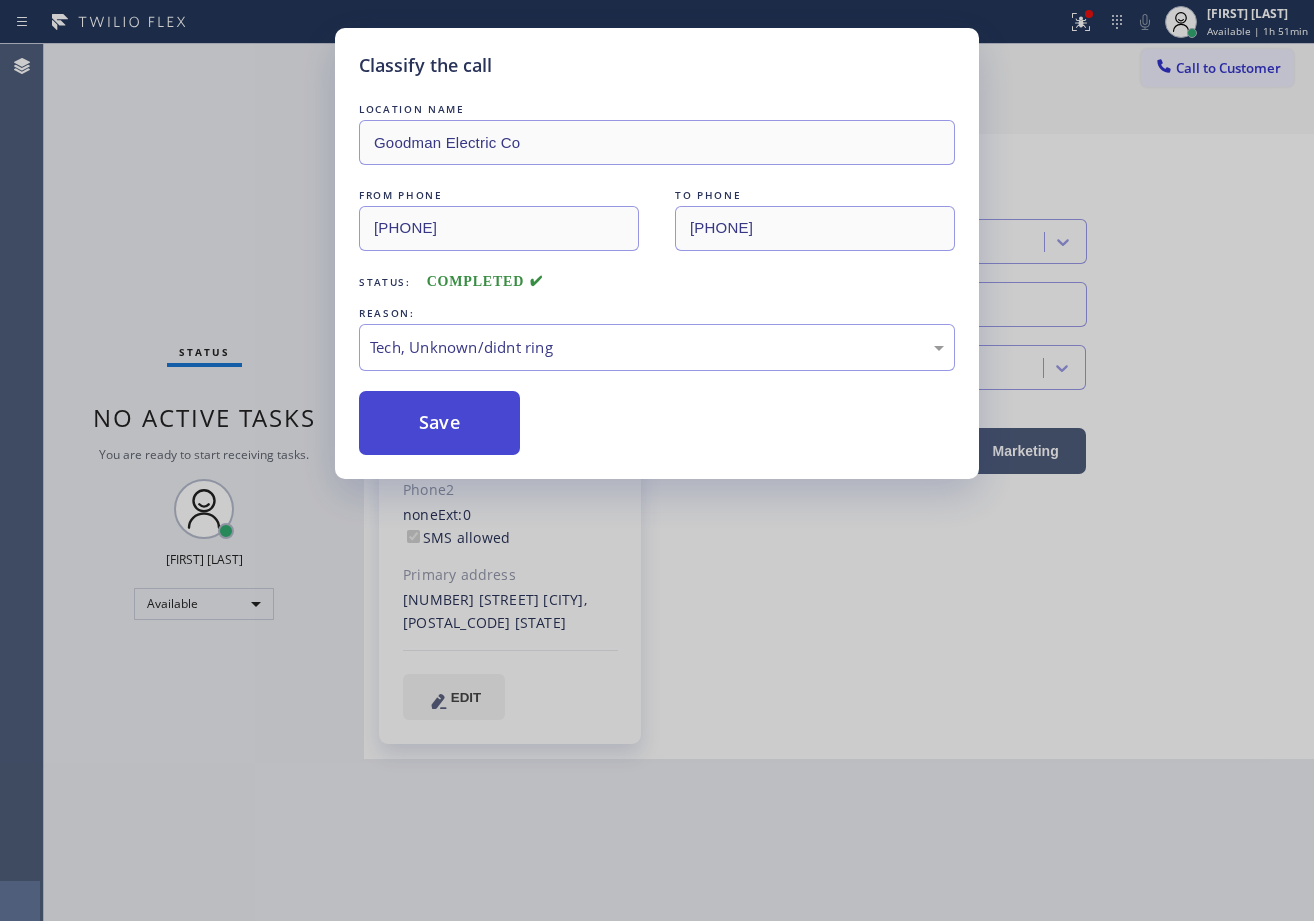 click on "Save" at bounding box center [439, 423] 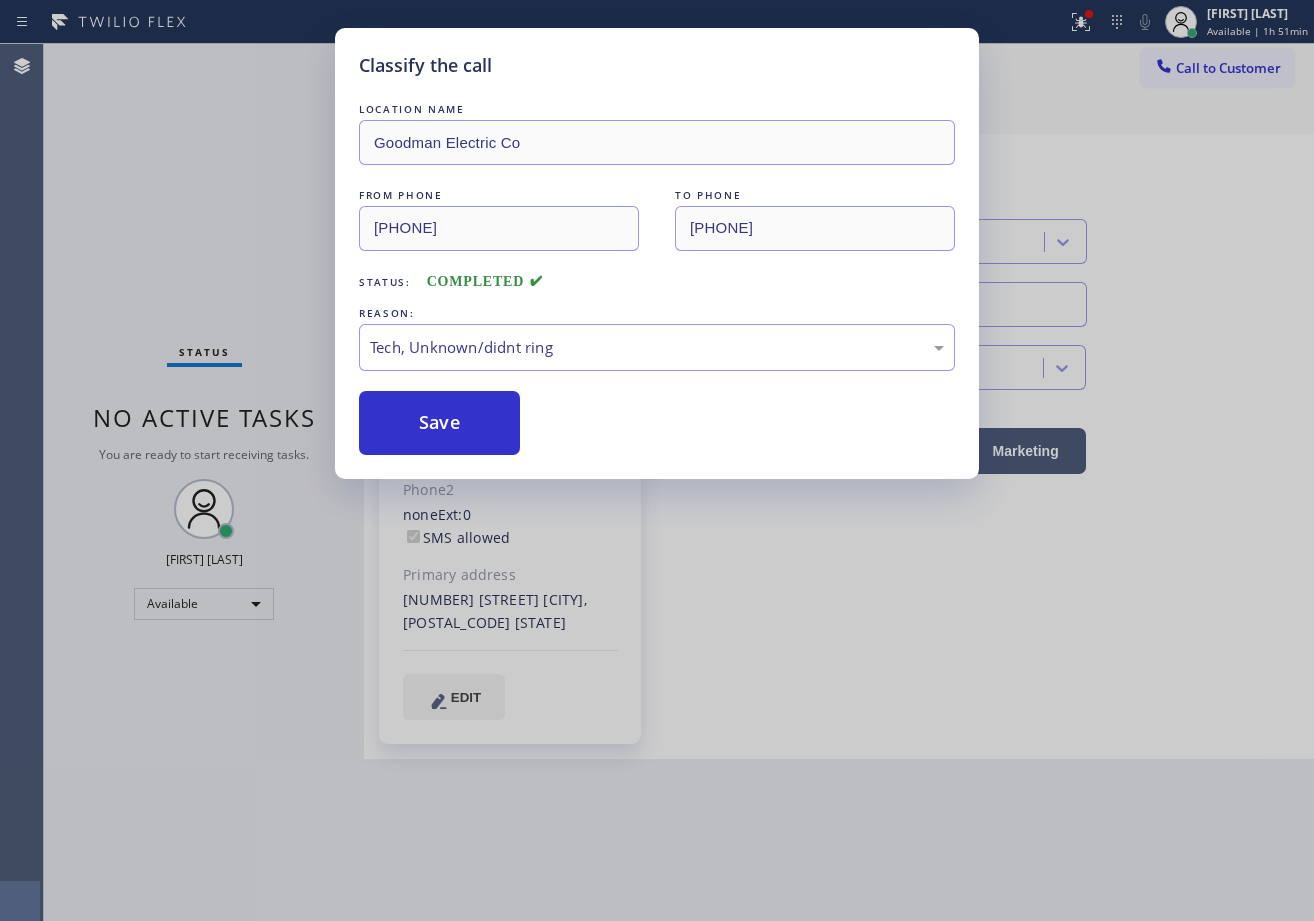 drag, startPoint x: 428, startPoint y: 441, endPoint x: 452, endPoint y: 484, distance: 49.24429 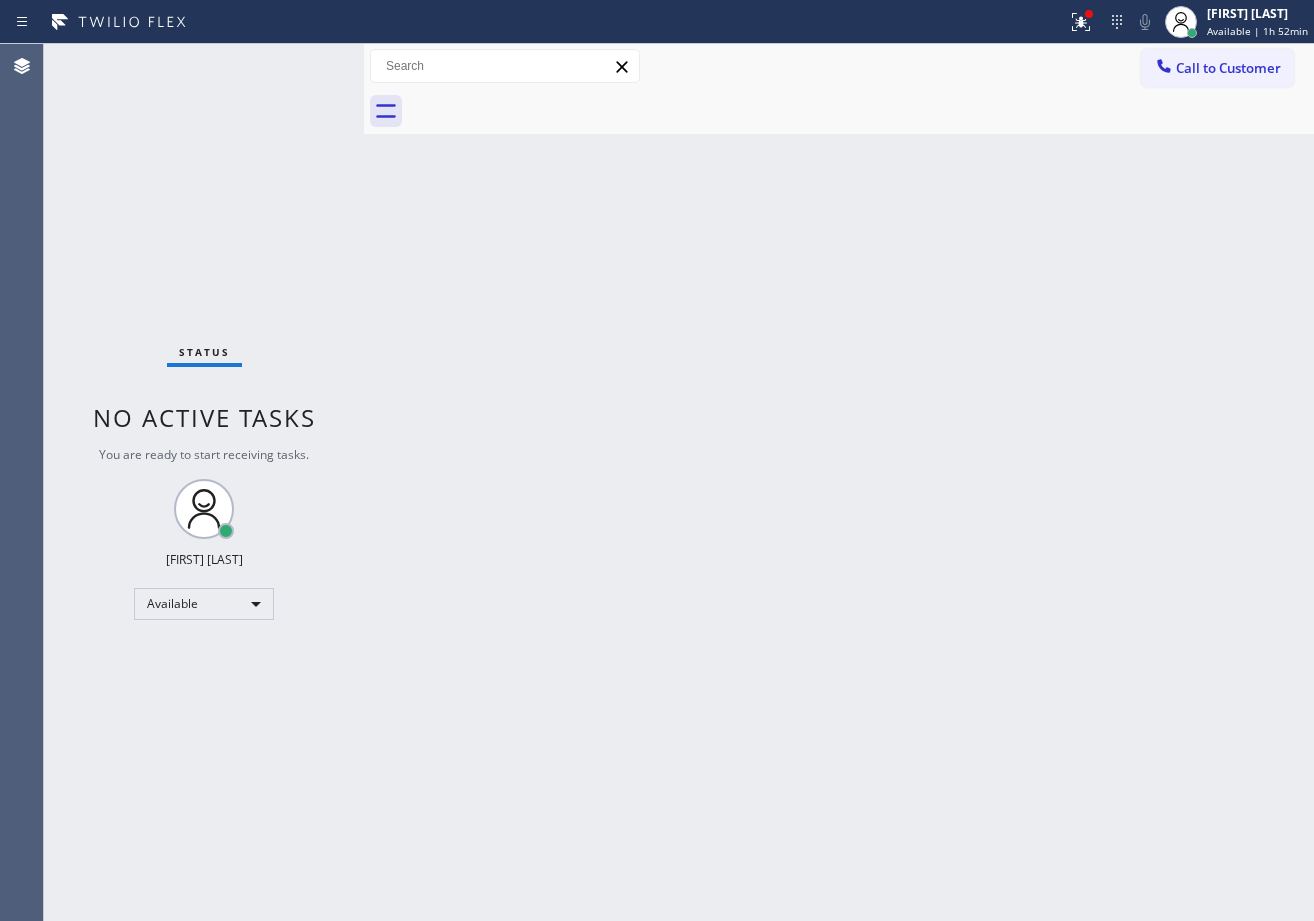 click on "Status   No active tasks     You are ready to start receiving tasks.   [FIRST] [MIDDLE] [LAST] Available" at bounding box center (204, 482) 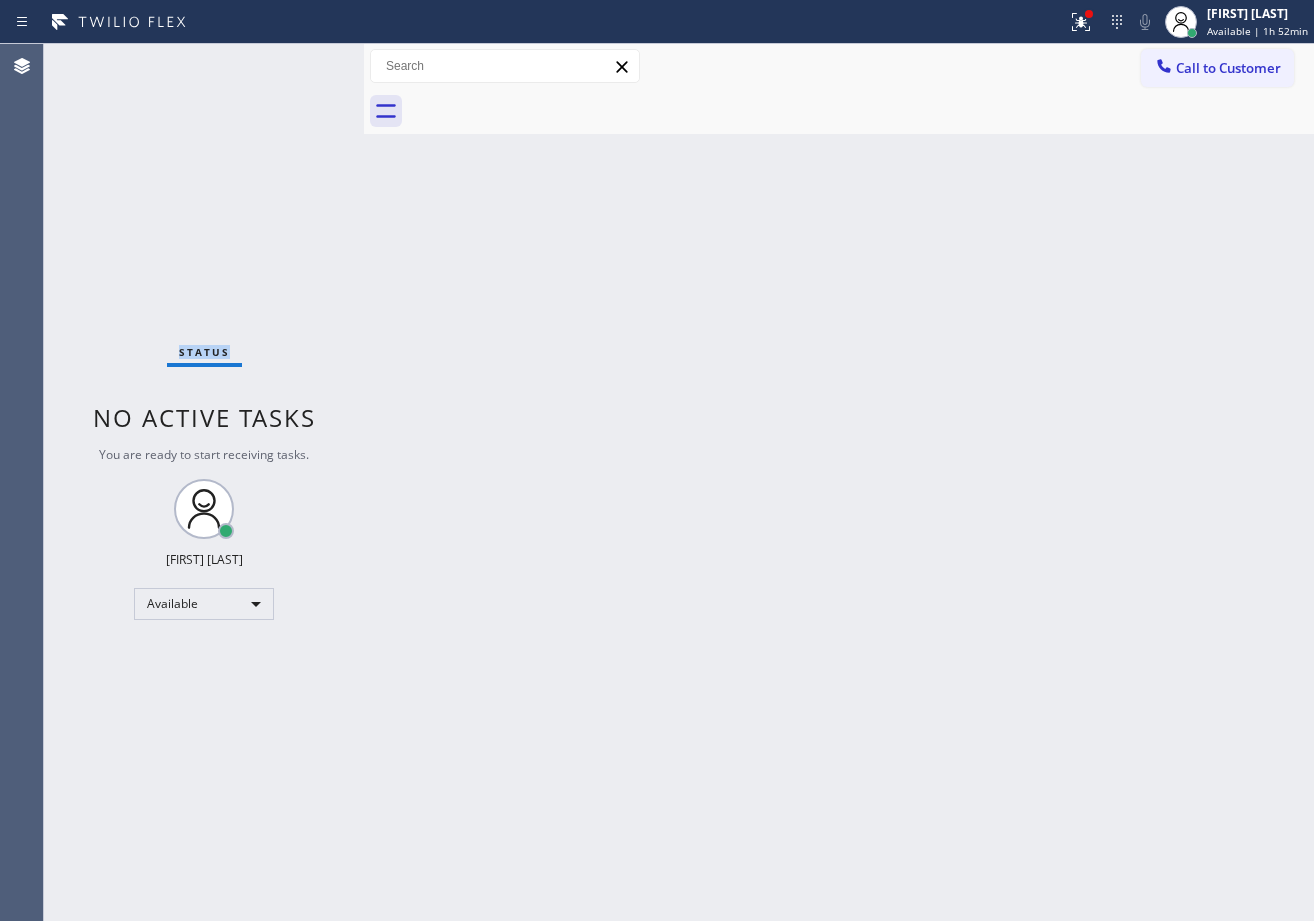 click on "Status   No active tasks     You are ready to start receiving tasks.   [FIRST] [MIDDLE] [LAST] Available" at bounding box center (204, 482) 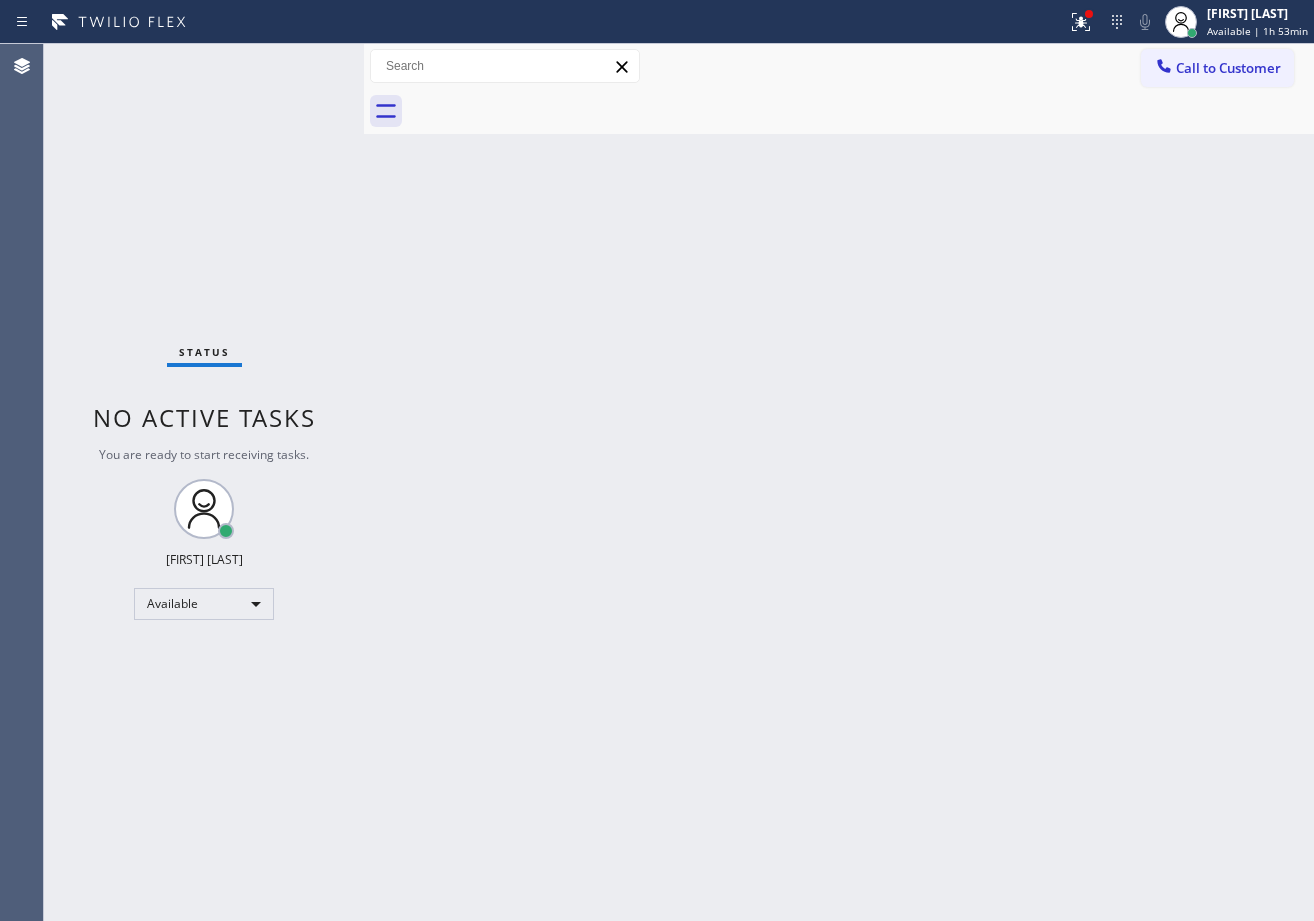 click on "Back to Dashboard Change Sender ID Customers Technicians Select a contact Outbound call Technician Search Technician Your caller id phone number Your caller id phone number Call Technician info Name   Phone none Address none Change Sender ID HVAC +1[PHONE] 5 Star Appliance +1[PHONE] Appliance Repair +1[PHONE] Plumbing +1[PHONE] Air Duct Cleaning +1[PHONE]  Electricians +1[PHONE] Cancel Change Check personal SMS Reset Change No tabs Call to Customer Outbound call Location Manhattan Beach Heat & Cool Your caller id phone number ([PHONE]) [PHONE]-[PHONE] Customer number Call Outbound call Technician Search Technician Your caller id phone number Your caller id phone number Call booking [FIRST] [LAST] [FIRST]   [LAST] Since: 20 may 2020 link to CRM copy Email [EMAIL]  Emails allowed Phone ([PHONE]) [PHONE]-[PHONE] Phone2 none  SMS allowed Primary address  [NUMBER] [STREET] [CITY], [POSTAL_CODE] [STATE] EDIT Outbound call Location AR B2B SMS Your caller id phone number ([PHONE]) [PHONE]-[PHONE] Customer number Call" at bounding box center (839, 482) 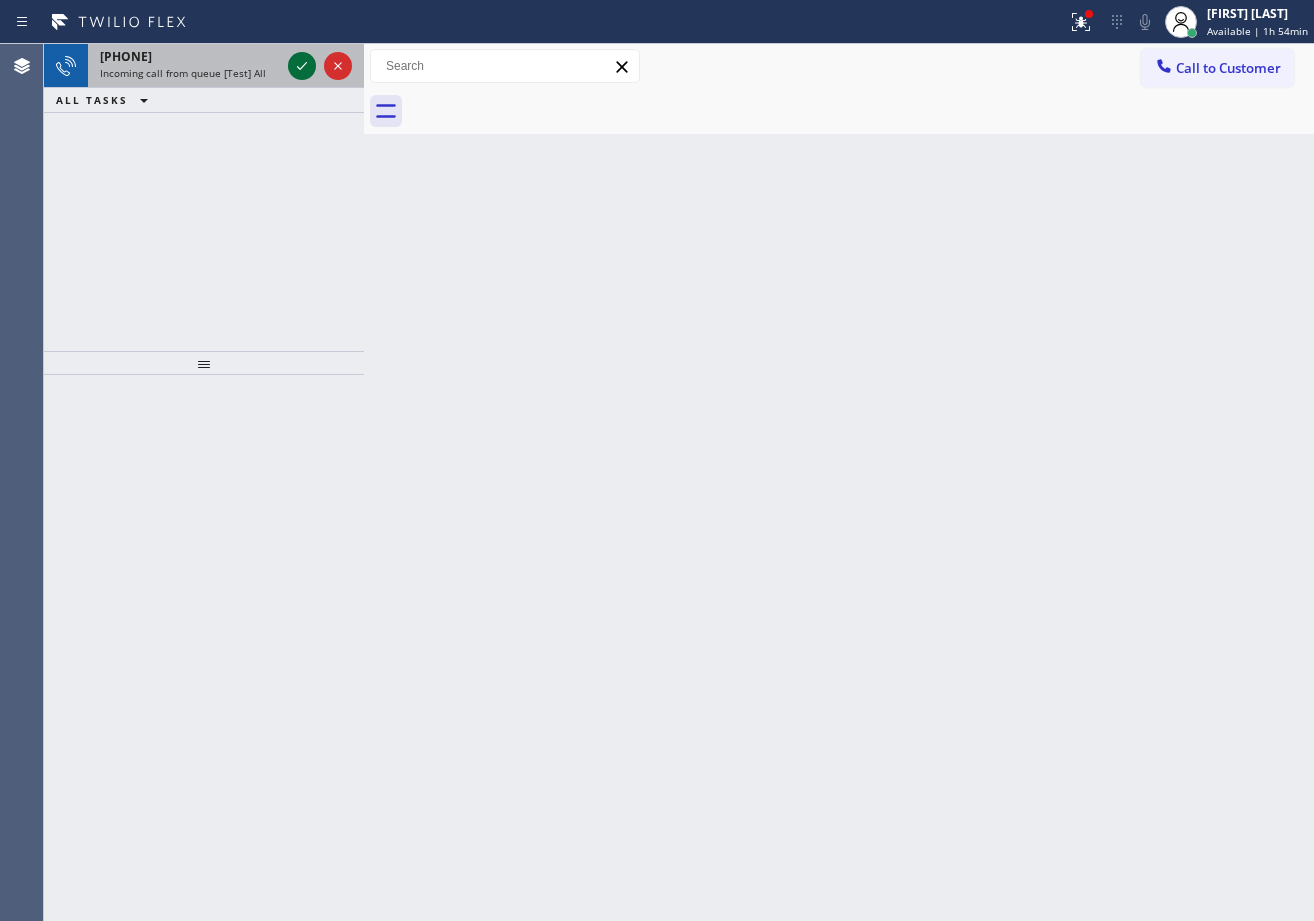 click 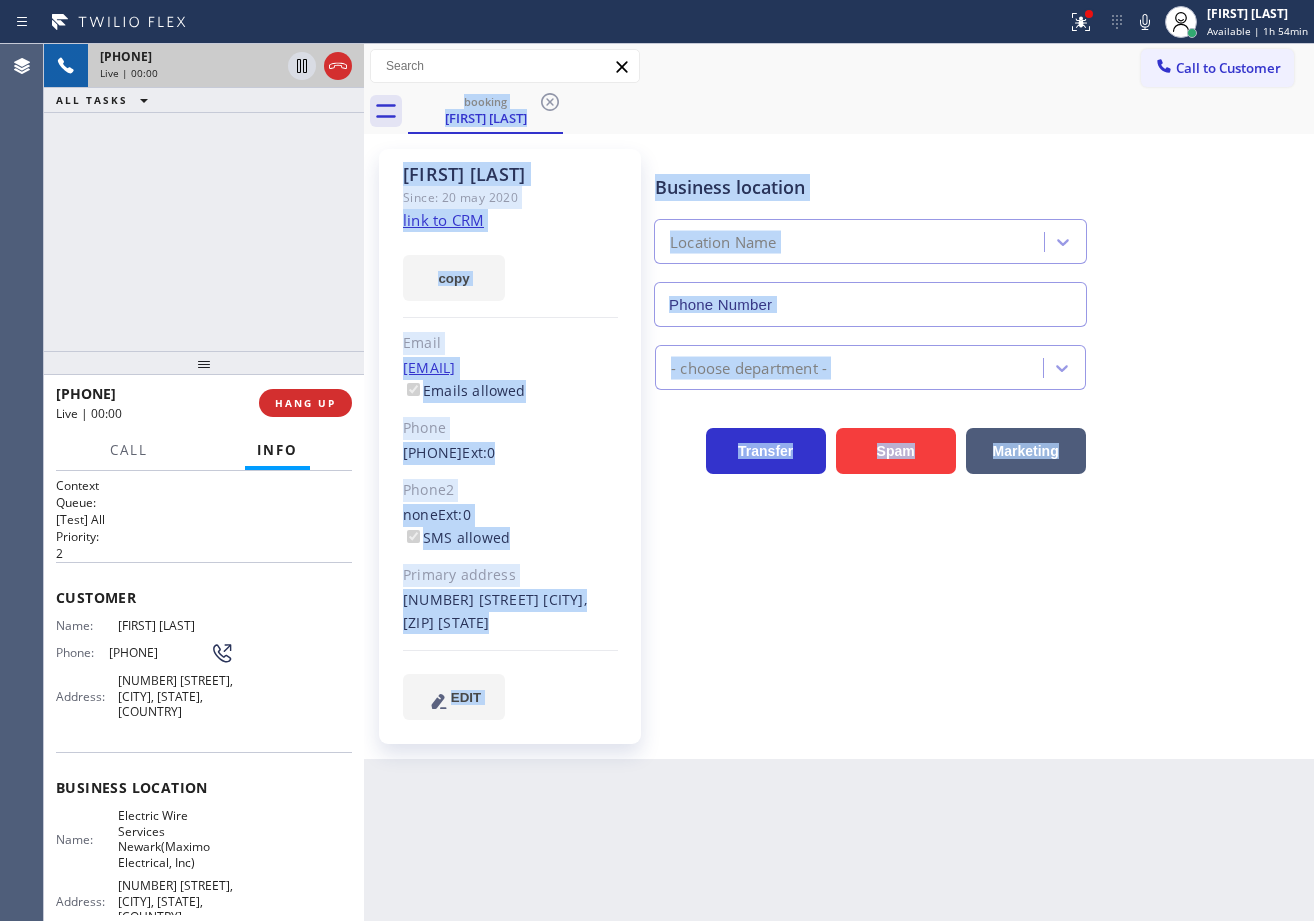 type on "([PHONE]) [PHONE]-[PHONE]" 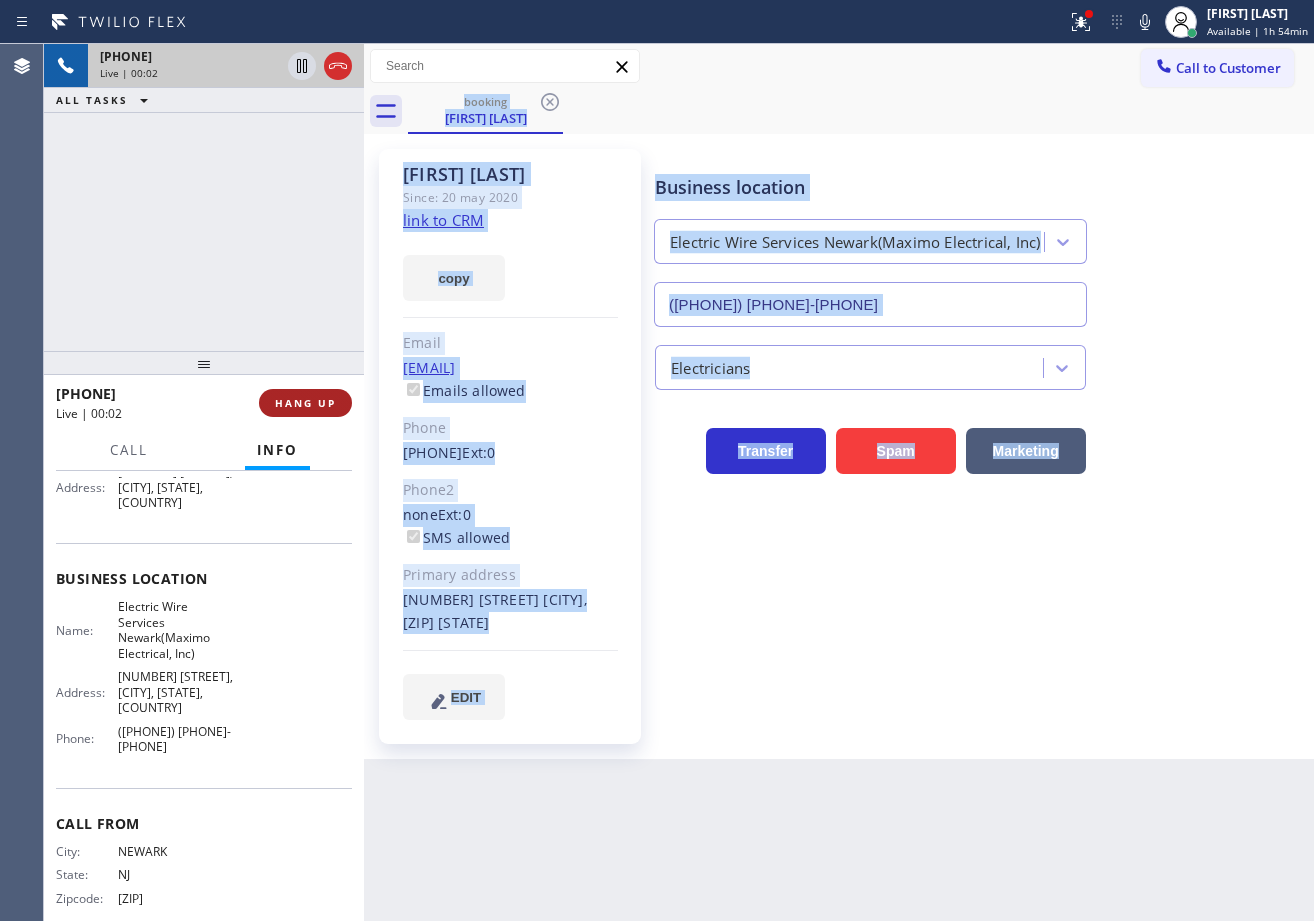 scroll, scrollTop: 218, scrollLeft: 0, axis: vertical 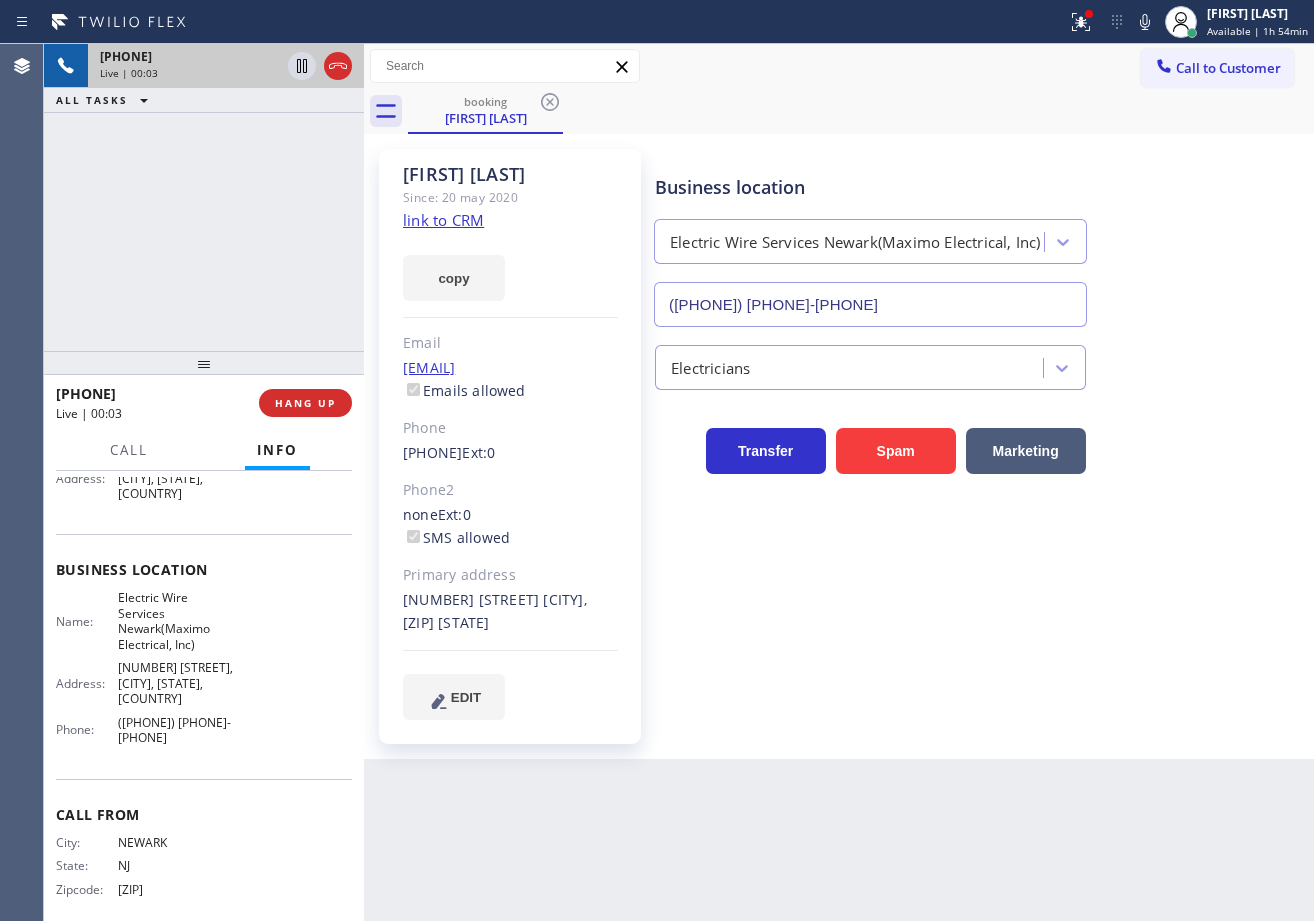 click on "[PHONE] Live | [TIME] ALL TASKS ALL TASKS ACTIVE TASKS TASKS IN WRAP UP" at bounding box center [204, 197] 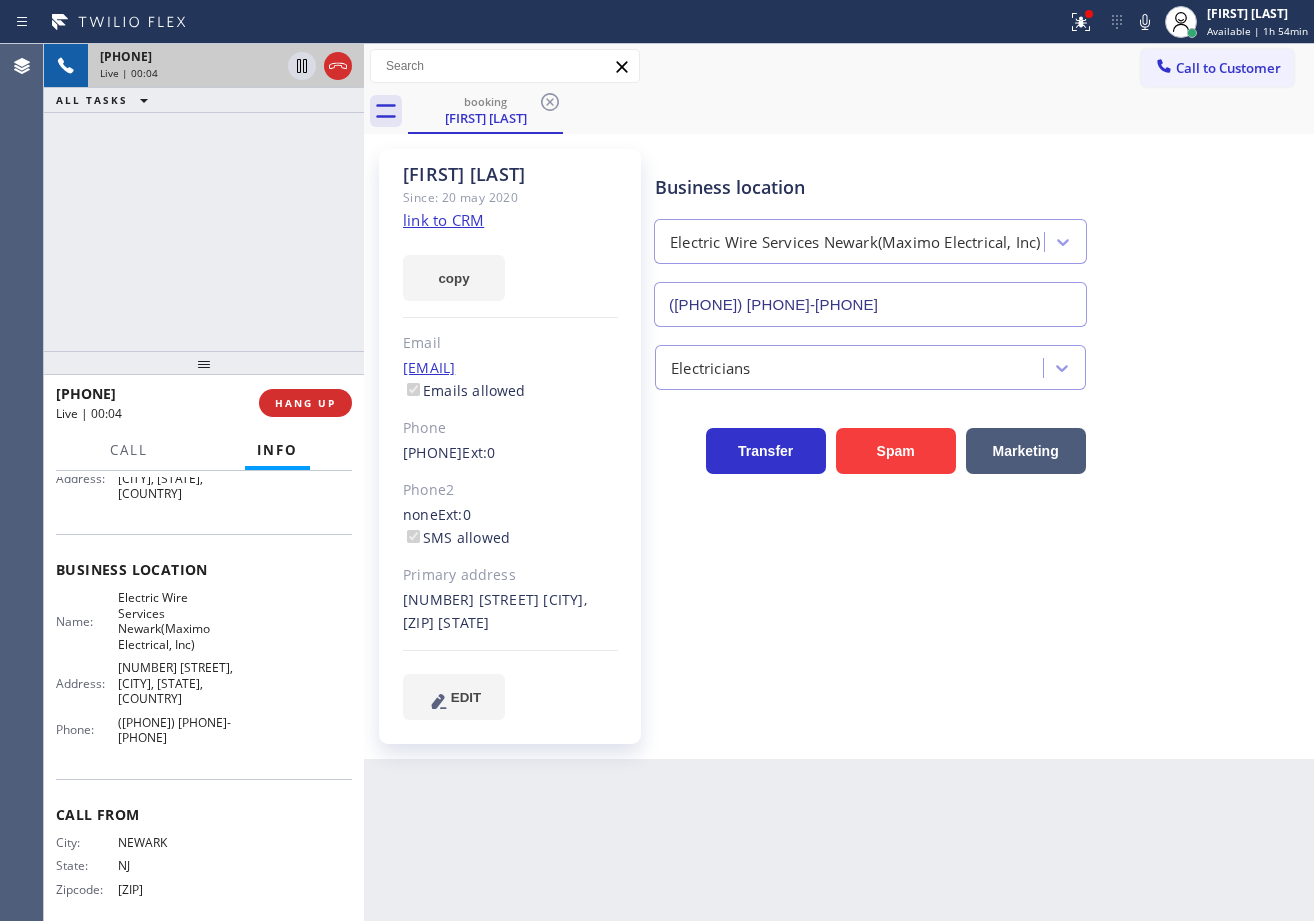 click on "link to CRM" 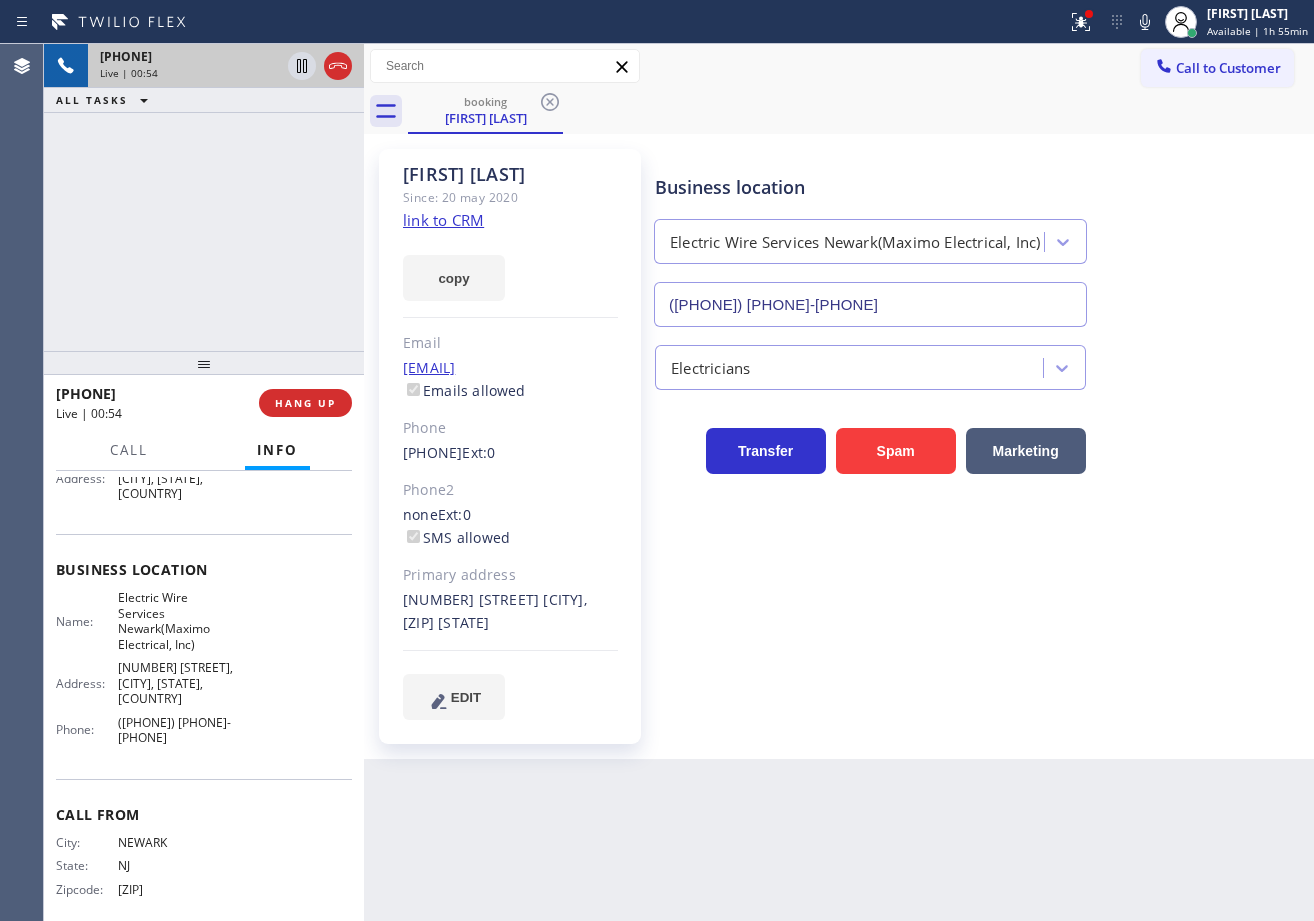 click on "+1[PHONE]-[PHONE]-[PHONE] Live | 00:54 ALL TASKS ALL TASKS ACTIVE TASKS TASKS IN WRAP UP" at bounding box center (204, 197) 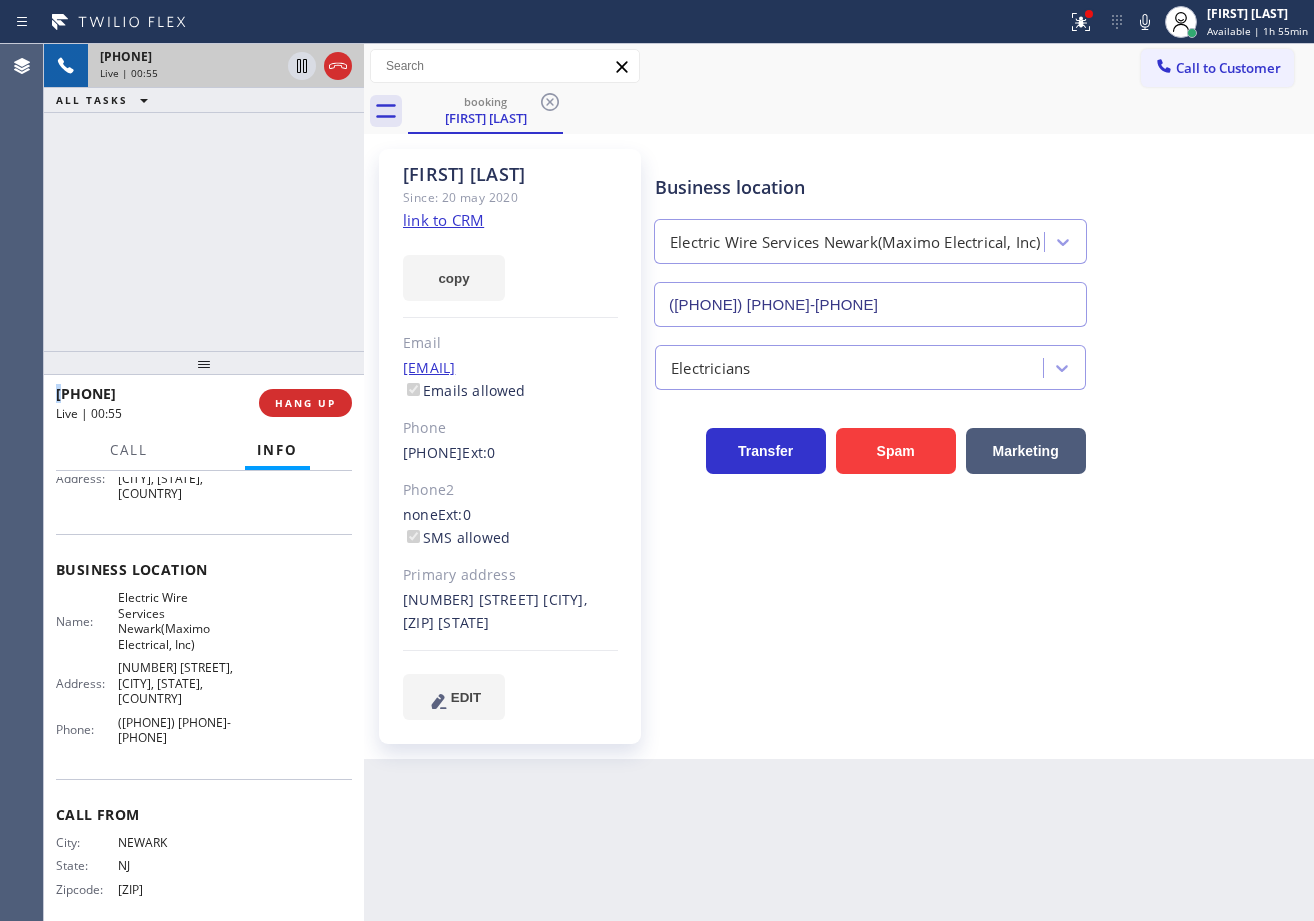 click on "+1[PHONE]-[PHONE]-[PHONE] Live | 00:55 ALL TASKS ALL TASKS ACTIVE TASKS TASKS IN WRAP UP" at bounding box center [204, 197] 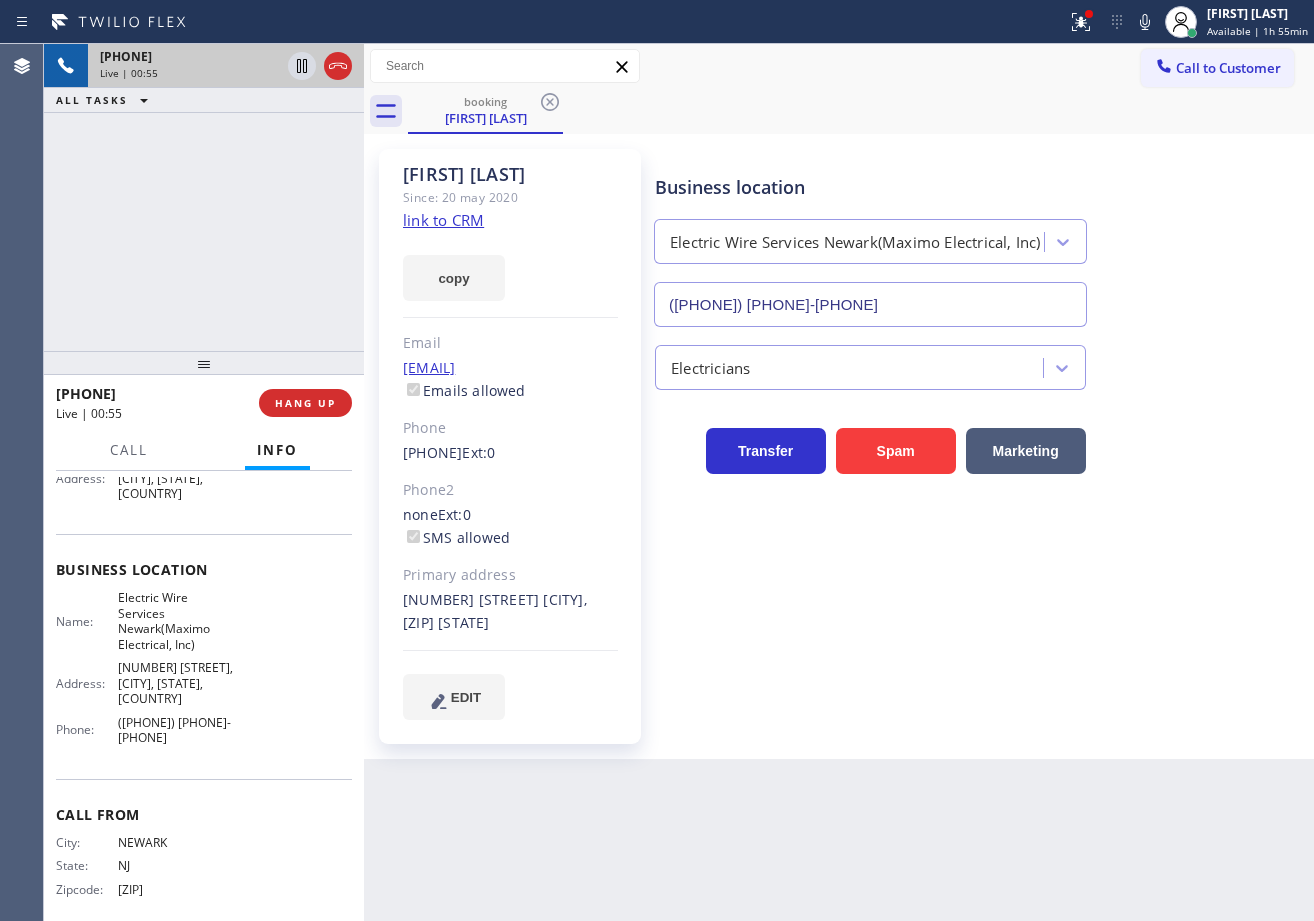 click on "+1[PHONE]-[PHONE]-[PHONE] Live | 00:55 ALL TASKS ALL TASKS ACTIVE TASKS TASKS IN WRAP UP" at bounding box center [204, 197] 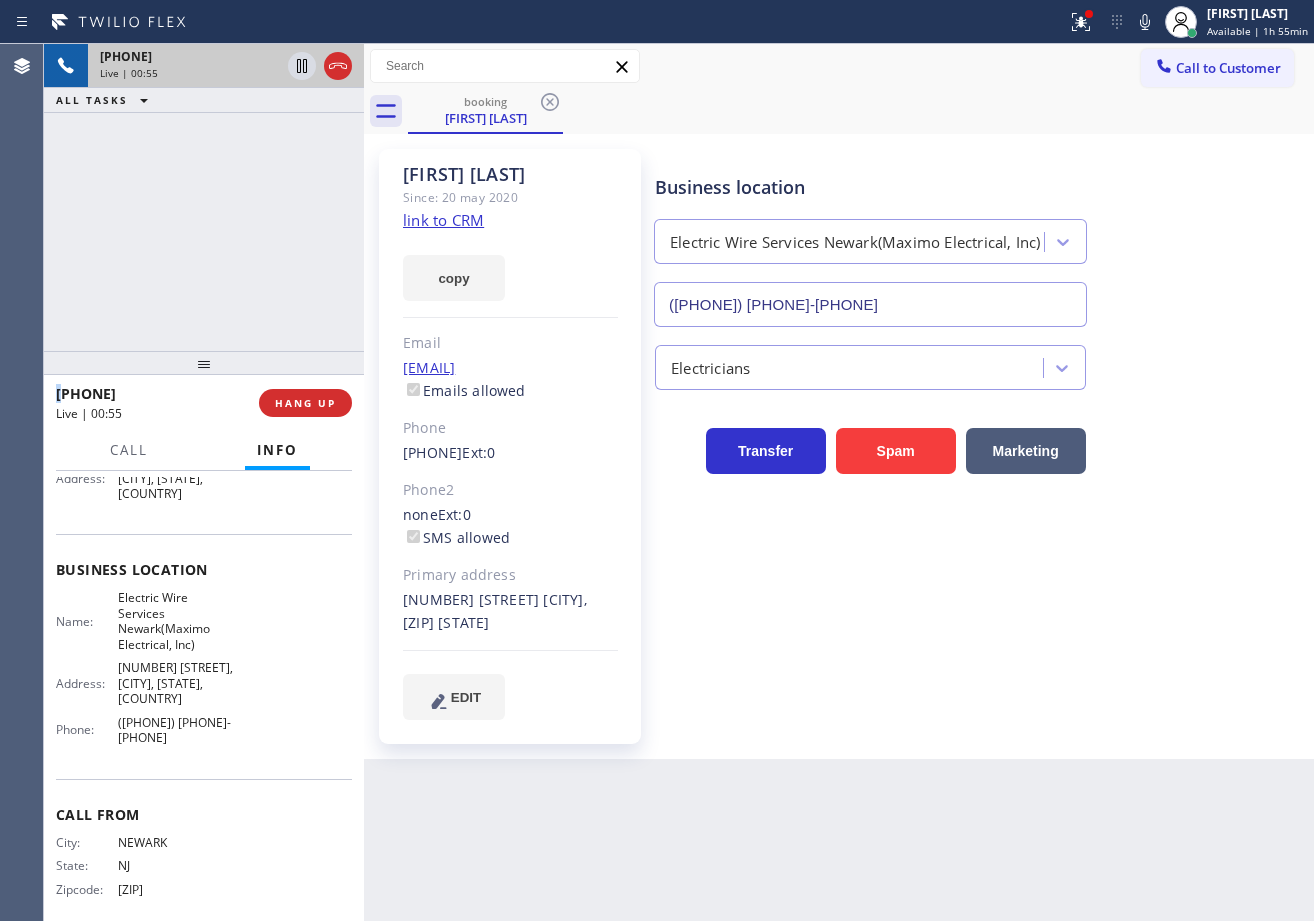 click on "+1[PHONE]-[PHONE]-[PHONE] Live | 00:55 ALL TASKS ALL TASKS ACTIVE TASKS TASKS IN WRAP UP" at bounding box center [204, 197] 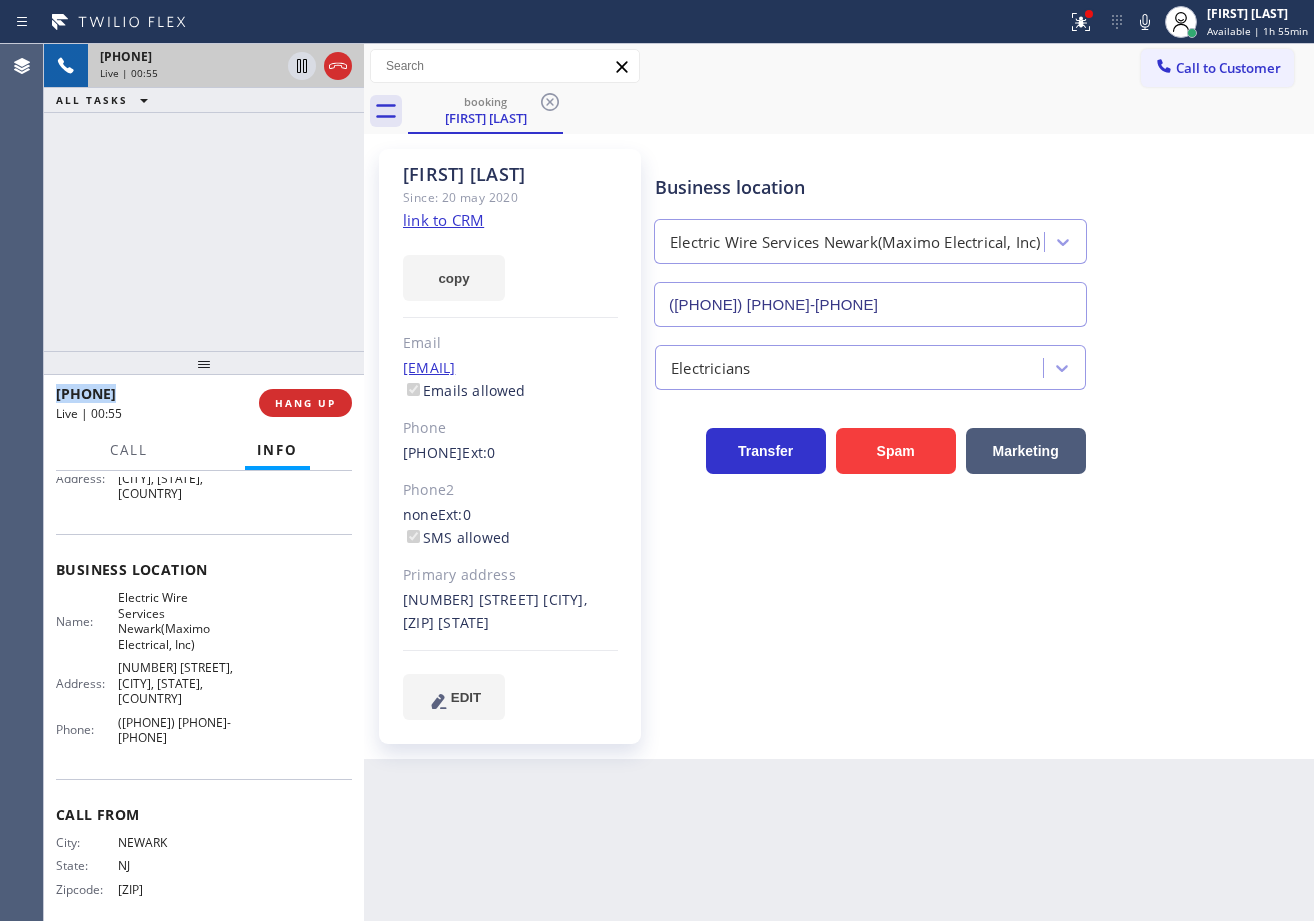 click on "+1[PHONE]-[PHONE]-[PHONE] Live | 00:55 ALL TASKS ALL TASKS ACTIVE TASKS TASKS IN WRAP UP" at bounding box center [204, 197] 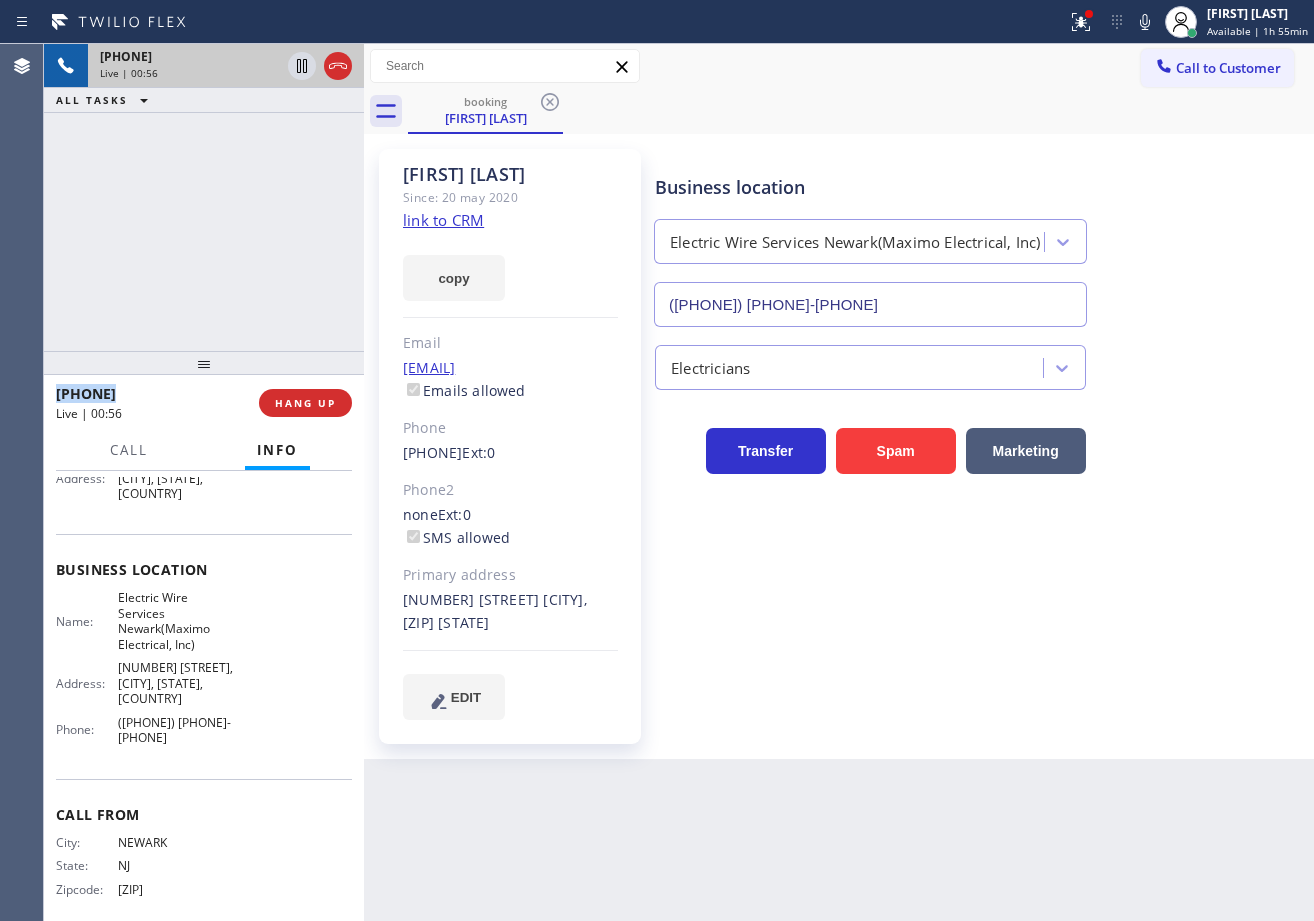 click on "[PHONE] Live | [TIME] ALL TASKS ALL TASKS ACTIVE TASKS TASKS IN WRAP UP" at bounding box center [204, 197] 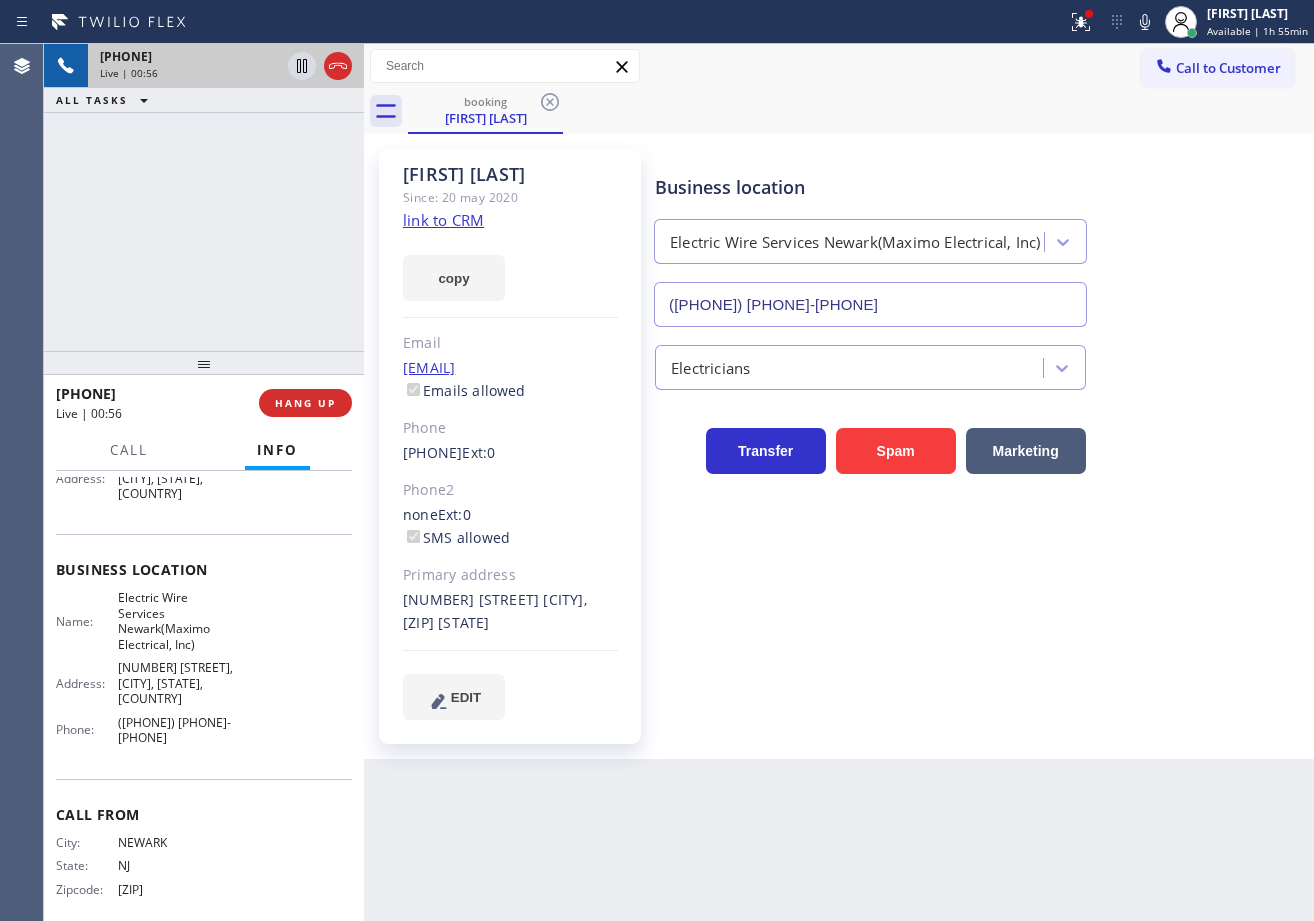 click on "[PHONE] Live | [TIME] ALL TASKS ALL TASKS ACTIVE TASKS TASKS IN WRAP UP" at bounding box center (204, 197) 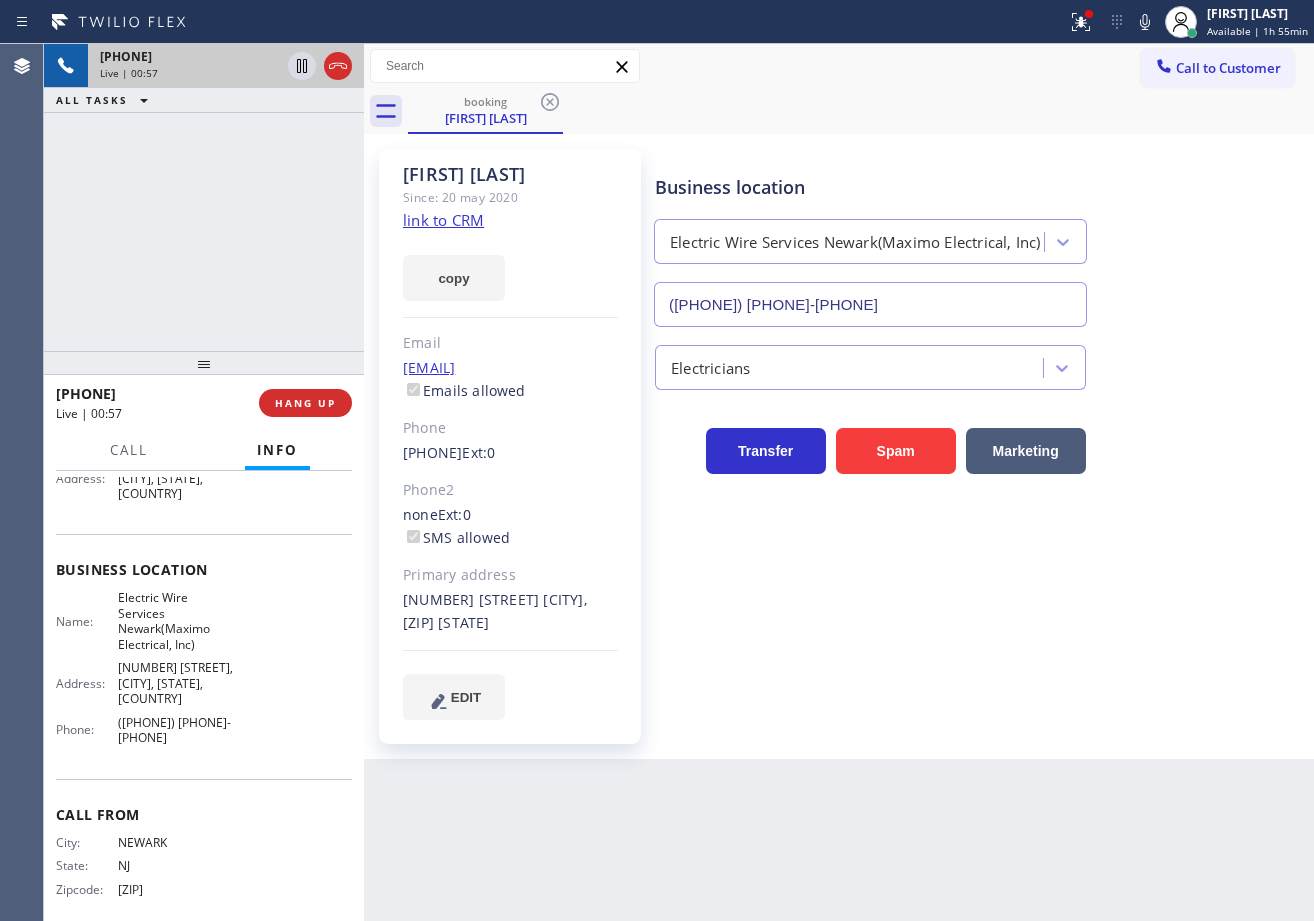 click on "+1[PHONE]-[PHONE]-[PHONE] Live | 00:57 ALL TASKS ALL TASKS ACTIVE TASKS TASKS IN WRAP UP" at bounding box center (204, 197) 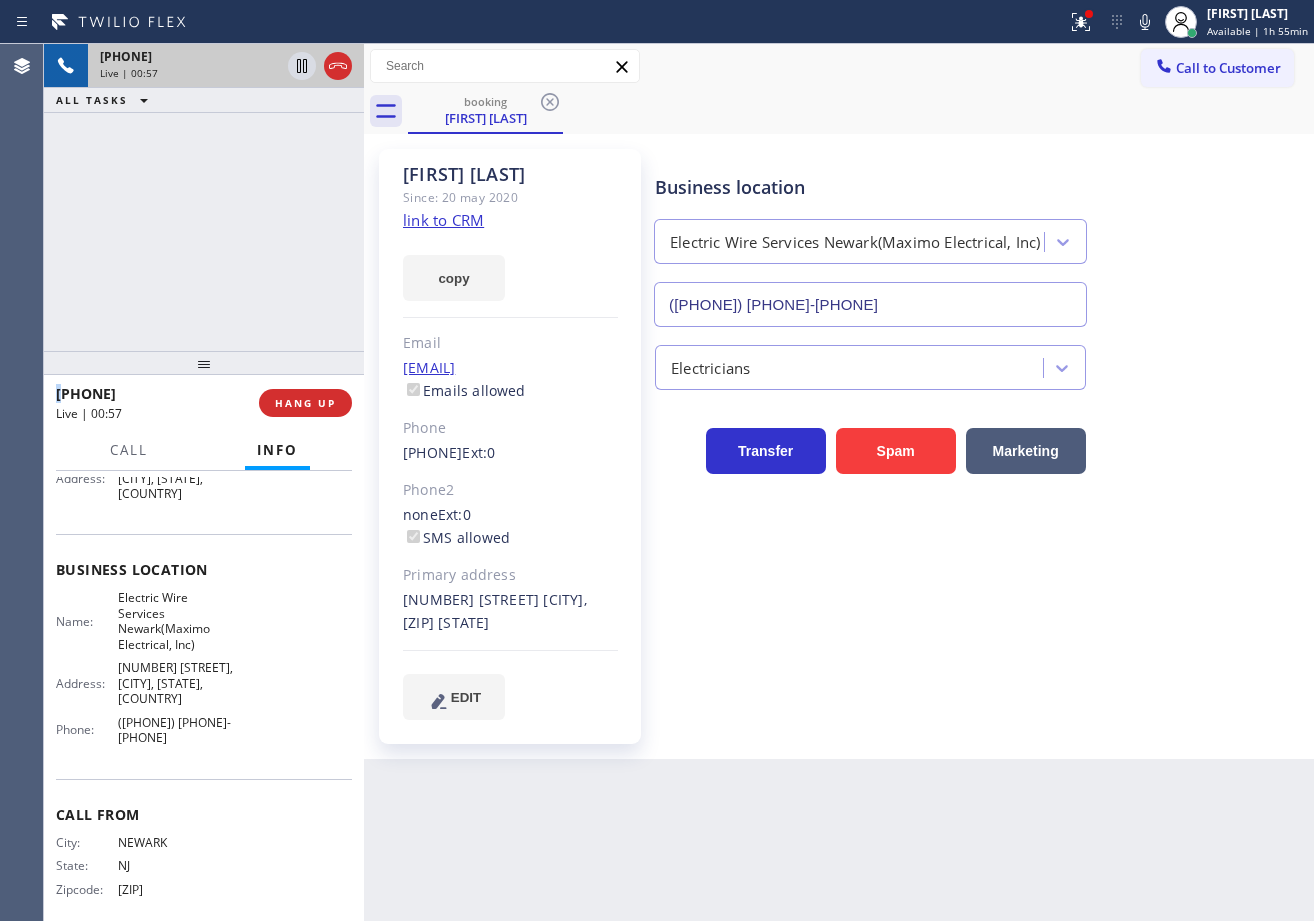click on "+1[PHONE]-[PHONE]-[PHONE] Live | 00:57 ALL TASKS ALL TASKS ACTIVE TASKS TASKS IN WRAP UP" at bounding box center (204, 197) 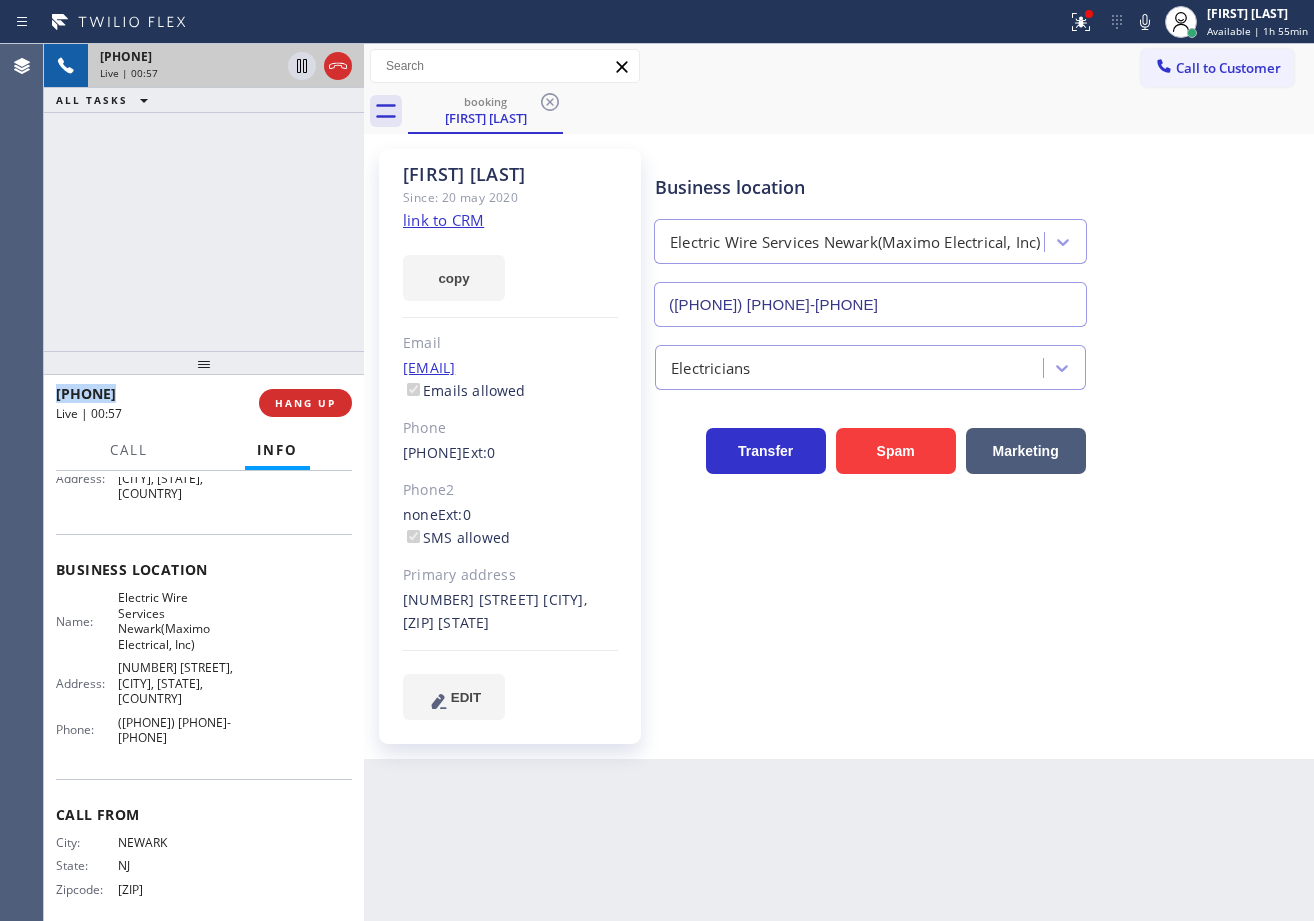 click on "+1[PHONE]-[PHONE]-[PHONE] Live | 00:57 ALL TASKS ALL TASKS ACTIVE TASKS TASKS IN WRAP UP" at bounding box center [204, 197] 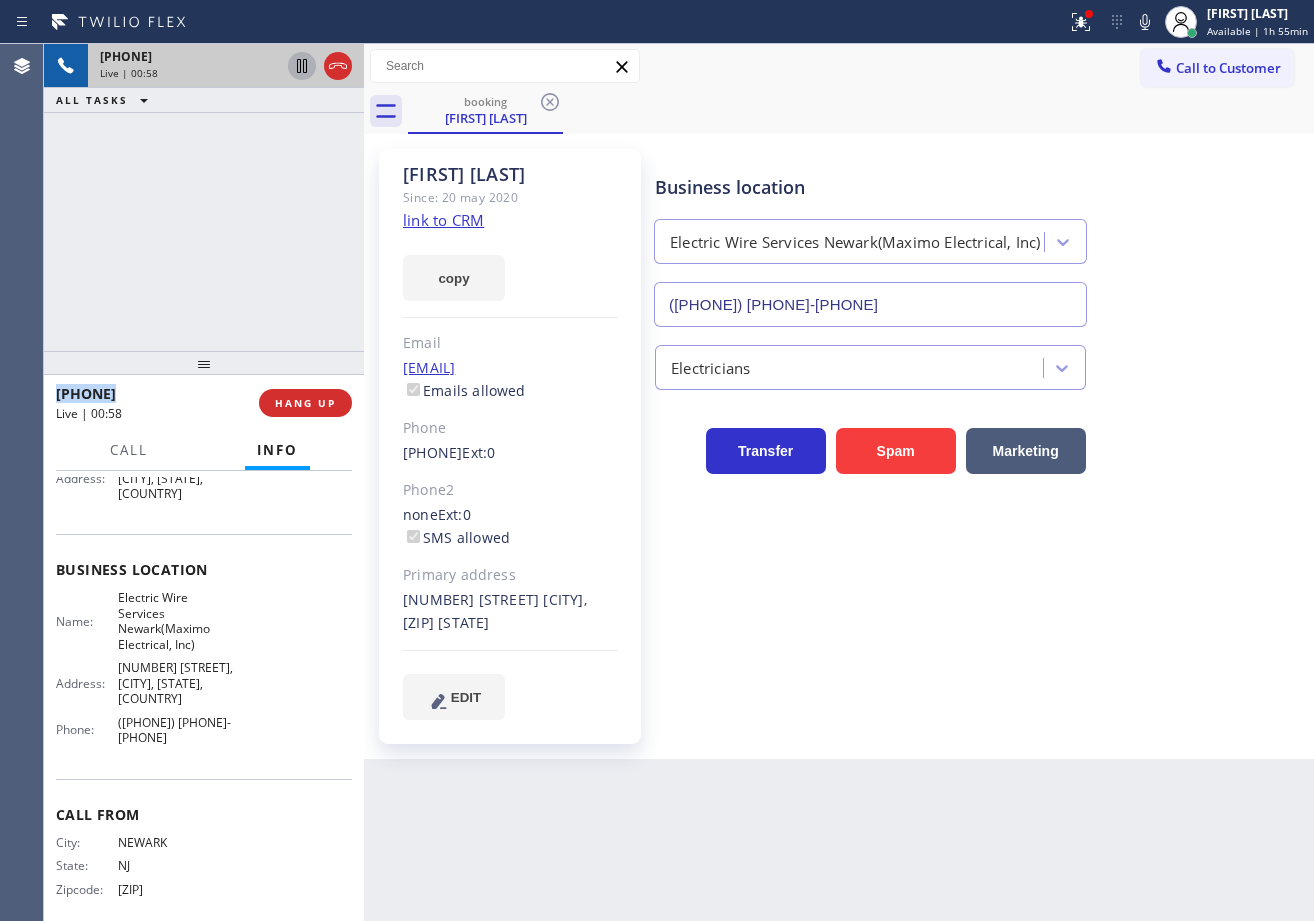 drag, startPoint x: 300, startPoint y: 62, endPoint x: 266, endPoint y: 186, distance: 128.57683 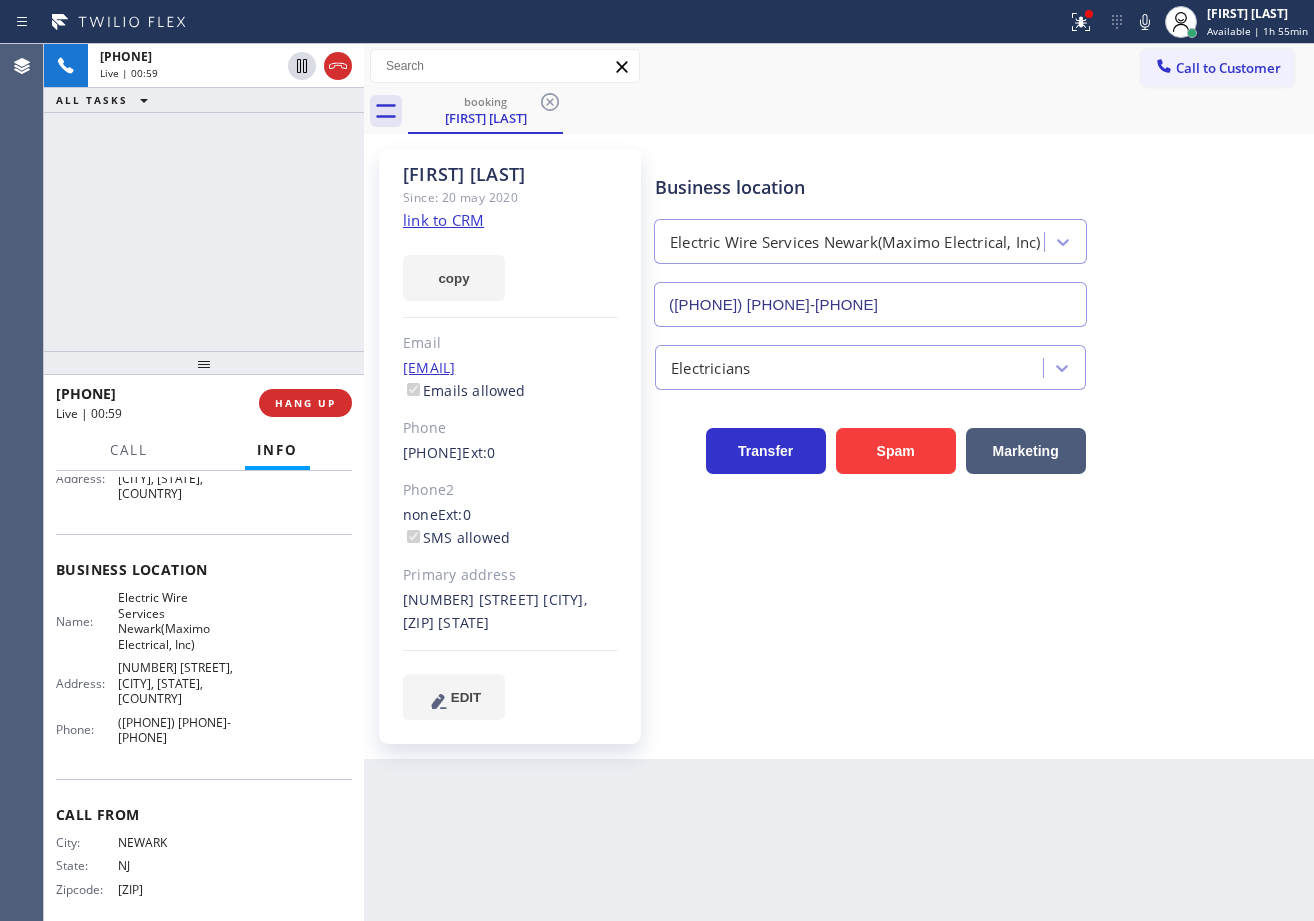 drag, startPoint x: 266, startPoint y: 186, endPoint x: 876, endPoint y: 51, distance: 624.75995 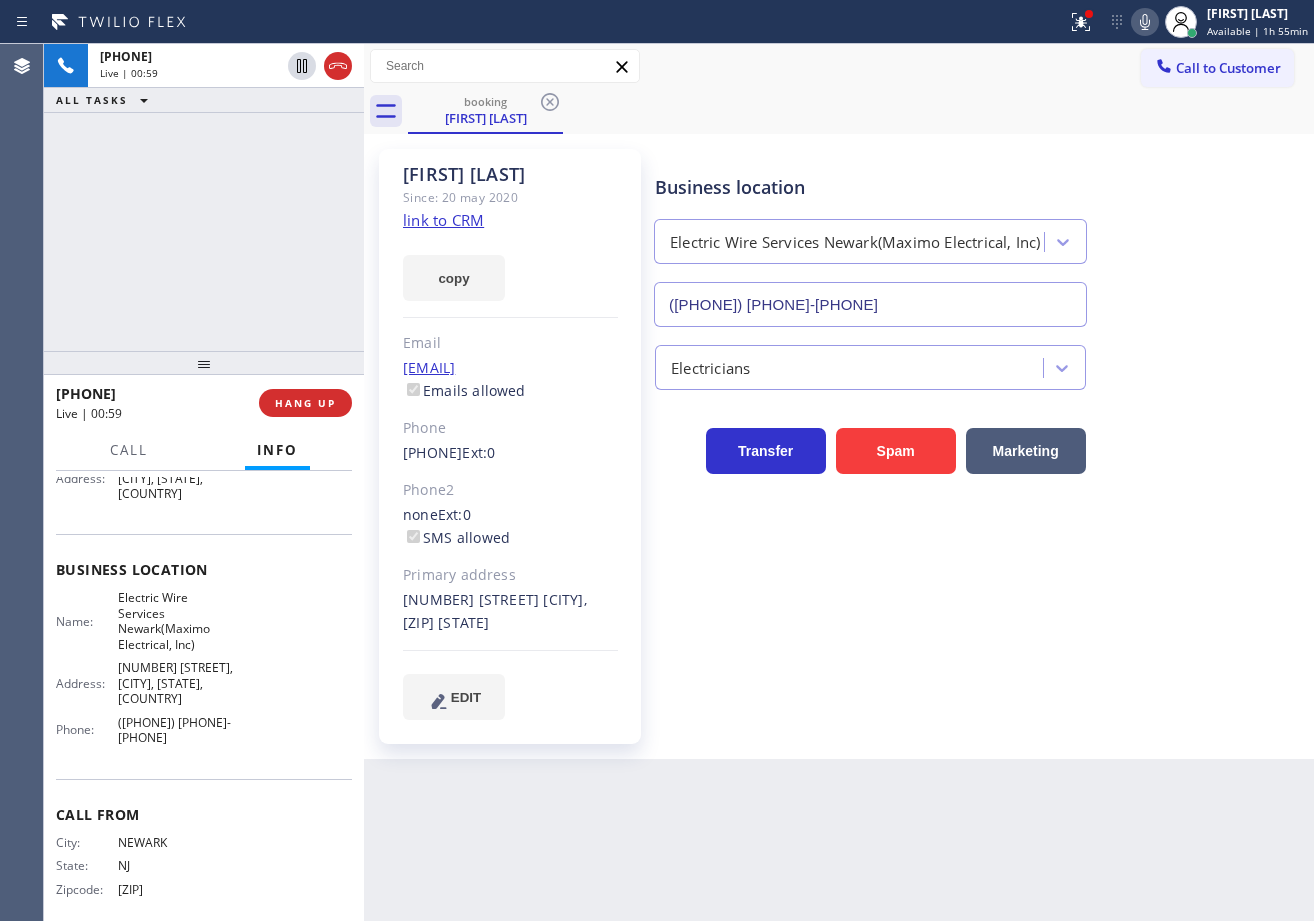 click 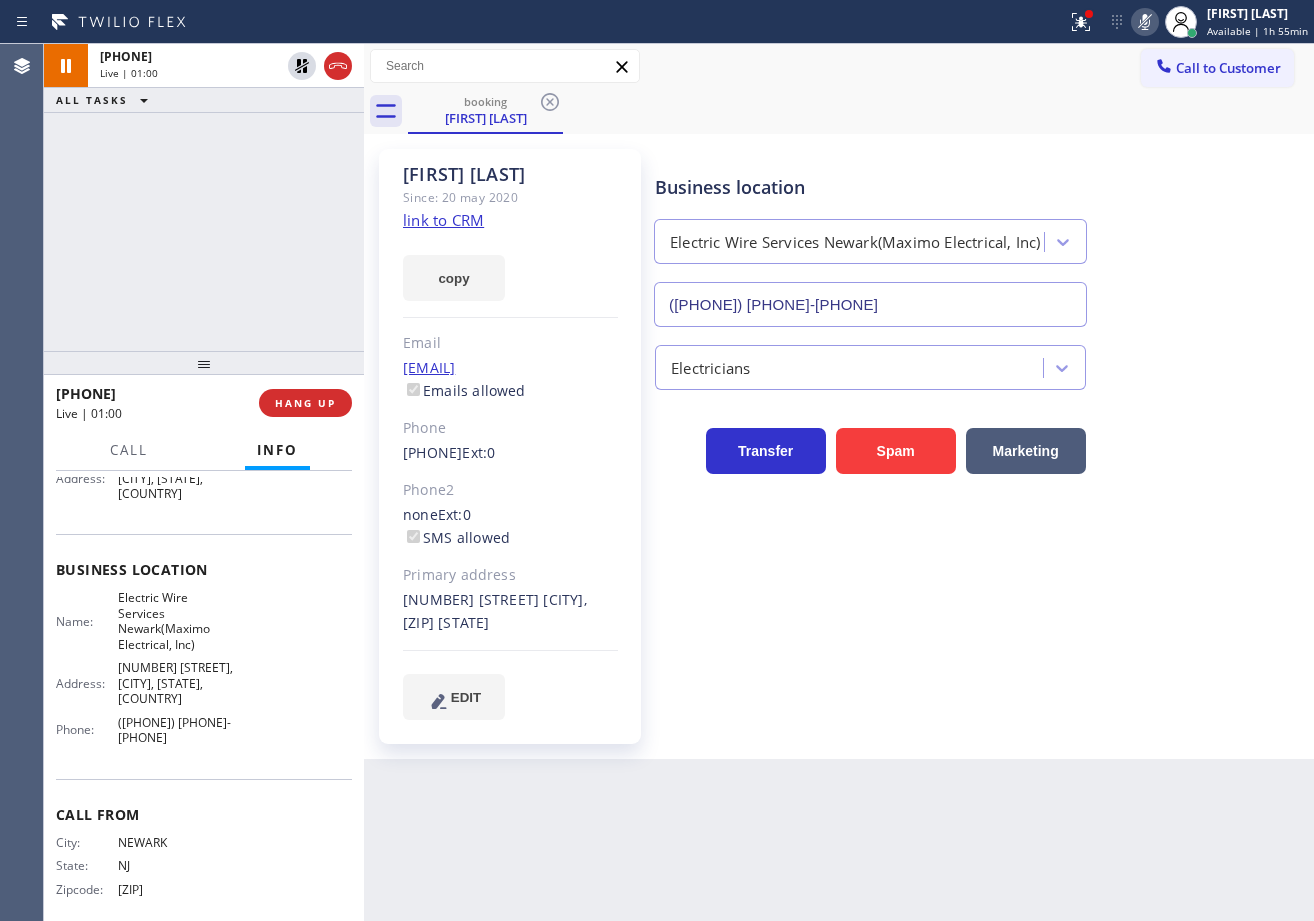 click on "Call to Customer Outbound call Location Manhattan Beach Heat & Cool Your caller id phone number ([PHONE]) [PHONE]-[PHONE] Customer number Call Outbound call Technician Search Technician Your caller id phone number Your caller id phone number Call" at bounding box center (839, 66) 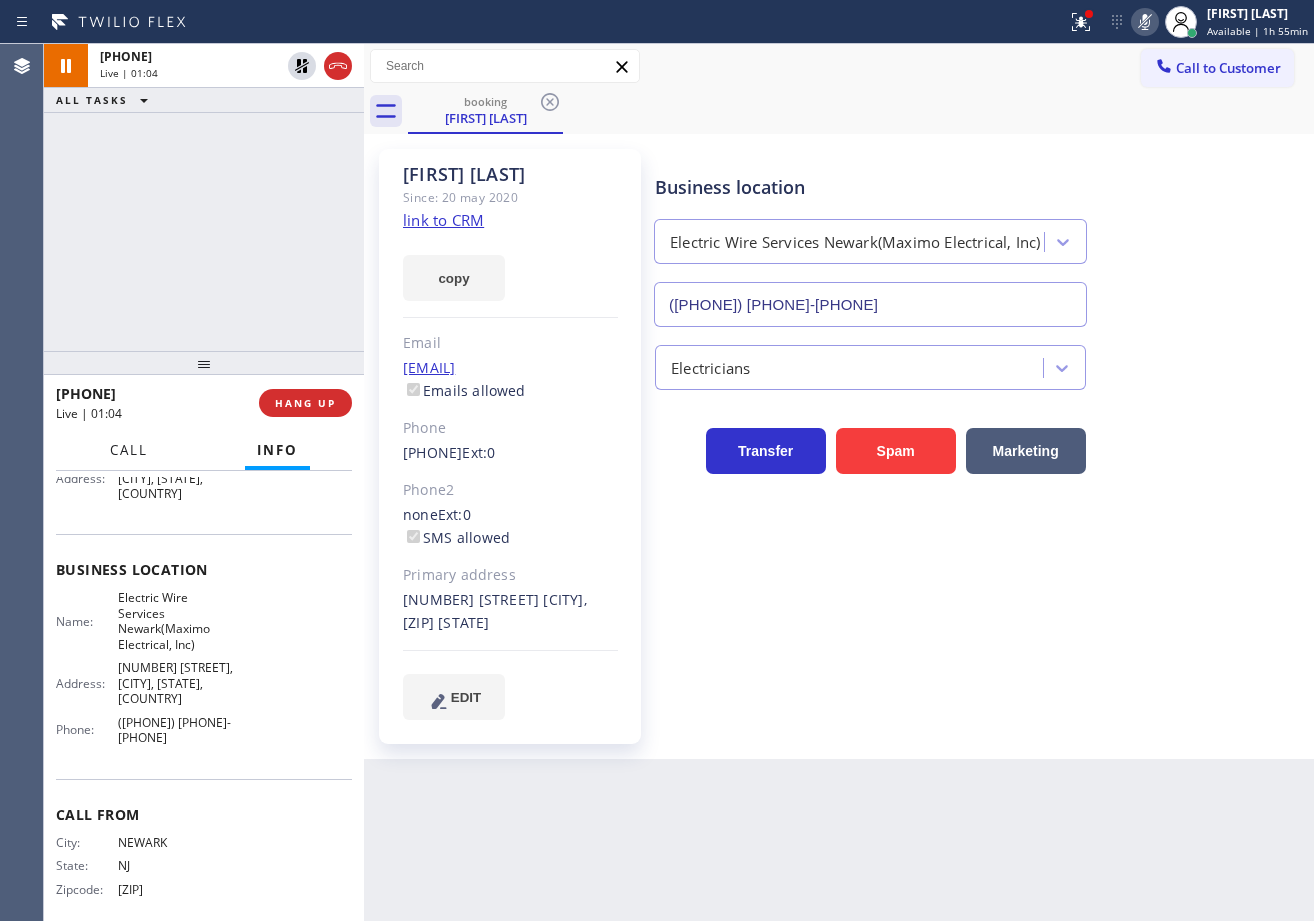 drag, startPoint x: 123, startPoint y: 448, endPoint x: 124, endPoint y: 438, distance: 10.049875 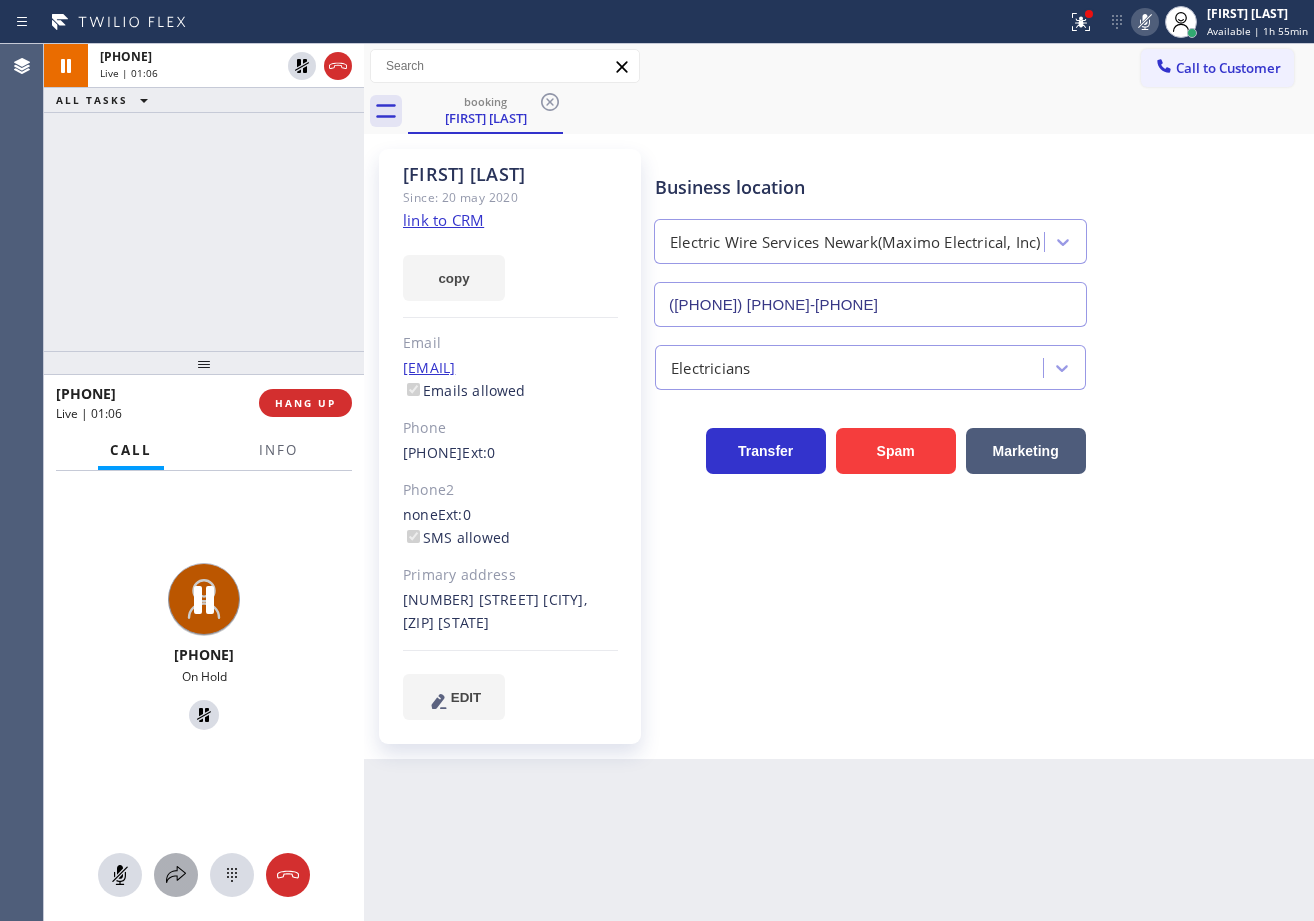 click 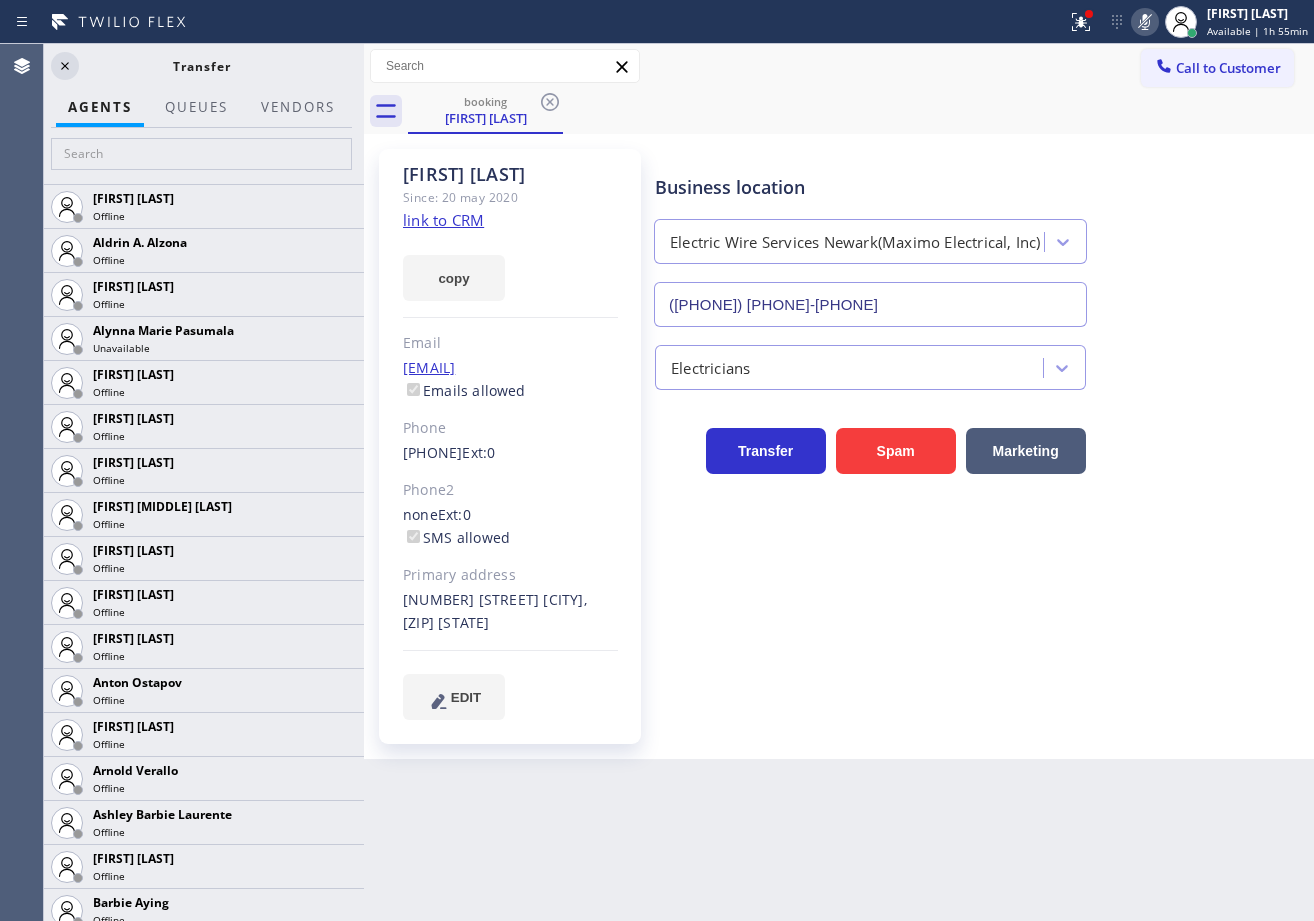 click at bounding box center (201, 156) 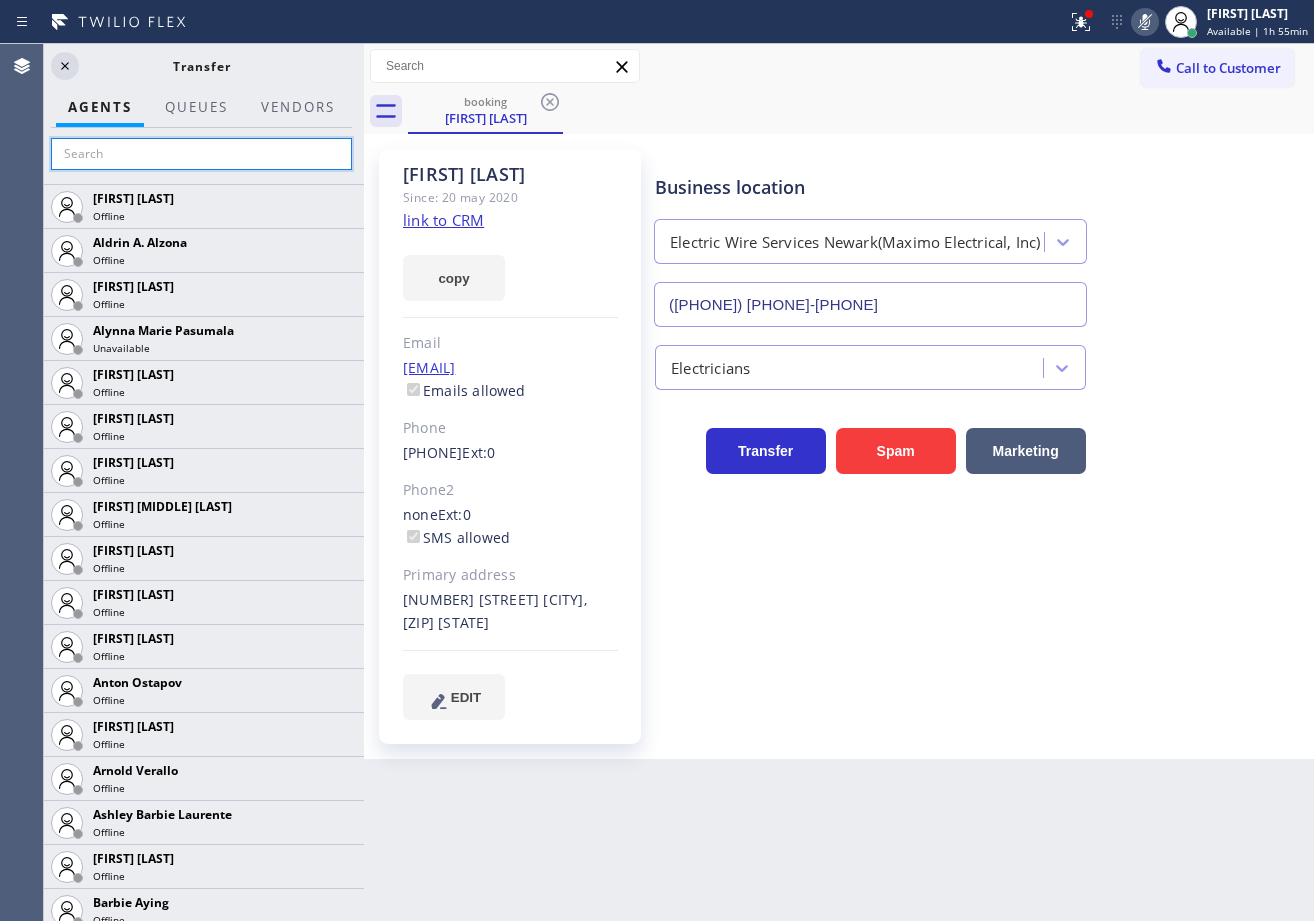 click at bounding box center [201, 154] 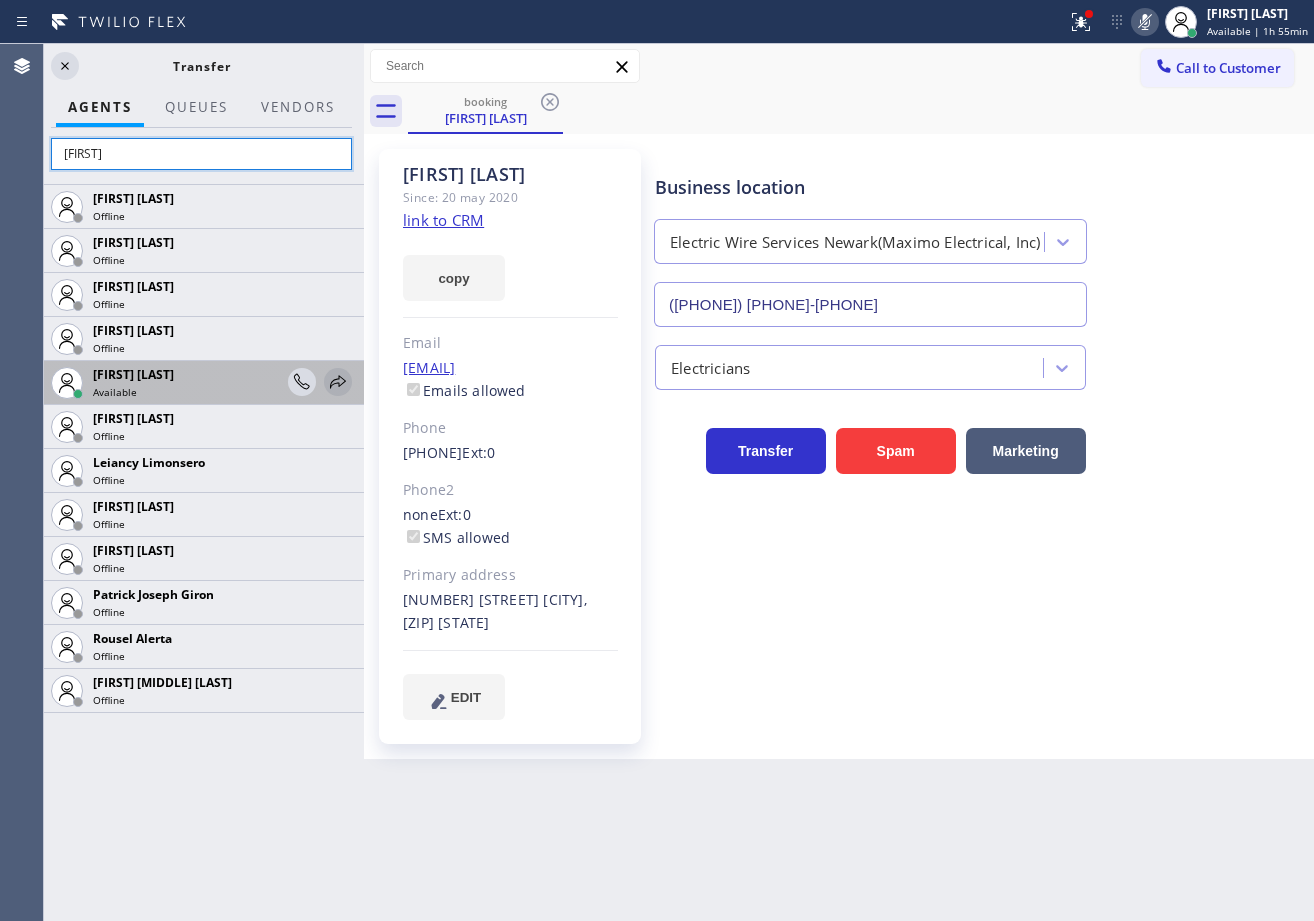 type on "[FIRST]" 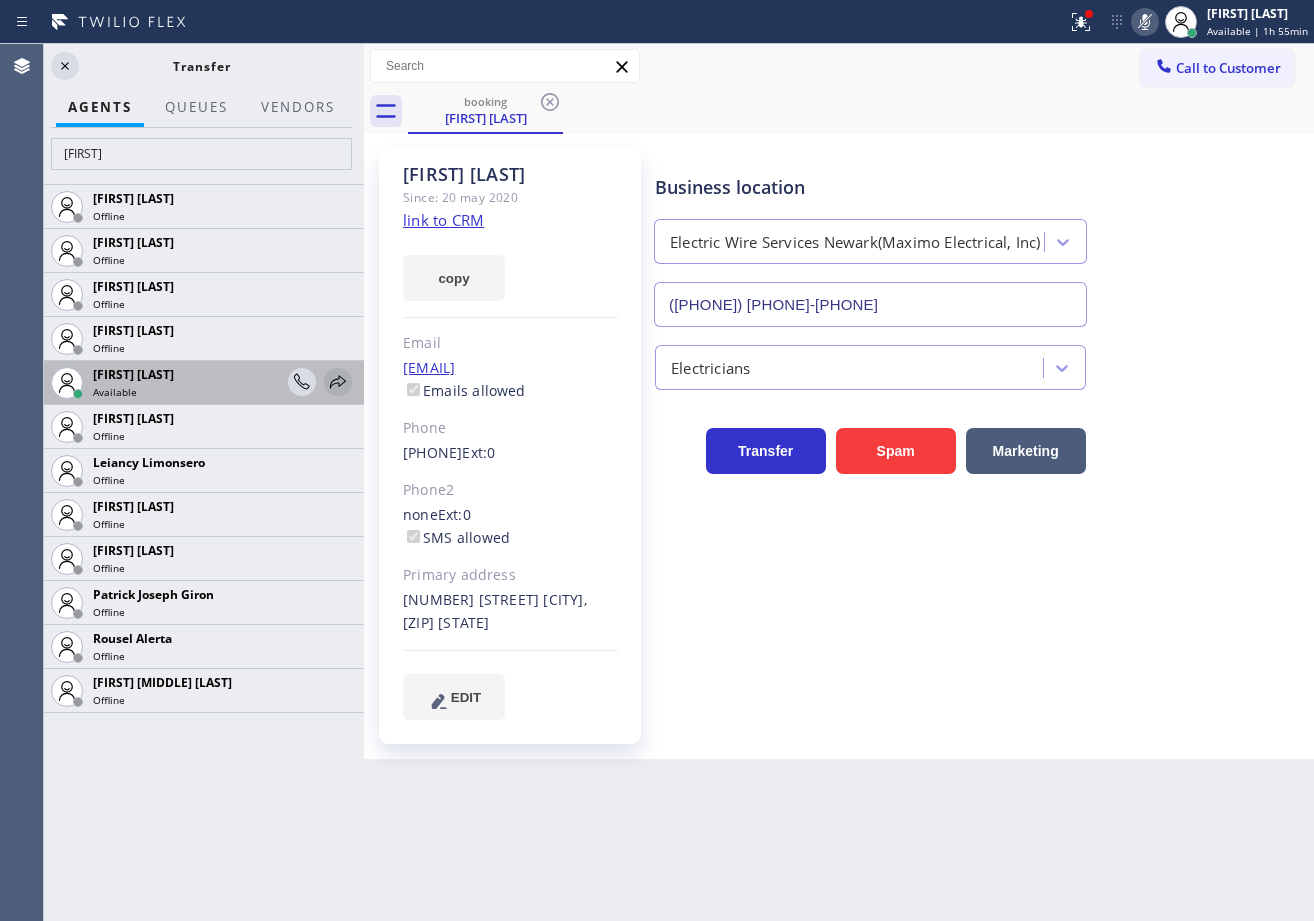 click 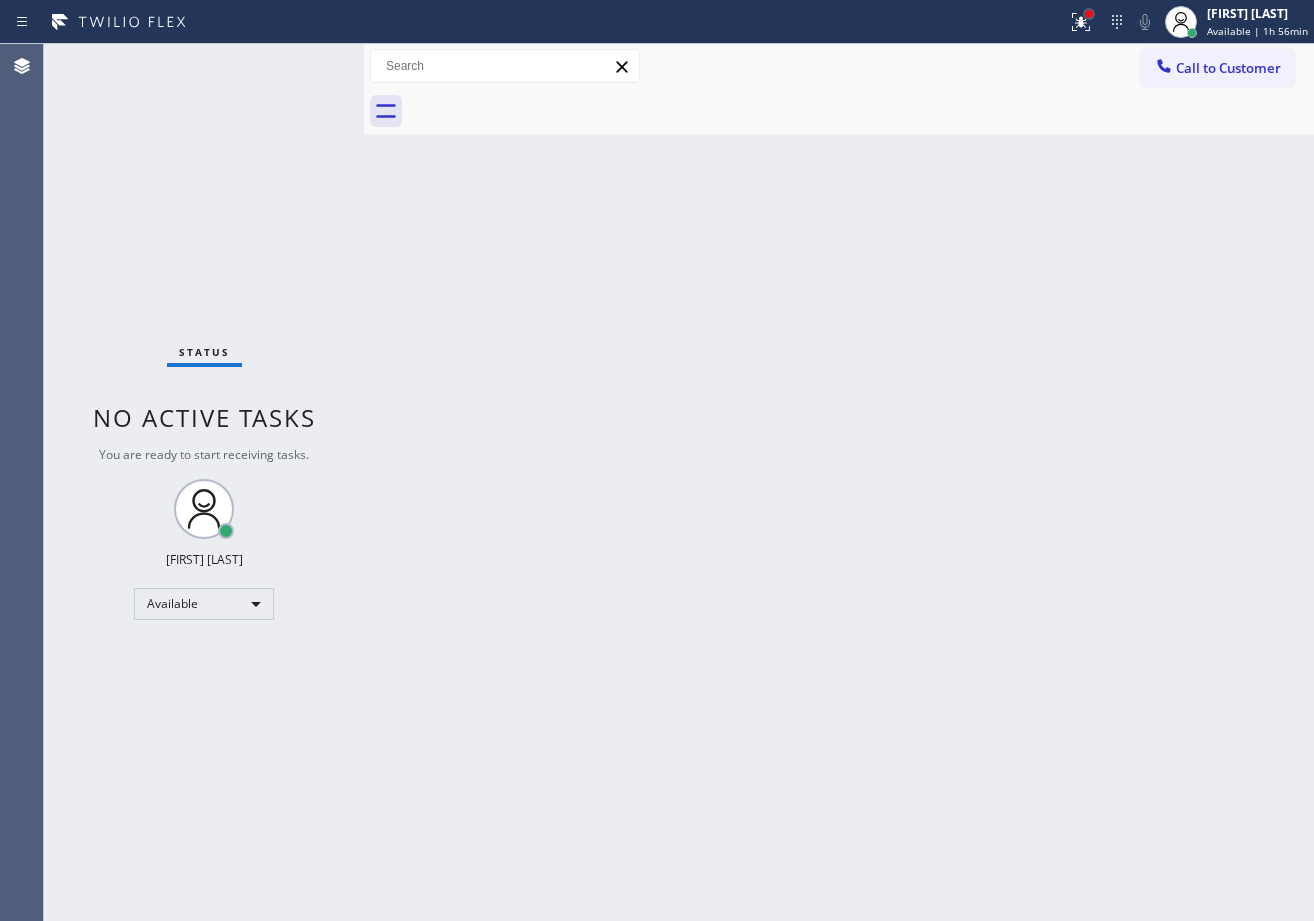 click at bounding box center [1089, 14] 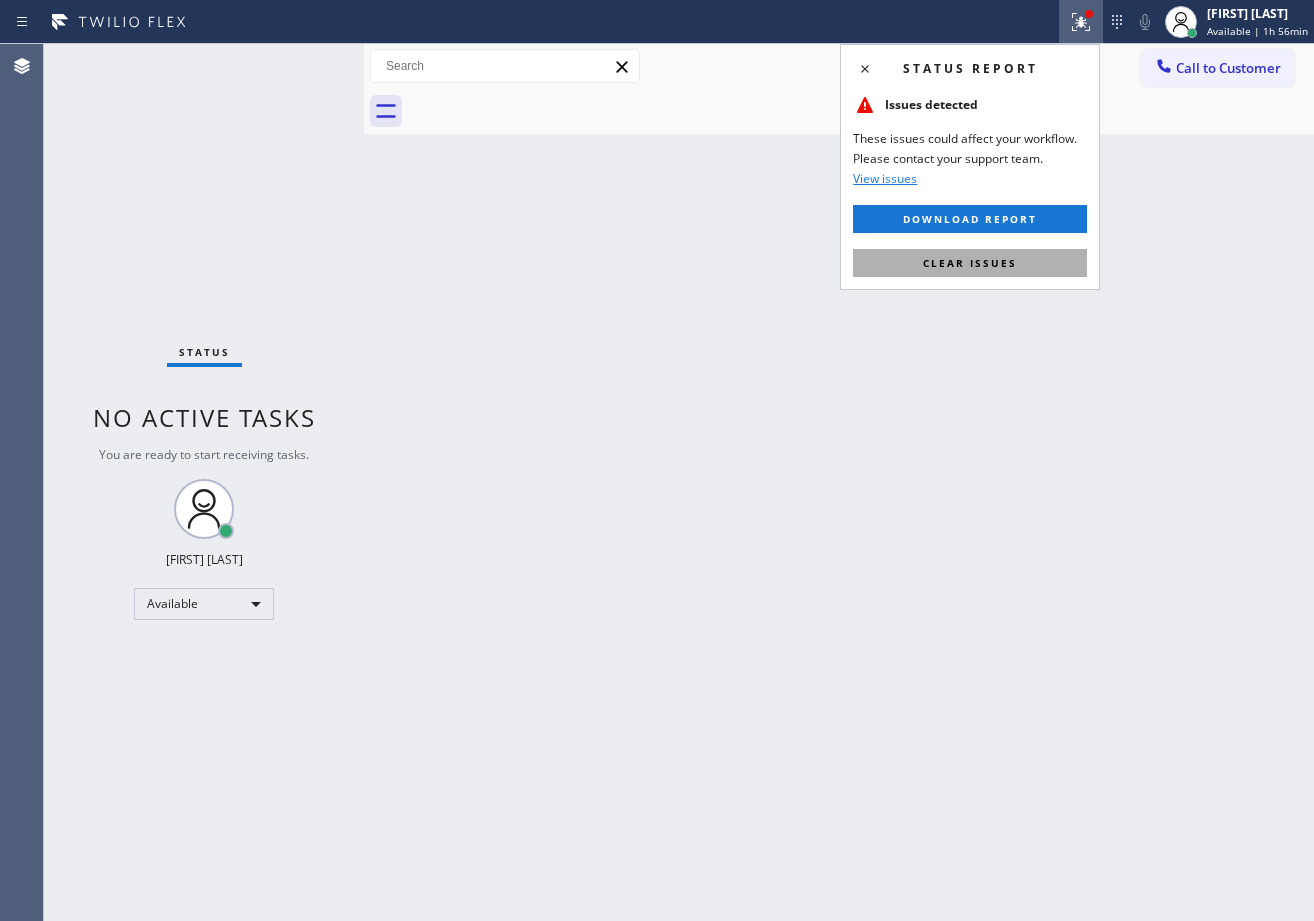click on "Clear issues" at bounding box center [970, 263] 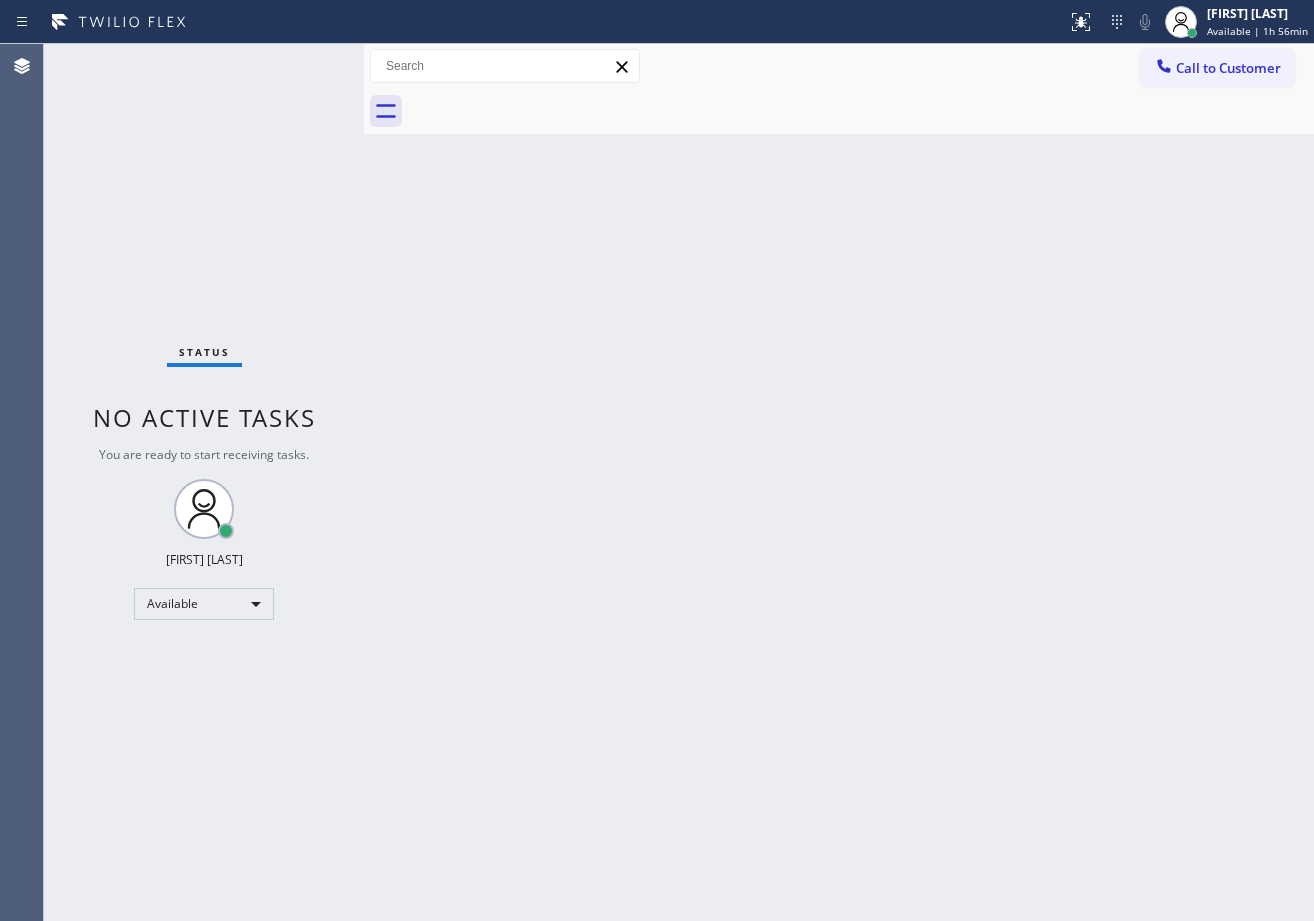 drag, startPoint x: 1052, startPoint y: 254, endPoint x: 1048, endPoint y: 238, distance: 16.492422 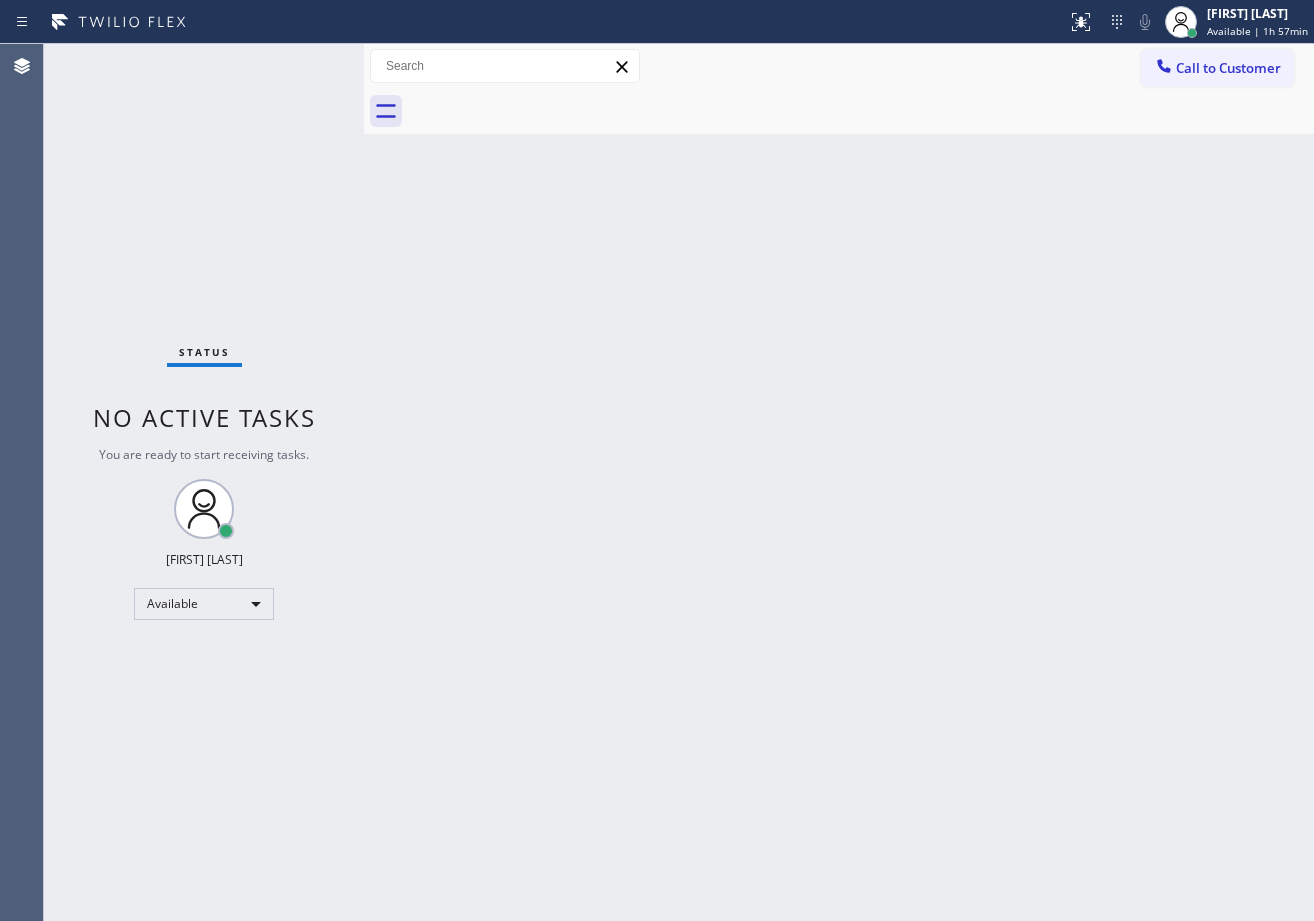 click on "Status   No active tasks     You are ready to start receiving tasks.   [FIRST] [MIDDLE] [LAST] Available" at bounding box center (204, 482) 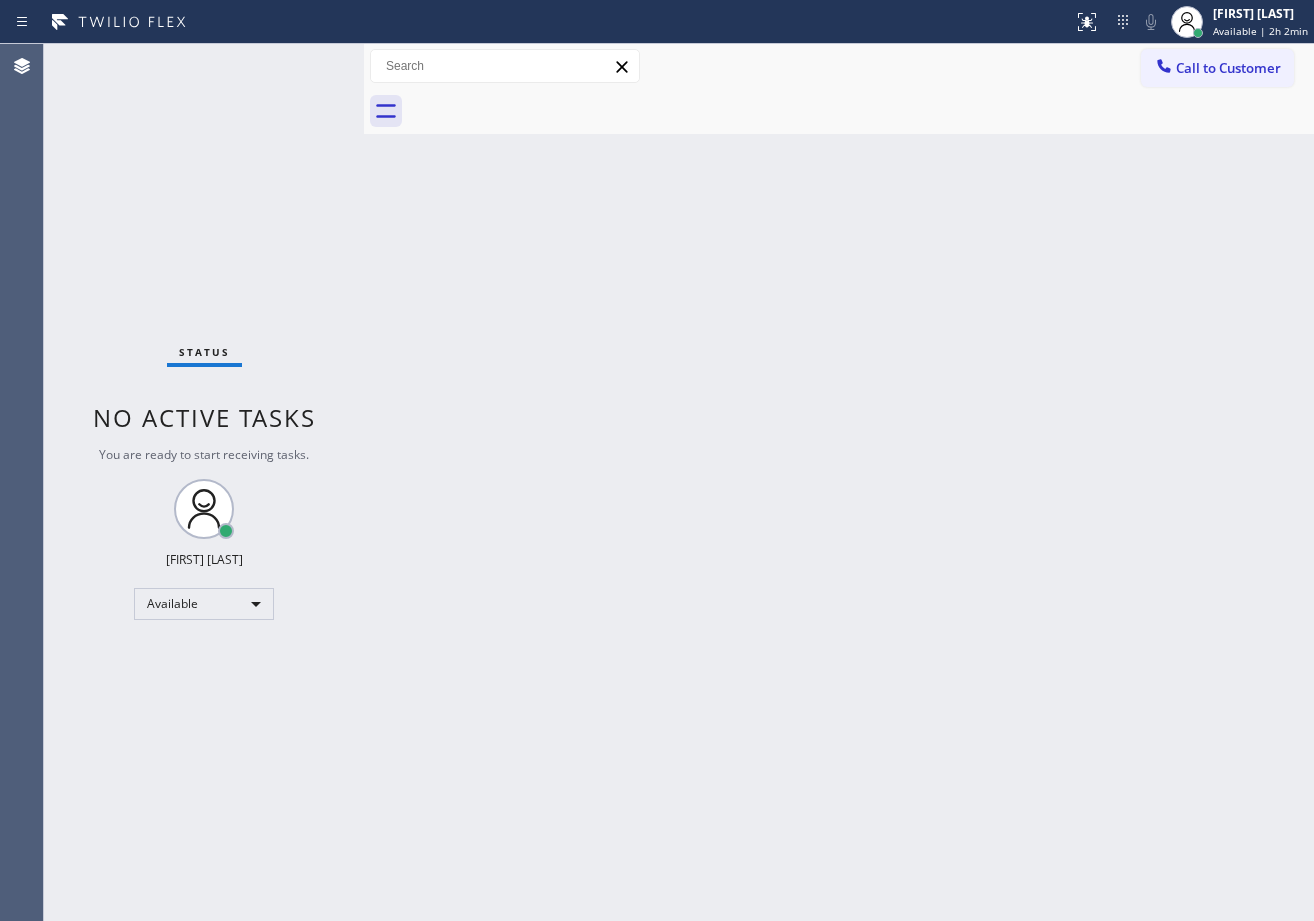 click on "Status   No active tasks     You are ready to start receiving tasks.   [FIRST] [MIDDLE] [LAST] Available" at bounding box center (204, 482) 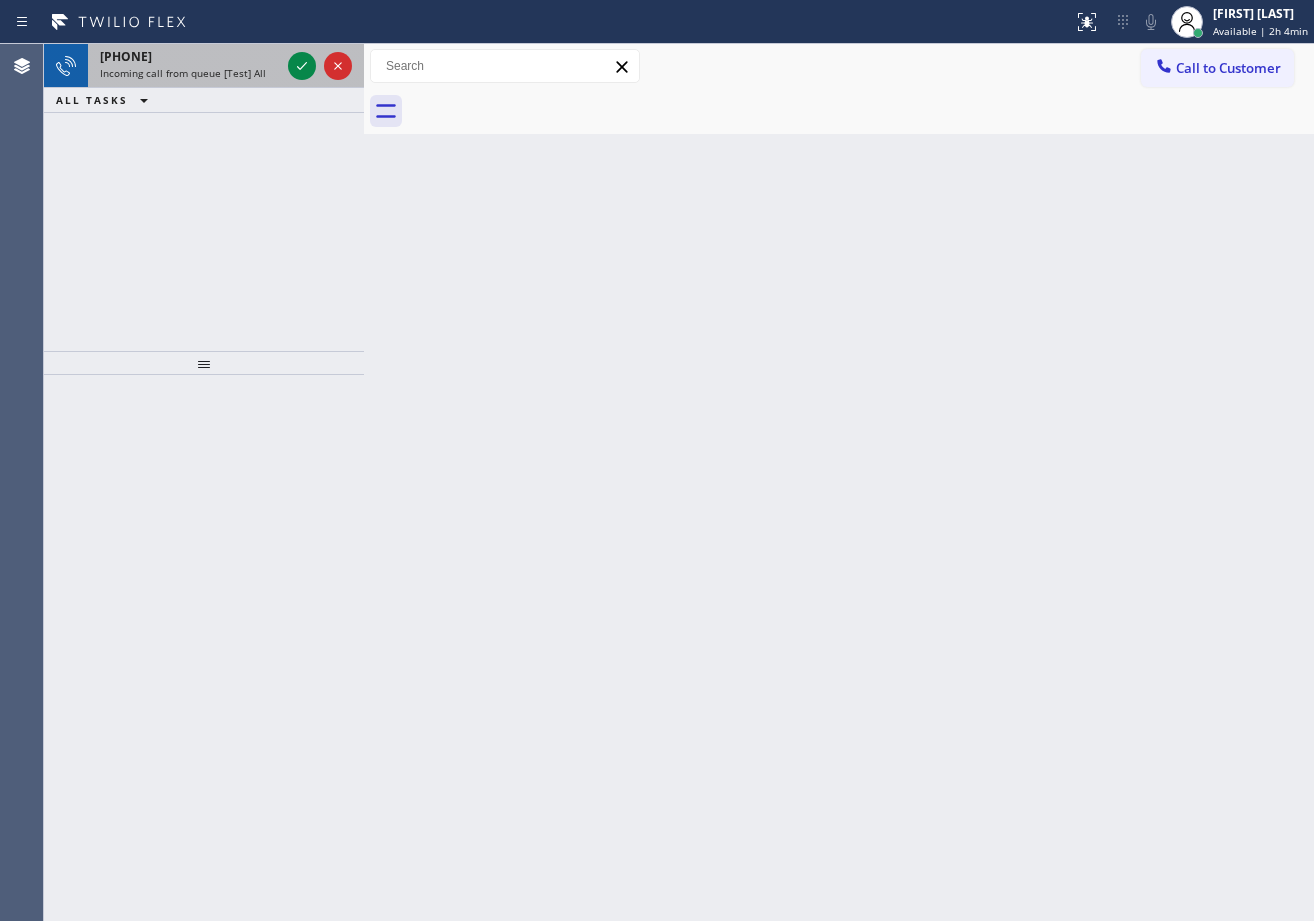click on "[PHONE]" at bounding box center (190, 56) 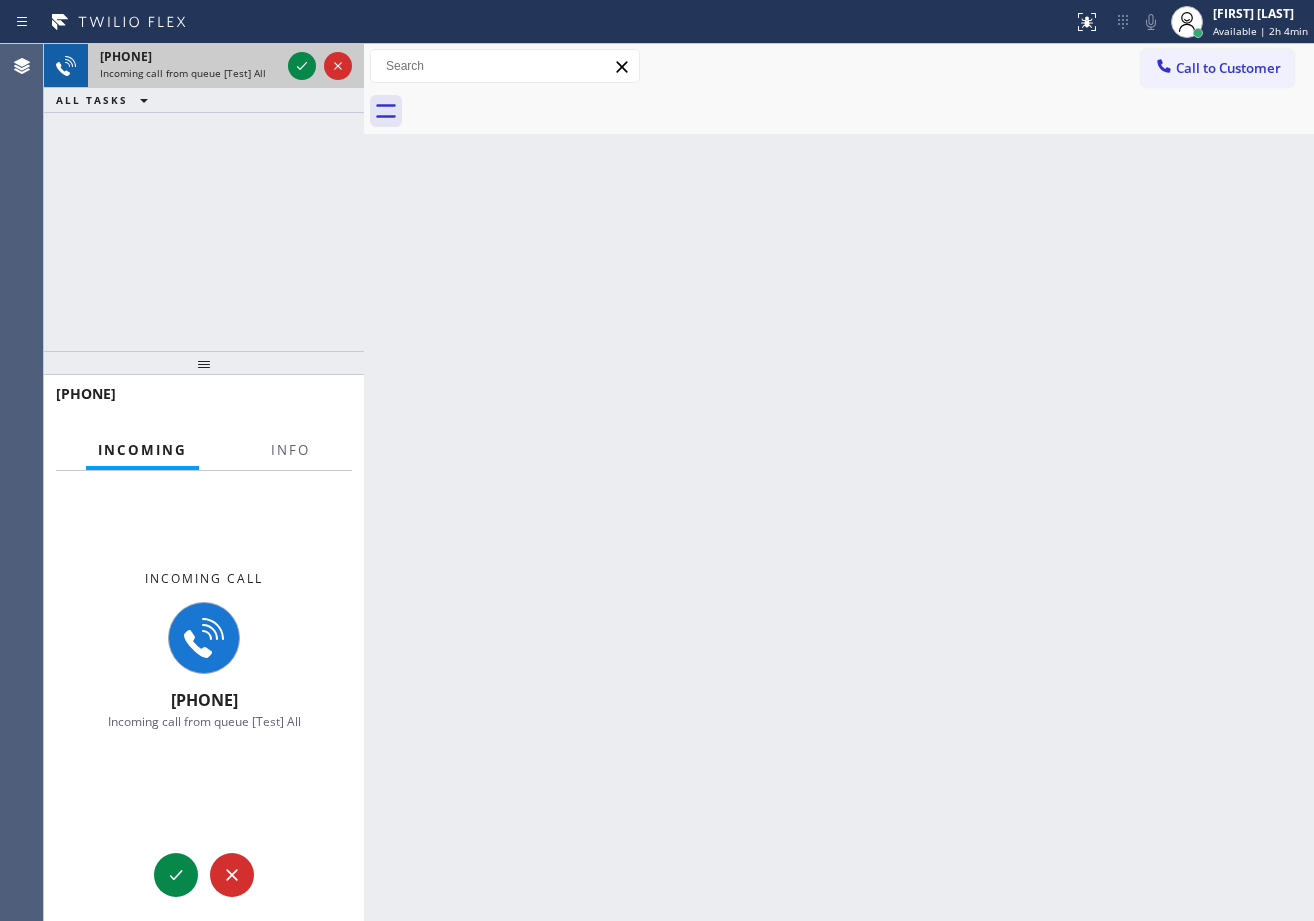click on "[PHONE]" at bounding box center [190, 56] 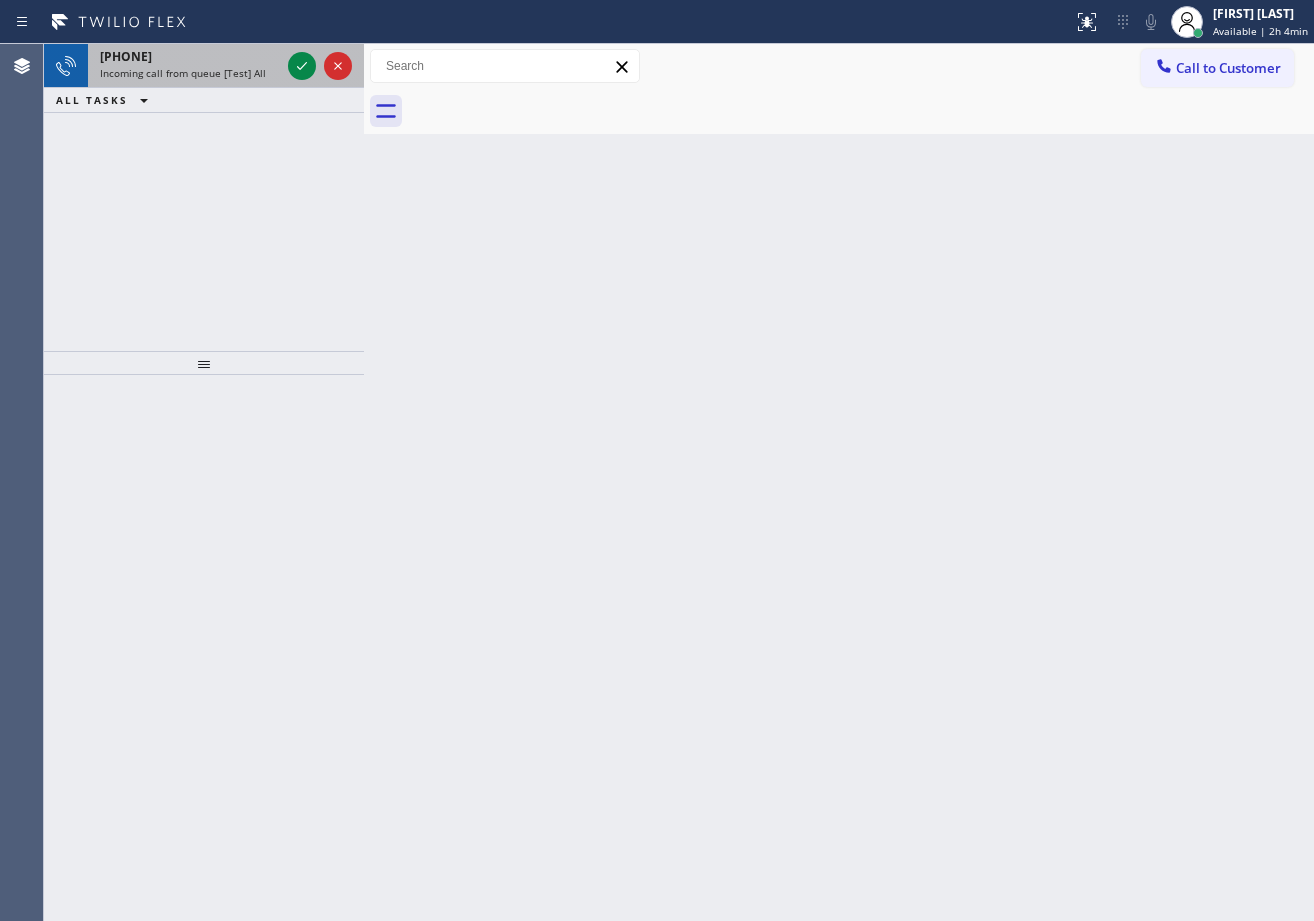 click on "[PHONE]" at bounding box center [190, 56] 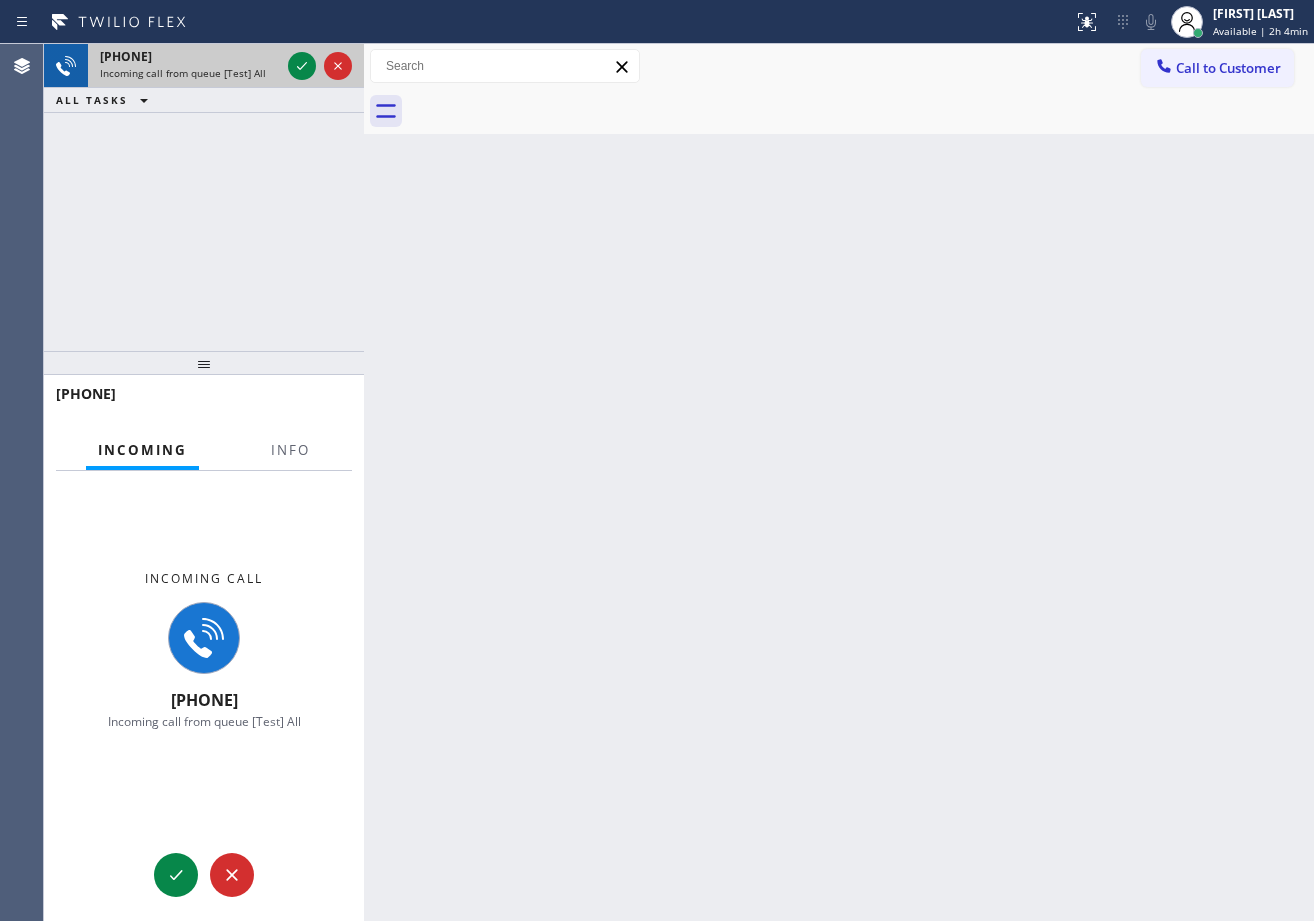 click on "[PHONE]" at bounding box center [190, 56] 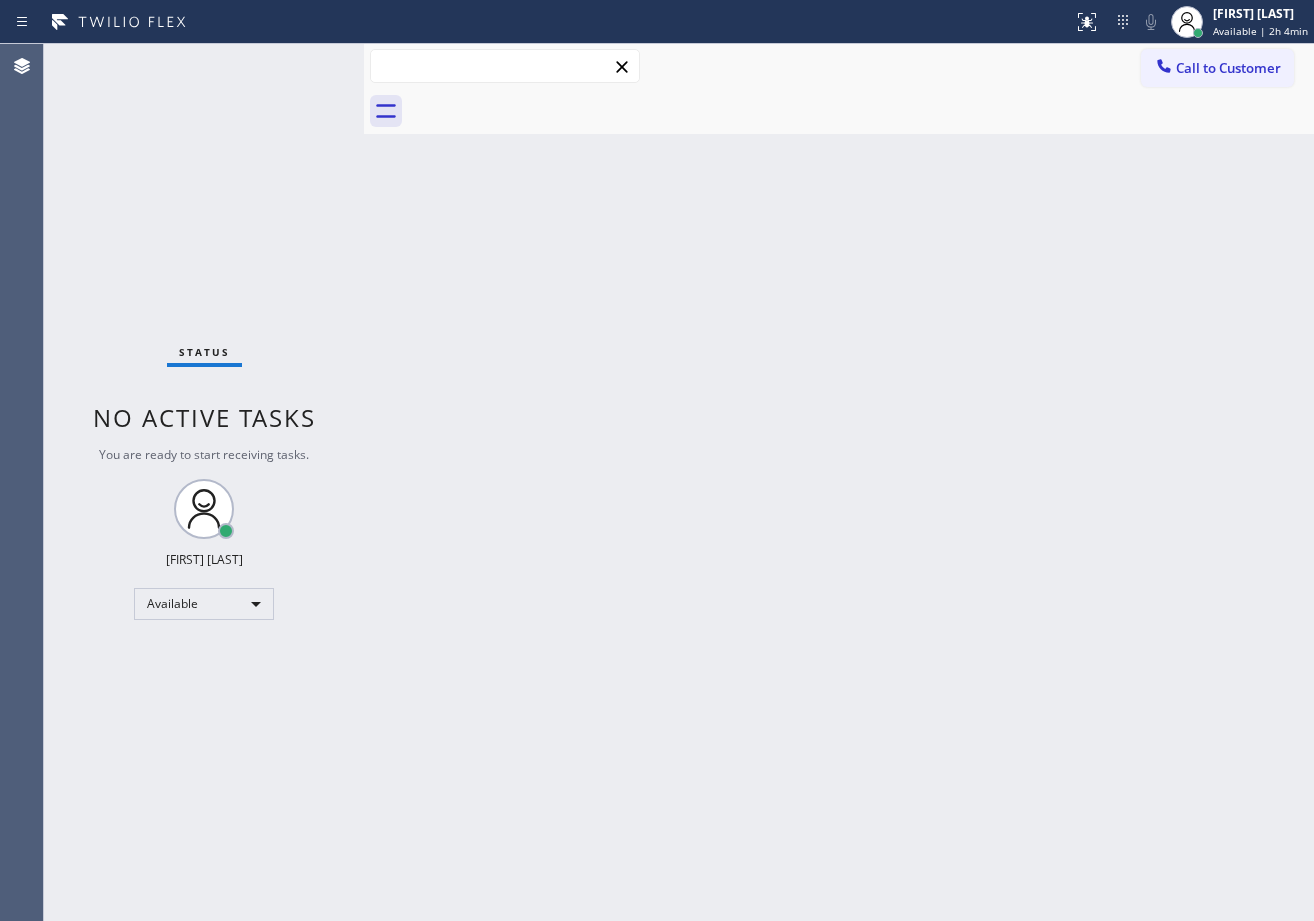 click at bounding box center (505, 66) 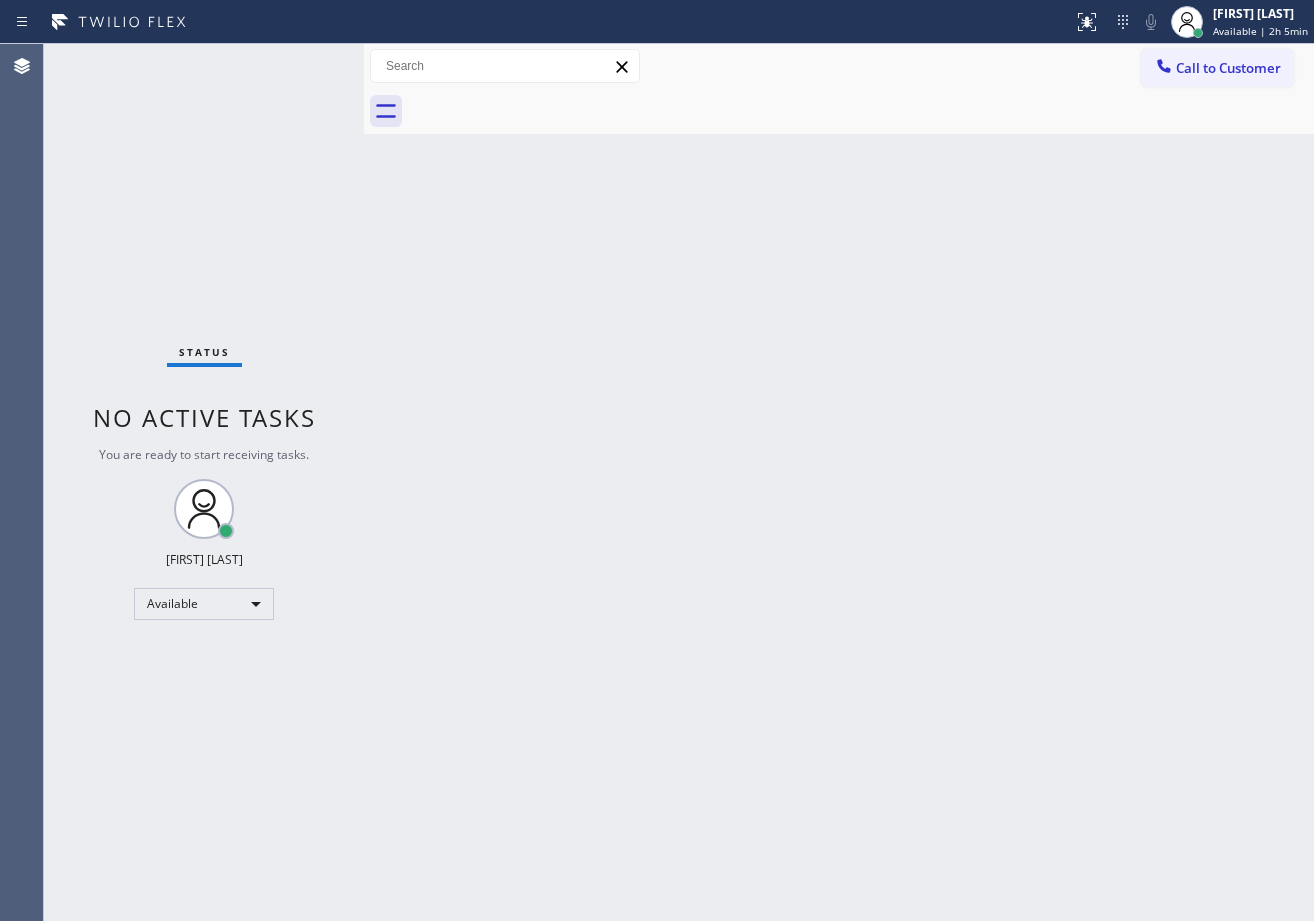 click on "Status   No active tasks     You are ready to start receiving tasks.   [FIRST] [MIDDLE] [LAST] Available" at bounding box center [204, 482] 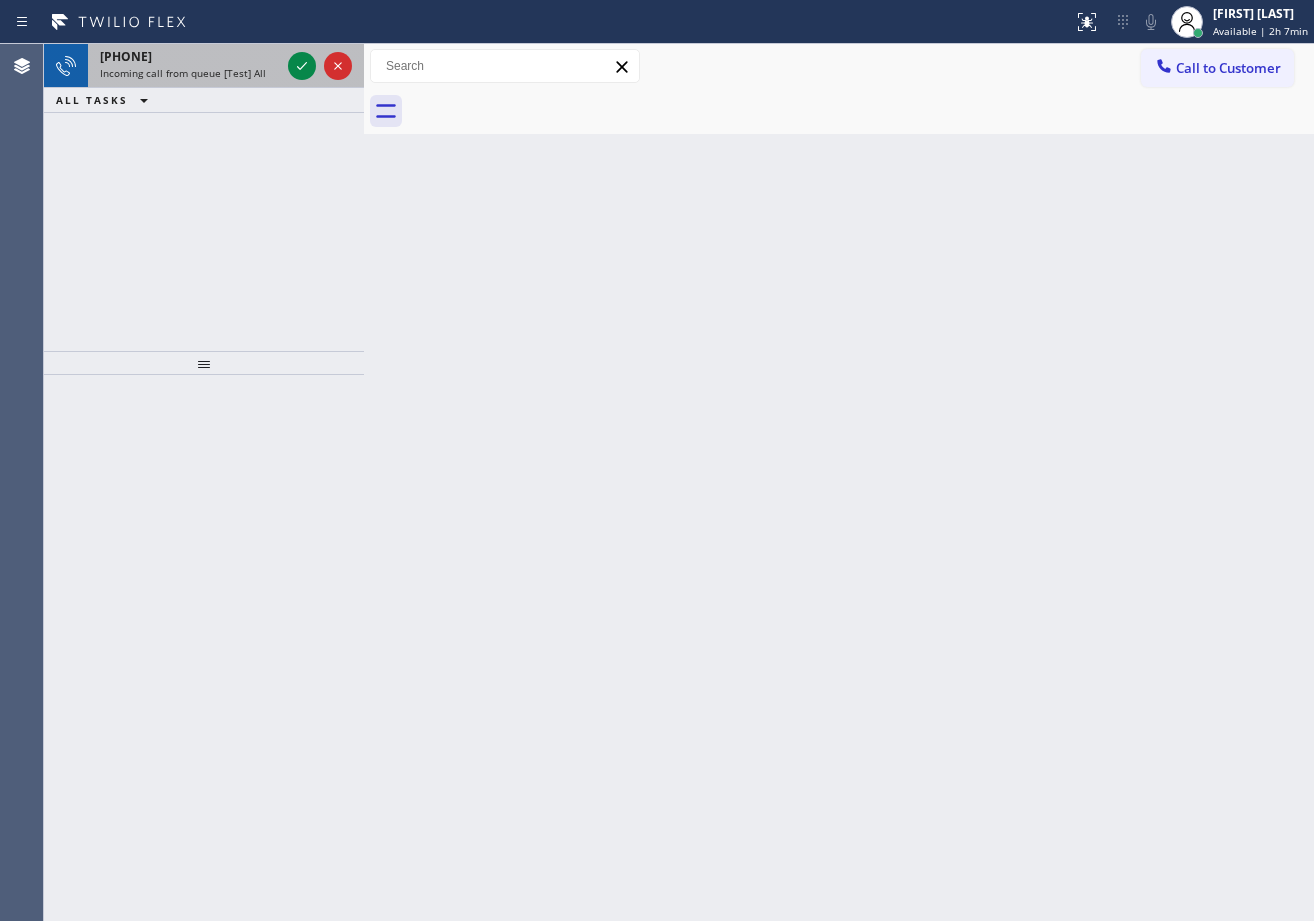 click on "Incoming call from queue [Test] All" at bounding box center [183, 73] 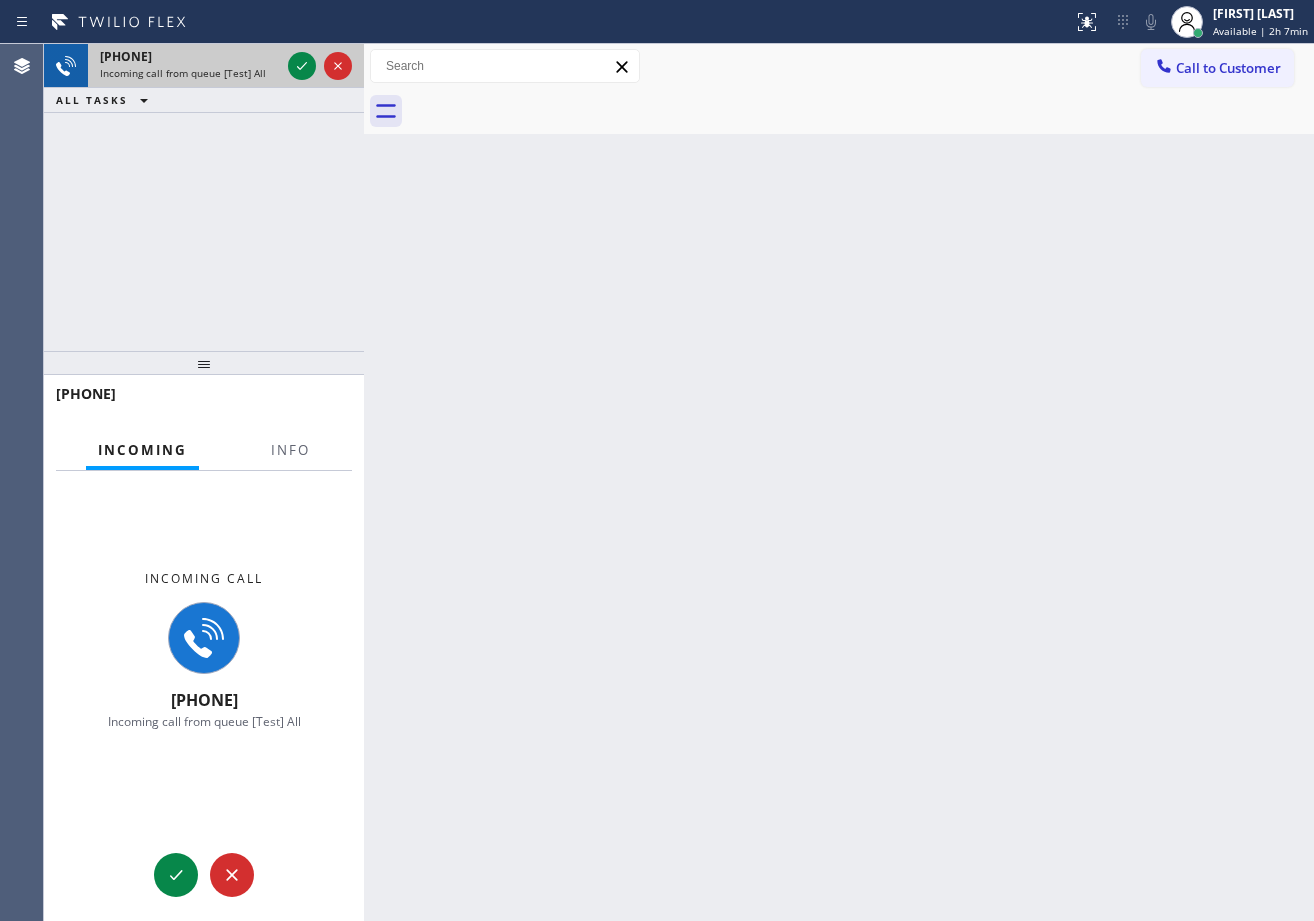 click on "Incoming call from queue [Test] All" at bounding box center (183, 73) 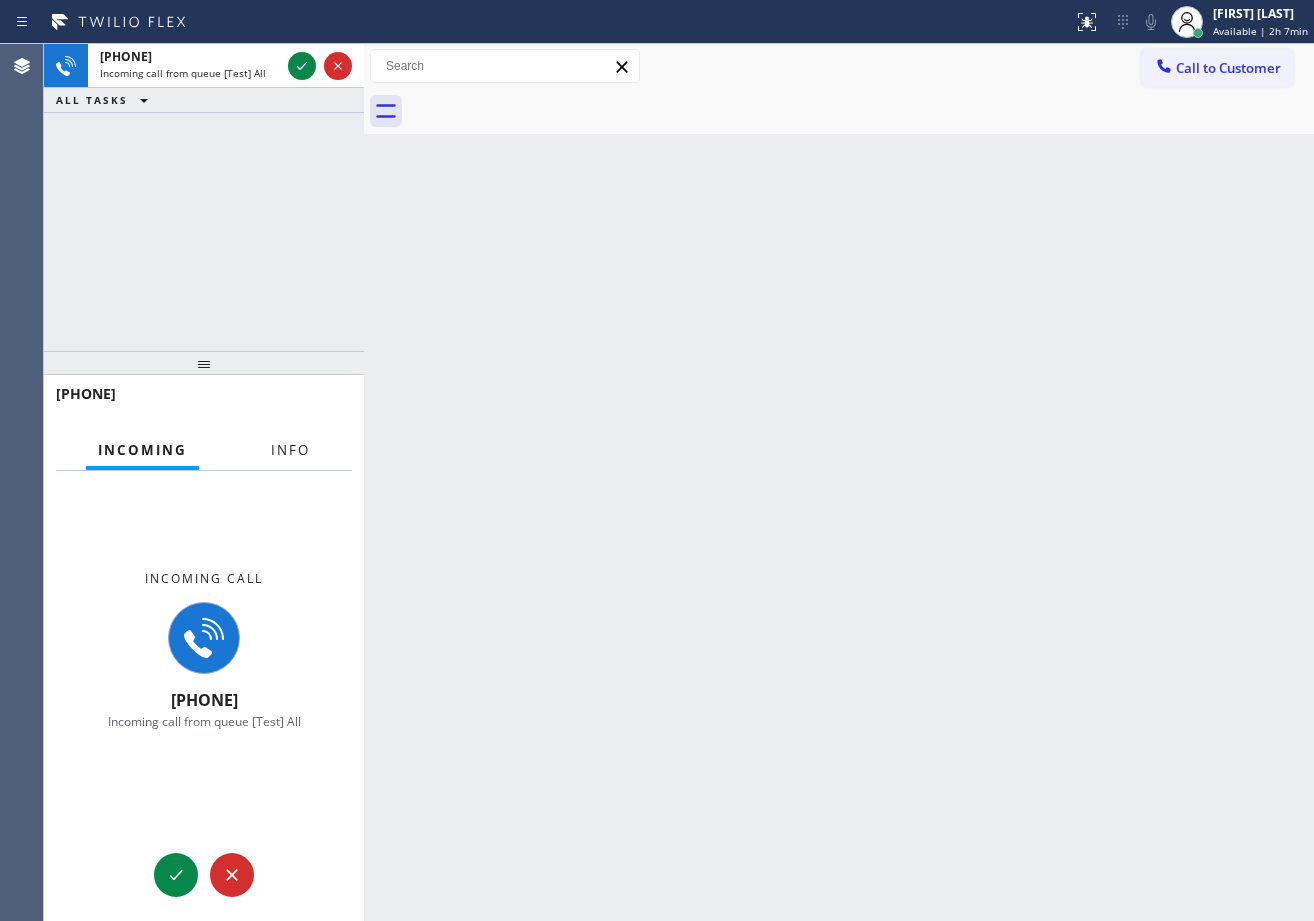 drag, startPoint x: 270, startPoint y: 434, endPoint x: 273, endPoint y: 450, distance: 16.27882 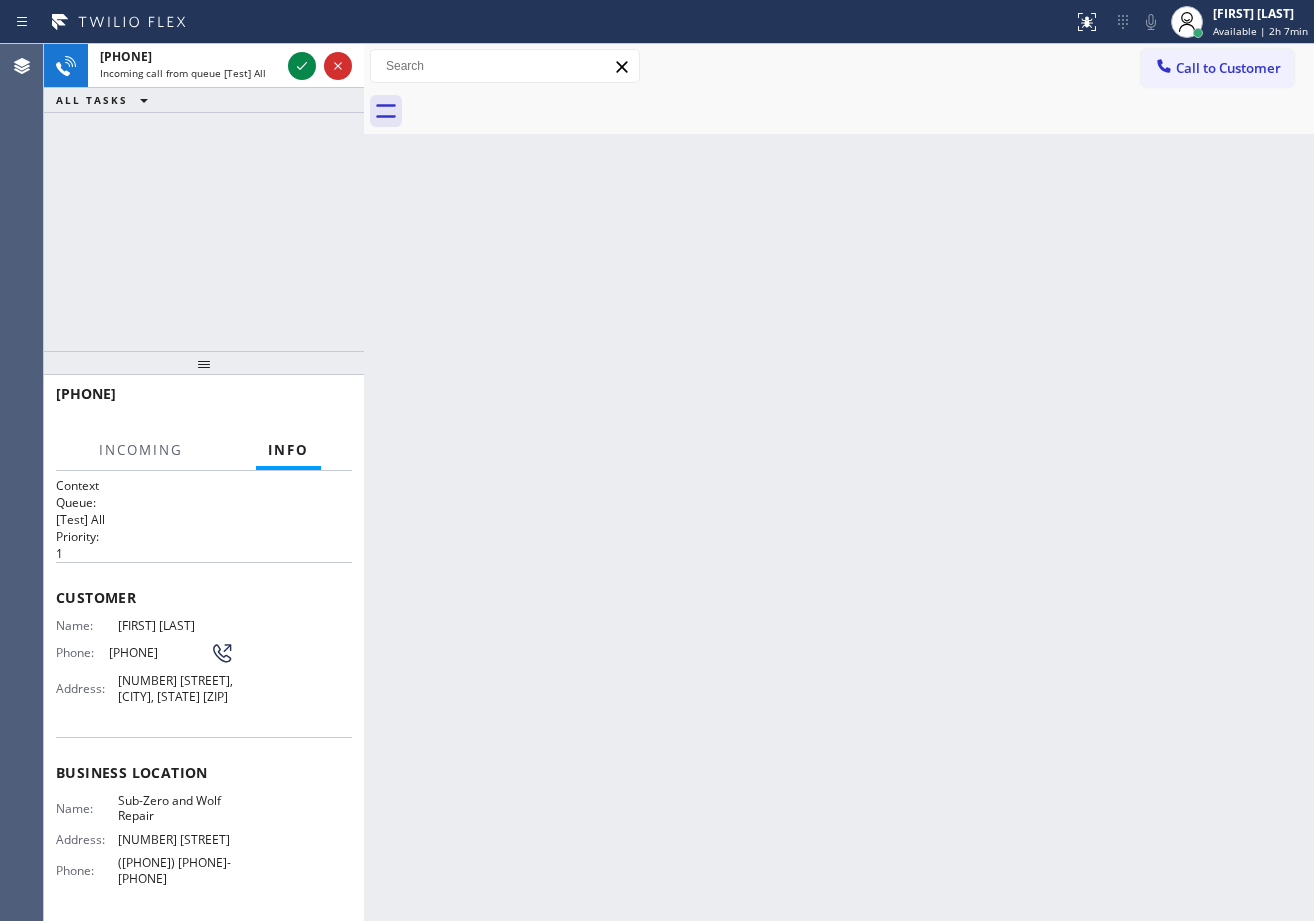 click on "Info" at bounding box center (288, 450) 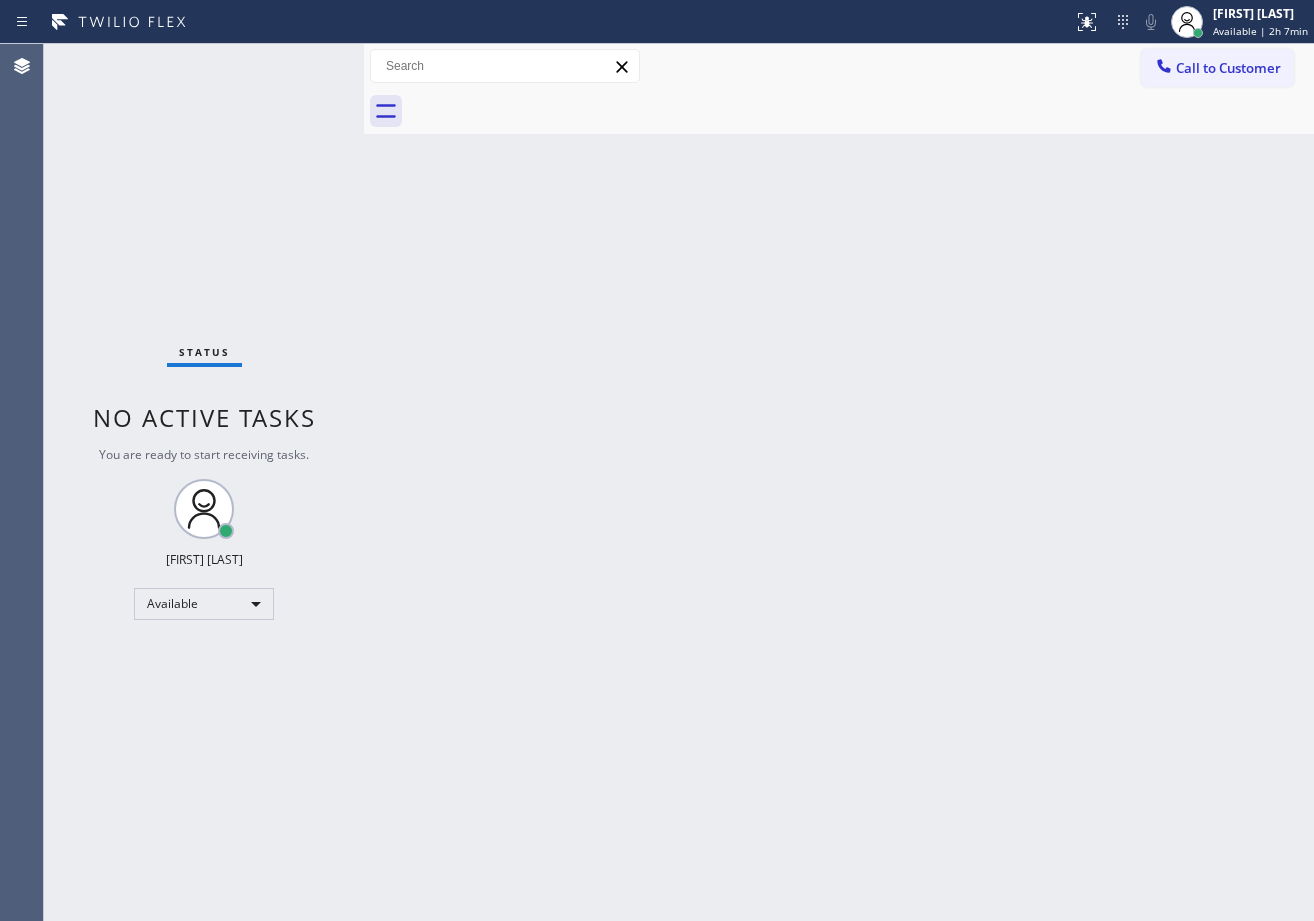 click on "Status   No active tasks     You are ready to start receiving tasks.   [FIRST] [MIDDLE] [LAST] Available" at bounding box center (204, 482) 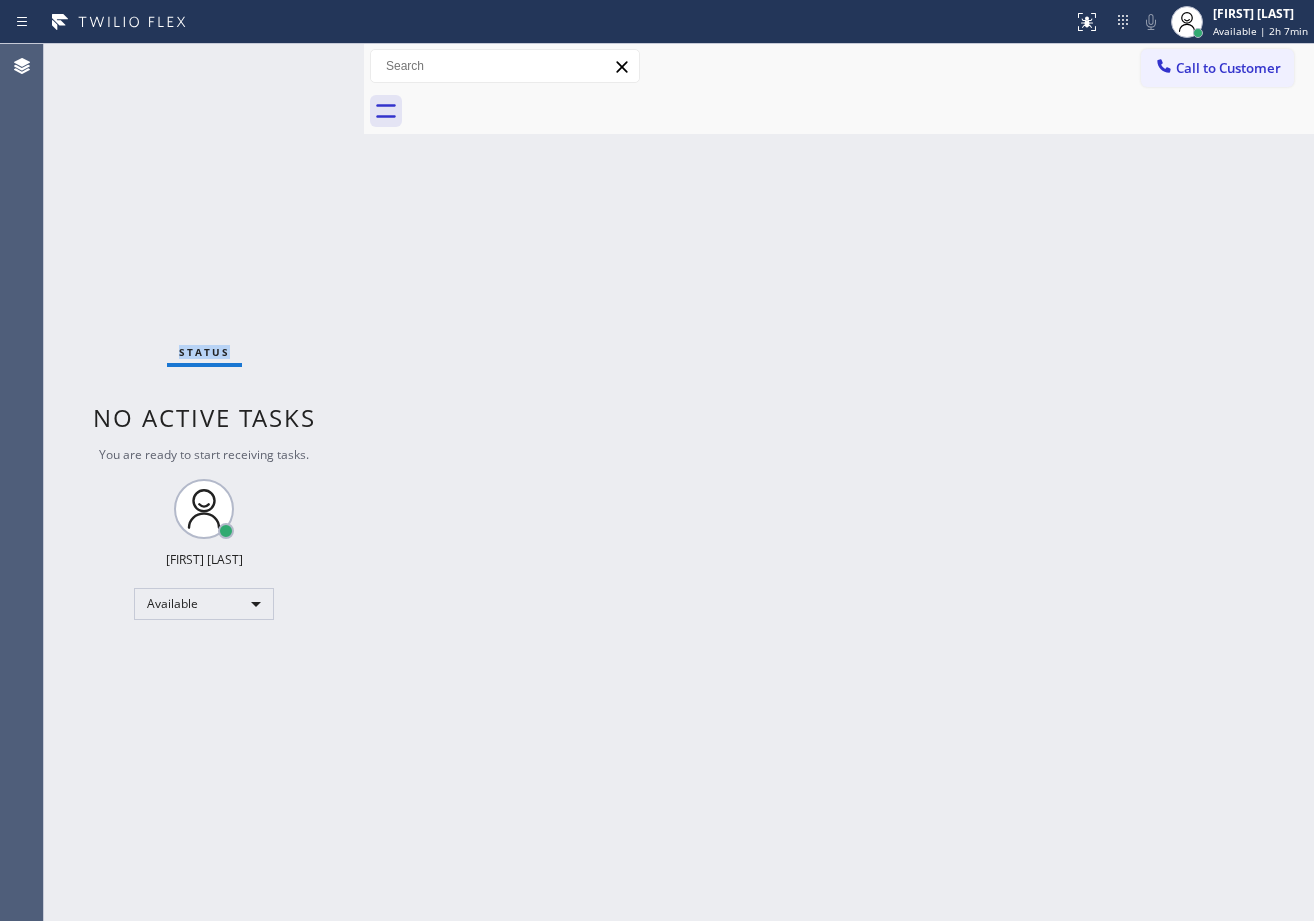 click on "Status   No active tasks     You are ready to start receiving tasks.   [FIRST] [MIDDLE] [LAST] Available" at bounding box center [204, 482] 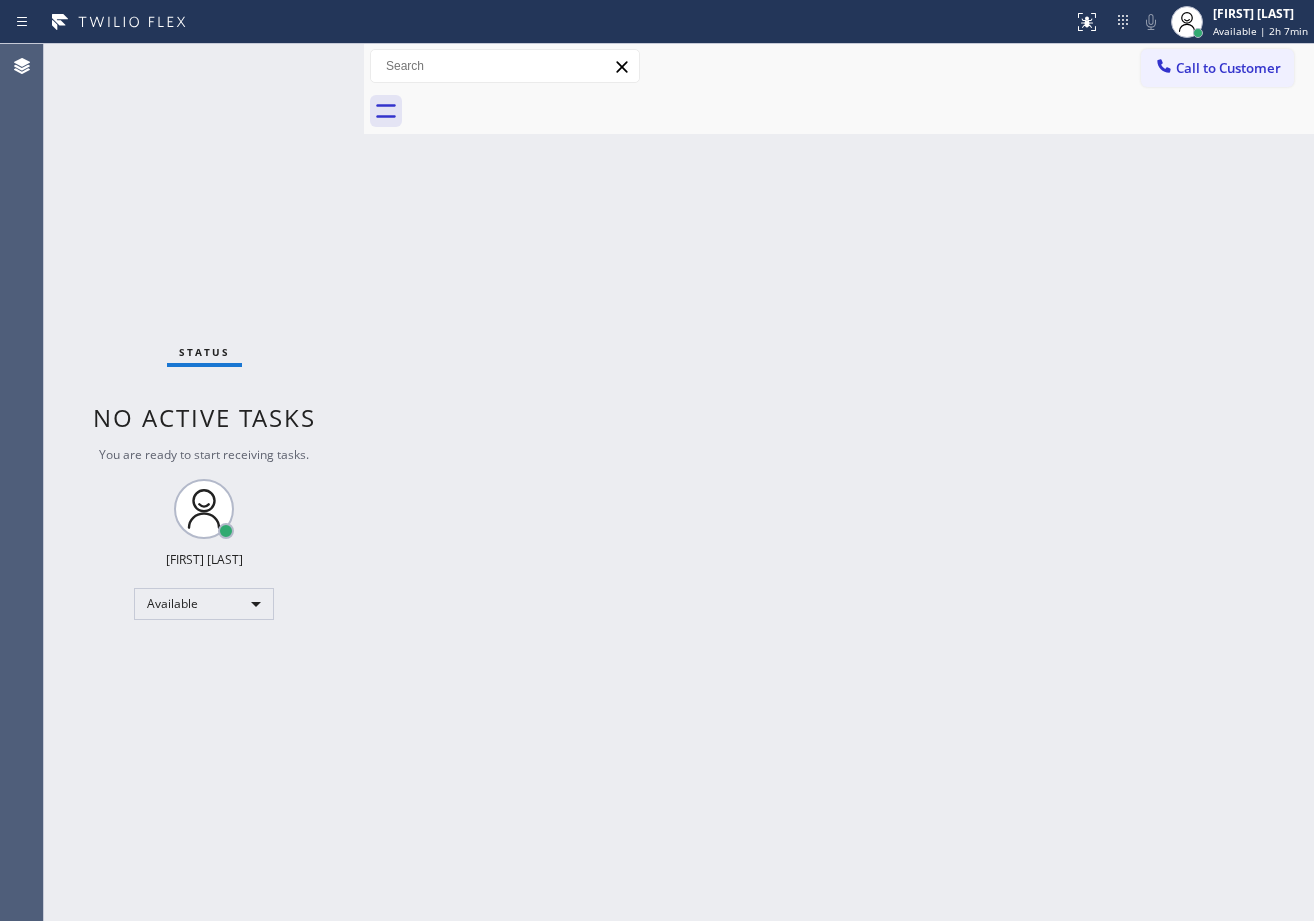 click on "Status   No active tasks     You are ready to start receiving tasks.   [FIRST] [MIDDLE] [LAST] Available" at bounding box center [204, 482] 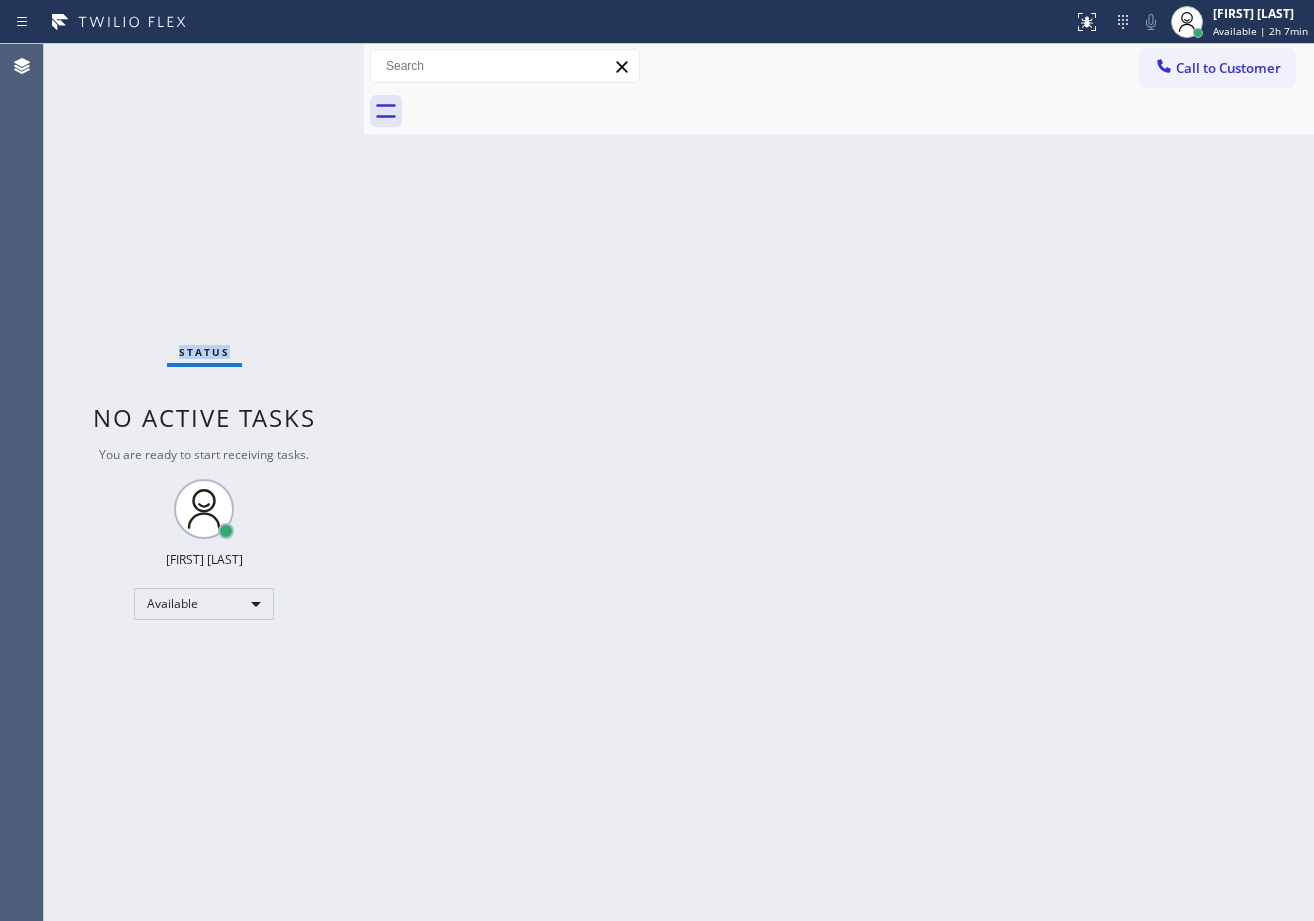 click on "Status   No active tasks     You are ready to start receiving tasks.   [FIRST] [MIDDLE] [LAST] Available" at bounding box center (204, 482) 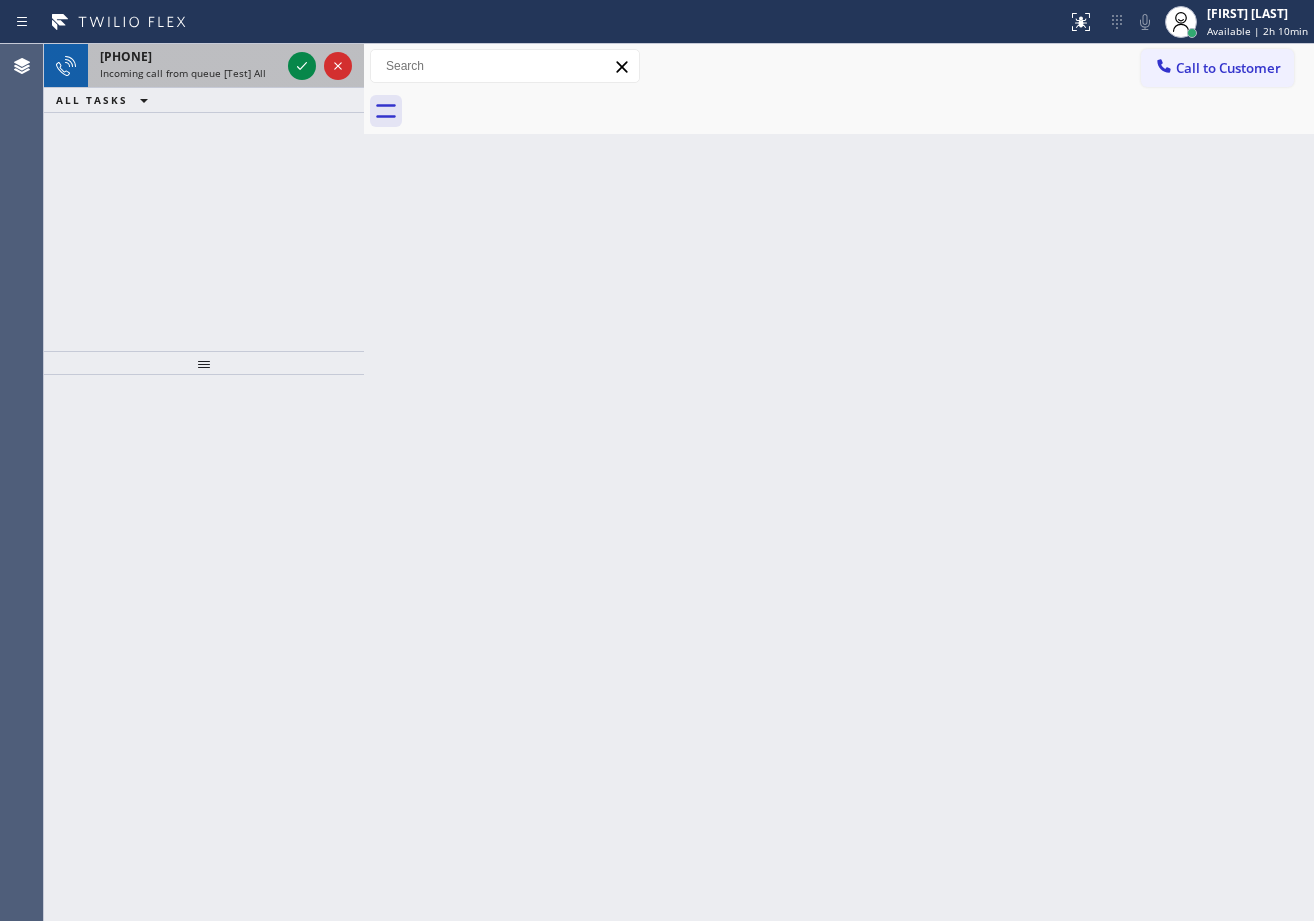 click on "[PHONE]" at bounding box center (190, 56) 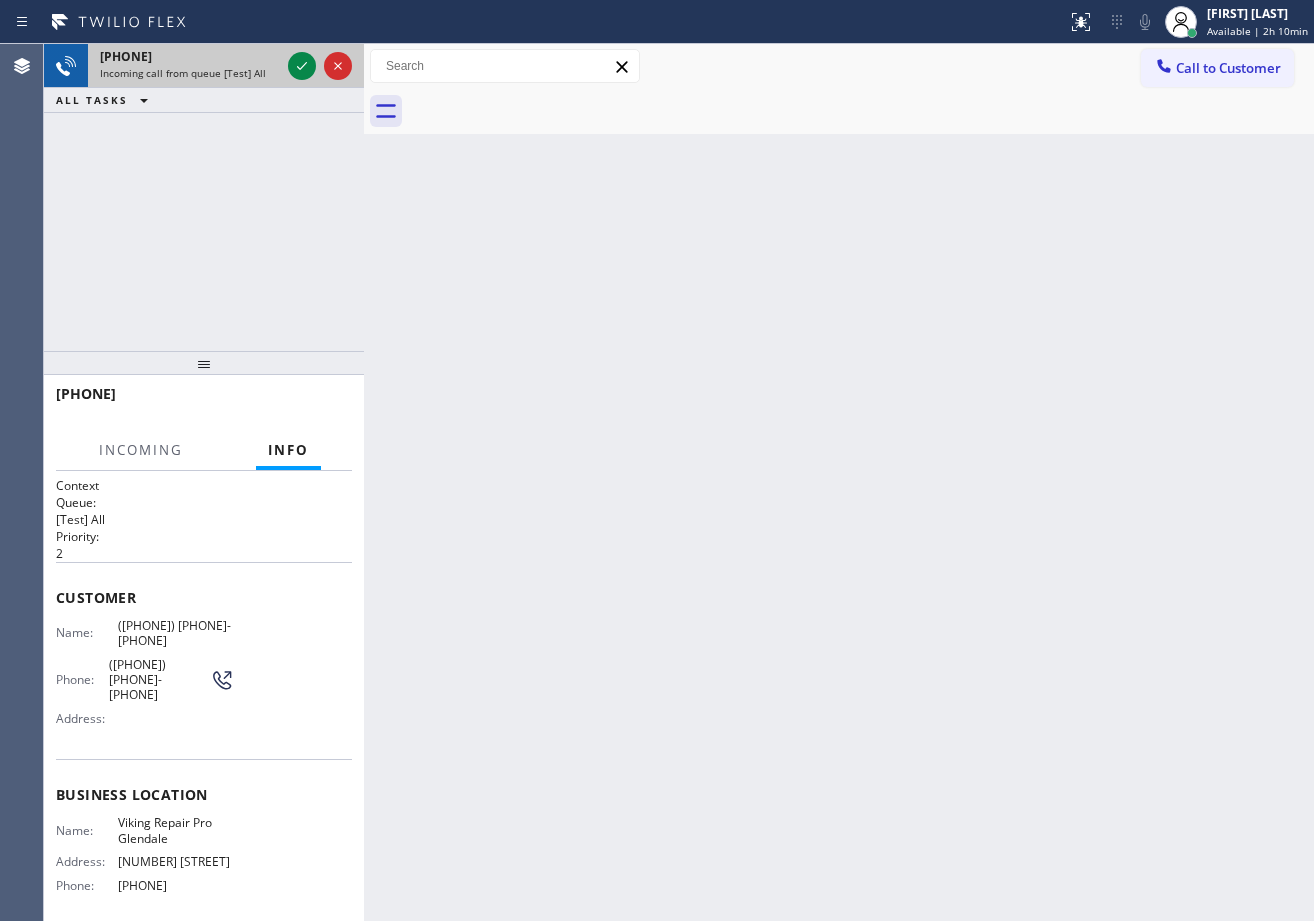 click on "[PHONE]" at bounding box center [190, 56] 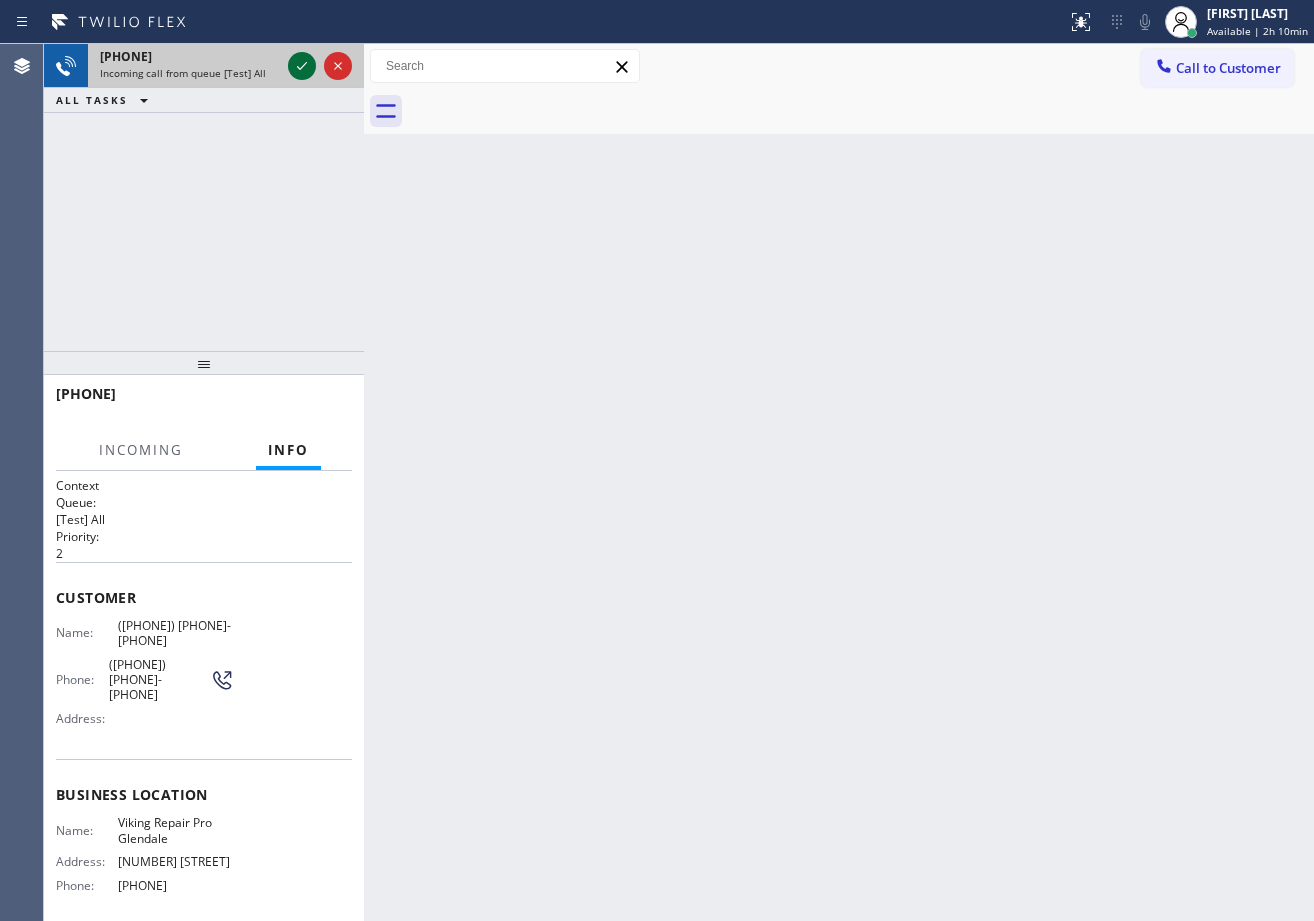 click 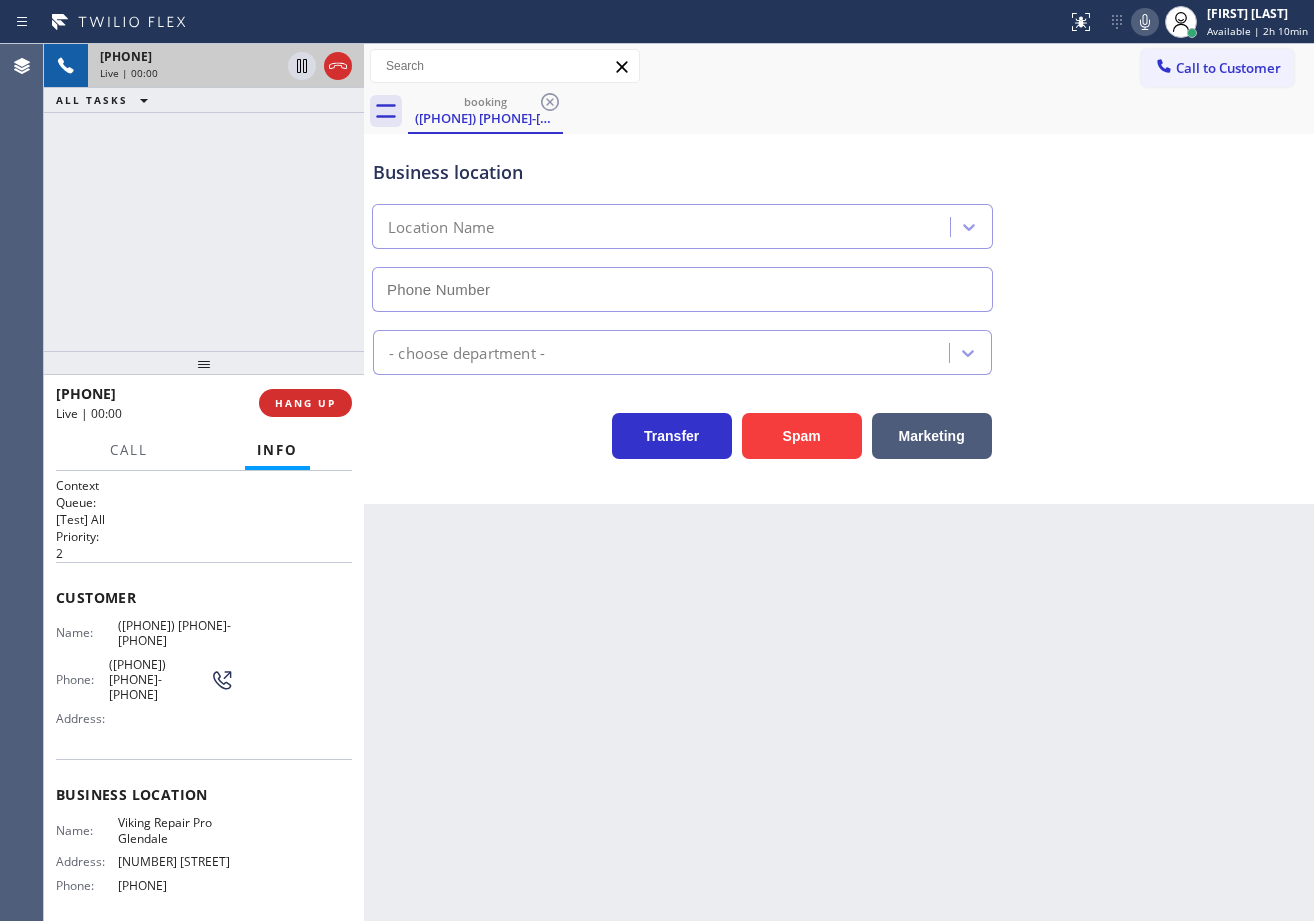 type on "[PHONE]" 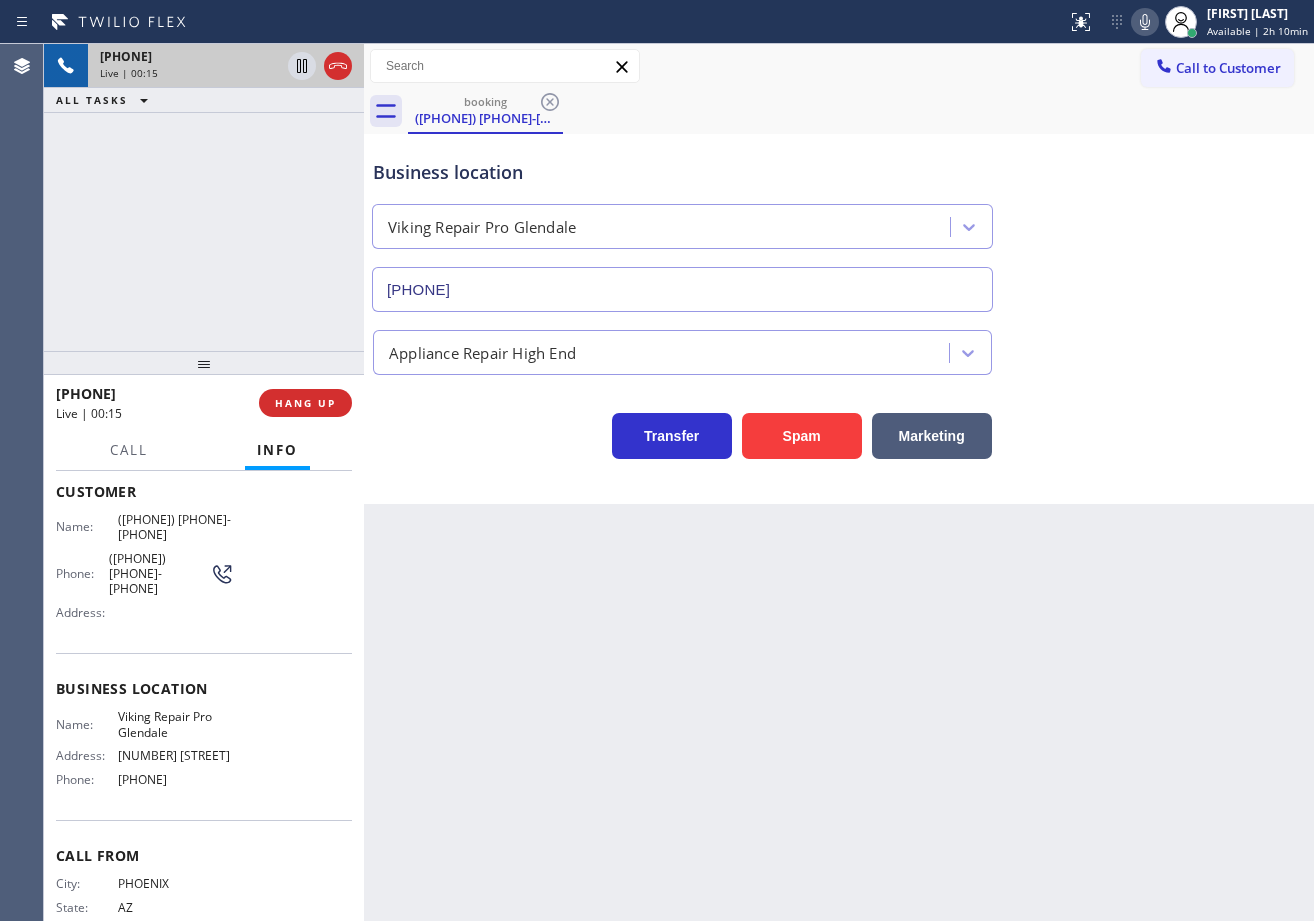 scroll, scrollTop: 0, scrollLeft: 0, axis: both 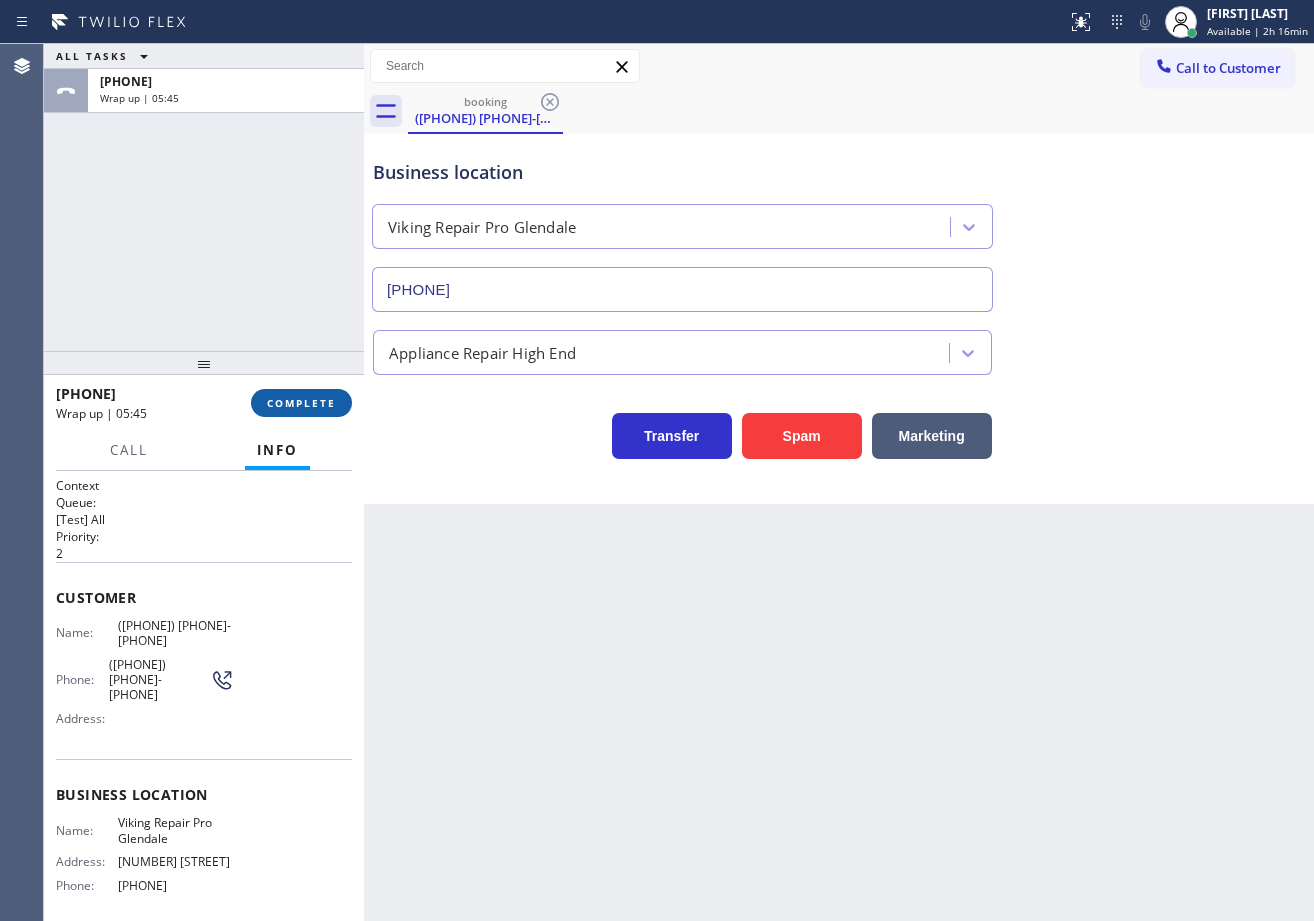 click on "COMPLETE" at bounding box center [301, 403] 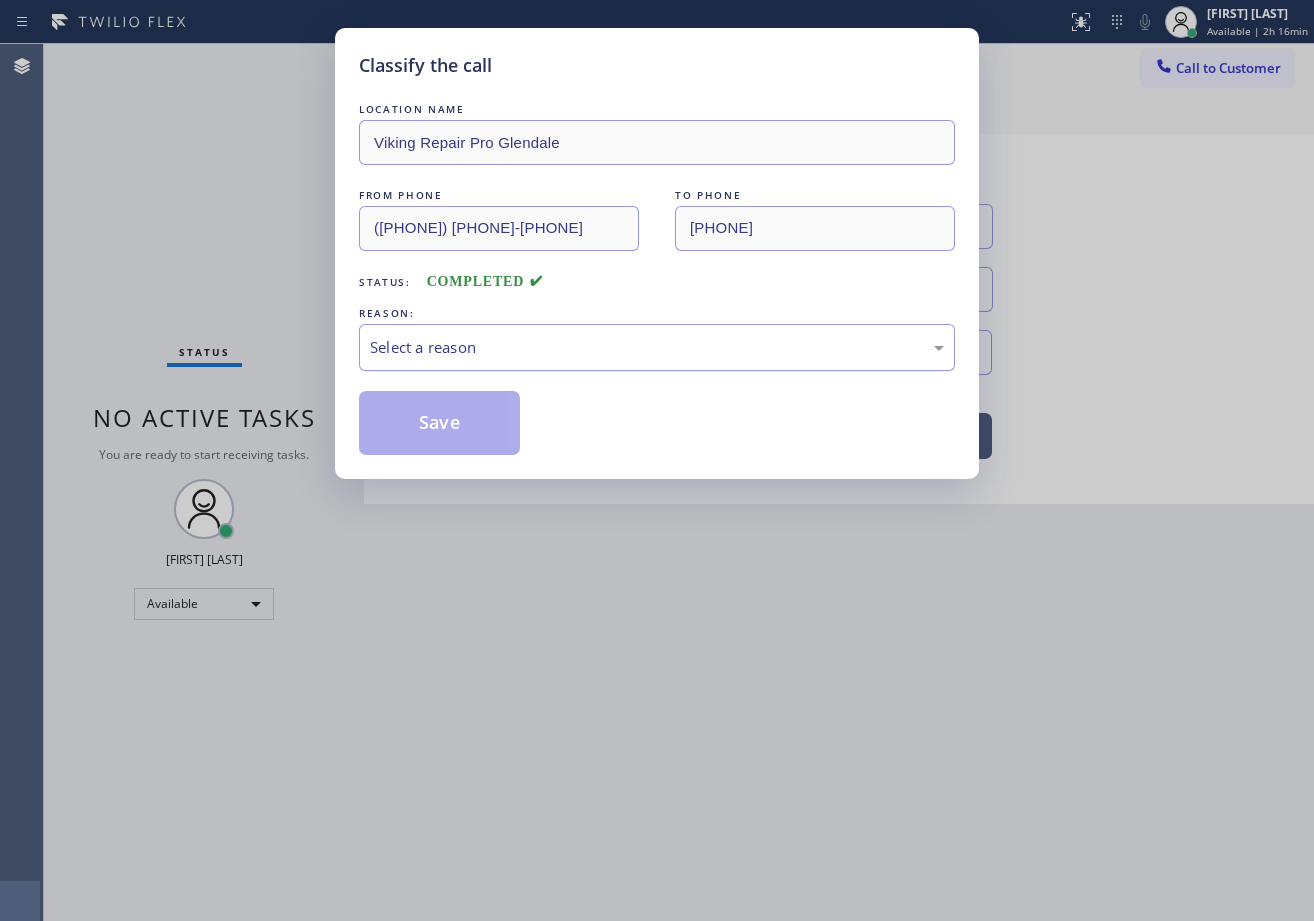 click on "Select a reason" at bounding box center (657, 347) 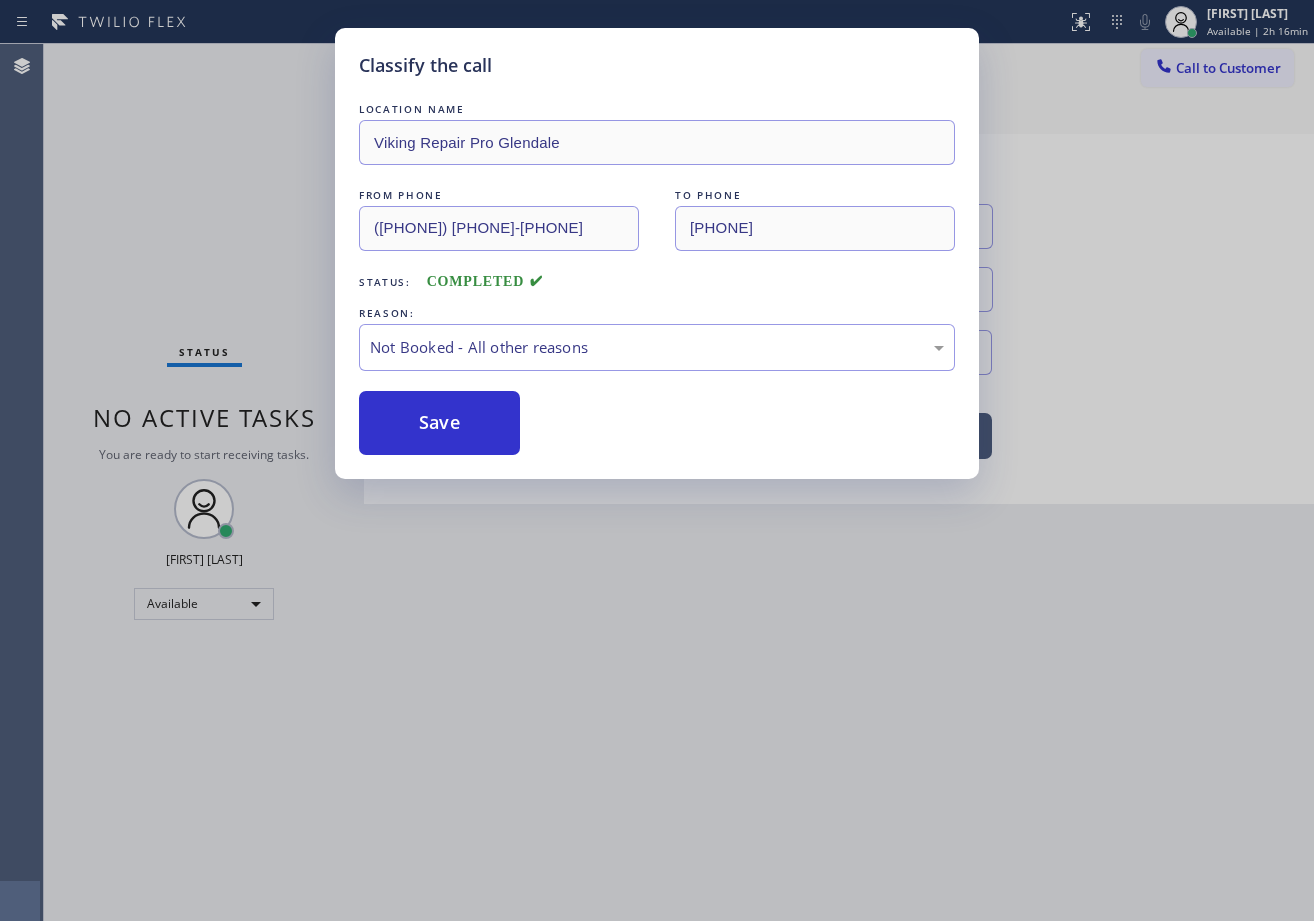 click on "Save" at bounding box center (439, 423) 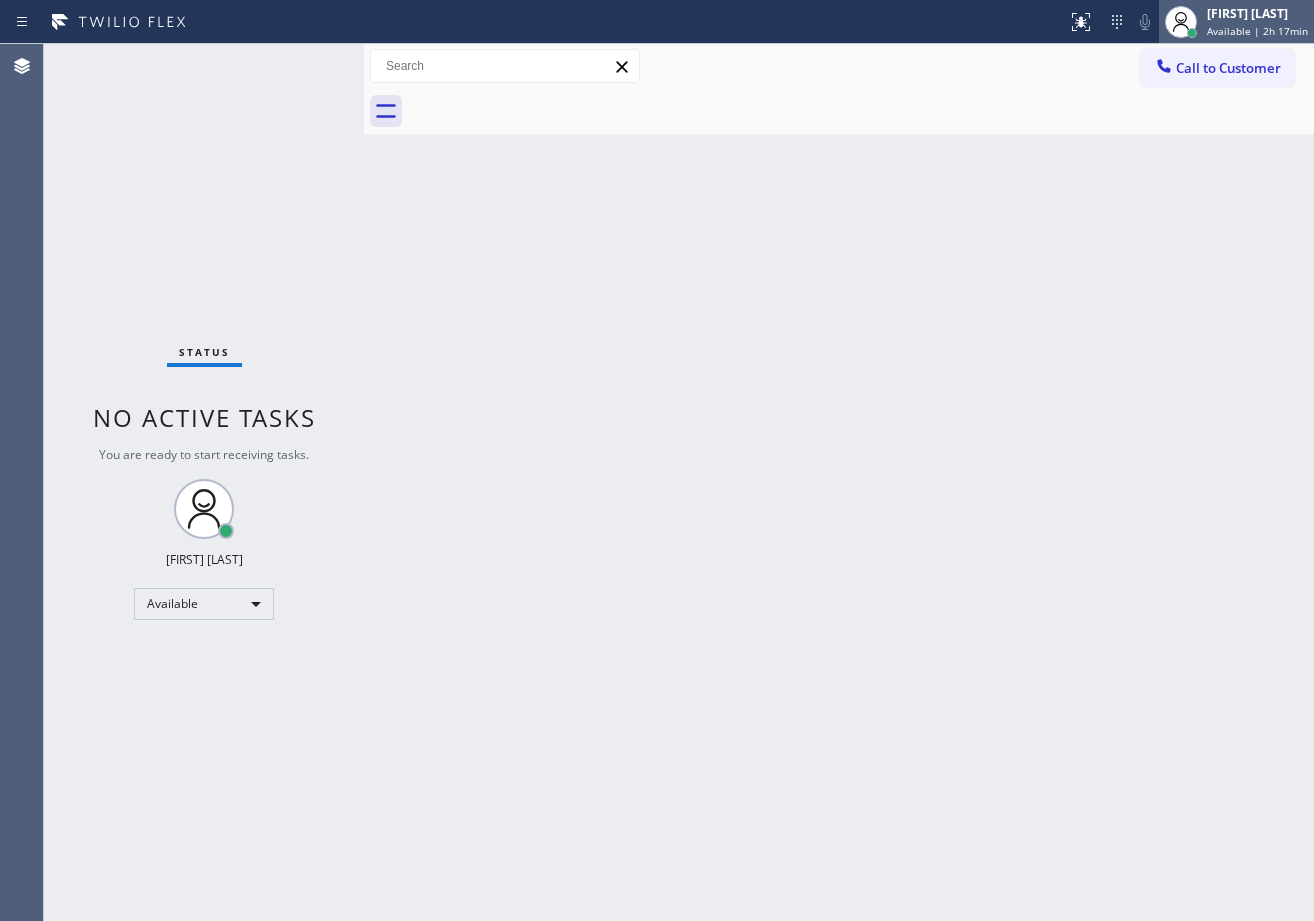 click at bounding box center (1192, 33) 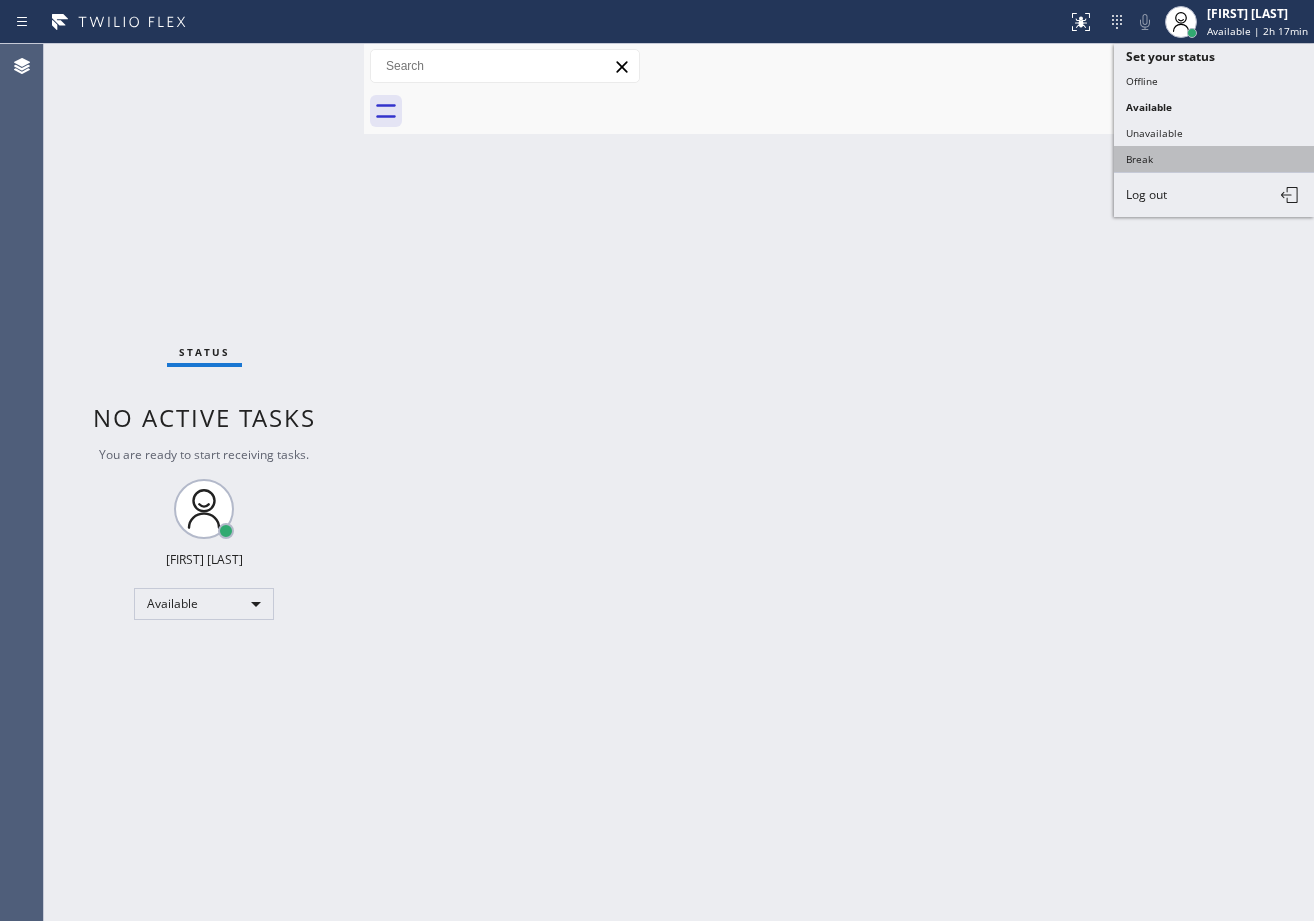 click on "Break" at bounding box center [1214, 159] 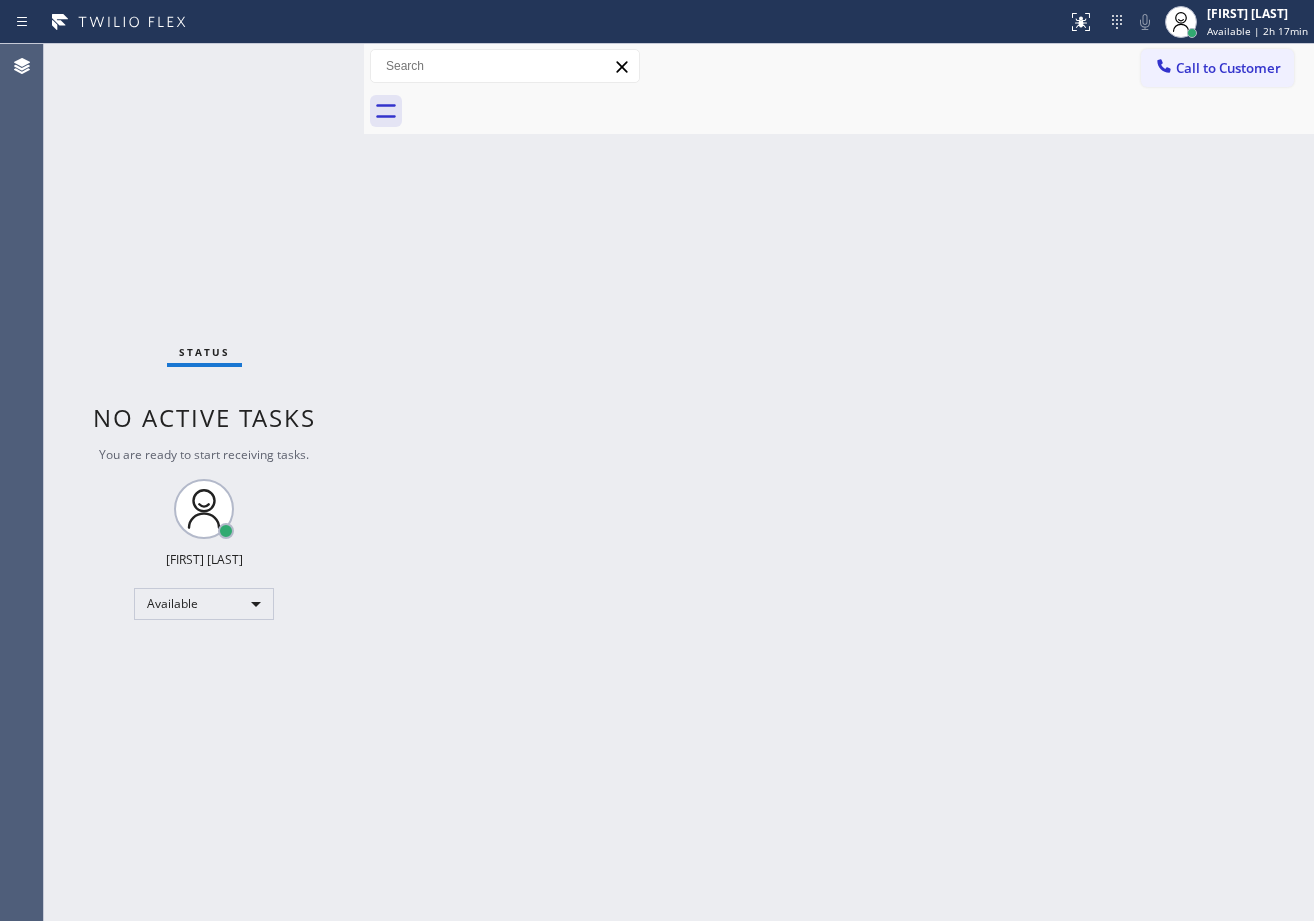 drag, startPoint x: 1087, startPoint y: 236, endPoint x: 1142, endPoint y: 282, distance: 71.70077 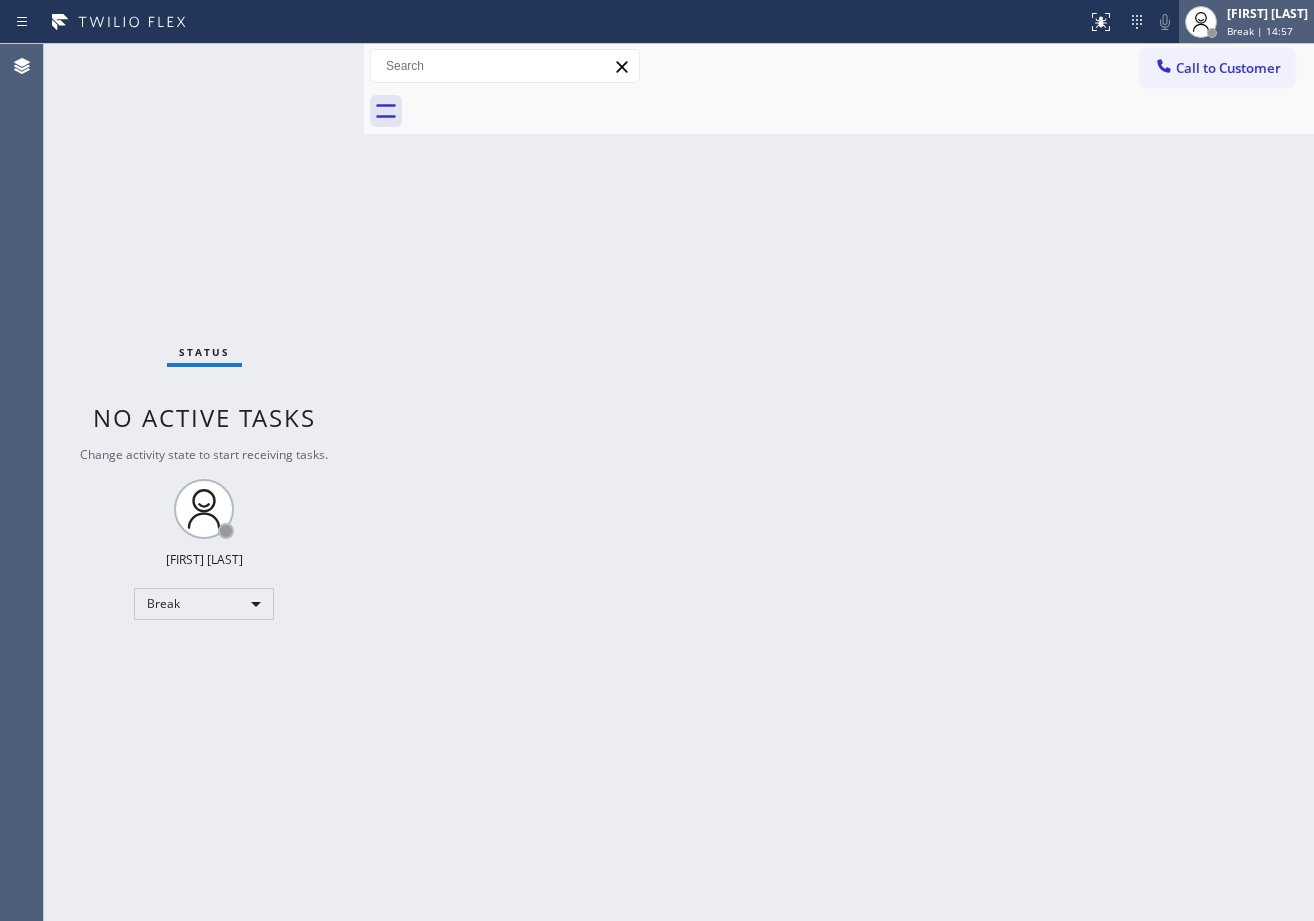 click on "[FIRST] [LAST]" at bounding box center [1267, 13] 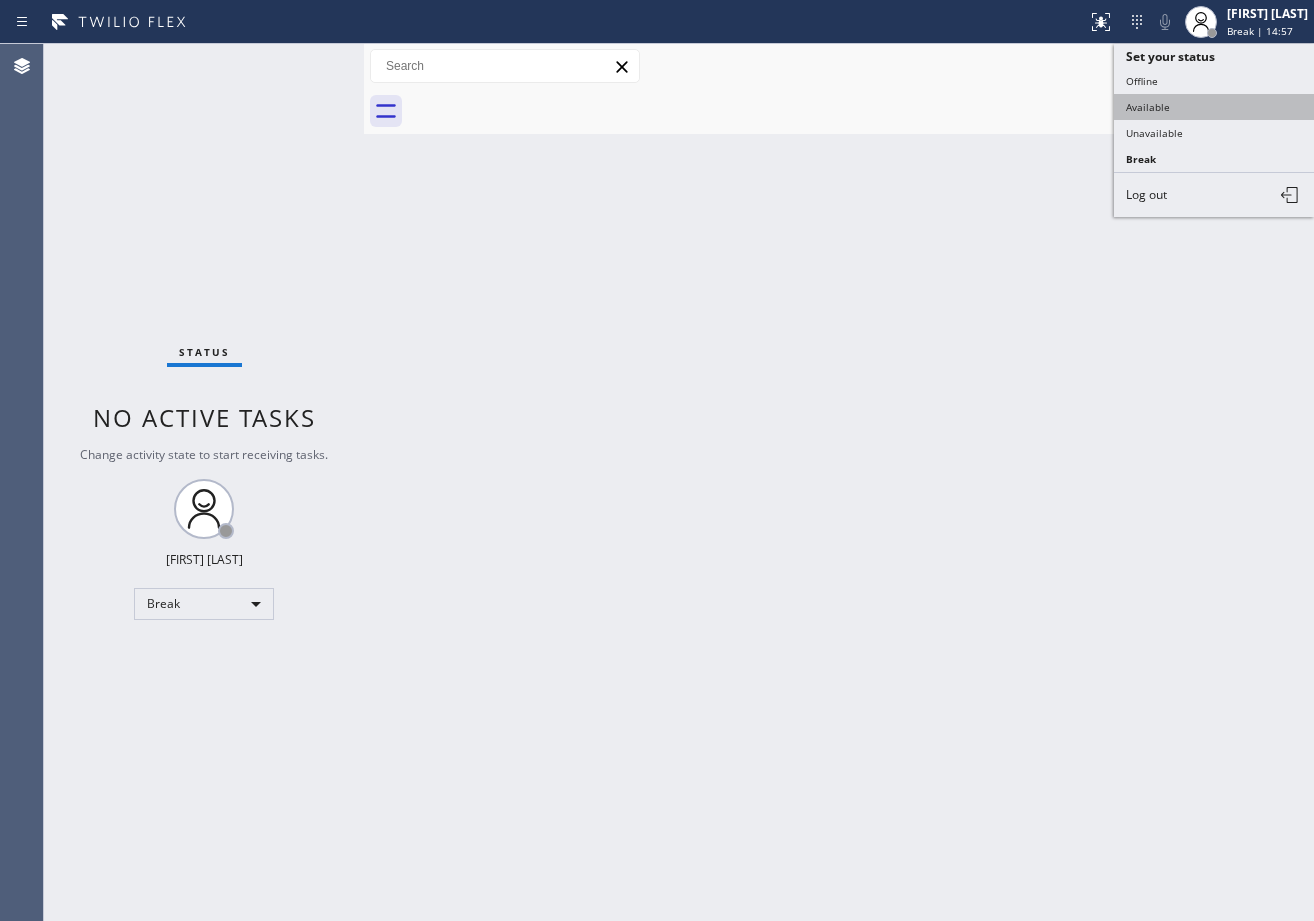 click on "Available" at bounding box center (1214, 107) 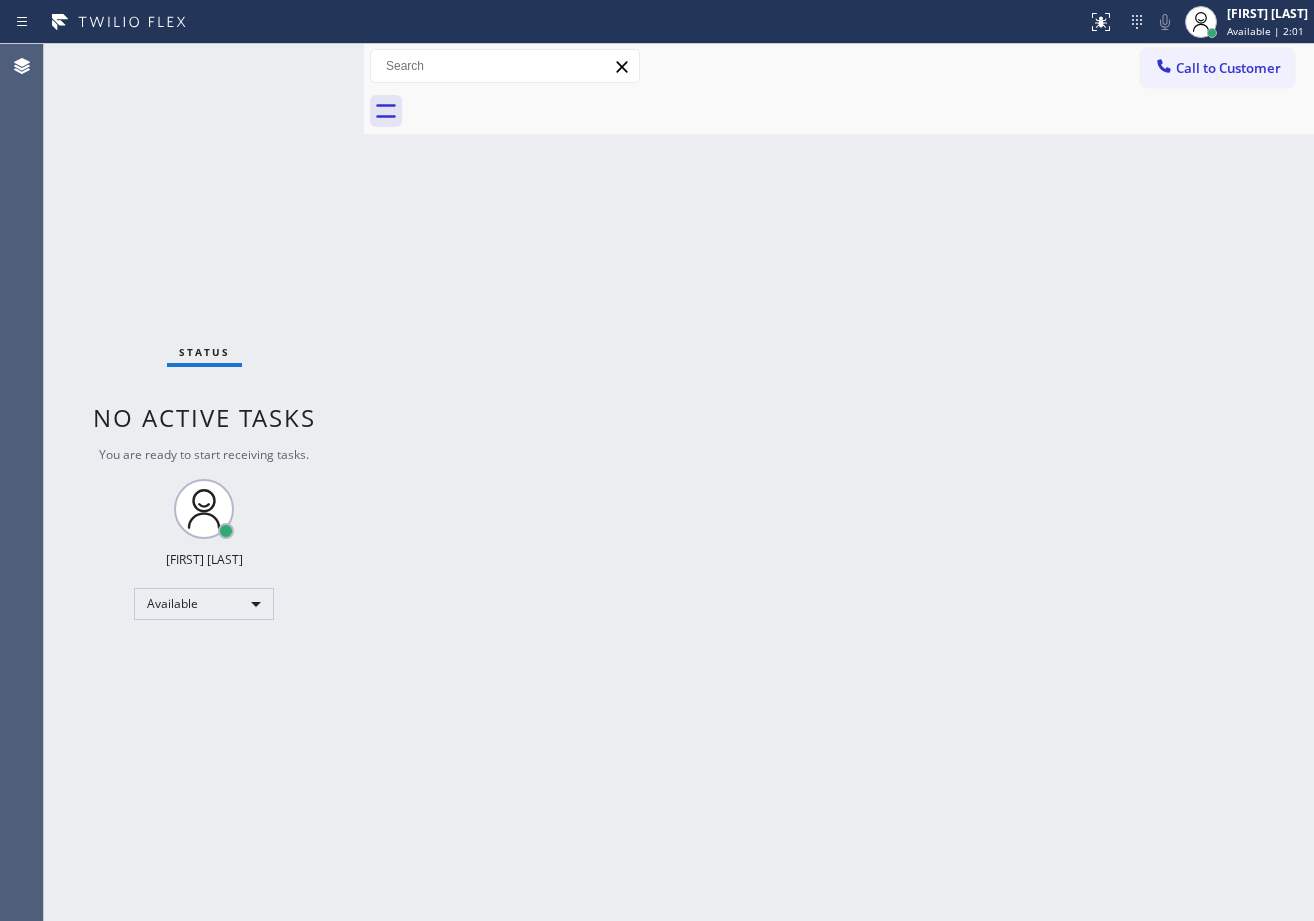 click on "Back to Dashboard Change Sender ID Customers Technicians Select a contact Outbound call Technician Search Technician Your caller id phone number Your caller id phone number Call Technician info Name   Phone none Address none Change Sender ID HVAC +1[PHONE] 5 Star Appliance +1[PHONE] Appliance Repair +1[PHONE] Plumbing +1[PHONE] Air Duct Cleaning +1[PHONE]  Electricians +1[PHONE] Cancel Change Check personal SMS Reset Change No tabs Call to Customer Outbound call Location Manhattan Beach Heat & Cool Your caller id phone number ([PHONE]) [PHONE]-[PHONE] Customer number Call Outbound call Technician Search Technician Your caller id phone number Your caller id phone number Call booking [FIRST] [LAST] [FIRST]   [LAST] Since: 20 may 2020 link to CRM copy Email [EMAIL]  Emails allowed Phone ([PHONE]) [PHONE]-[PHONE] Phone2 none  SMS allowed Primary address  [NUMBER] [STREET] [CITY], [POSTAL_CODE] [STATE] EDIT Outbound call Location AR B2B SMS Your caller id phone number ([PHONE]) [PHONE]-[PHONE] Customer number Call" at bounding box center (839, 482) 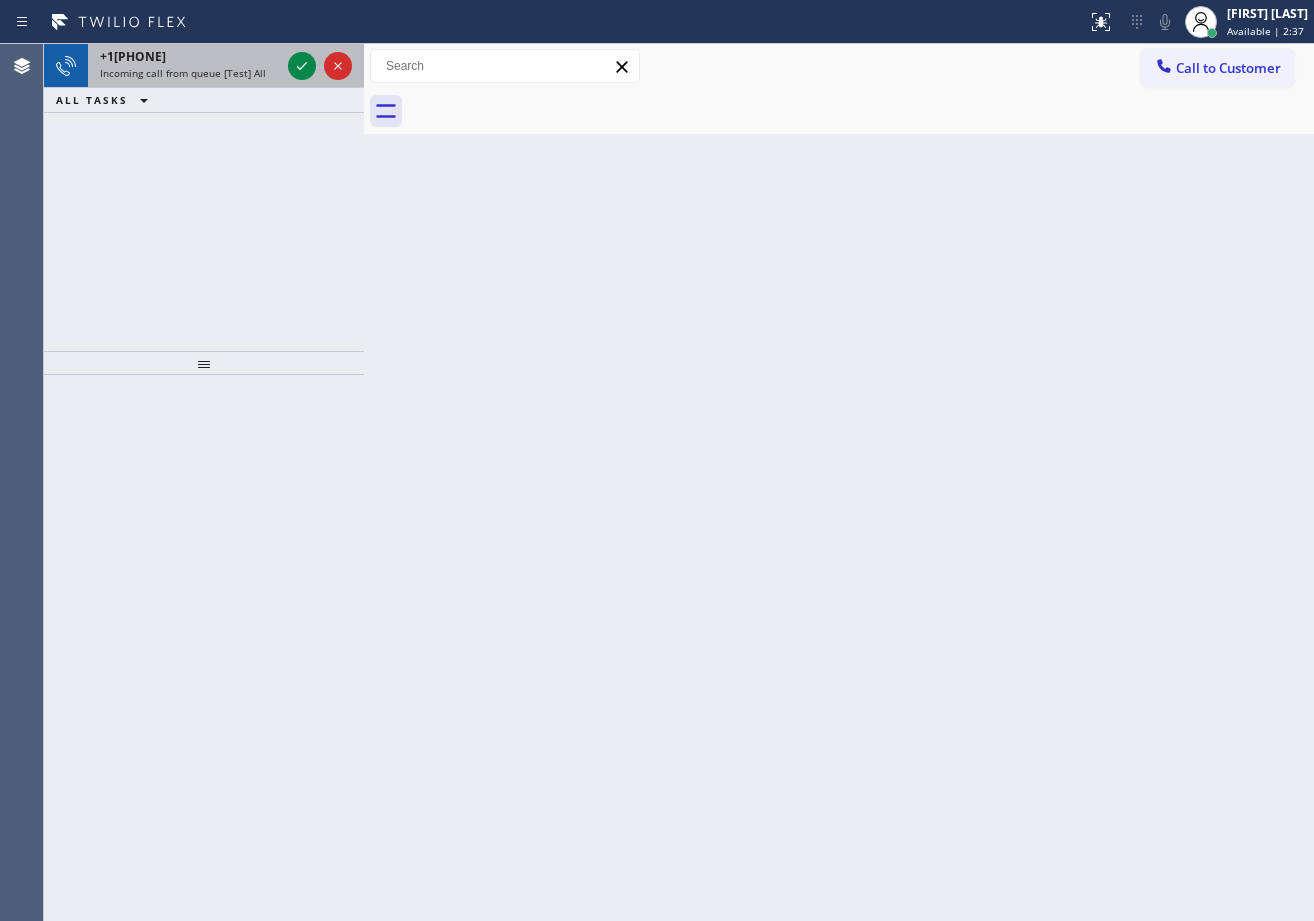 click on "+1[PHONE]" at bounding box center (190, 56) 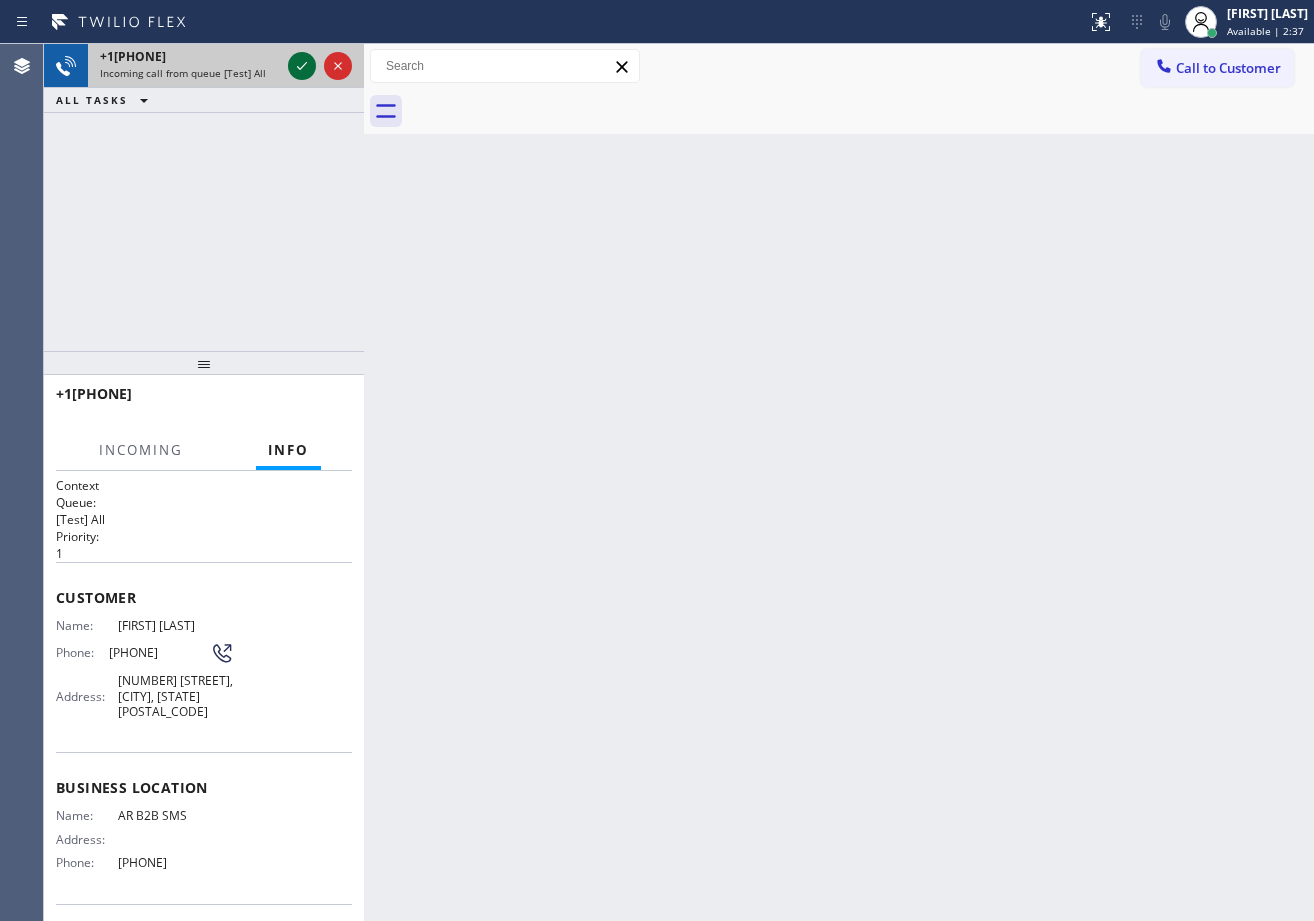 click 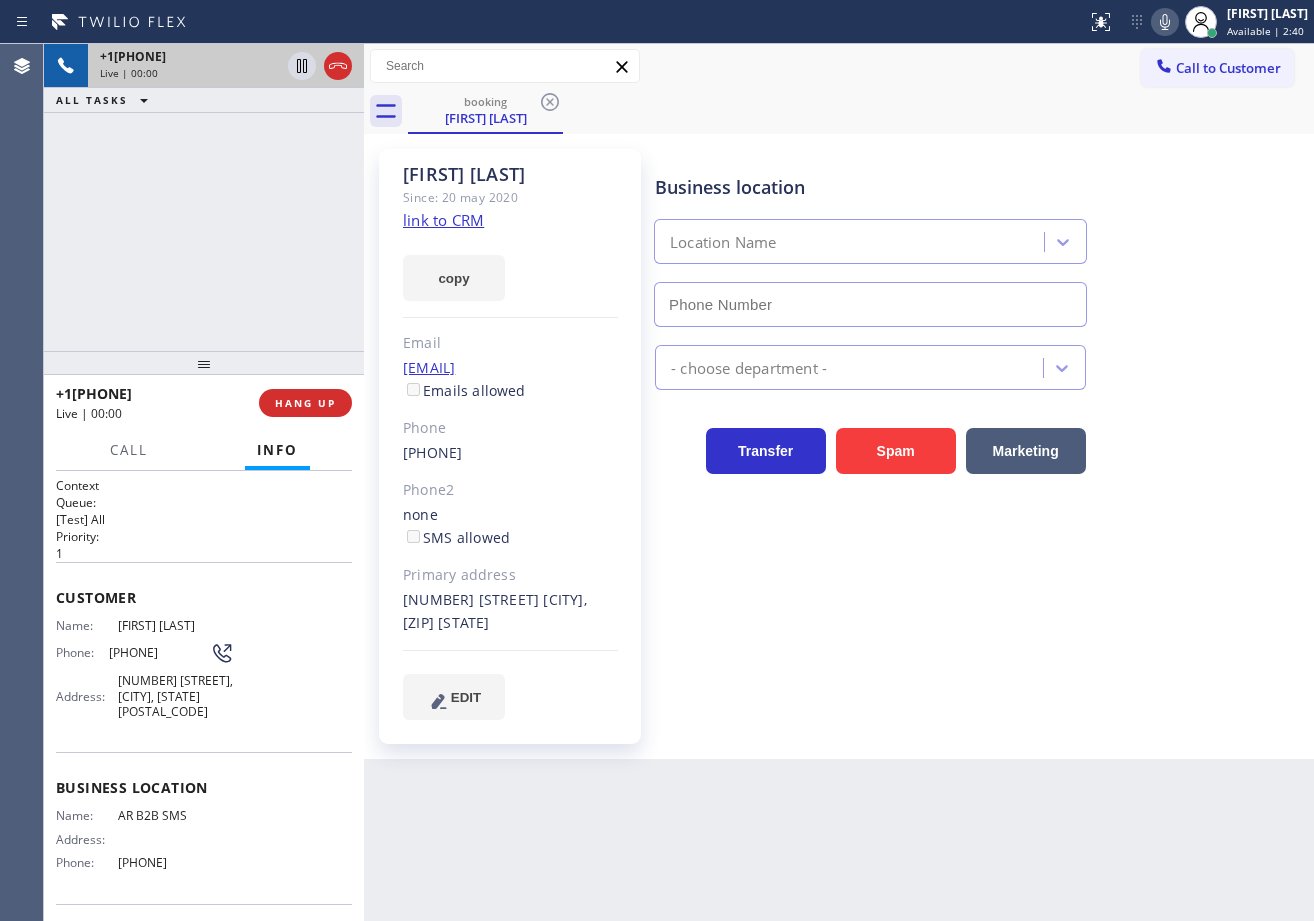 type on "[PHONE]" 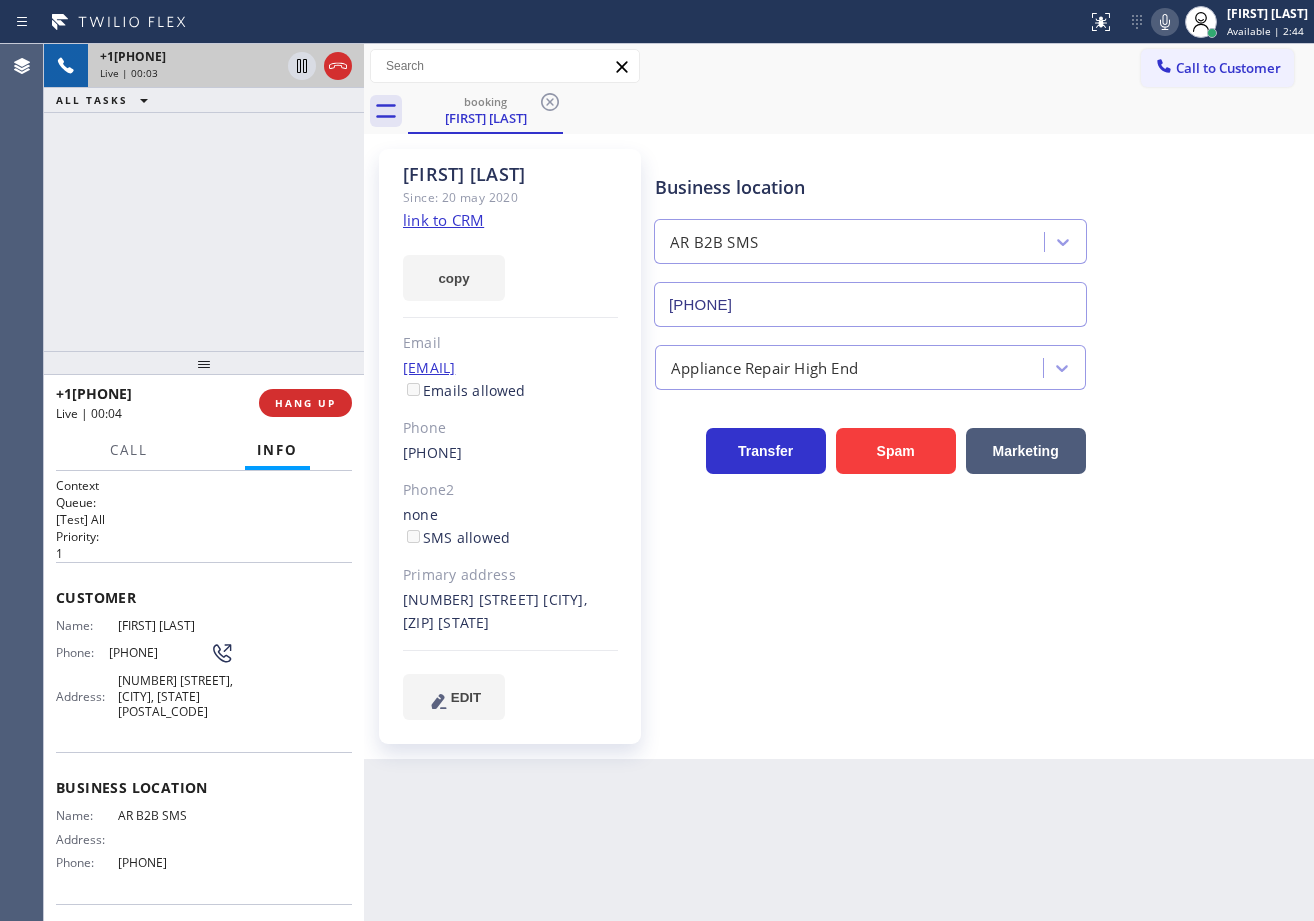 click on "link to CRM" 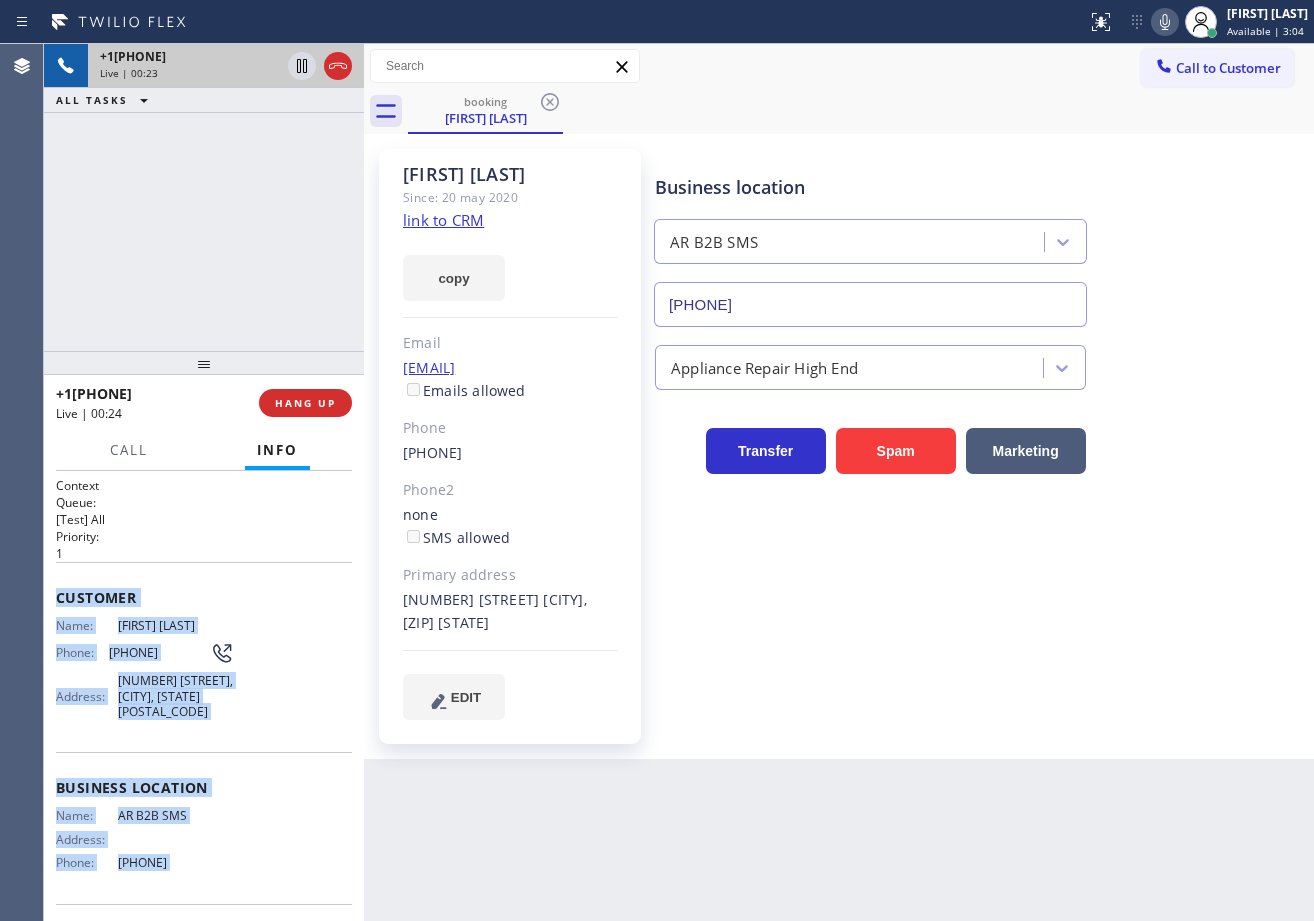 scroll, scrollTop: 125, scrollLeft: 0, axis: vertical 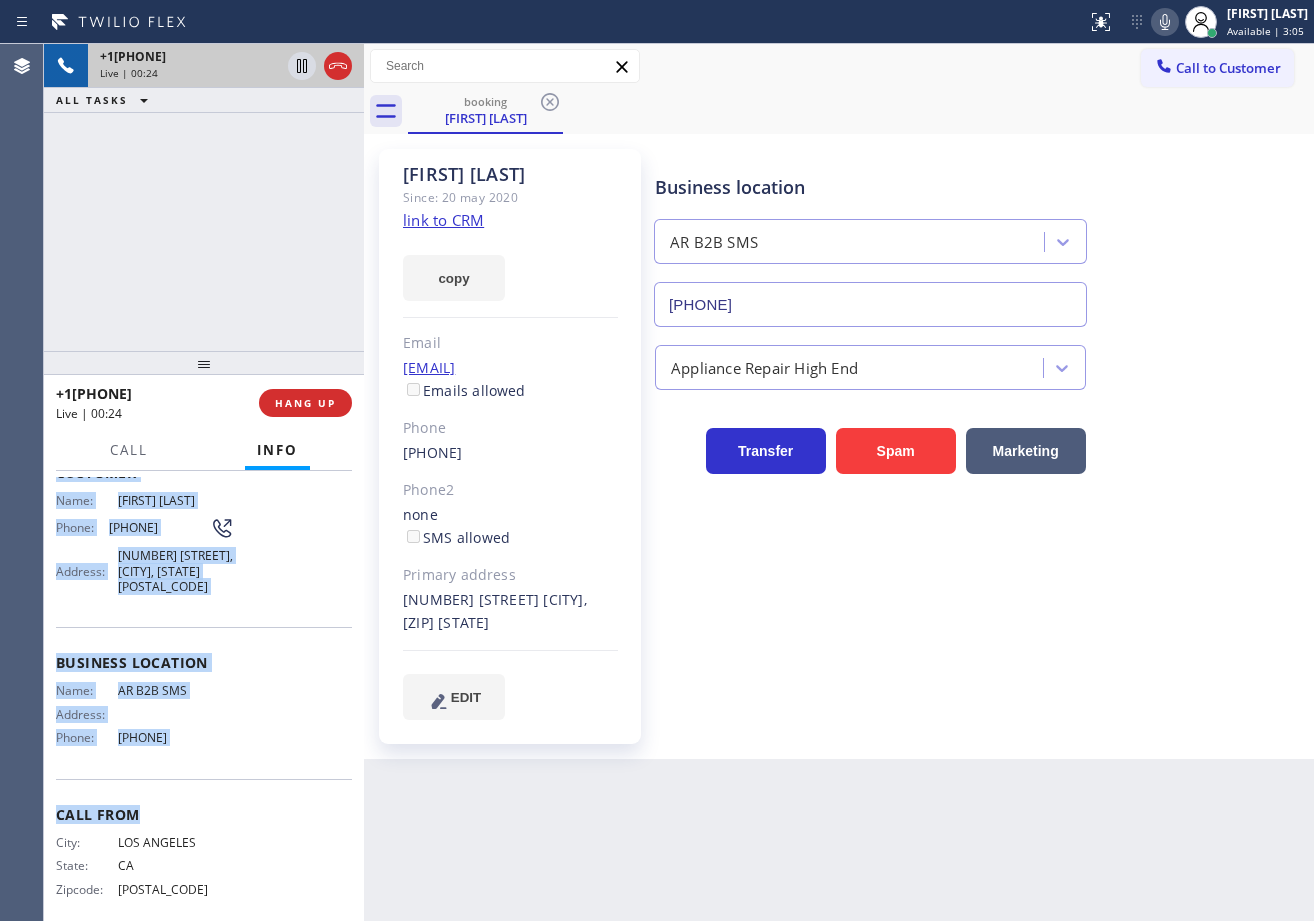 drag, startPoint x: 183, startPoint y: 825, endPoint x: 287, endPoint y: 709, distance: 155.79474 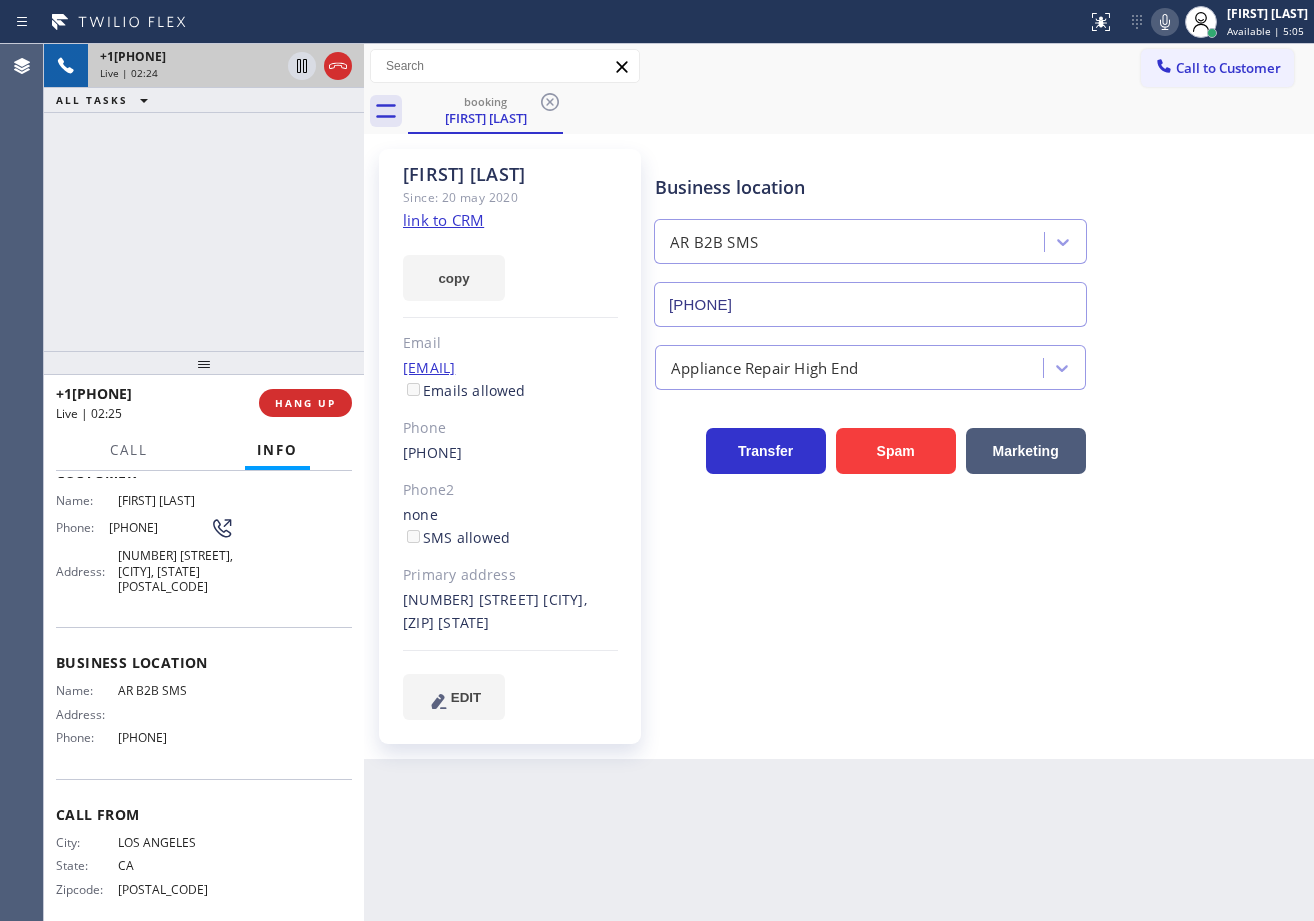 click on "Business location AR B2B SMS ([PHONE]) [PHONE]-[PHONE]" at bounding box center [870, 240] 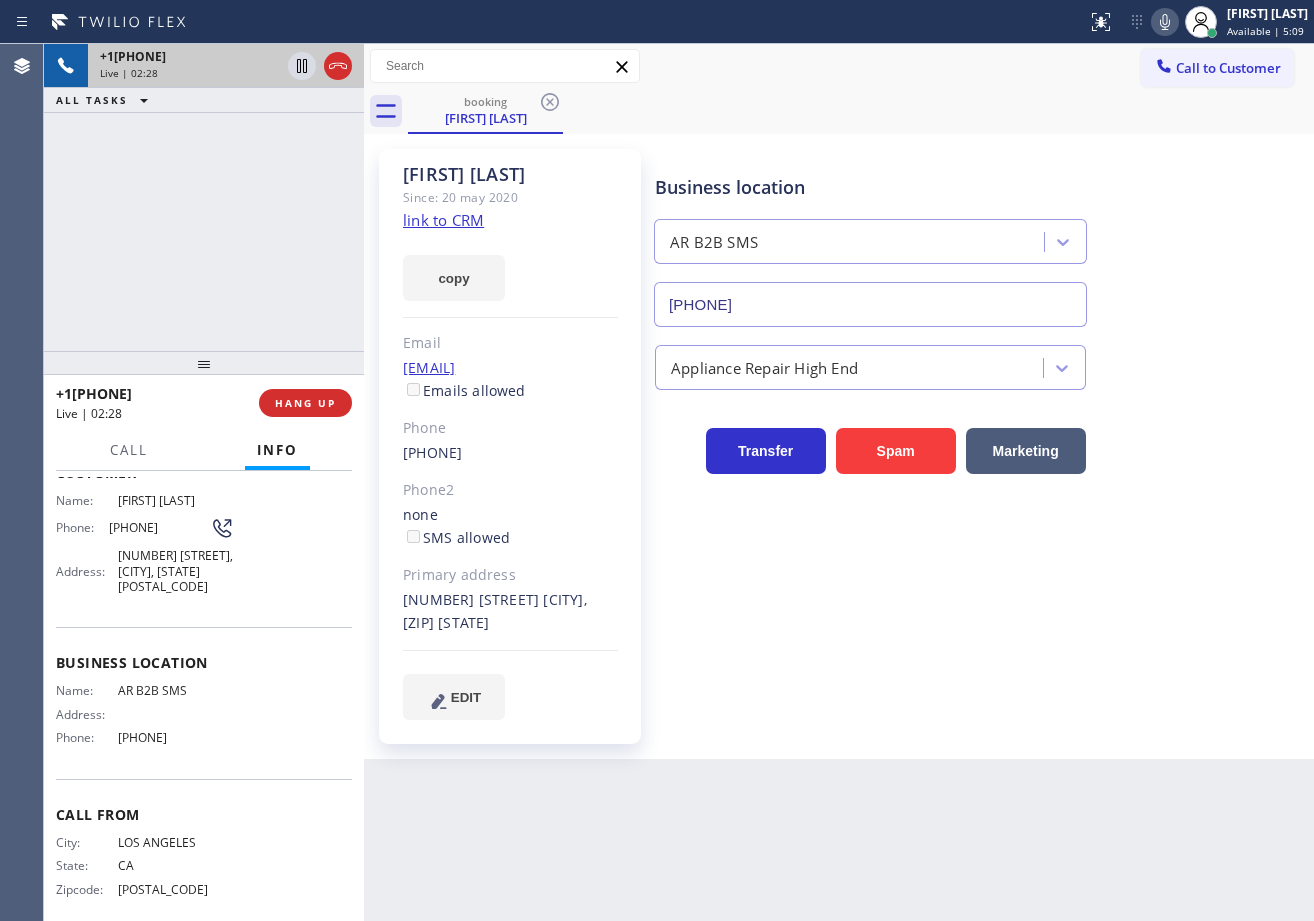 drag, startPoint x: 1015, startPoint y: 114, endPoint x: 1035, endPoint y: 101, distance: 23.853722 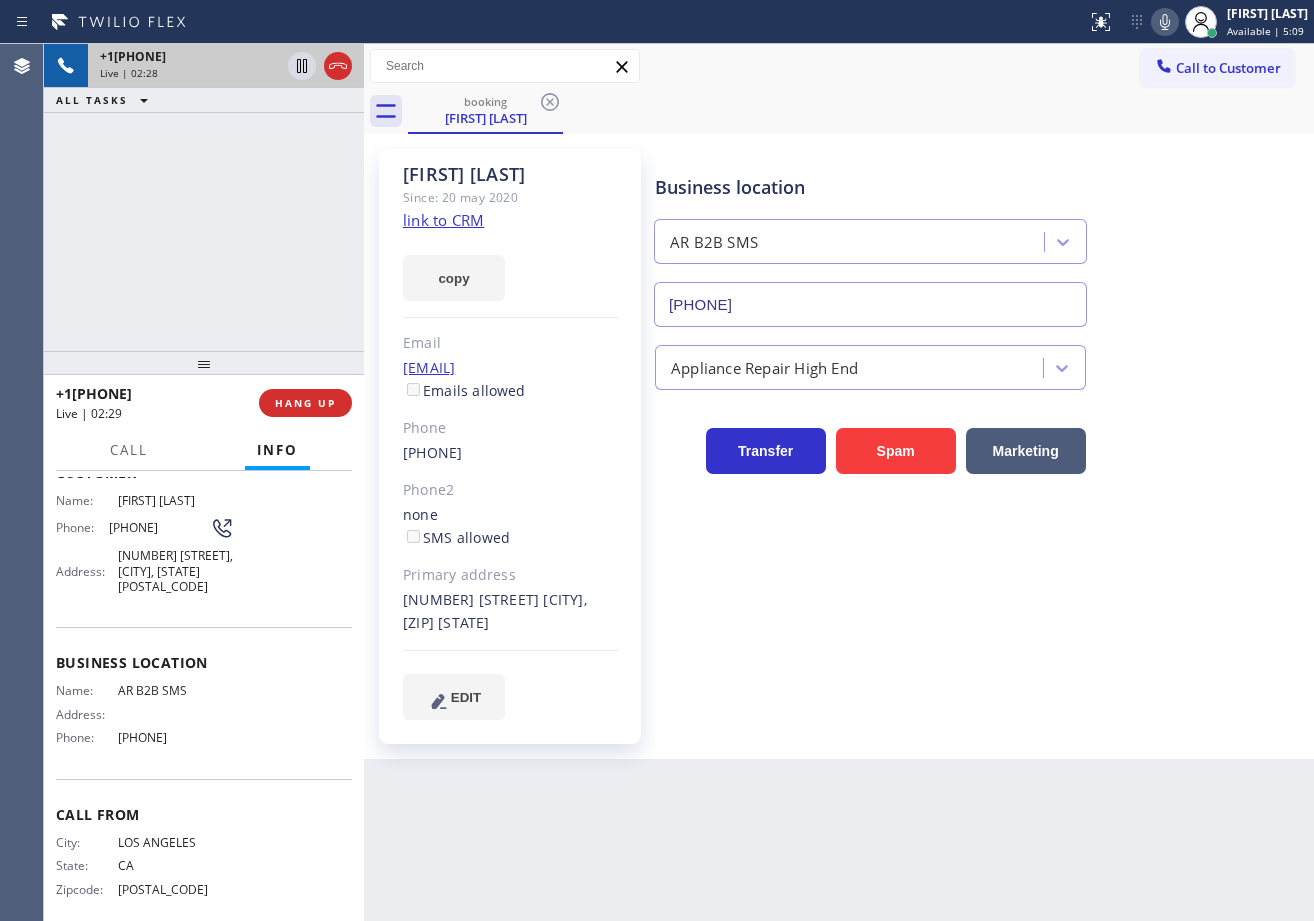 click on "booking [FIRST] [LAST]" at bounding box center [861, 111] 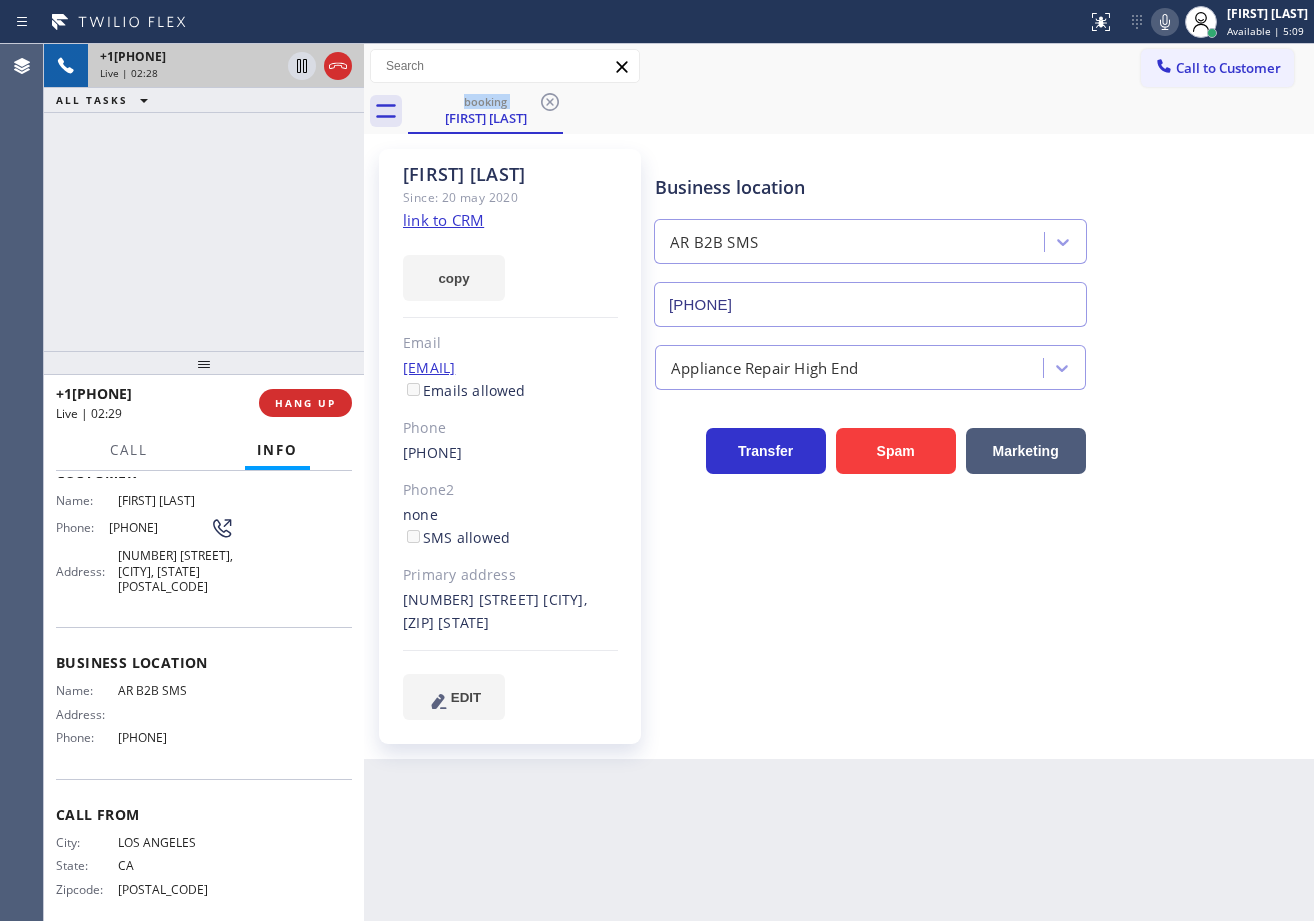click on "booking [FIRST] [LAST]" at bounding box center (861, 111) 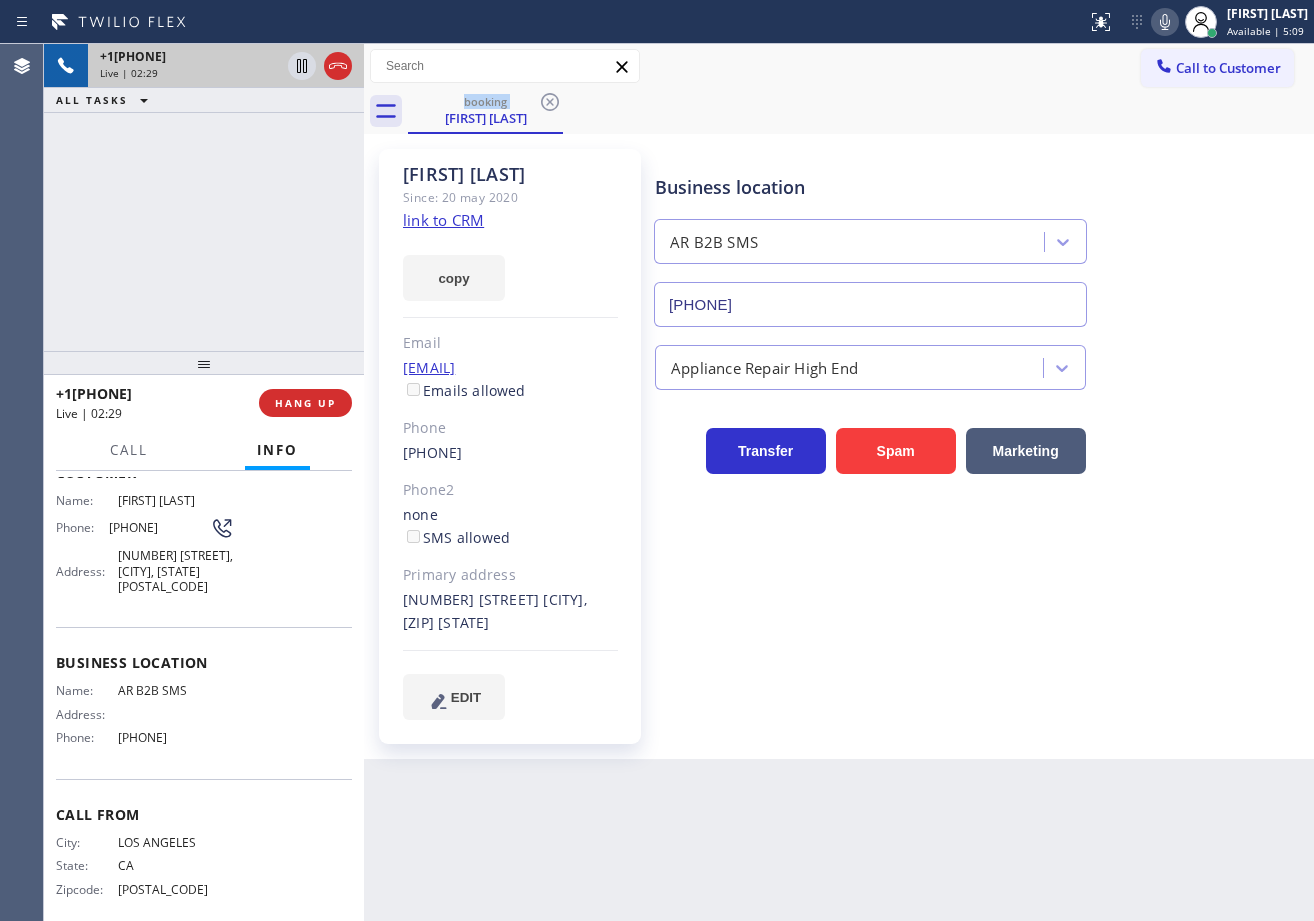 click on "booking [FIRST] [LAST]" at bounding box center [861, 111] 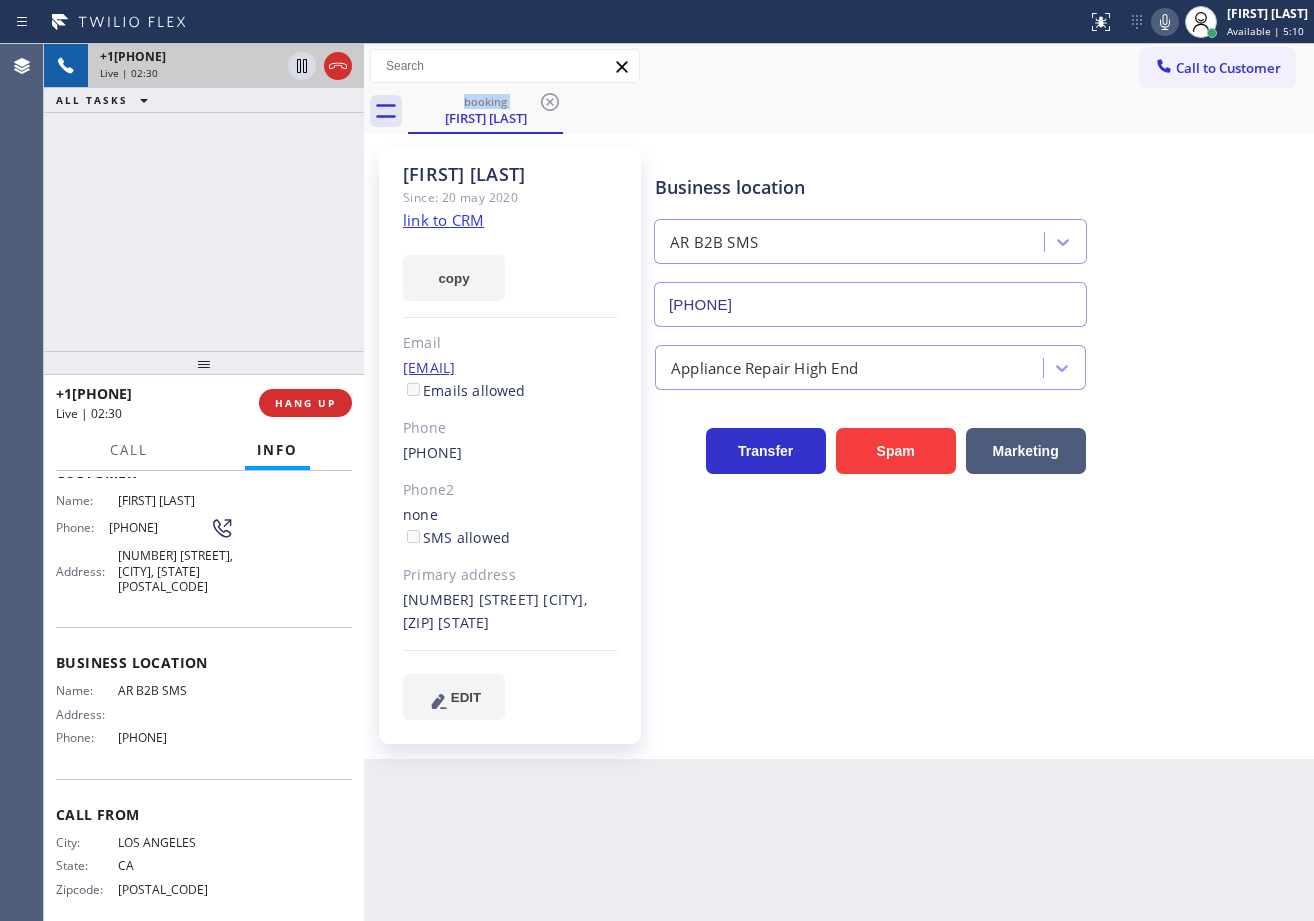 click 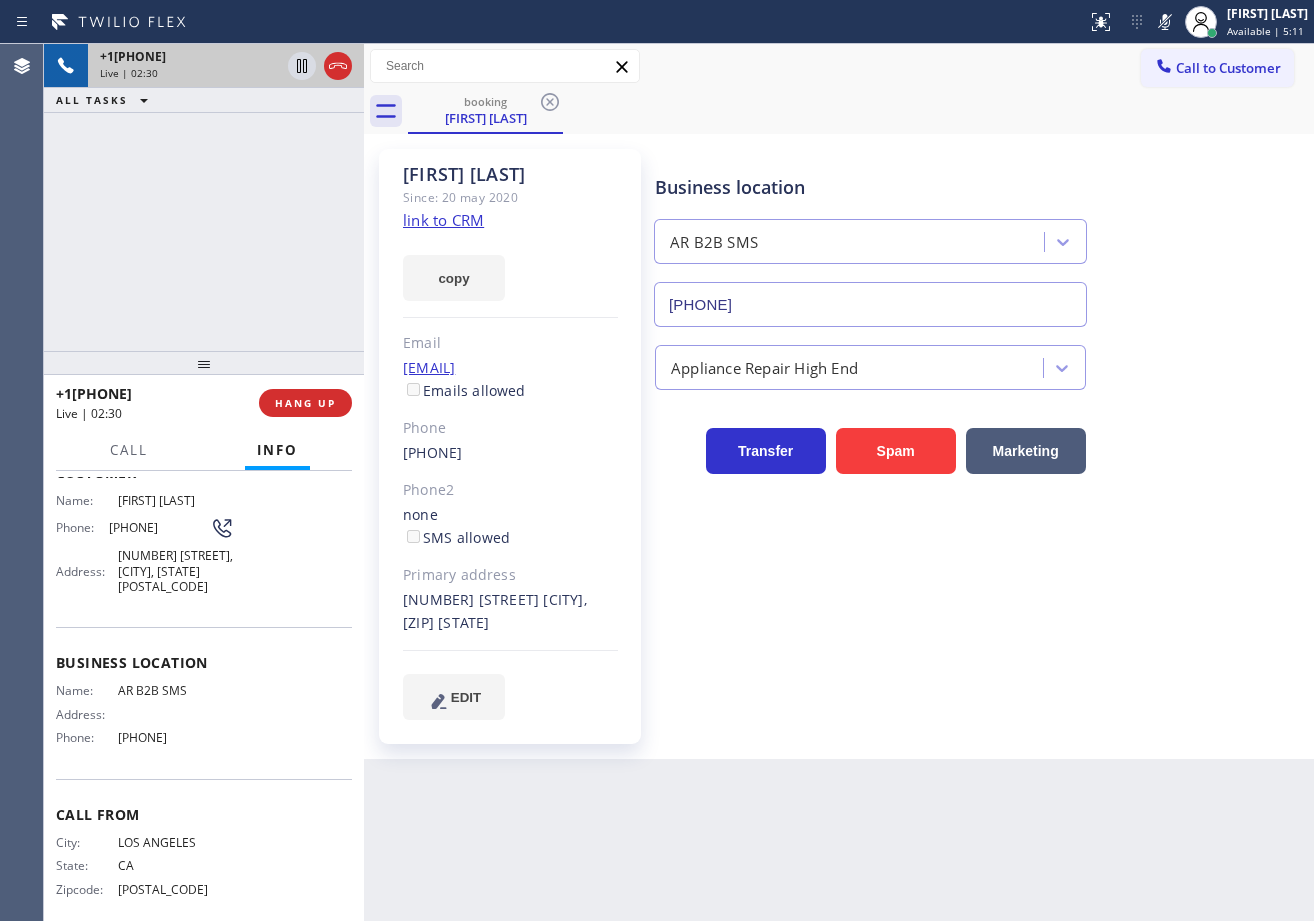 click on "Business location AR B2B SMS ([PHONE]) [PHONE]-[PHONE]" at bounding box center (870, 240) 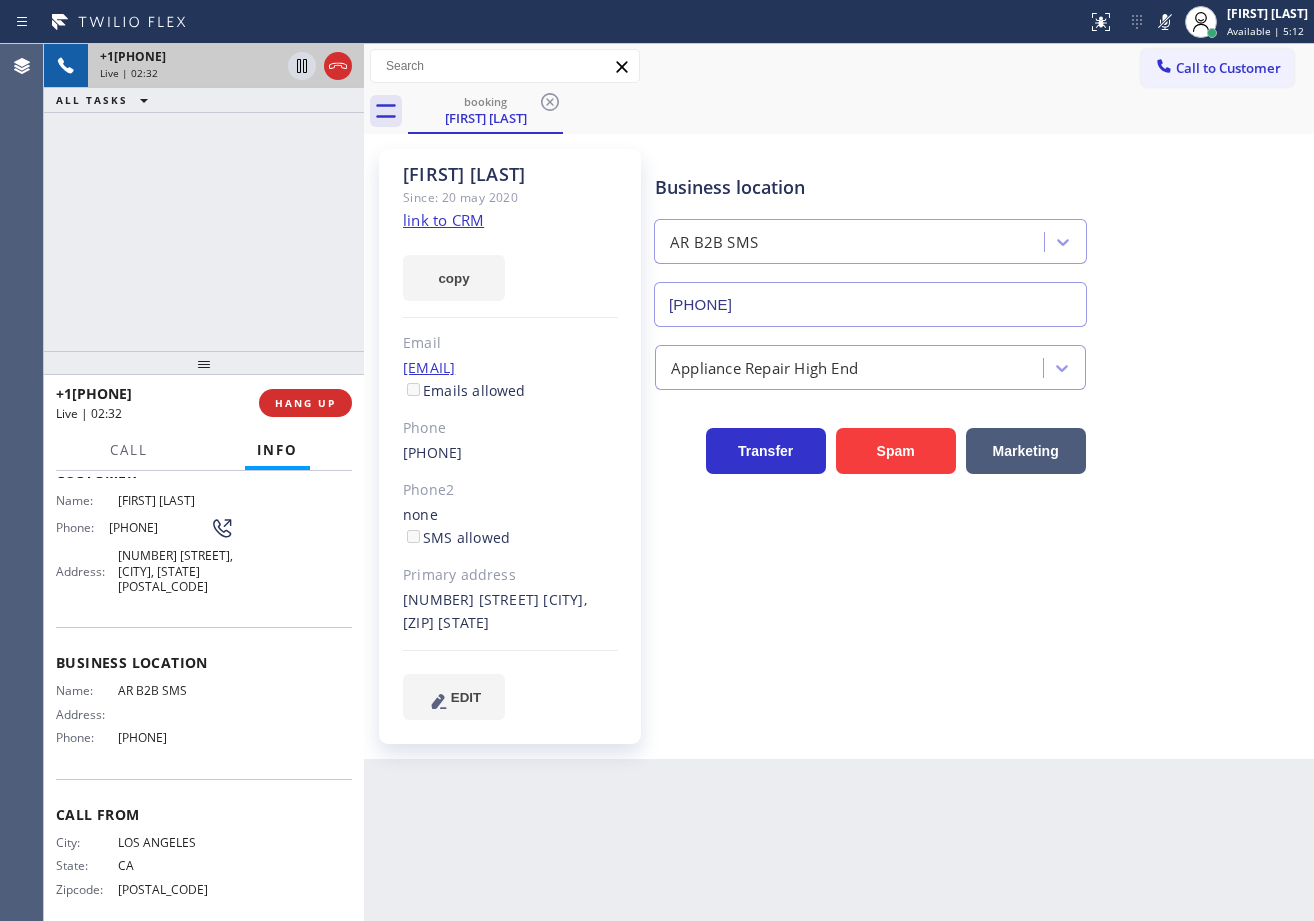 click 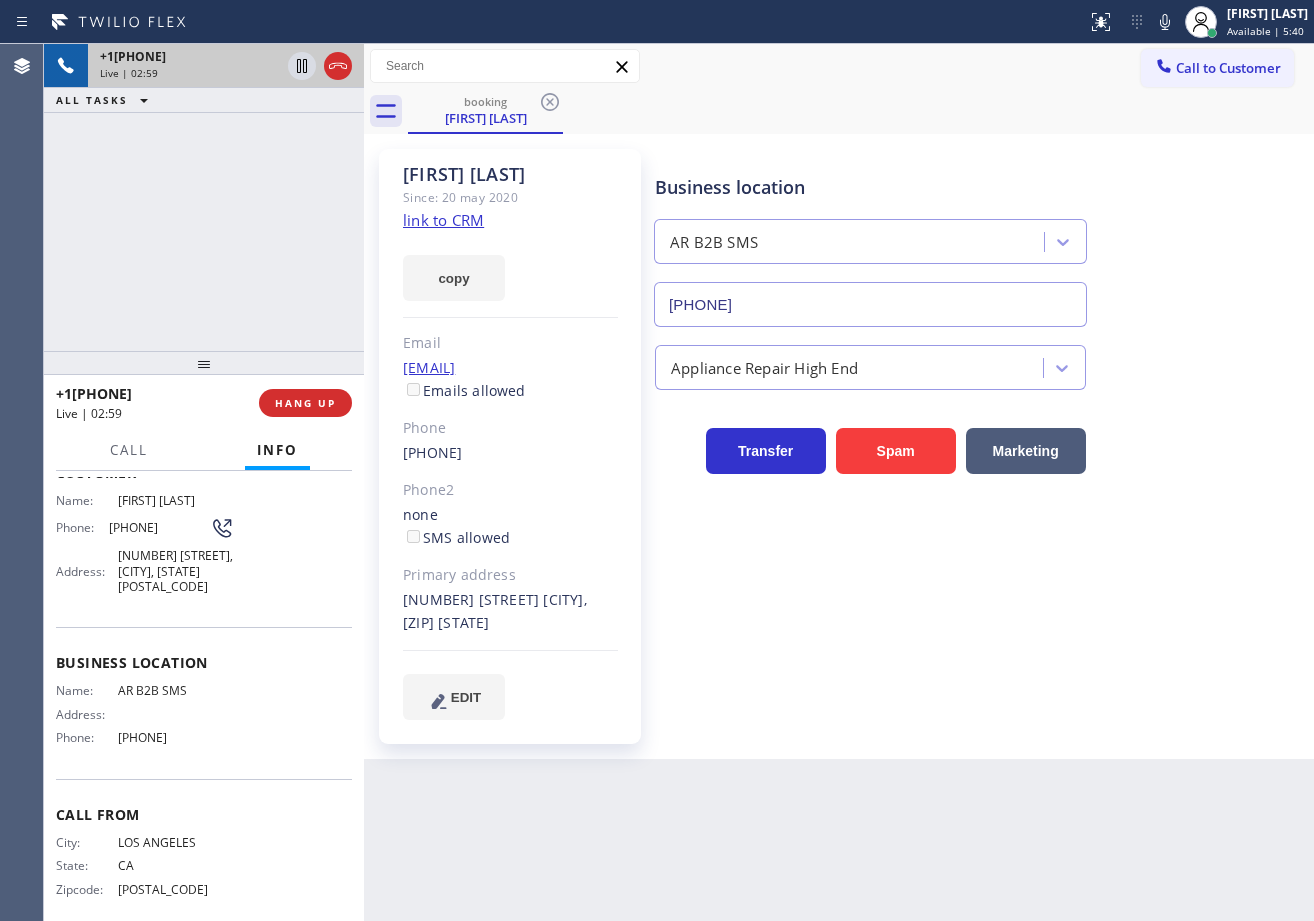 drag, startPoint x: 1136, startPoint y: 16, endPoint x: 1105, endPoint y: 37, distance: 37.44329 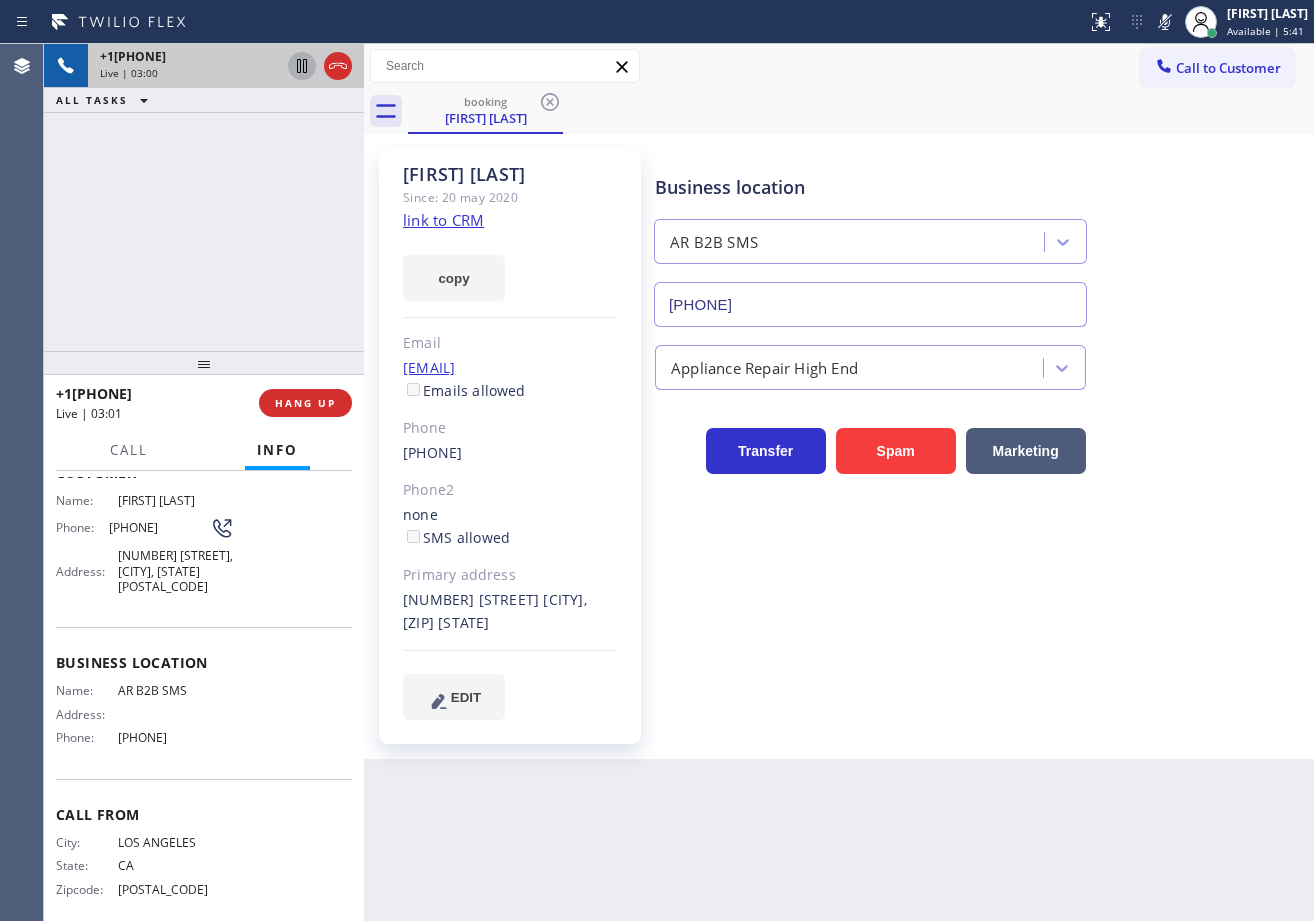 click 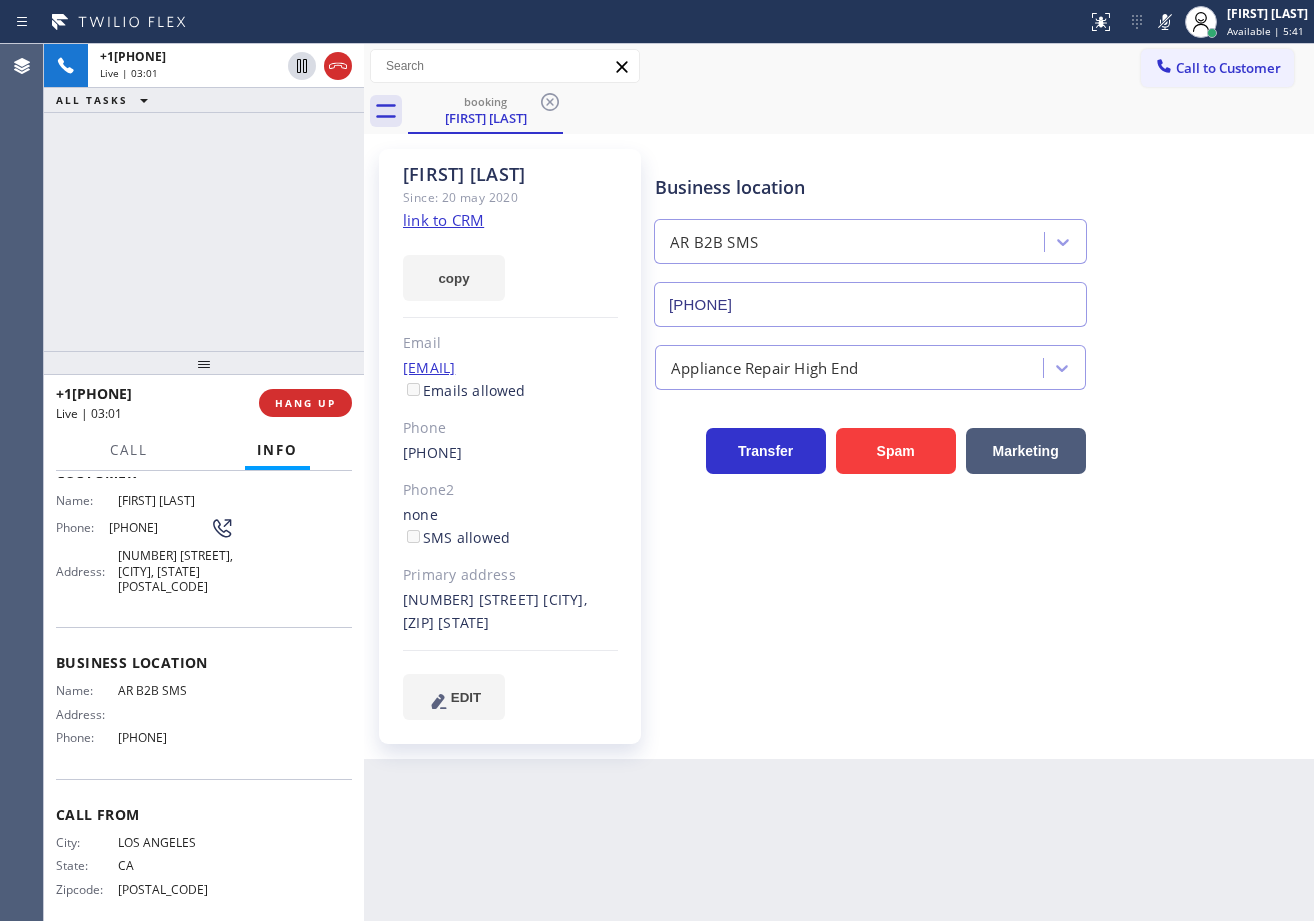 click on "+1[PHONE] Live | 03:01 ALL TASKS ALL TASKS ACTIVE TASKS TASKS IN WRAP UP" at bounding box center (204, 197) 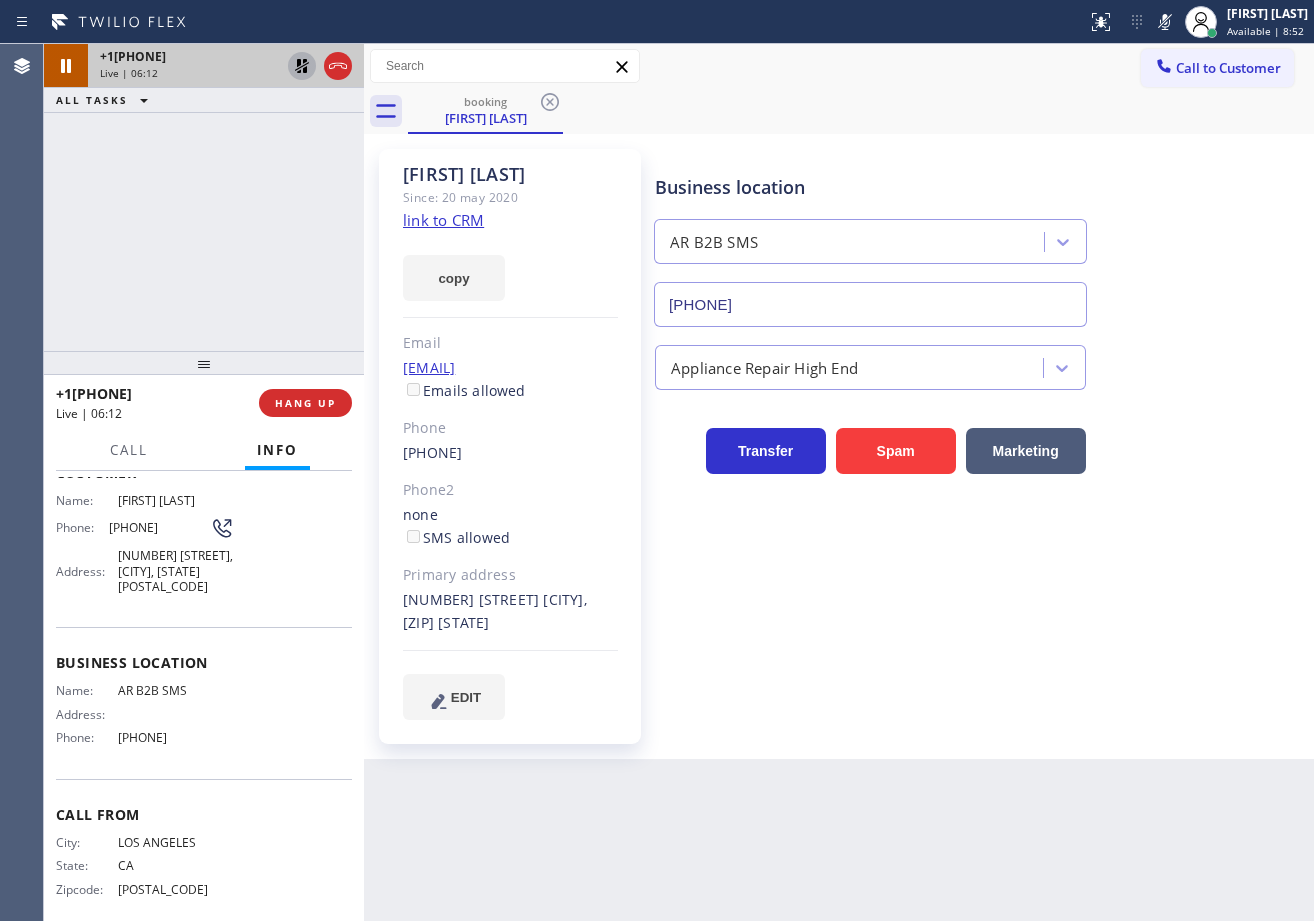 click 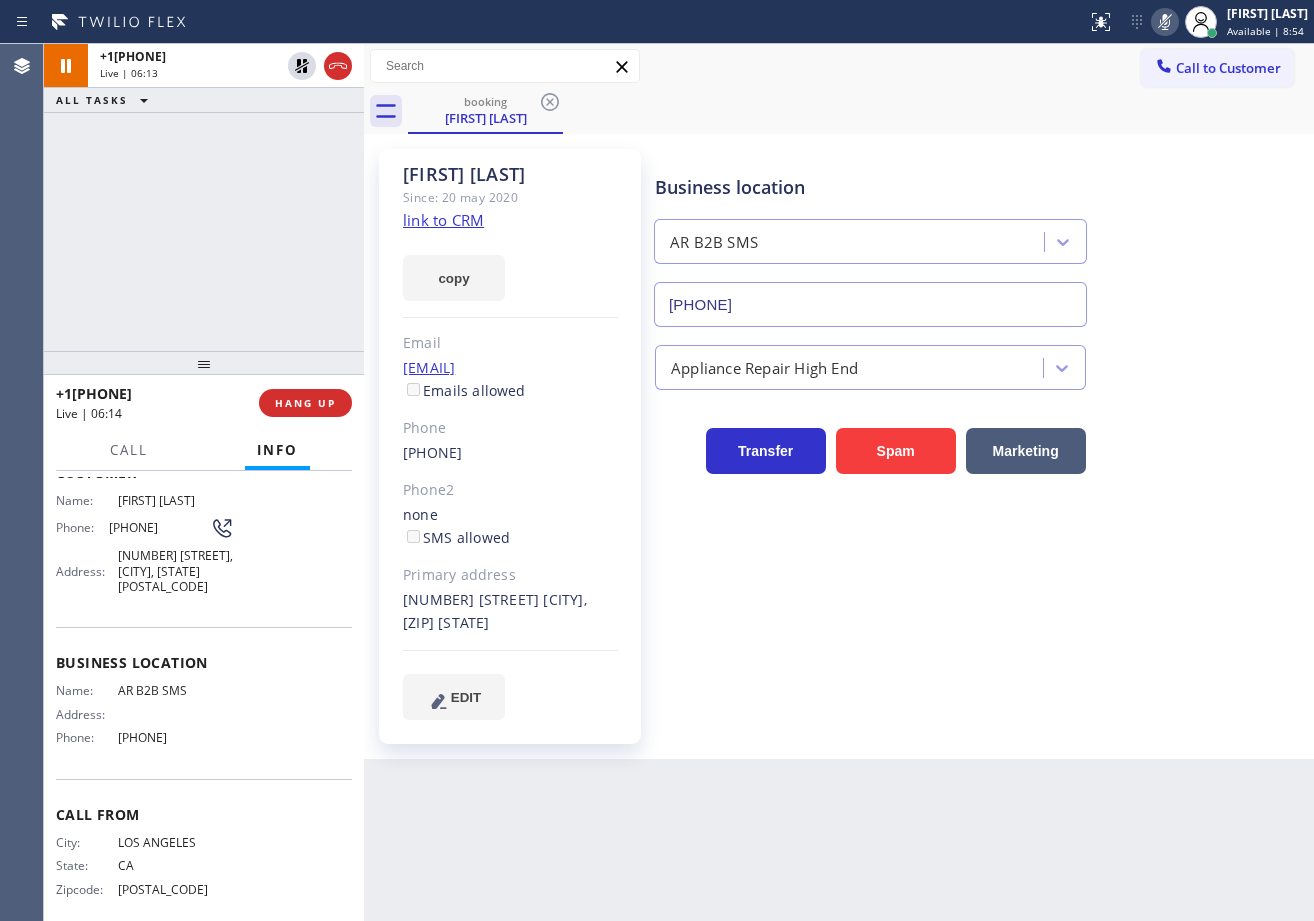 click 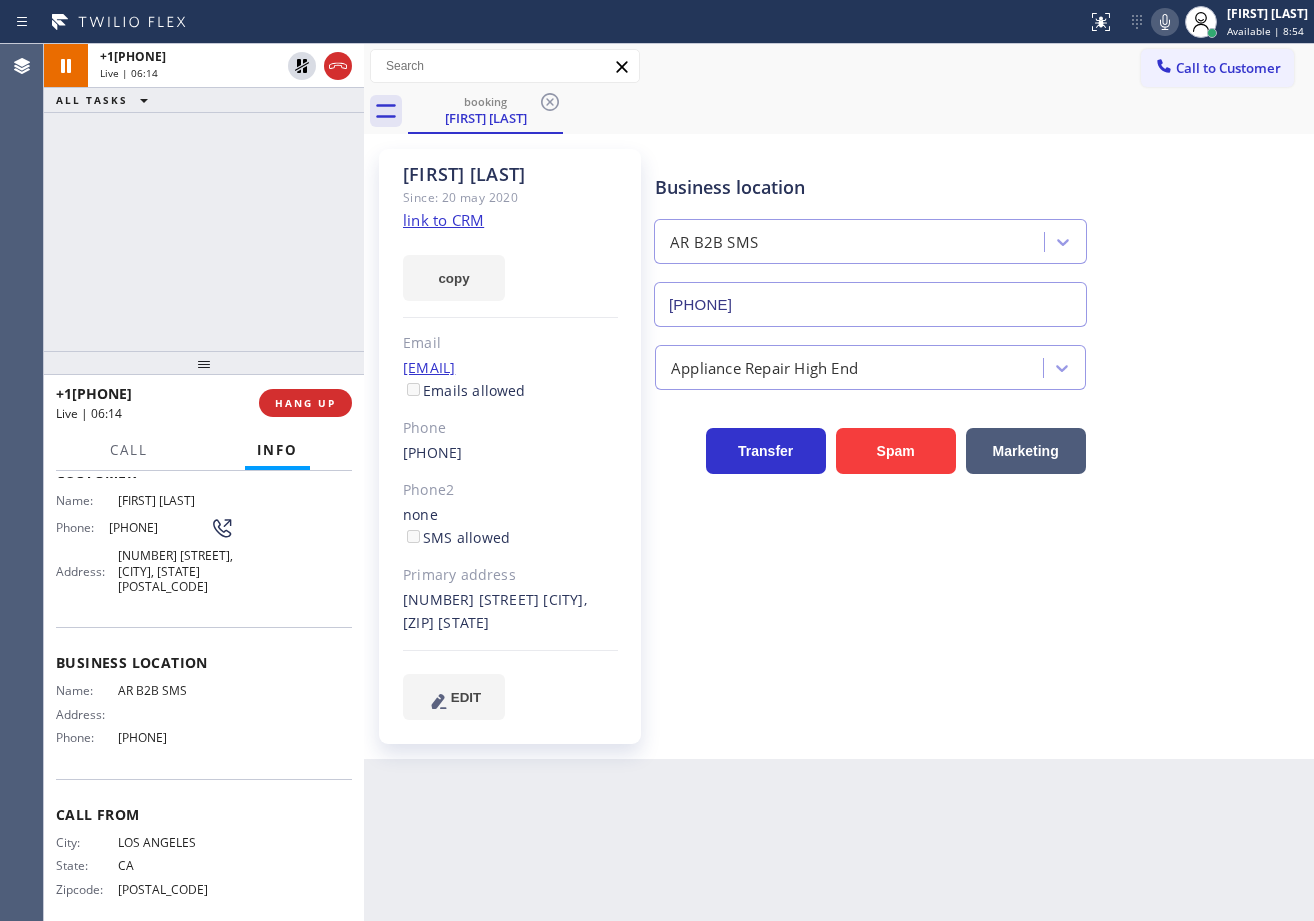 click on "[FIRST] [LAST] Since: [DATE] link to CRM copy Email [EMAIL]  Emails allowed Phone [PHONE] Phone2 none  SMS allowed Primary address  [NUMBER] [STREET] [CITY], [ZIP] [STATE] EDIT Outbound call Location AR B2B SMS Your caller id phone number [PHONE] Customer number Call Benefits  Business location AR B2B SMS [PHONE] Appliance Repair High End Transfer Spam Marketing" at bounding box center (839, 446) 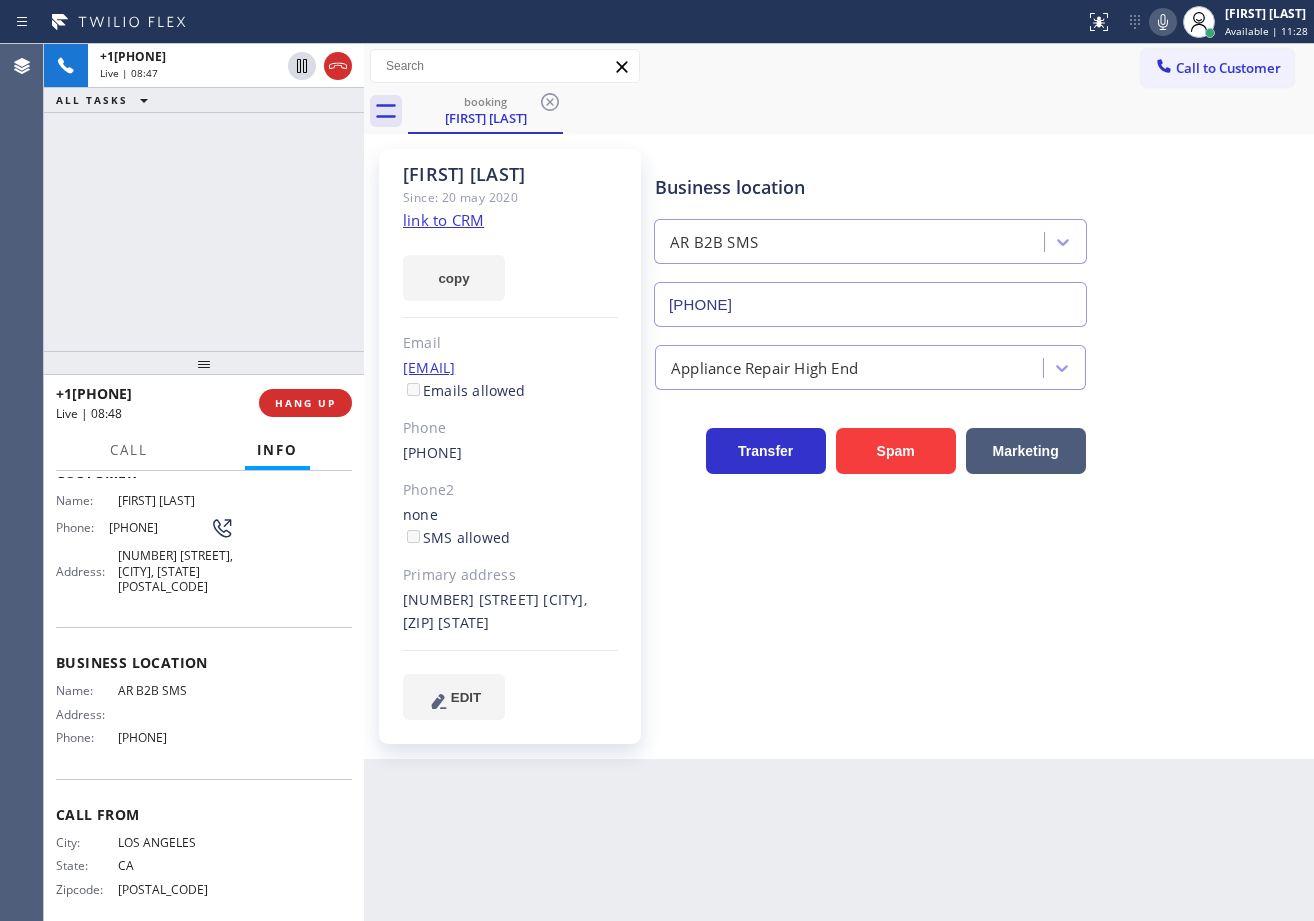 click on "[PHONE] Live | [TIME] ALL TASKS ALL TASKS ACTIVE TASKS TASKS IN WRAP UP" at bounding box center (204, 197) 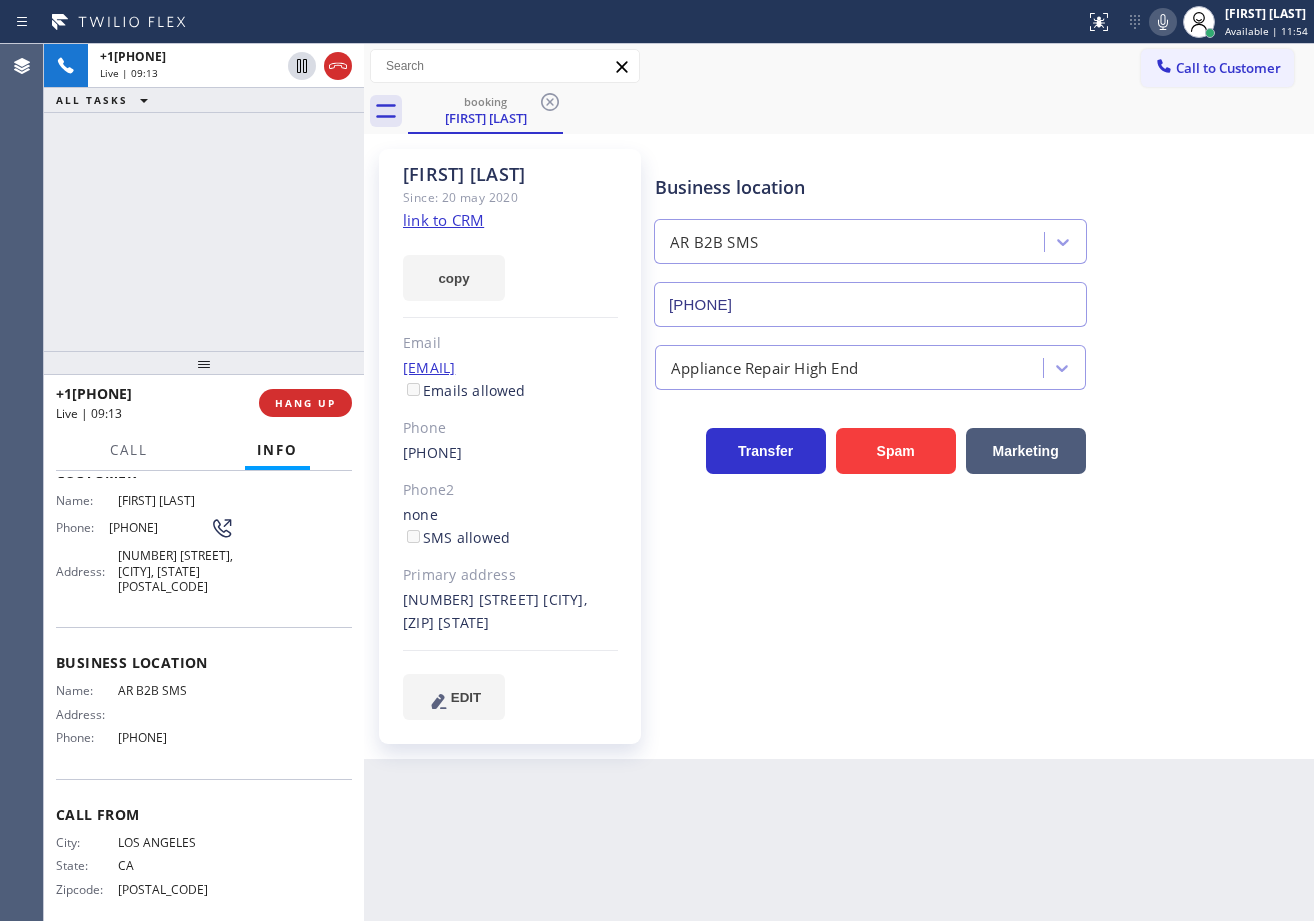 click on "+1[PHONE] Live | 09:13 ALL TASKS ALL TASKS ACTIVE TASKS TASKS IN WRAP UP" at bounding box center (204, 197) 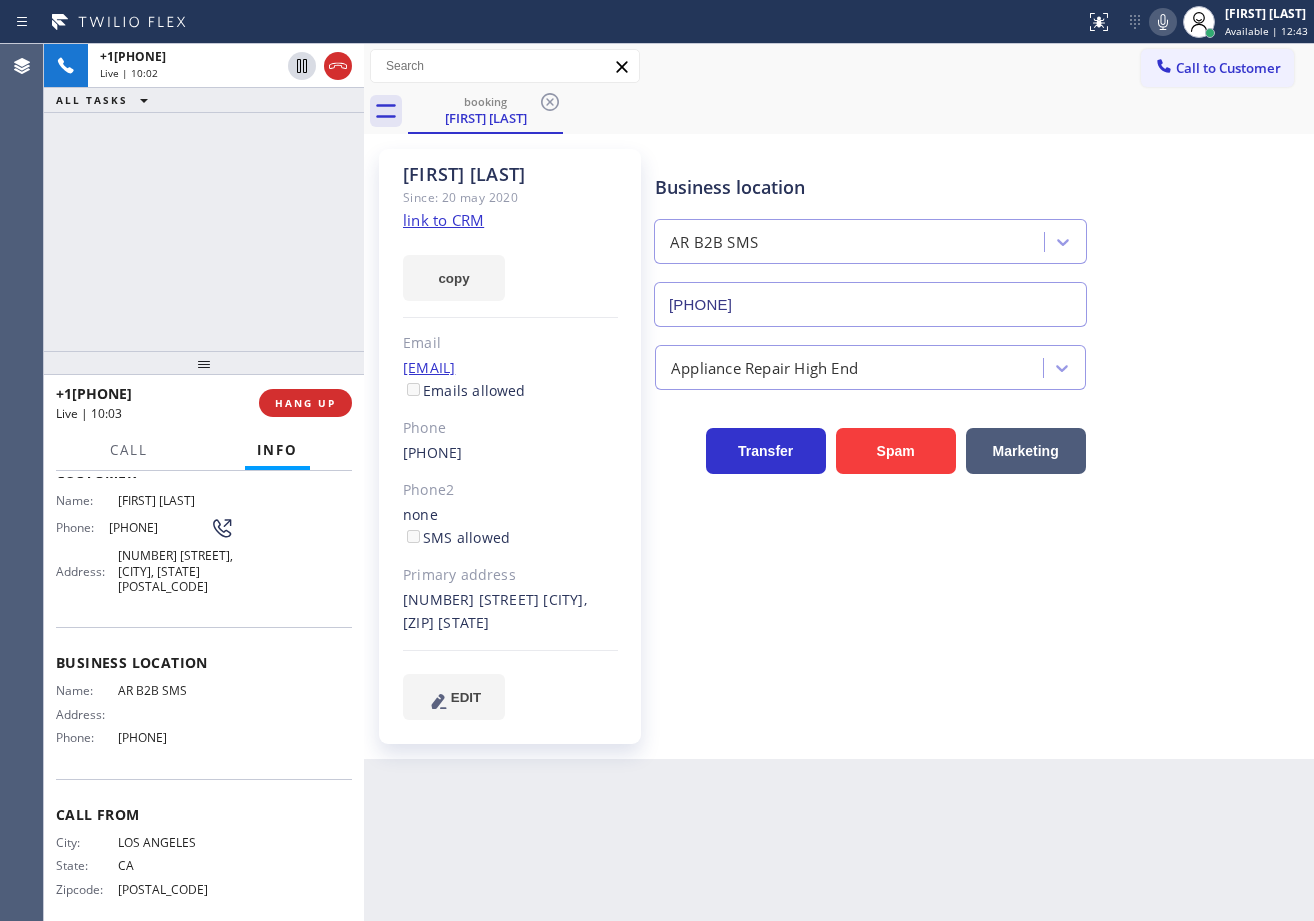 click on "[PHONE] Live | [TIME] ALL TASKS ALL TASKS ACTIVE TASKS TASKS IN WRAP UP" at bounding box center [204, 197] 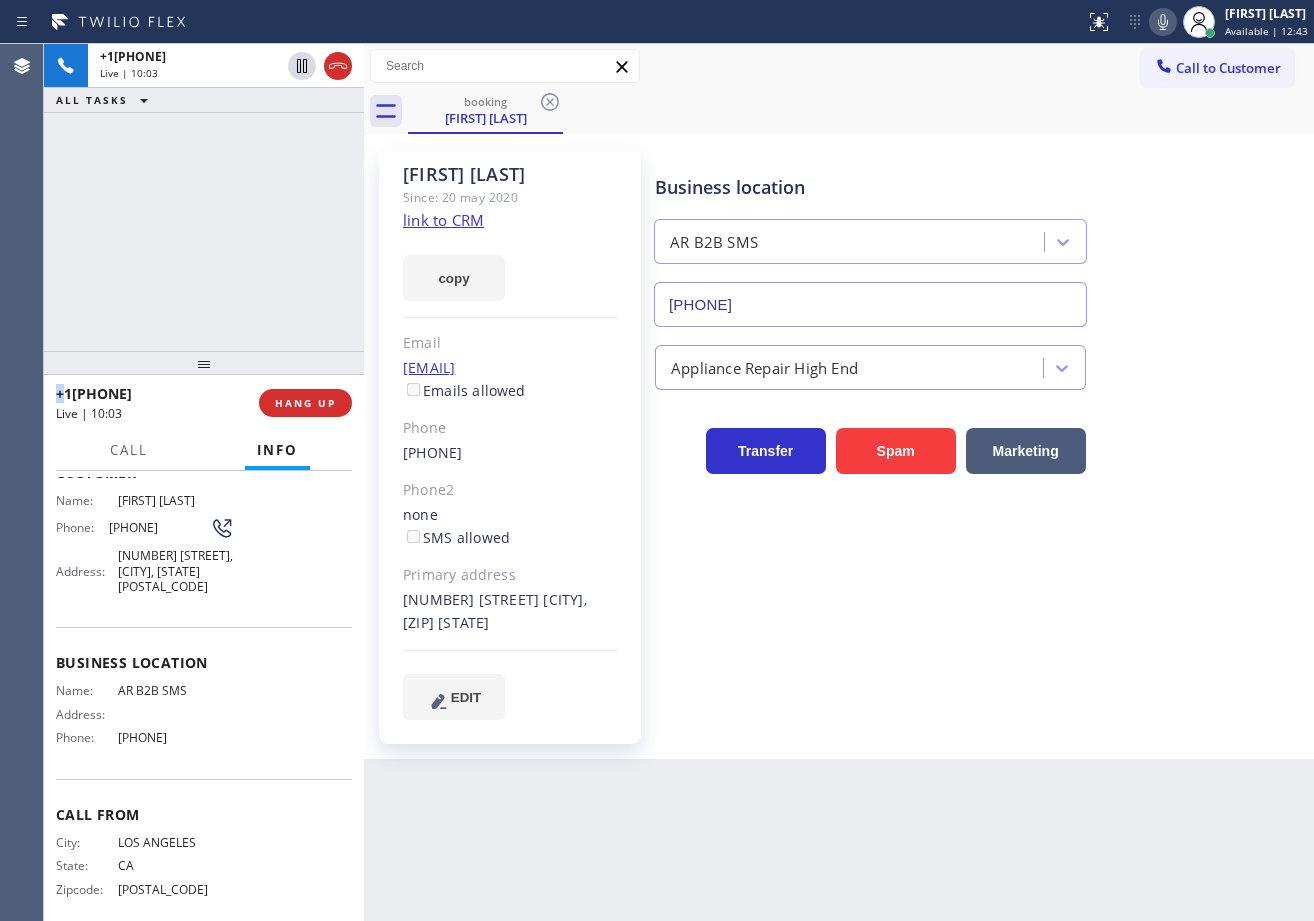 click on "+1[PHONE] Live | 10:03 ALL TASKS ALL TASKS ACTIVE TASKS TASKS IN WRAP UP" at bounding box center [204, 197] 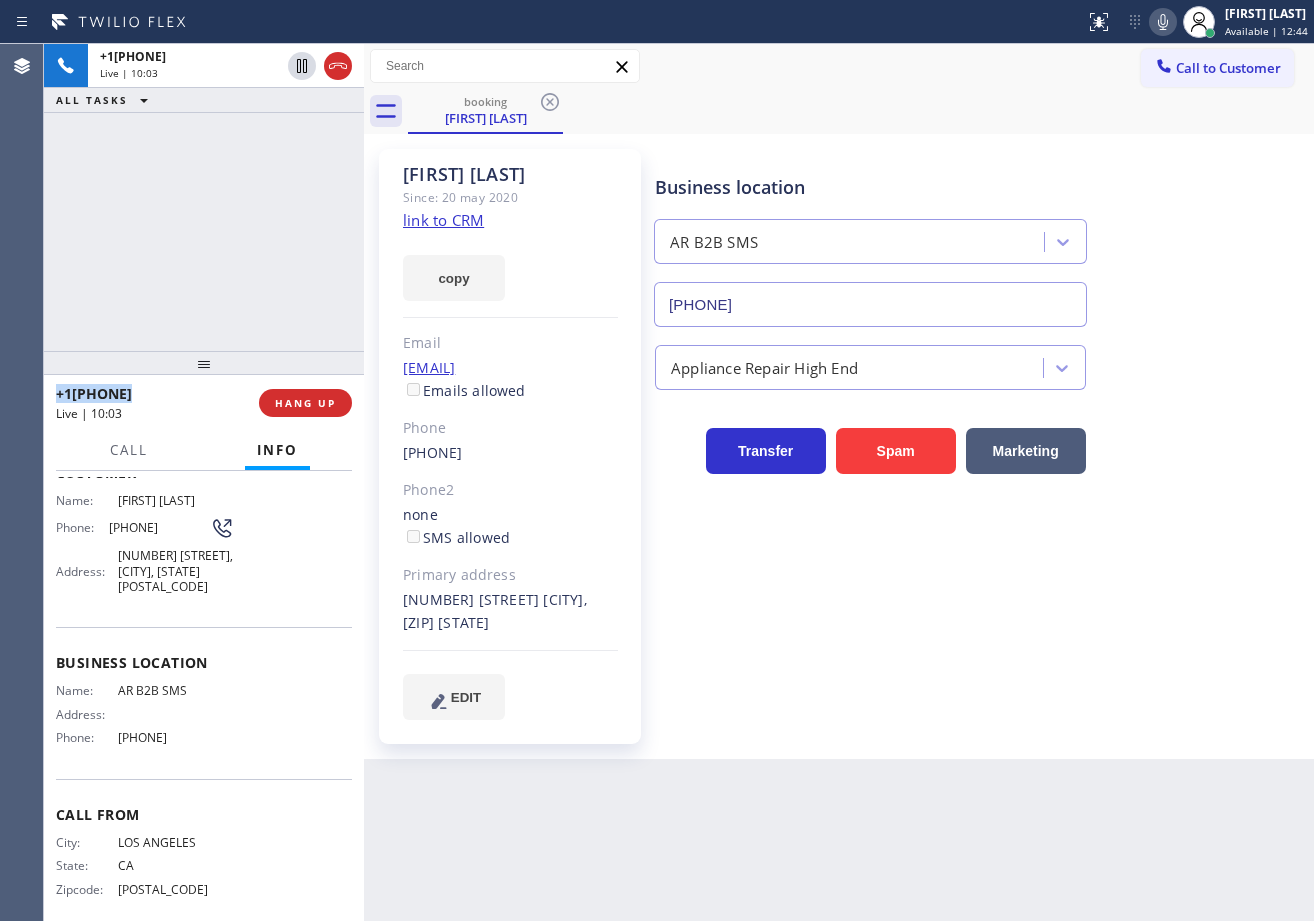 click on "+1[PHONE] Live | 10:03 ALL TASKS ALL TASKS ACTIVE TASKS TASKS IN WRAP UP" at bounding box center [204, 197] 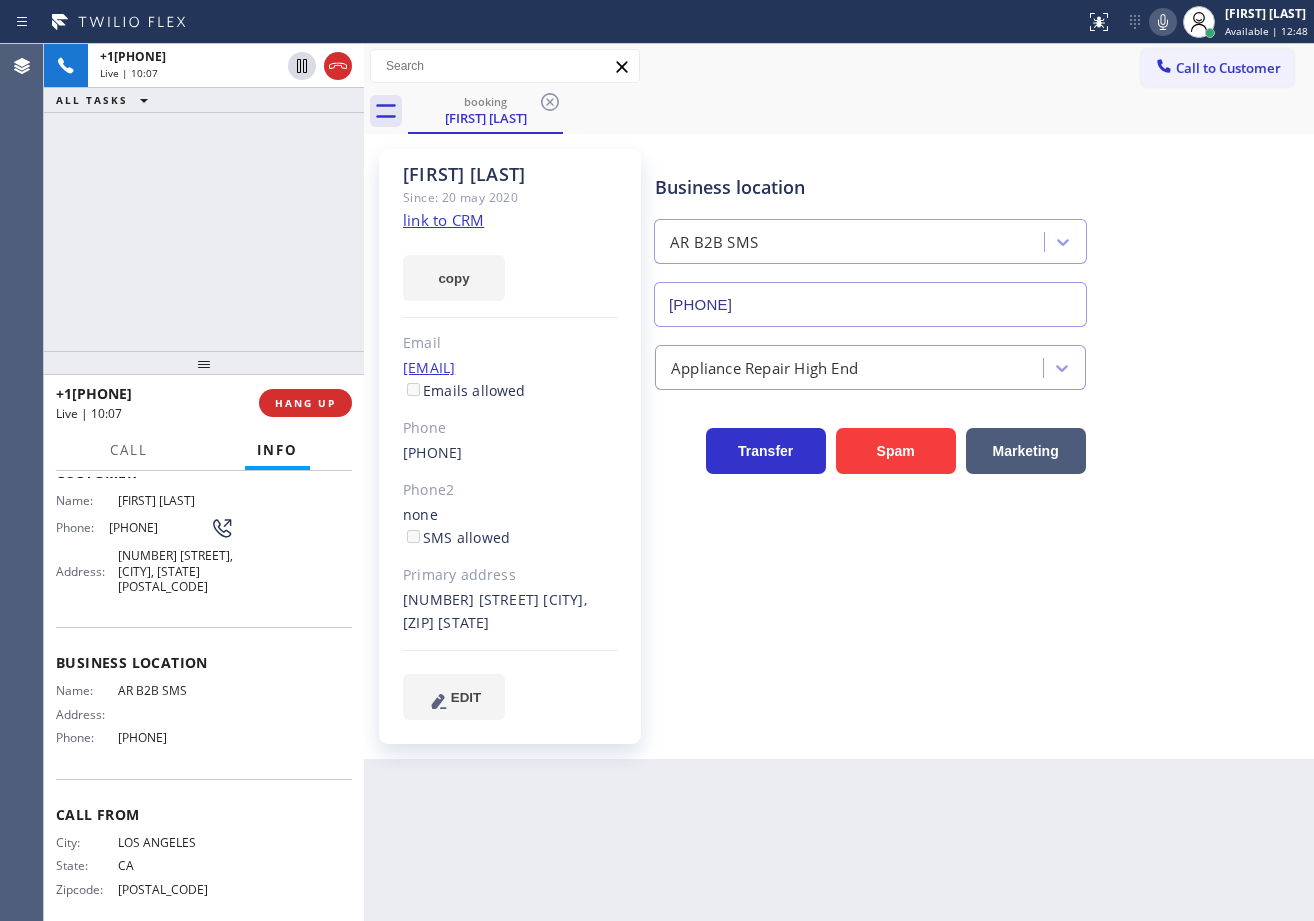 click on "Back to Dashboard Change Sender ID Customers Technicians Select a contact Outbound call Technician Search Technician Your caller id phone number Your caller id phone number Call Technician info Name   Phone none Address none Change Sender ID HVAC +1[PHONE] 5 Star Appliance +1[PHONE] Appliance Repair +1[PHONE] Plumbing +1[PHONE] Air Duct Cleaning +1[PHONE]  Electricians +1[PHONE] Cancel Change Check personal SMS Reset Change booking [FIRST] [LAST] Call to Customer Outbound call Location Manhattan Beach Heat & Cool Your caller id phone number ([PHONE]) [PHONE]-[PHONE] Customer number Call Outbound call Technician Search Technician Your caller id phone number Your caller id phone number Call booking [FIRST] [LAST] [FIRST]   [LAST] Since: 20 may 2020 link to CRM copy Email [EMAIL]  Emails allowed Phone ([PHONE]) [PHONE]-[PHONE] Phone2 none  SMS allowed Primary address  [NUMBER] [STREET] [CITY], [POSTAL_CODE] [STATE] EDIT Outbound call Location AR B2B SMS Your caller id phone number ([PHONE]) [PHONE]-[PHONE] Customer number Call" at bounding box center [839, 482] 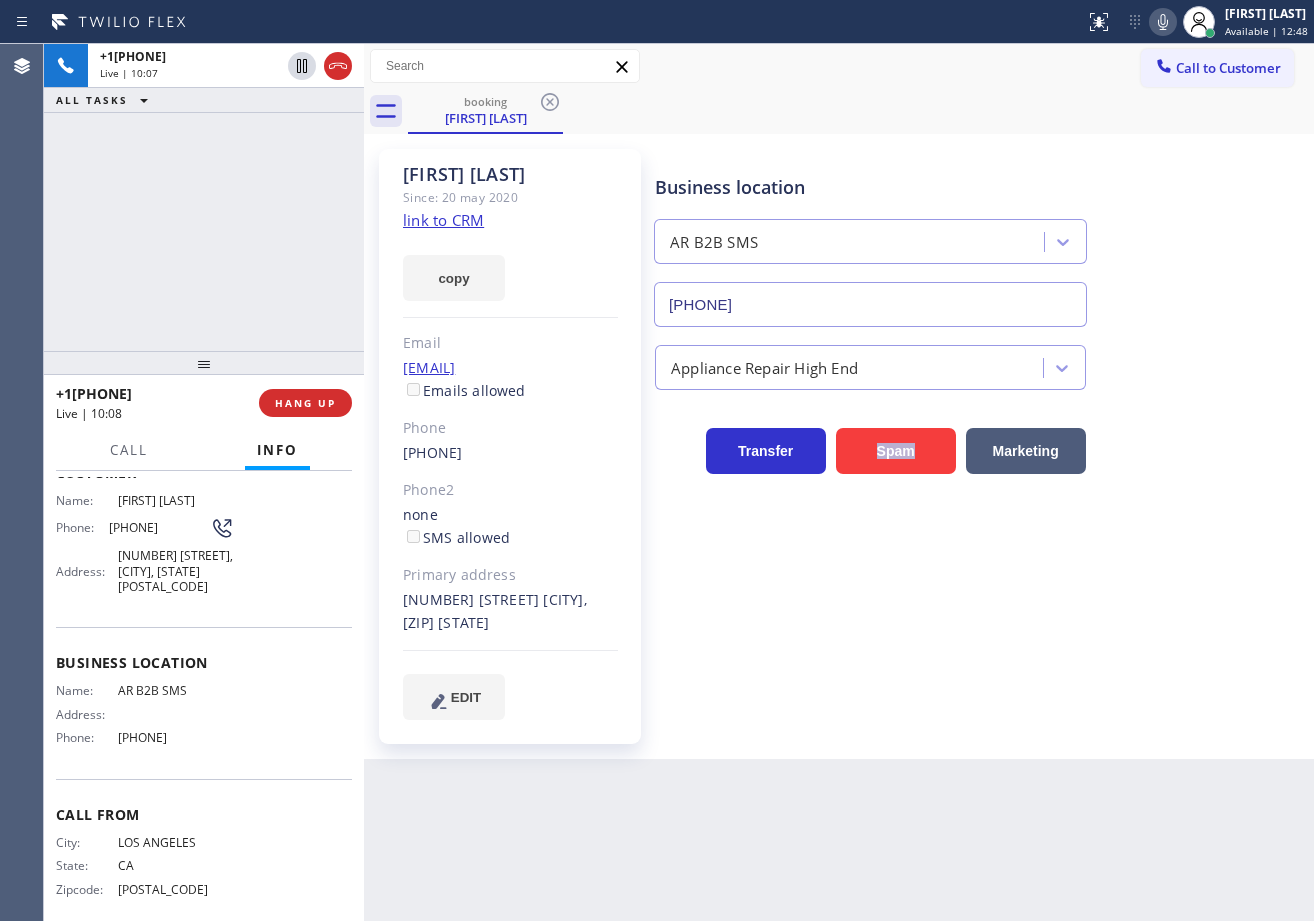 click on "Back to Dashboard Change Sender ID Customers Technicians Select a contact Outbound call Technician Search Technician Your caller id phone number Your caller id phone number Call Technician info Name   Phone none Address none Change Sender ID HVAC +1[PHONE] 5 Star Appliance +1[PHONE] Appliance Repair +1[PHONE] Plumbing +1[PHONE] Air Duct Cleaning +1[PHONE]  Electricians +1[PHONE] Cancel Change Check personal SMS Reset Change booking [FIRST] [LAST] Call to Customer Outbound call Location Manhattan Beach Heat & Cool Your caller id phone number ([PHONE]) [PHONE]-[PHONE] Customer number Call Outbound call Technician Search Technician Your caller id phone number Your caller id phone number Call booking [FIRST] [LAST] [FIRST]   [LAST] Since: 20 may 2020 link to CRM copy Email [EMAIL]  Emails allowed Phone ([PHONE]) [PHONE]-[PHONE] Phone2 none  SMS allowed Primary address  [NUMBER] [STREET] [CITY], [POSTAL_CODE] [STATE] EDIT Outbound call Location AR B2B SMS Your caller id phone number ([PHONE]) [PHONE]-[PHONE] Customer number Call" at bounding box center [839, 482] 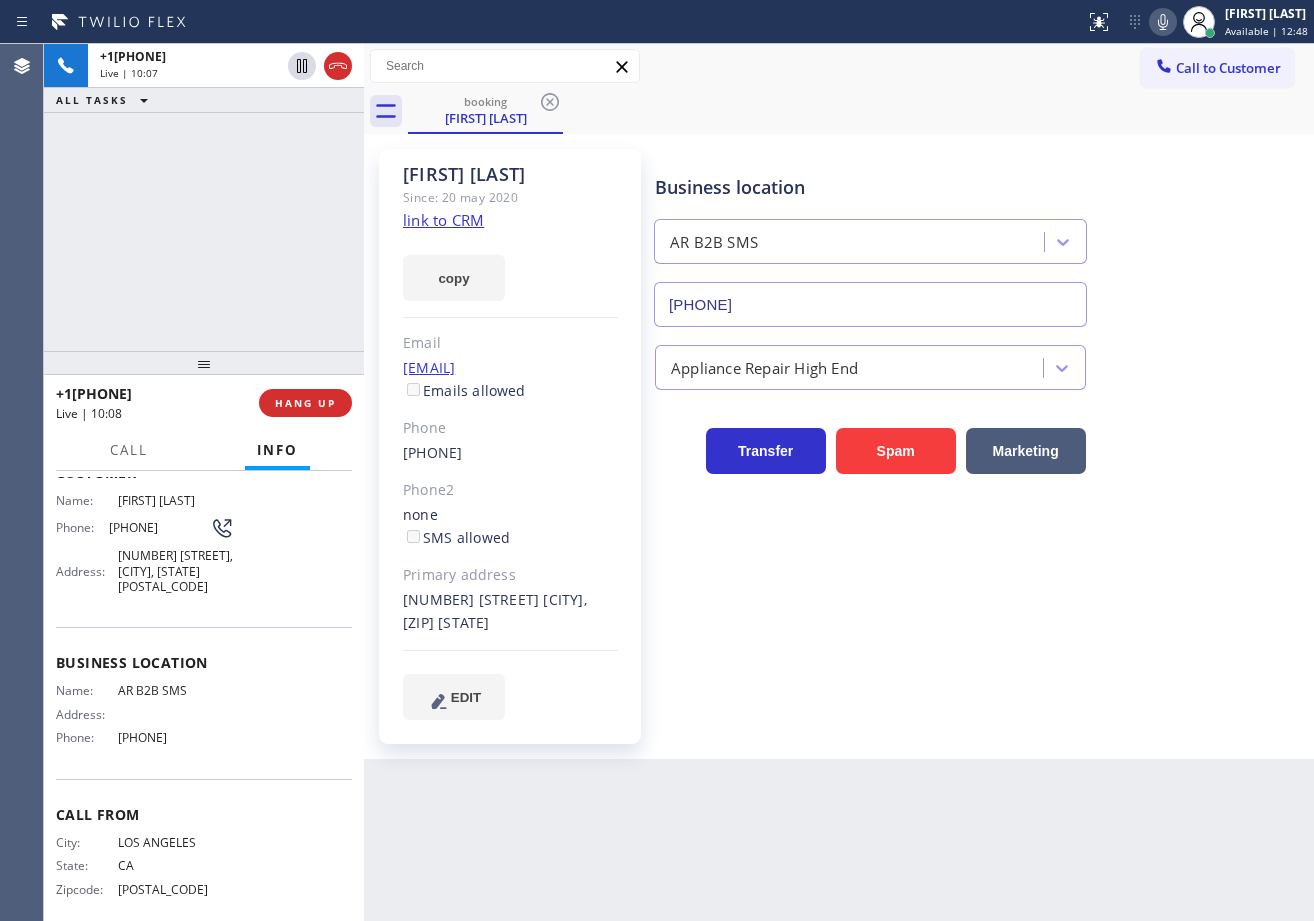 click on "Business location AR B2B SMS ([PHONE]) [PHONE]-[PHONE] Appliance Repair High End Transfer Spam Marketing" at bounding box center (980, 454) 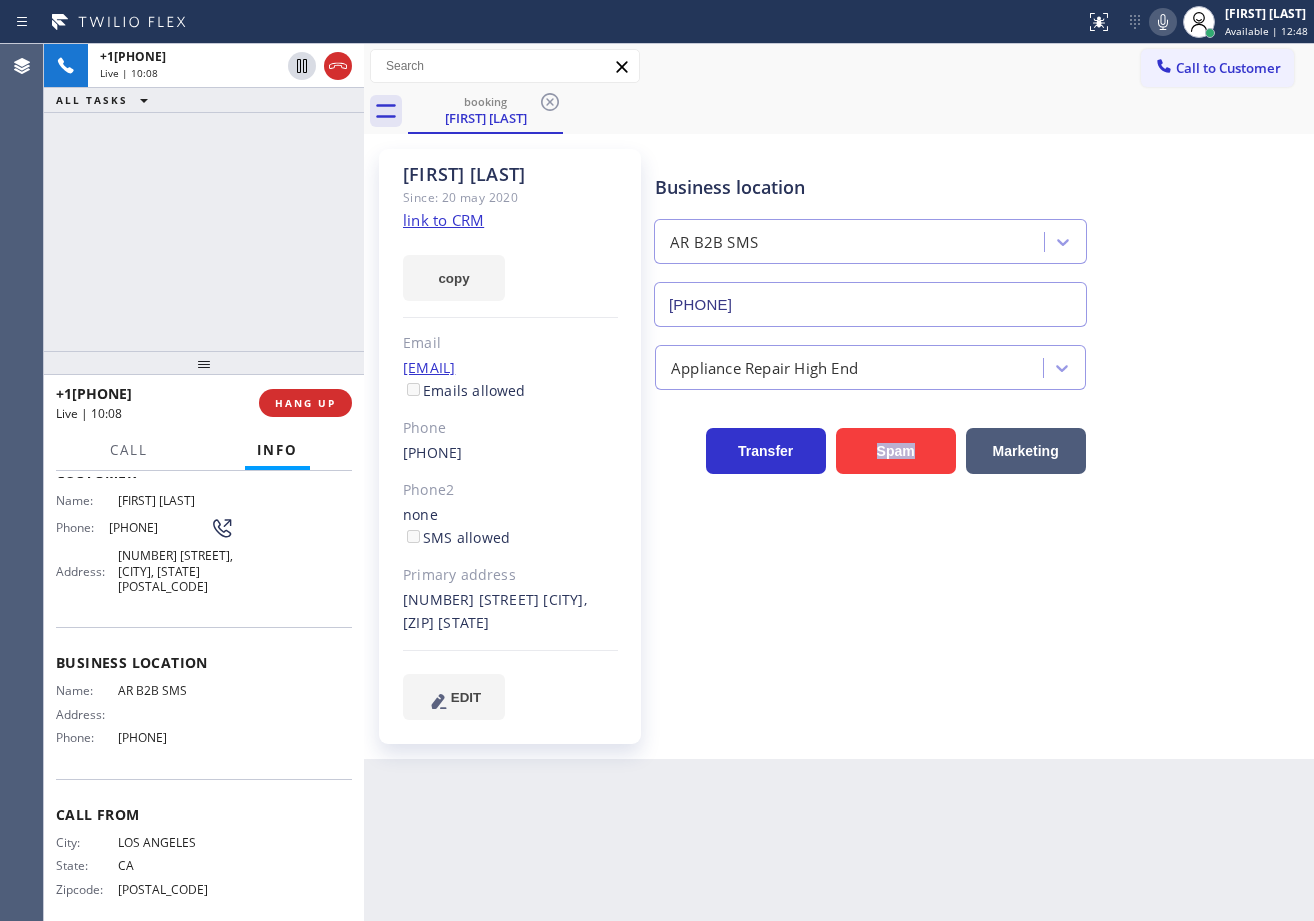 click on "Business location AR B2B SMS ([PHONE]) [PHONE]-[PHONE] Appliance Repair High End Transfer Spam Marketing" at bounding box center [980, 454] 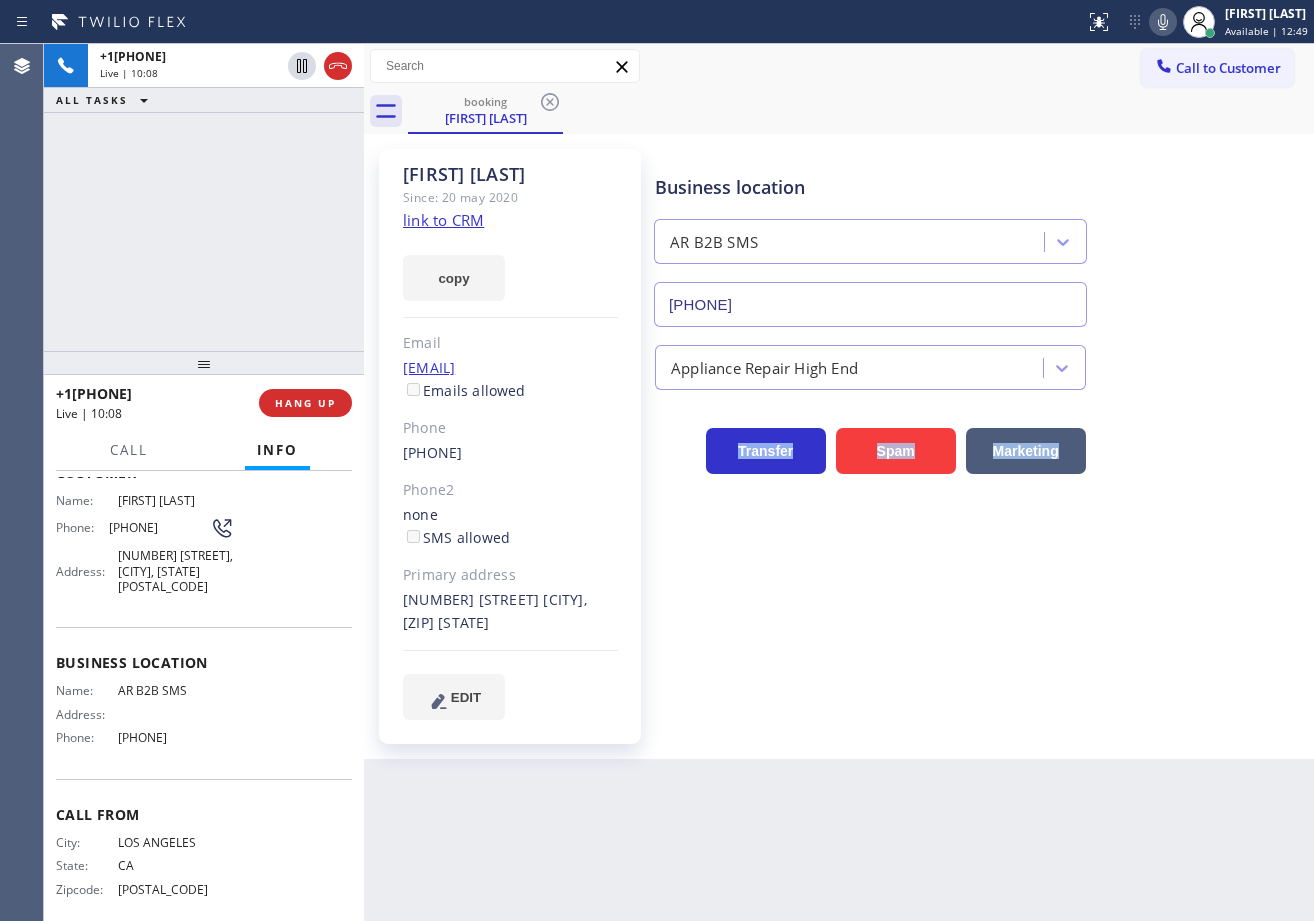 click on "Business location AR B2B SMS ([PHONE]) [PHONE]-[PHONE] Appliance Repair High End Transfer Spam Marketing" at bounding box center [980, 454] 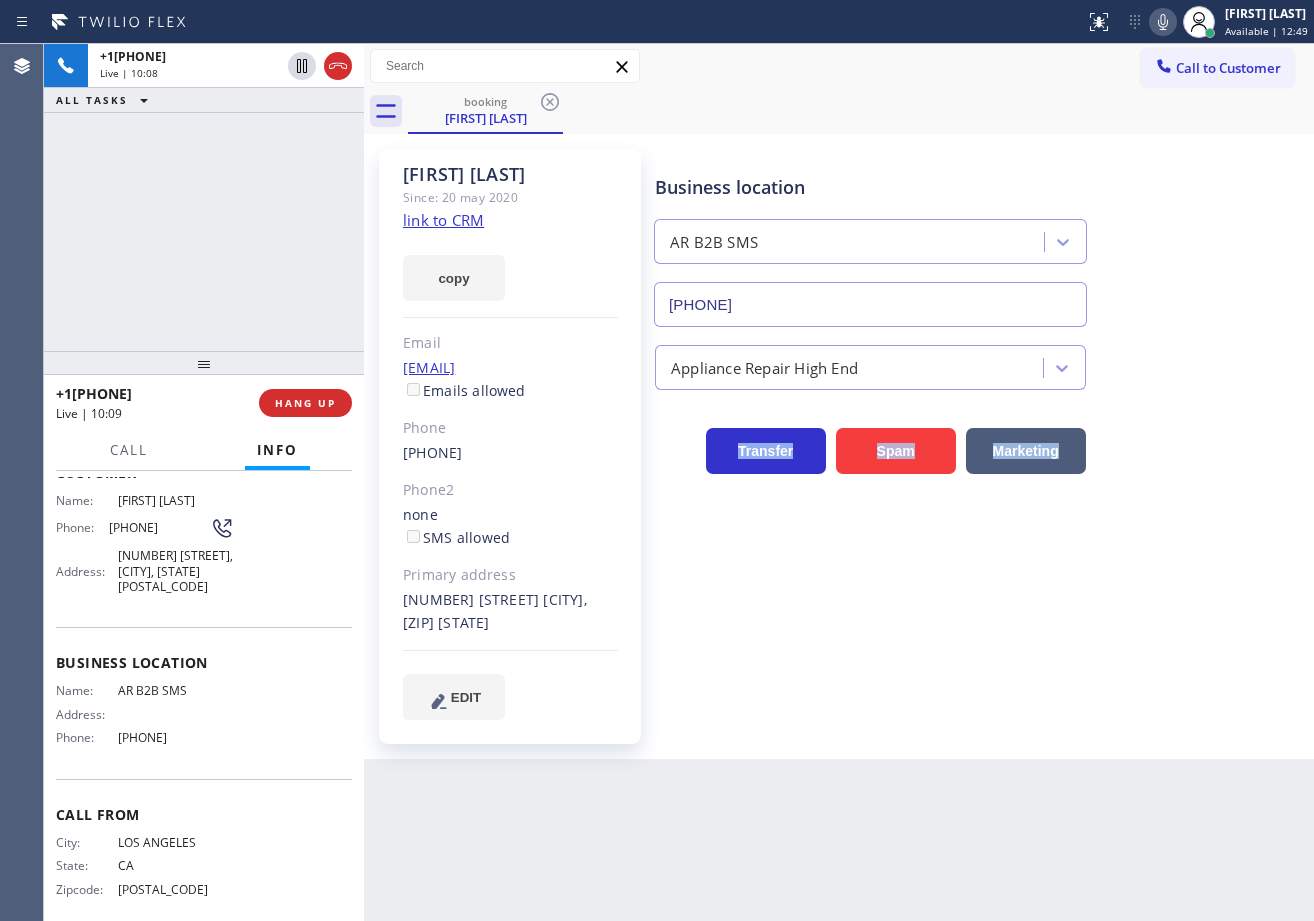 click on "Business location AR B2B SMS ([PHONE]) [PHONE]-[PHONE] Appliance Repair High End Transfer Spam Marketing" at bounding box center (980, 454) 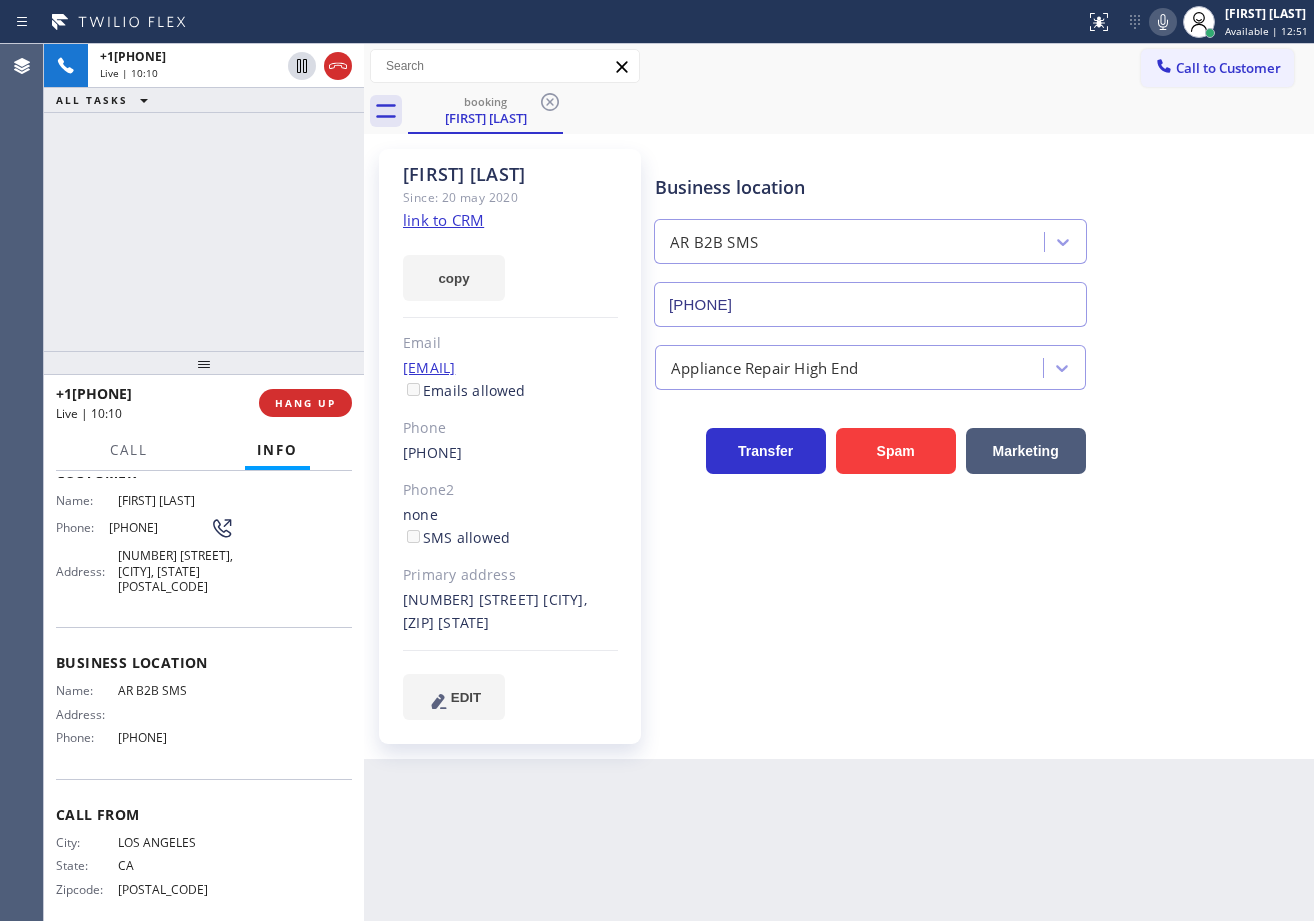 click on "[PHONE] Live | [TIME] ALL TASKS ALL TASKS ACTIVE TASKS TASKS IN WRAP UP" at bounding box center [204, 197] 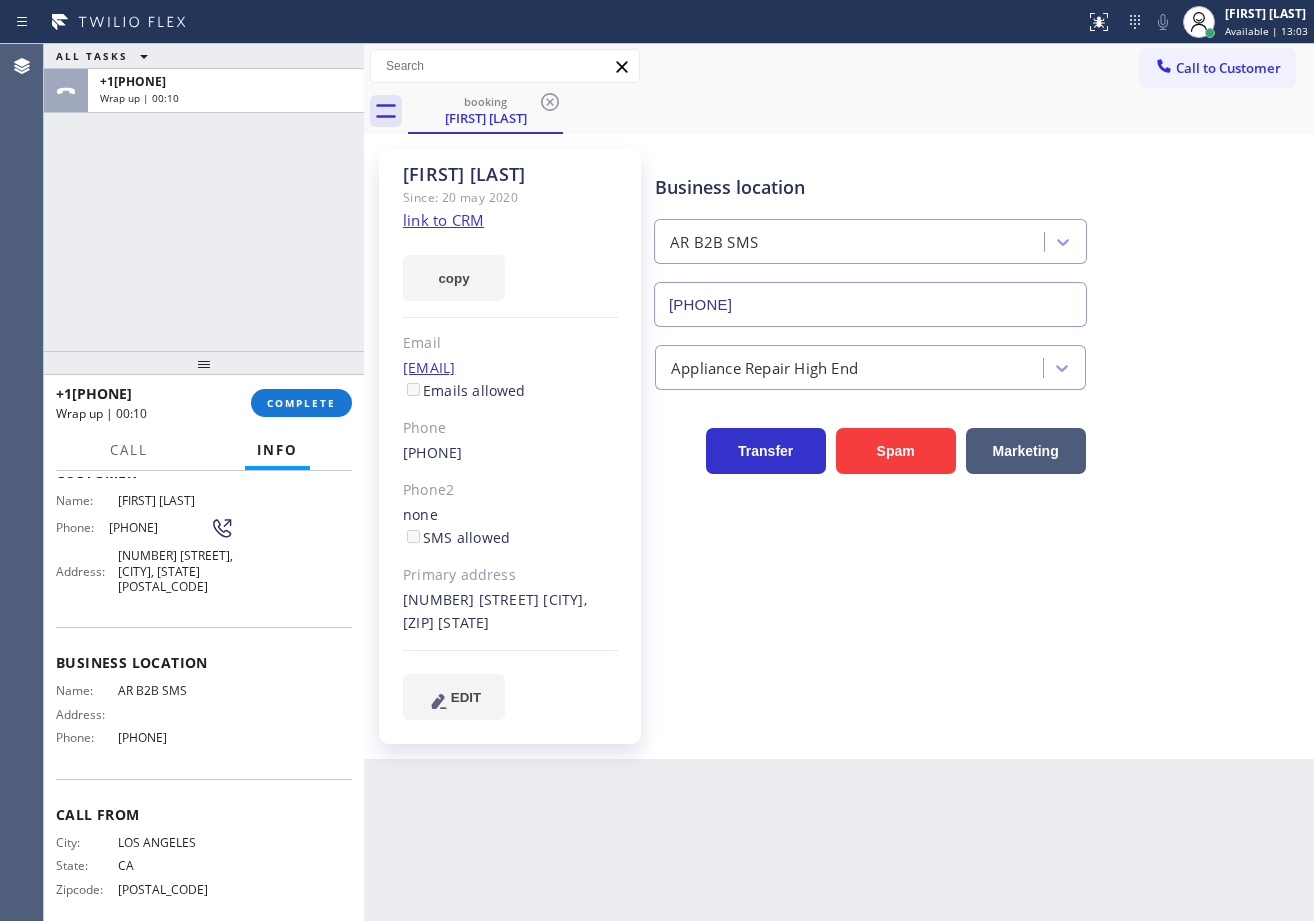 drag, startPoint x: 234, startPoint y: 192, endPoint x: 366, endPoint y: 5, distance: 228.89517 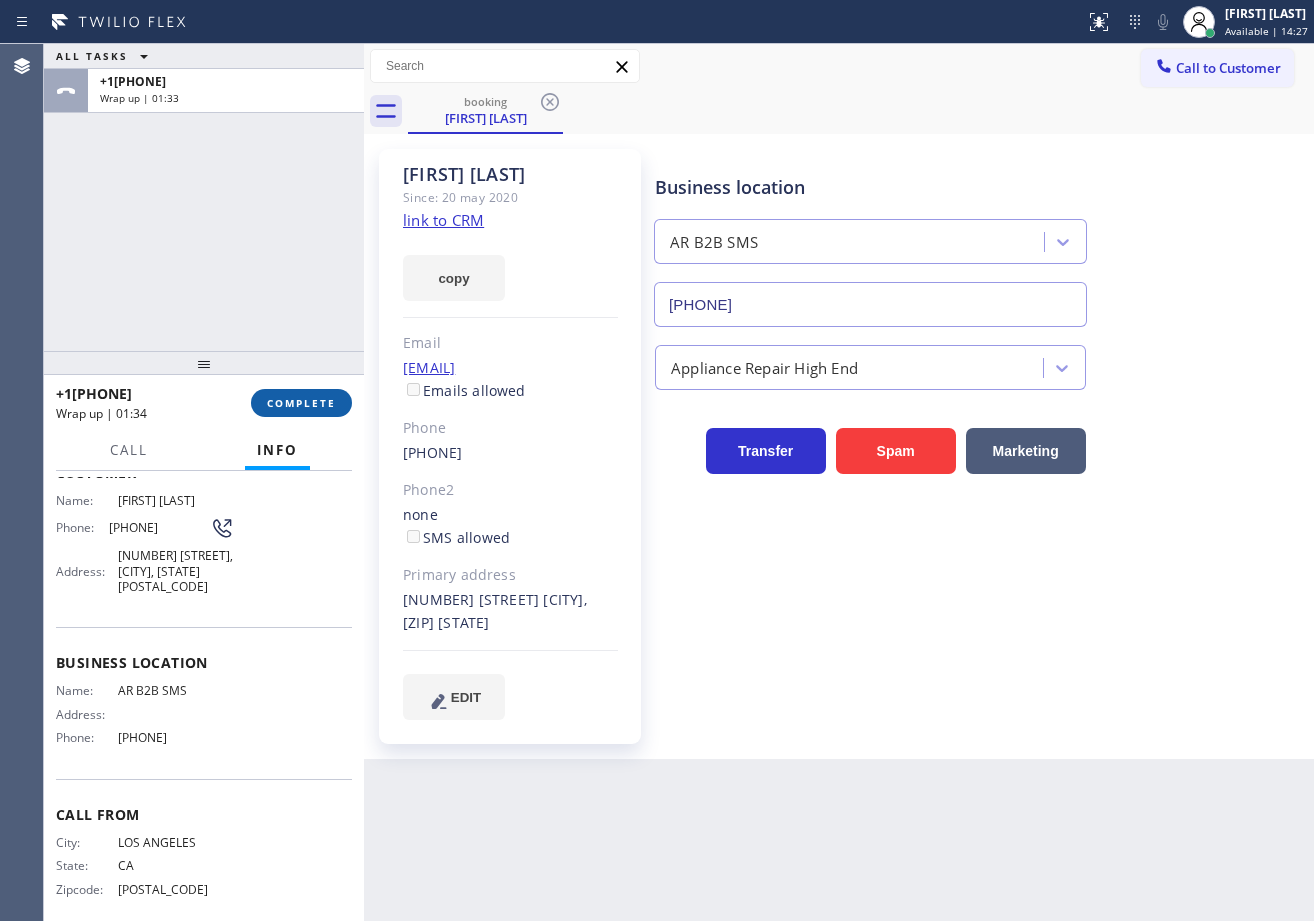 click on "COMPLETE" at bounding box center (301, 403) 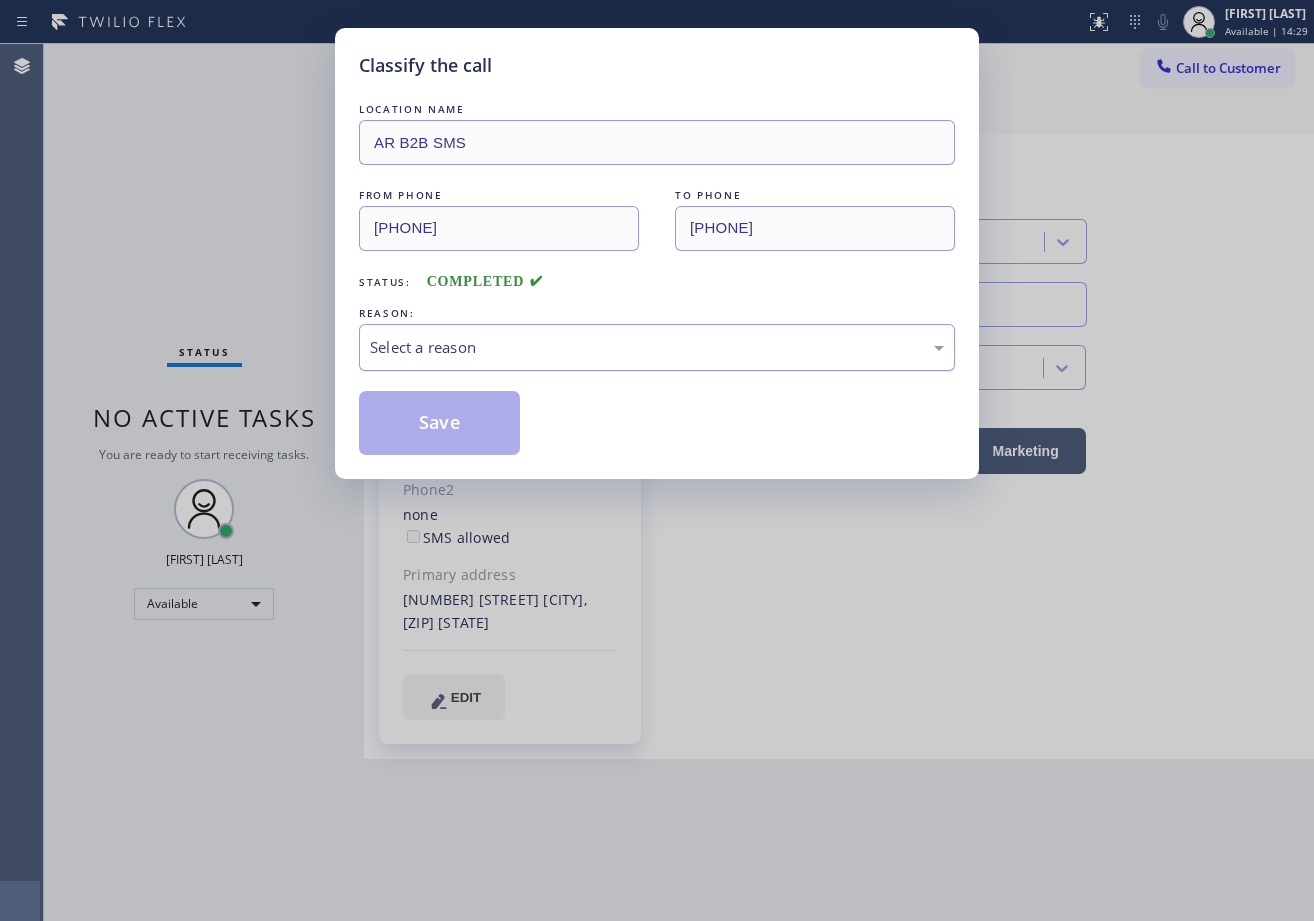 click on "Select a reason" at bounding box center (657, 347) 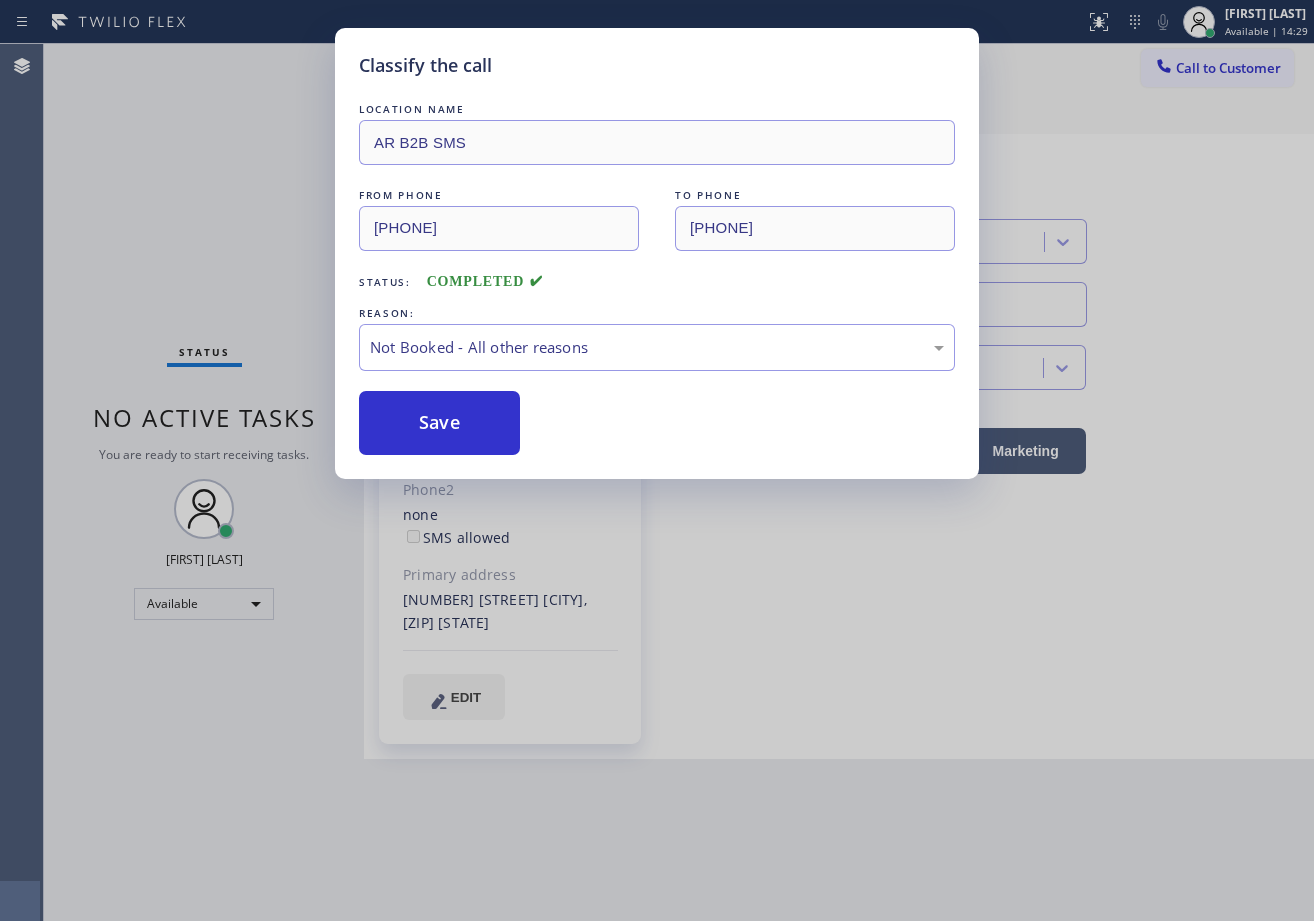 click on "Save" at bounding box center [439, 423] 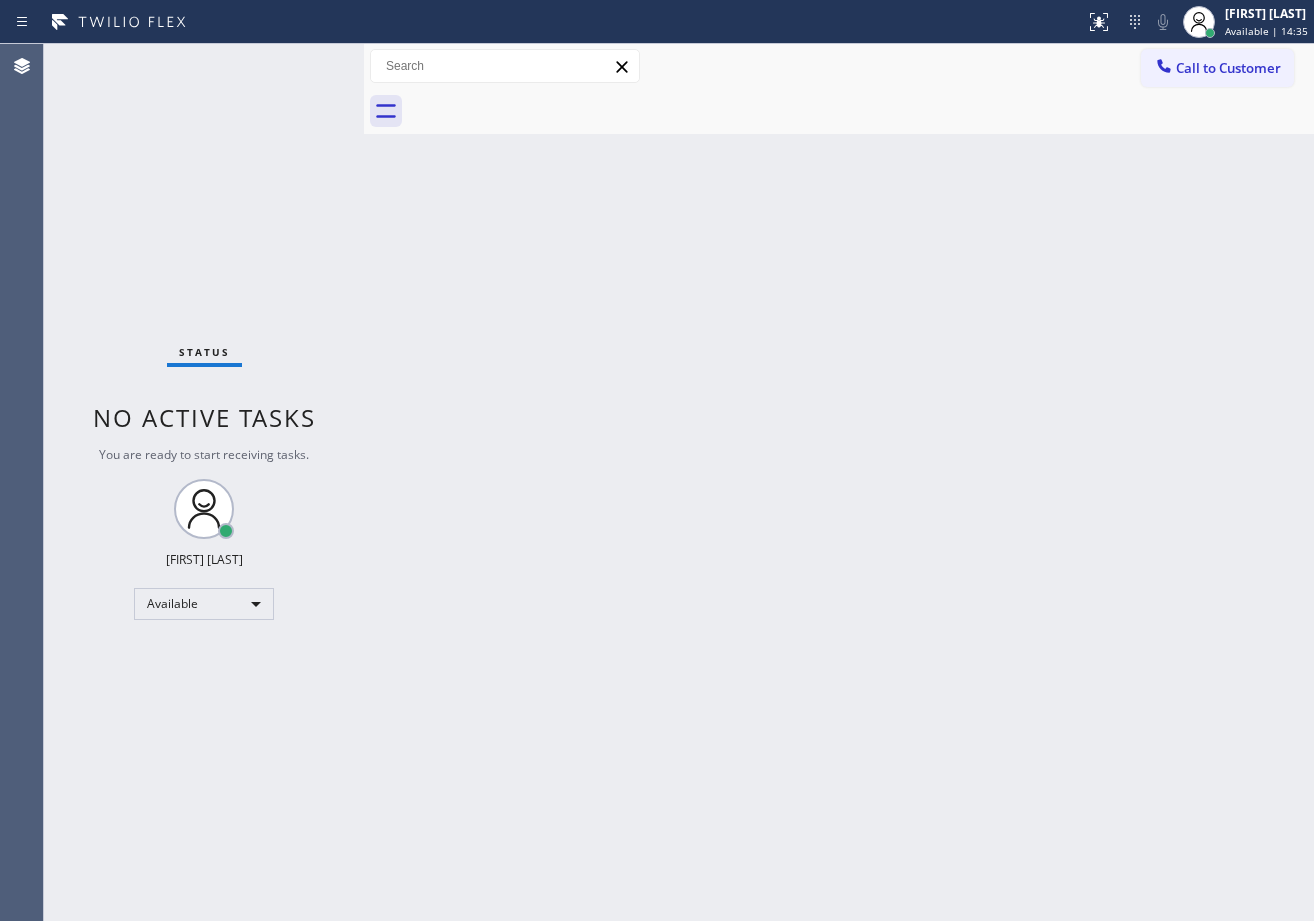 drag, startPoint x: 806, startPoint y: 752, endPoint x: 803, endPoint y: 772, distance: 20.22375 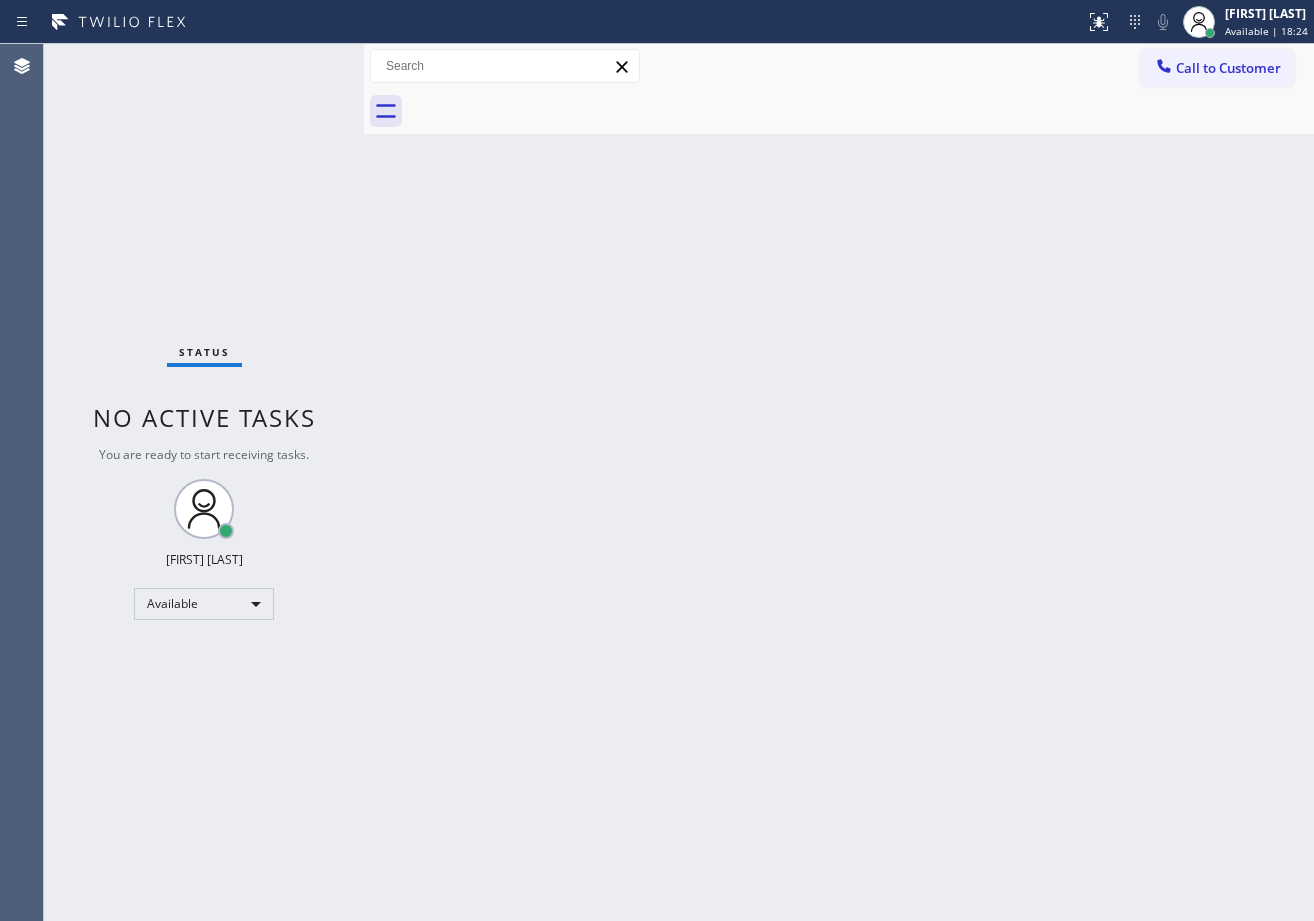 click on "Status   No active tasks     You are ready to start receiving tasks.   [FIRST] [MIDDLE] [LAST] Available" at bounding box center (204, 482) 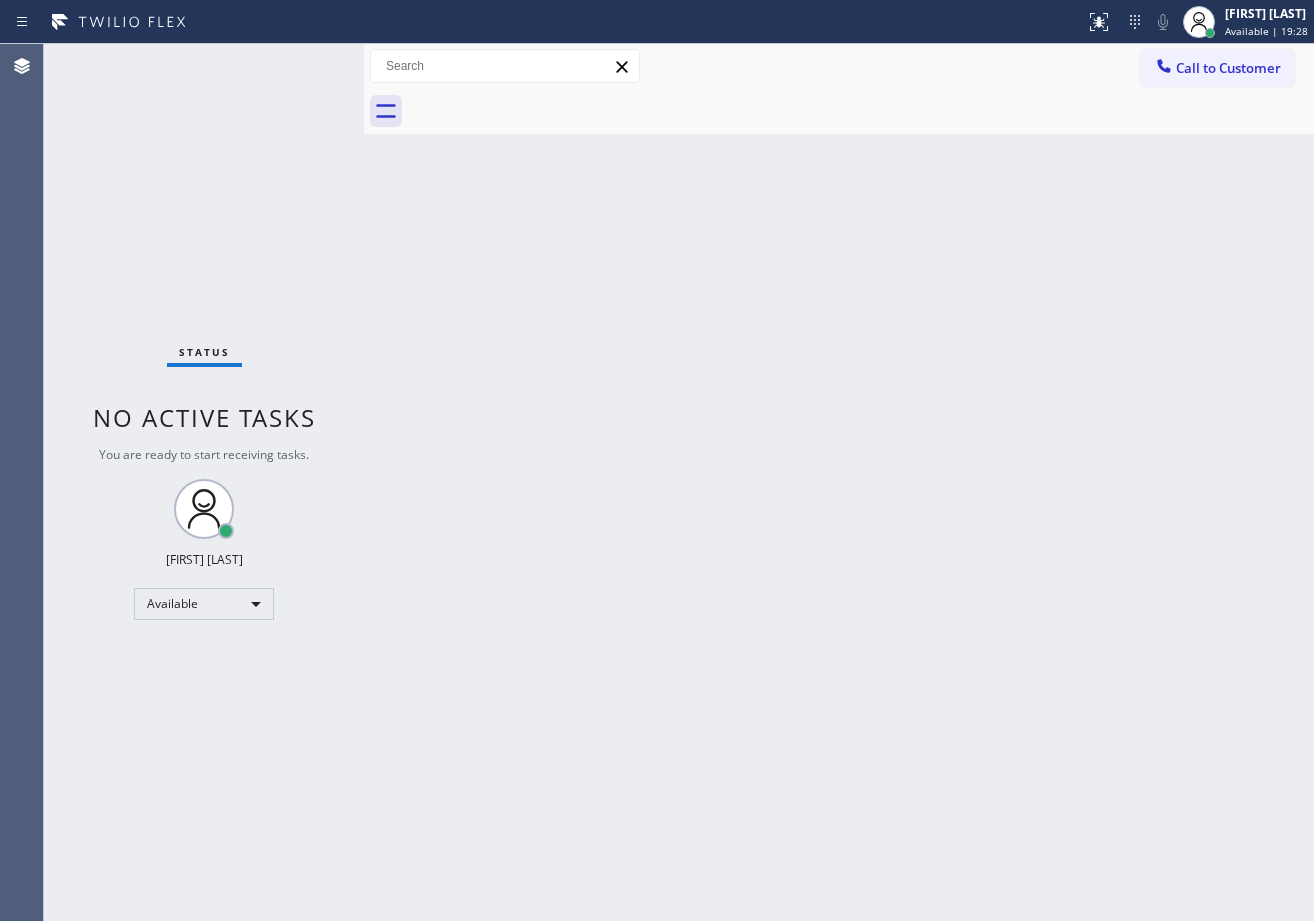click on "Status   No active tasks     You are ready to start receiving tasks.   [FIRST] [MIDDLE] [LAST] Available" at bounding box center (204, 482) 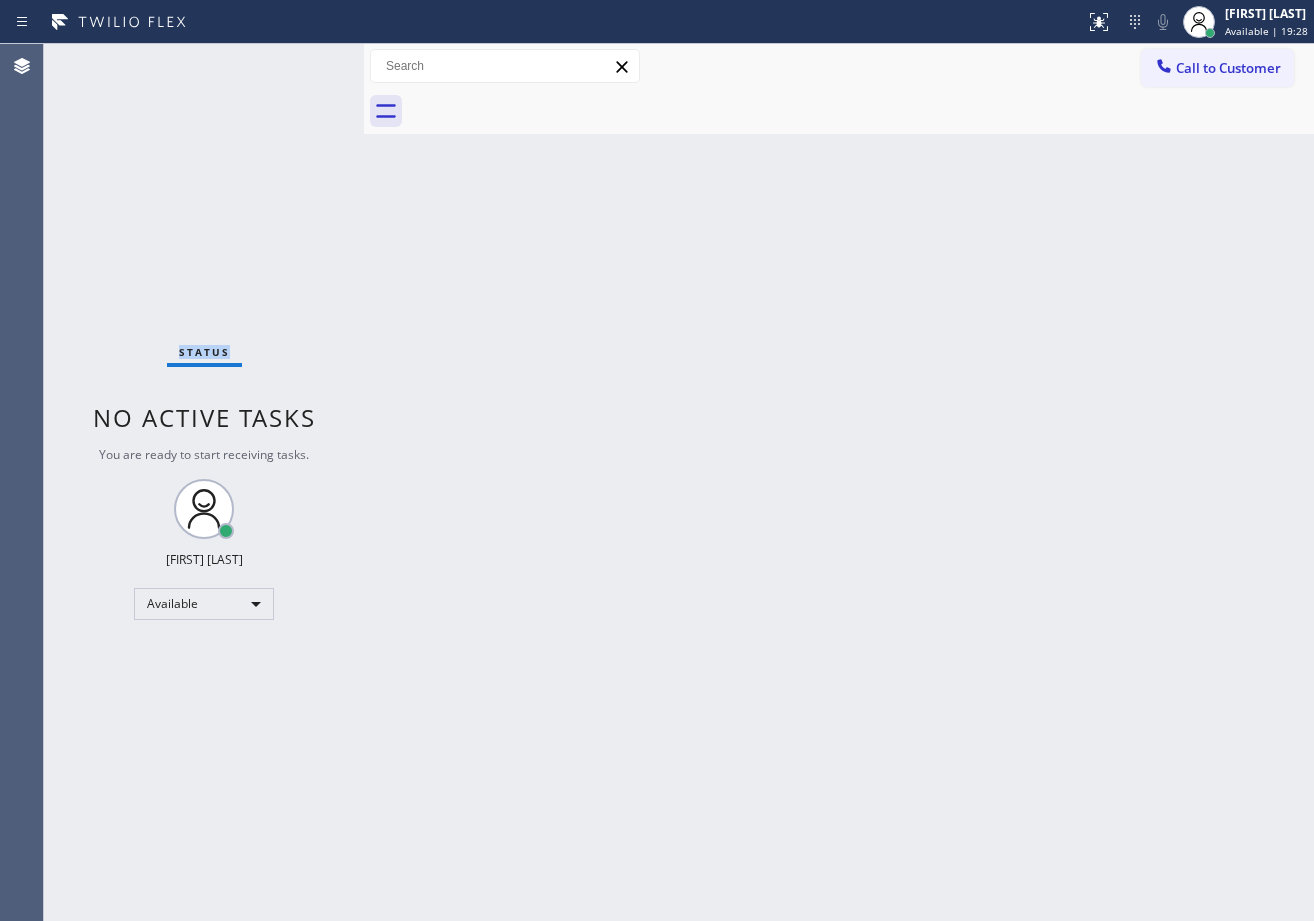 click on "Status   No active tasks     You are ready to start receiving tasks.   [FIRST] [MIDDLE] [LAST] Available" at bounding box center [204, 482] 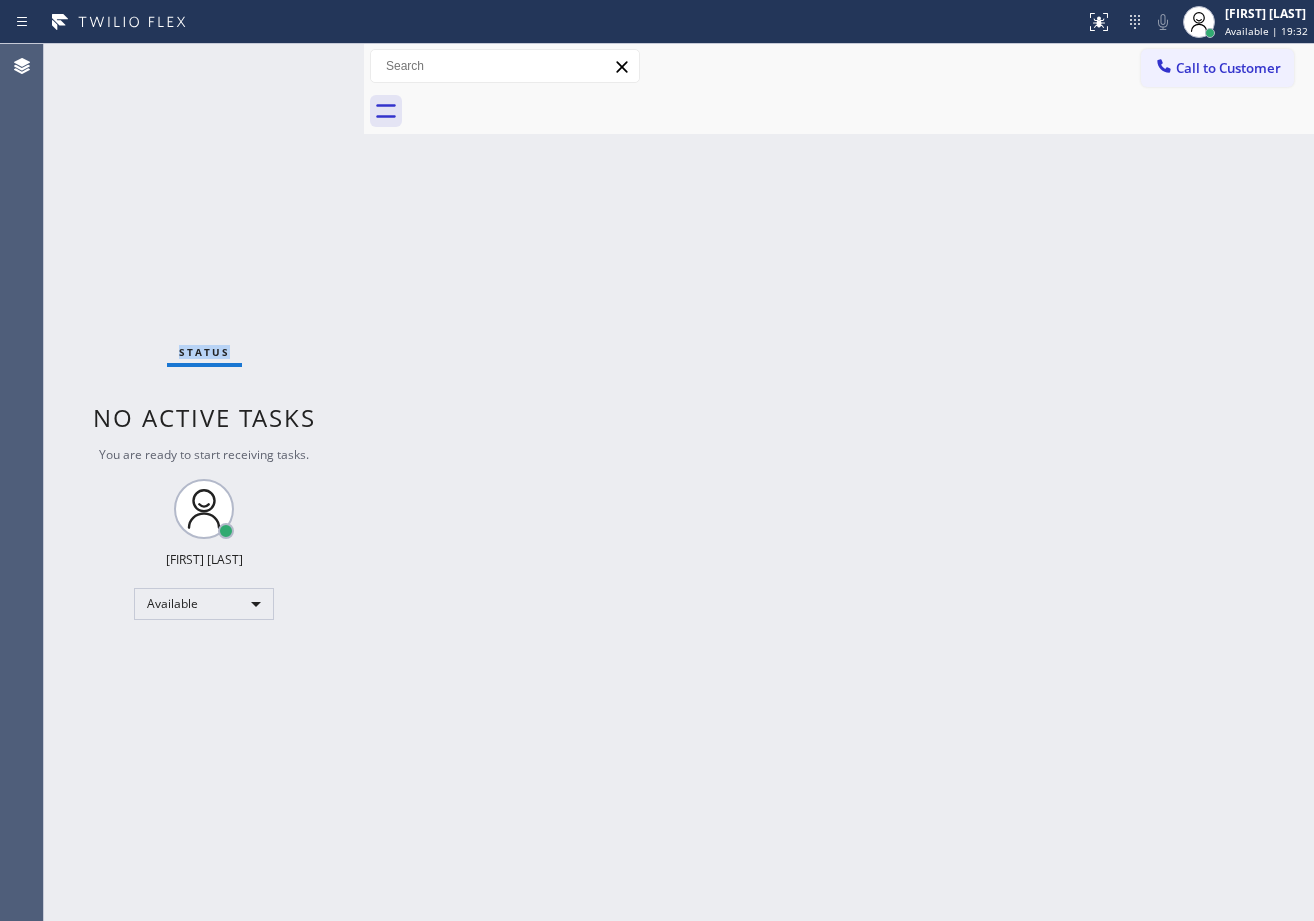 click on "Status   No active tasks     You are ready to start receiving tasks.   [FIRST] [MIDDLE] [LAST] Available" at bounding box center (204, 482) 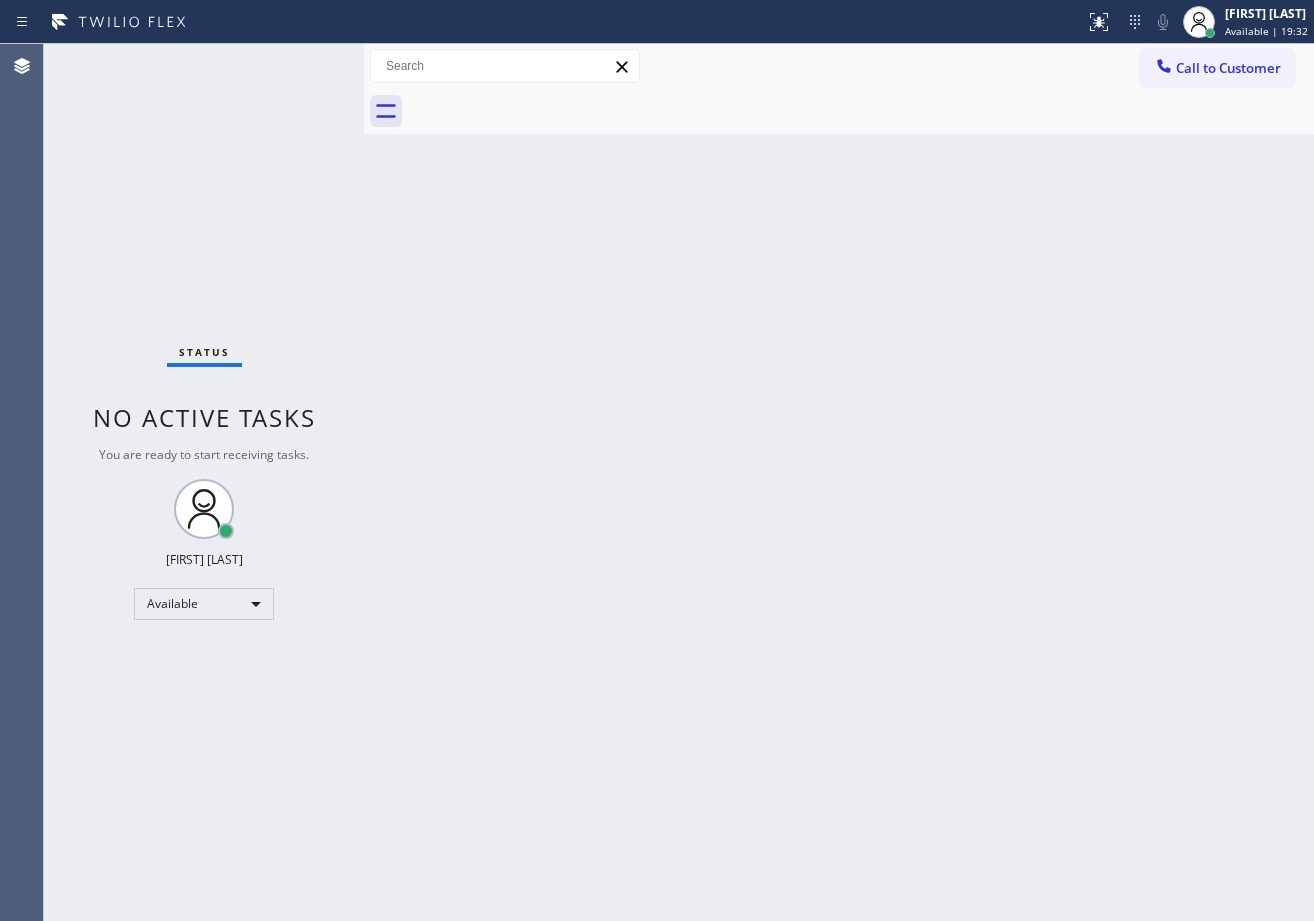 click on "Status   No active tasks     You are ready to start receiving tasks.   [FIRST] [MIDDLE] [LAST] Available" at bounding box center (204, 482) 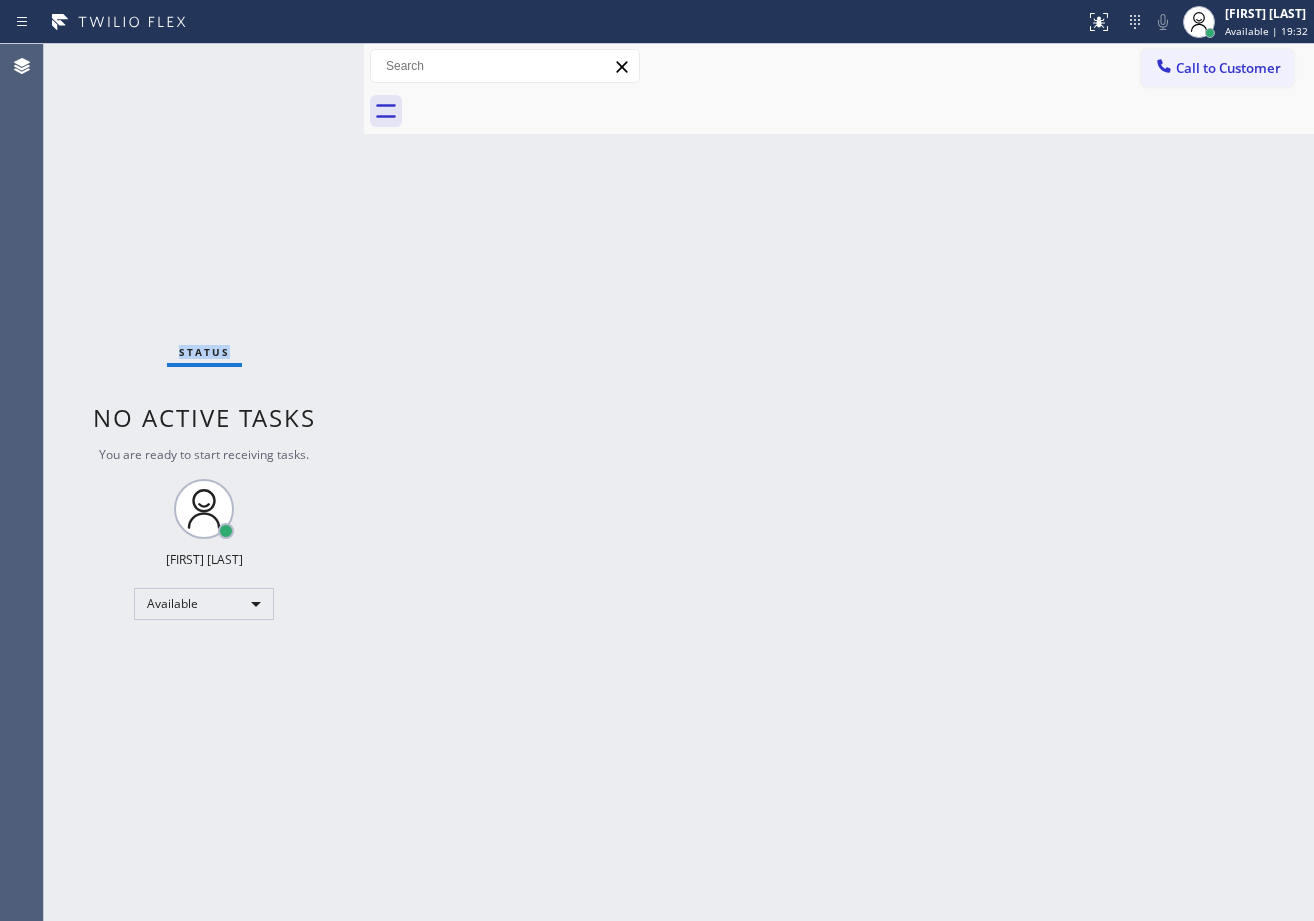 click on "Status   No active tasks     You are ready to start receiving tasks.   [FIRST] [MIDDLE] [LAST] Available" at bounding box center (204, 482) 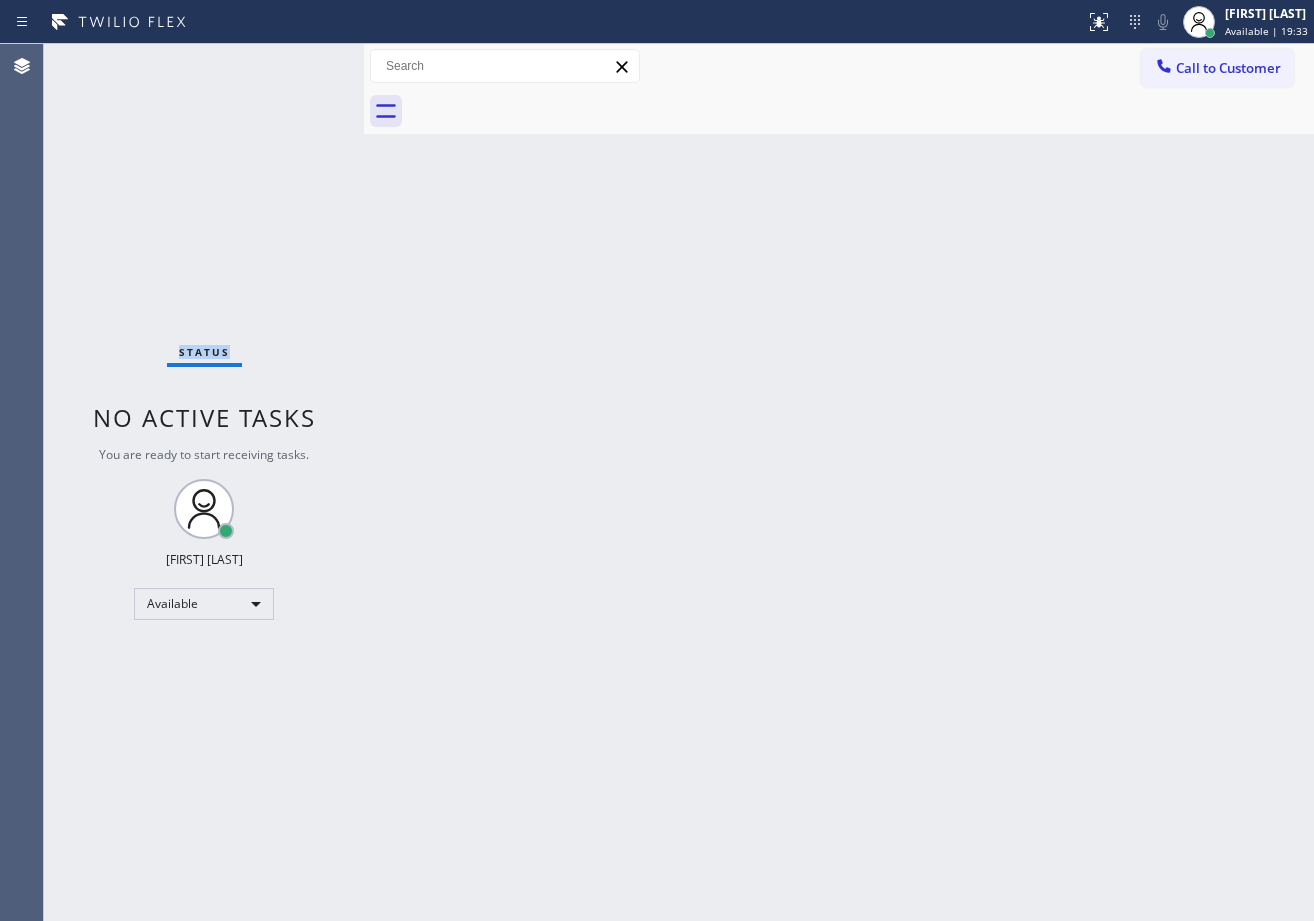 click on "Status   No active tasks     You are ready to start receiving tasks.   [FIRST] [MIDDLE] [LAST] Available" at bounding box center [204, 482] 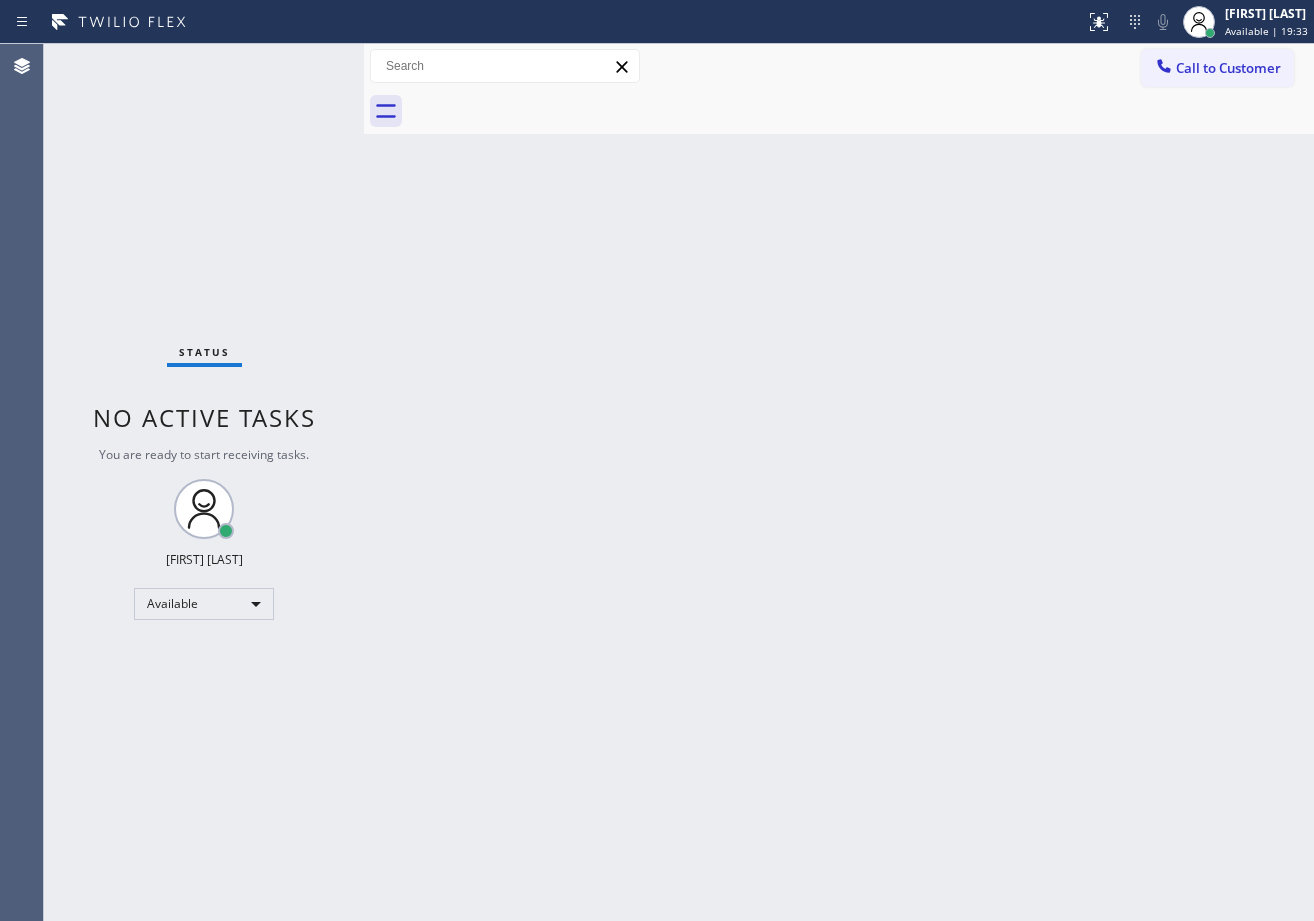click on "Status   No active tasks     You are ready to start receiving tasks.   [FIRST] [MIDDLE] [LAST] Available" at bounding box center [204, 482] 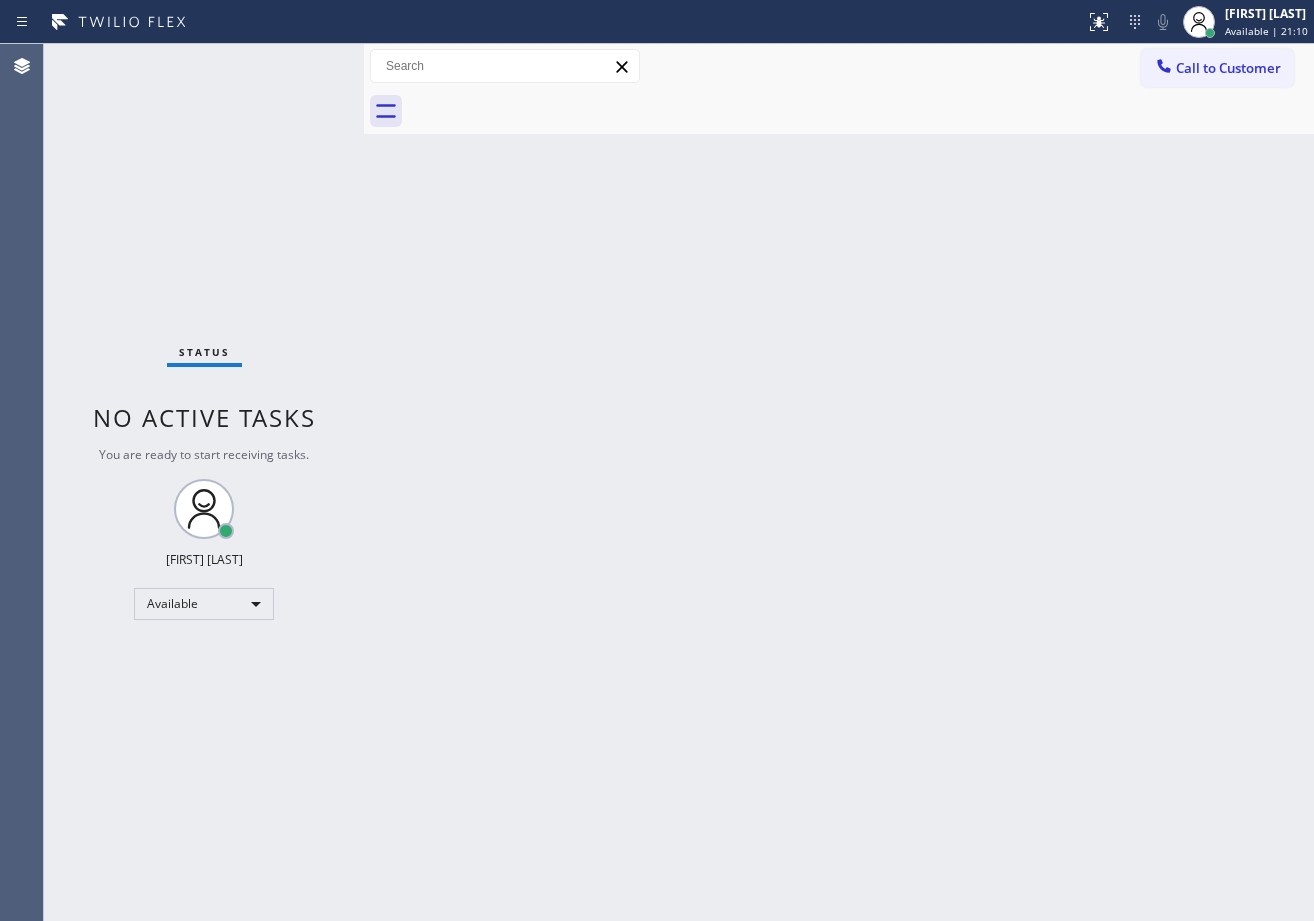 click on "Status   No active tasks     You are ready to start receiving tasks.   [FIRST] [MIDDLE] [LAST] Available" at bounding box center [204, 482] 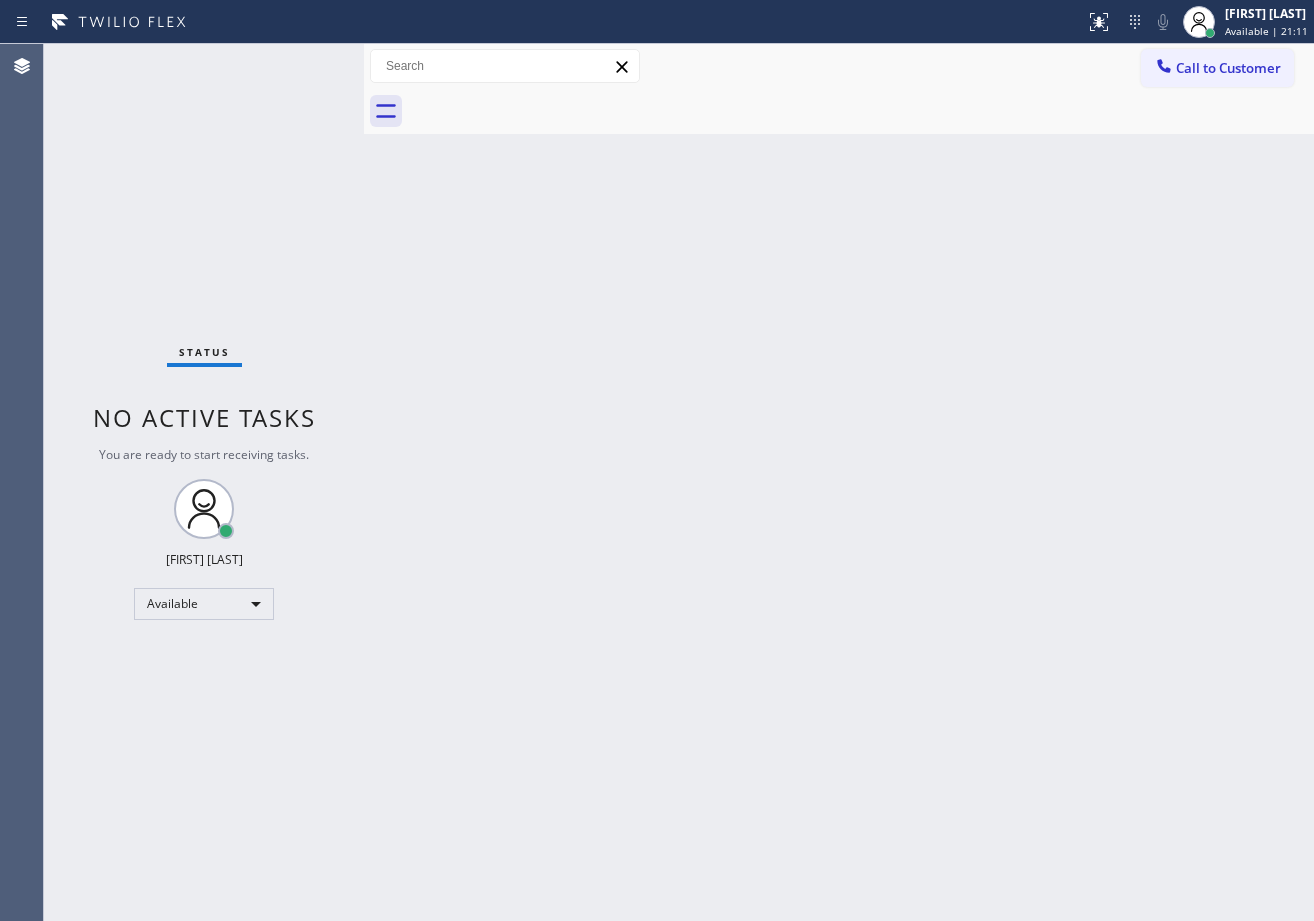 click on "Status   No active tasks     You are ready to start receiving tasks.   [FIRST] [MIDDLE] [LAST] Available" at bounding box center [204, 482] 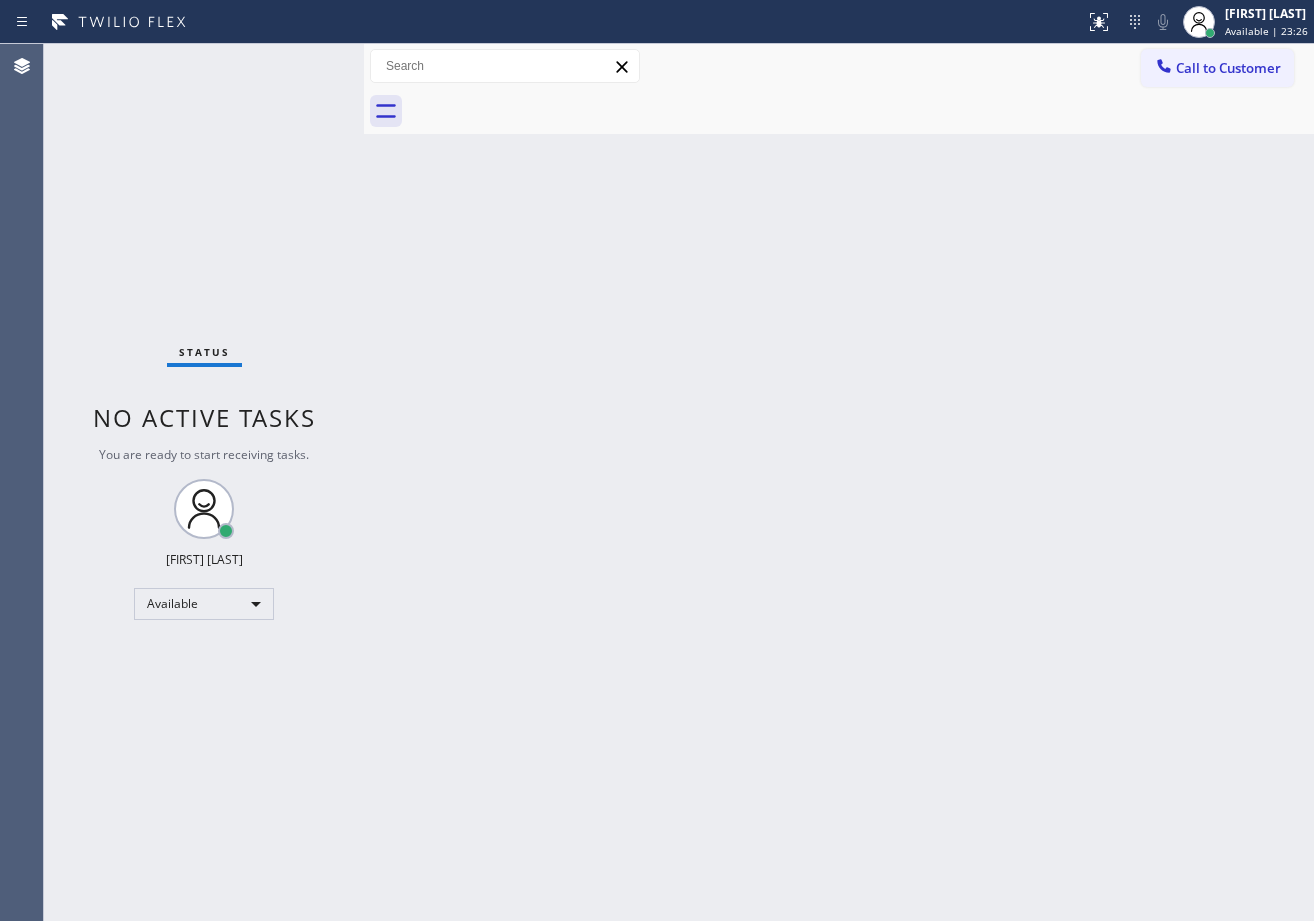 drag, startPoint x: 292, startPoint y: 71, endPoint x: 290, endPoint y: 58, distance: 13.152946 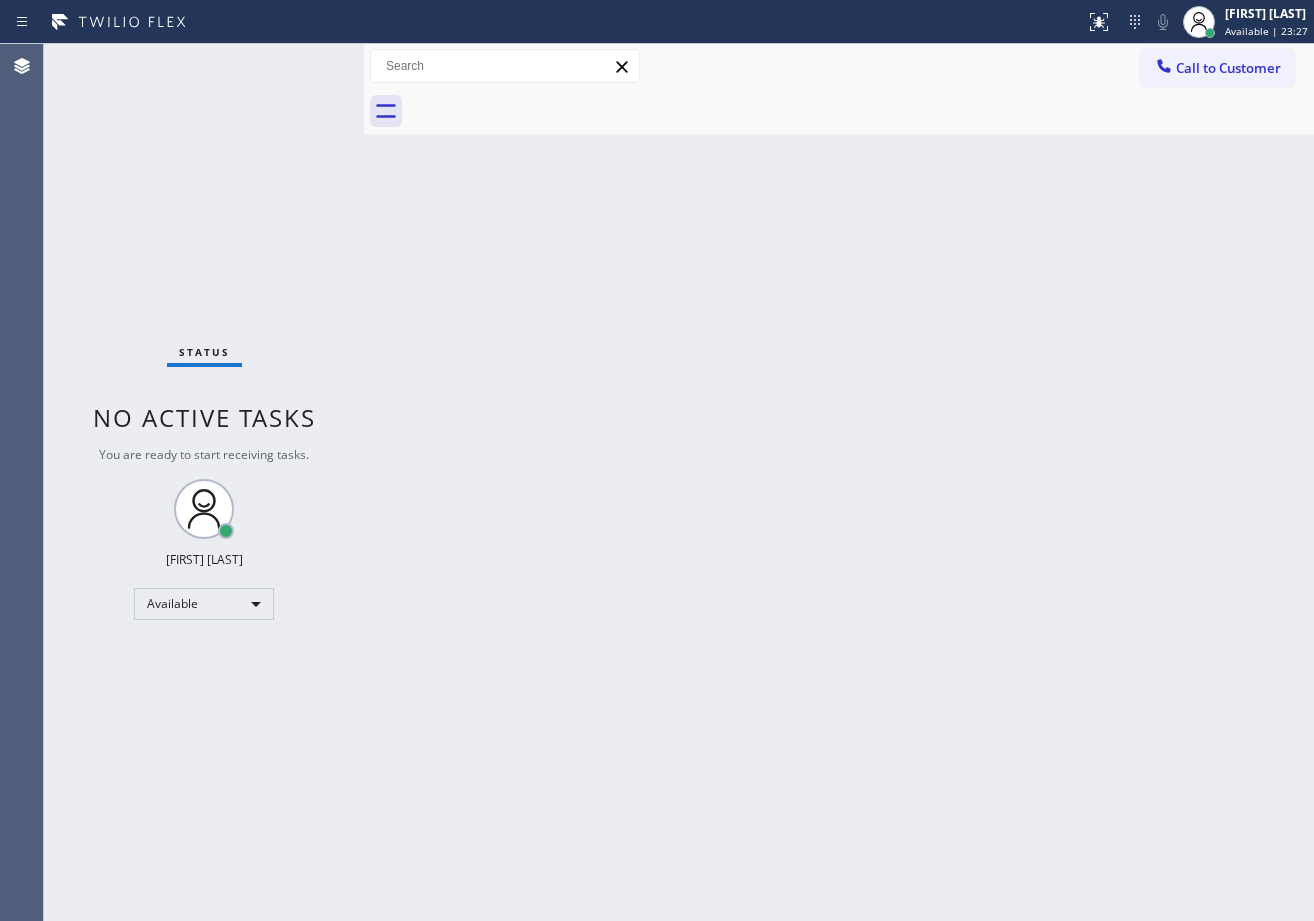 click on "Status   No active tasks     You are ready to start receiving tasks.   [FIRST] [MIDDLE] [LAST] Available" at bounding box center [204, 482] 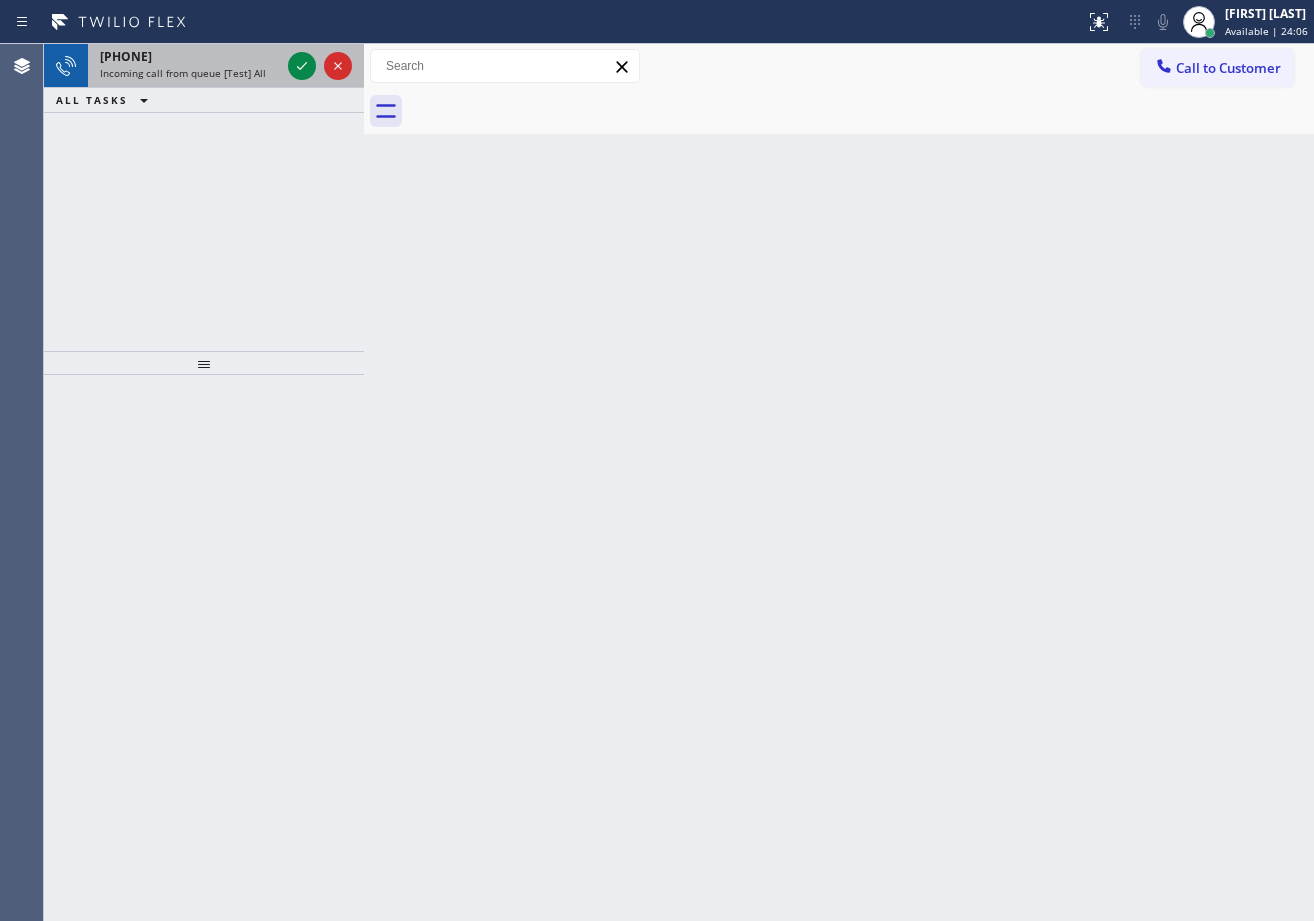 click on "[PHONE]" at bounding box center [190, 56] 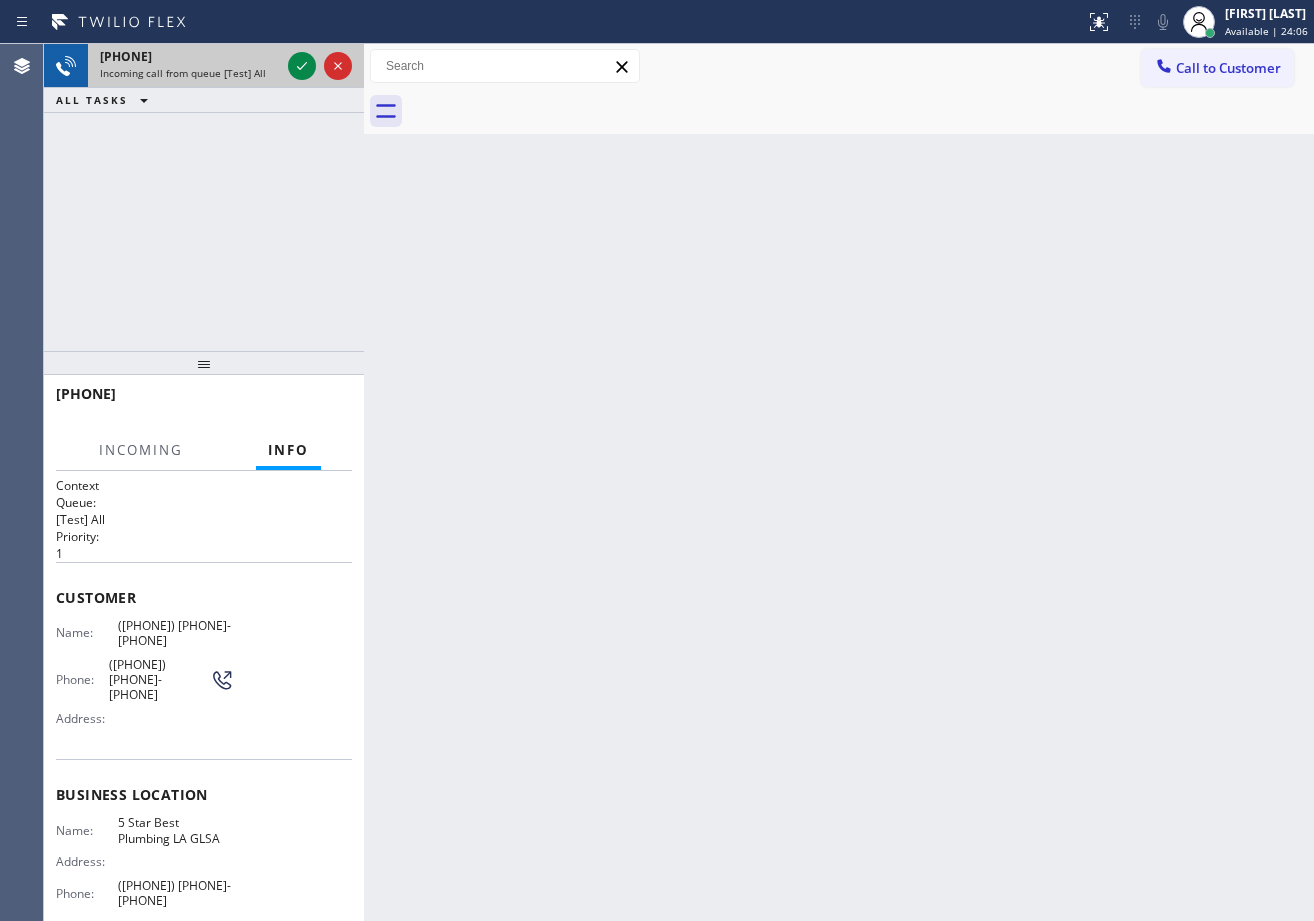 click on "[PHONE]" at bounding box center (190, 56) 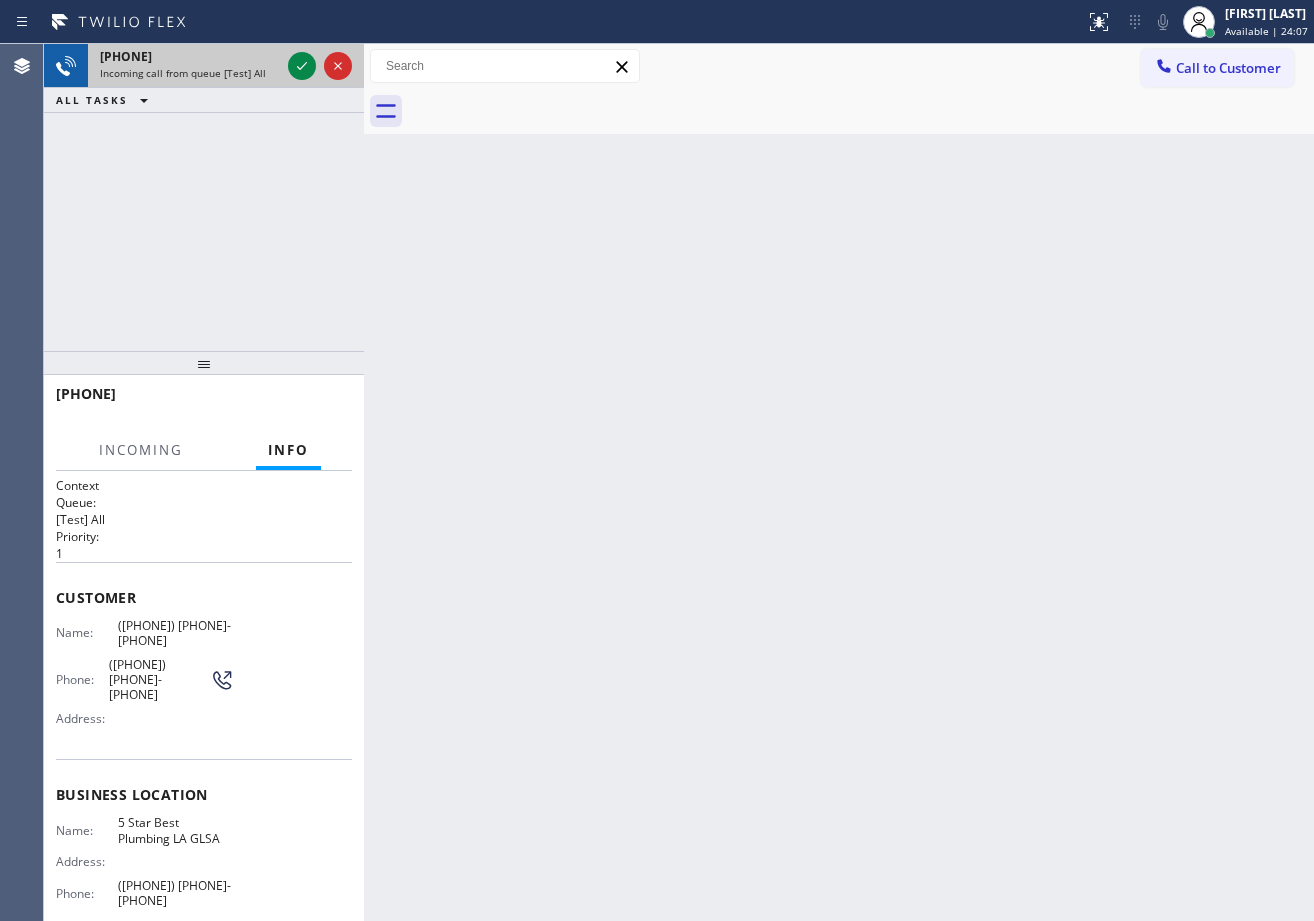click on "[PHONE]" at bounding box center (190, 56) 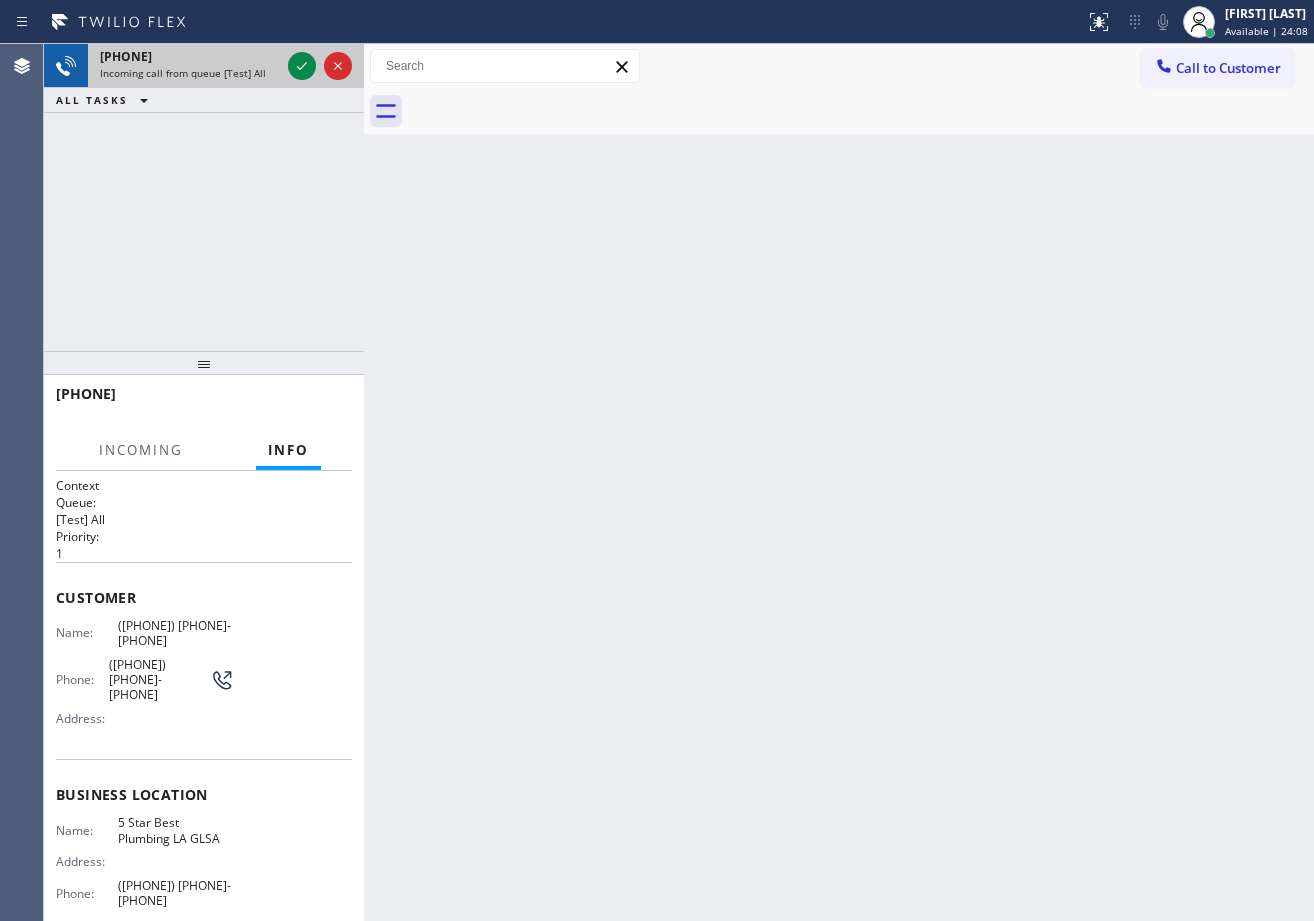 click on "Incoming call from queue [Test] All" at bounding box center (183, 73) 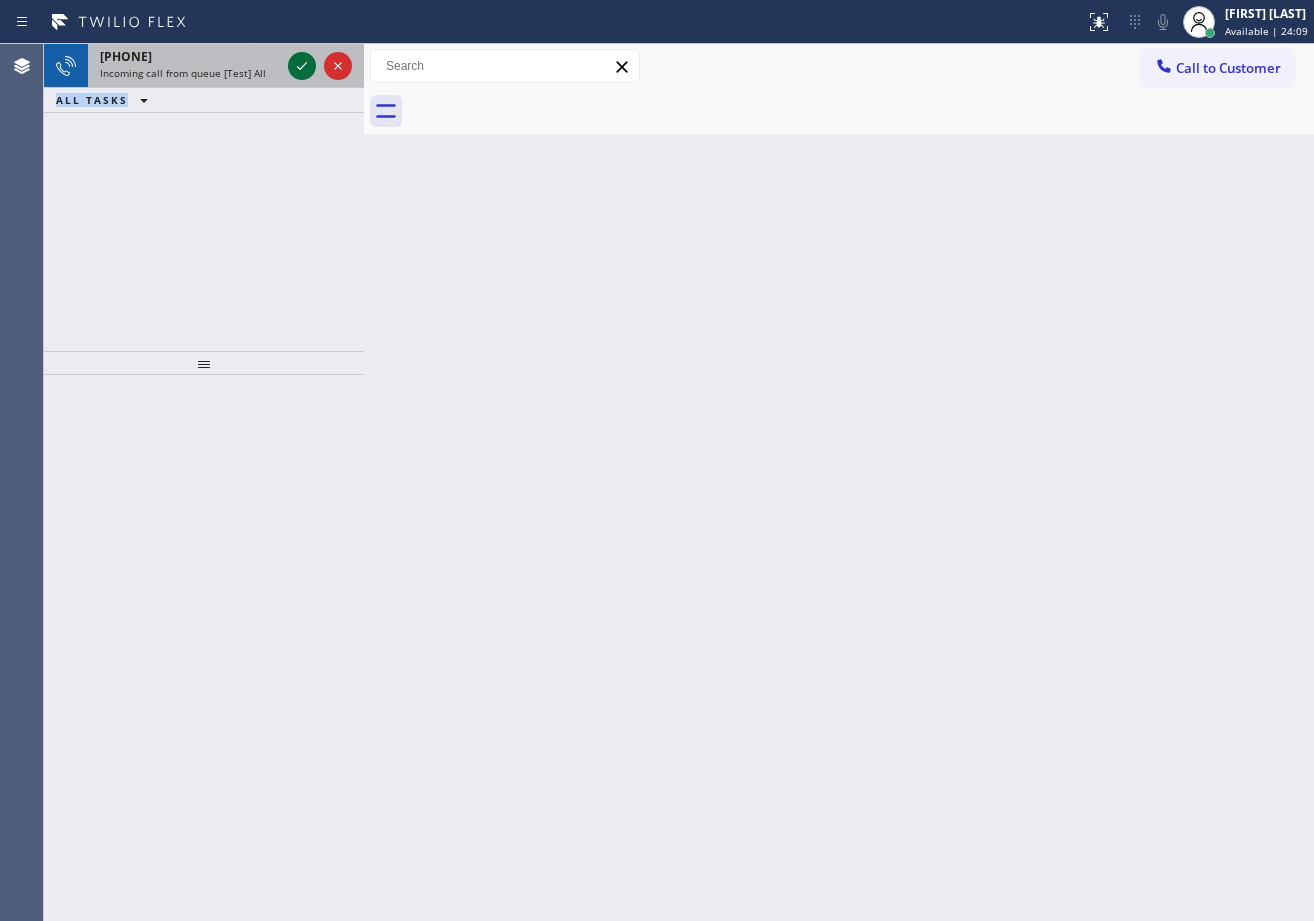 click 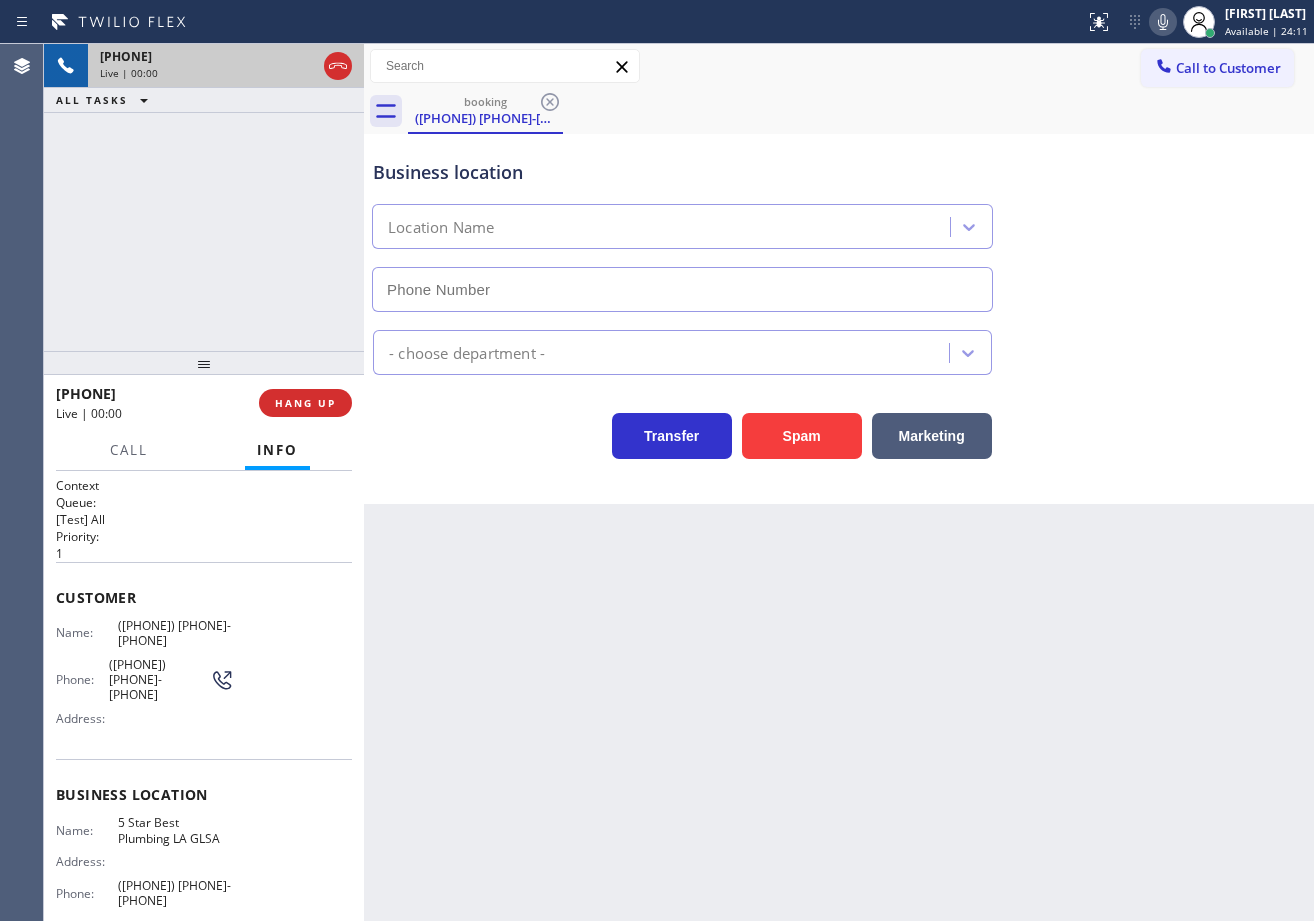 type on "([PHONE]) [PHONE]-[PHONE]" 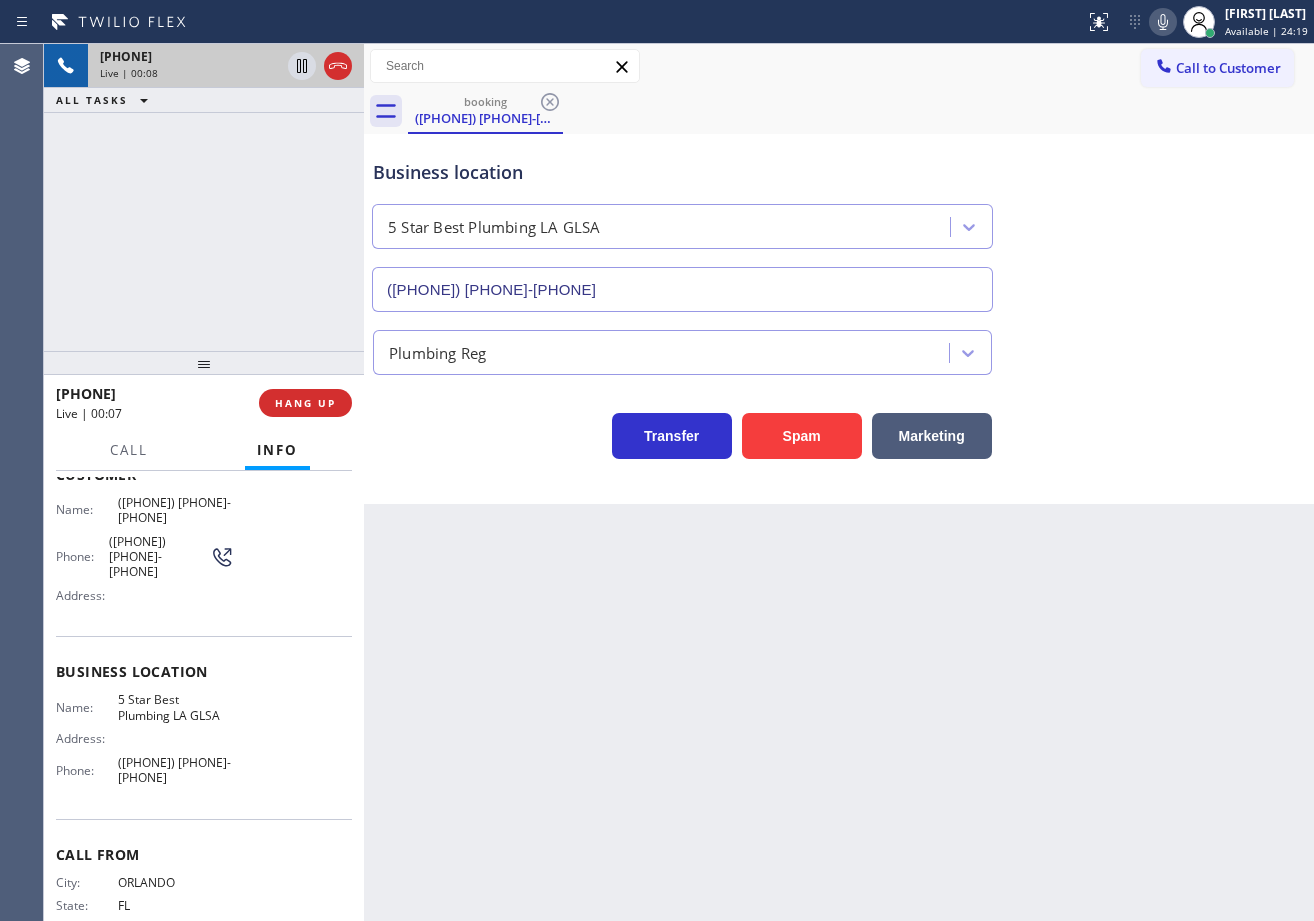 scroll, scrollTop: 0, scrollLeft: 0, axis: both 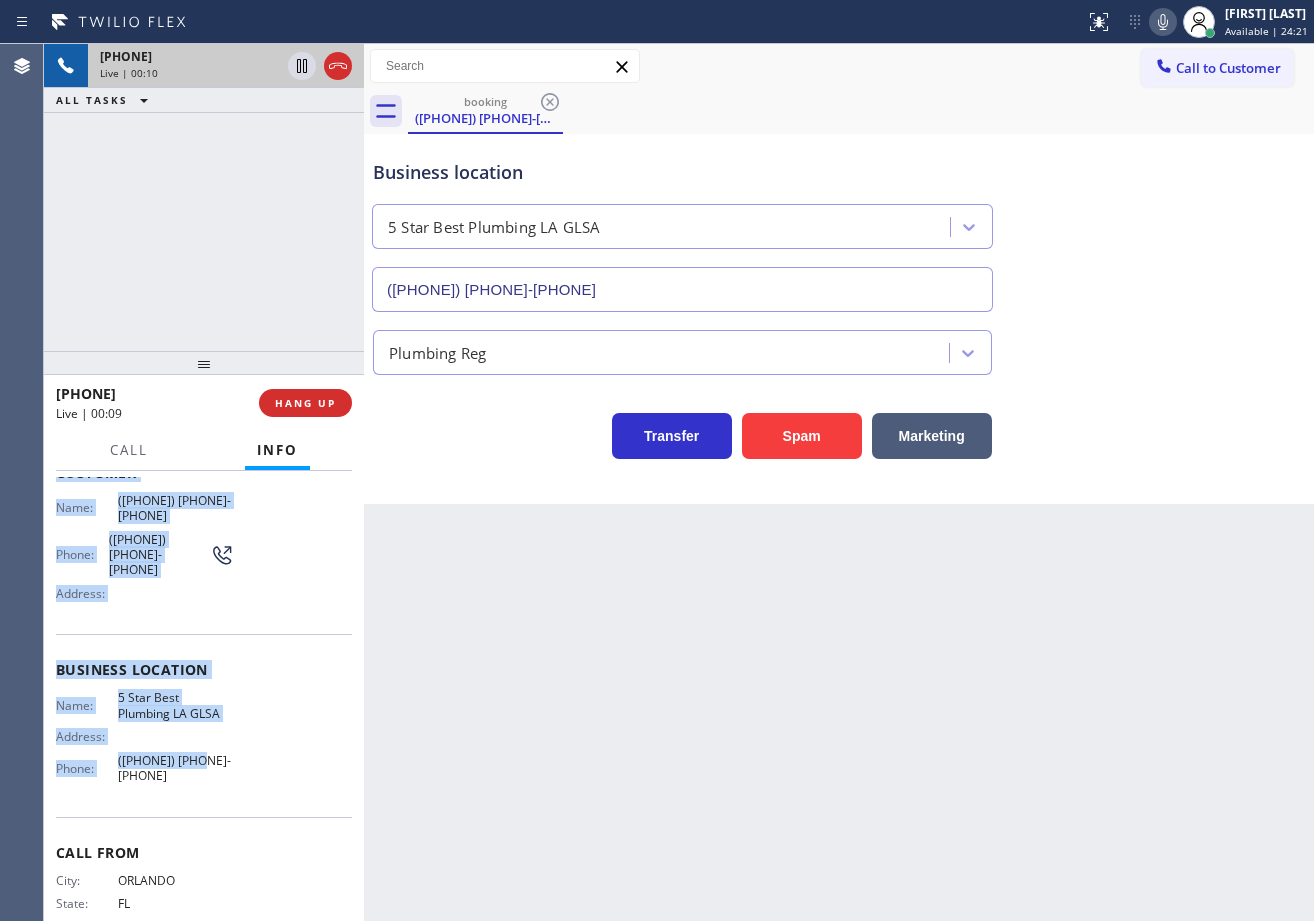 drag, startPoint x: 55, startPoint y: 591, endPoint x: 276, endPoint y: 689, distance: 241.75401 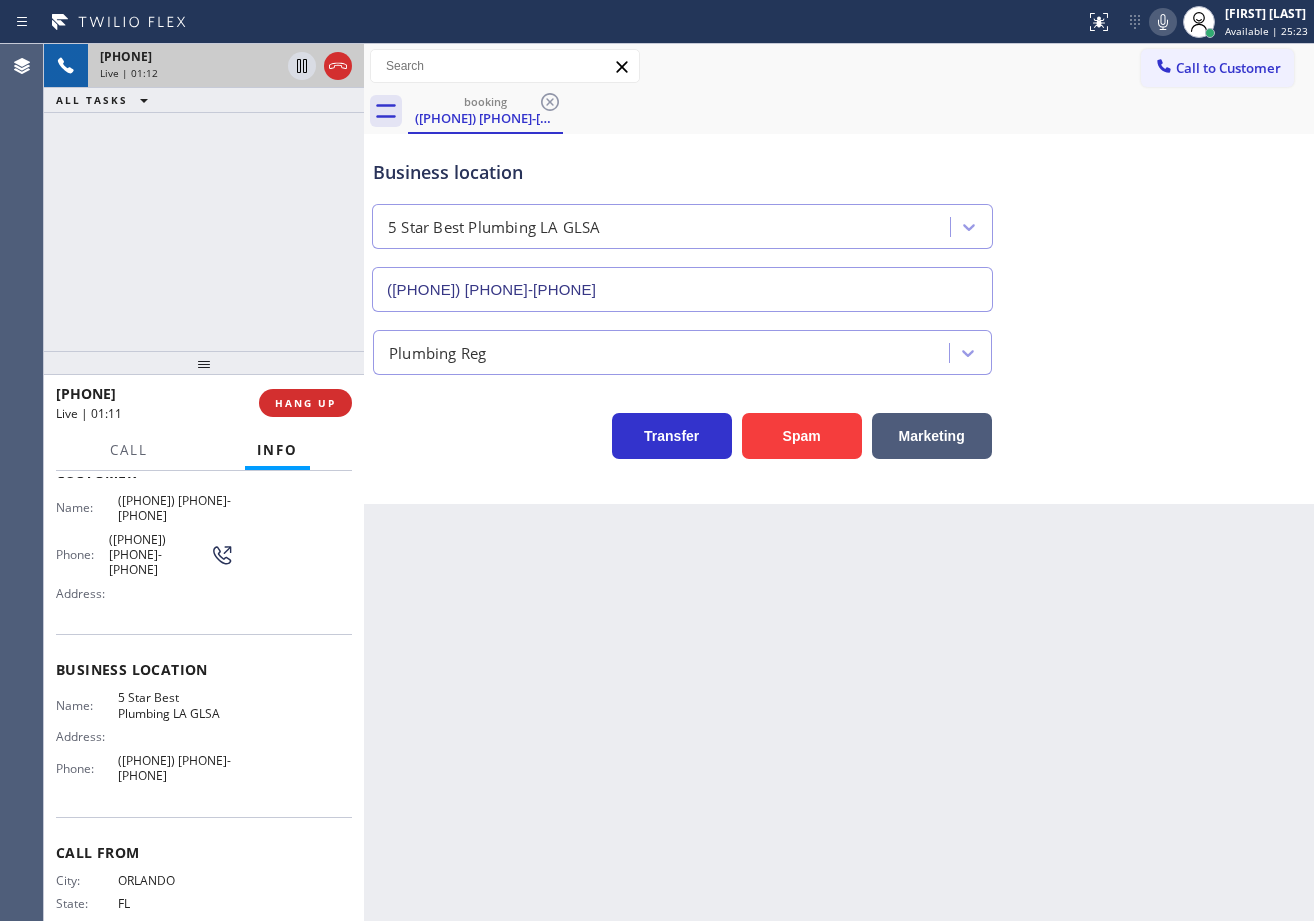 click on "Back to Dashboard Change Sender ID Customers Technicians Select a contact Outbound call Technician Search Technician Your caller id phone number Your caller id phone number Call Technician info Name   Phone none Address none Change Sender ID HVAC [PHONE] 5 Star Appliance [PHONE] Appliance Repair [PHONE] Plumbing [PHONE] Air Duct Cleaning [PHONE]  Electricians [PHONE] Cancel Change Check personal SMS Reset Change booking [PHONE] Call to Customer Outbound call Location Manhattan Beach Heat & Cool Your caller id phone number [PHONE] Customer number Call Outbound call Technician Search Technician Your caller id phone number Your caller id phone number Call booking [PHONE] Business location 5 Star Best Plumbing LA GLSA [PHONE] Plumbing Reg Transfer Spam Marketing" at bounding box center (839, 482) 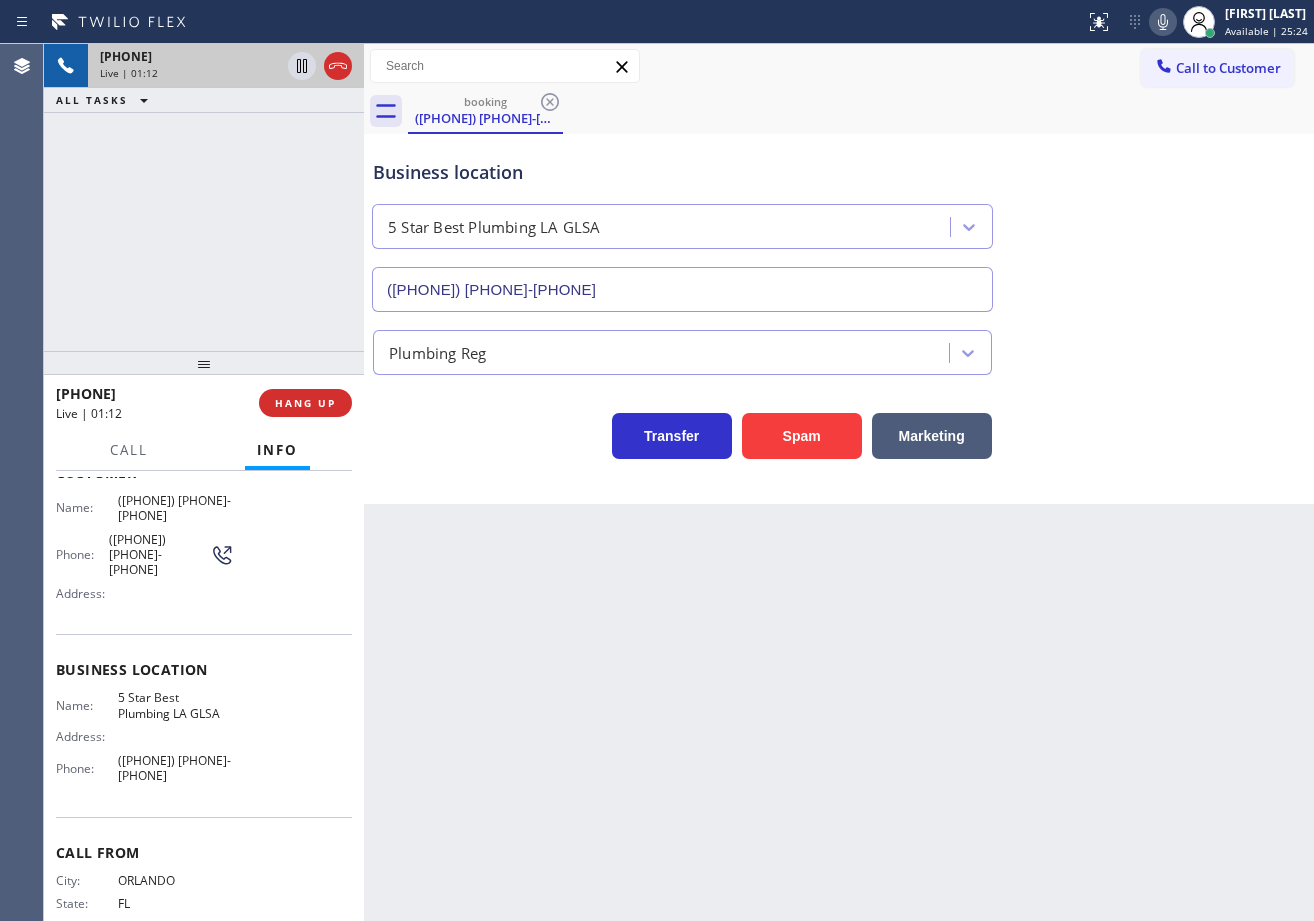 click on "([PHONE]) [PHONE]-[PHONE]" at bounding box center [176, 768] 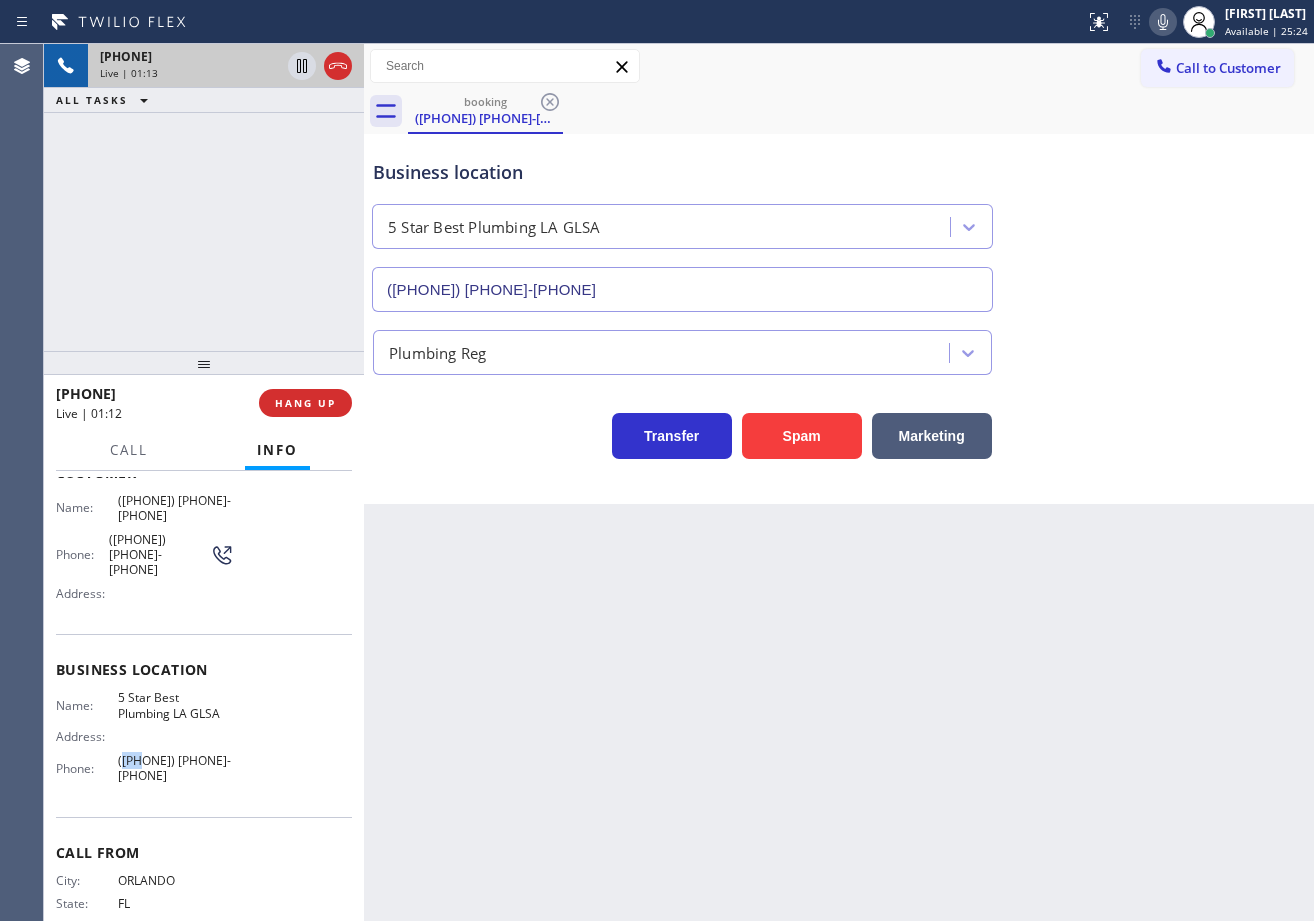 click on "([PHONE]) [PHONE]-[PHONE]" at bounding box center [176, 768] 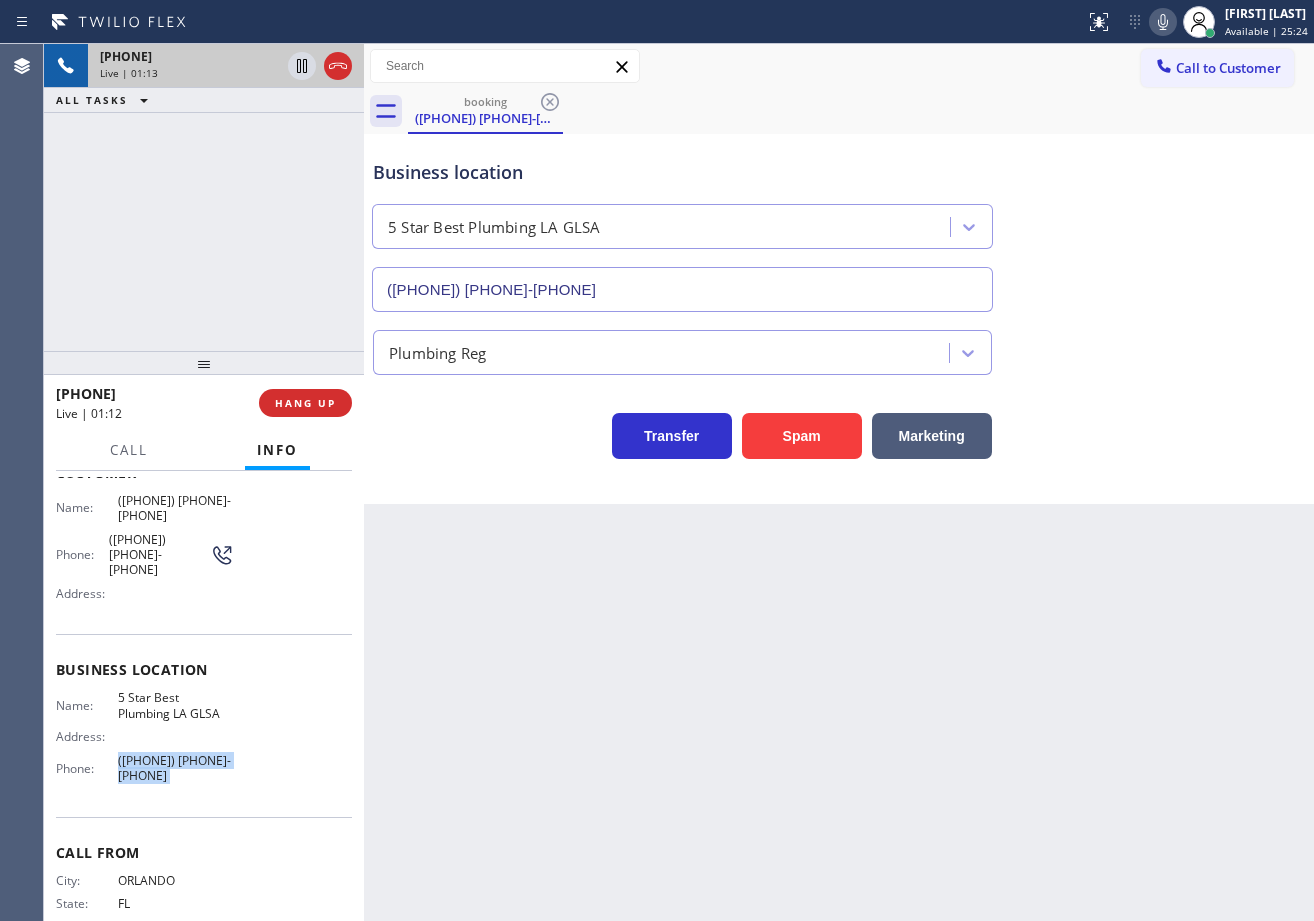 click on "([PHONE]) [PHONE]-[PHONE]" at bounding box center (176, 768) 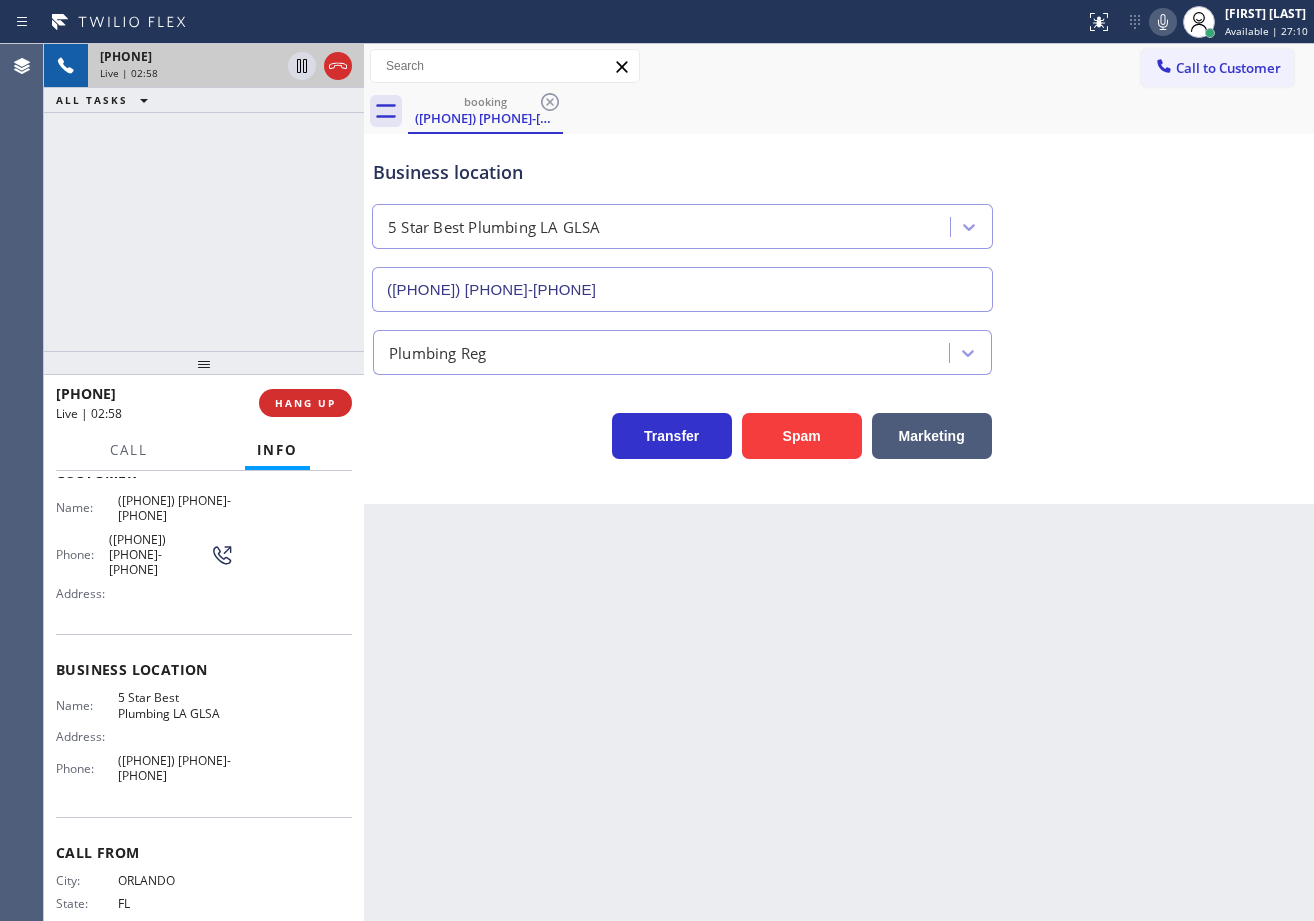 click on "Transfer Spam Marketing" at bounding box center [839, 417] 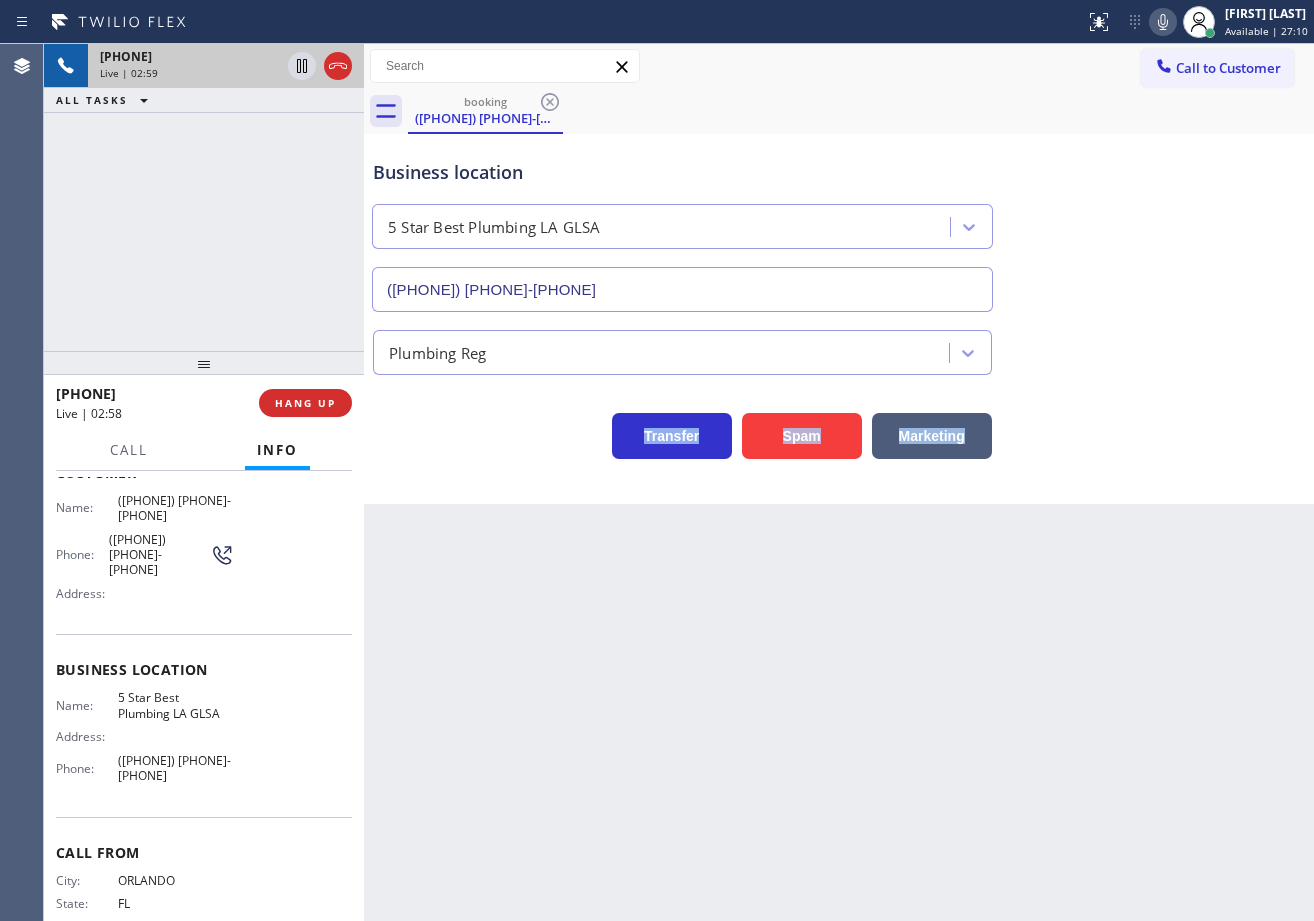 drag, startPoint x: 1223, startPoint y: 375, endPoint x: 1225, endPoint y: 352, distance: 23.086792 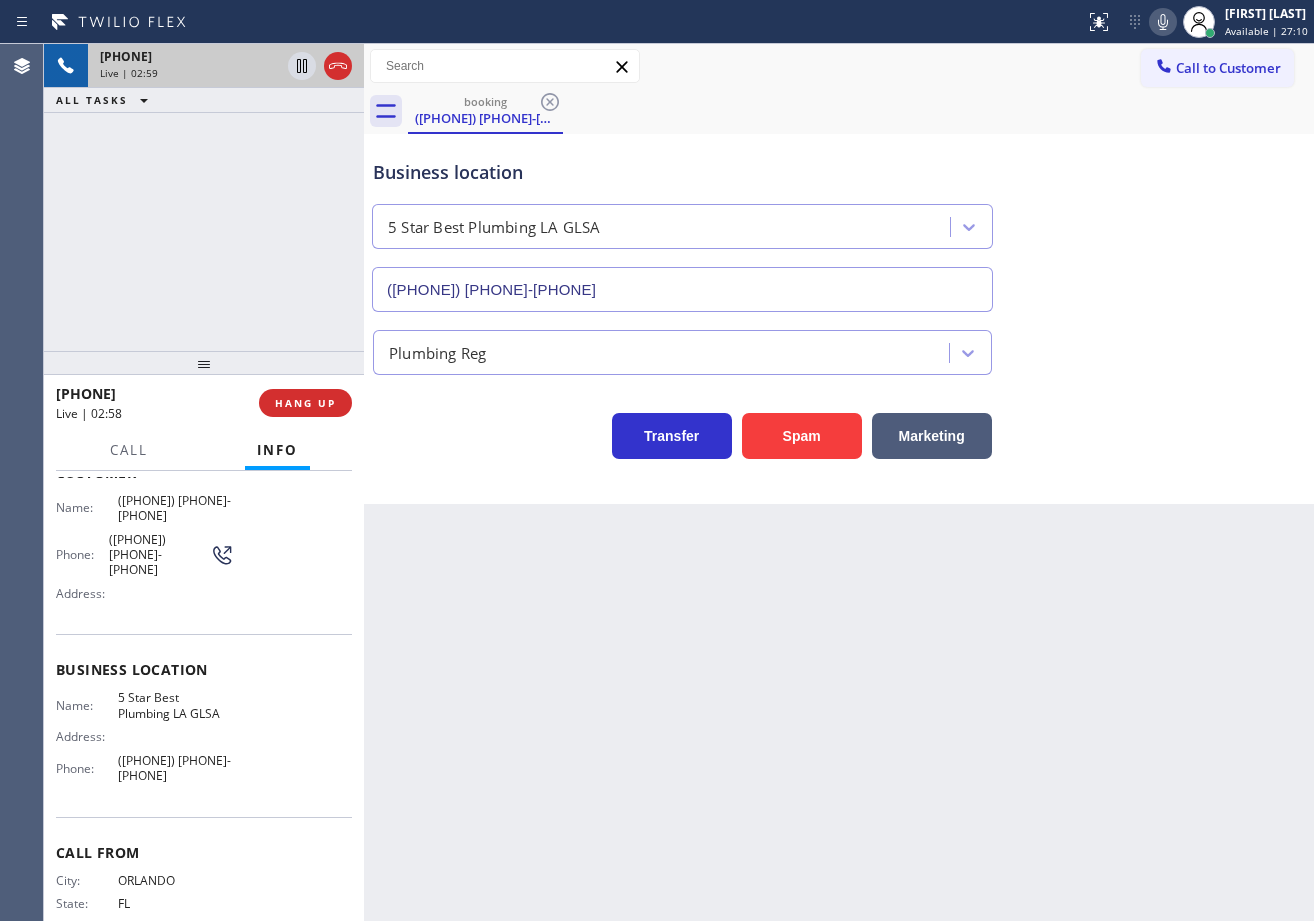 click on "Plumbing Reg" at bounding box center (839, 348) 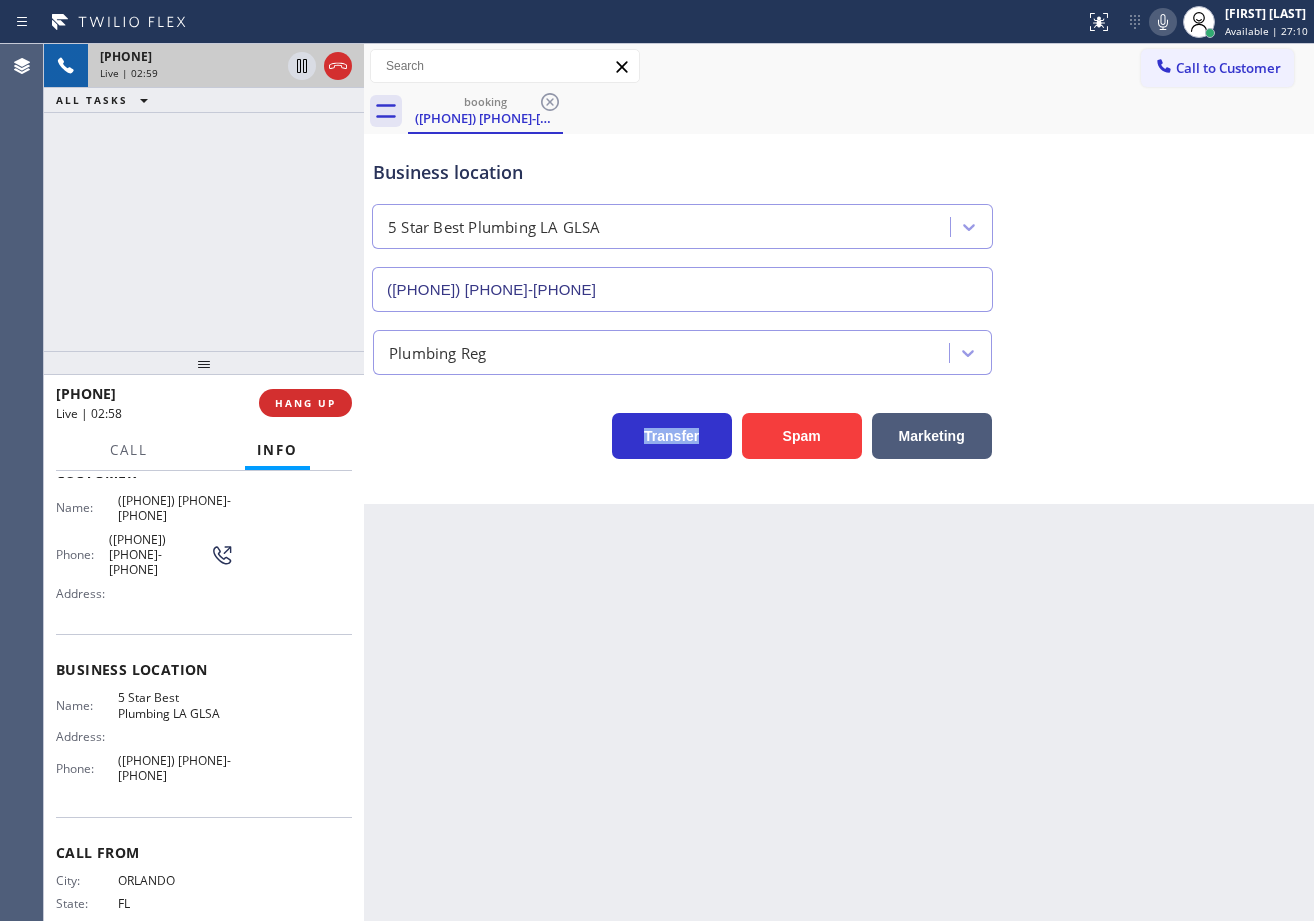 click on "Plumbing Reg" at bounding box center [839, 348] 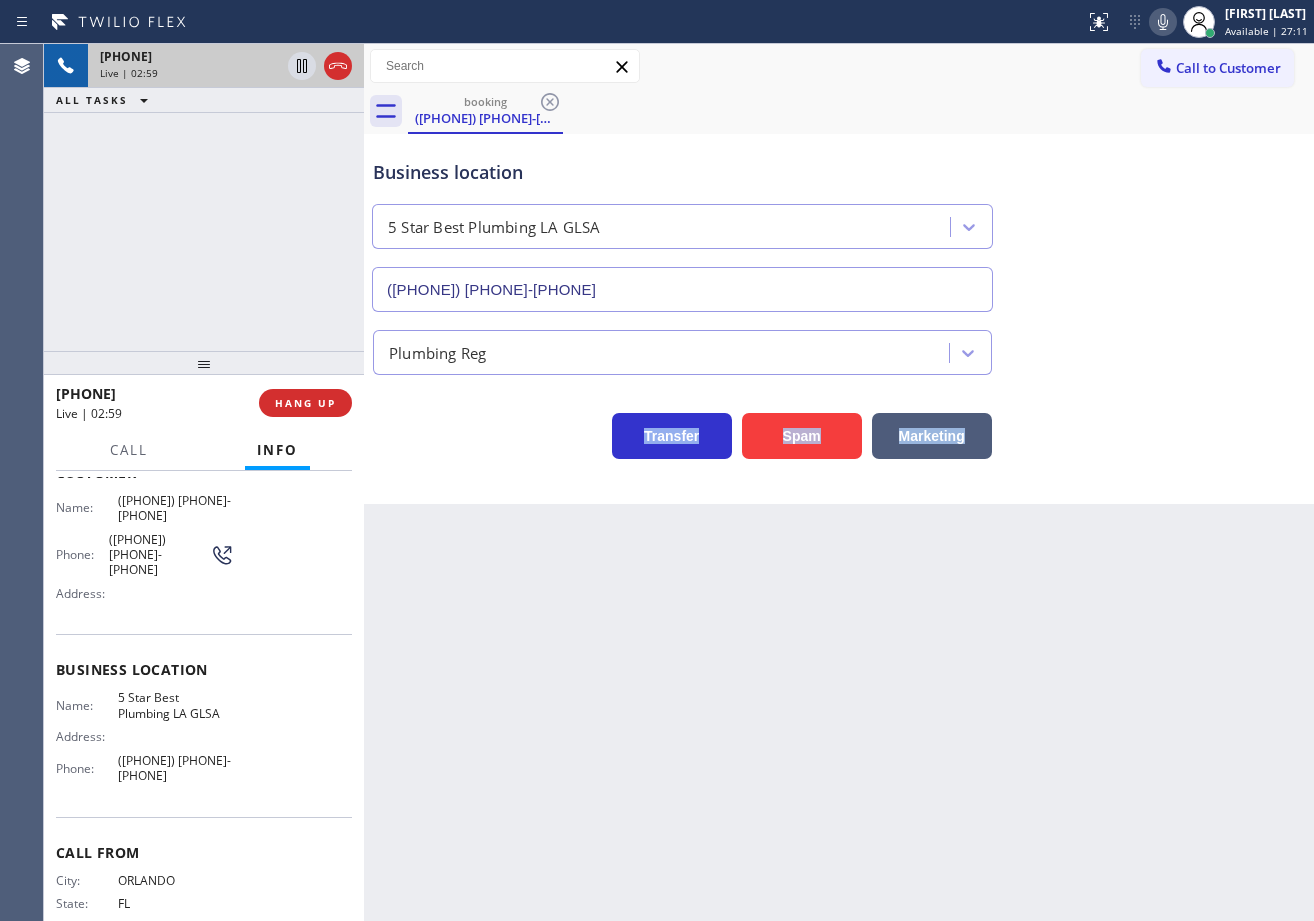 click on "Plumbing Reg" at bounding box center [839, 348] 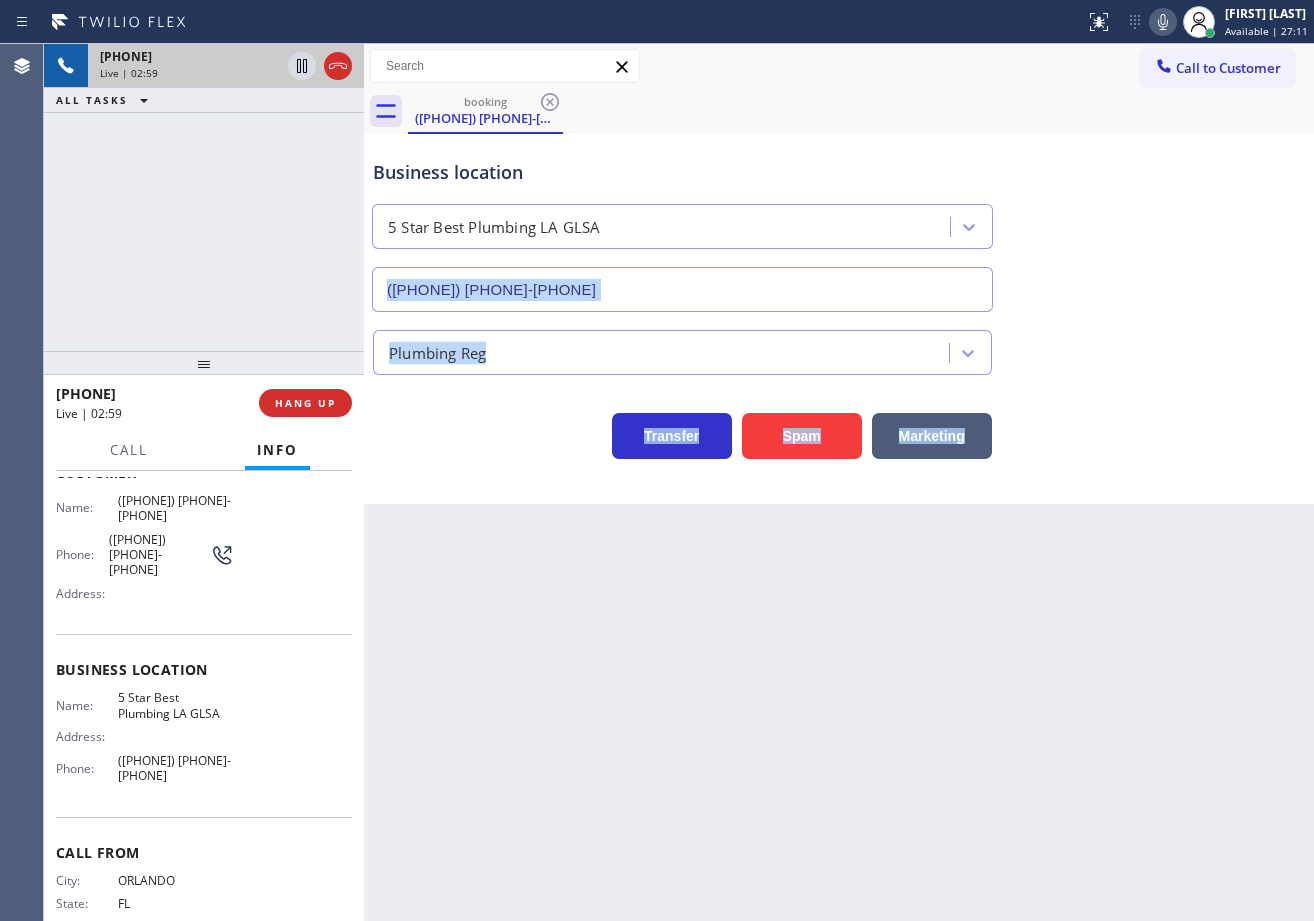 click on "Business location 5 Star Best Plumbing LA GLSA ([PHONE]) [PHONE]-[PHONE]" at bounding box center [839, 221] 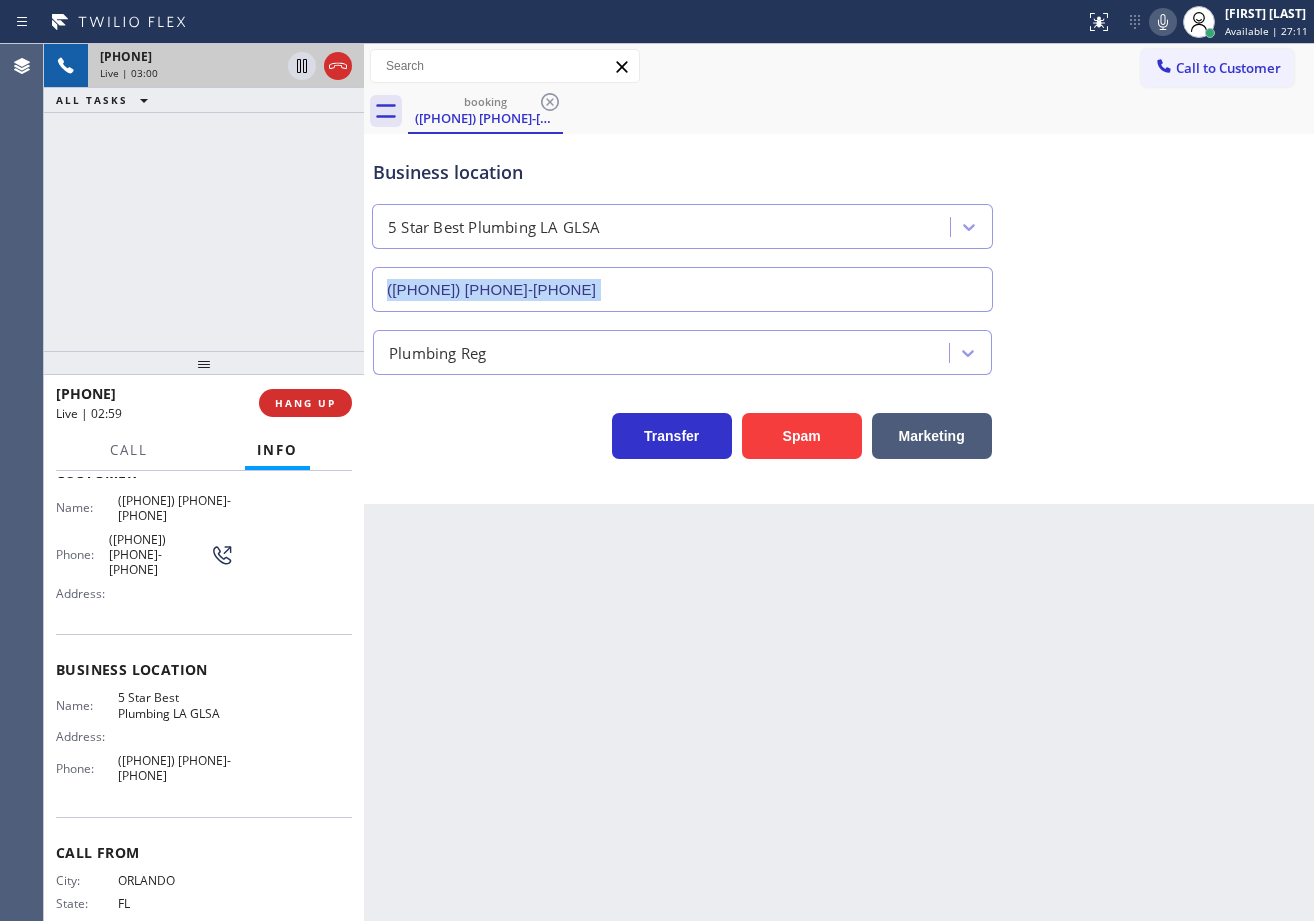 click on "Business location 5 Star Best Plumbing LA GLSA ([PHONE]) [PHONE]-[PHONE]" at bounding box center [839, 221] 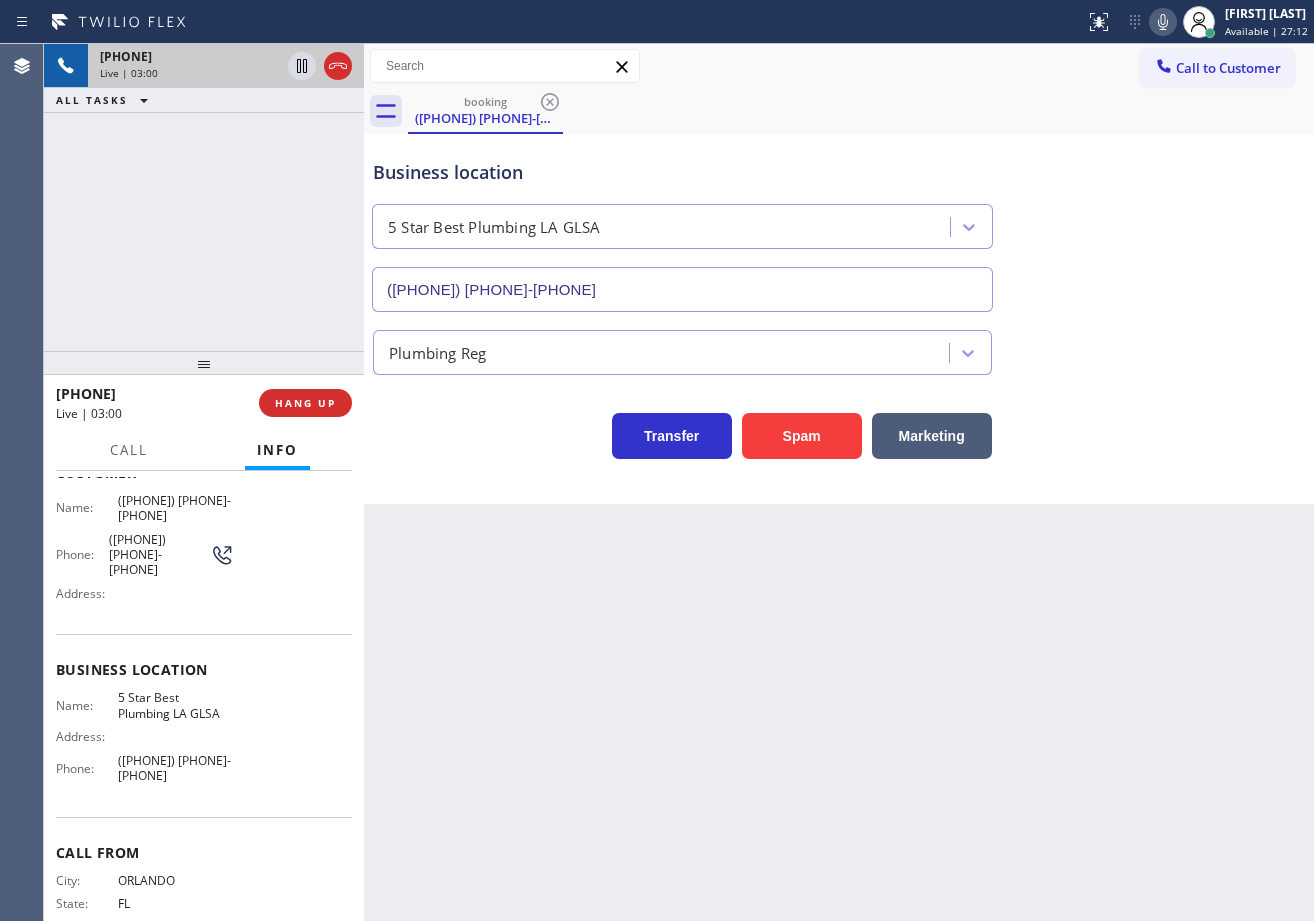 click on "Back to Dashboard Change Sender ID Customers Technicians Select a contact Outbound call Technician Search Technician Your caller id phone number Your caller id phone number Call Technician info Name   Phone none Address none Change Sender ID HVAC [PHONE] 5 Star Appliance [PHONE] Appliance Repair [PHONE] Plumbing [PHONE] Air Duct Cleaning [PHONE]  Electricians [PHONE] Cancel Change Check personal SMS Reset Change booking [PHONE] Call to Customer Outbound call Location Manhattan Beach Heat & Cool Your caller id phone number [PHONE] Customer number Call Outbound call Technician Search Technician Your caller id phone number Your caller id phone number Call booking [PHONE] Business location 5 Star Best Plumbing LA GLSA [PHONE] Plumbing Reg Transfer Spam Marketing" at bounding box center [839, 482] 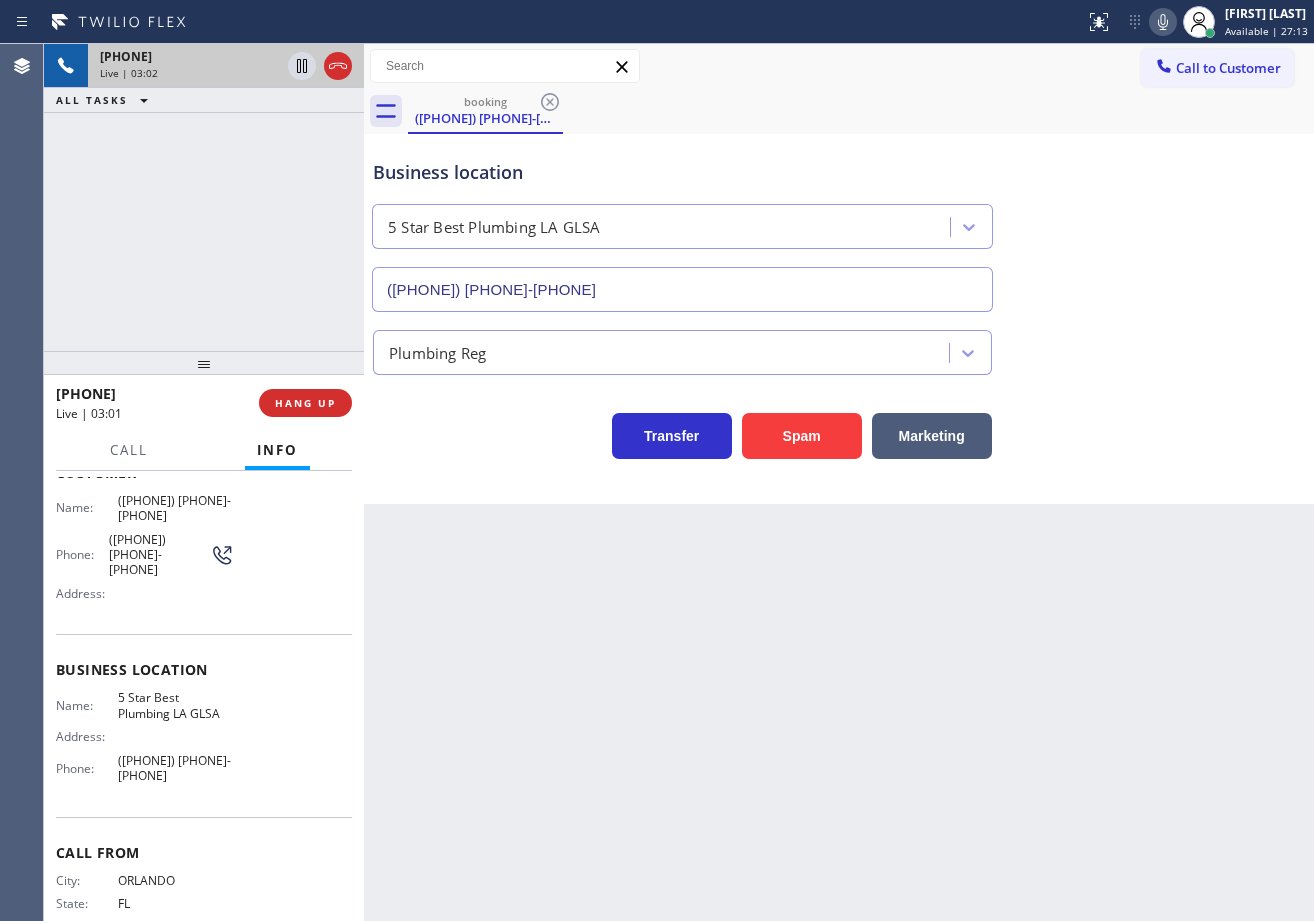 drag, startPoint x: 152, startPoint y: 153, endPoint x: 187, endPoint y: 128, distance: 43.011627 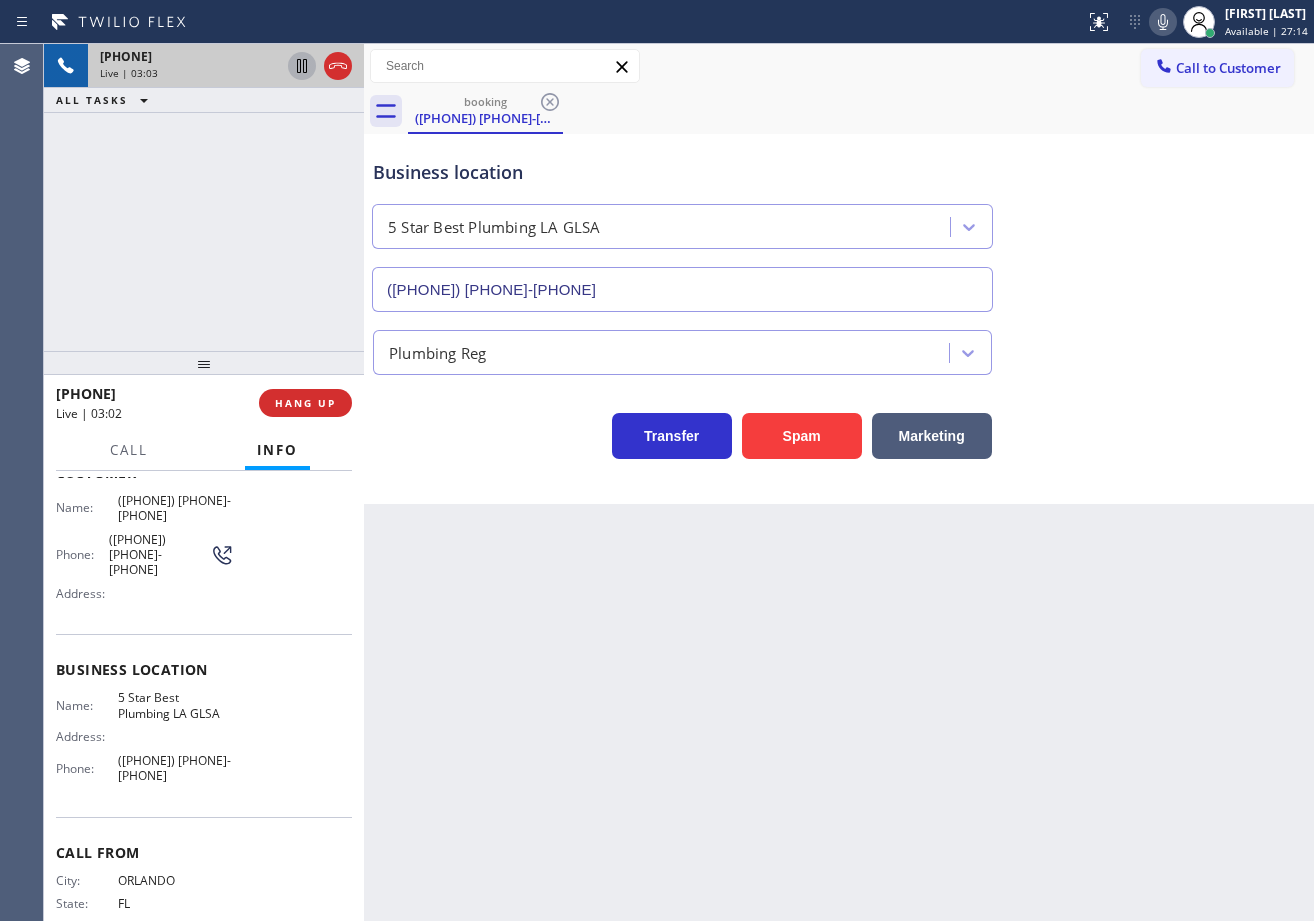 click 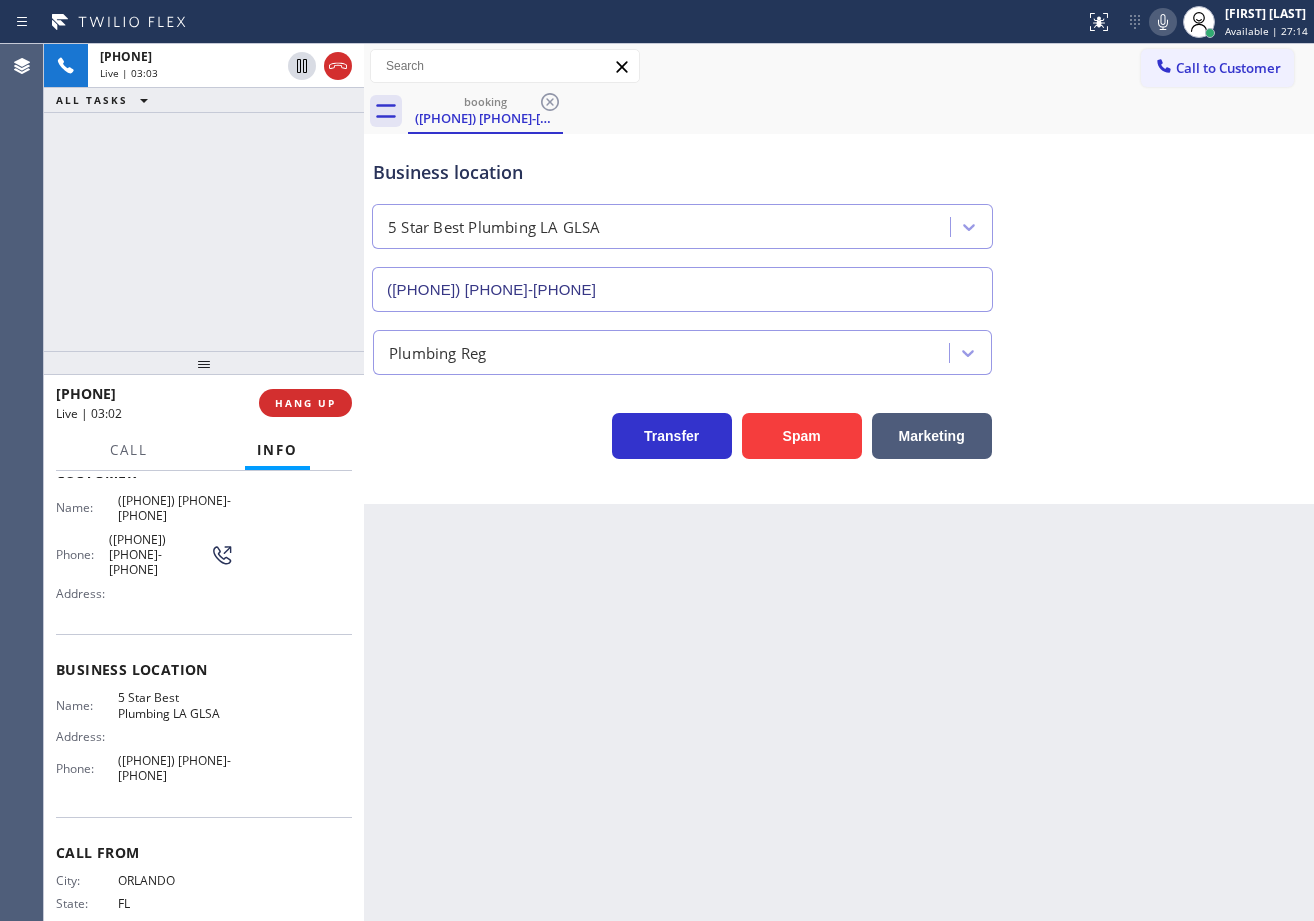 click on "+1[PHONE]-[PHONE]-[PHONE] Live | 03:03 ALL TASKS ALL TASKS ACTIVE TASKS TASKS IN WRAP UP" at bounding box center (204, 197) 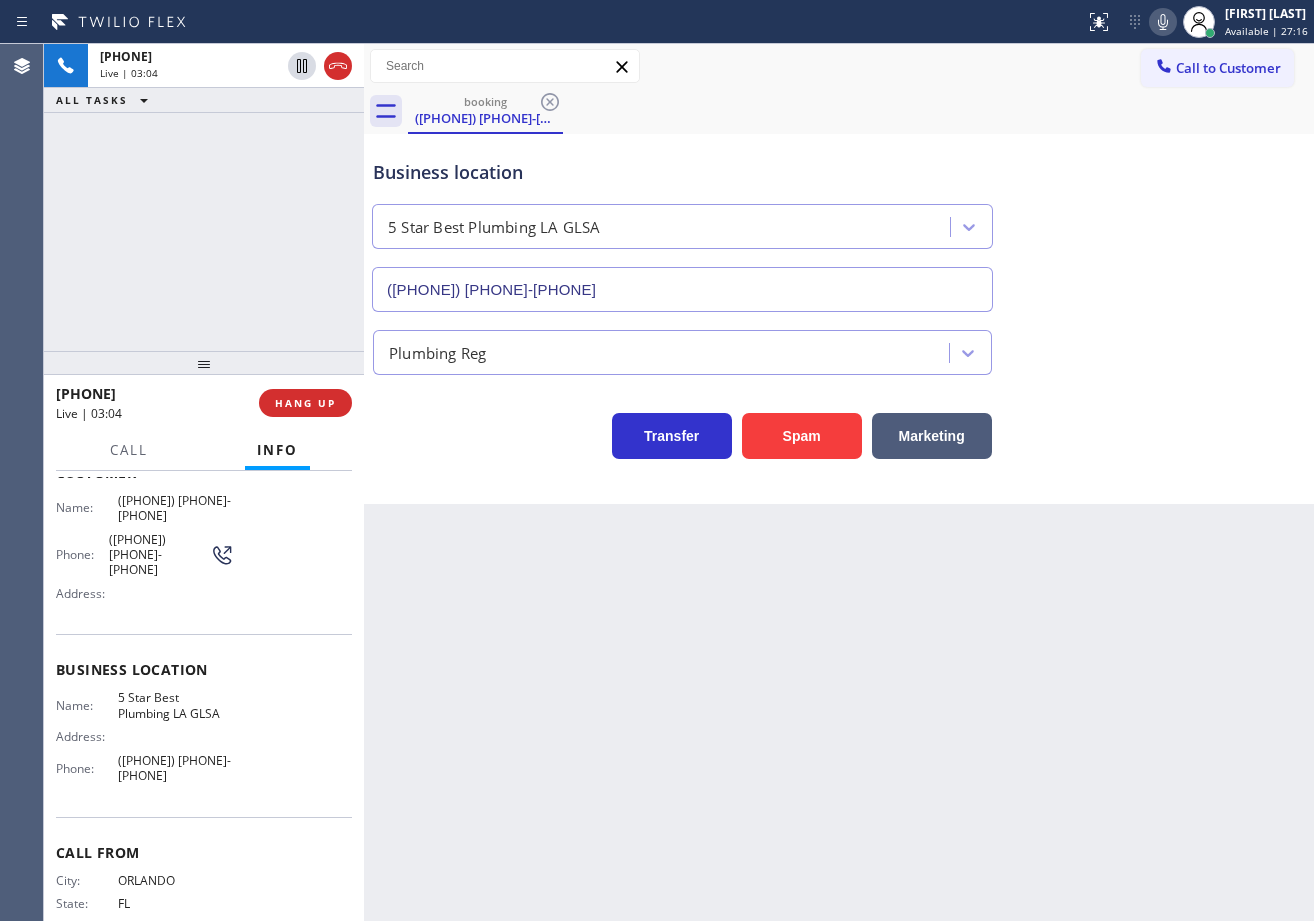 click 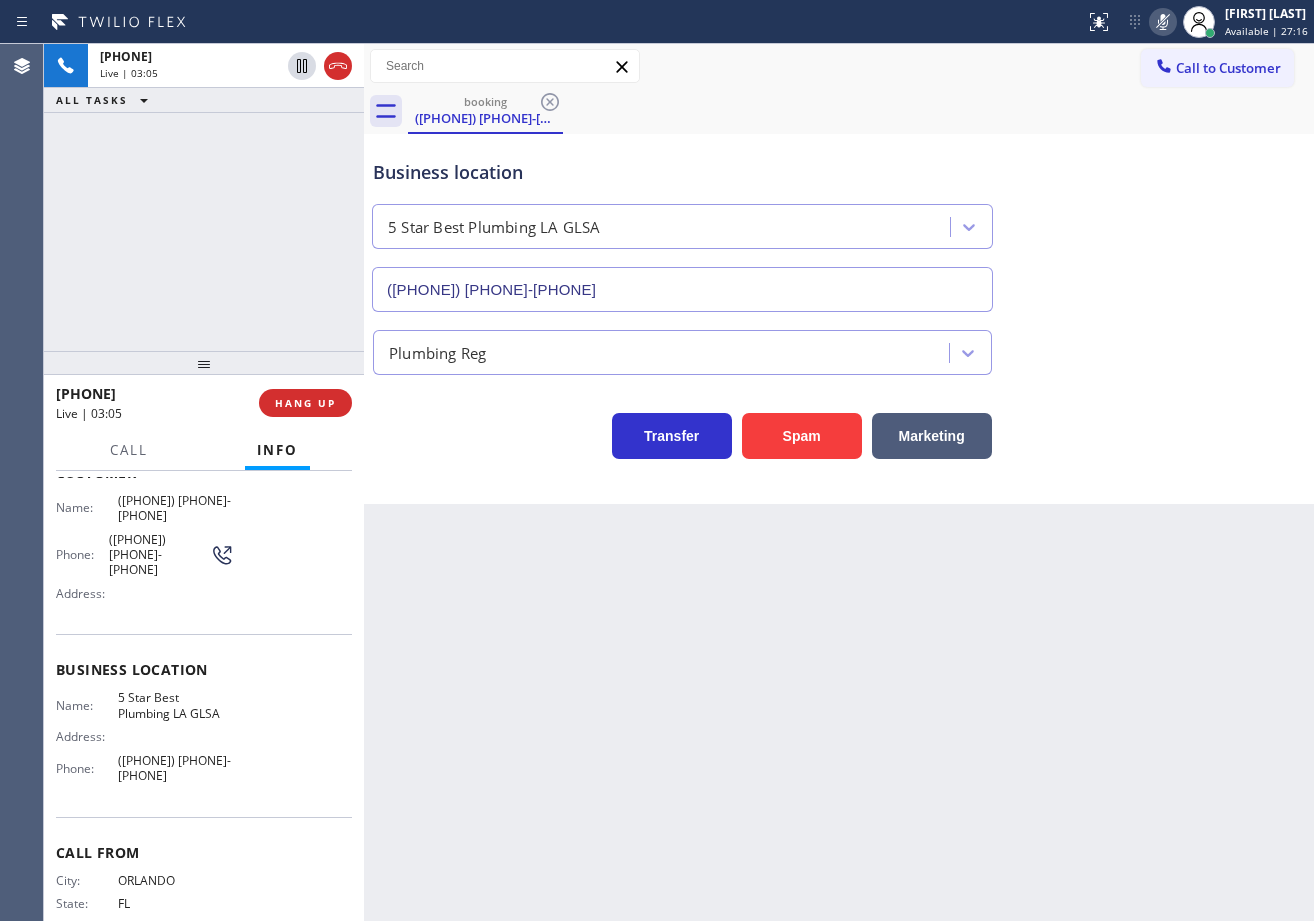drag, startPoint x: 1146, startPoint y: 140, endPoint x: 1146, endPoint y: 174, distance: 34 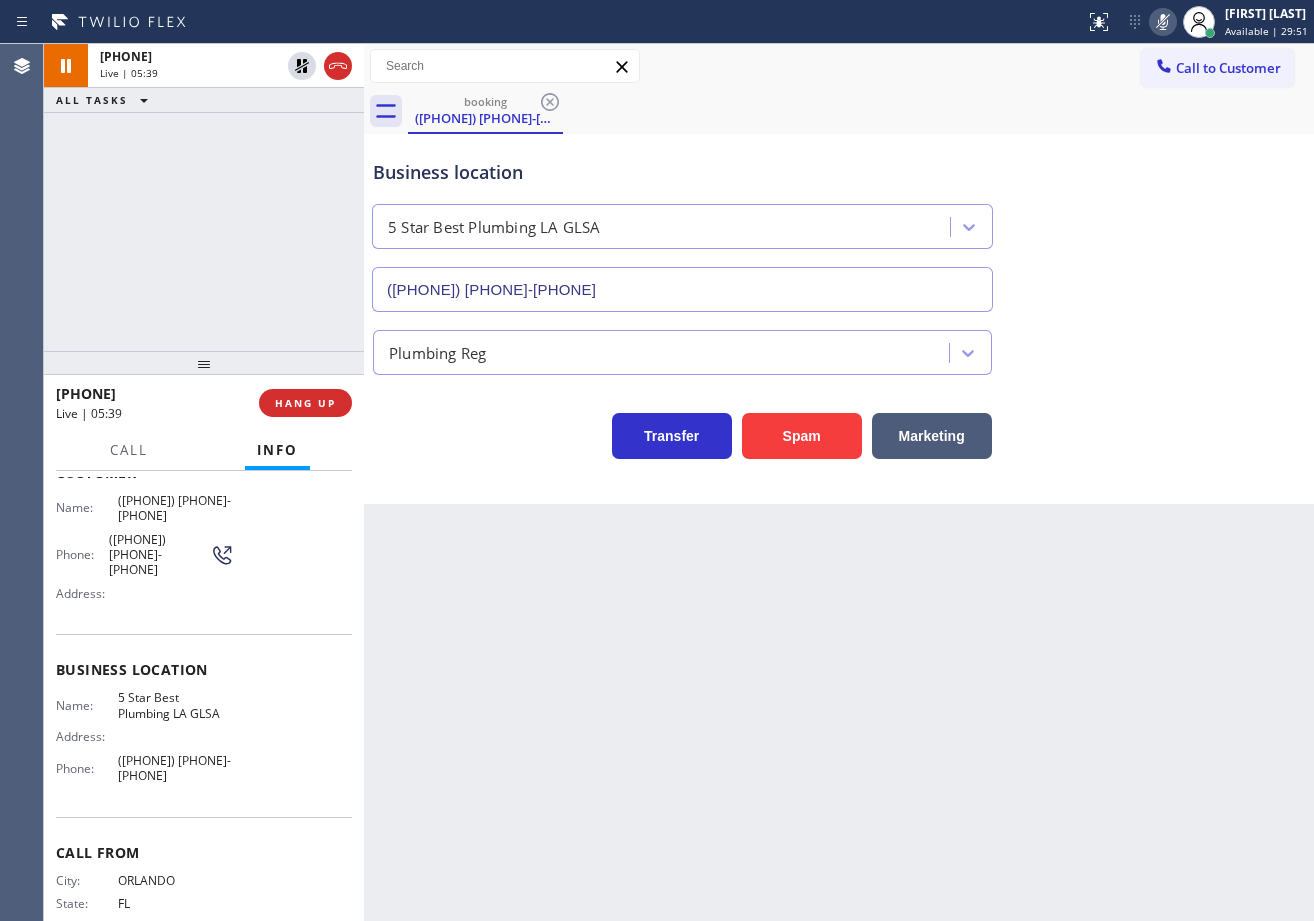 drag, startPoint x: 891, startPoint y: 83, endPoint x: 805, endPoint y: 126, distance: 96.150925 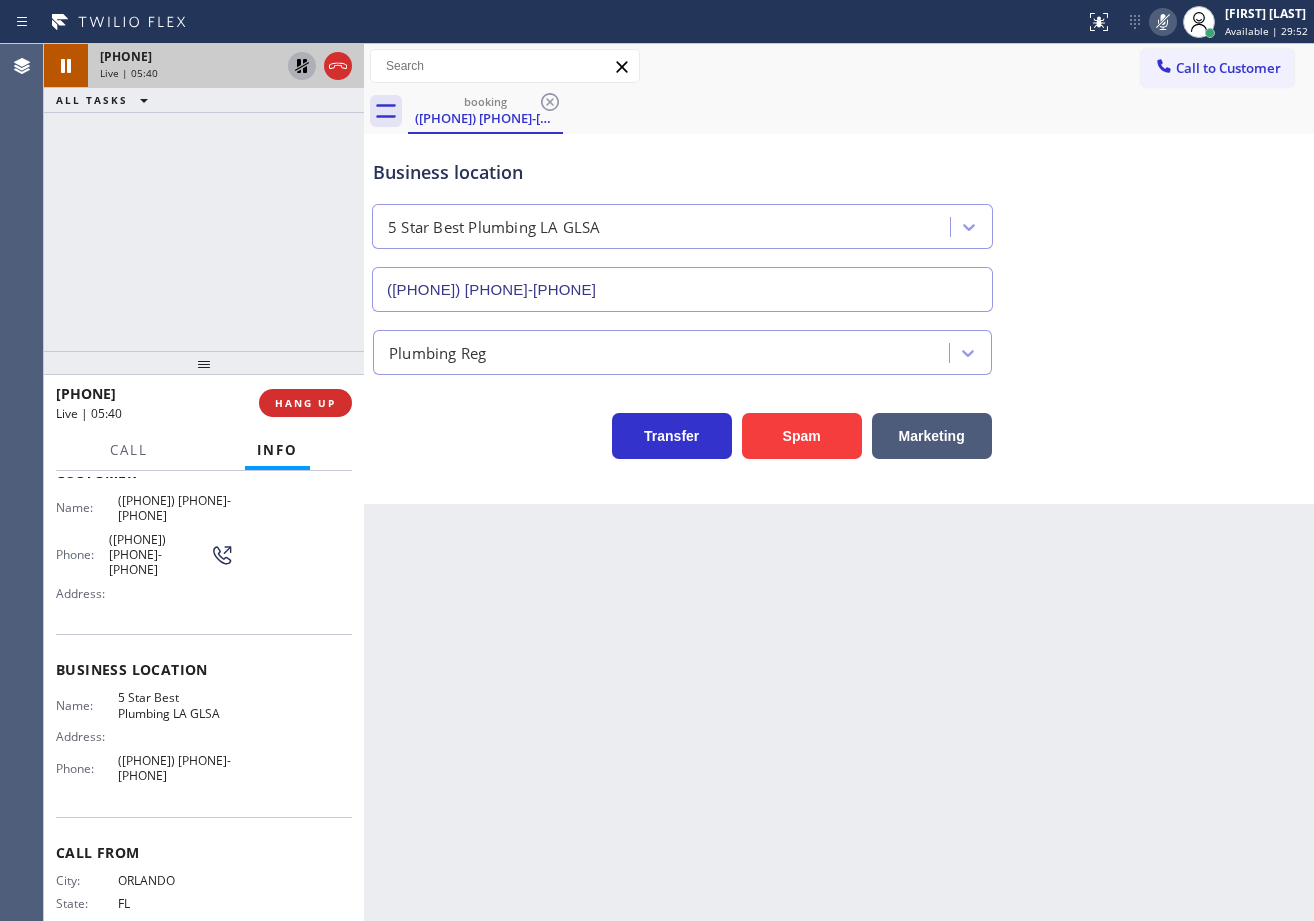 click 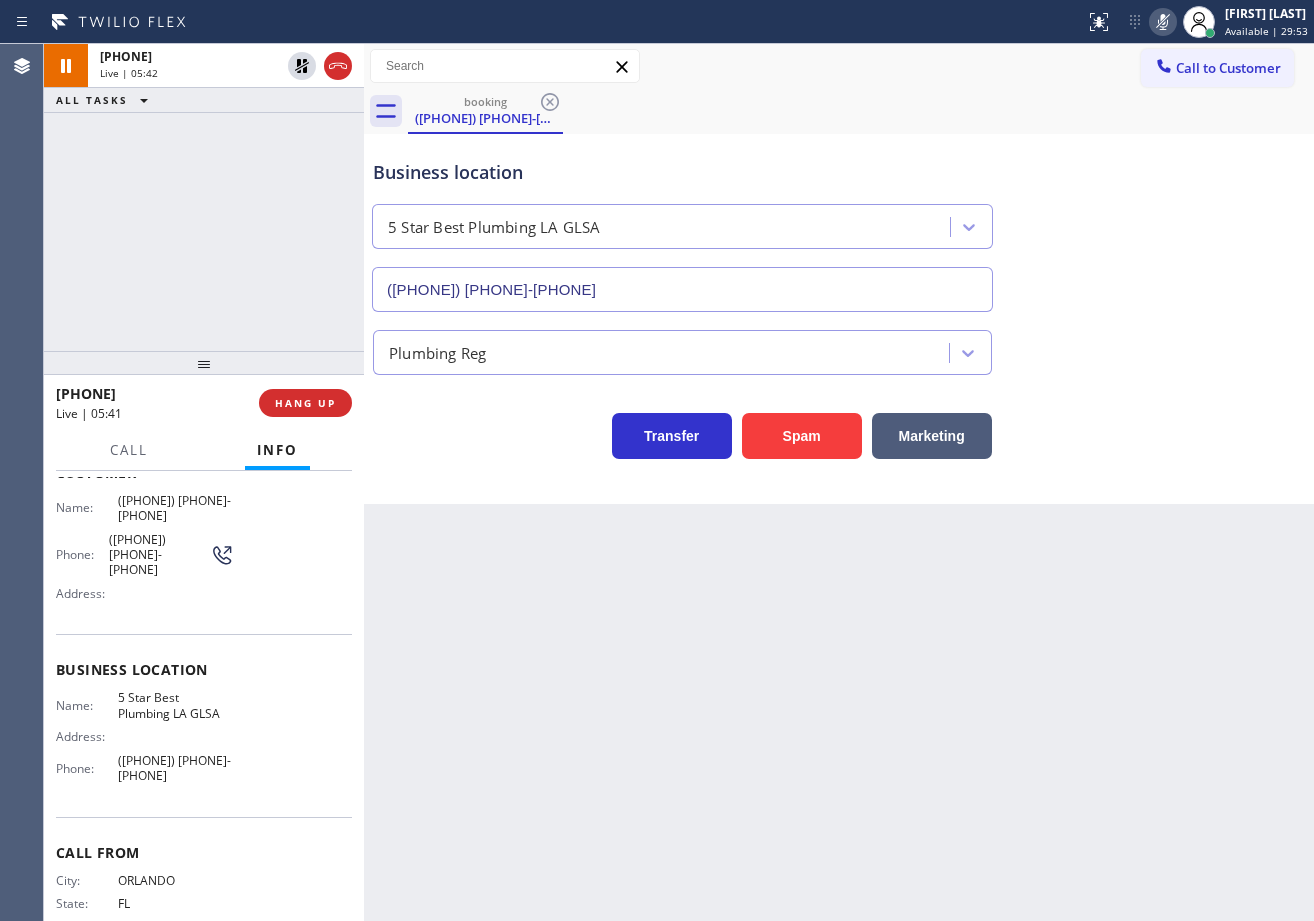 click 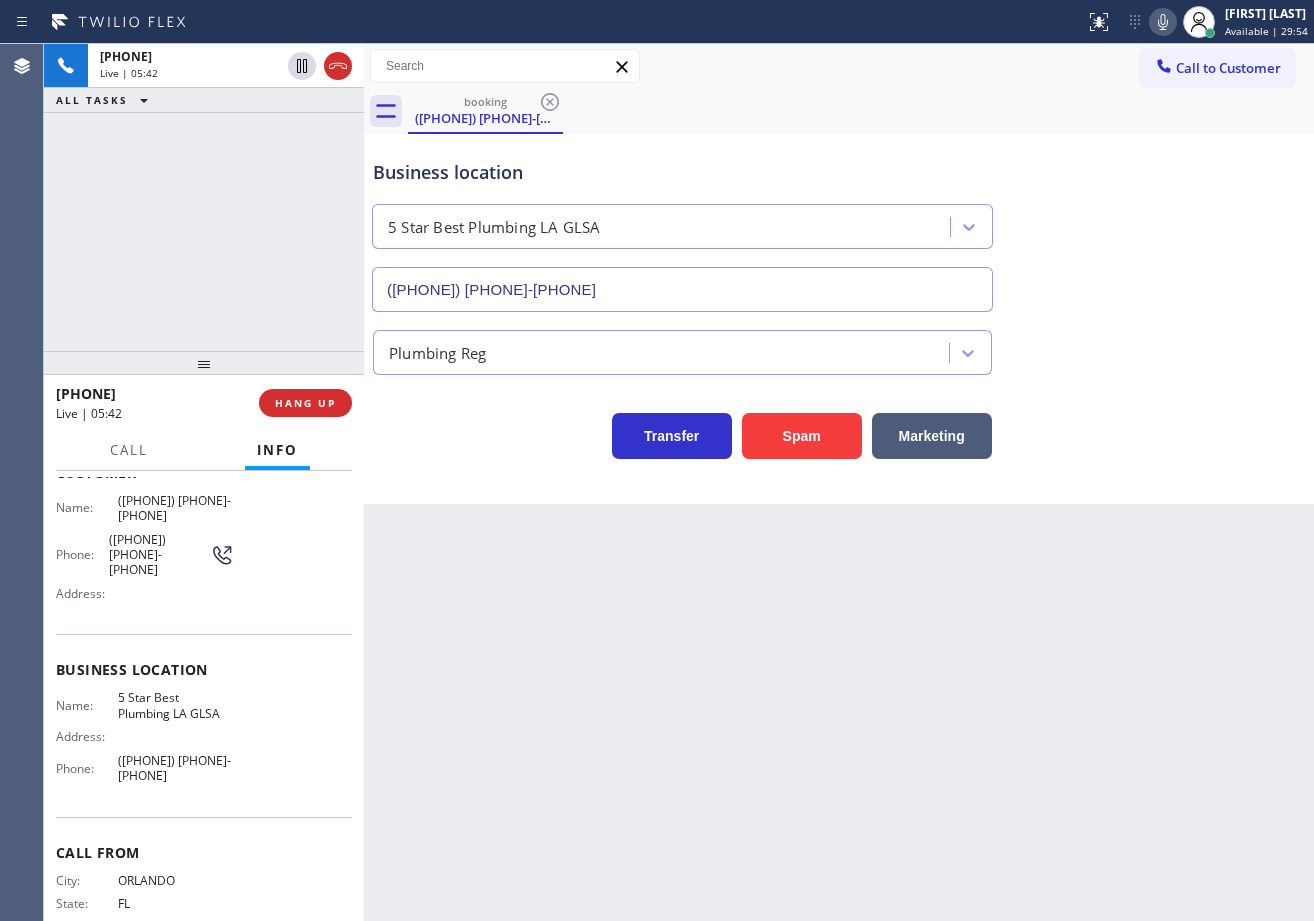 click on "Business location 5 Star Best Plumbing LA GLSA ([PHONE]) [PHONE]-[PHONE]" at bounding box center (839, 221) 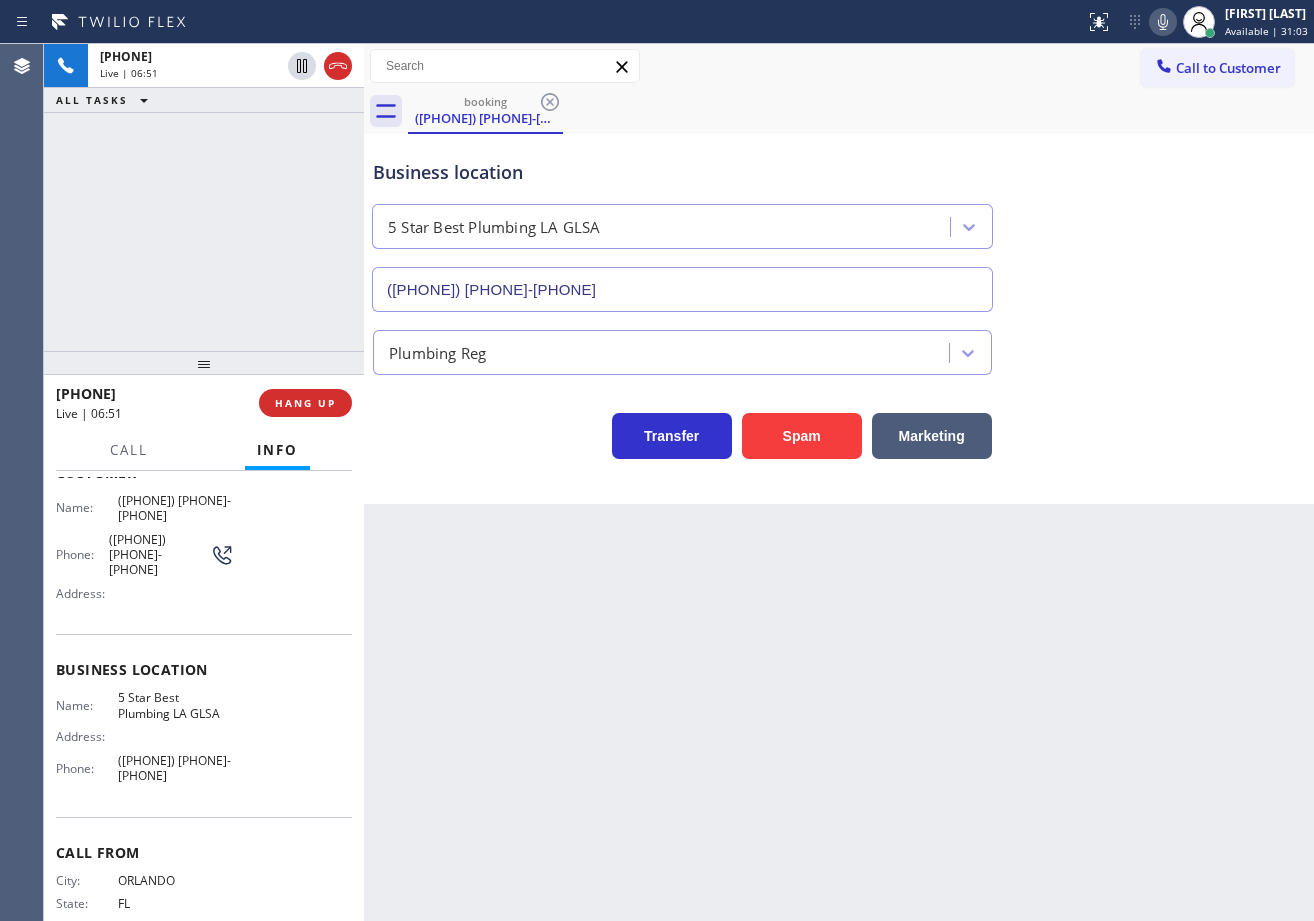 click on "booking [PHONE]" at bounding box center (861, 111) 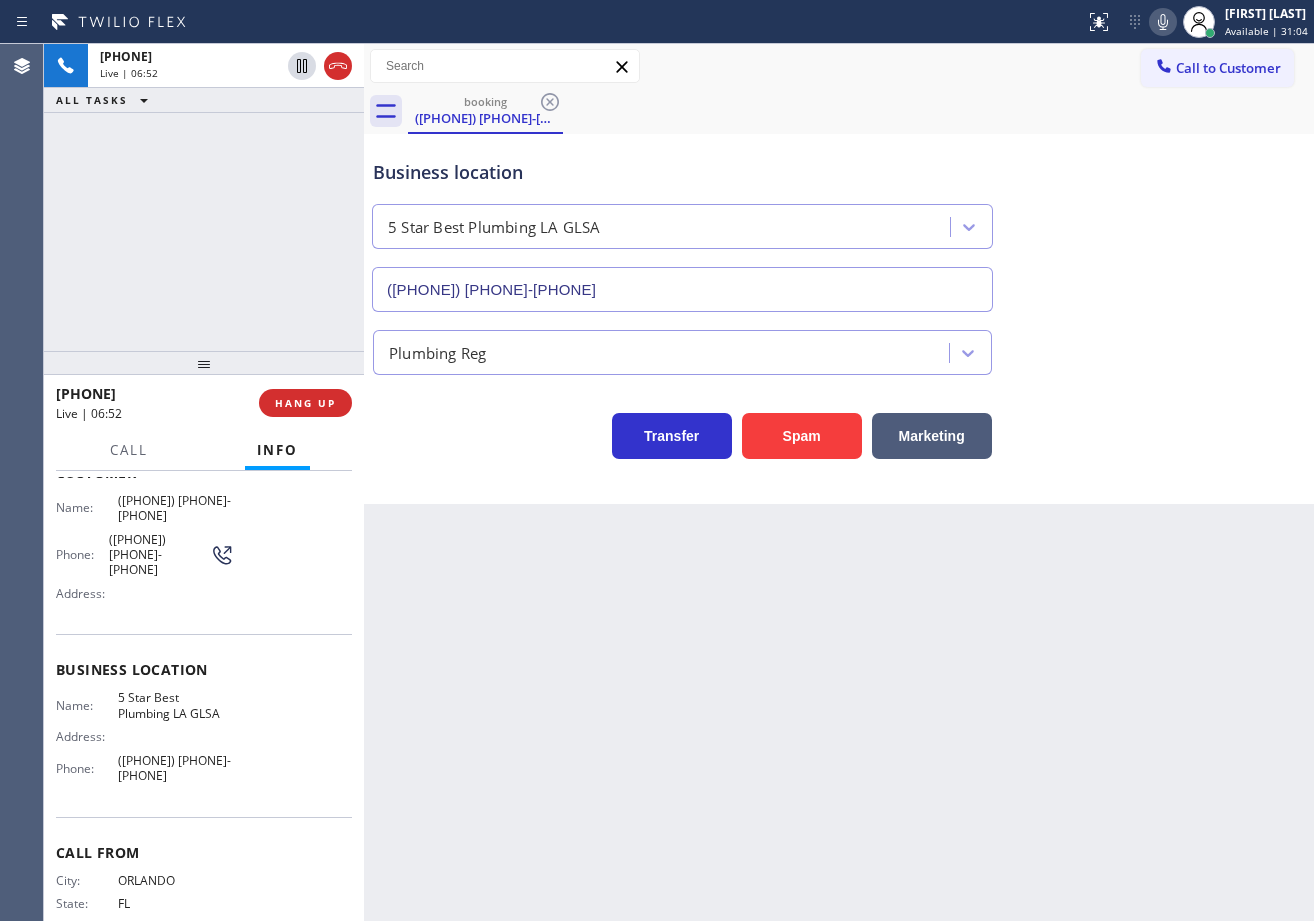 click on "Plumbing Reg" at bounding box center (839, 348) 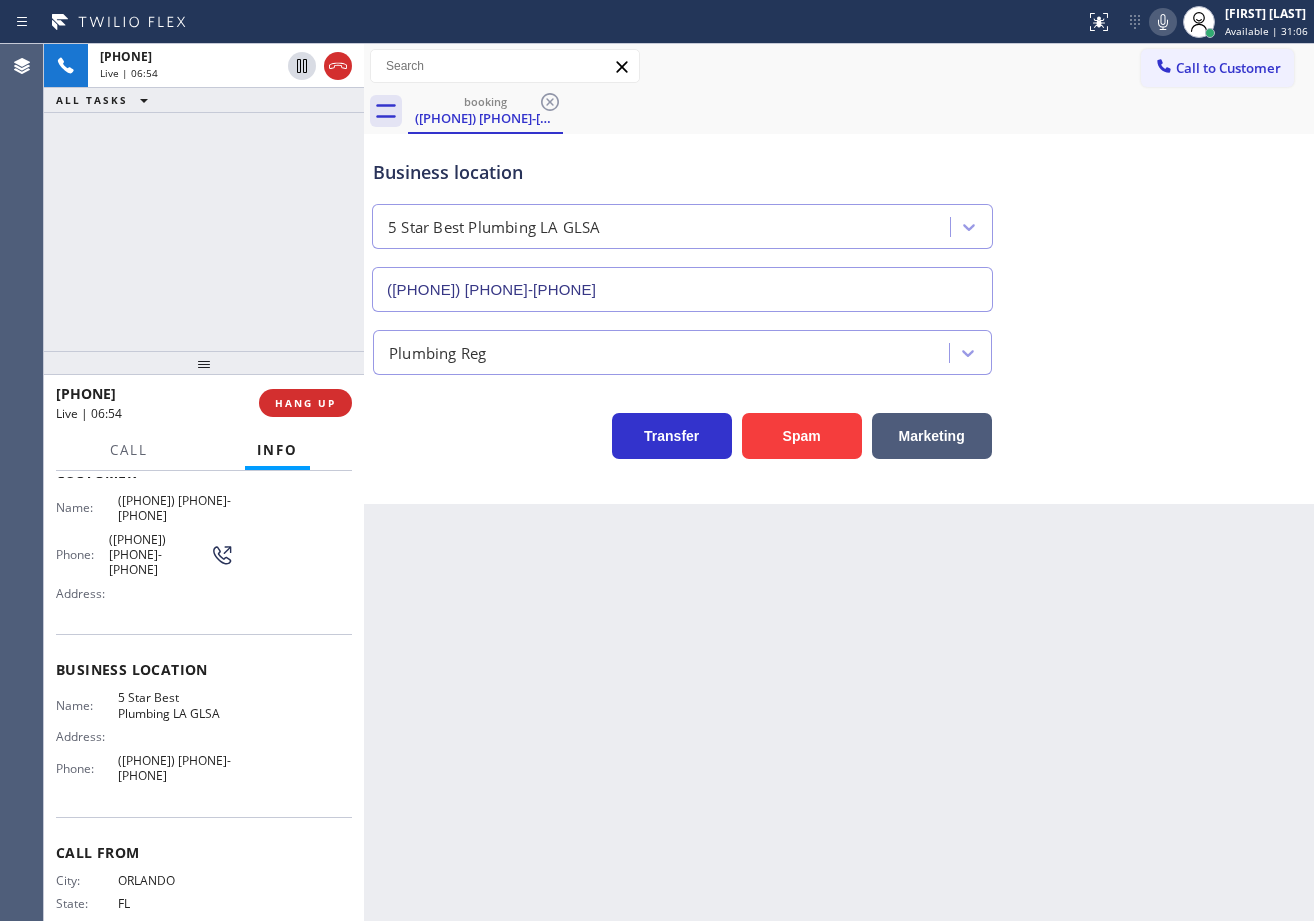 drag, startPoint x: 1043, startPoint y: 482, endPoint x: 1005, endPoint y: 404, distance: 86.764046 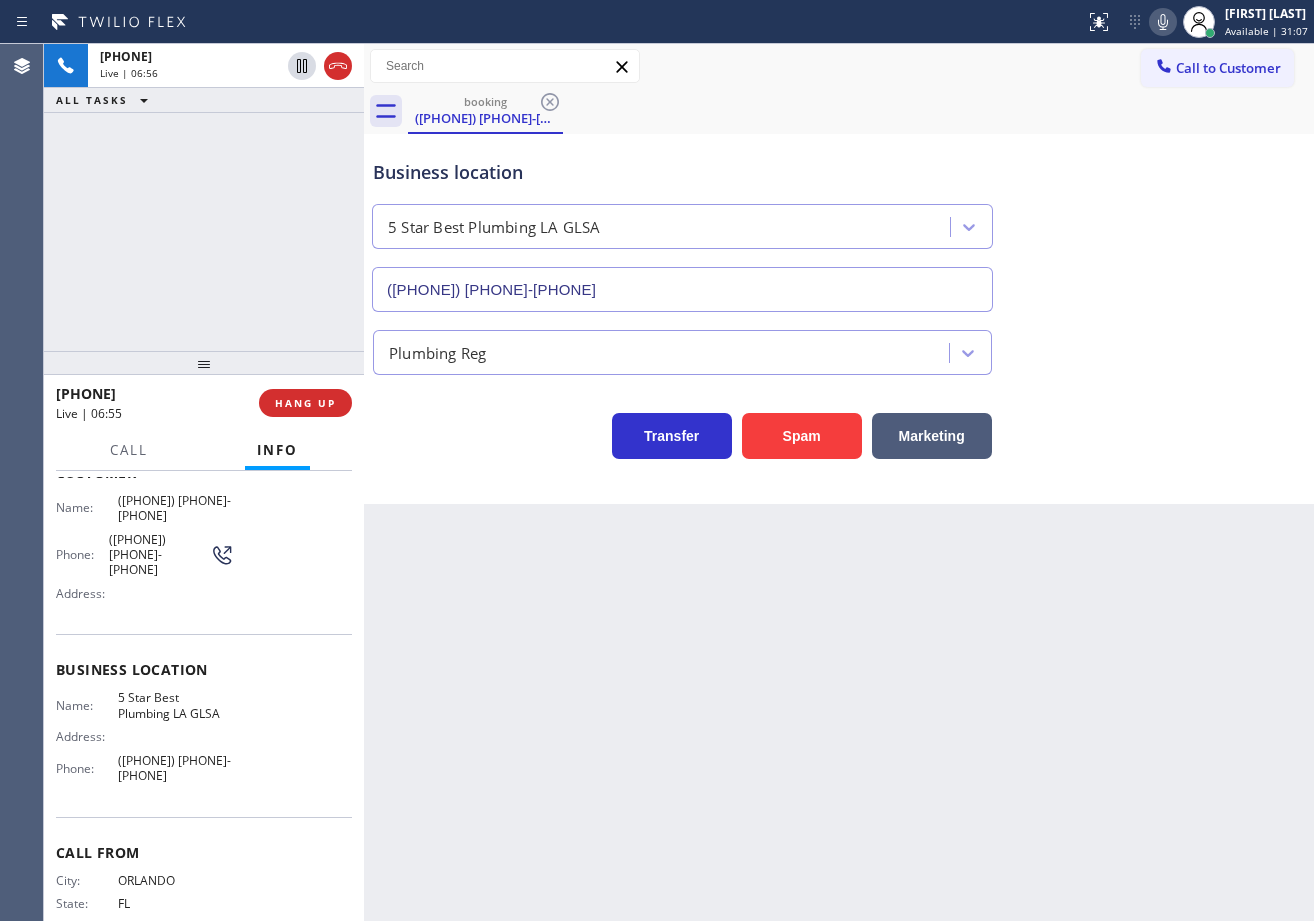 click on "Plumbing Reg" at bounding box center [839, 348] 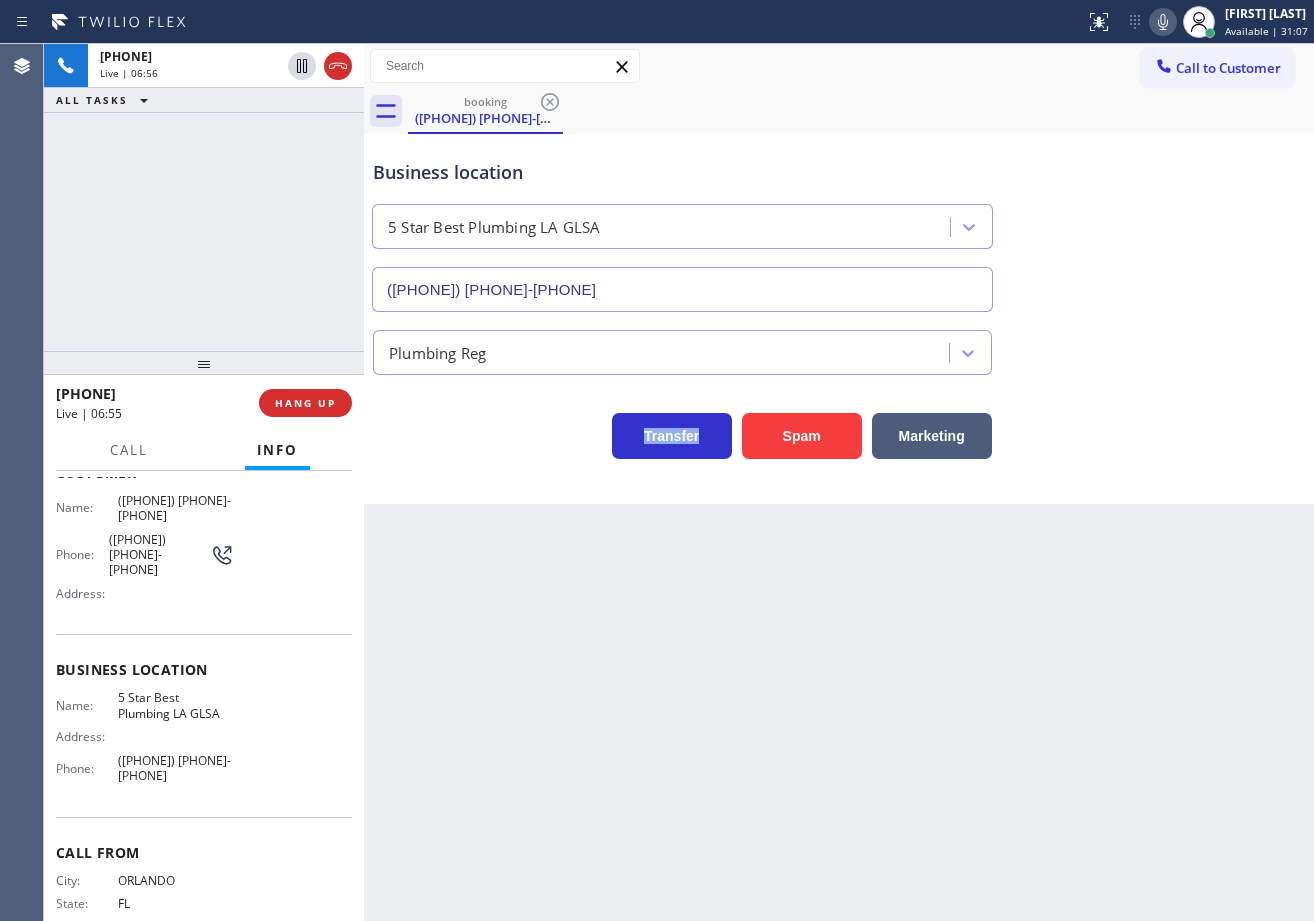 click on "Plumbing Reg" at bounding box center (839, 348) 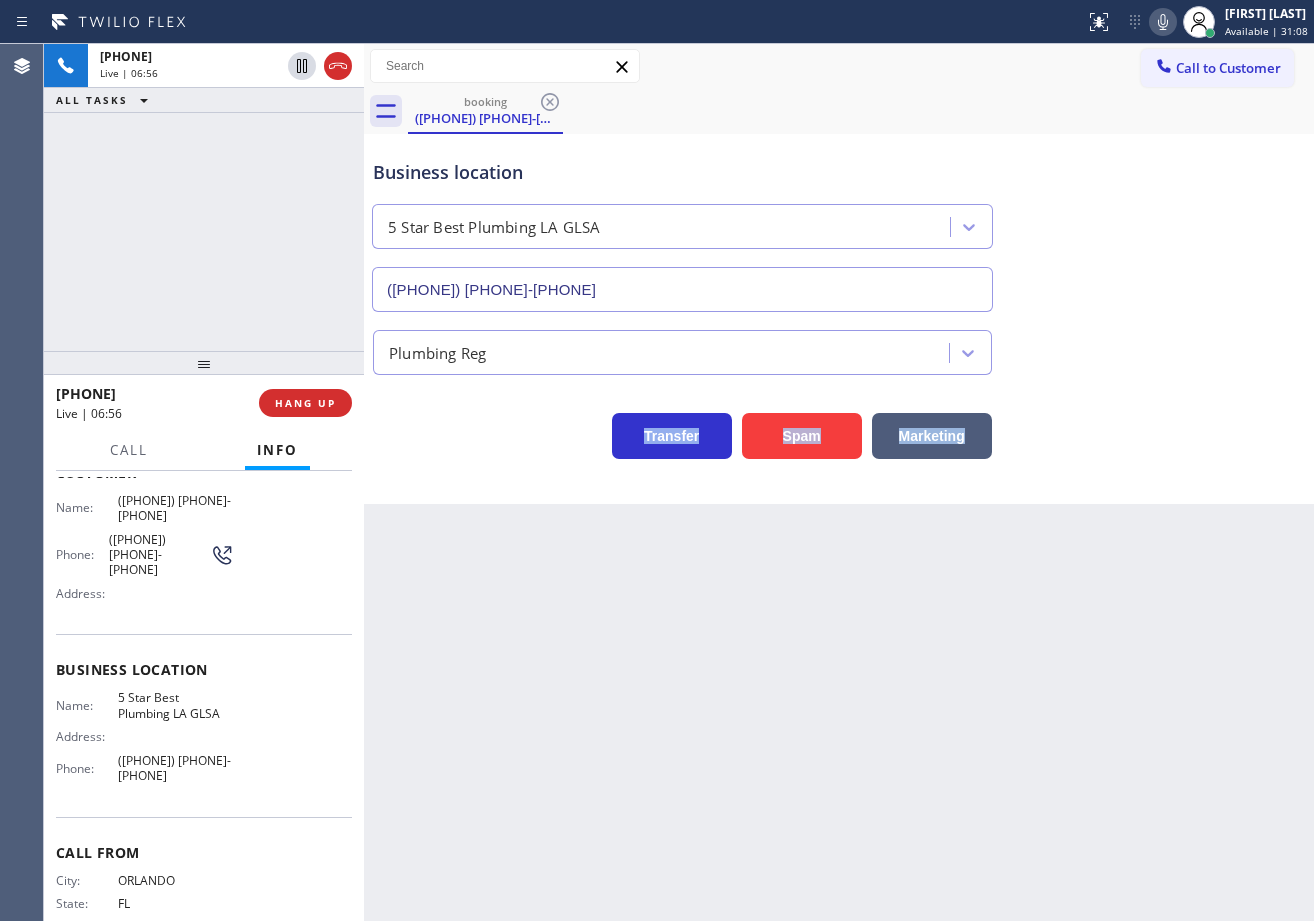 click on "Plumbing Reg" at bounding box center [839, 348] 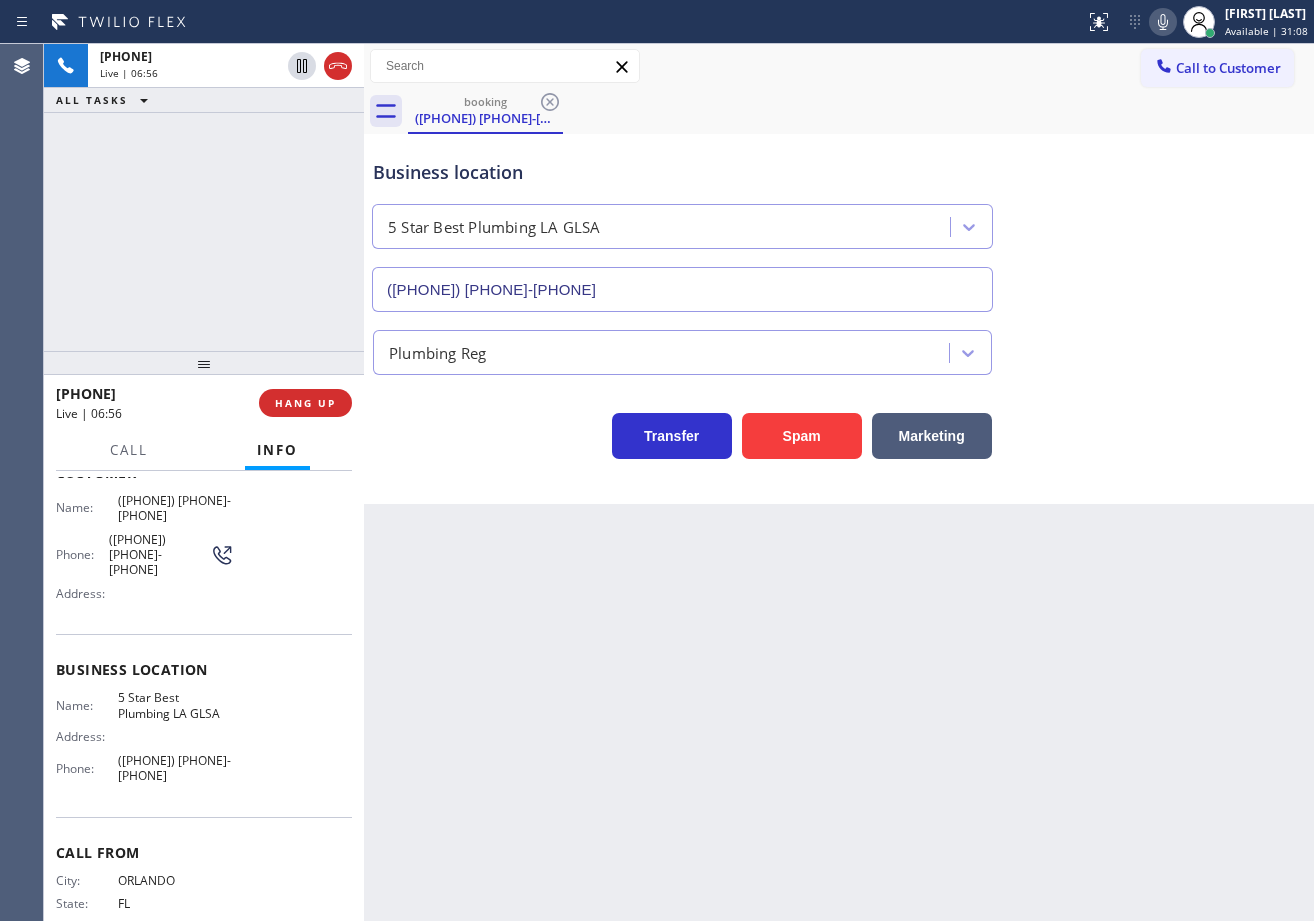 click on "Plumbing Reg" at bounding box center [839, 348] 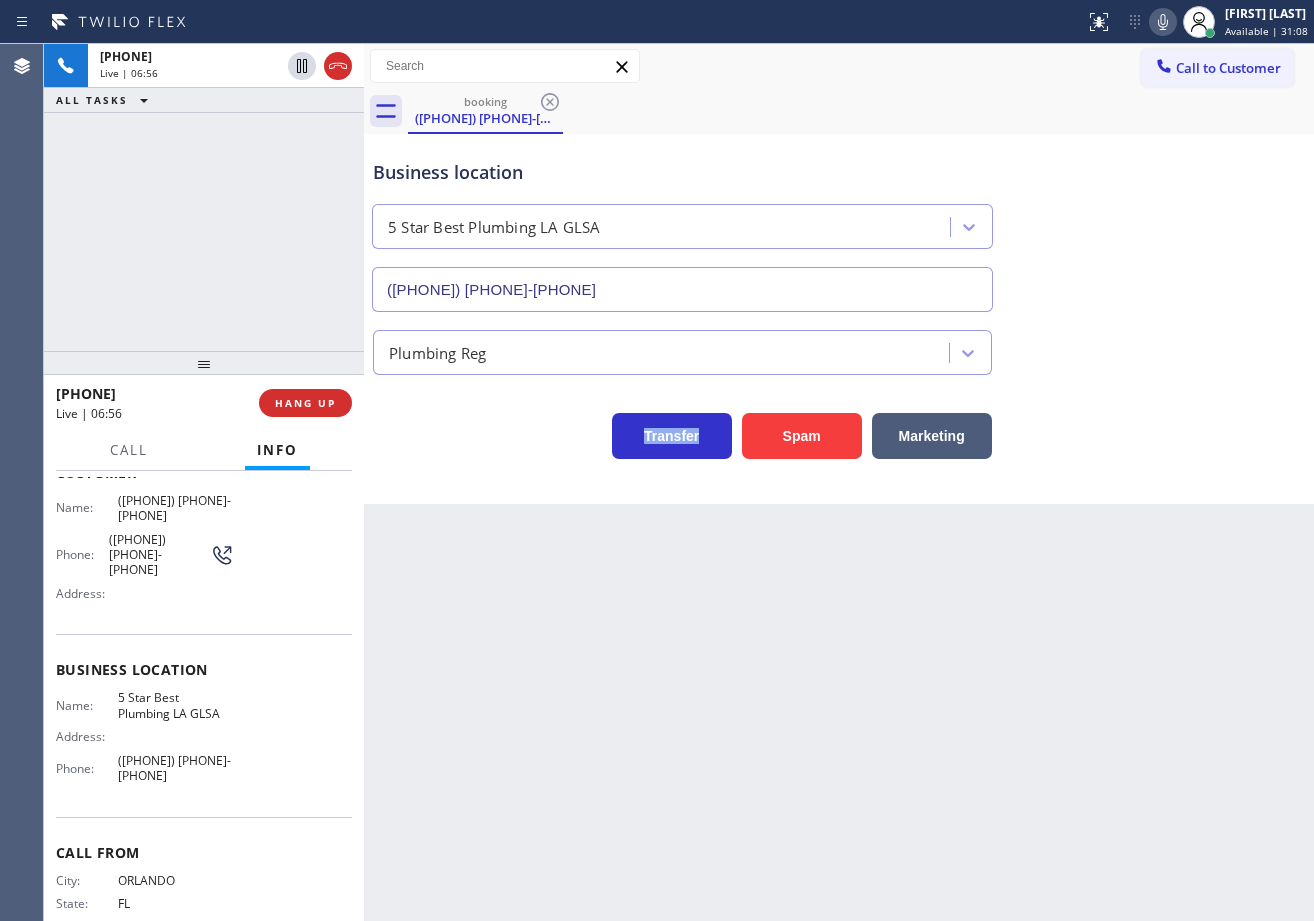 click on "Plumbing Reg" at bounding box center [839, 348] 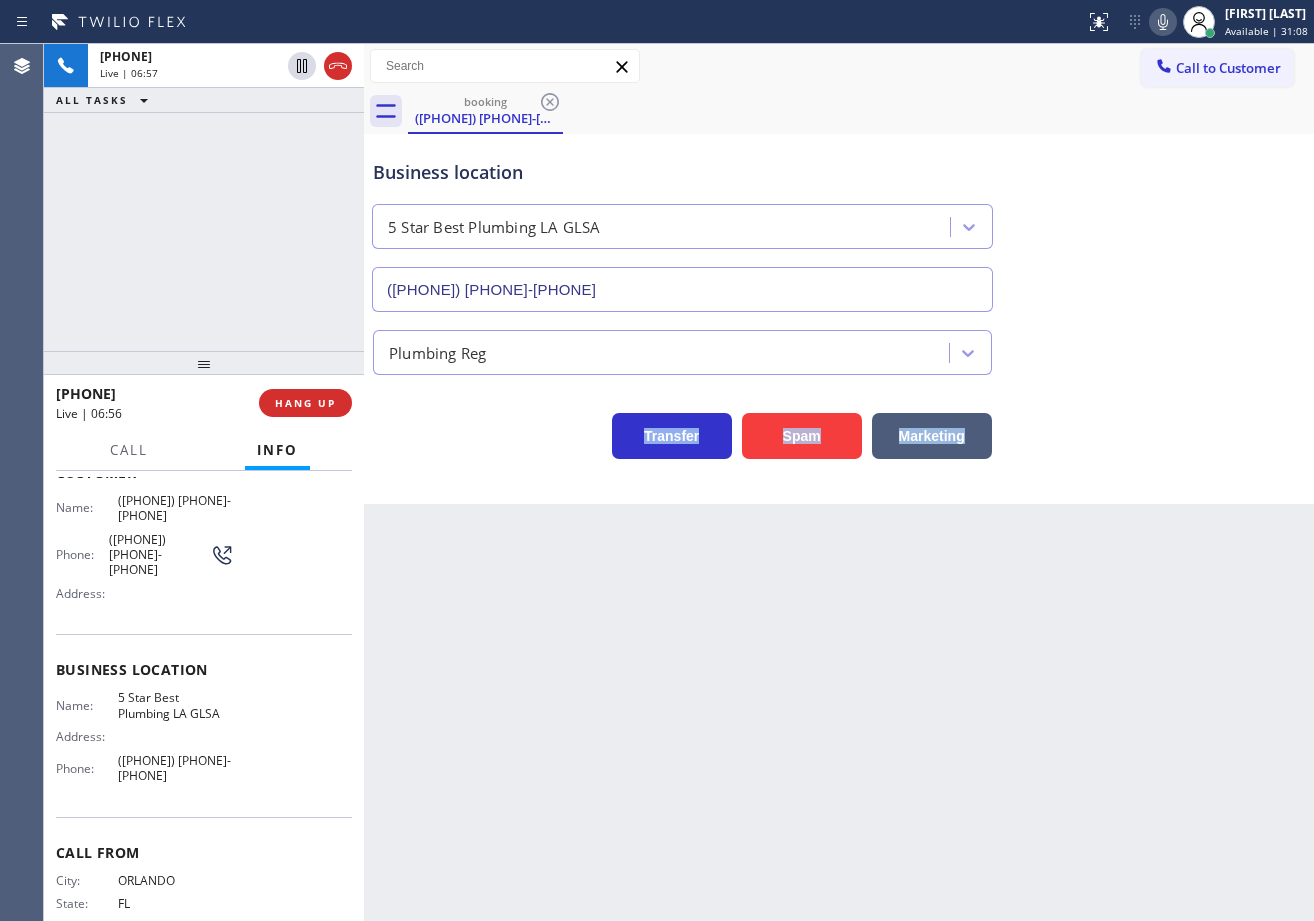 click on "Plumbing Reg" at bounding box center [839, 348] 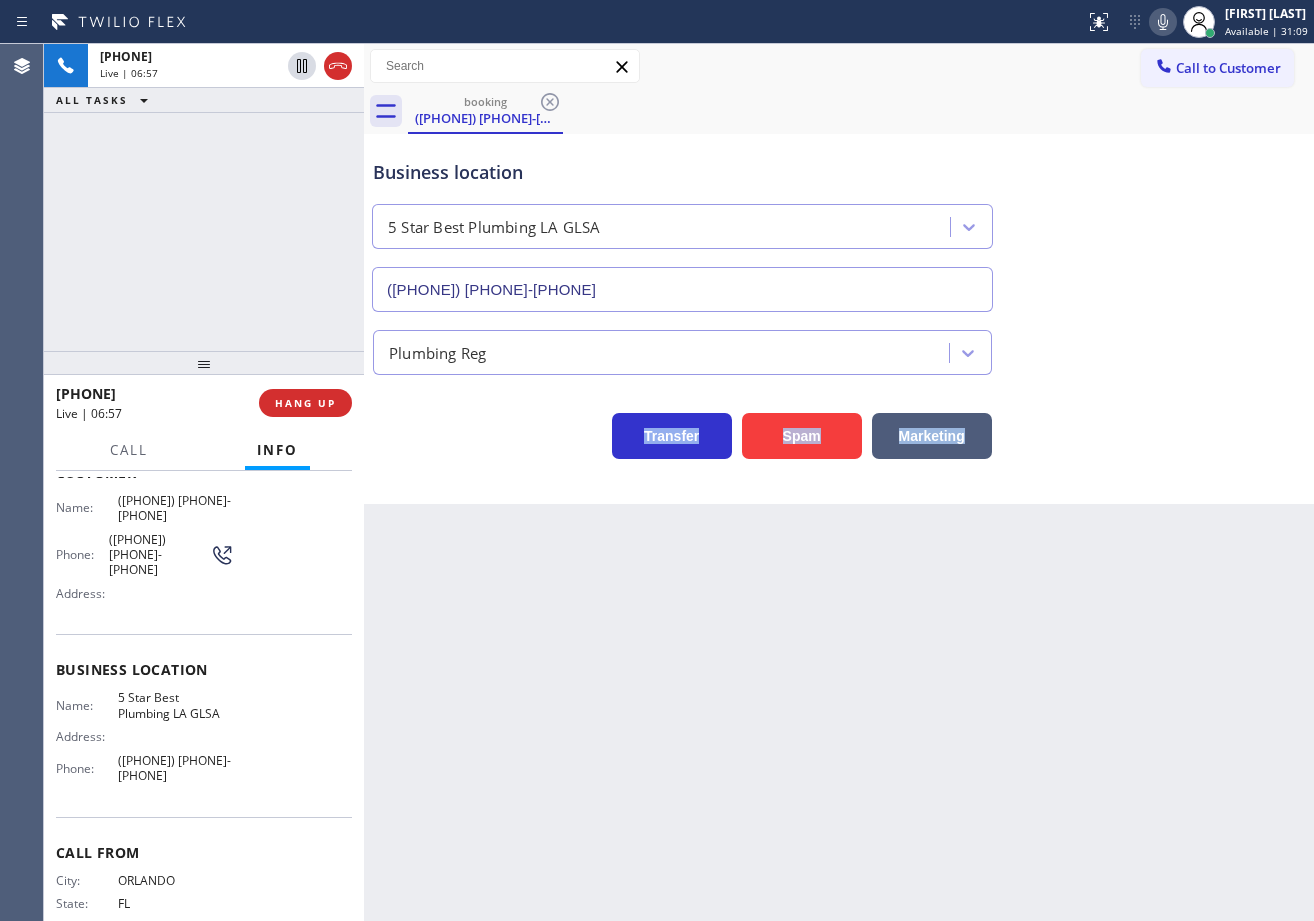 drag, startPoint x: 1227, startPoint y: 322, endPoint x: 1213, endPoint y: 323, distance: 14.035668 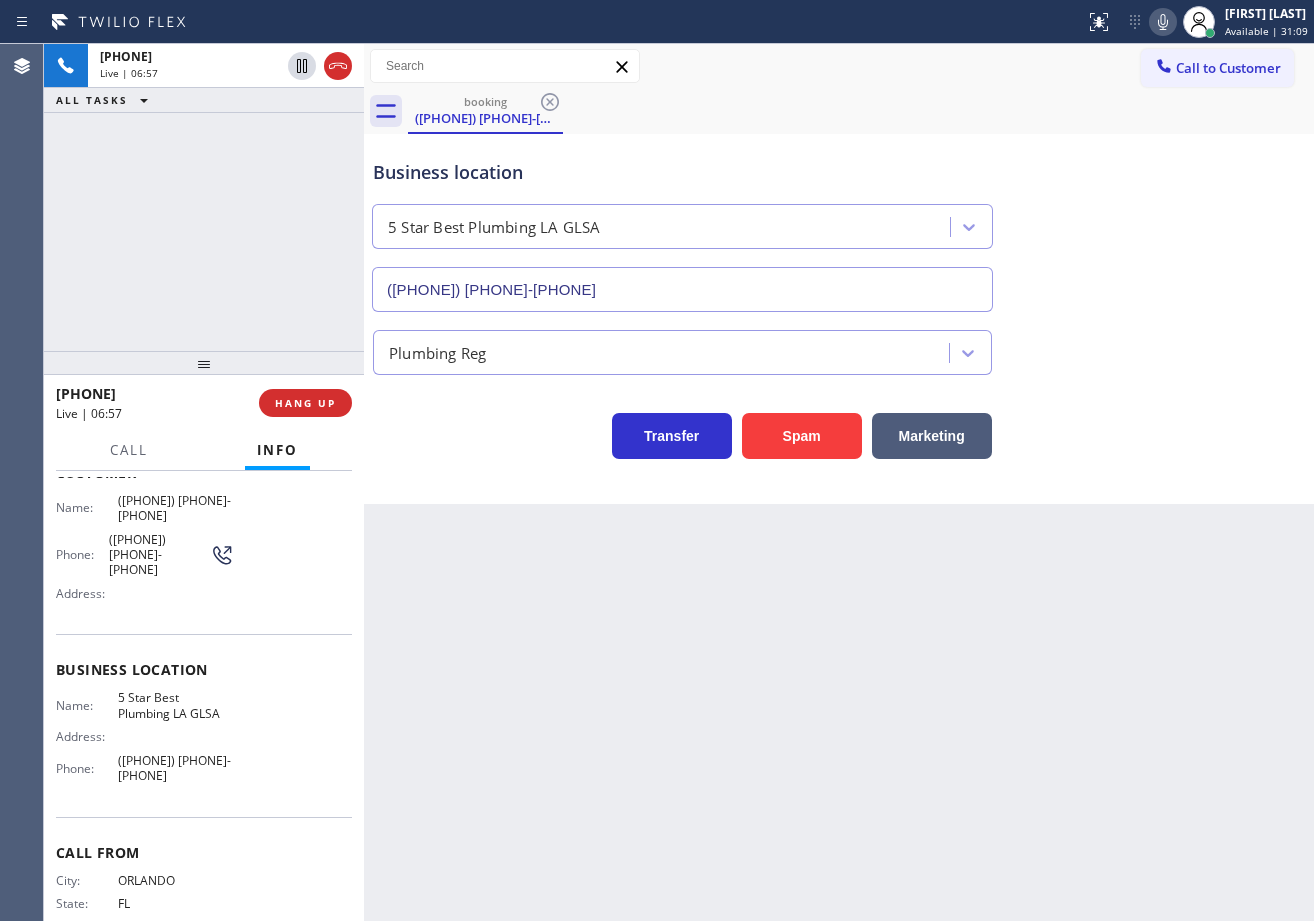 click on "Plumbing Reg" at bounding box center (839, 348) 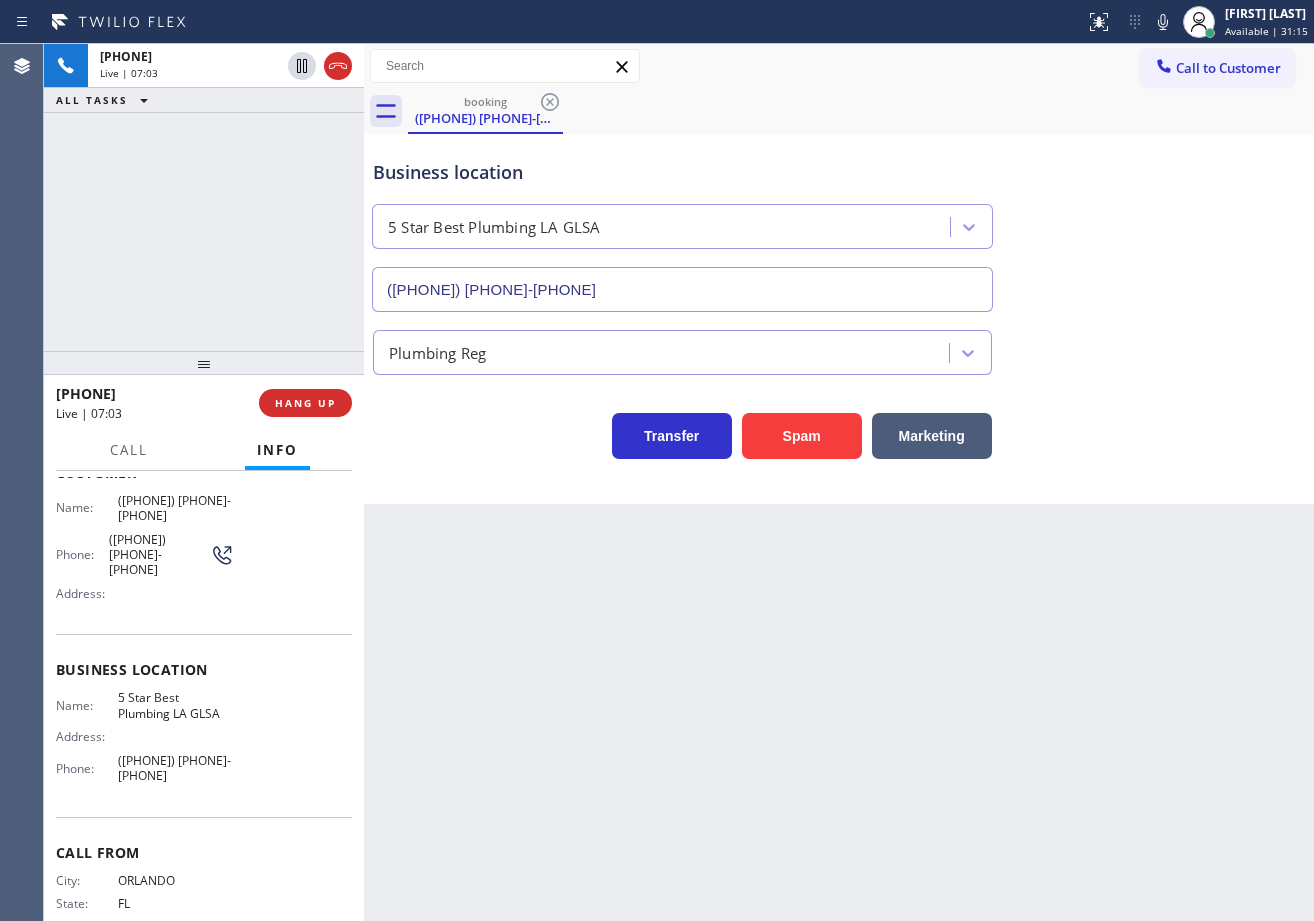 drag, startPoint x: 1136, startPoint y: 22, endPoint x: 1137, endPoint y: 68, distance: 46.010868 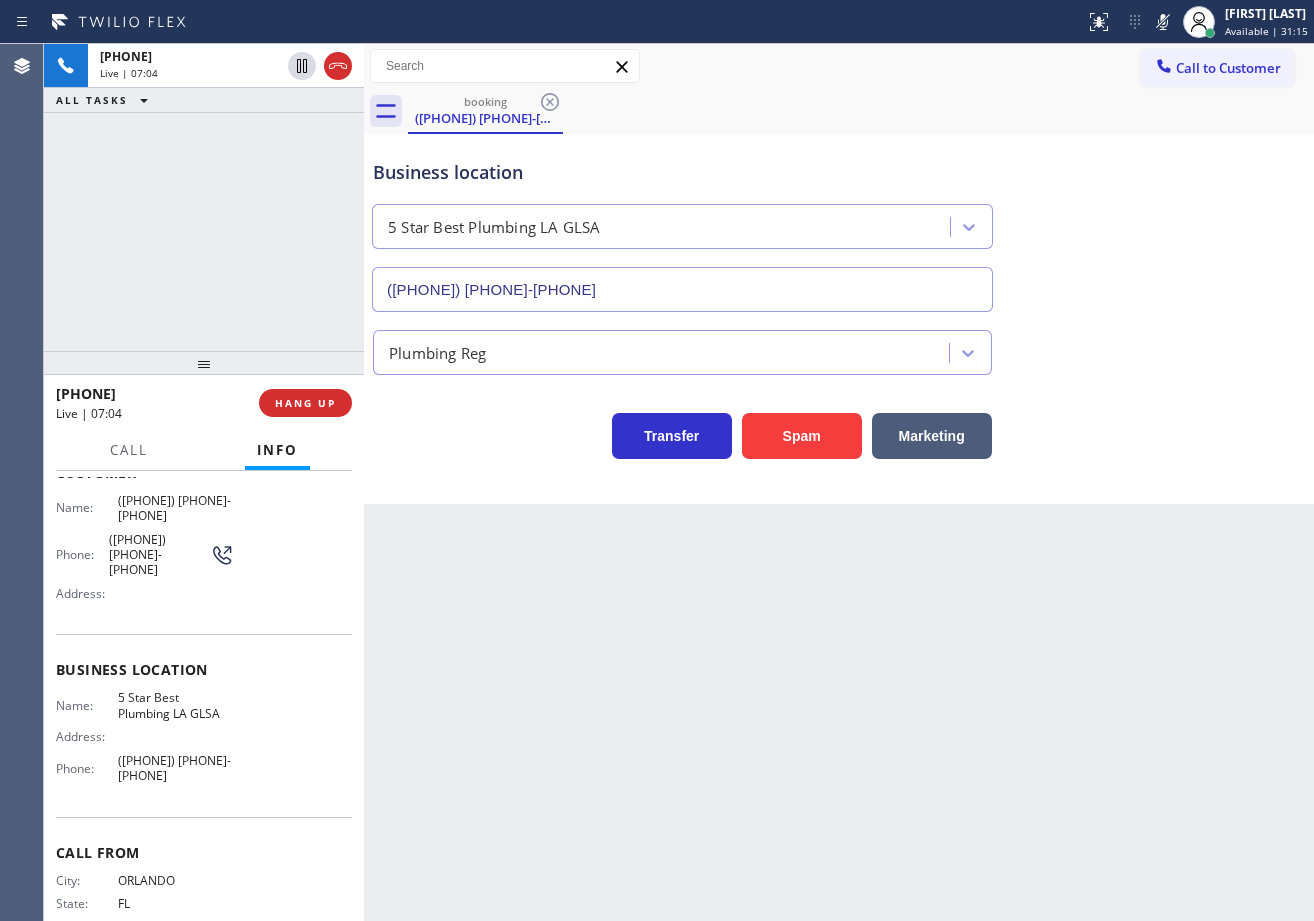click on "Business location 5 Star Best Plumbing LA GLSA ([PHONE]) [PHONE]-[PHONE]" at bounding box center [839, 221] 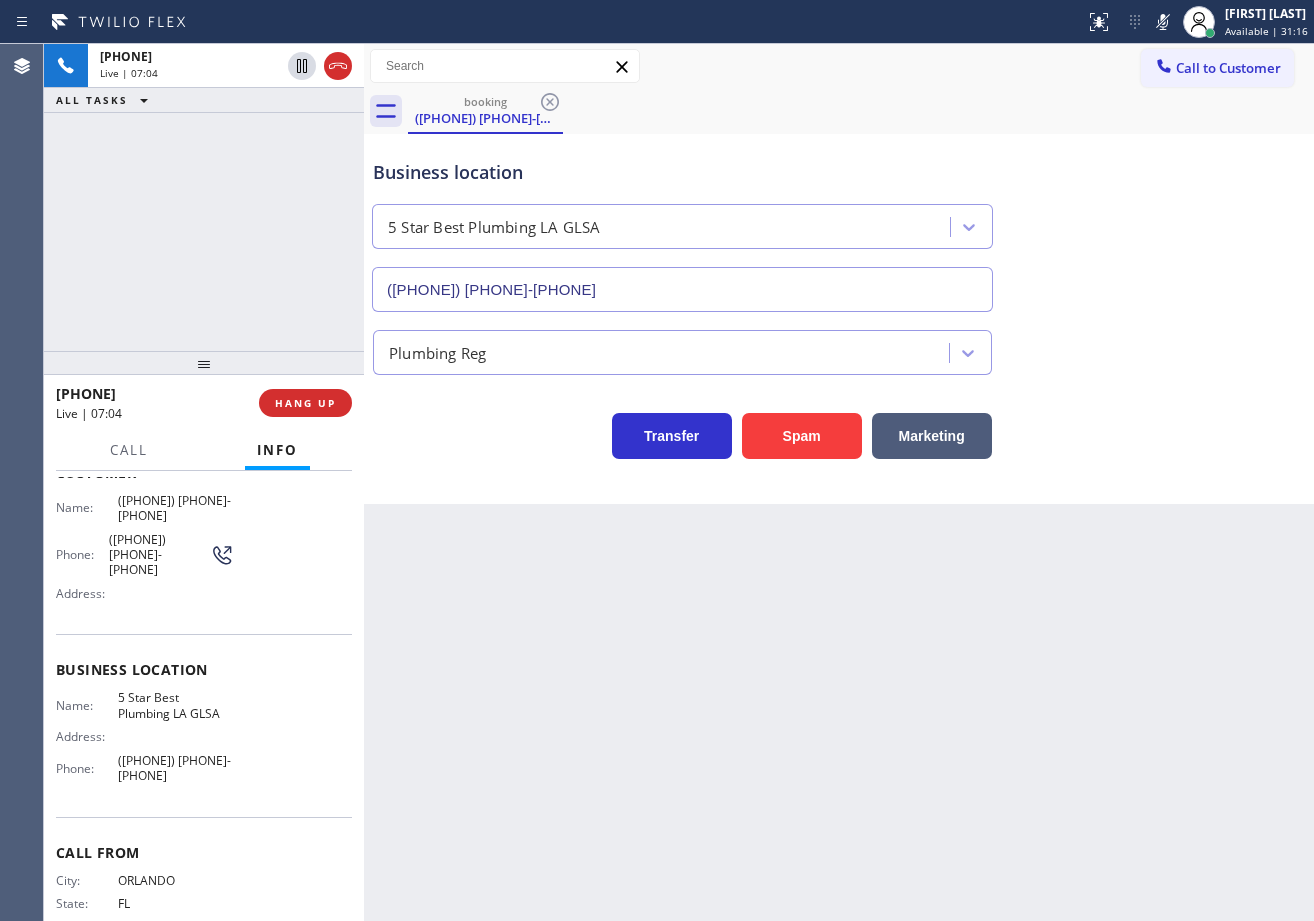 click on "Business location 5 Star Best Plumbing LA GLSA ([PHONE]) [PHONE]-[PHONE]" at bounding box center (839, 221) 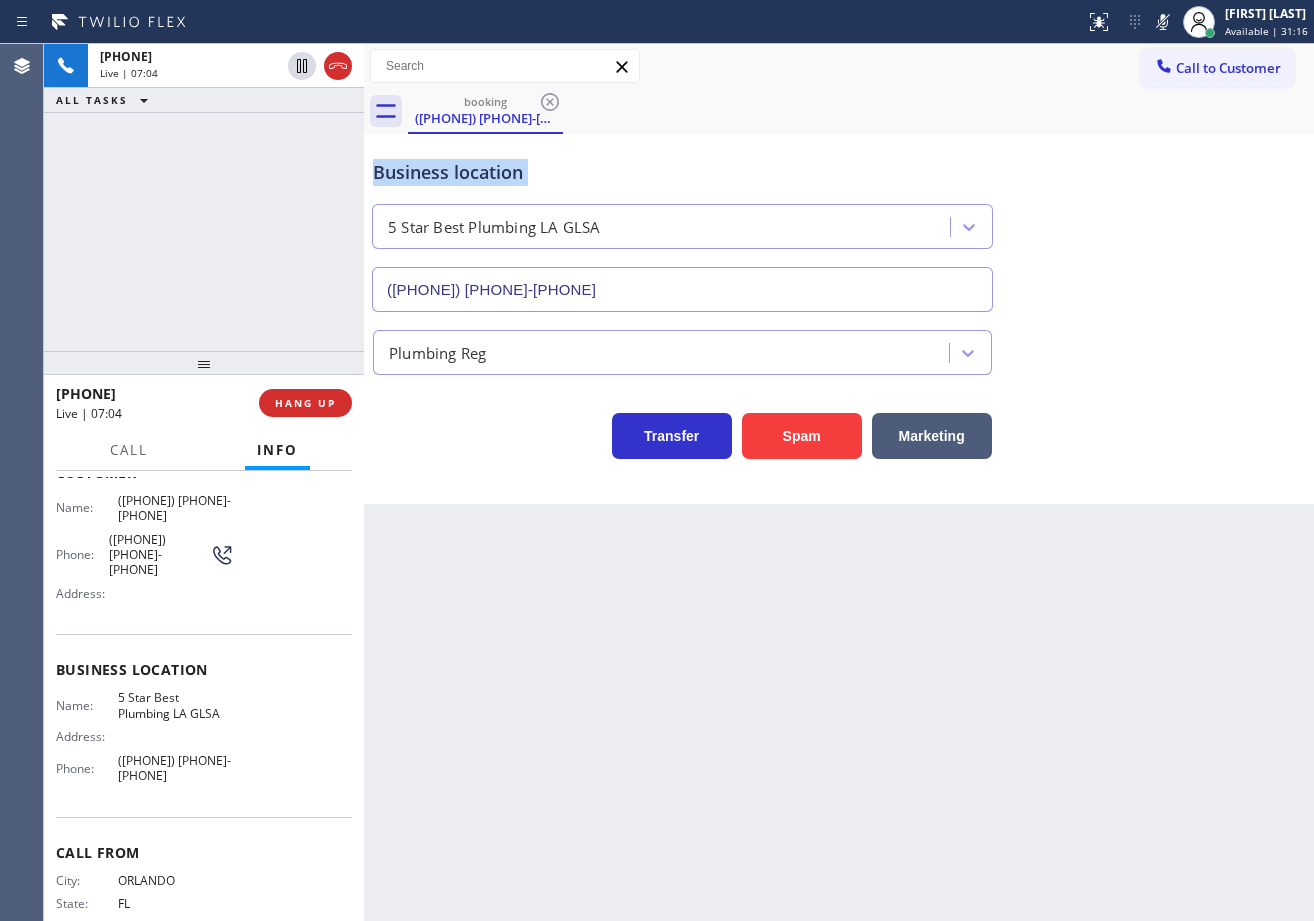 click on "Business location 5 Star Best Plumbing LA GLSA ([PHONE]) [PHONE]-[PHONE]" at bounding box center [839, 221] 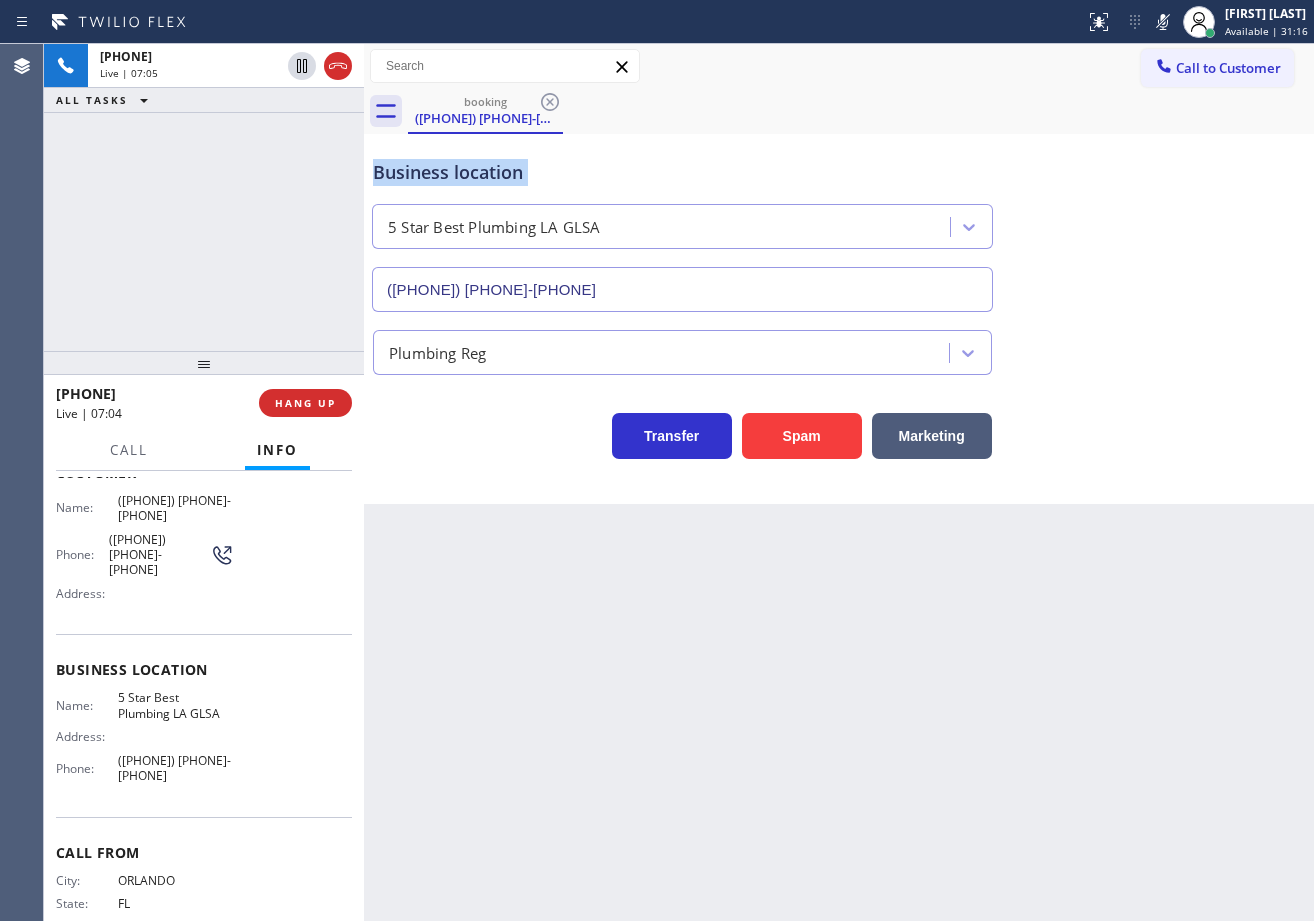 click on "Business location 5 Star Best Plumbing LA GLSA ([PHONE]) [PHONE]-[PHONE]" at bounding box center [839, 221] 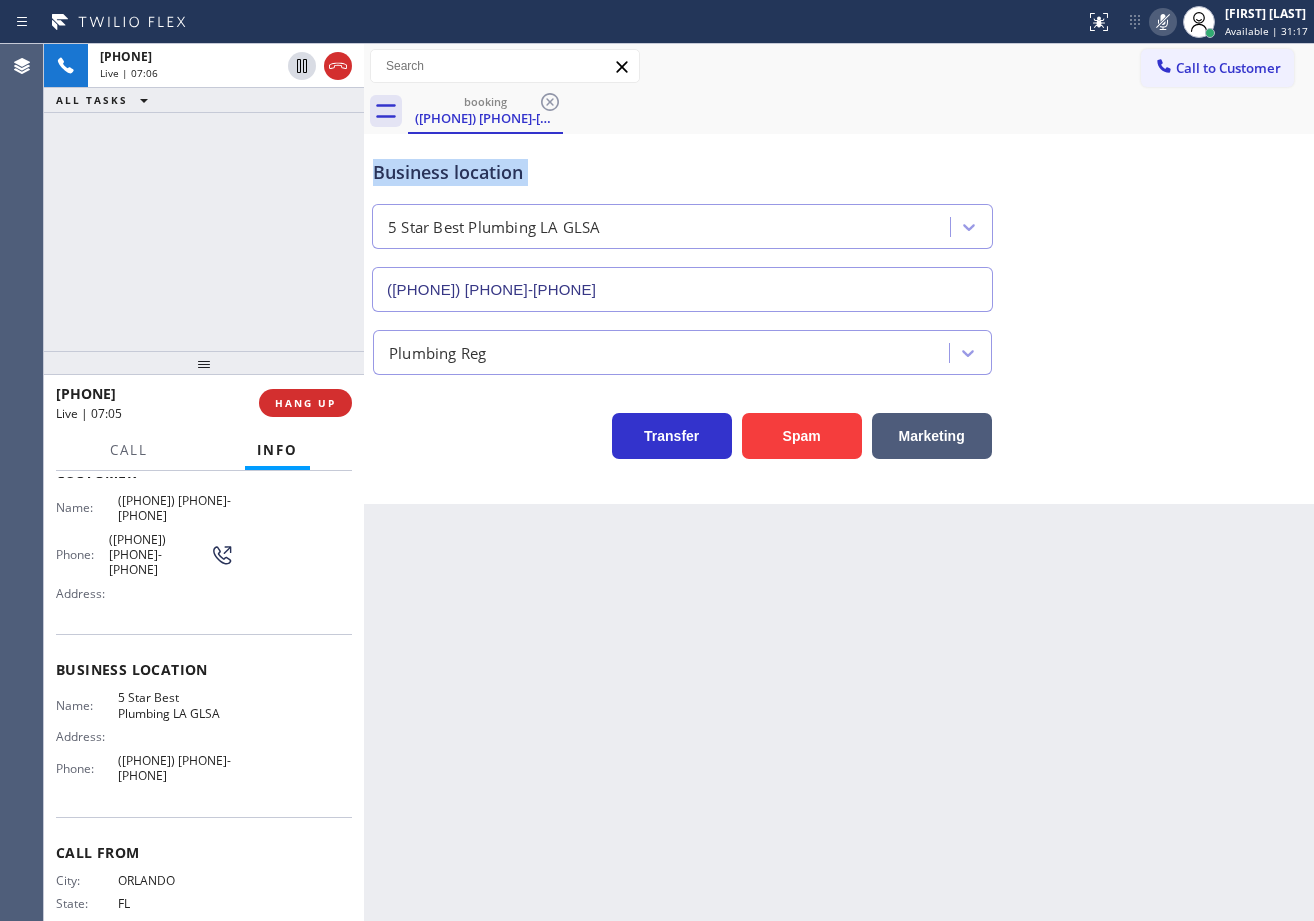 click 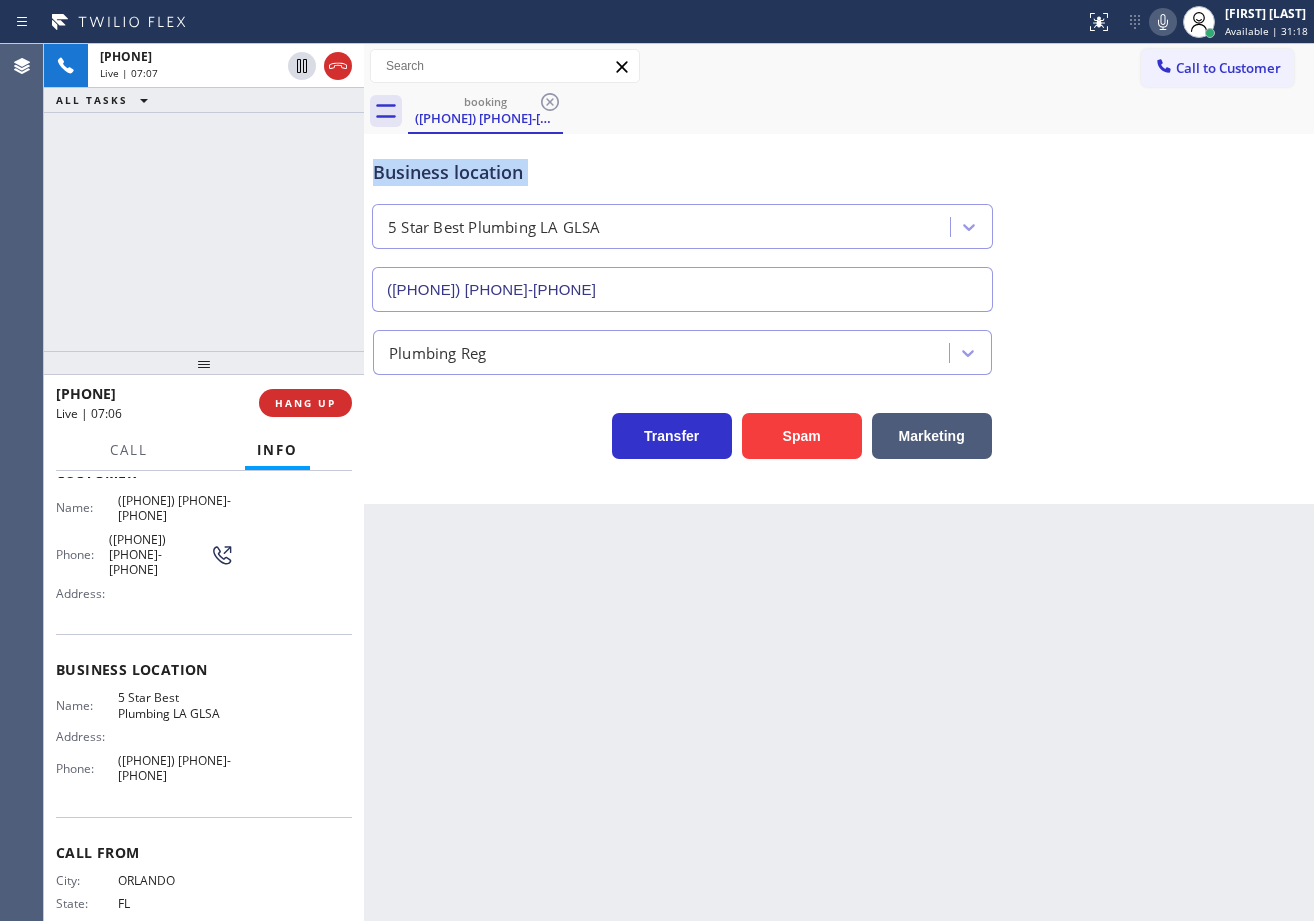 click 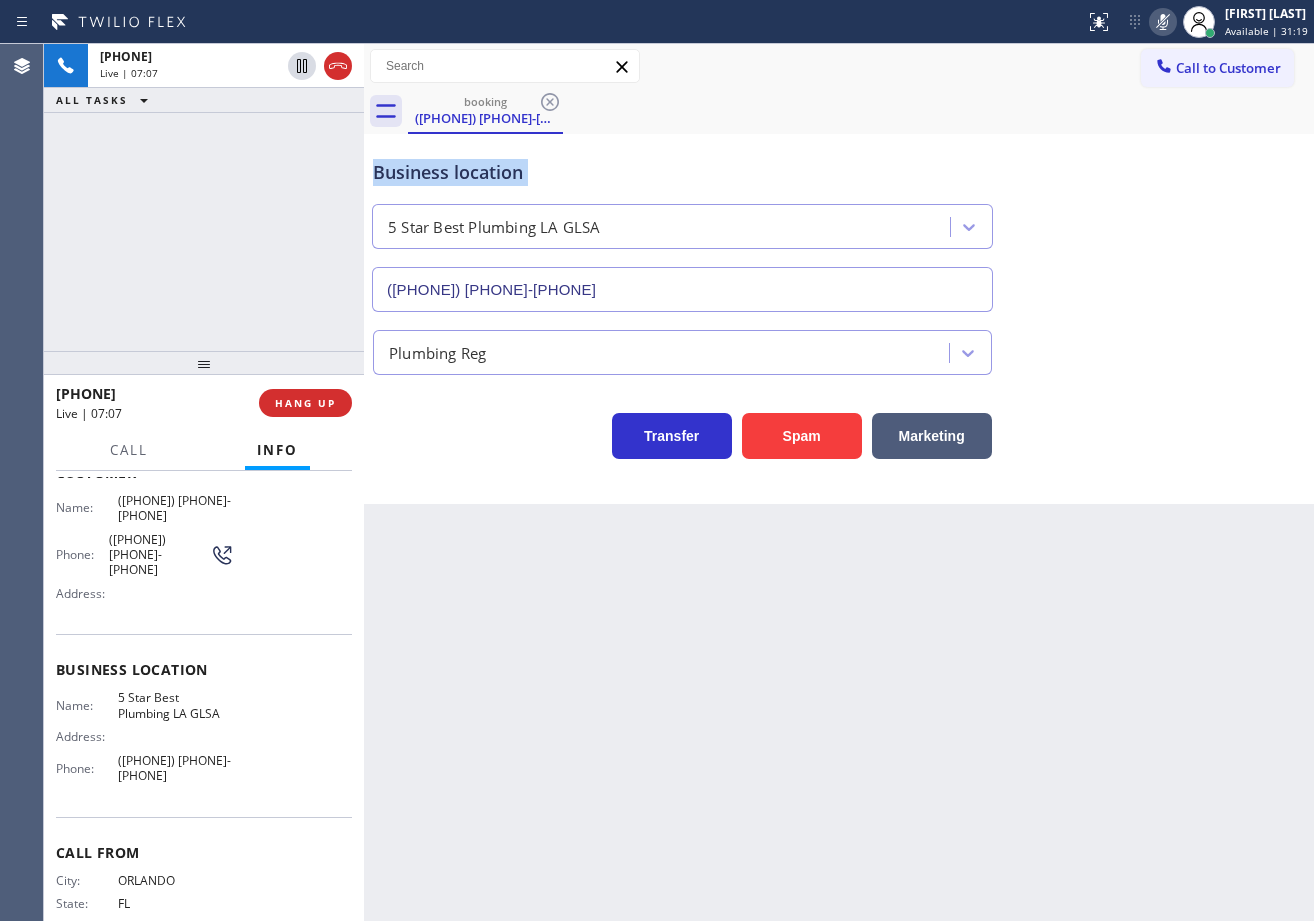 click on "Business location 5 Star Best Plumbing LA GLSA ([PHONE]) [PHONE]-[PHONE]" at bounding box center [839, 221] 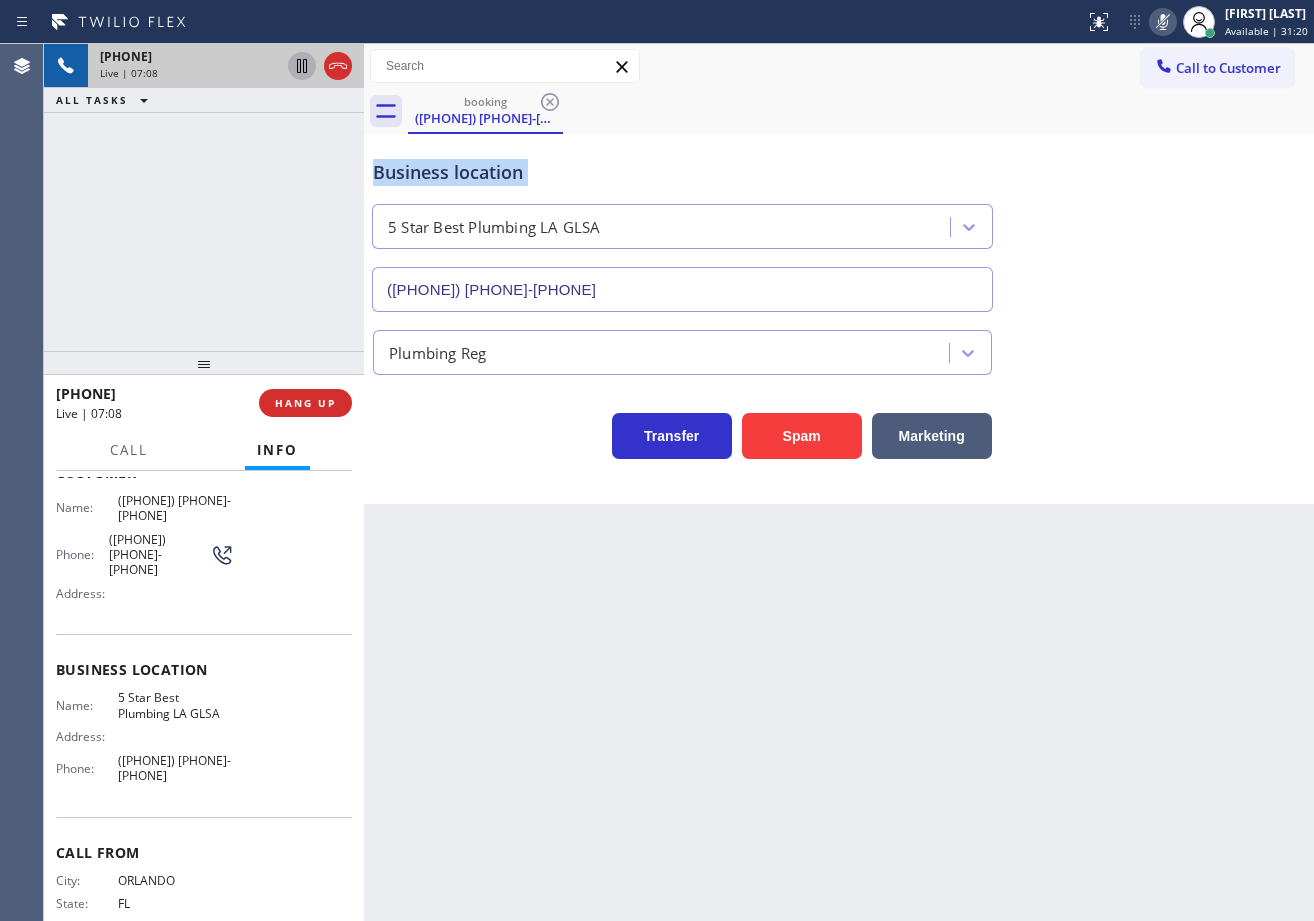 click 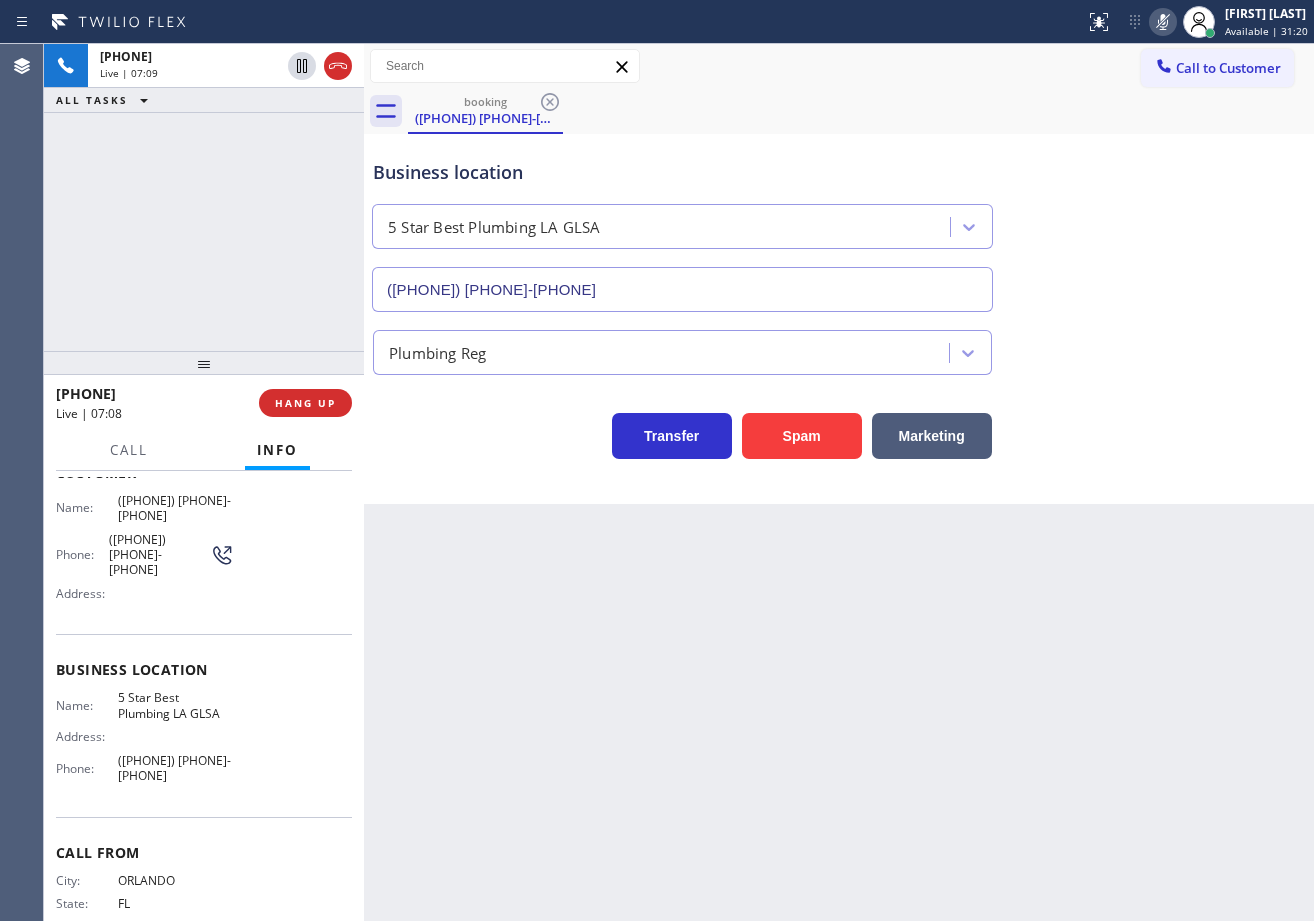 drag, startPoint x: 276, startPoint y: 137, endPoint x: 467, endPoint y: 171, distance: 194.00258 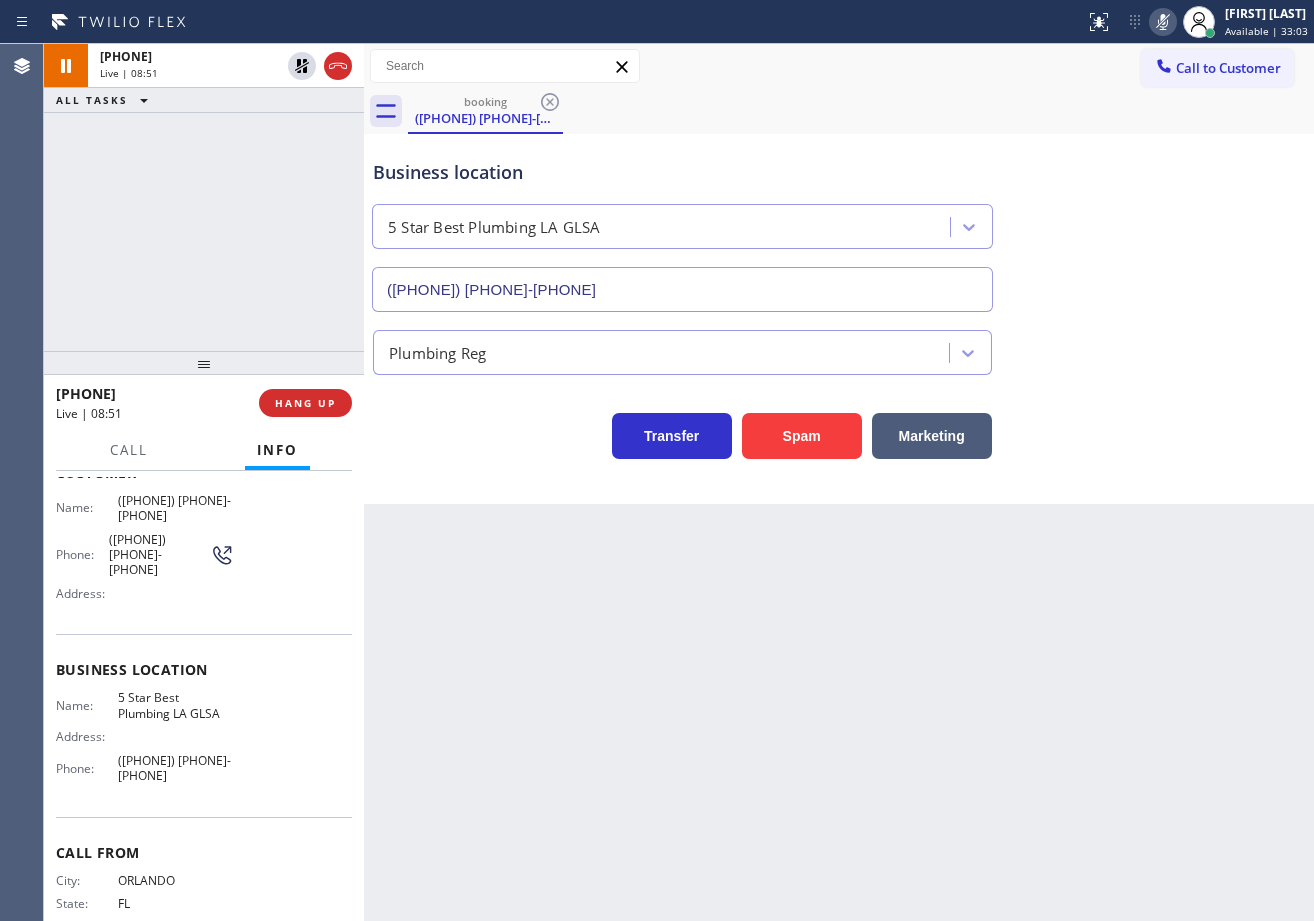 drag, startPoint x: 236, startPoint y: 194, endPoint x: 265, endPoint y: 163, distance: 42.44997 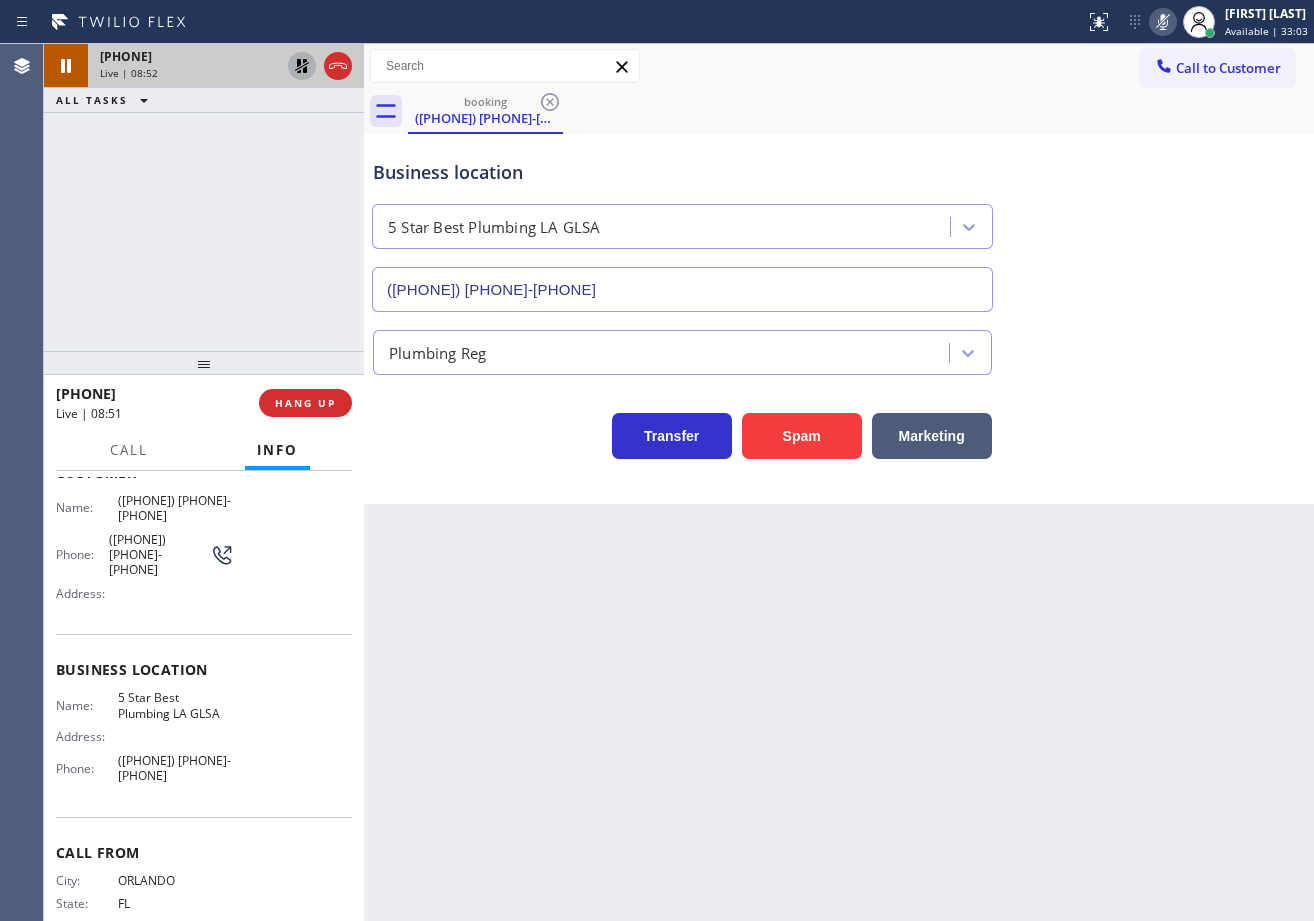 click at bounding box center (302, 66) 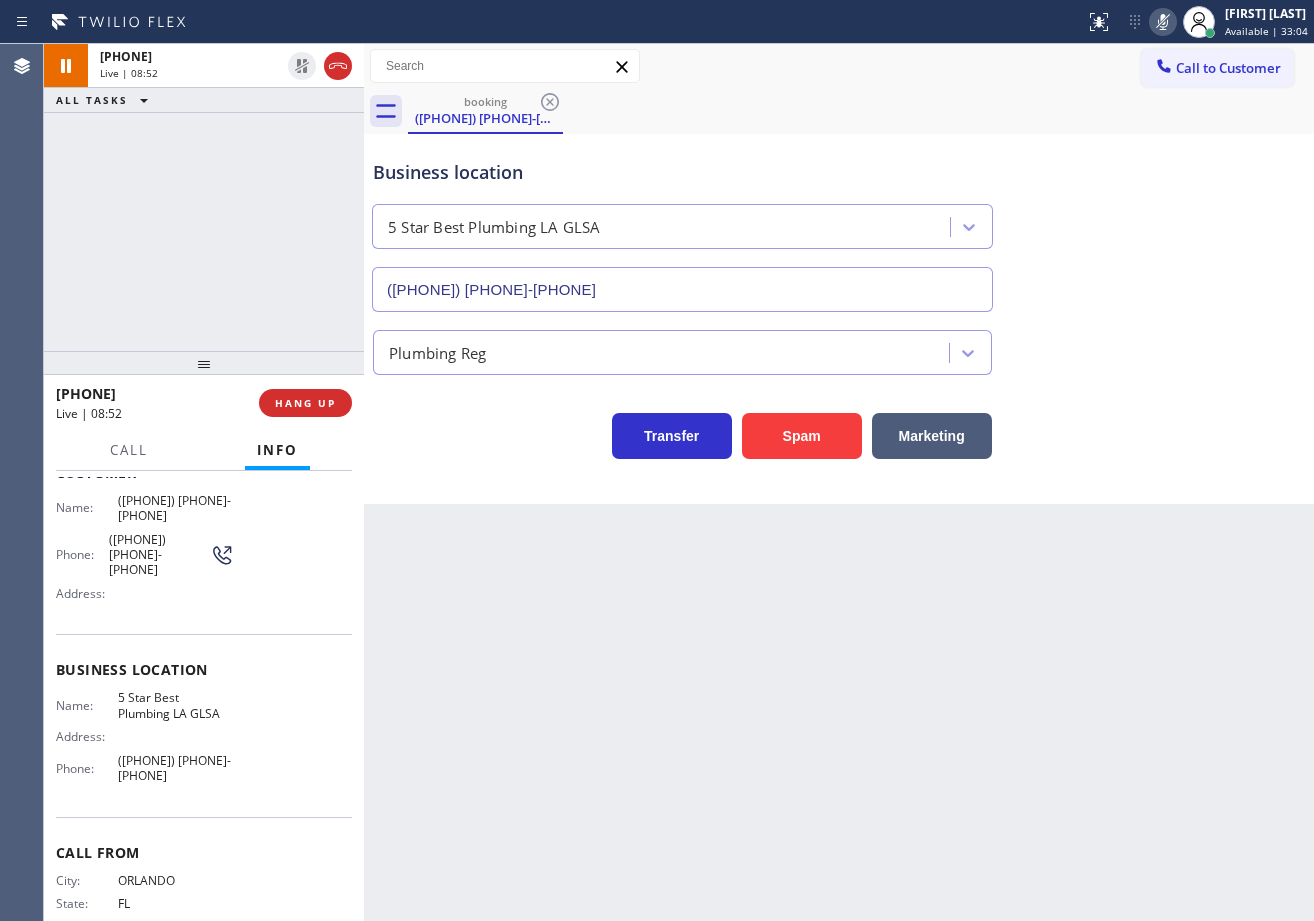 click 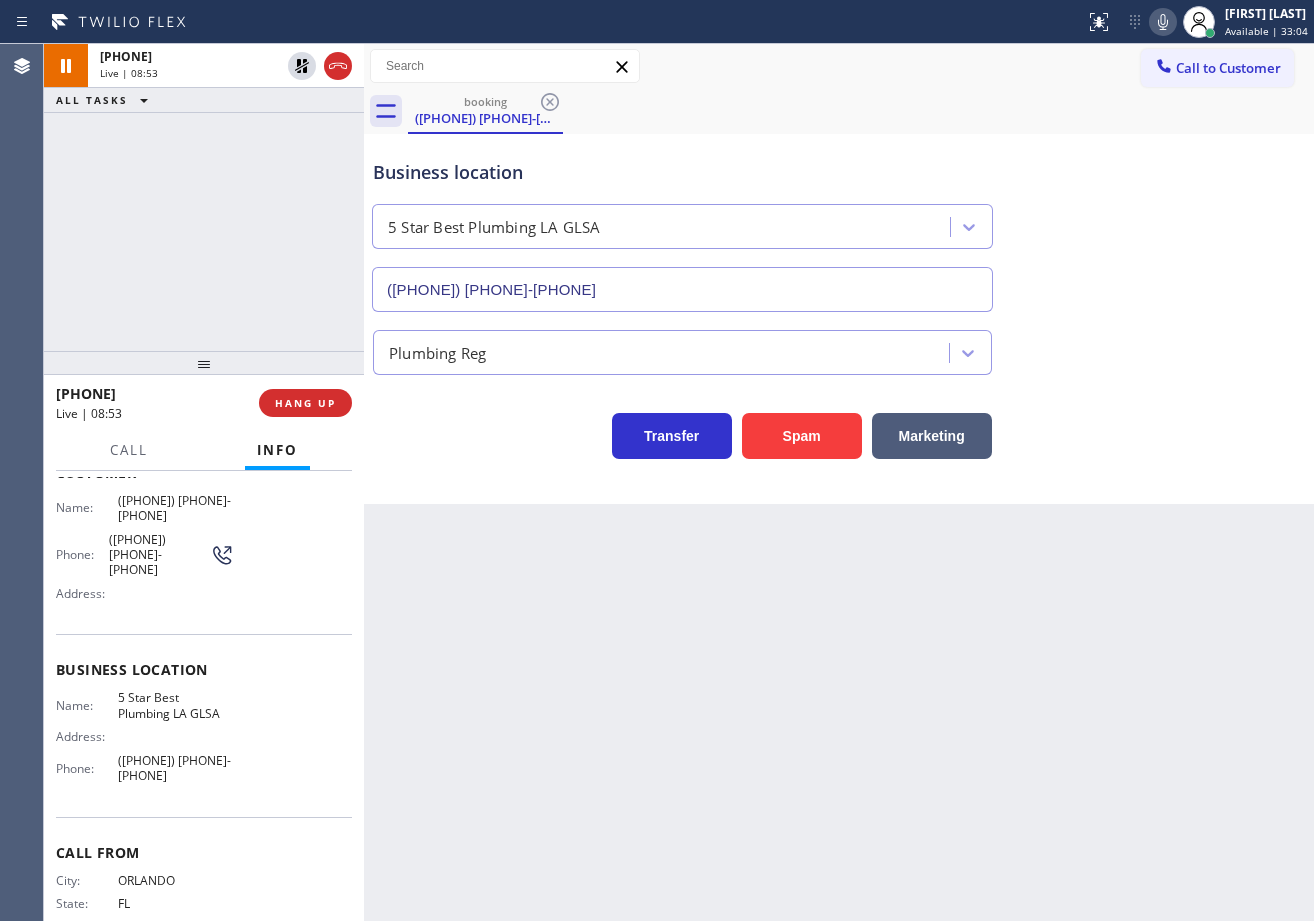 click on "Business location 5 Star Best Plumbing LA GLSA [PHONE] Plumbing Reg Transfer Spam Marketing" at bounding box center [839, 299] 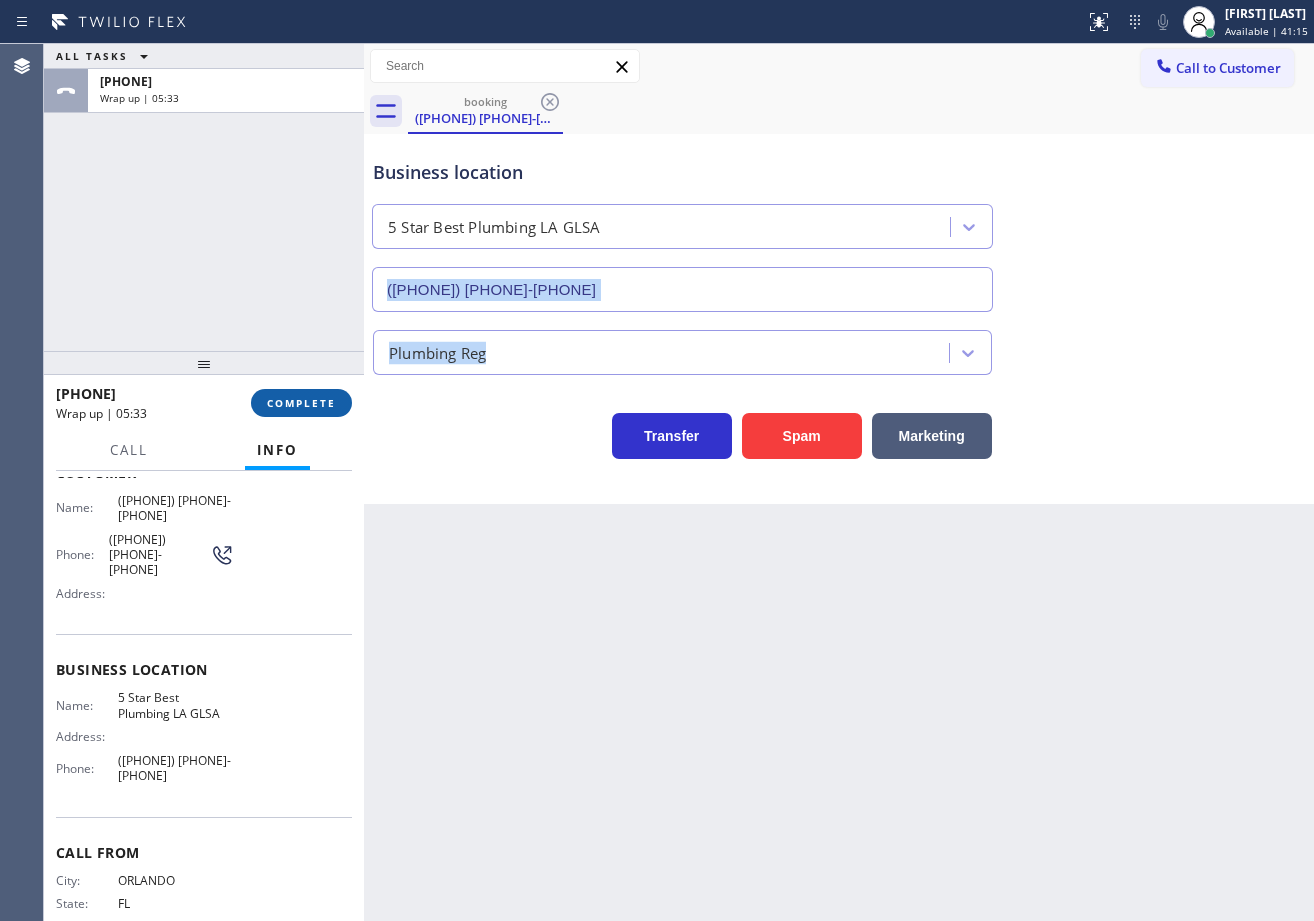 click on "COMPLETE" at bounding box center [301, 403] 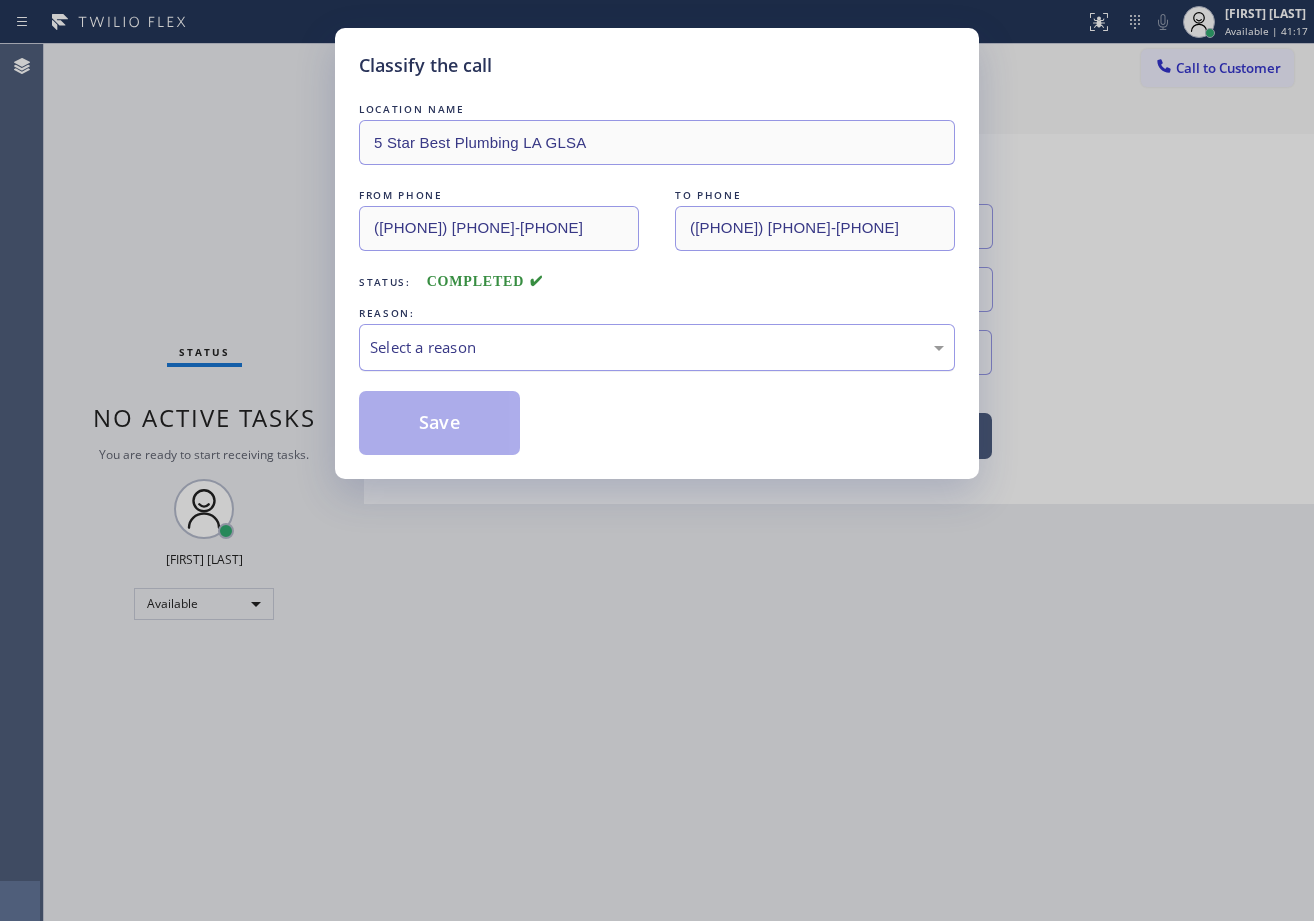 click on "Select a reason" at bounding box center (657, 347) 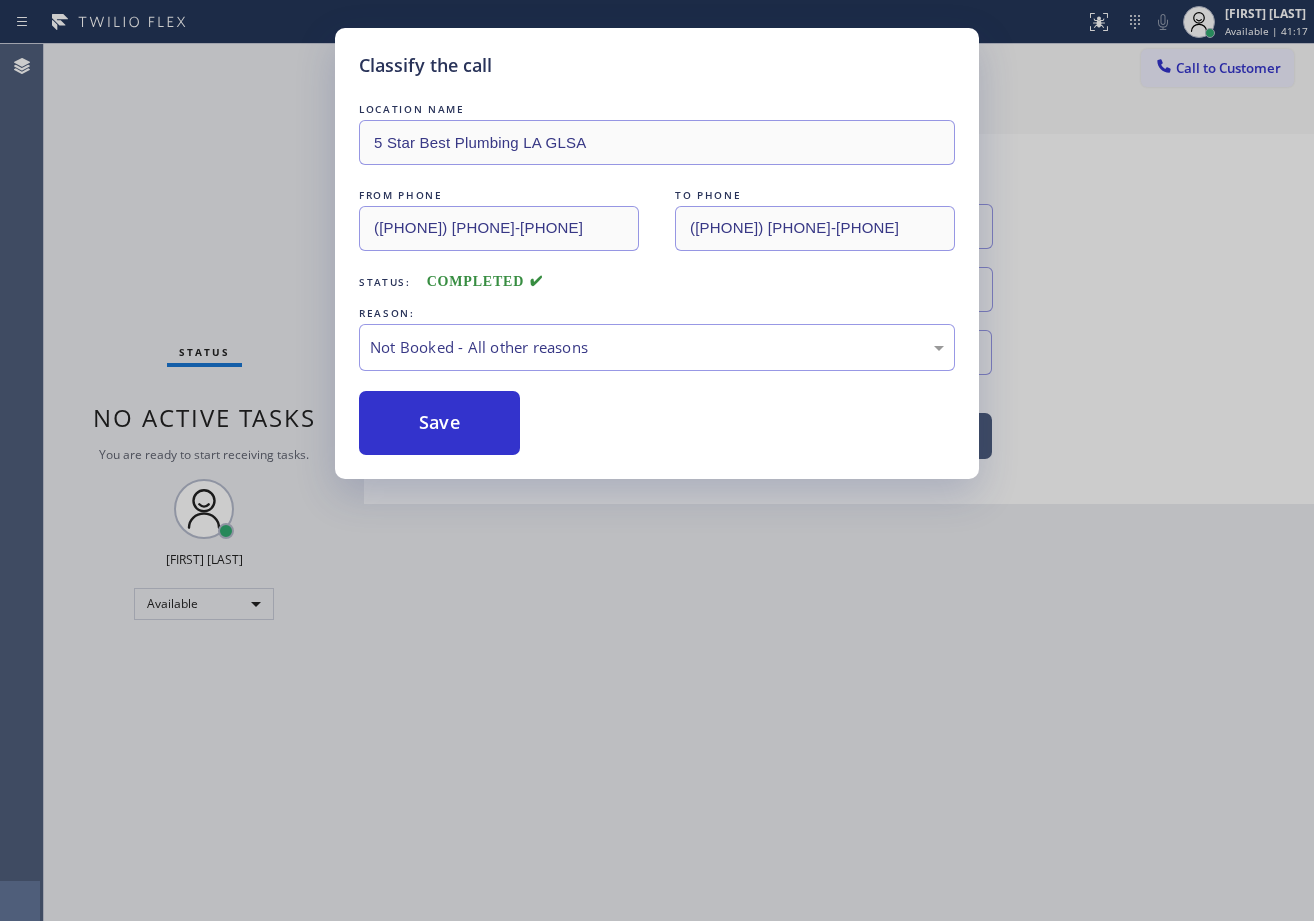 click on "Save" at bounding box center (439, 423) 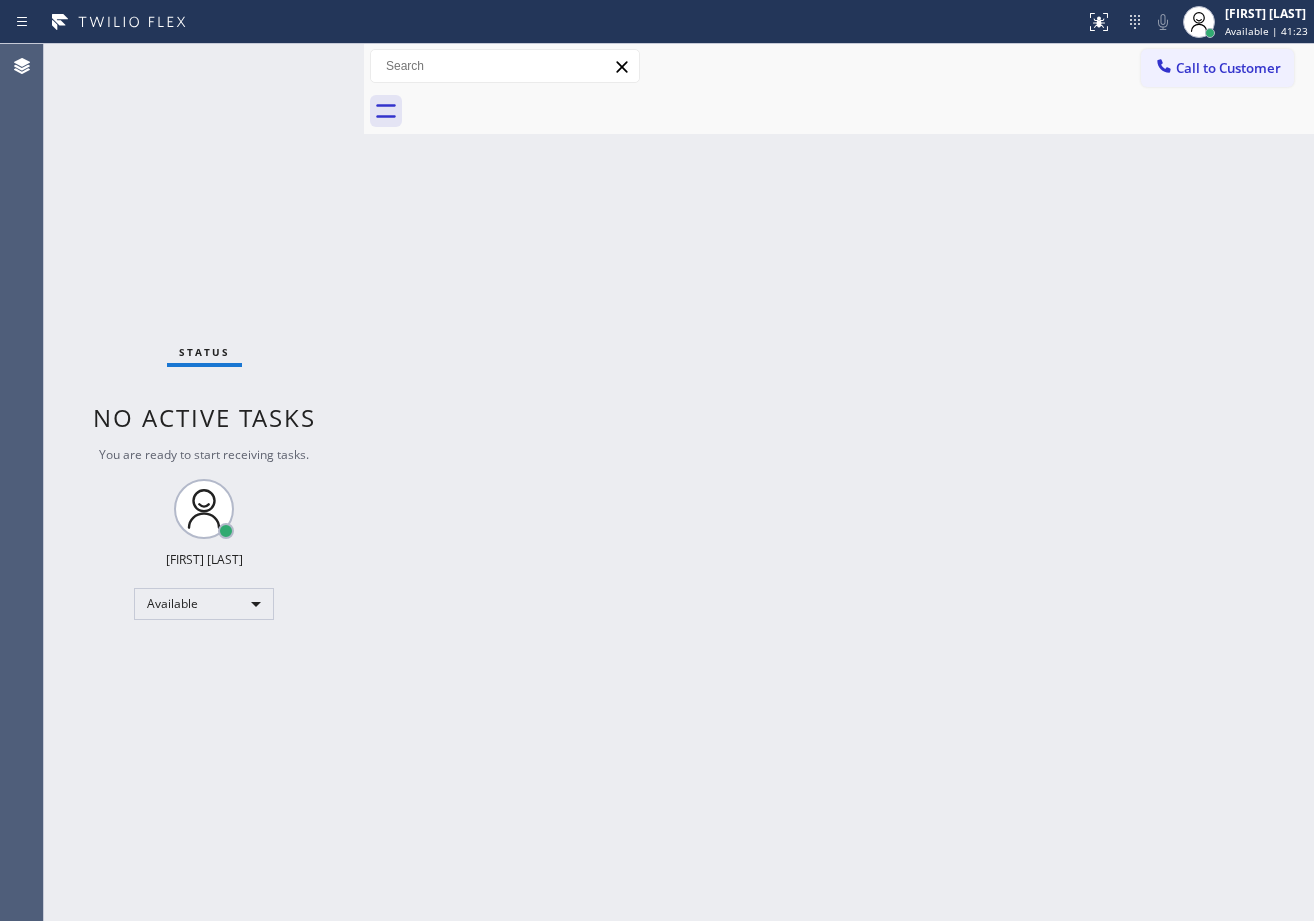 click on "Back to Dashboard Change Sender ID Customers Technicians Select a contact Outbound call Technician Search Technician Your caller id phone number Your caller id phone number Call Technician info Name   Phone none Address none Change Sender ID HVAC +1[PHONE] 5 Star Appliance +1[PHONE] Appliance Repair +1[PHONE] Plumbing +1[PHONE] Air Duct Cleaning +1[PHONE]  Electricians +1[PHONE] Cancel Change Check personal SMS Reset Change No tabs Call to Customer Outbound call Location Manhattan Beach Heat & Cool Your caller id phone number ([PHONE]) [PHONE]-[PHONE] Customer number Call Outbound call Technician Search Technician Your caller id phone number Your caller id phone number Call booking [FIRST] [LAST] [FIRST]   [LAST] Since: 20 may 2020 link to CRM copy Email [EMAIL]  Emails allowed Phone ([PHONE]) [PHONE]-[PHONE] Phone2 none  SMS allowed Primary address  [NUMBER] [STREET] [CITY], [POSTAL_CODE] [STATE] EDIT Outbound call Location AR B2B SMS Your caller id phone number ([PHONE]) [PHONE]-[PHONE] Customer number Call" at bounding box center [839, 482] 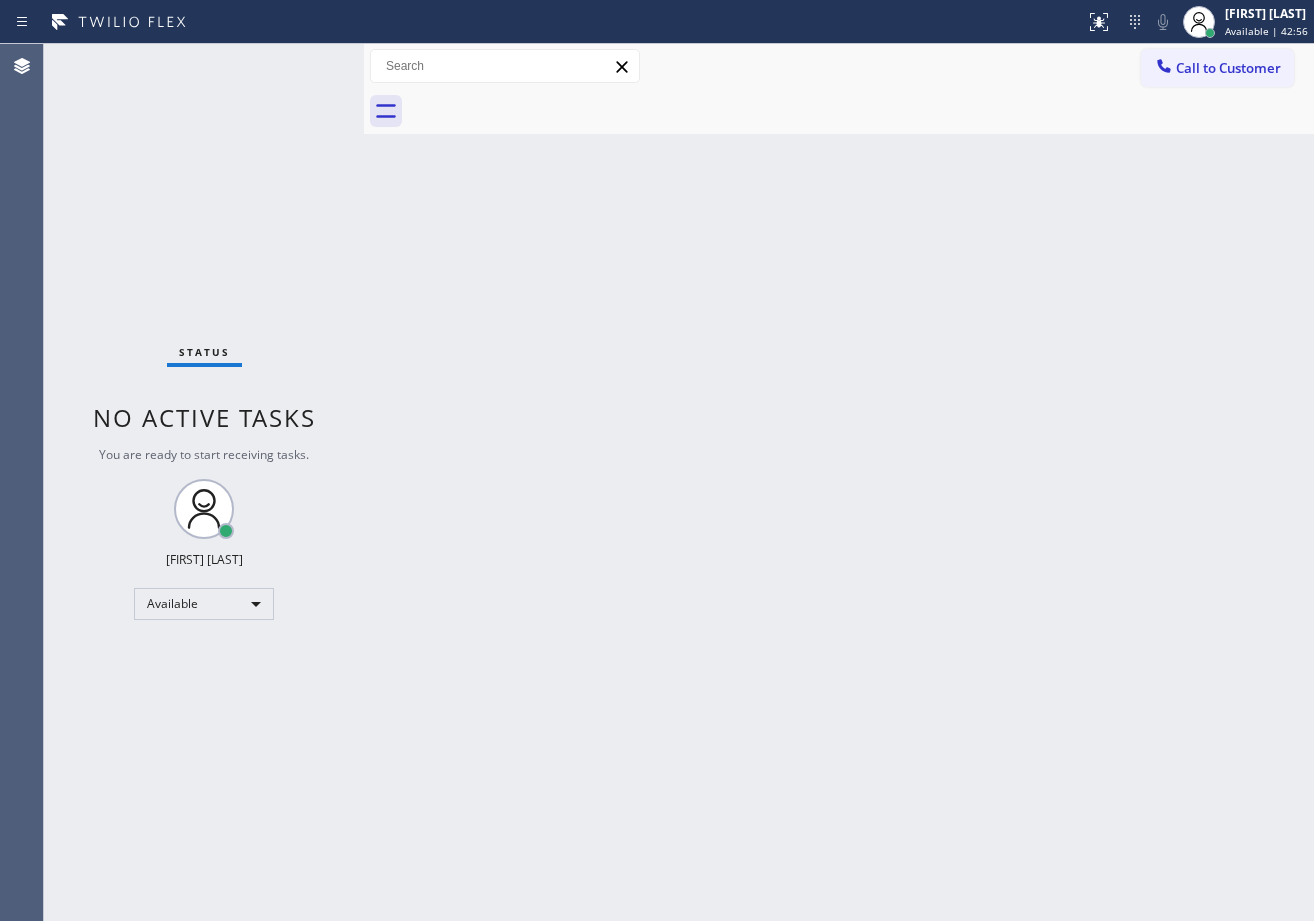drag, startPoint x: 809, startPoint y: 308, endPoint x: 822, endPoint y: 312, distance: 13.601471 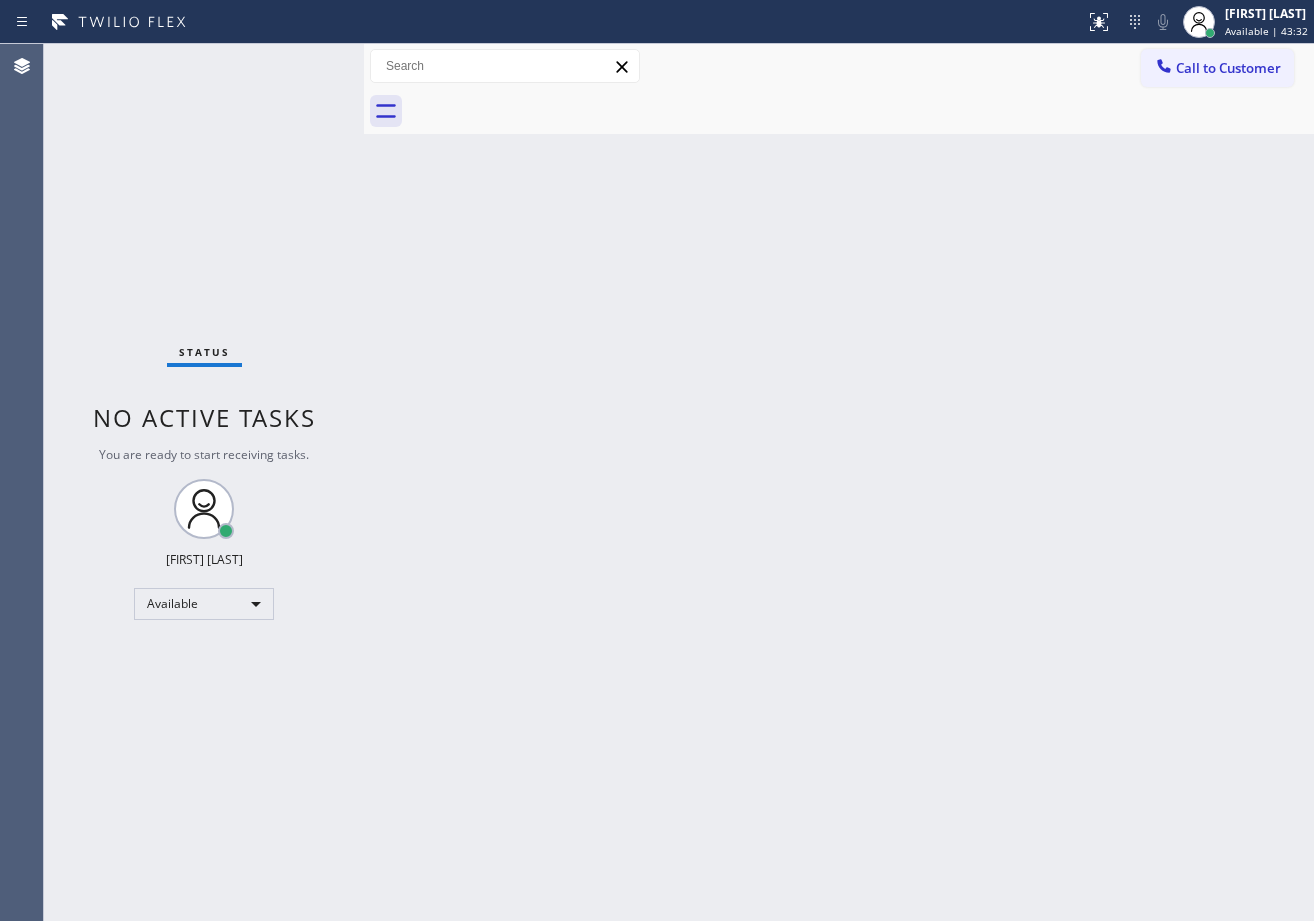 click on "Back to Dashboard Change Sender ID Customers Technicians Select a contact Outbound call Technician Search Technician Your caller id phone number Your caller id phone number Call Technician info Name   Phone none Address none Change Sender ID HVAC +1[PHONE] 5 Star Appliance +1[PHONE] Appliance Repair +1[PHONE] Plumbing +1[PHONE] Air Duct Cleaning +1[PHONE]  Electricians +1[PHONE] Cancel Change Check personal SMS Reset Change No tabs Call to Customer Outbound call Location Manhattan Beach Heat & Cool Your caller id phone number ([PHONE]) [PHONE]-[PHONE] Customer number Call Outbound call Technician Search Technician Your caller id phone number Your caller id phone number Call booking [FIRST] [LAST] [FIRST]   [LAST] Since: 20 may 2020 link to CRM copy Email [EMAIL]  Emails allowed Phone ([PHONE]) [PHONE]-[PHONE] Phone2 none  SMS allowed Primary address  [NUMBER] [STREET] [CITY], [POSTAL_CODE] [STATE] EDIT Outbound call Location AR B2B SMS Your caller id phone number ([PHONE]) [PHONE]-[PHONE] Customer number Call" at bounding box center [839, 482] 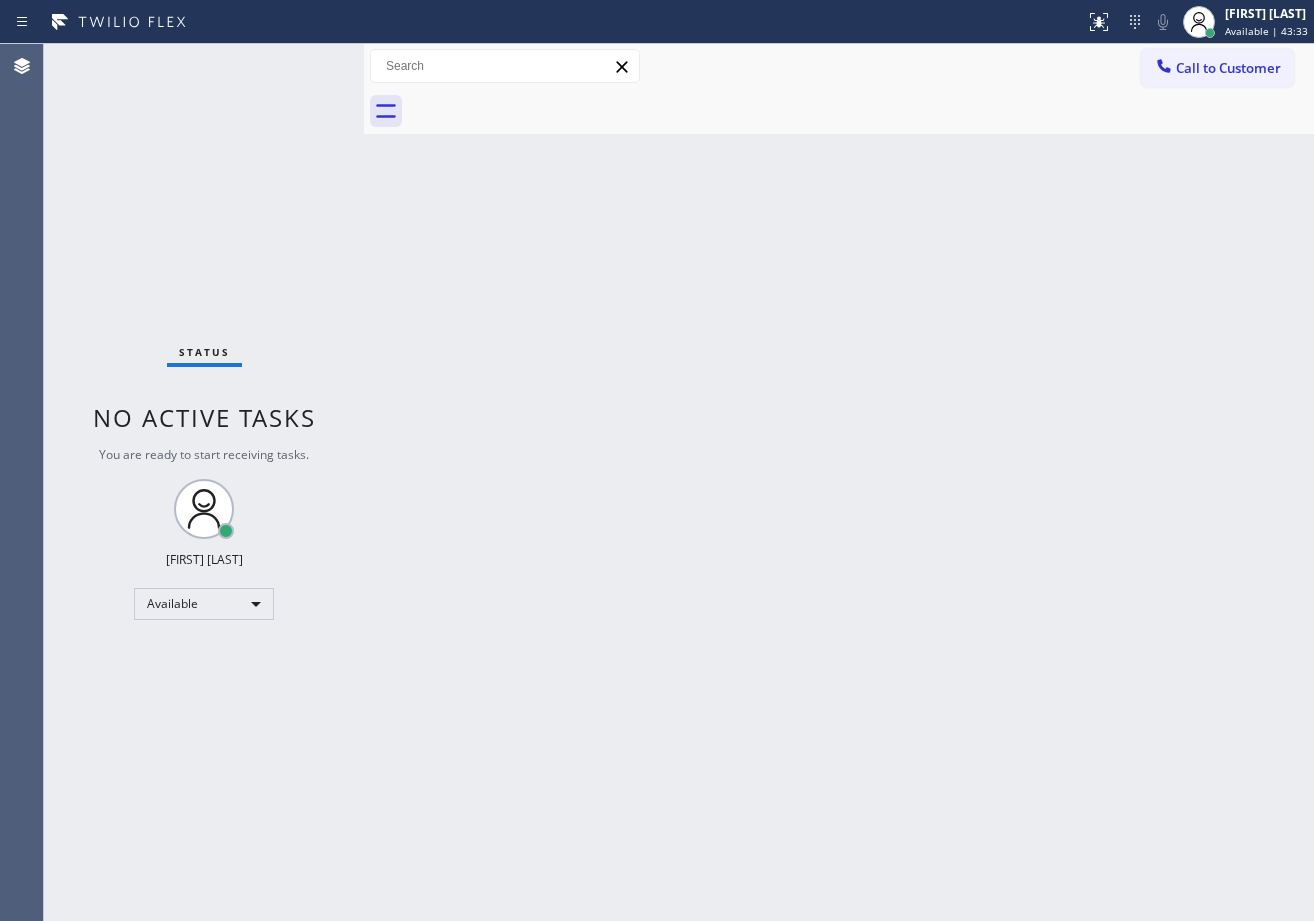 click on "Back to Dashboard Change Sender ID Customers Technicians Select a contact Outbound call Technician Search Technician Your caller id phone number Your caller id phone number Call Technician info Name   Phone none Address none Change Sender ID HVAC +1[PHONE] 5 Star Appliance +1[PHONE] Appliance Repair +1[PHONE] Plumbing +1[PHONE] Air Duct Cleaning +1[PHONE]  Electricians +1[PHONE] Cancel Change Check personal SMS Reset Change No tabs Call to Customer Outbound call Location Manhattan Beach Heat & Cool Your caller id phone number ([PHONE]) [PHONE]-[PHONE] Customer number Call Outbound call Technician Search Technician Your caller id phone number Your caller id phone number Call booking [FIRST] [LAST] [FIRST]   [LAST] Since: 20 may 2020 link to CRM copy Email [EMAIL]  Emails allowed Phone ([PHONE]) [PHONE]-[PHONE] Phone2 none  SMS allowed Primary address  [NUMBER] [STREET] [CITY], [POSTAL_CODE] [STATE] EDIT Outbound call Location AR B2B SMS Your caller id phone number ([PHONE]) [PHONE]-[PHONE] Customer number Call" at bounding box center (839, 482) 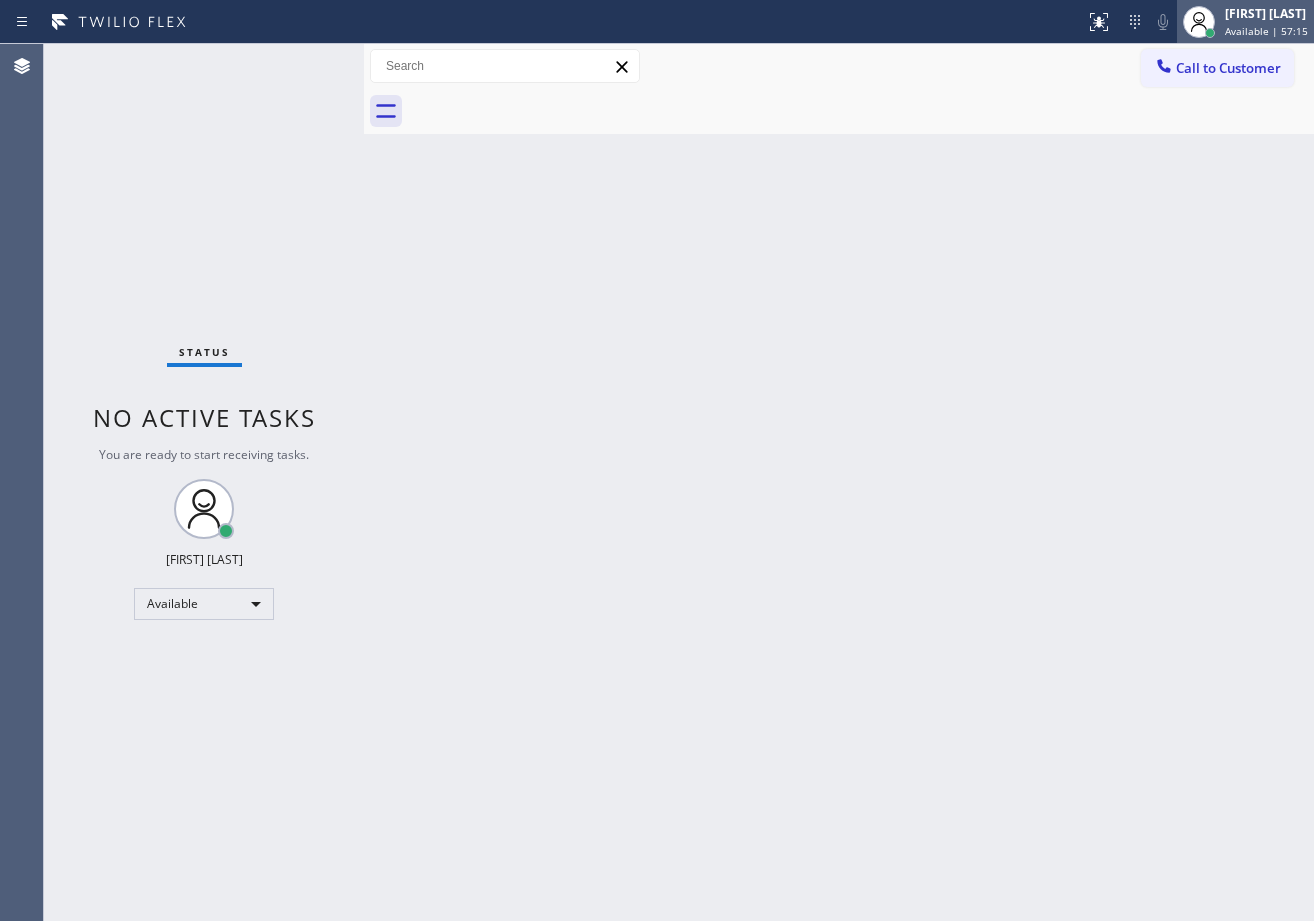 click on "Available | 57:15" at bounding box center [1266, 31] 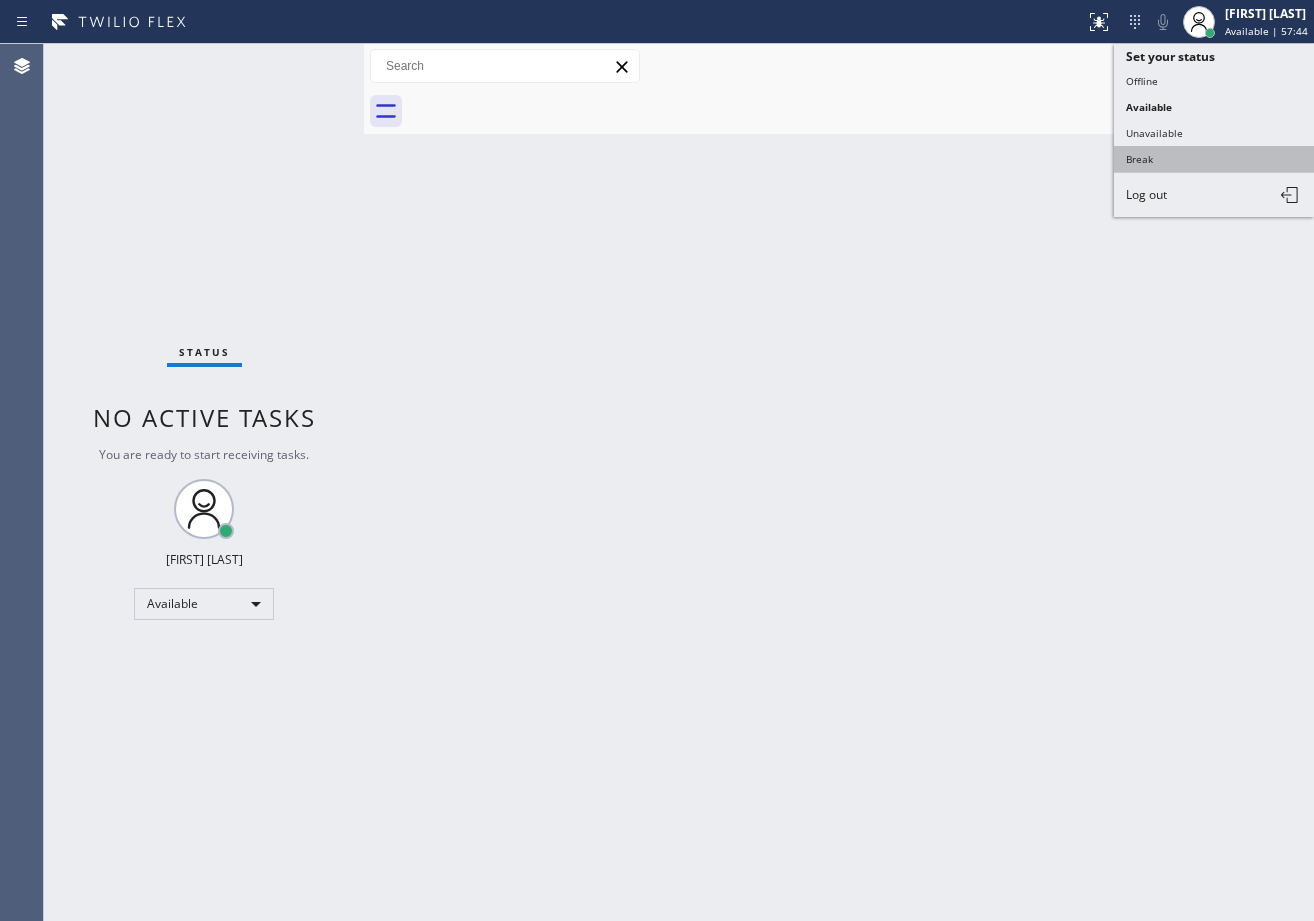 click on "Break" at bounding box center [1214, 159] 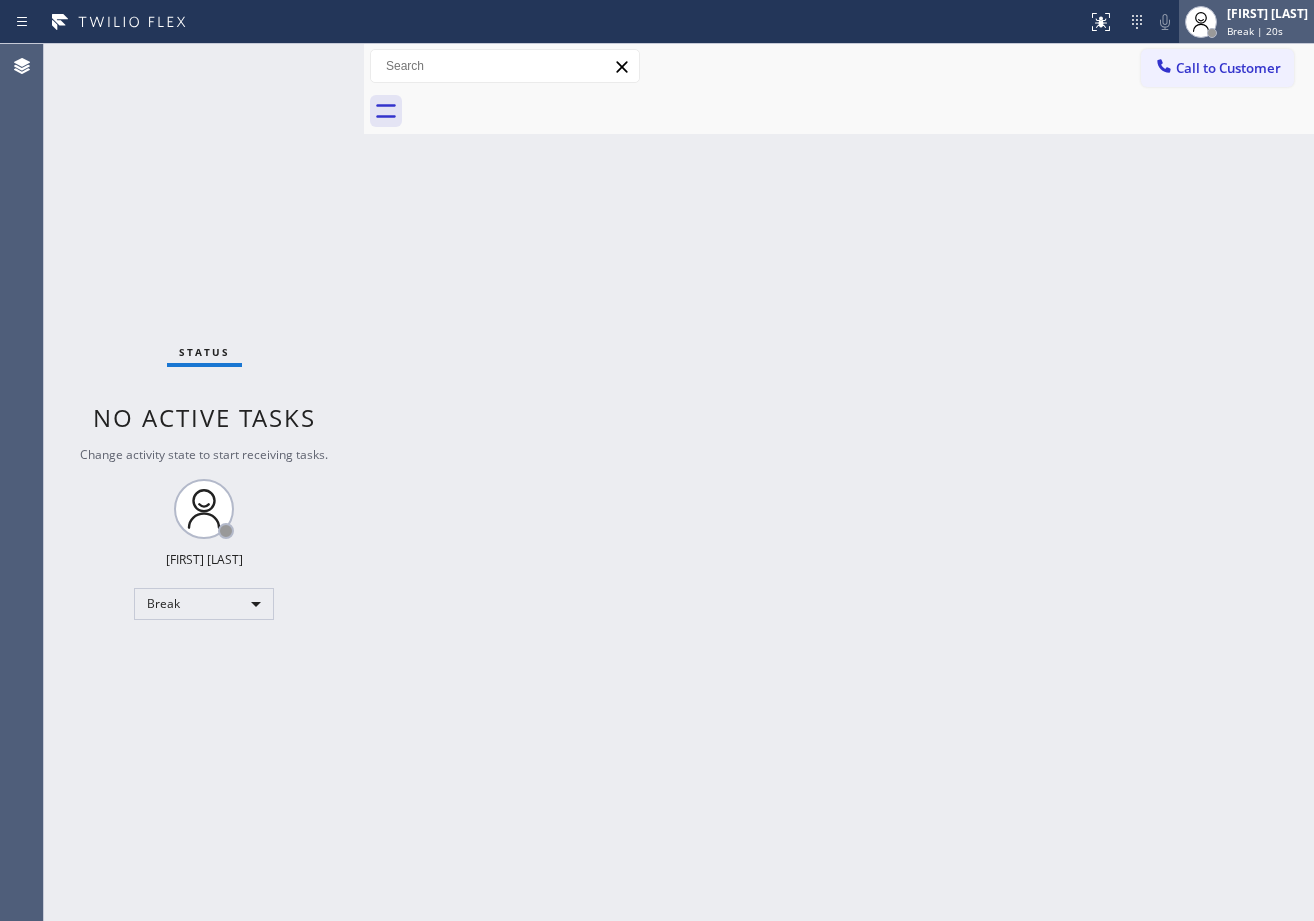 click on "Break | 20s" at bounding box center [1255, 31] 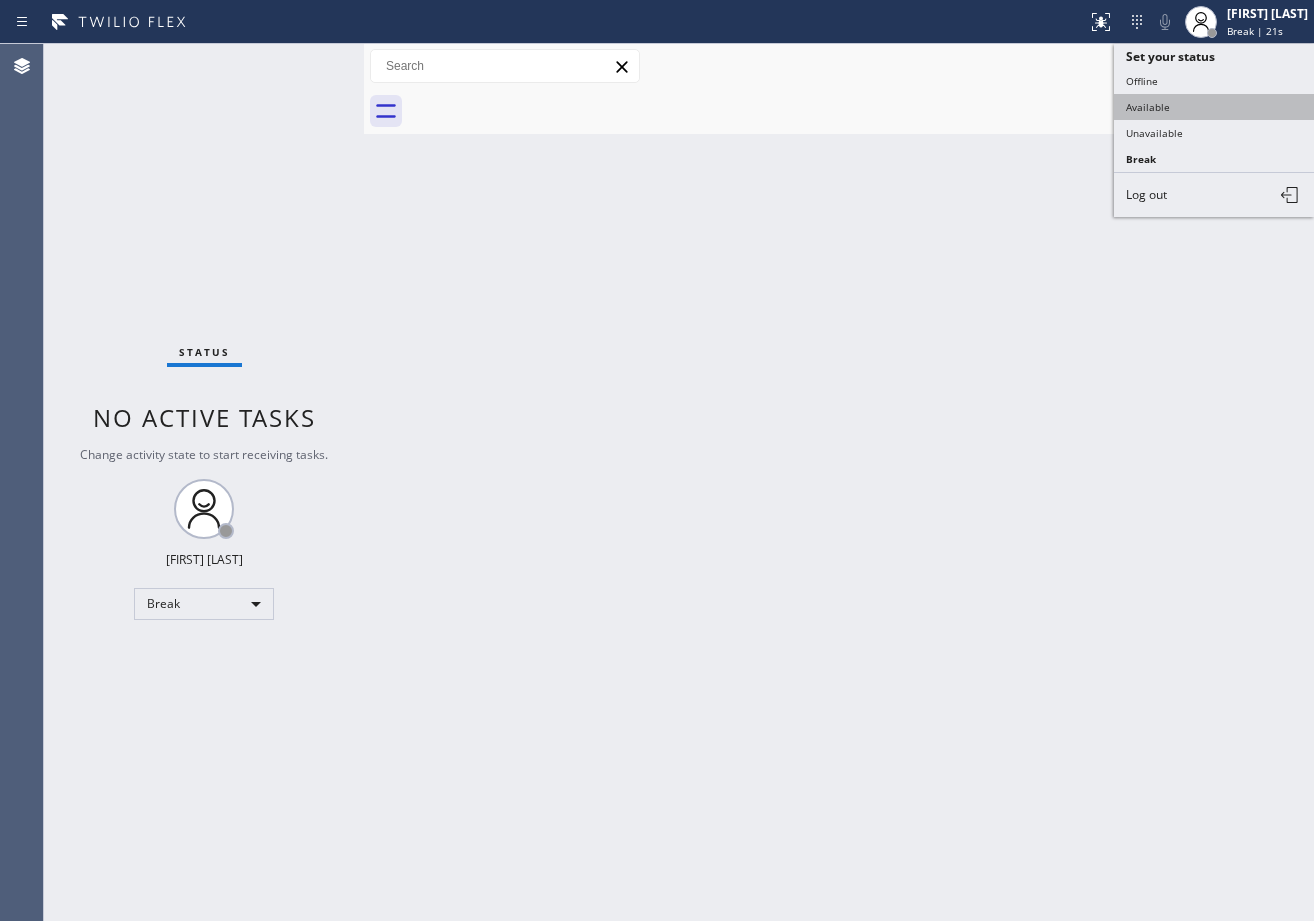 click on "Available" at bounding box center [1214, 107] 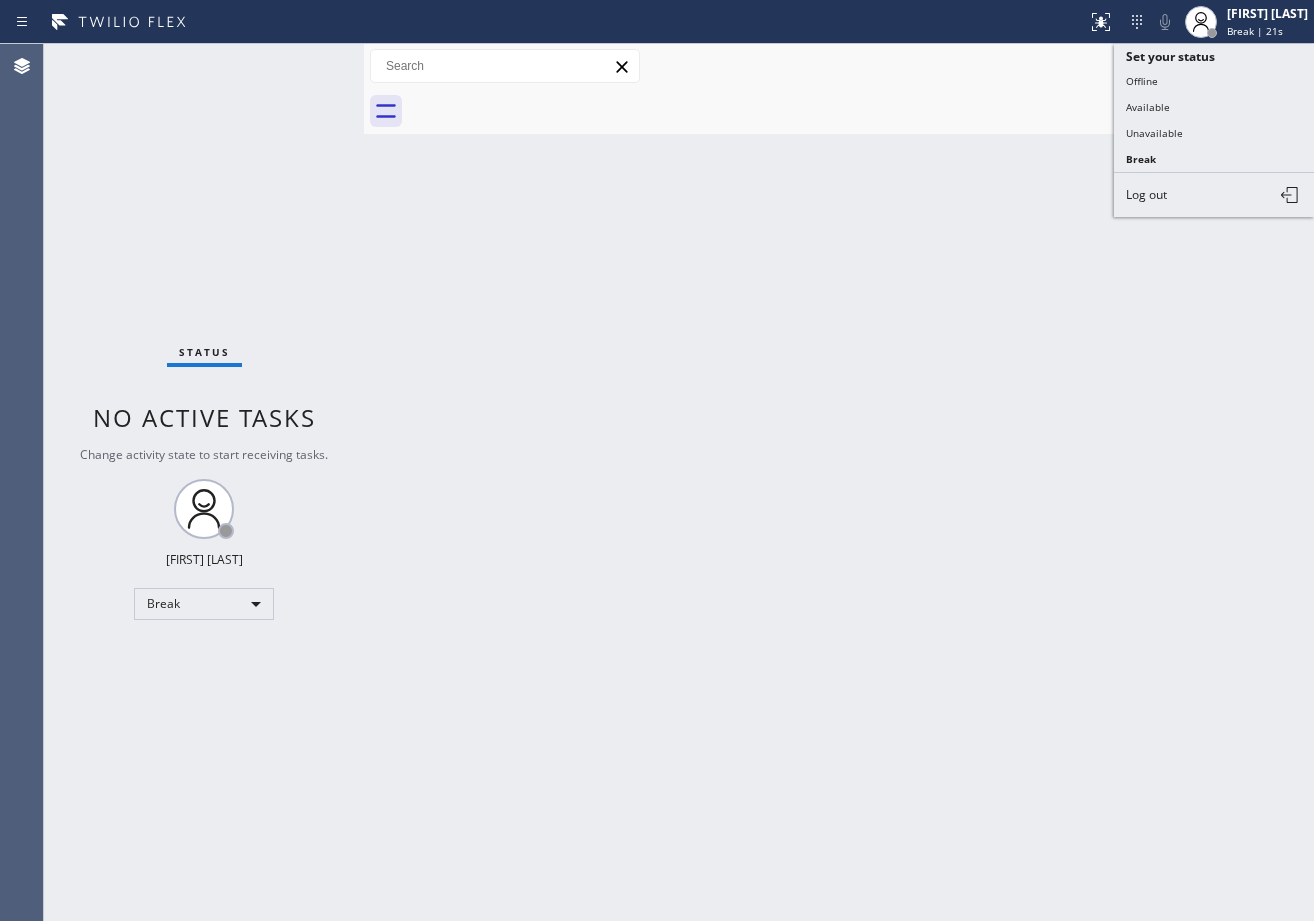 click on "Back to Dashboard Change Sender ID Customers Technicians Select a contact Outbound call Technician Search Technician Your caller id phone number Your caller id phone number Call Technician info Name   Phone none Address none Change Sender ID HVAC +1[PHONE] 5 Star Appliance +1[PHONE] Appliance Repair +1[PHONE] Plumbing +1[PHONE] Air Duct Cleaning +1[PHONE]  Electricians +1[PHONE] Cancel Change Check personal SMS Reset Change No tabs Call to Customer Outbound call Location Manhattan Beach Heat & Cool Your caller id phone number ([PHONE]) [PHONE]-[PHONE] Customer number Call Outbound call Technician Search Technician Your caller id phone number Your caller id phone number Call booking [FIRST] [LAST] [FIRST]   [LAST] Since: 20 may 2020 link to CRM copy Email [EMAIL]  Emails allowed Phone ([PHONE]) [PHONE]-[PHONE] Phone2 none  SMS allowed Primary address  [NUMBER] [STREET] [CITY], [POSTAL_CODE] [STATE] EDIT Outbound call Location AR B2B SMS Your caller id phone number ([PHONE]) [PHONE]-[PHONE] Customer number Call" at bounding box center [839, 482] 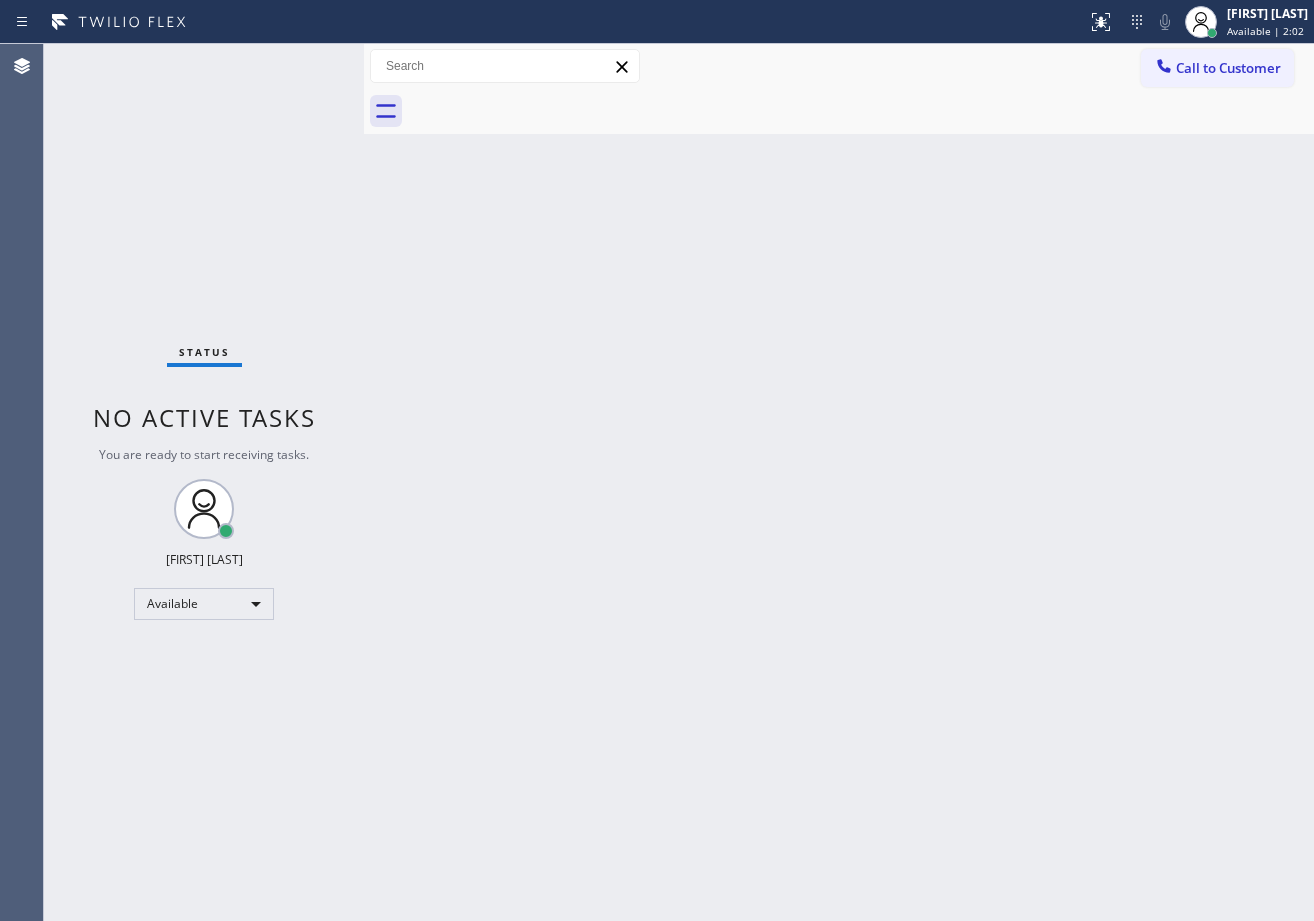 click on "Status   No active tasks     You are ready to start receiving tasks.   [FIRST] [MIDDLE] [LAST] Available" at bounding box center [204, 482] 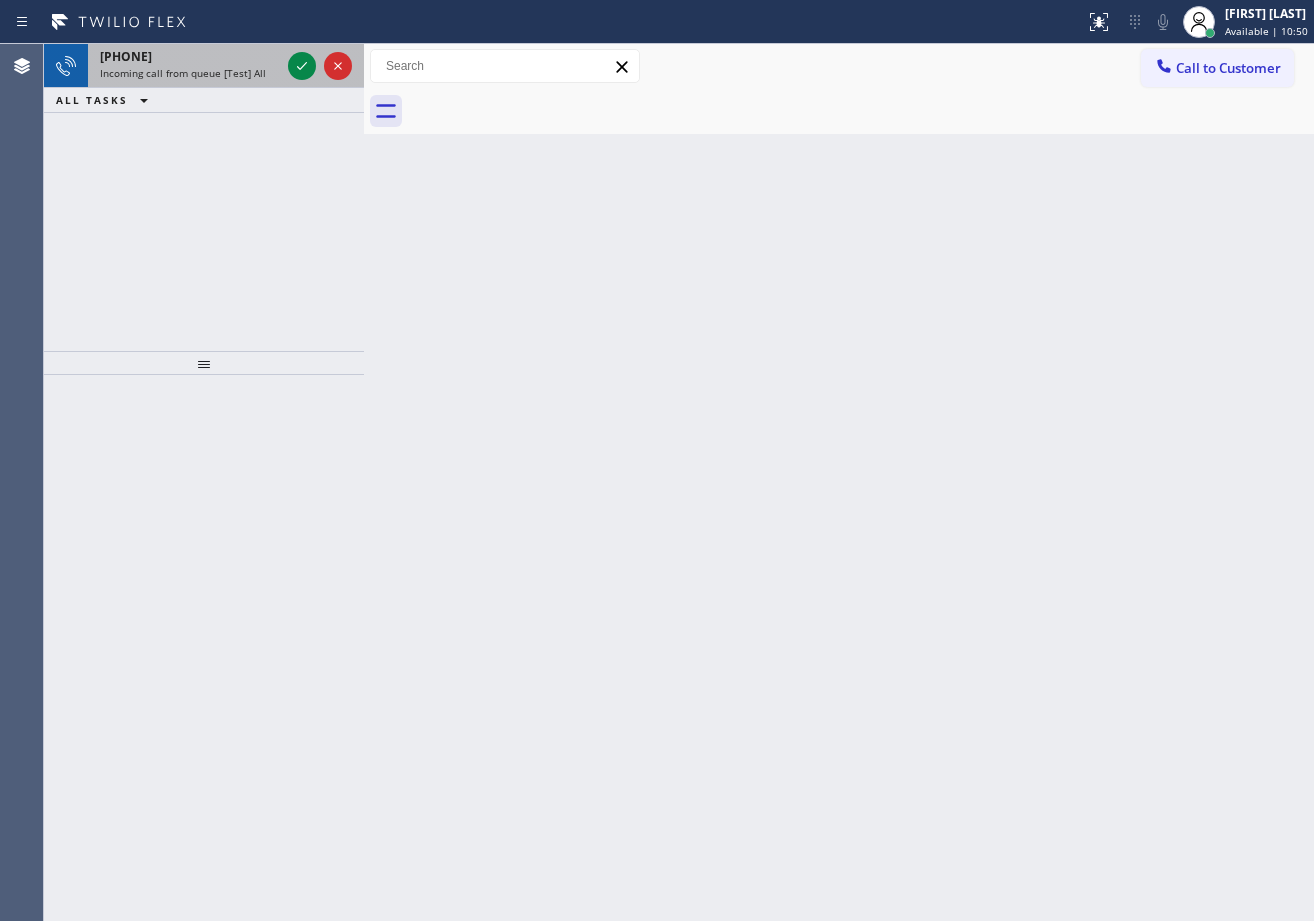 click on "[PHONE]" at bounding box center (126, 56) 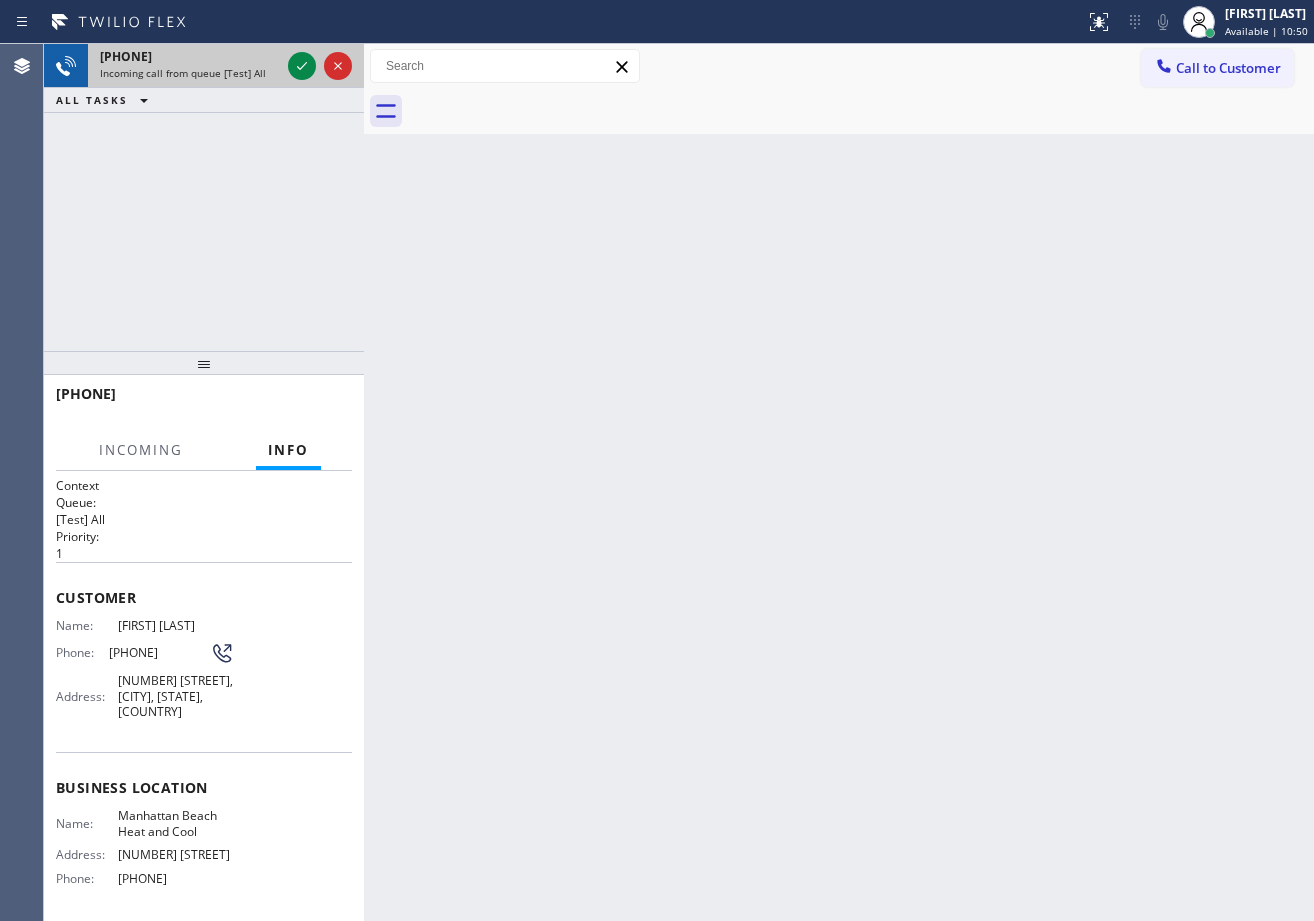 click on "[PHONE]" at bounding box center (126, 56) 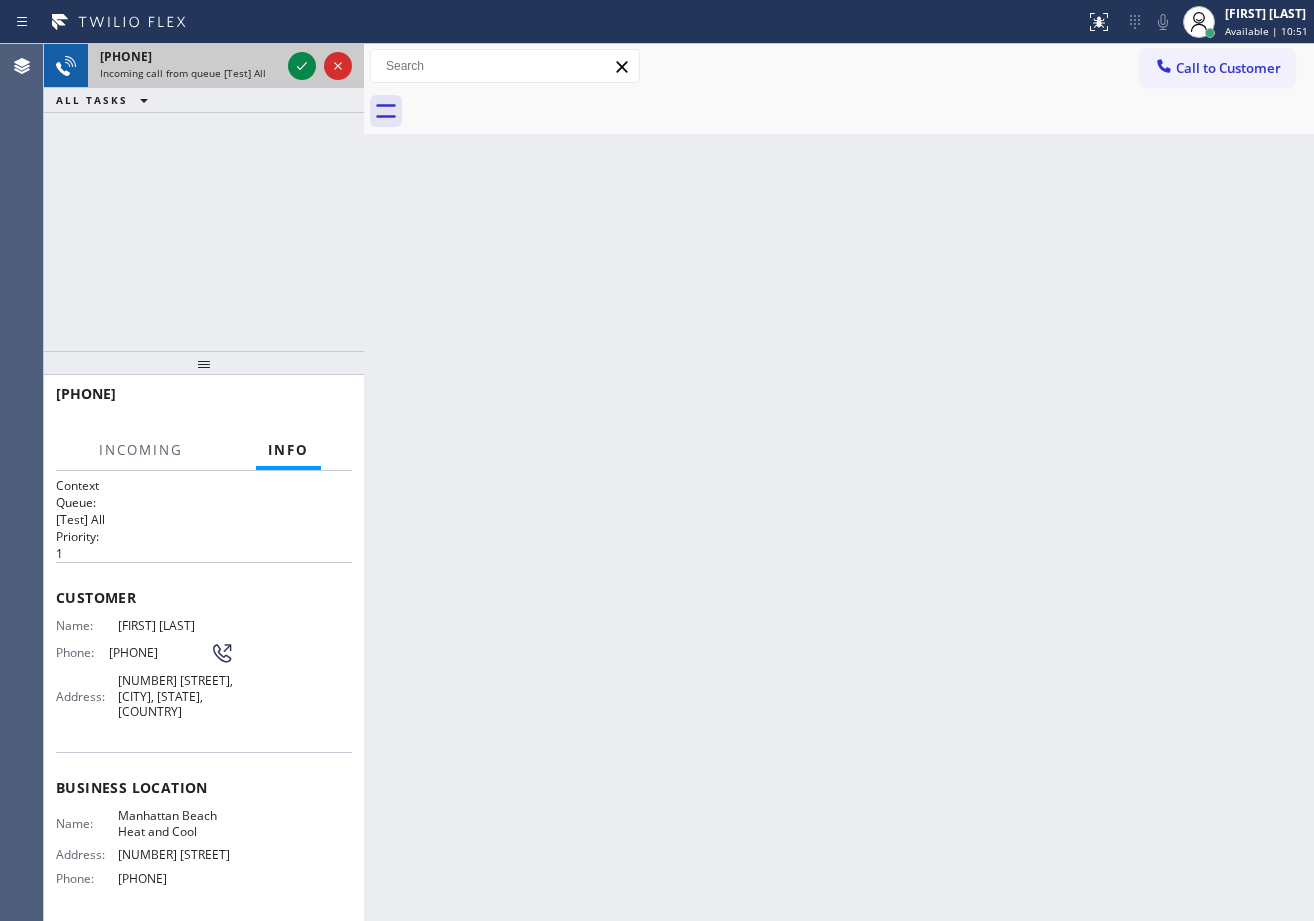 click on "[PHONE]" at bounding box center (126, 56) 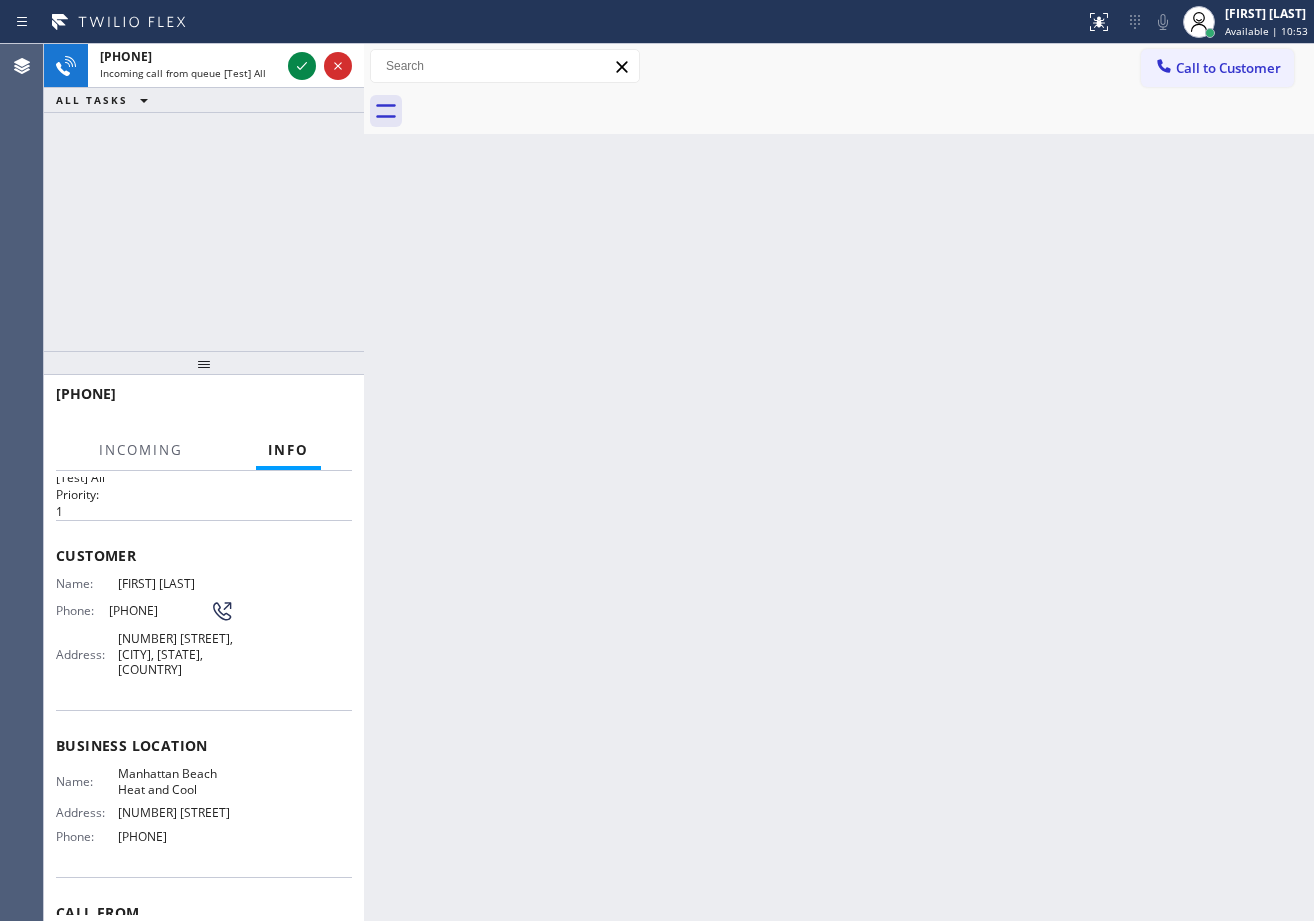 scroll, scrollTop: 0, scrollLeft: 0, axis: both 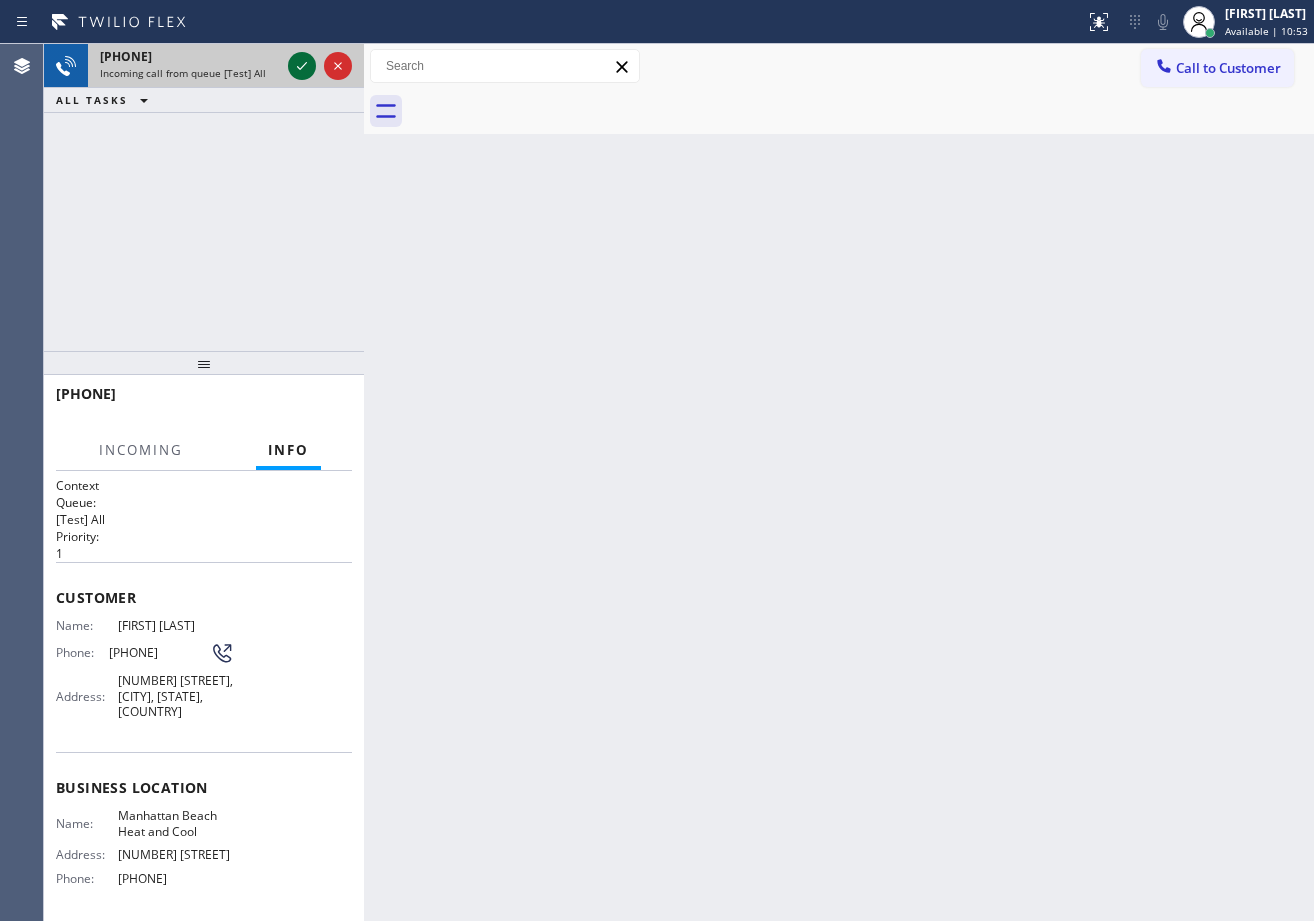 click 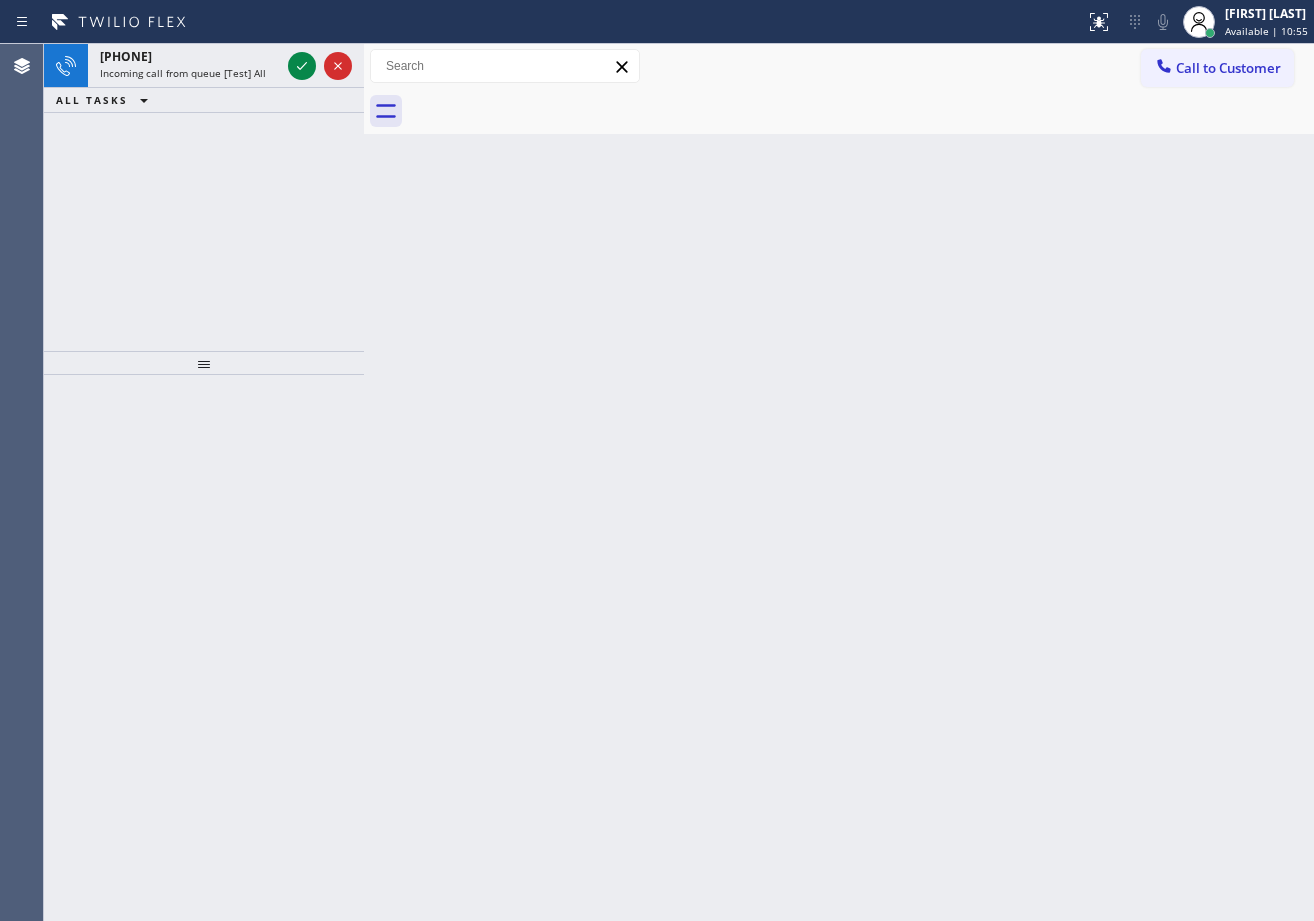 click 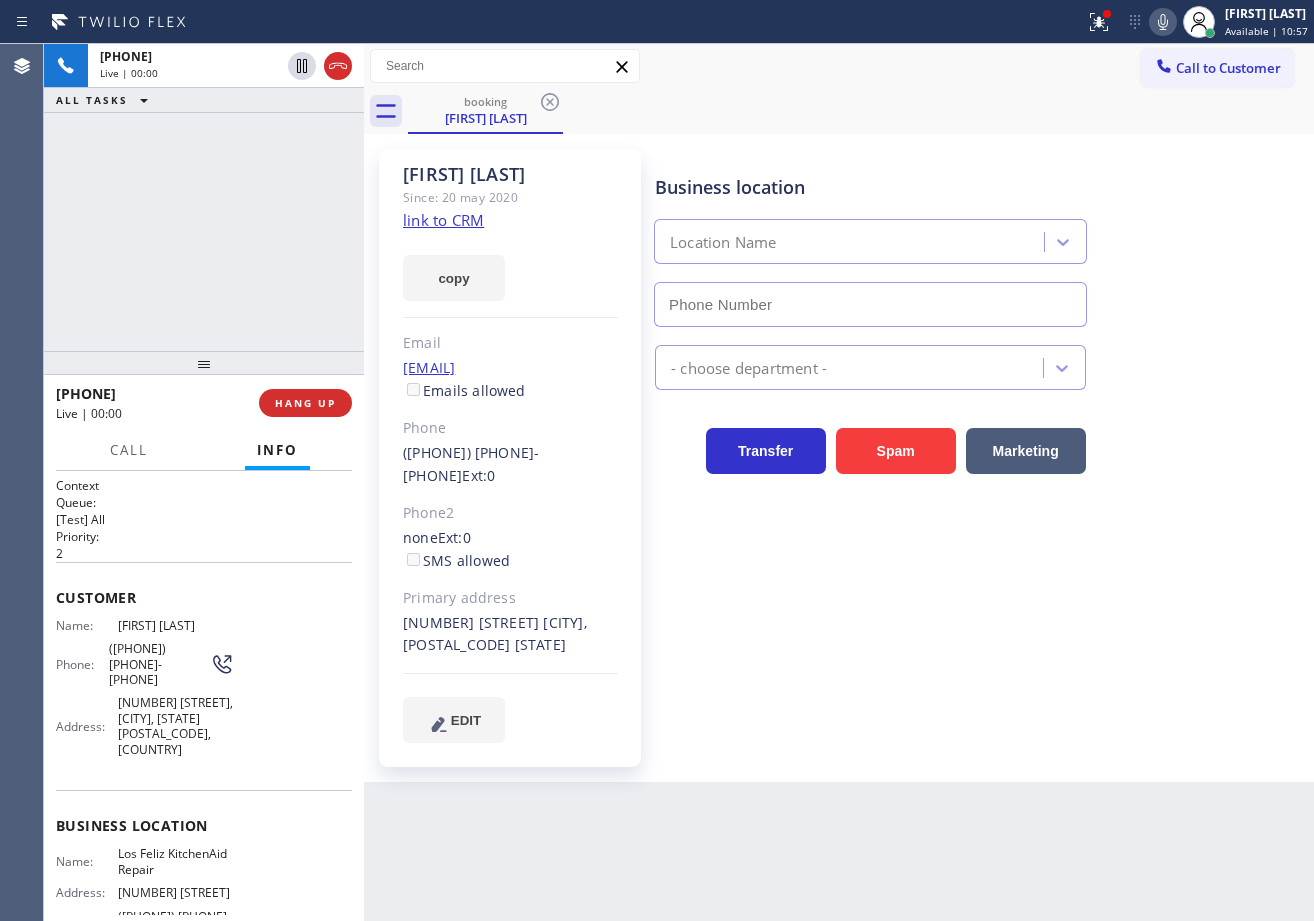 type on "([PHONE]) [PHONE]-[PHONE]" 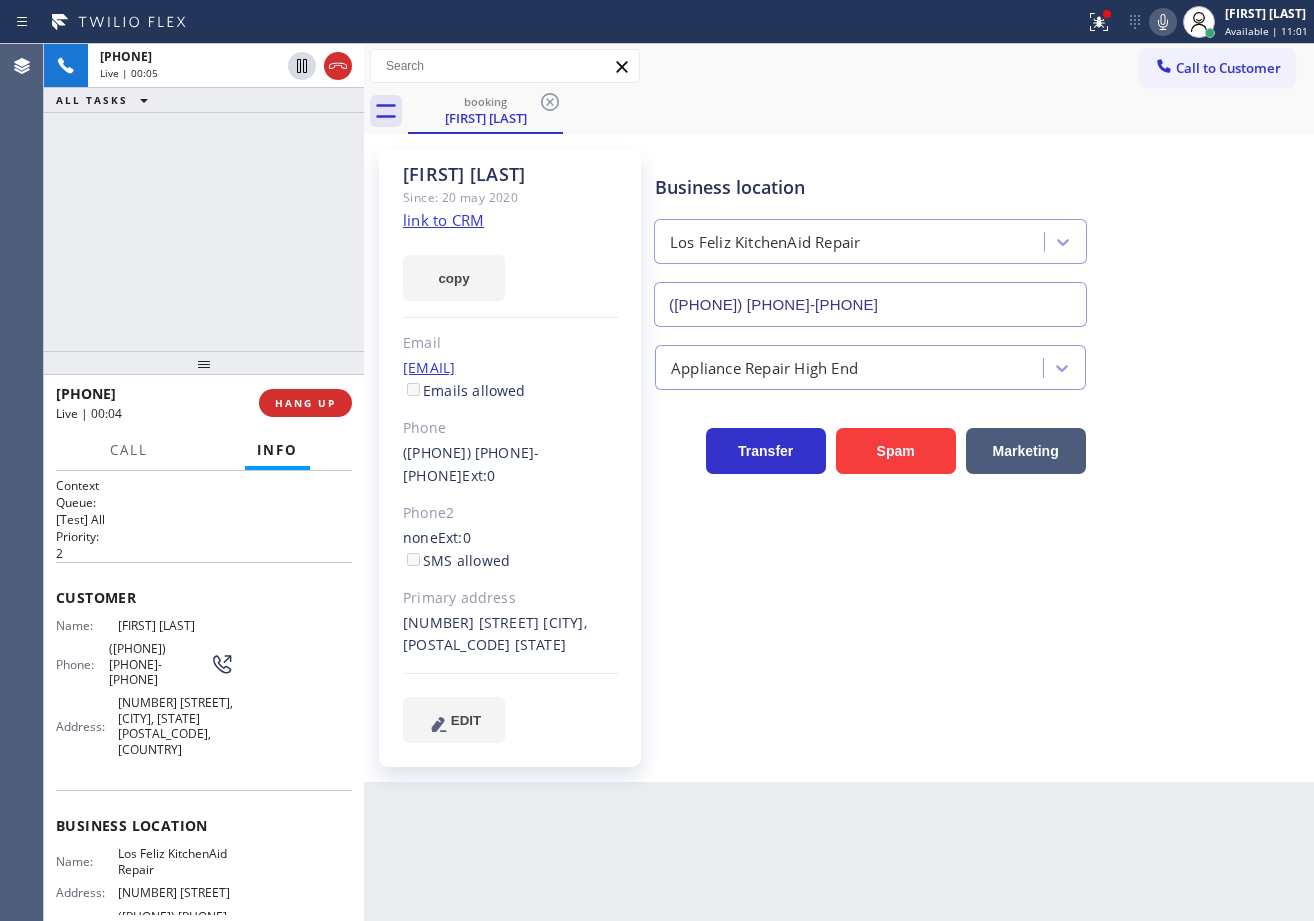 click on "link to CRM" 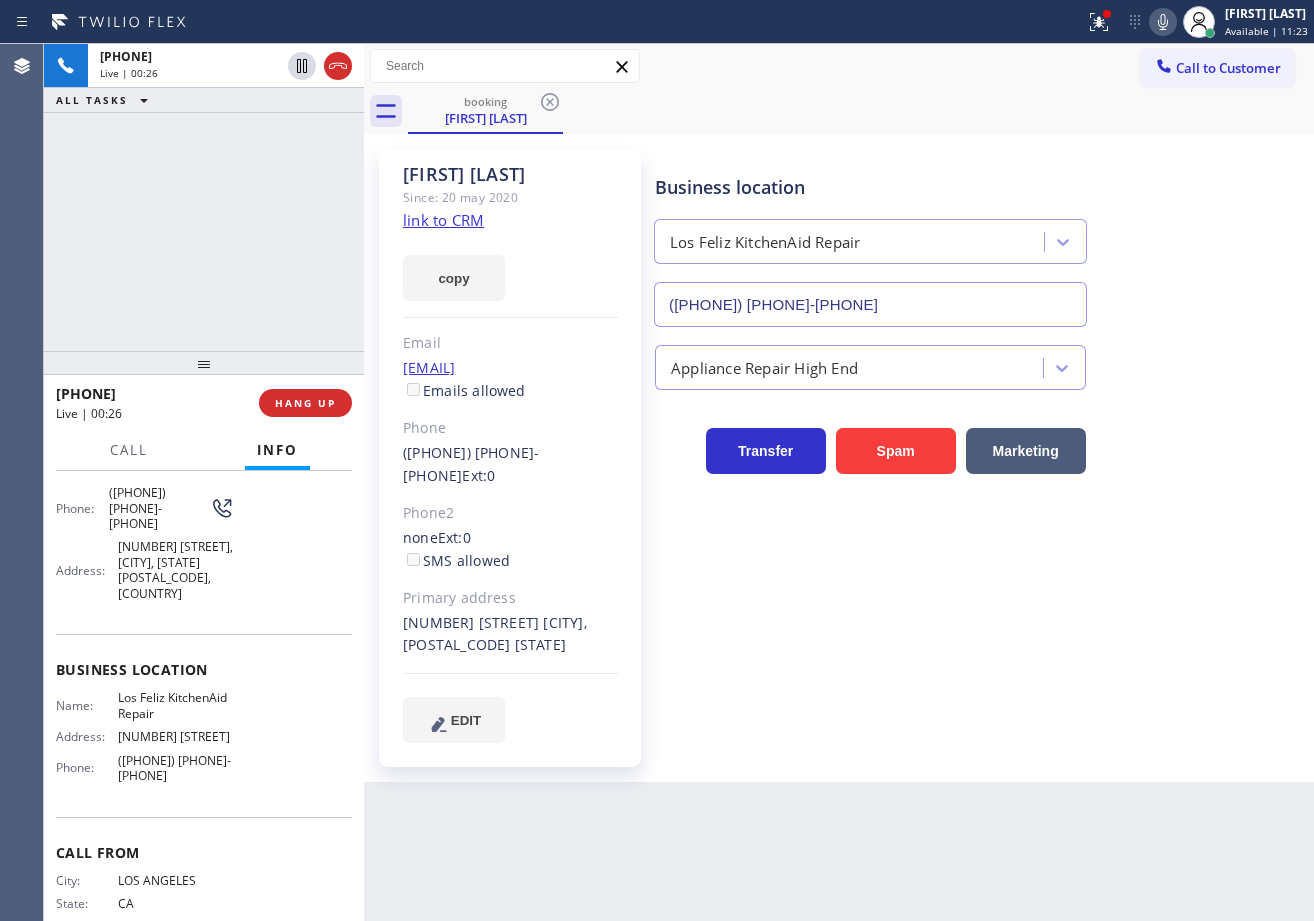 scroll, scrollTop: 0, scrollLeft: 0, axis: both 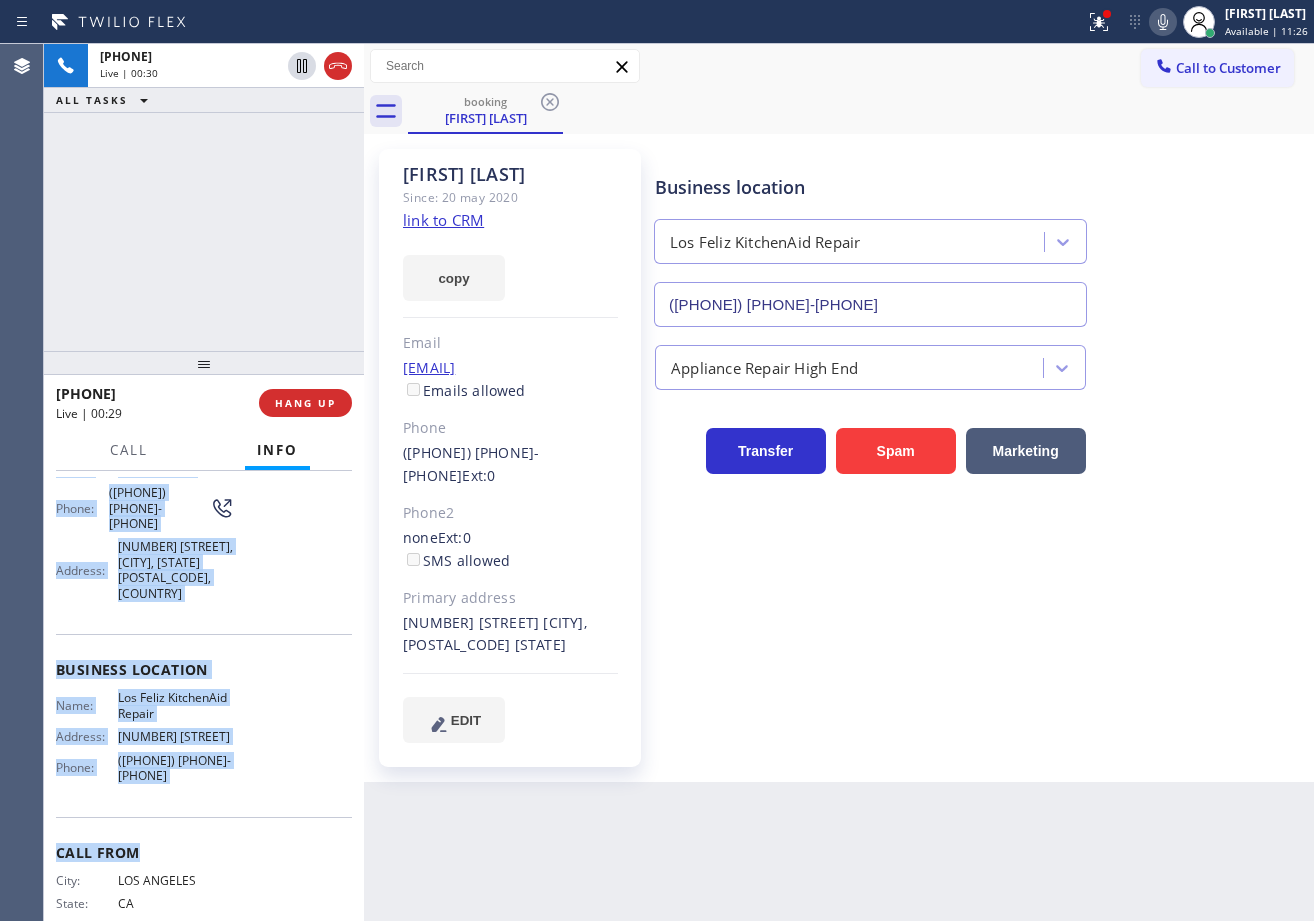 drag, startPoint x: 52, startPoint y: 586, endPoint x: 930, endPoint y: 383, distance: 901.16205 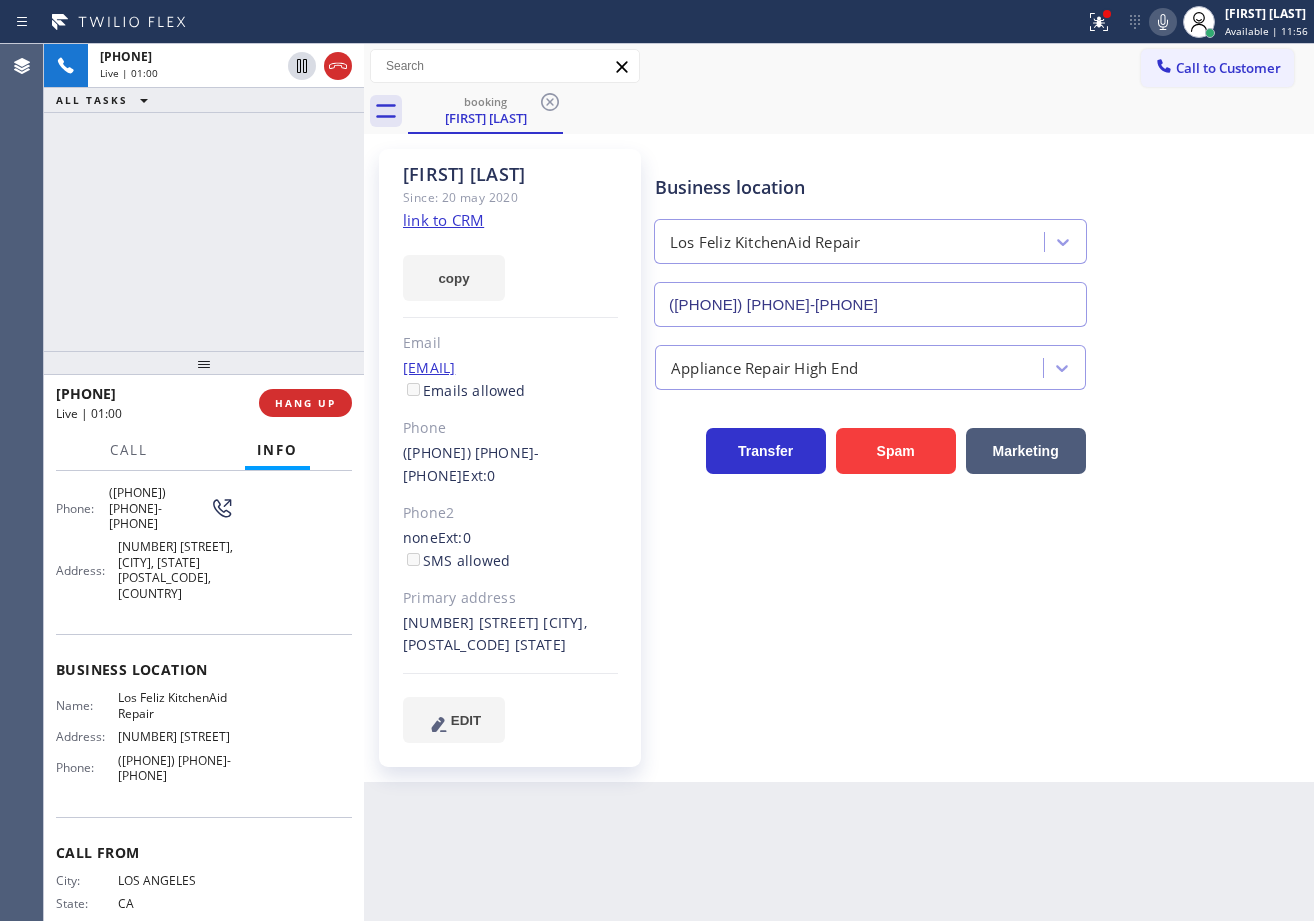 click on "Business location Los Feliz KitchenAid Repair ([PHONE]) [PHONE]-[PHONE]" at bounding box center [980, 236] 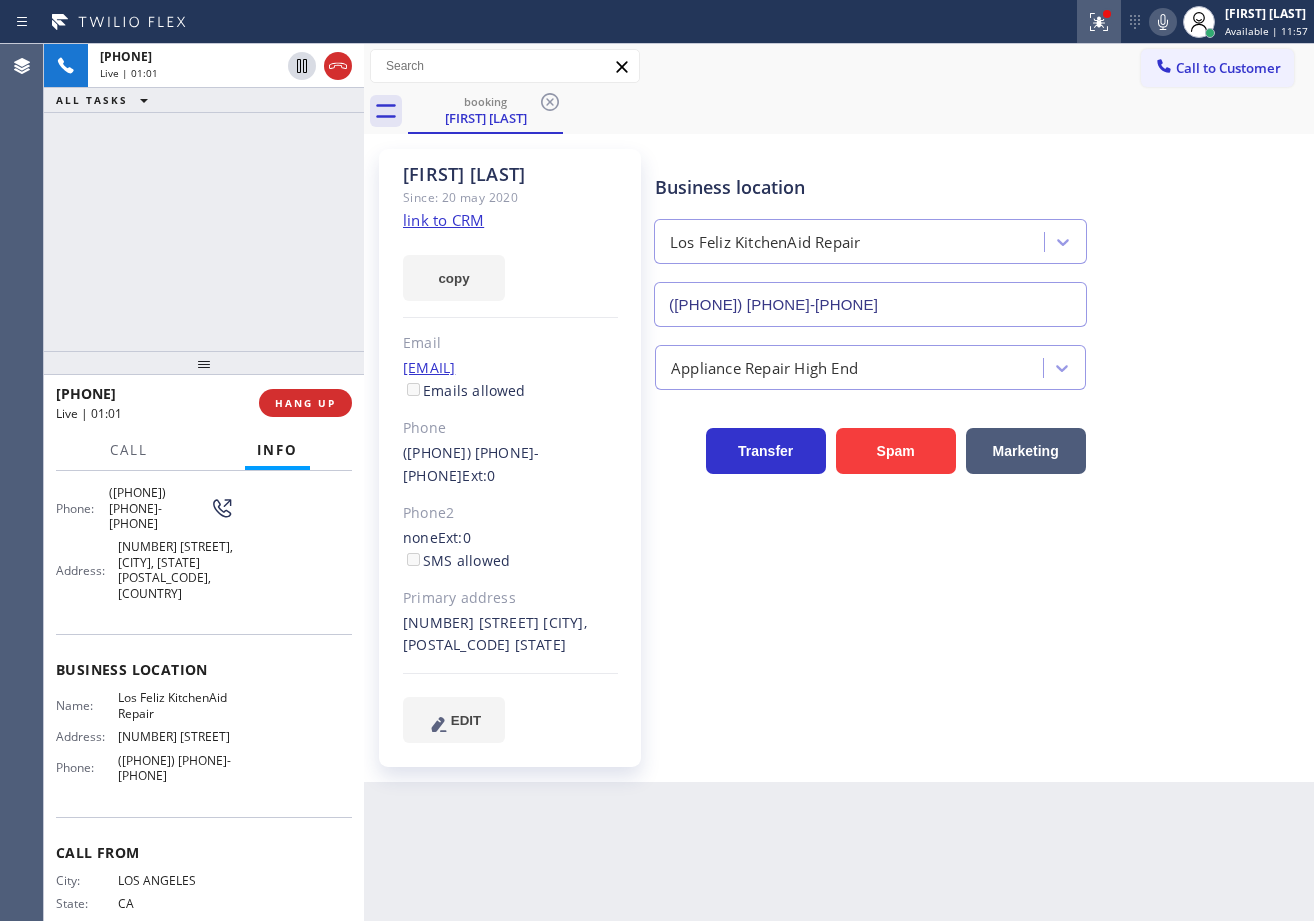 click 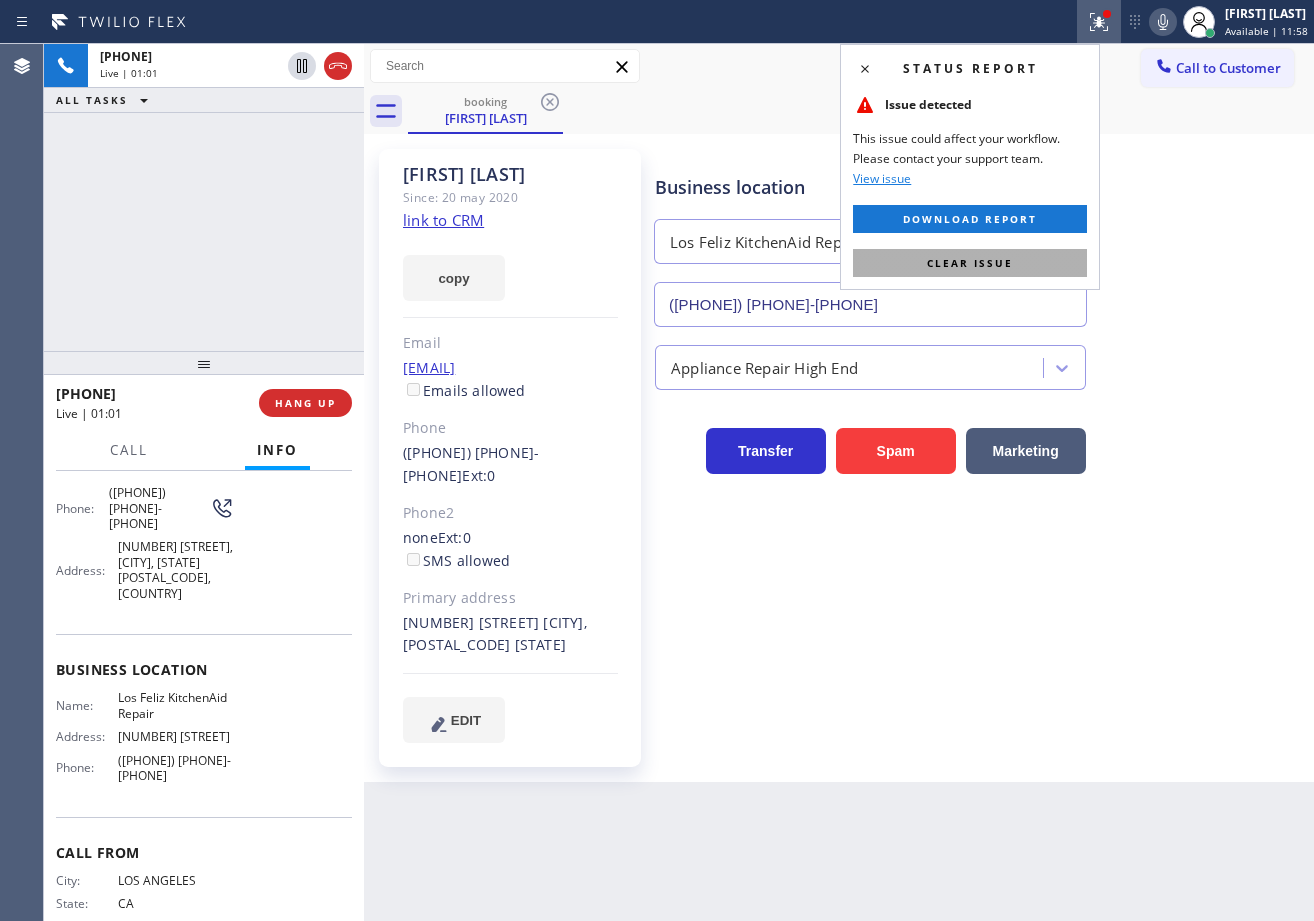click on "Clear issue" at bounding box center (970, 263) 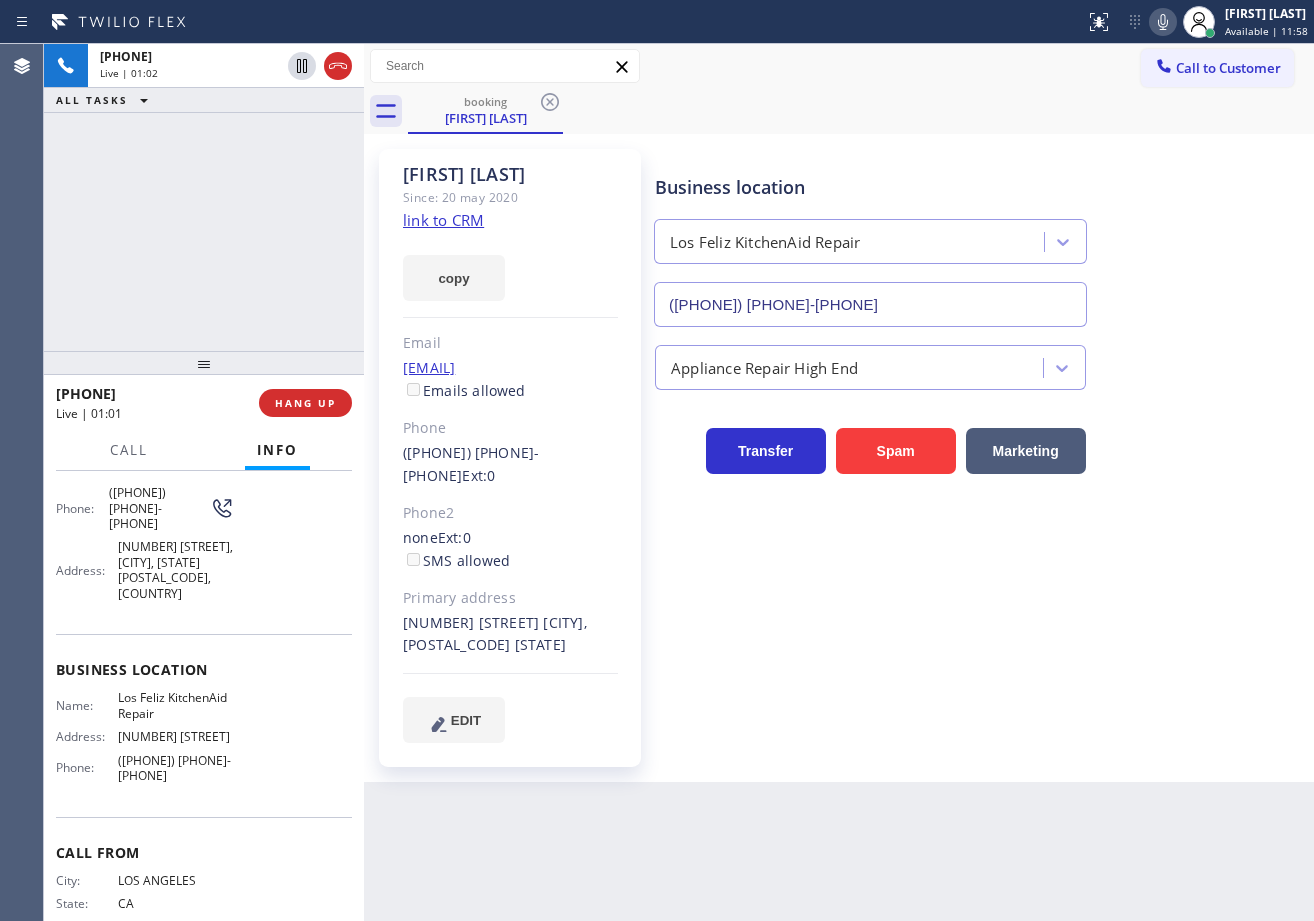 click on "Business location Los Feliz KitchenAid Repair ([PHONE]) [PHONE]-[PHONE]" at bounding box center (980, 236) 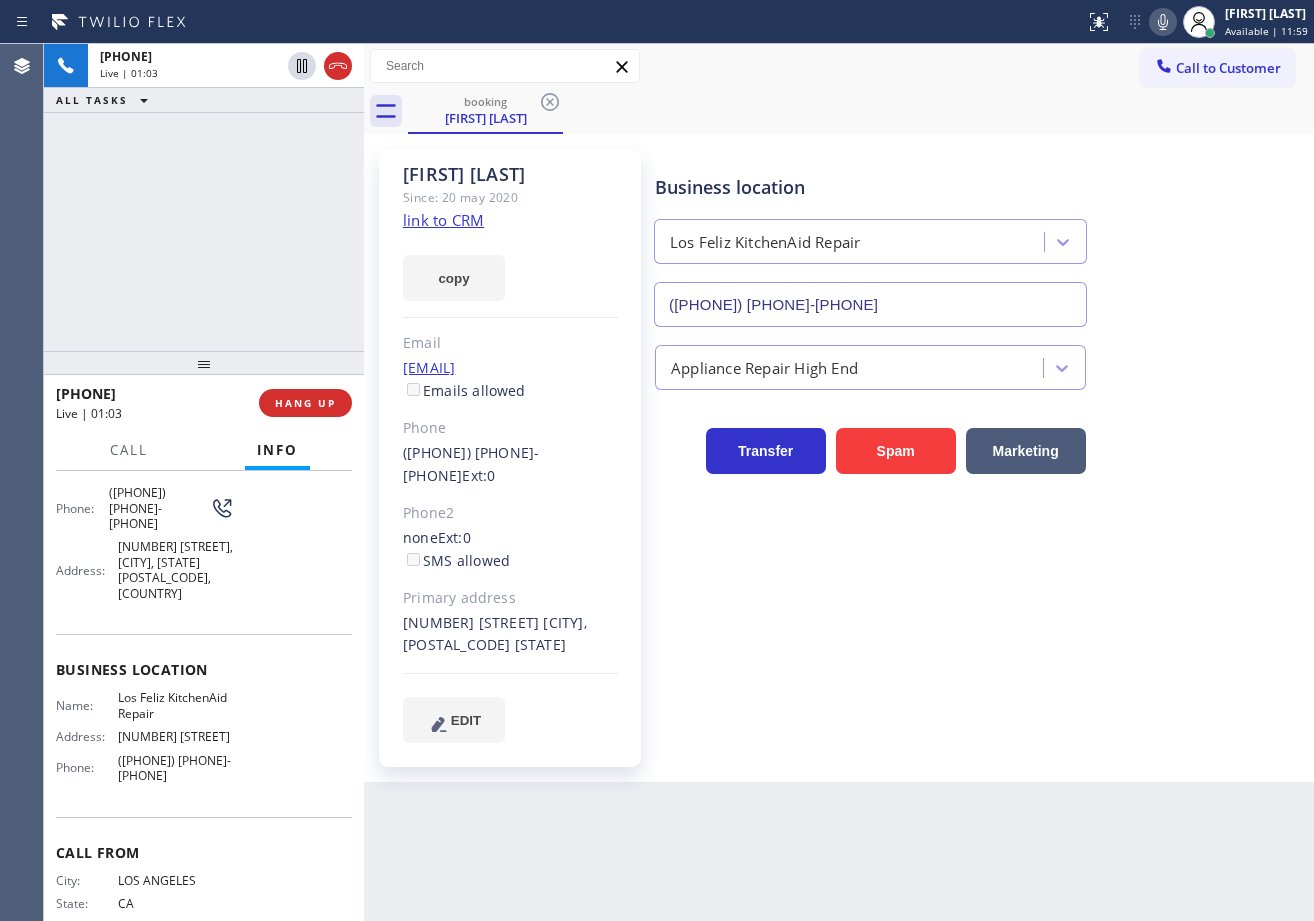 click on "Business location Los Feliz KitchenAid Repair ([PHONE]) [PHONE]-[PHONE]" at bounding box center [980, 236] 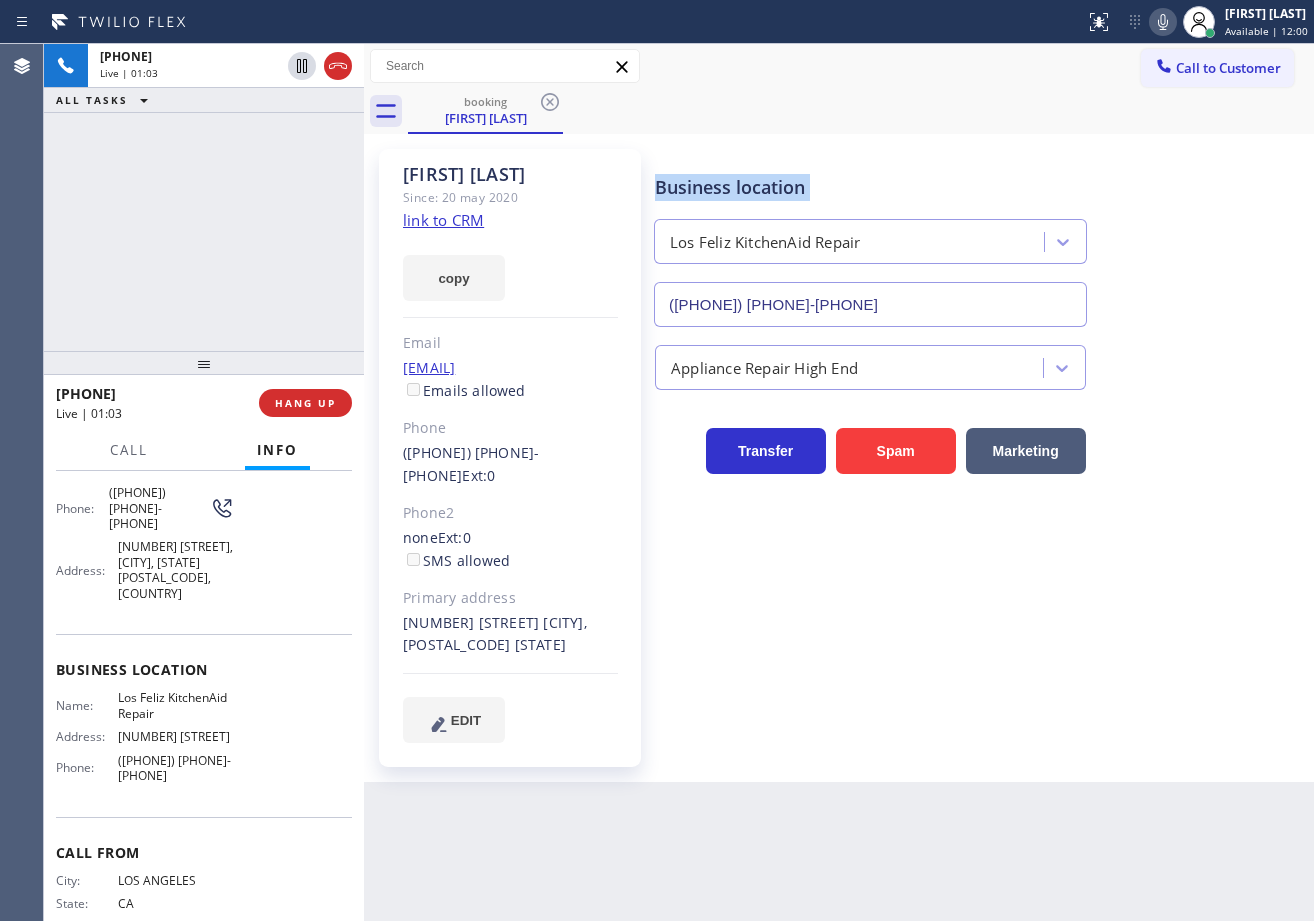 click on "Business location Los Feliz KitchenAid Repair ([PHONE]) [PHONE]-[PHONE]" at bounding box center [980, 236] 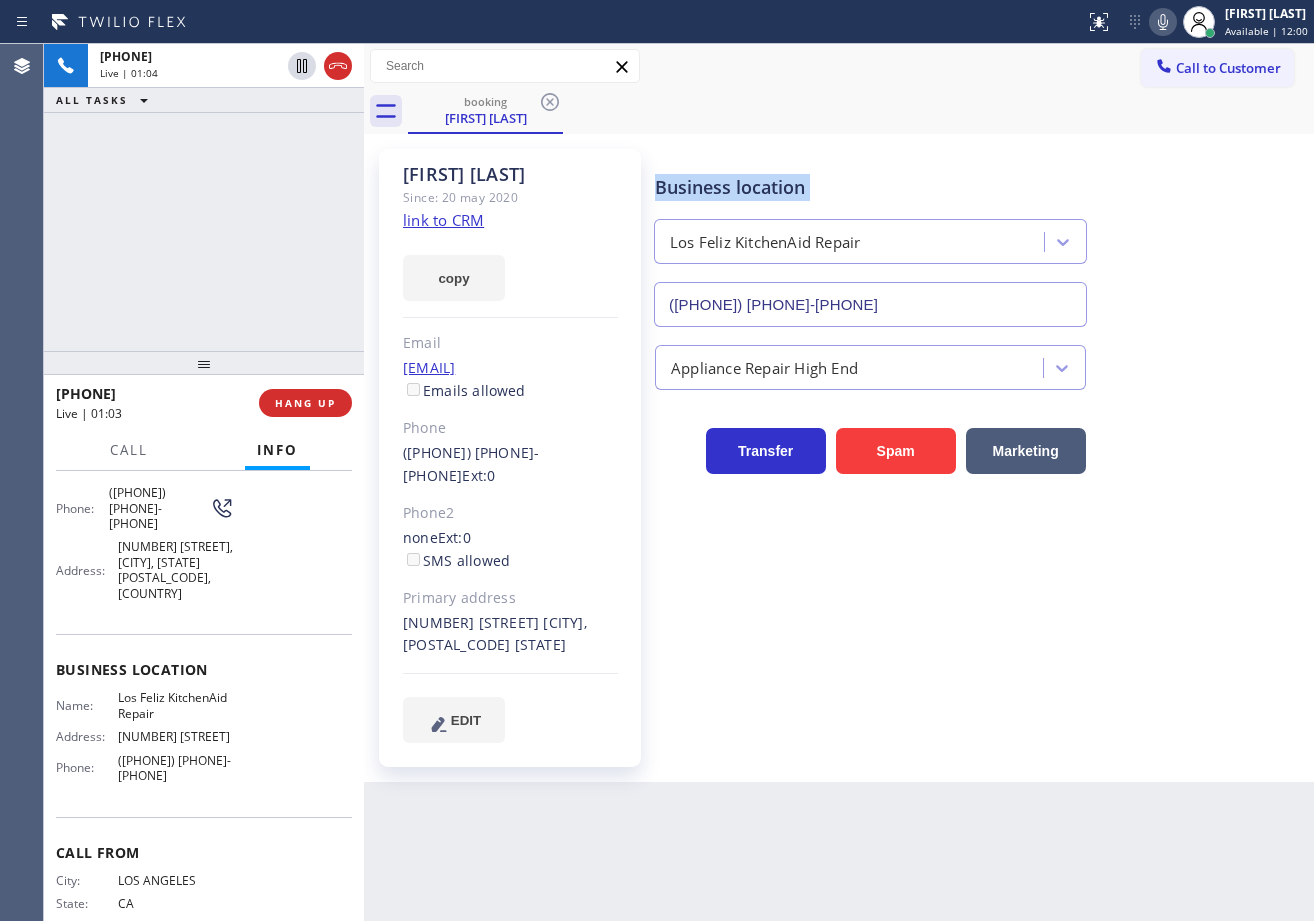 click on "Business location Los Feliz KitchenAid Repair ([PHONE]) [PHONE]-[PHONE]" at bounding box center (980, 236) 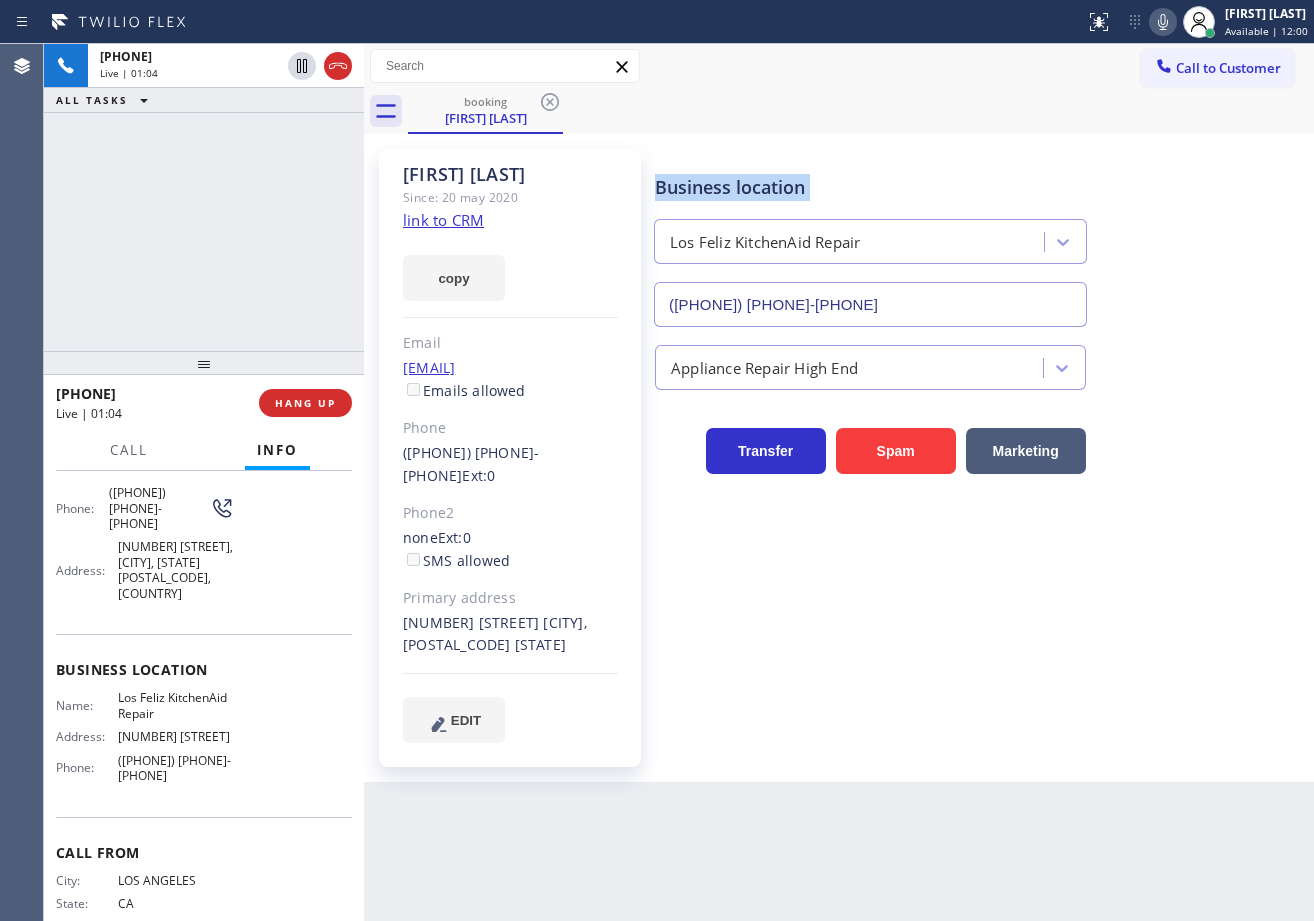 click on "Business location Los Feliz KitchenAid Repair ([PHONE]) [PHONE]-[PHONE]" at bounding box center (980, 236) 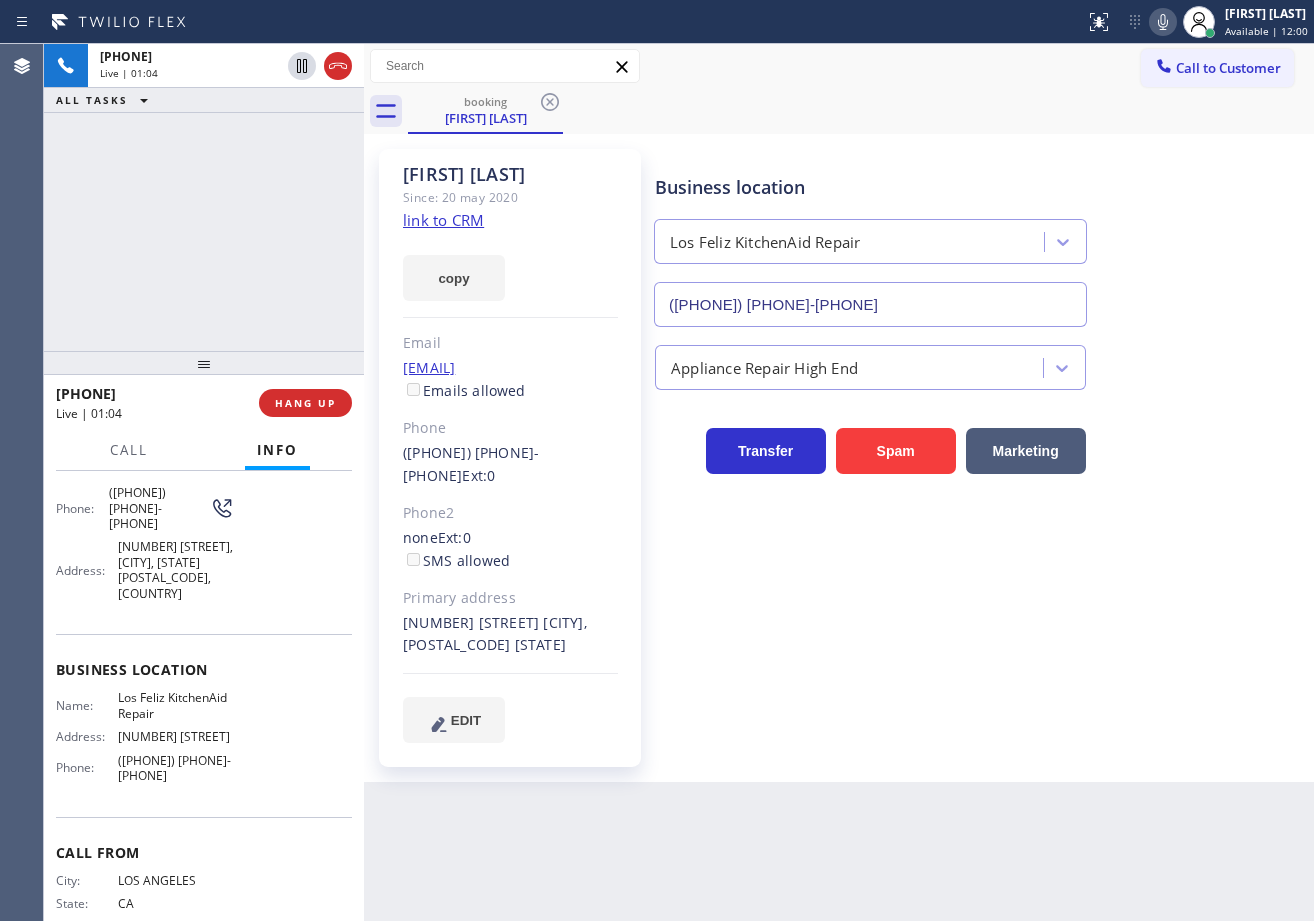 click on "Business location Los Feliz KitchenAid Repair ([PHONE]) [PHONE]-[PHONE]" at bounding box center (980, 236) 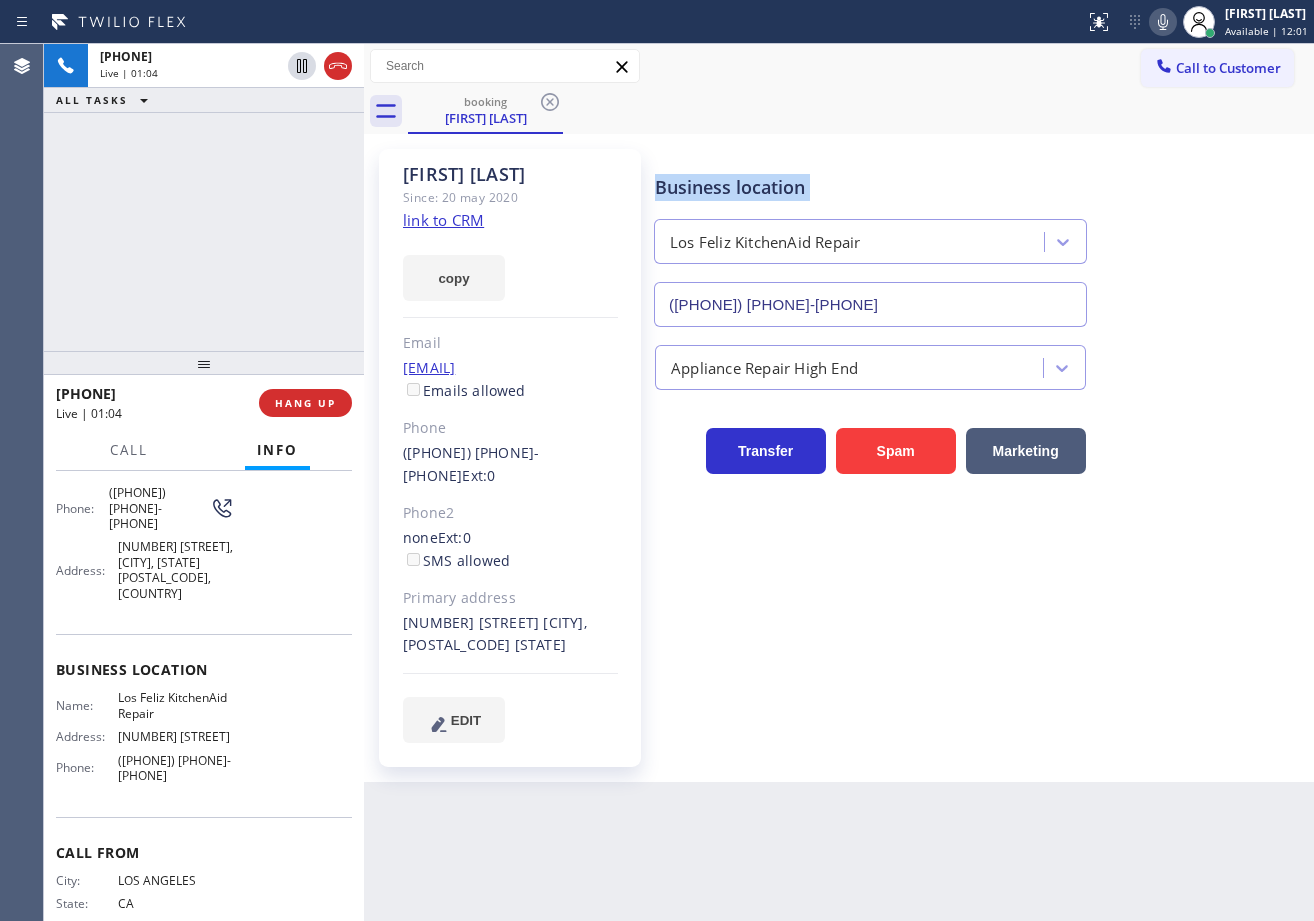 click on "Business location Los Feliz KitchenAid Repair ([PHONE]) [PHONE]-[PHONE]" at bounding box center (980, 236) 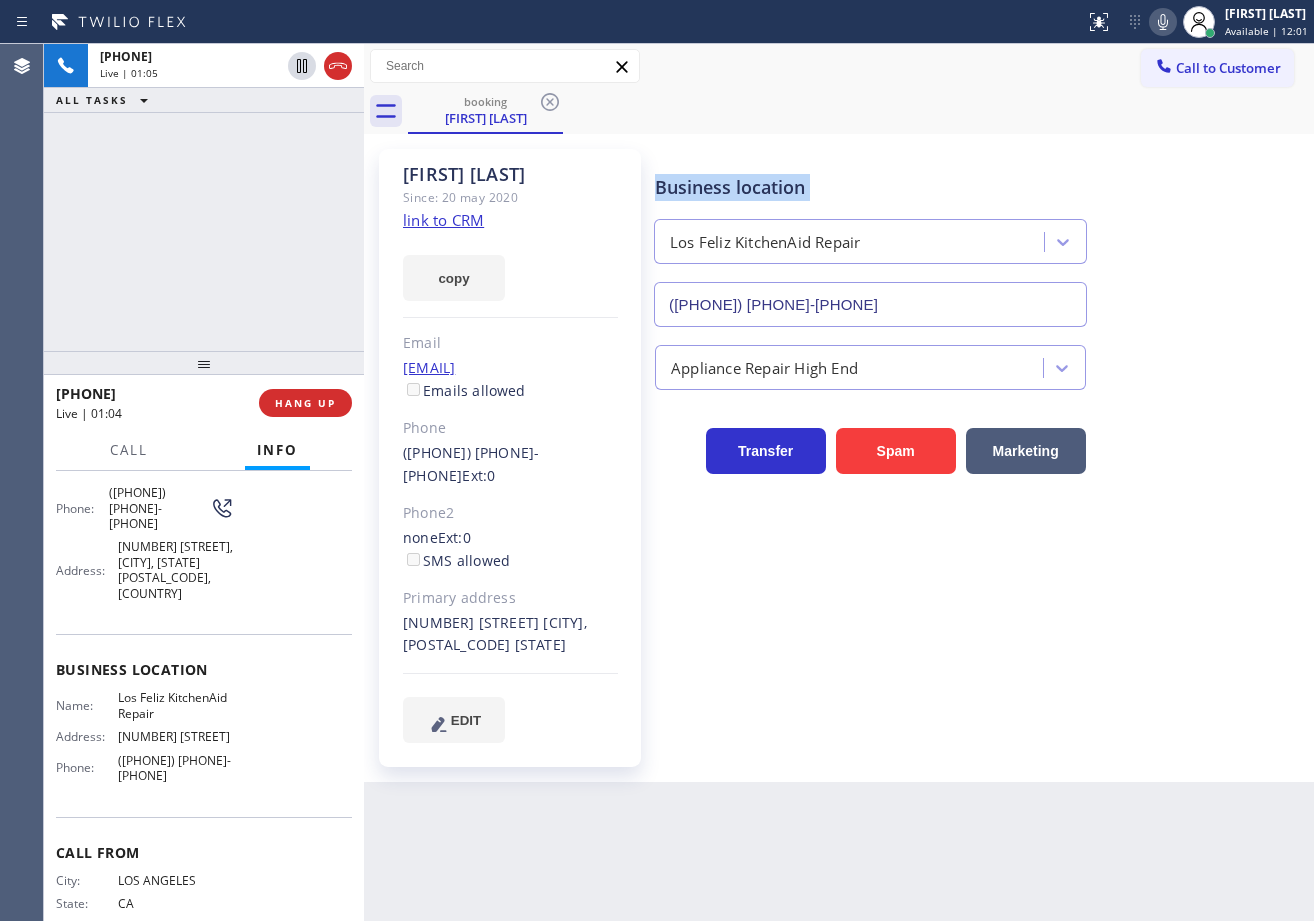 click on "Business location Los Feliz KitchenAid Repair ([PHONE]) [PHONE]-[PHONE]" at bounding box center [980, 236] 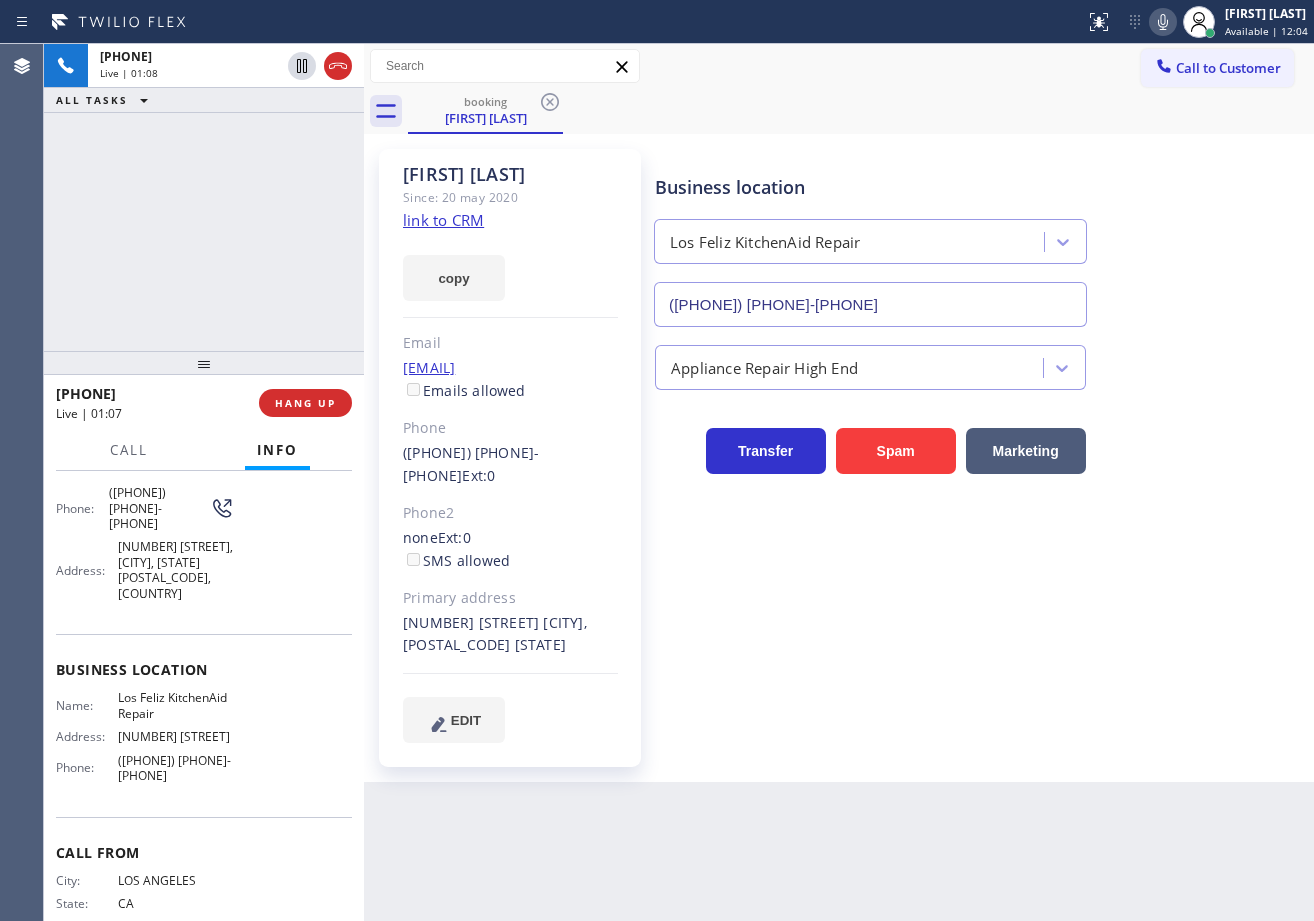 click on "booking [FIRST] [LAST]" at bounding box center (861, 111) 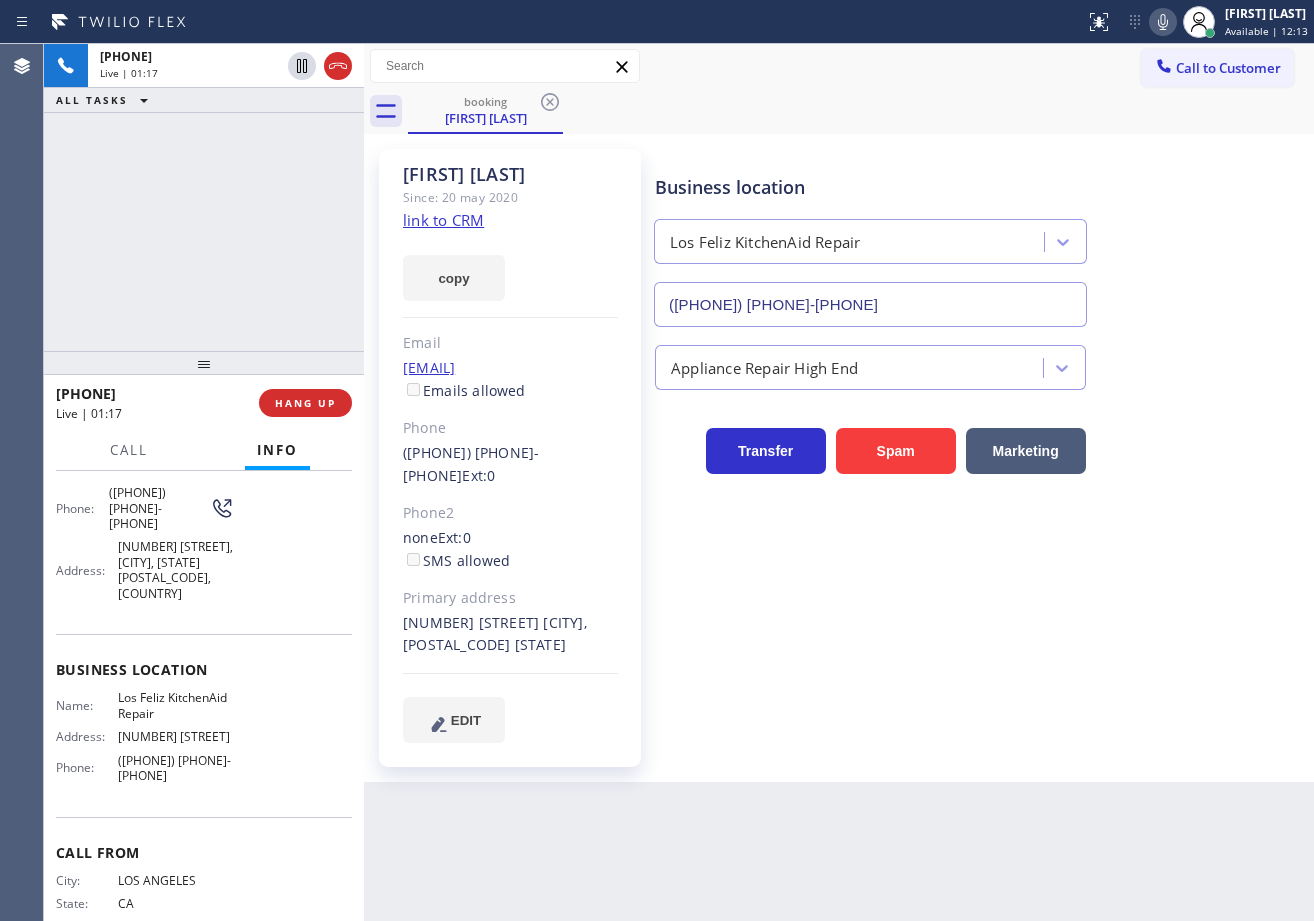 click on "Business location Los Feliz KitchenAid Repair ([PHONE]) [PHONE]-[PHONE]" at bounding box center [980, 236] 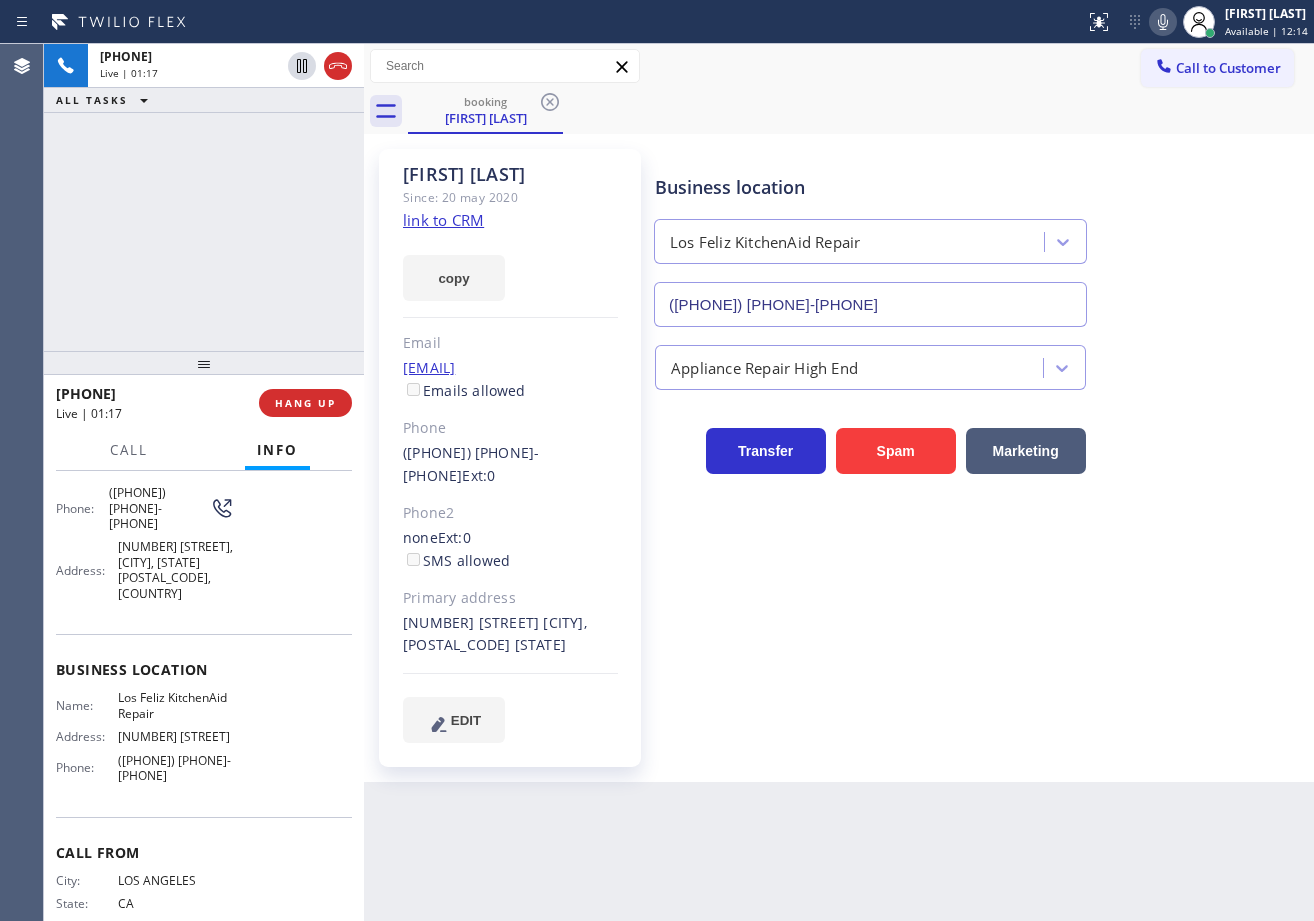 click on "Business location Los Feliz KitchenAid Repair ([PHONE]) [PHONE]-[PHONE]" at bounding box center (980, 236) 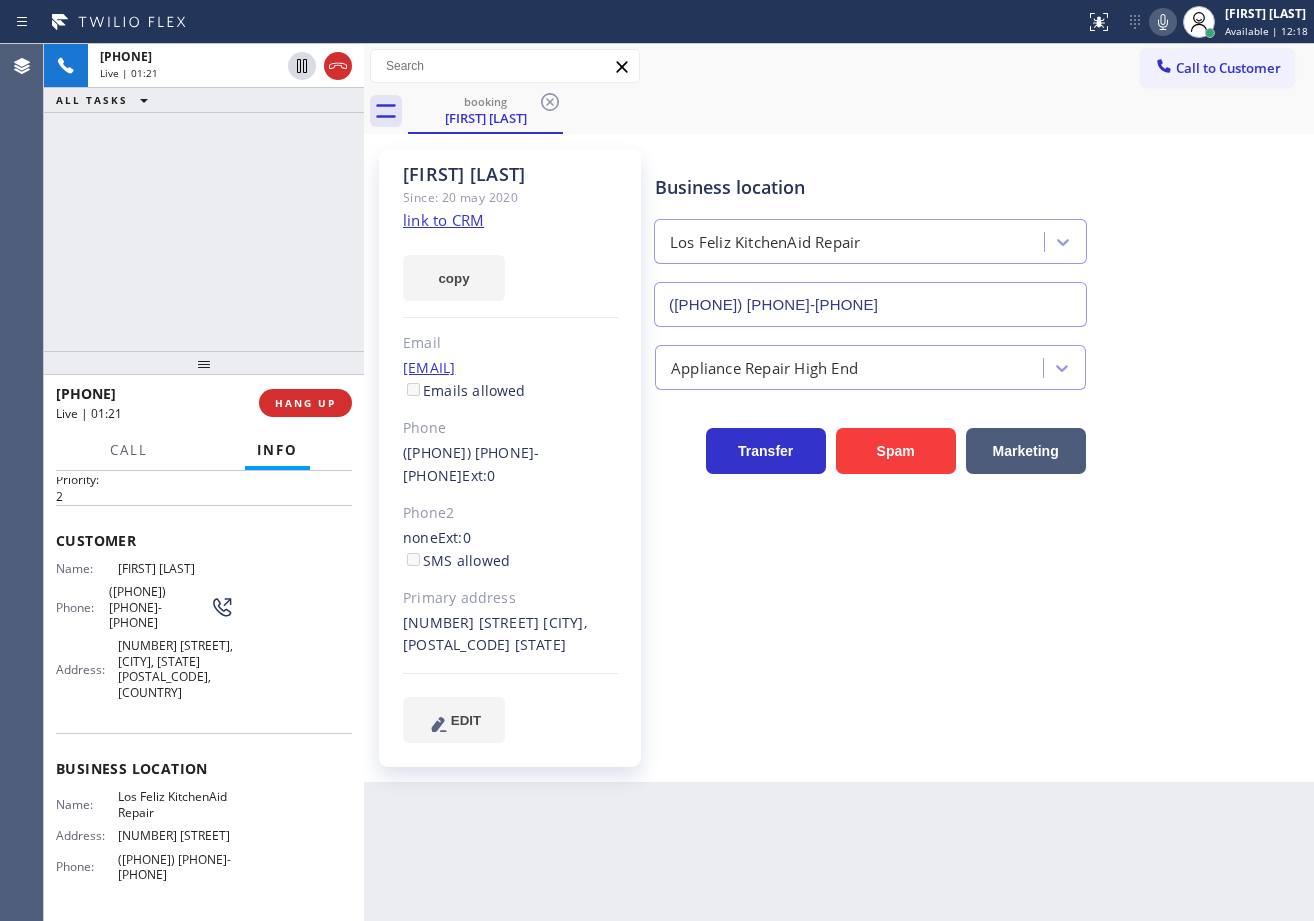 scroll, scrollTop: 0, scrollLeft: 0, axis: both 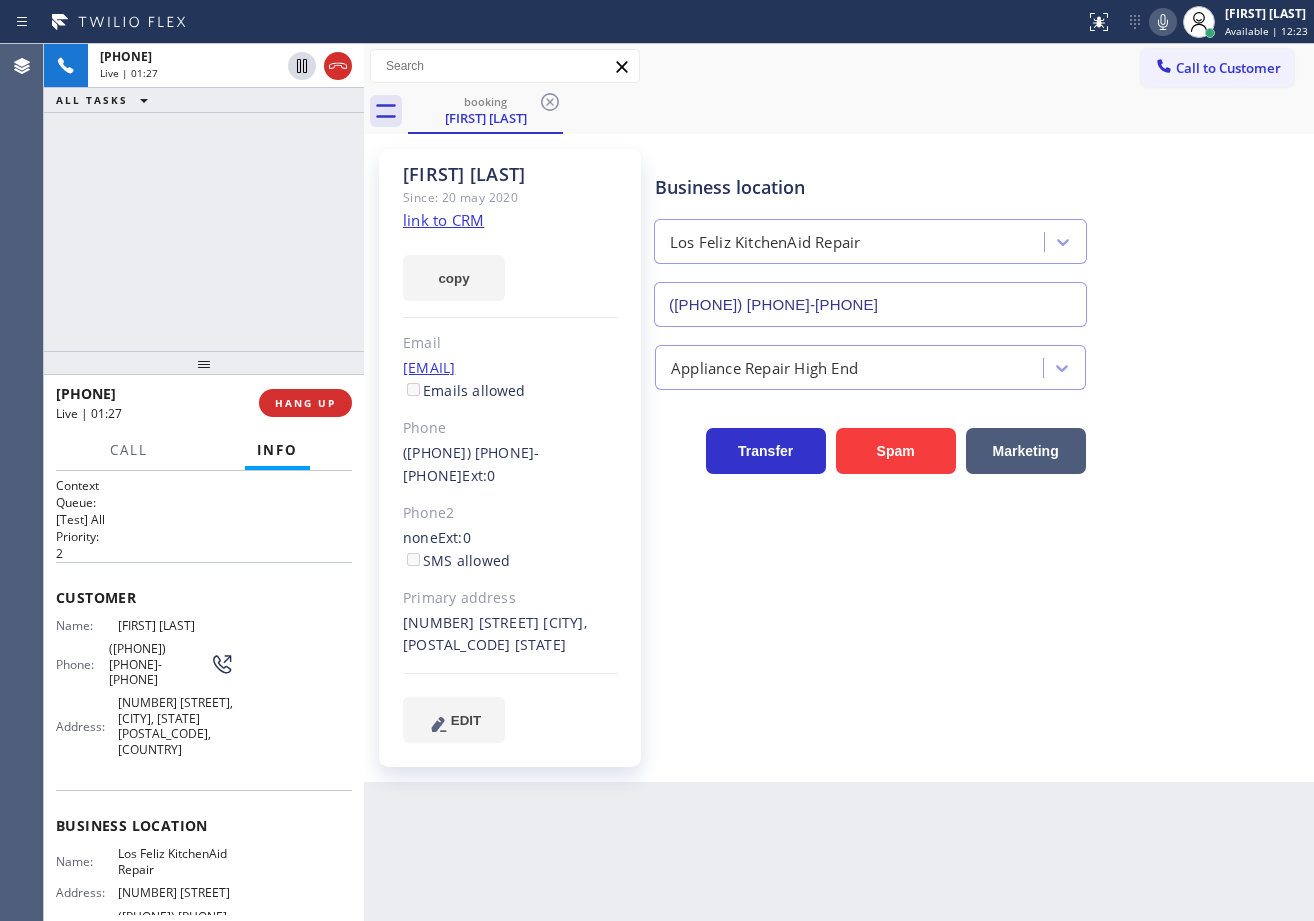 click 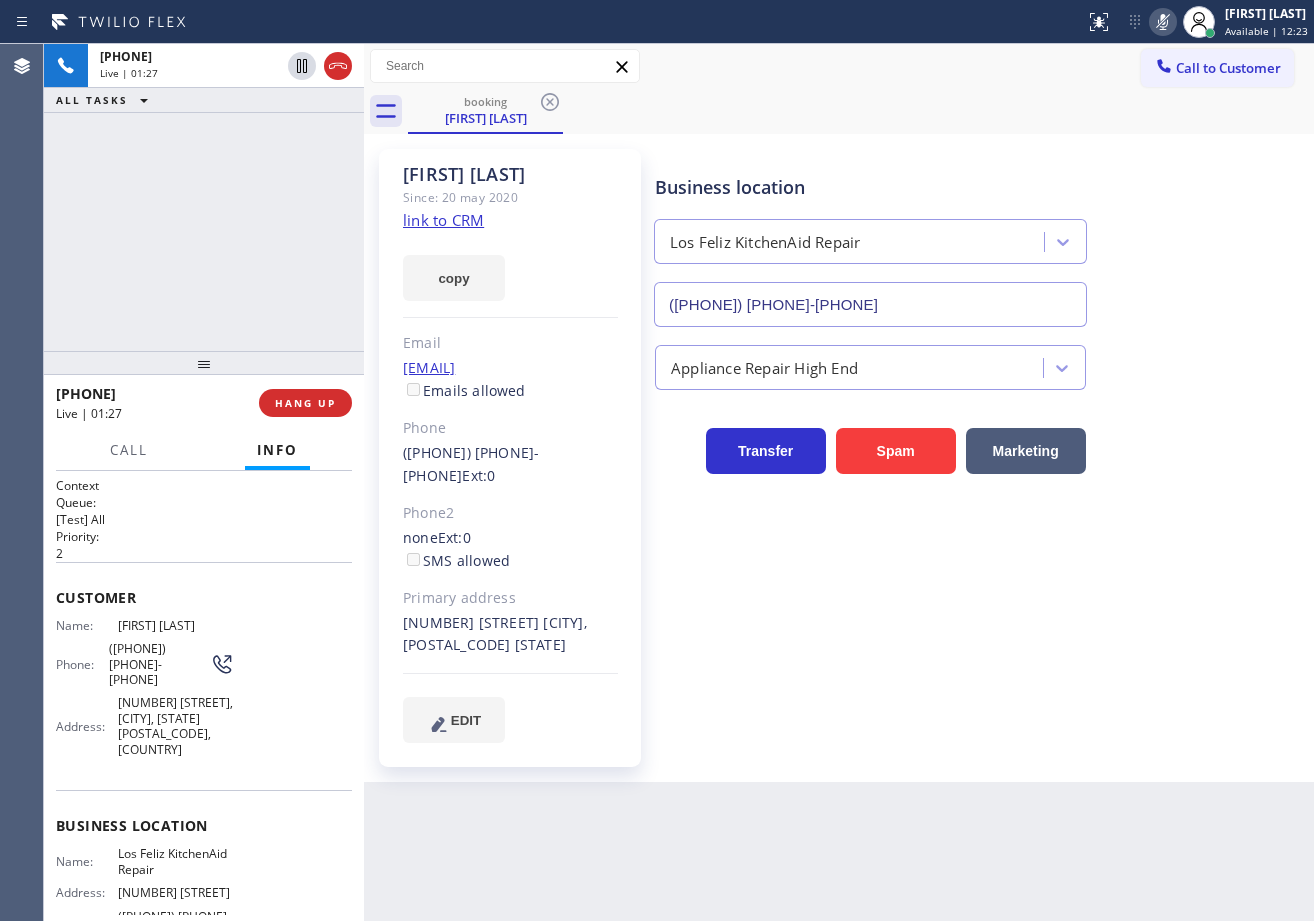 click on "[FIRST] [LAST] Since: [DATE] link to CRM copy Email [EMAIL]  Emails allowed Phone [PHONE]  Ext:  0 Phone2 none  Ext:  0  SMS allowed Primary address  [NUMBER] [STREET] [CITY], [ZIP] [STATE] EDIT Outbound call Location Los Feliz KitchenAid Repair Your caller id phone number [PHONE] Customer number Call Benefits  Business location Los Feliz KitchenAid Repair [PHONE] Appliance Repair High End Transfer Spam Marketing" at bounding box center [839, 458] 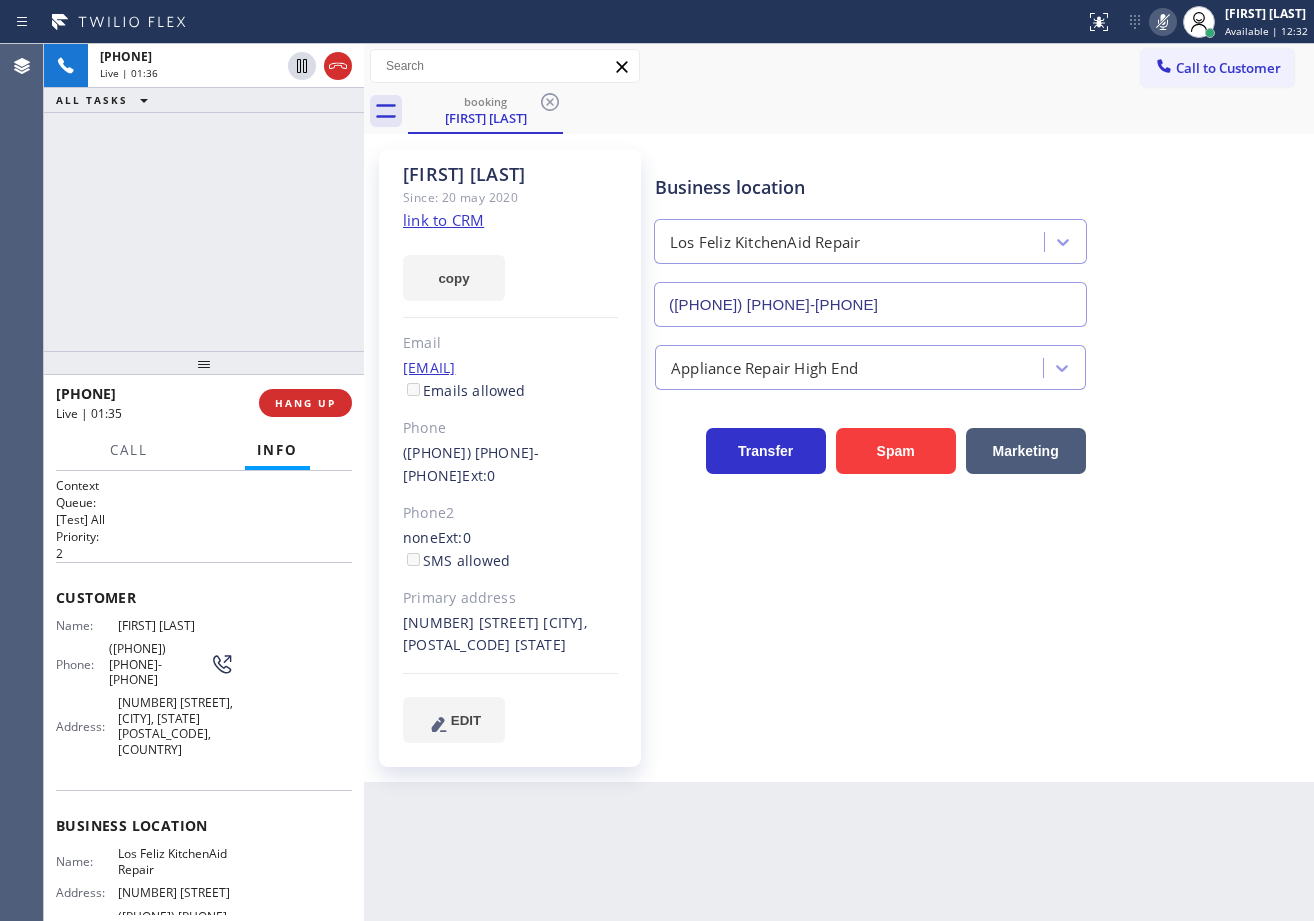 click 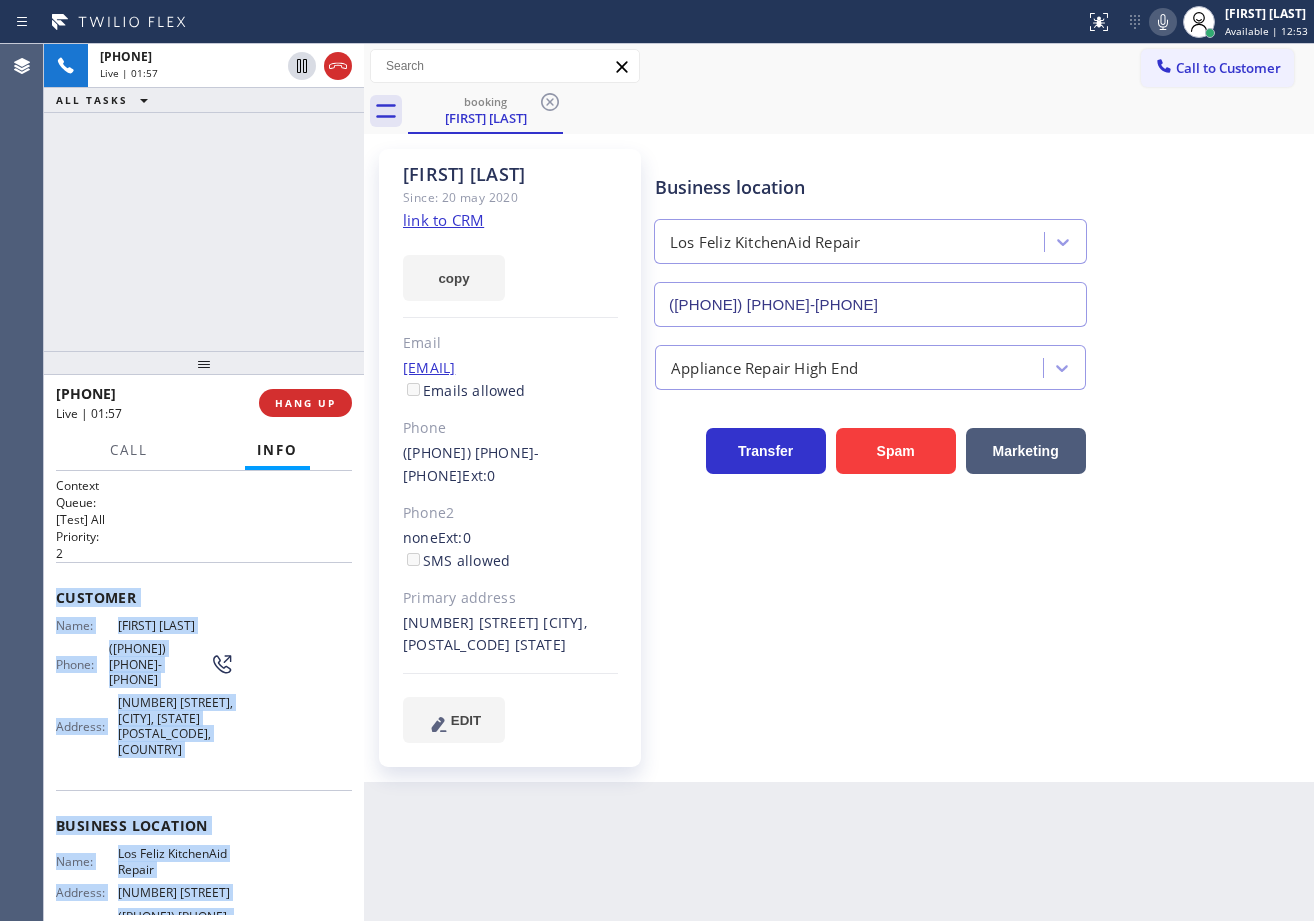 scroll, scrollTop: 156, scrollLeft: 0, axis: vertical 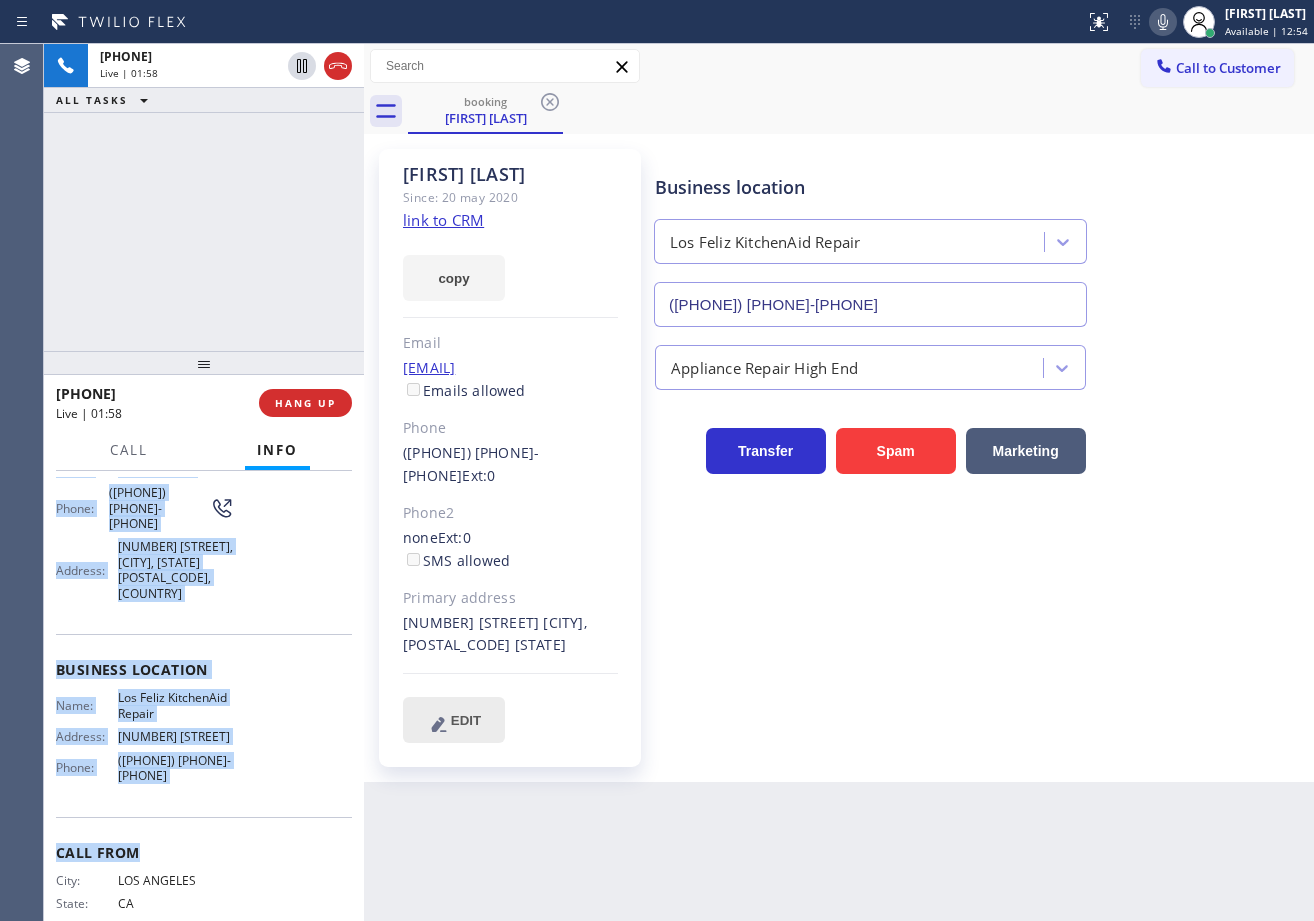 drag, startPoint x: 56, startPoint y: 587, endPoint x: 422, endPoint y: 687, distance: 379.41534 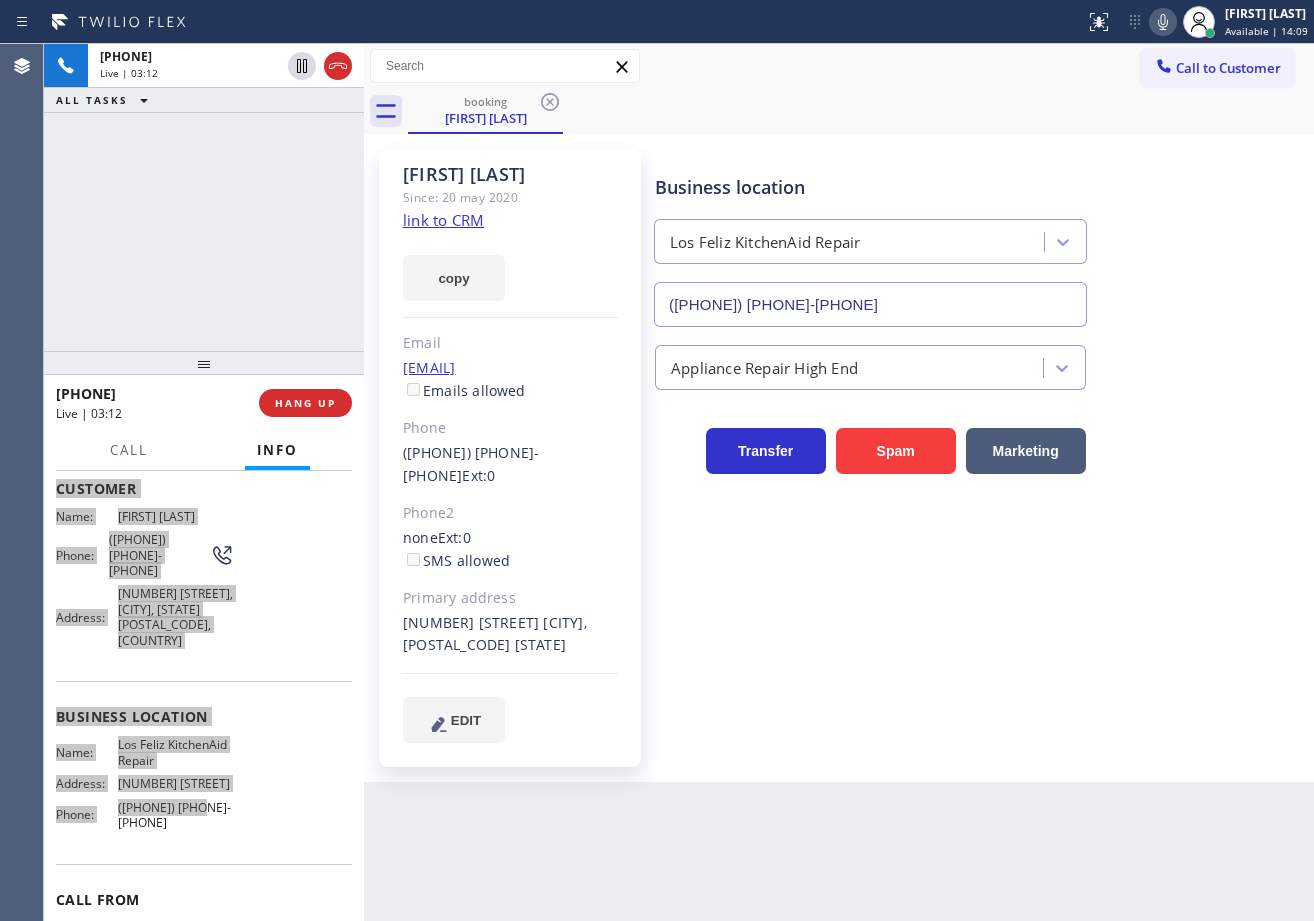 scroll, scrollTop: 0, scrollLeft: 0, axis: both 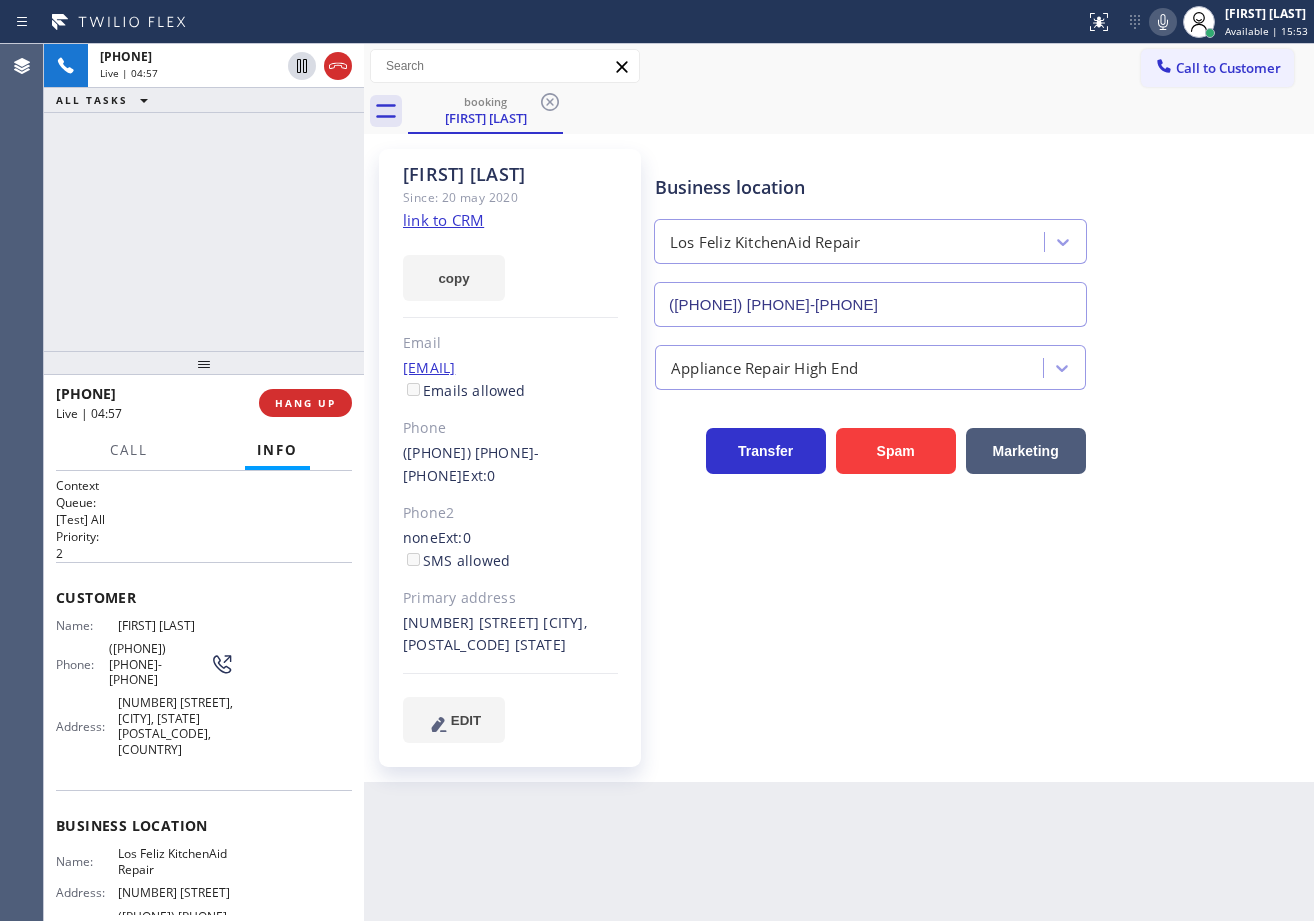 click on "+1[PHONE]-[PHONE]-[PHONE] Live | 04:57 ALL TASKS ALL TASKS ACTIVE TASKS TASKS IN WRAP UP" at bounding box center [204, 197] 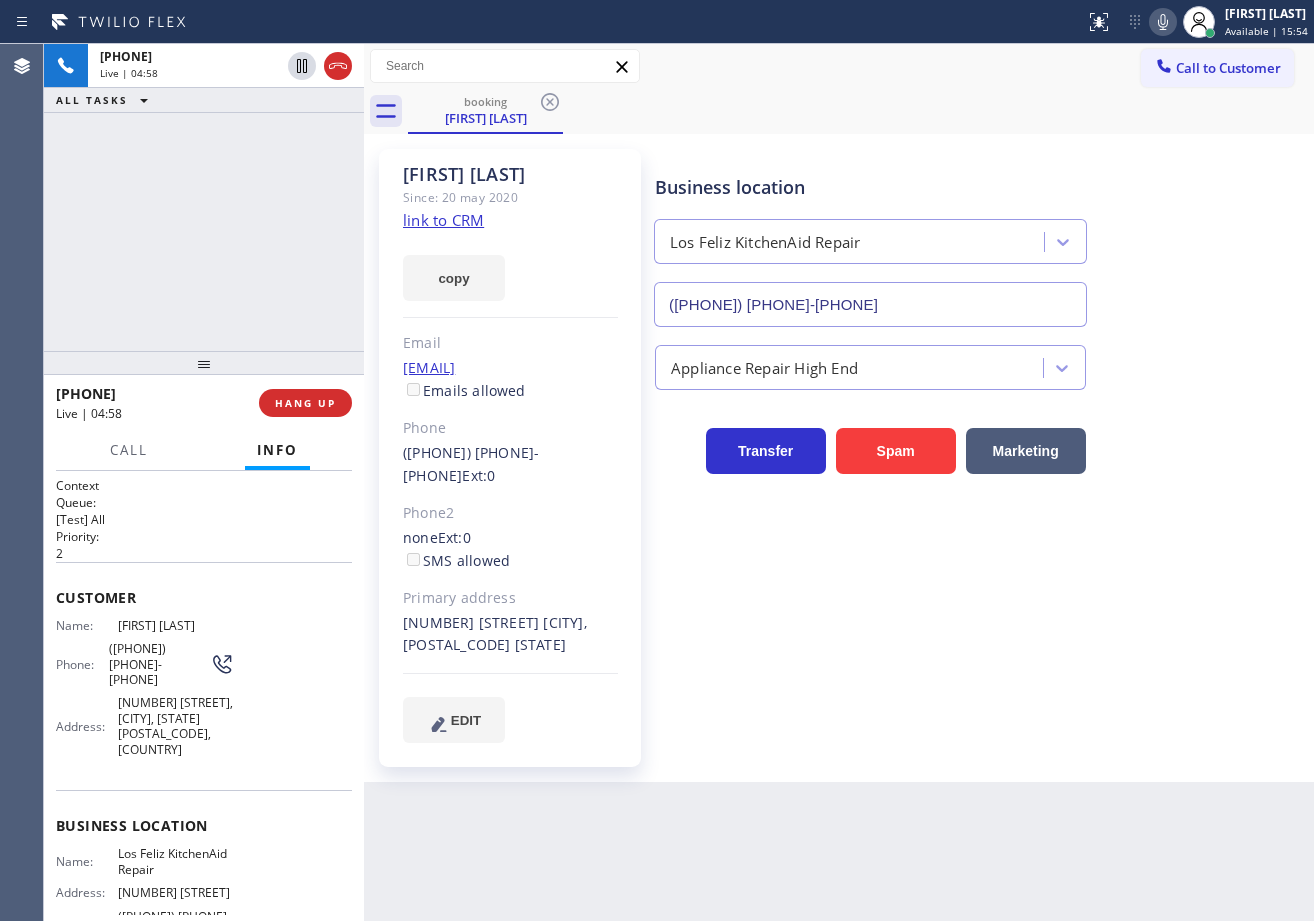 click on "Call to Customer Outbound call Location Manhattan Beach Heat & Cool Your caller id phone number ([PHONE]) [PHONE]-[PHONE] Customer number Call Outbound call Technician Search Technician Your caller id phone number Your caller id phone number Call" at bounding box center (839, 66) 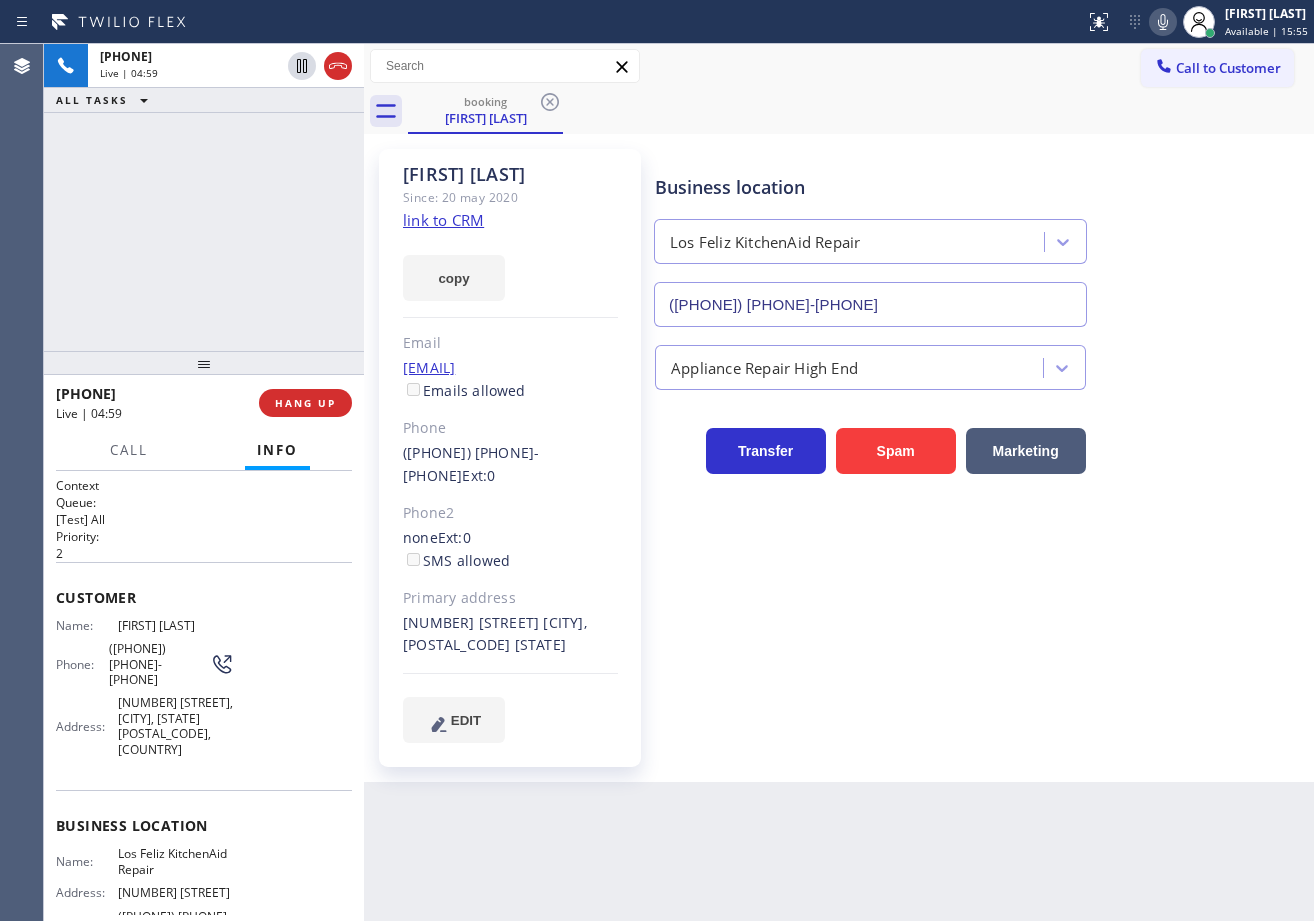 click 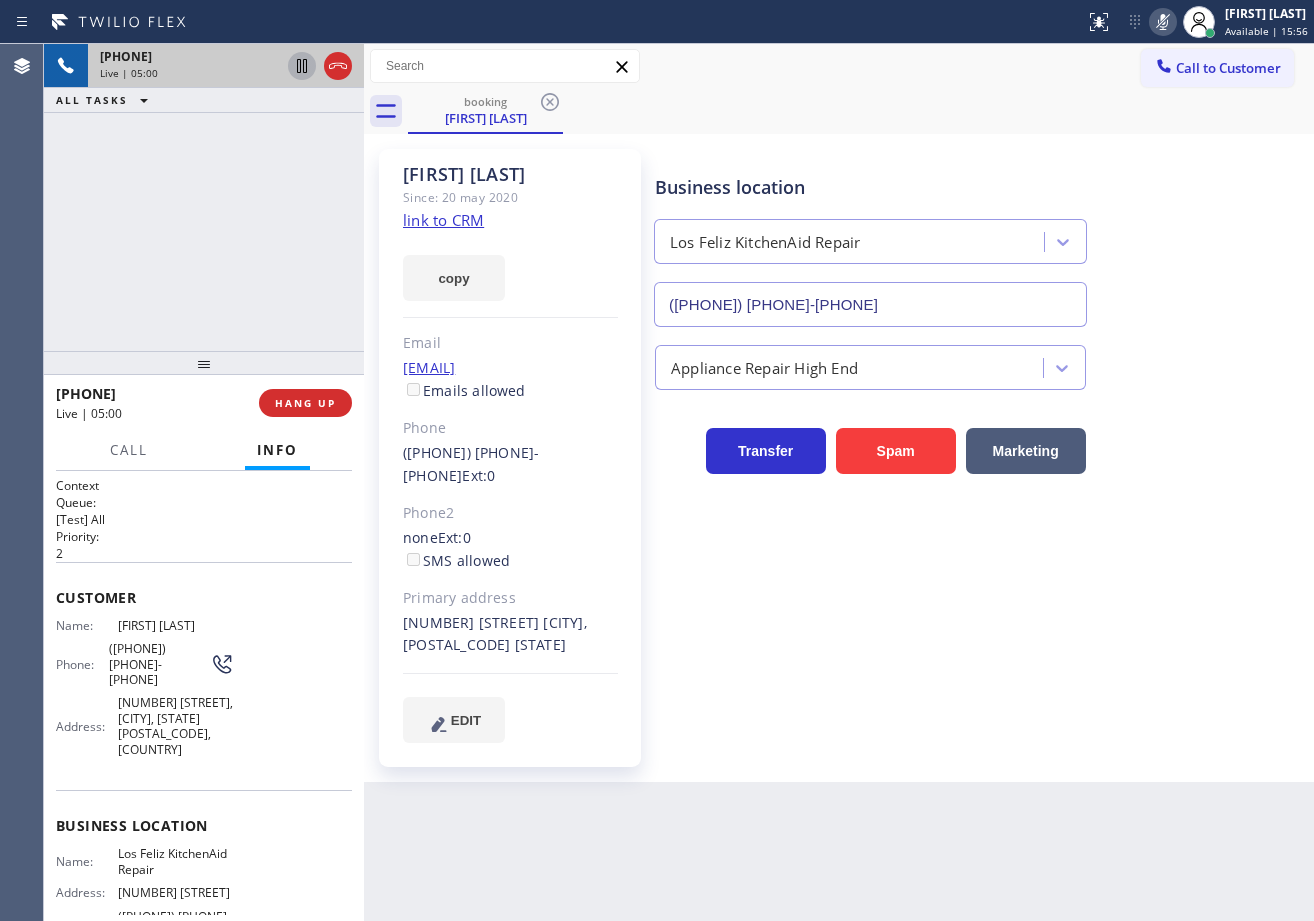 click 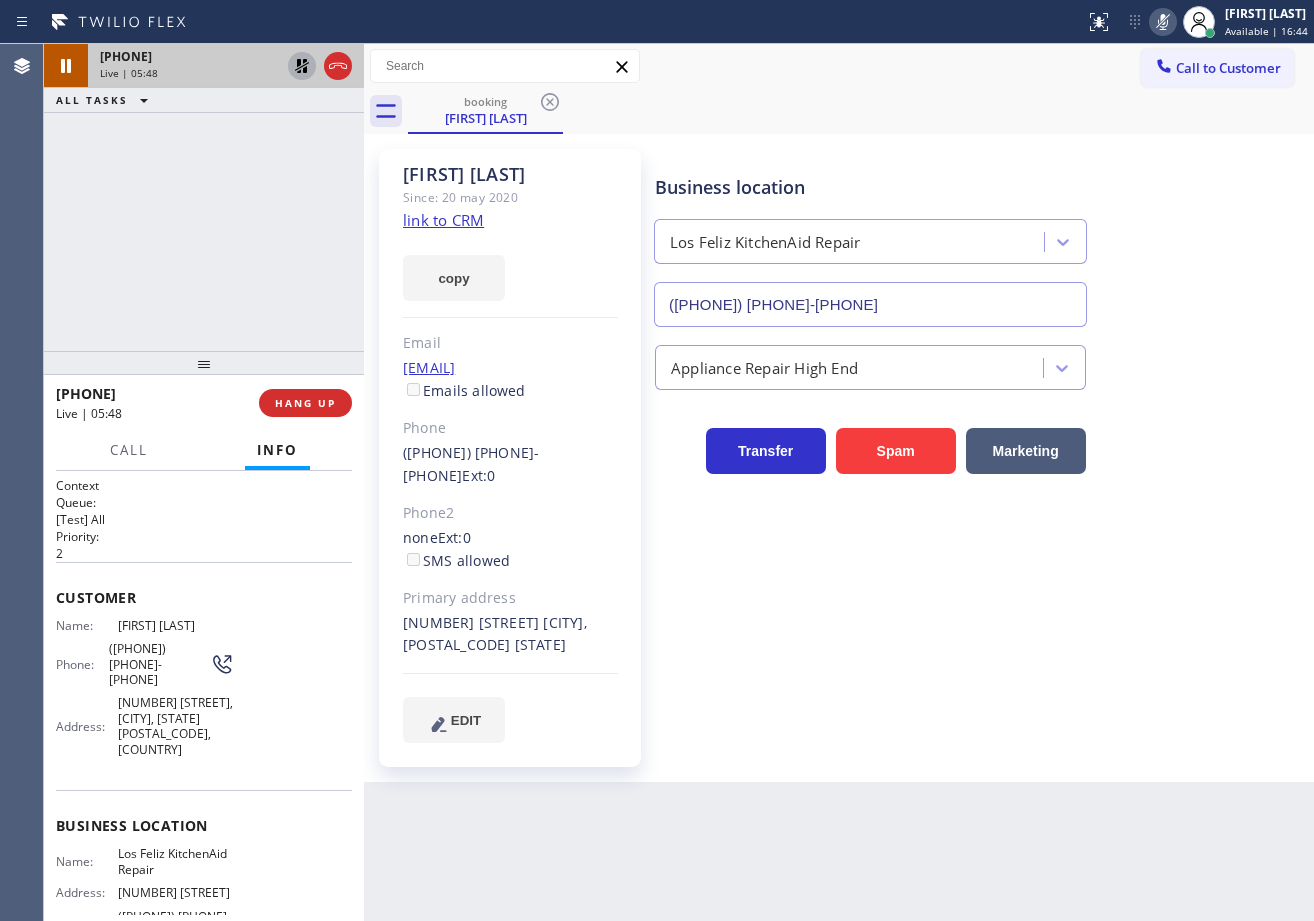 click 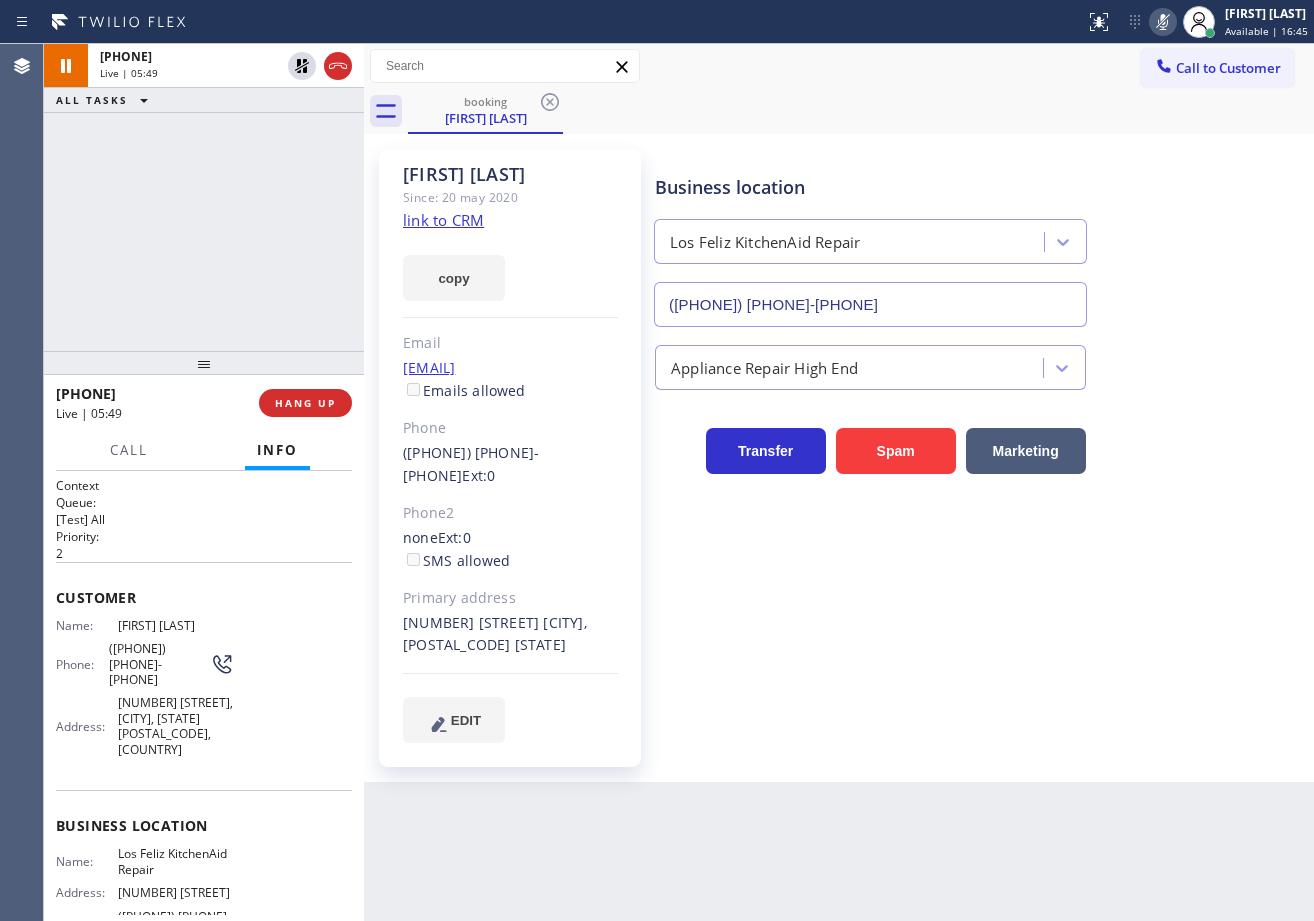 click 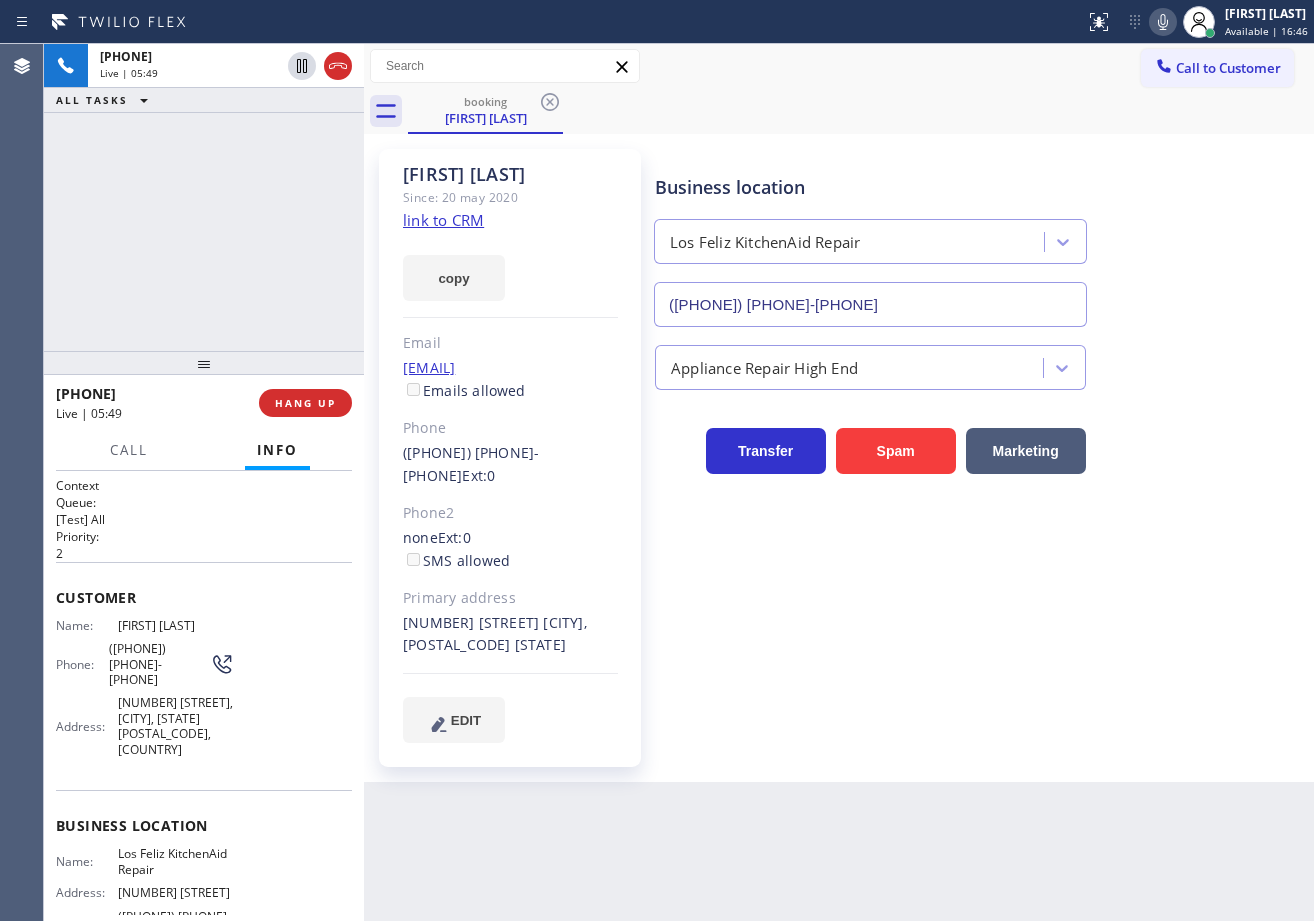click on "Business location Los Feliz KitchenAid Repair ([PHONE]) [PHONE]-[PHONE]" at bounding box center [980, 236] 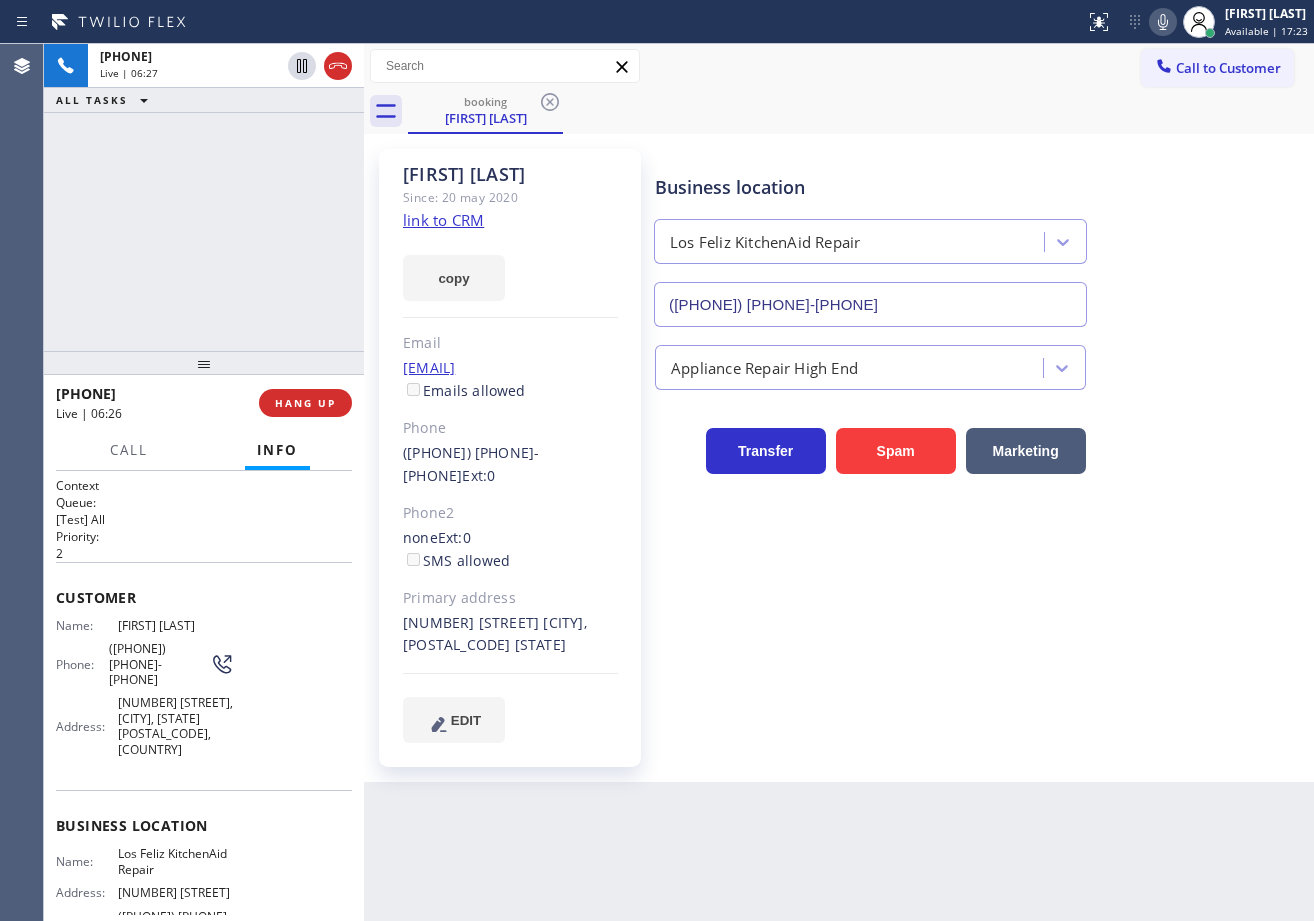 click 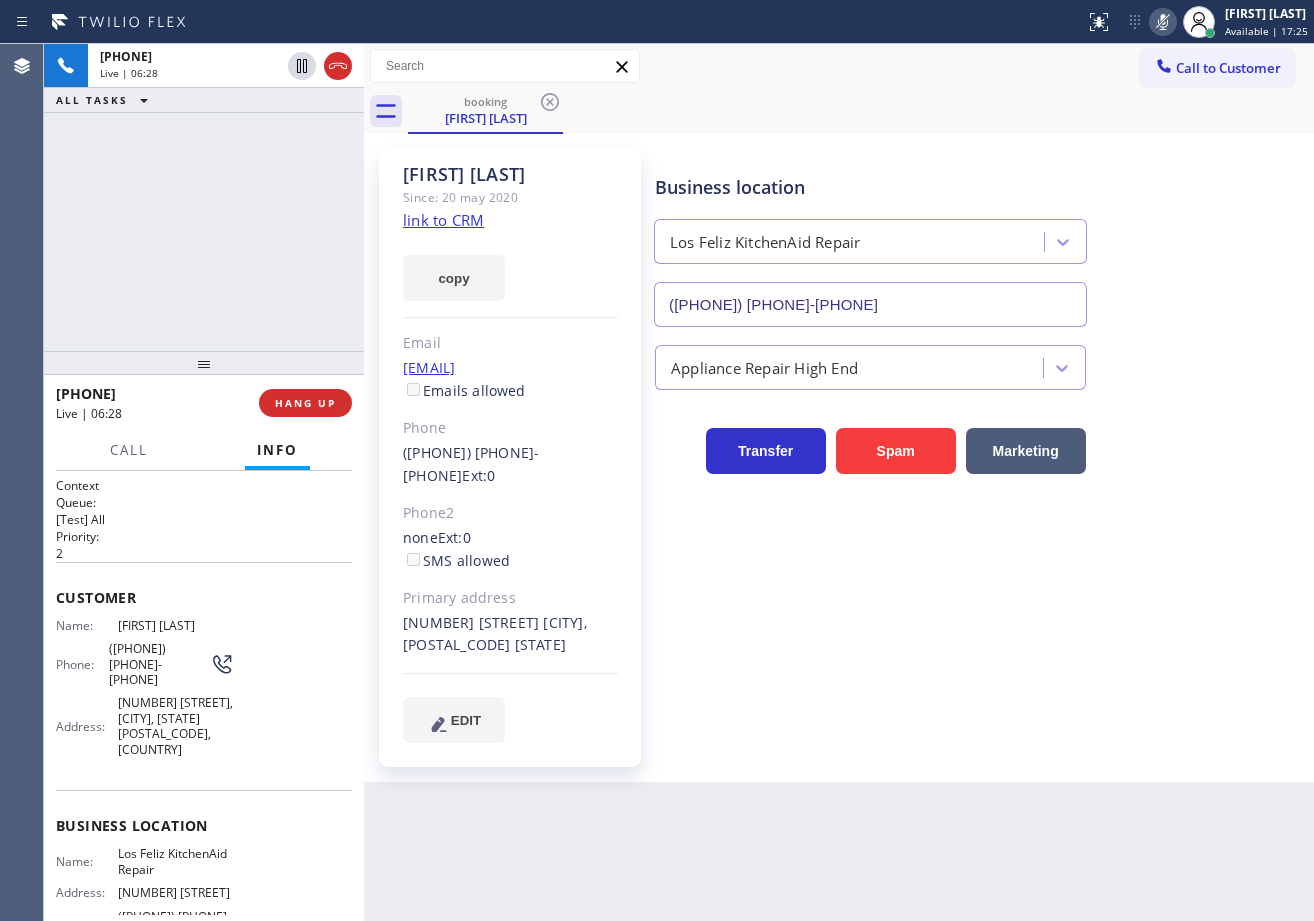 click 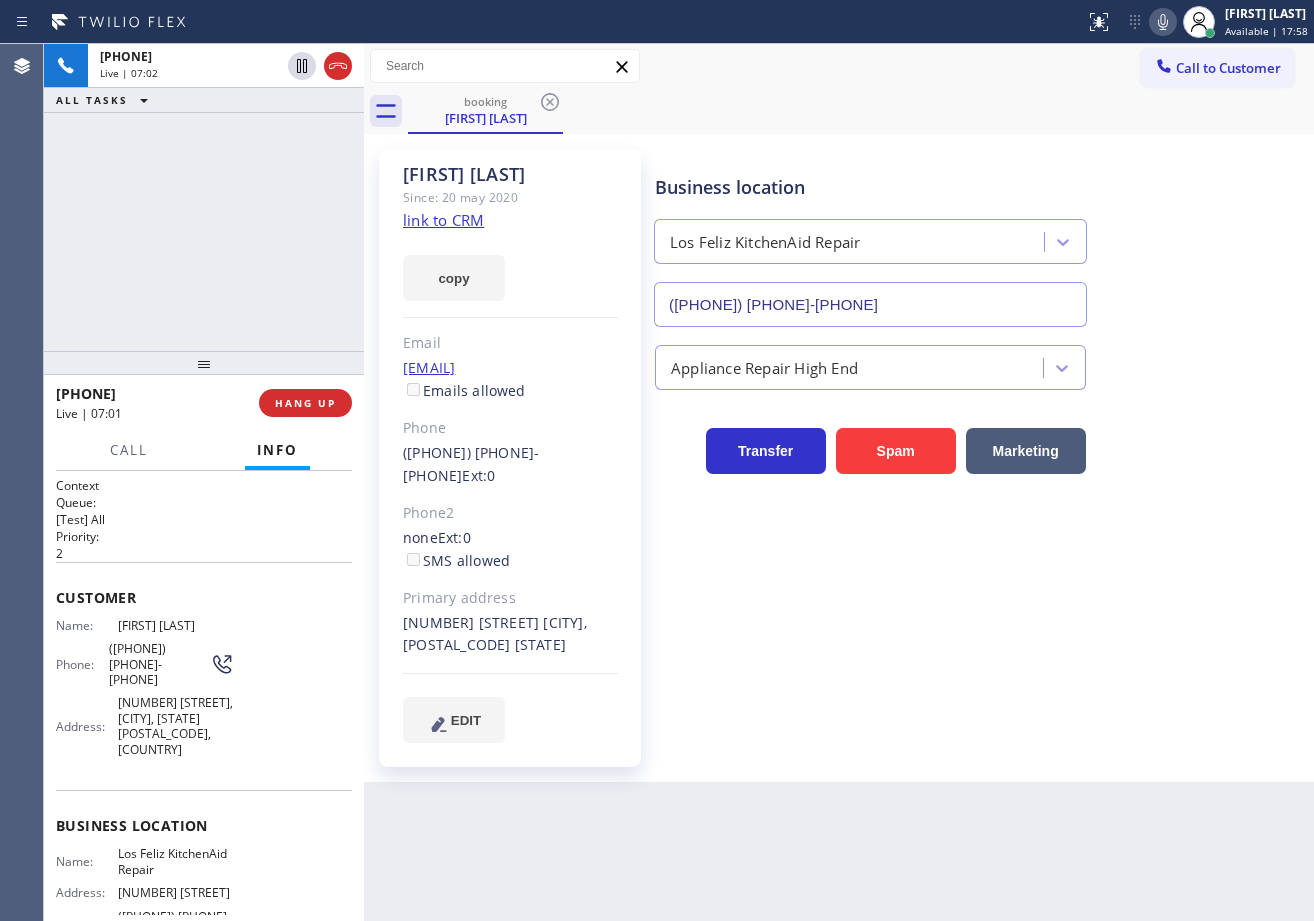 click 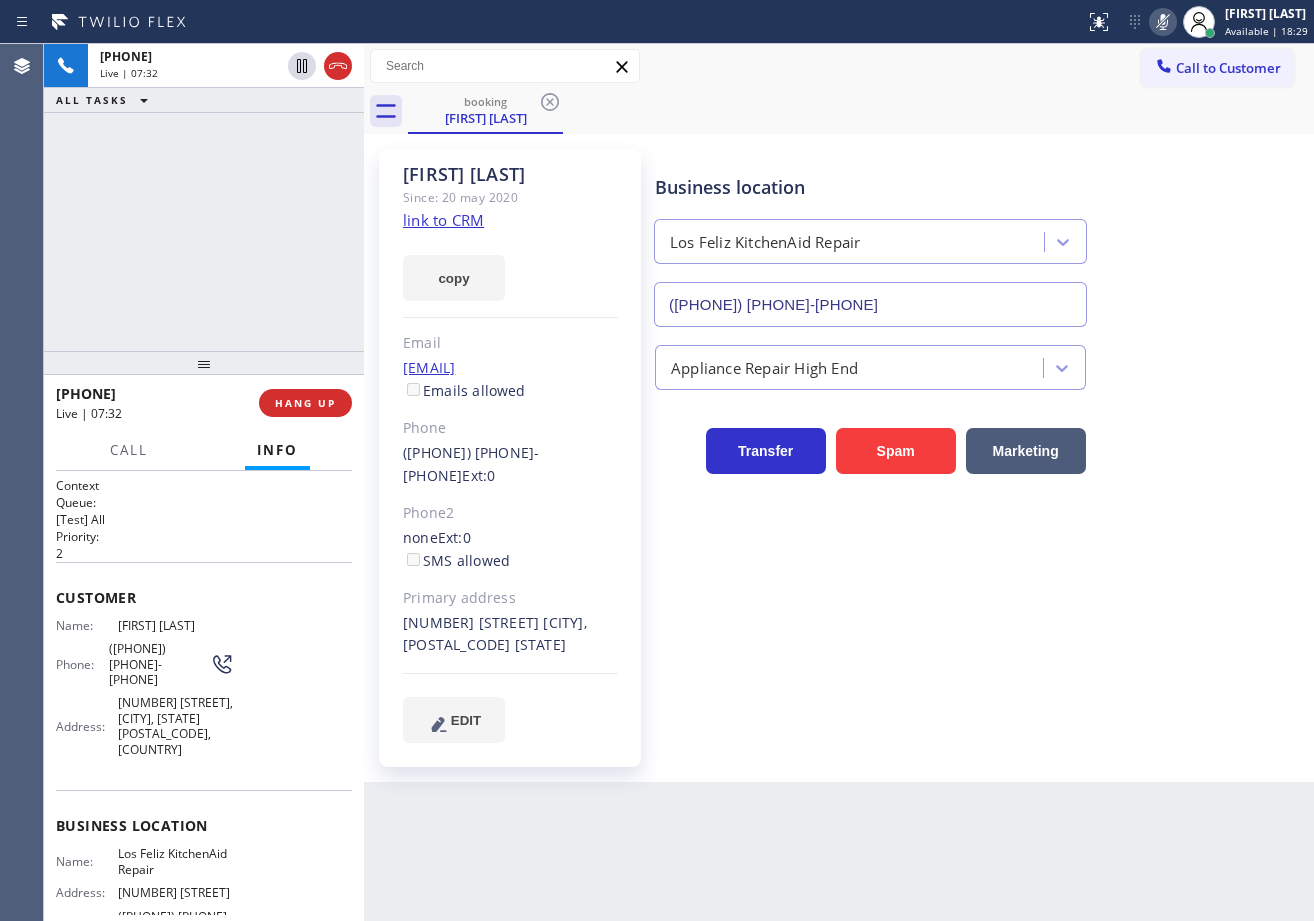 drag, startPoint x: 1143, startPoint y: 26, endPoint x: 1134, endPoint y: 128, distance: 102.396286 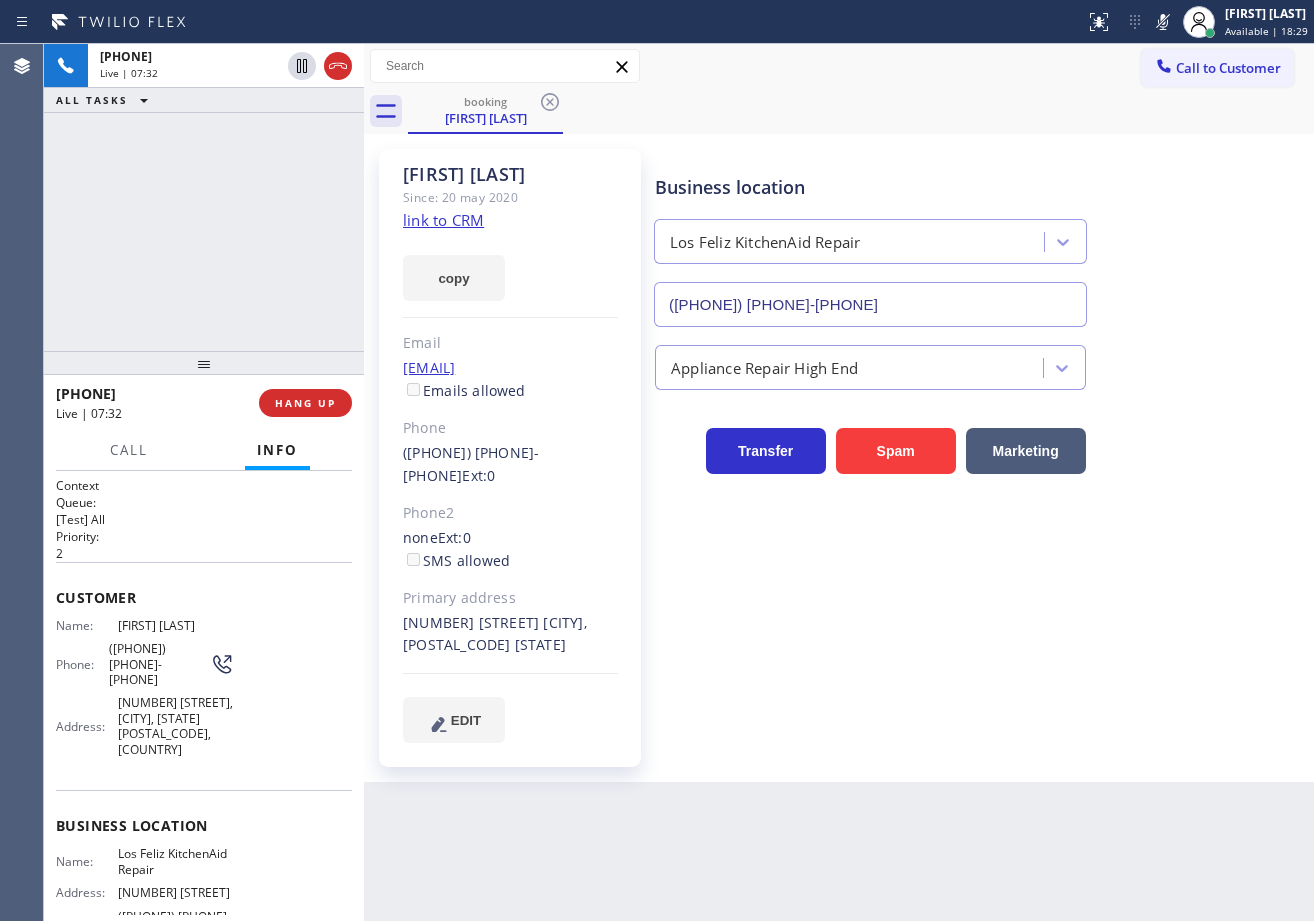 click 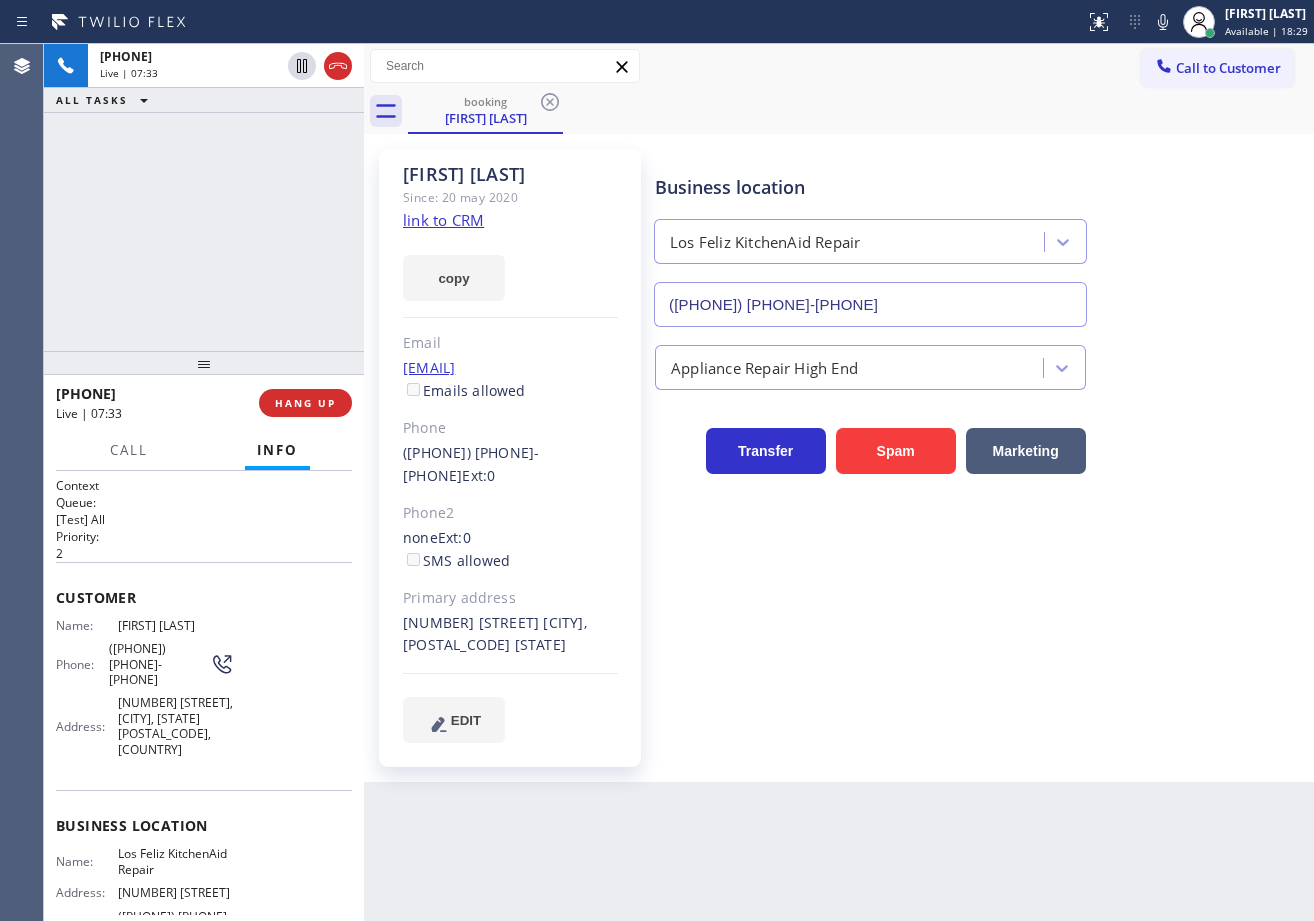 click on "booking [FIRST] [LAST]" at bounding box center [861, 111] 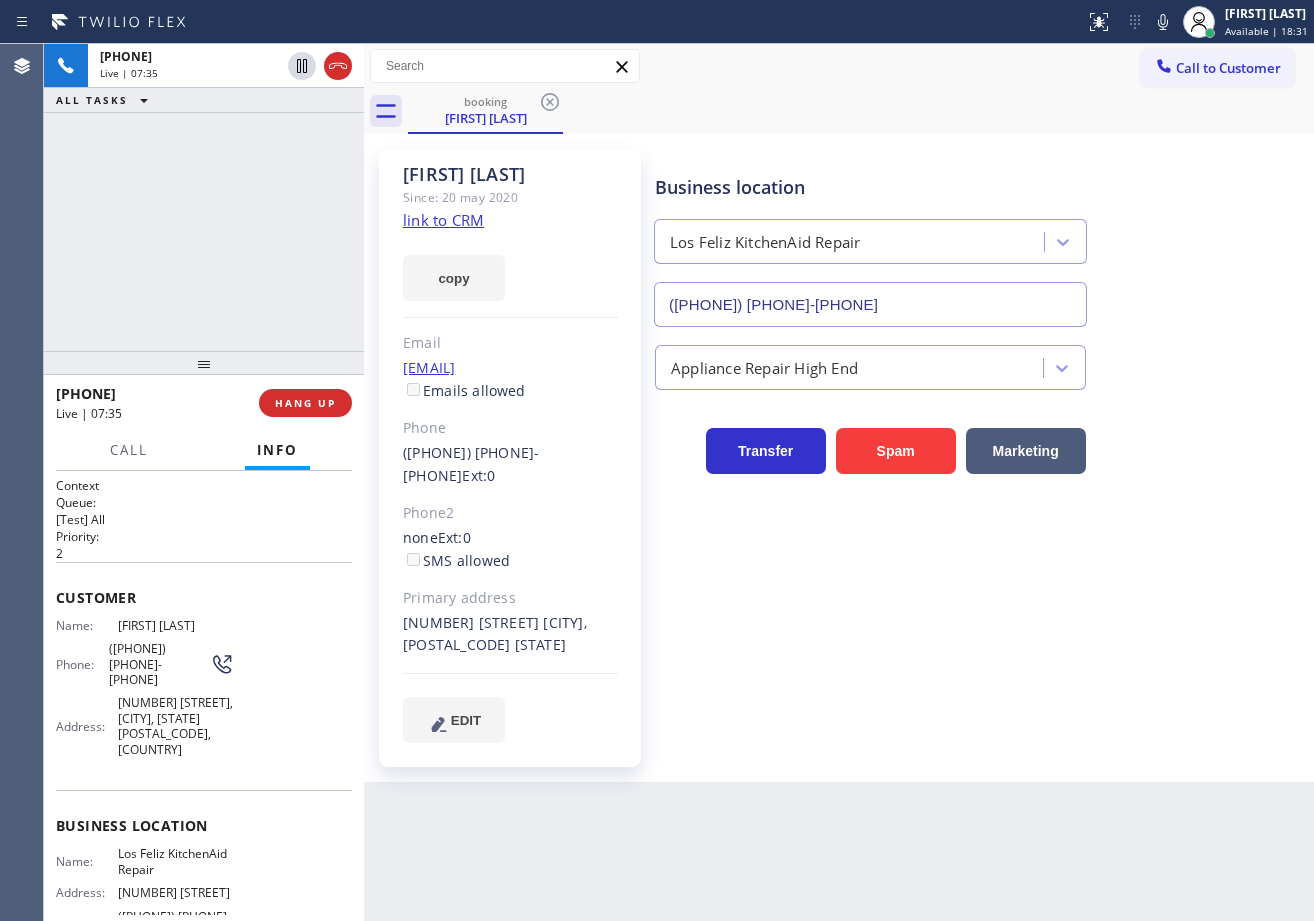 click on "Back to Dashboard Change Sender ID Customers Technicians Select a contact Outbound call Technician Search Technician Your caller id phone number Your caller id phone number Call Technician info Name   Phone none Address none Change Sender ID HVAC [PHONE] 5 Star Appliance [PHONE] Appliance Repair [PHONE] Plumbing [PHONE] Air Duct Cleaning [PHONE]  Electricians [PHONE] Cancel Change Check personal SMS Reset Change booking [FIRST] [LAST] Call to Customer Outbound call Location Manhattan Beach Heat & Cool Your caller id phone number [PHONE] Customer number Call Outbound call Technician Search Technician Your caller id phone number Your caller id phone number Call booking [FIRST] [LAST] [FIRST] [LAST] Since: [DATE] link to CRM copy Email [EMAIL]  Emails allowed Phone [PHONE]  Ext:  0 Phone2 none  Ext:  0  SMS allowed Primary address  [NUMBER] [STREET] [CITY], [ZIP] [STATE] EDIT Outbound call Location Los Feliz KitchenAid Repair Your caller id phone number" at bounding box center (839, 482) 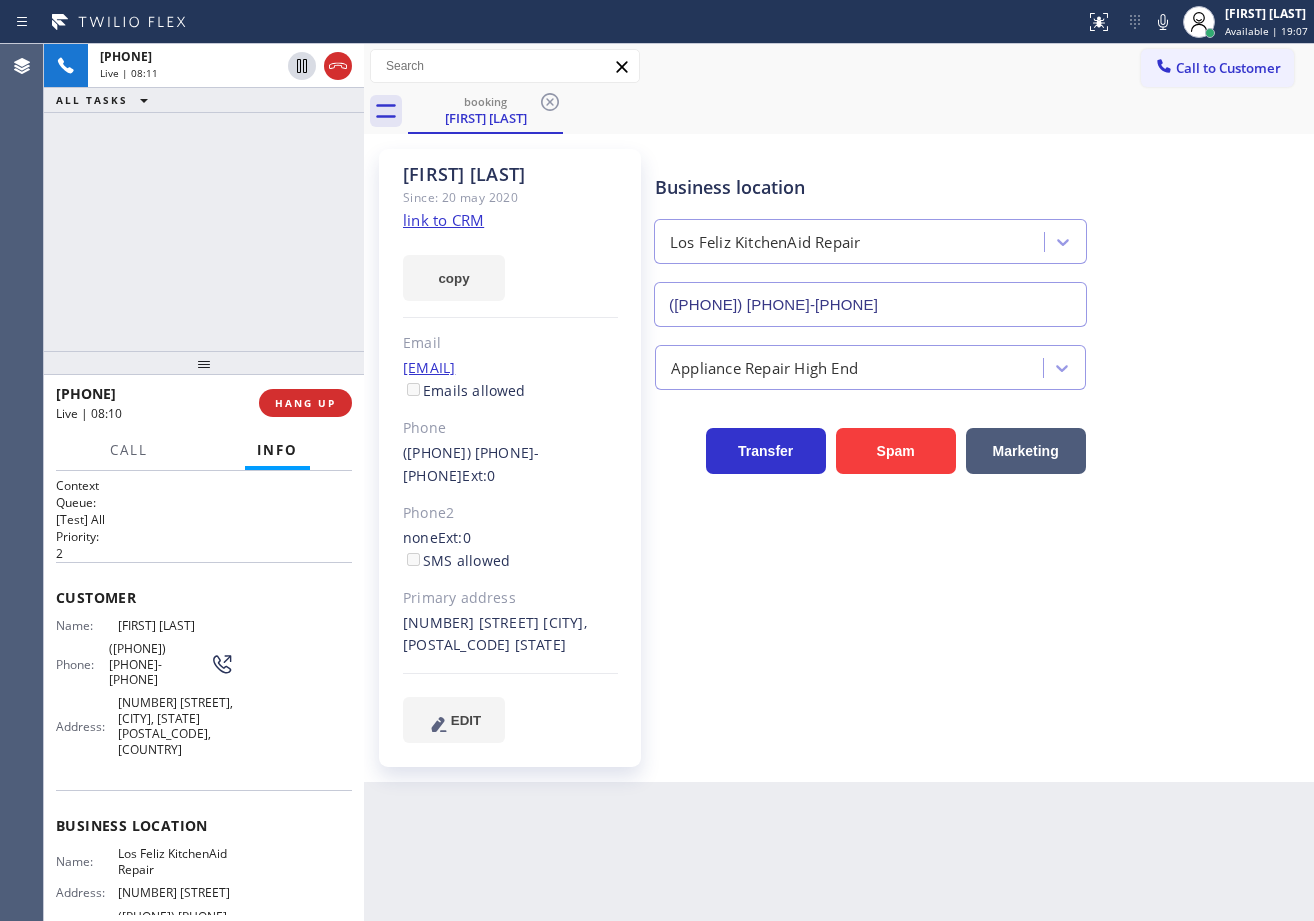 click on "+1[PHONE]-[PHONE]-[PHONE] Live | 08:11 ALL TASKS ALL TASKS ACTIVE TASKS TASKS IN WRAP UP" at bounding box center [204, 197] 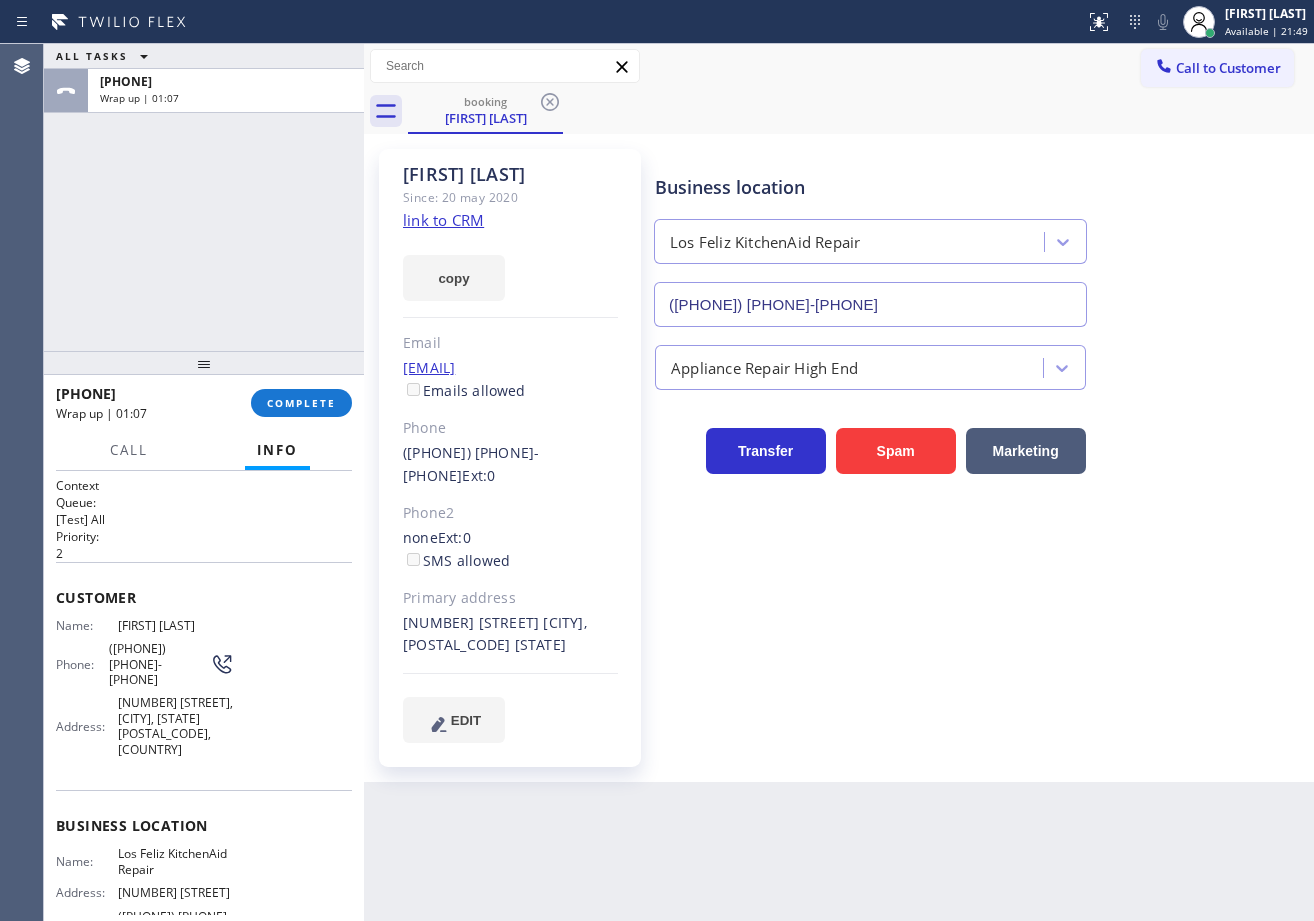 click on "ALL TASKS ALL TASKS ACTIVE TASKS TASKS IN WRAP UP [PHONE] Wrap up | [TIME]" at bounding box center [204, 197] 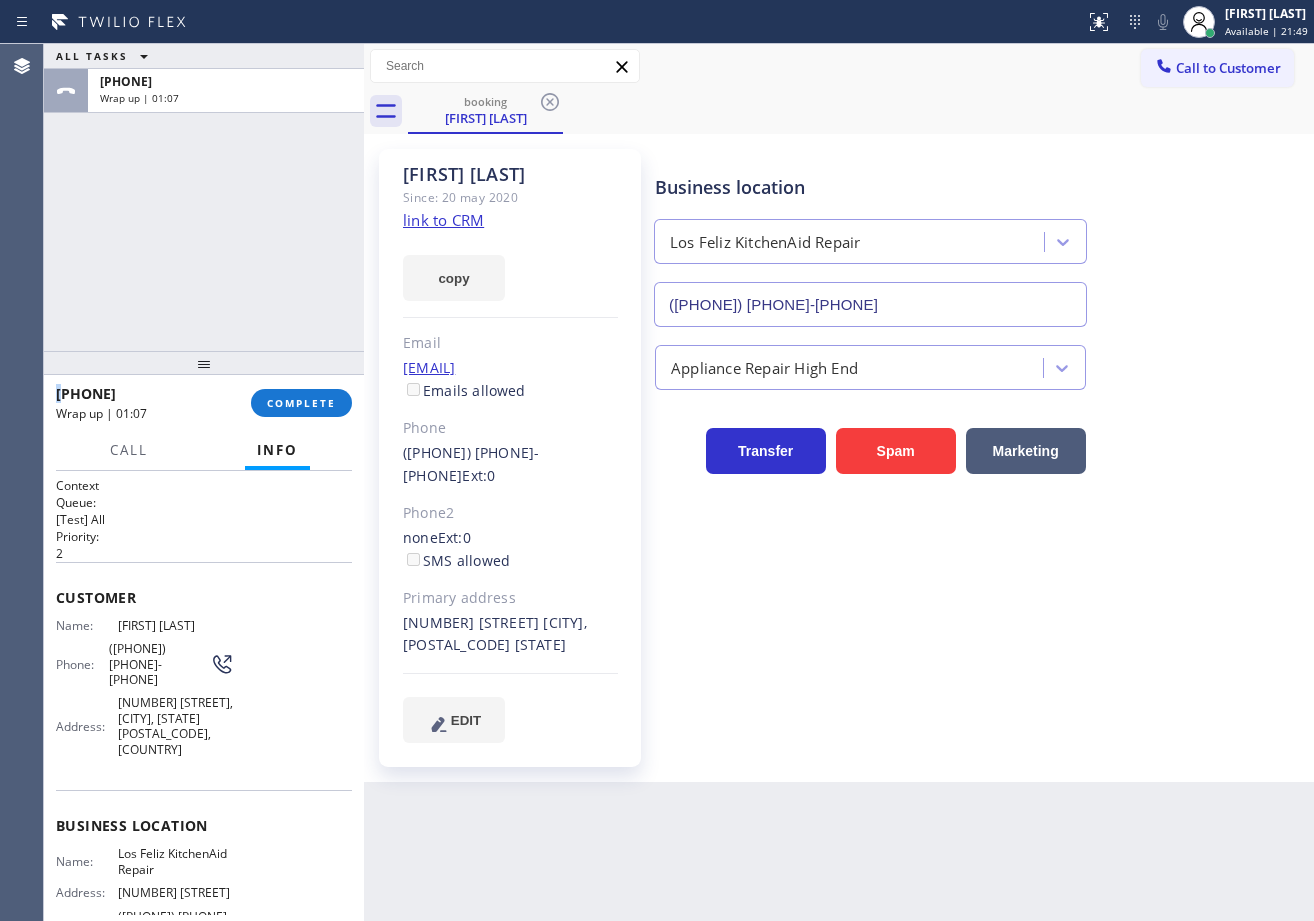 click on "ALL TASKS ALL TASKS ACTIVE TASKS TASKS IN WRAP UP [PHONE] Wrap up | [TIME]" at bounding box center (204, 197) 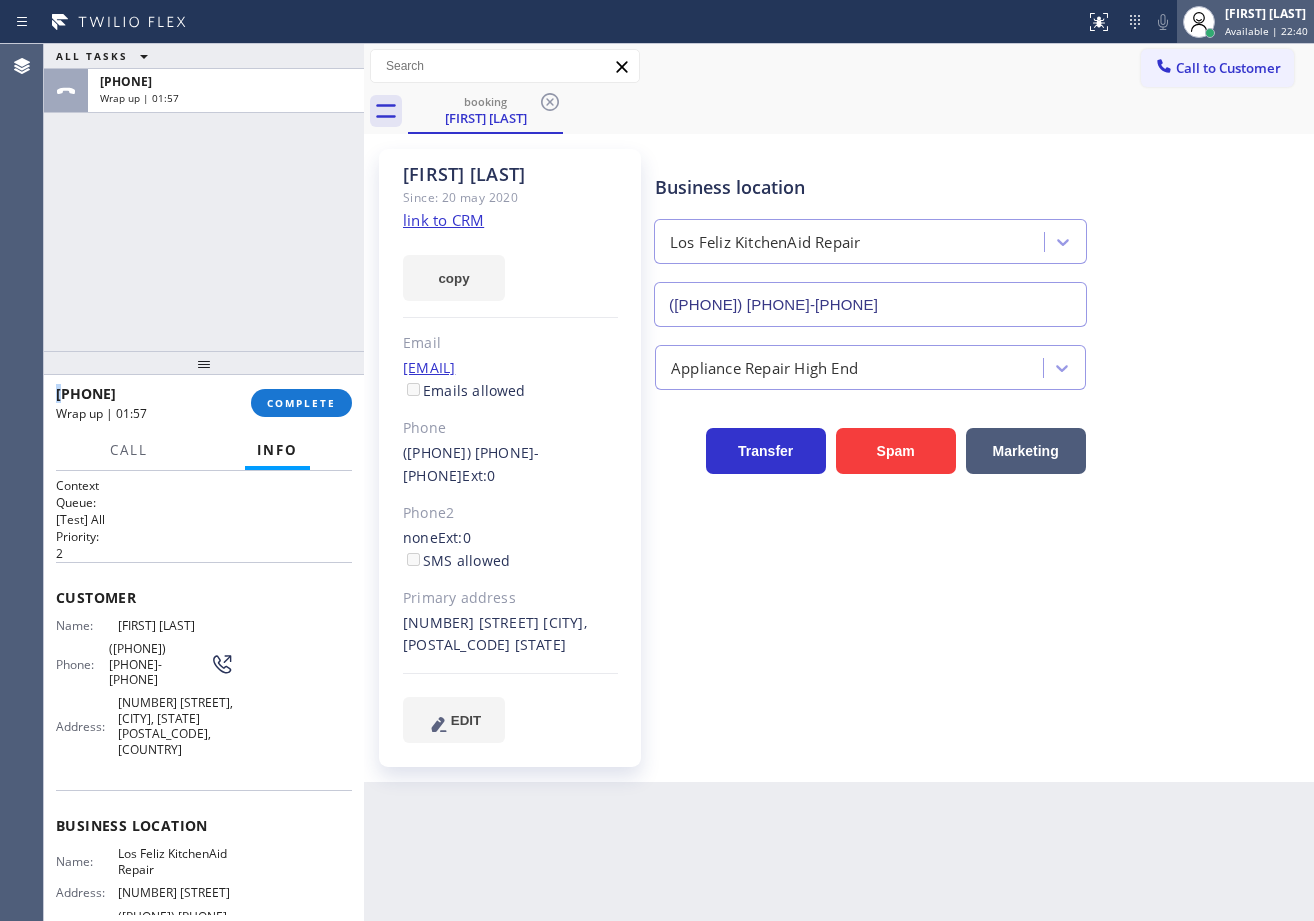 drag, startPoint x: 1239, startPoint y: 24, endPoint x: 1197, endPoint y: 140, distance: 123.36936 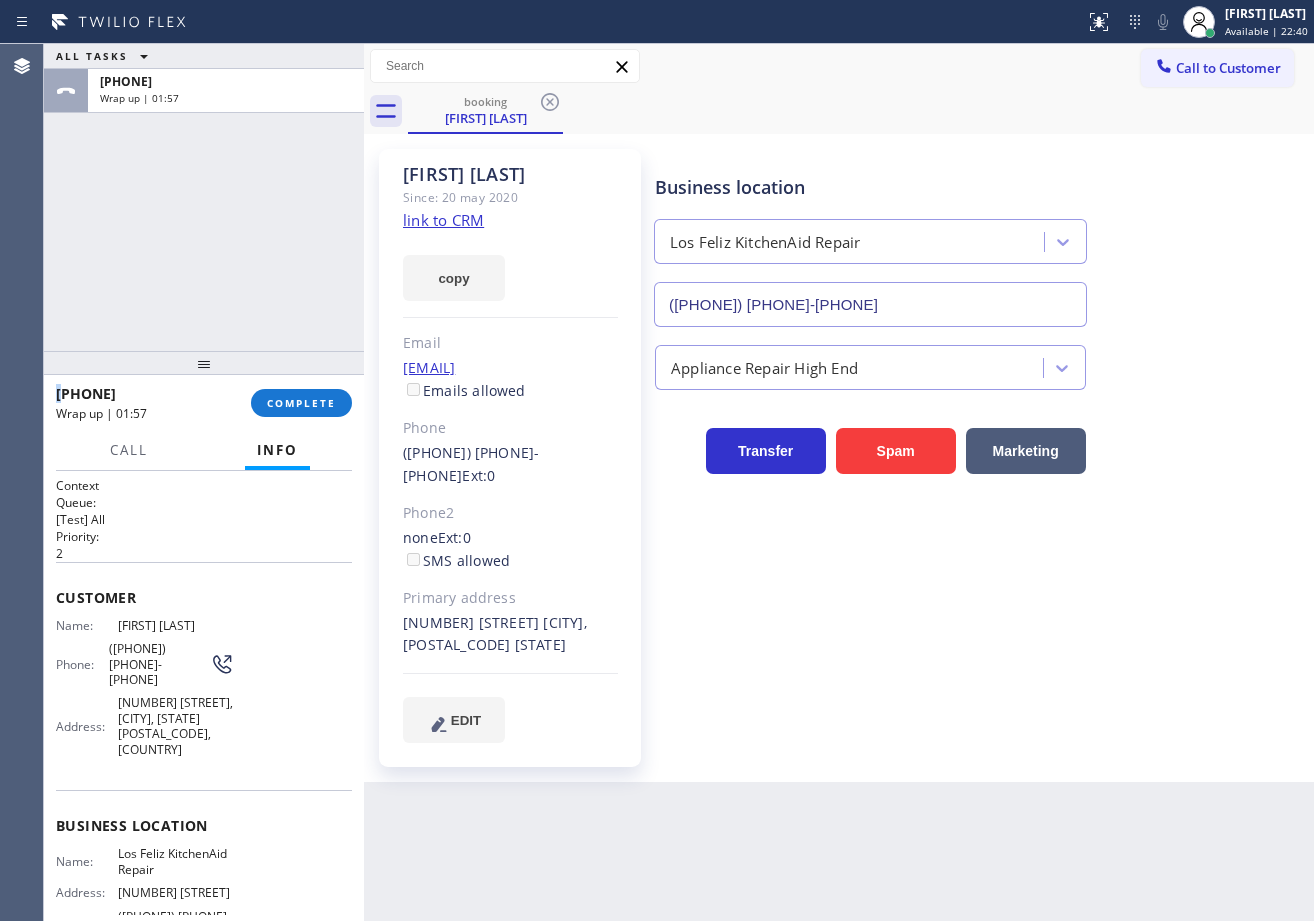 click on "Available | 22:40" at bounding box center (1266, 31) 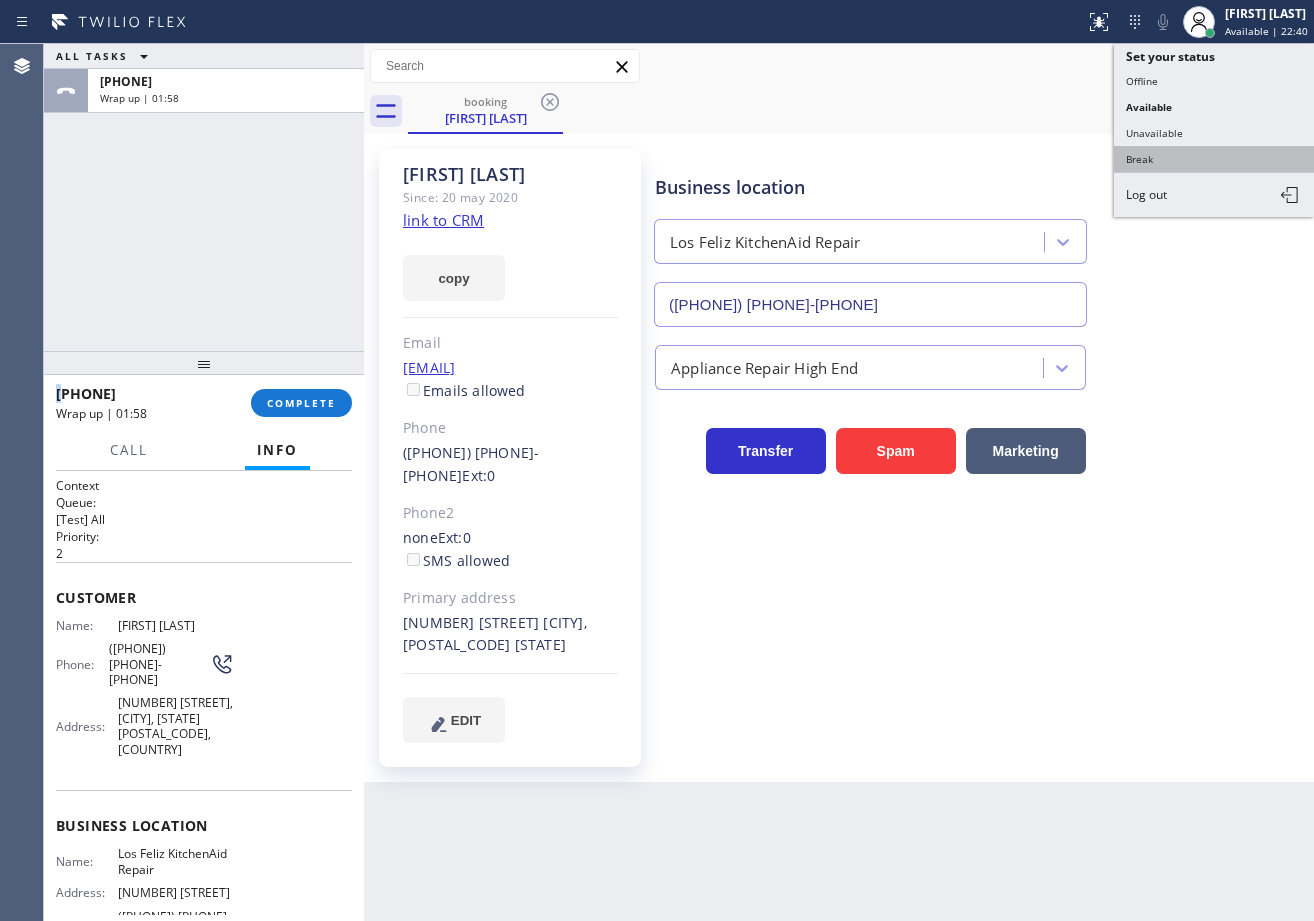 click on "Break" at bounding box center [1214, 159] 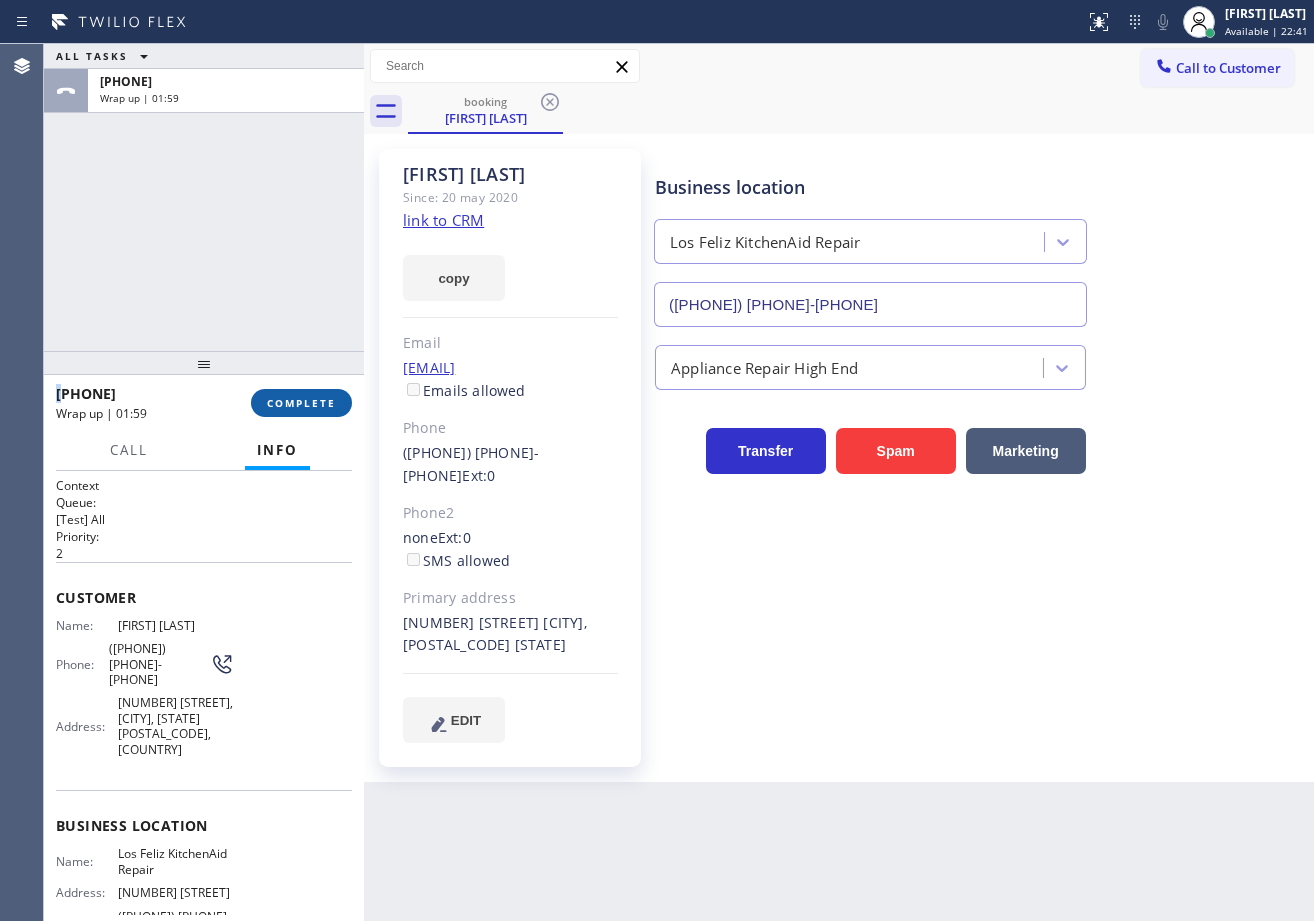 click on "COMPLETE" at bounding box center (301, 403) 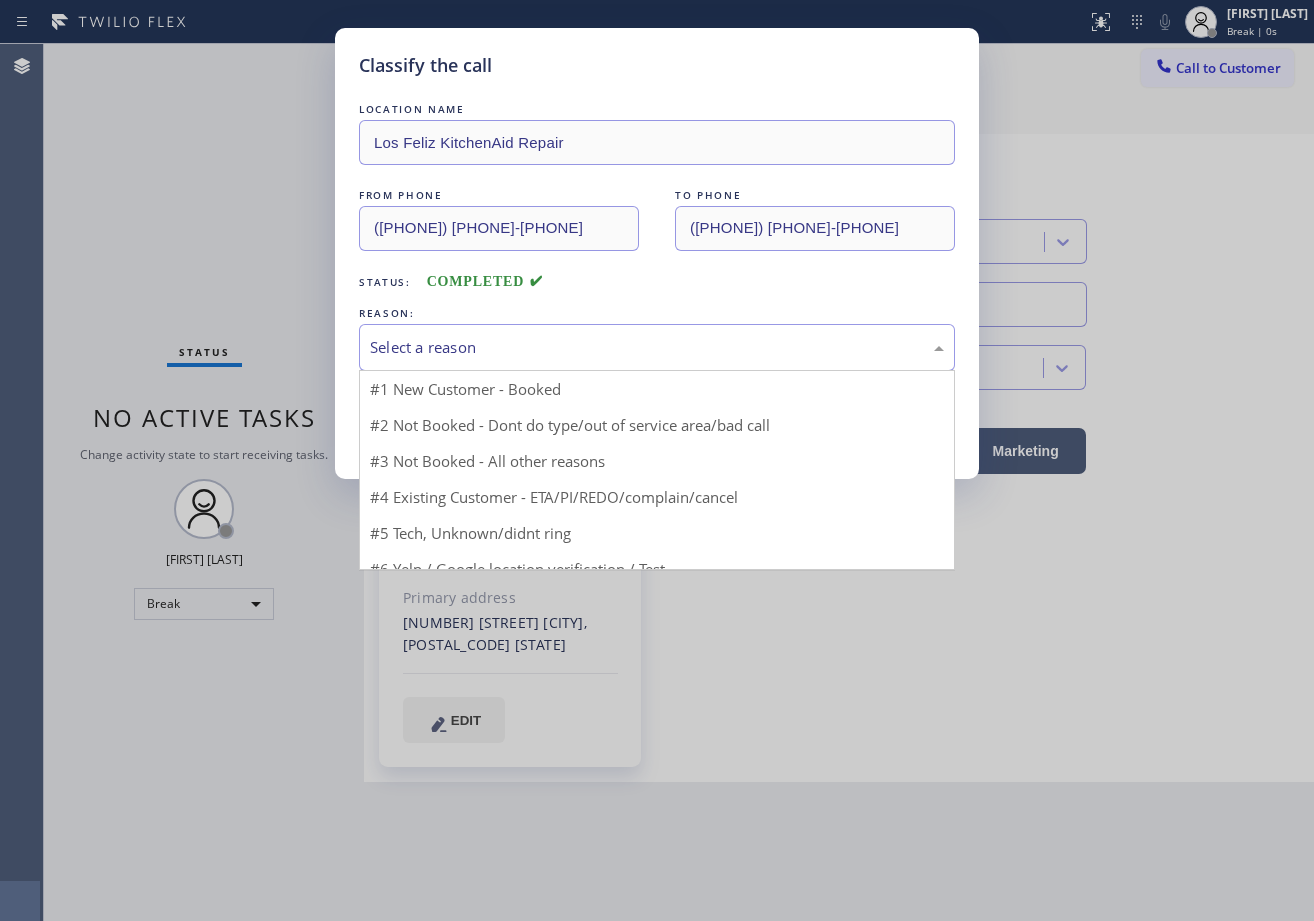 drag, startPoint x: 378, startPoint y: 352, endPoint x: 426, endPoint y: 380, distance: 55.569775 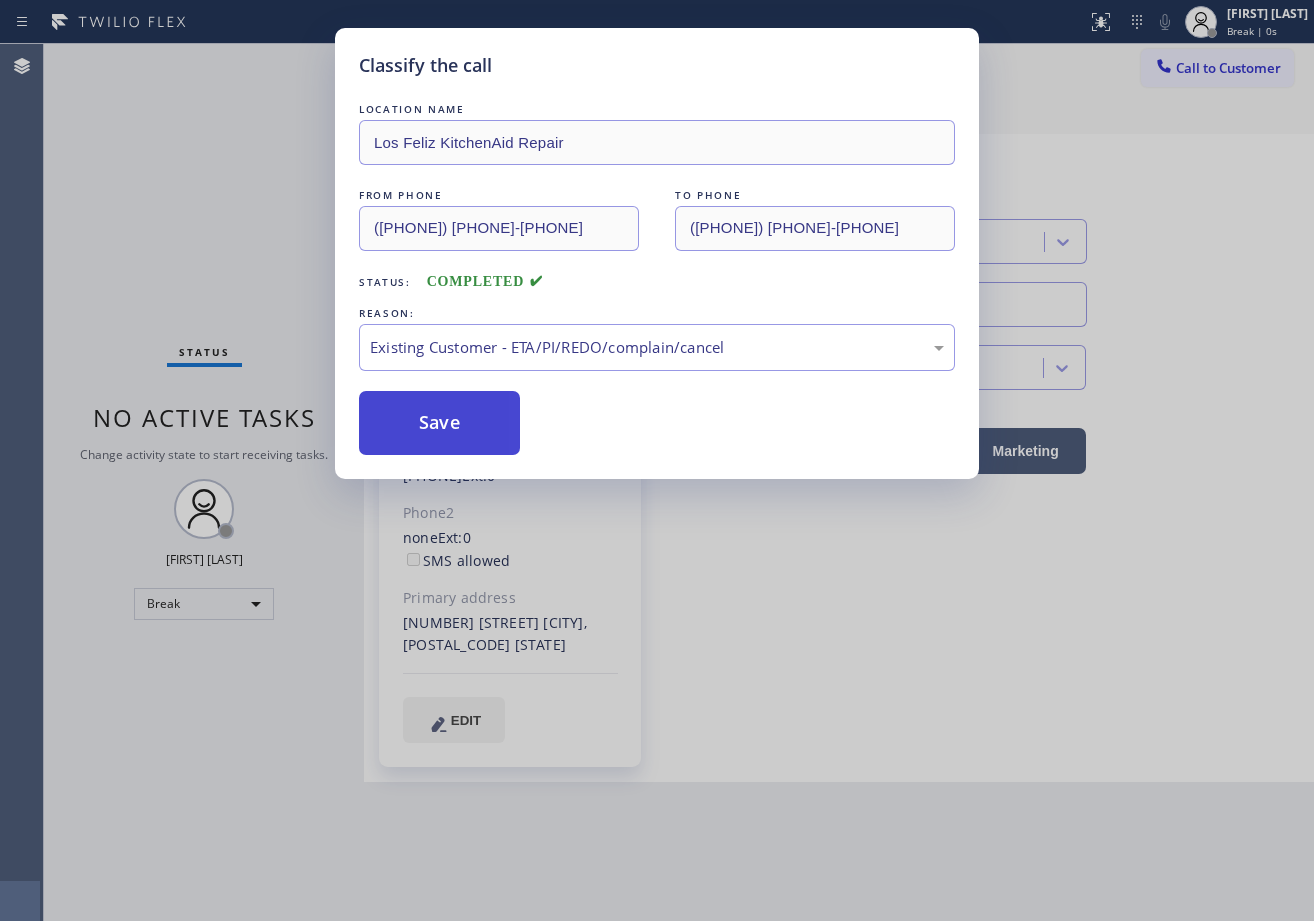 click on "Save" at bounding box center [439, 423] 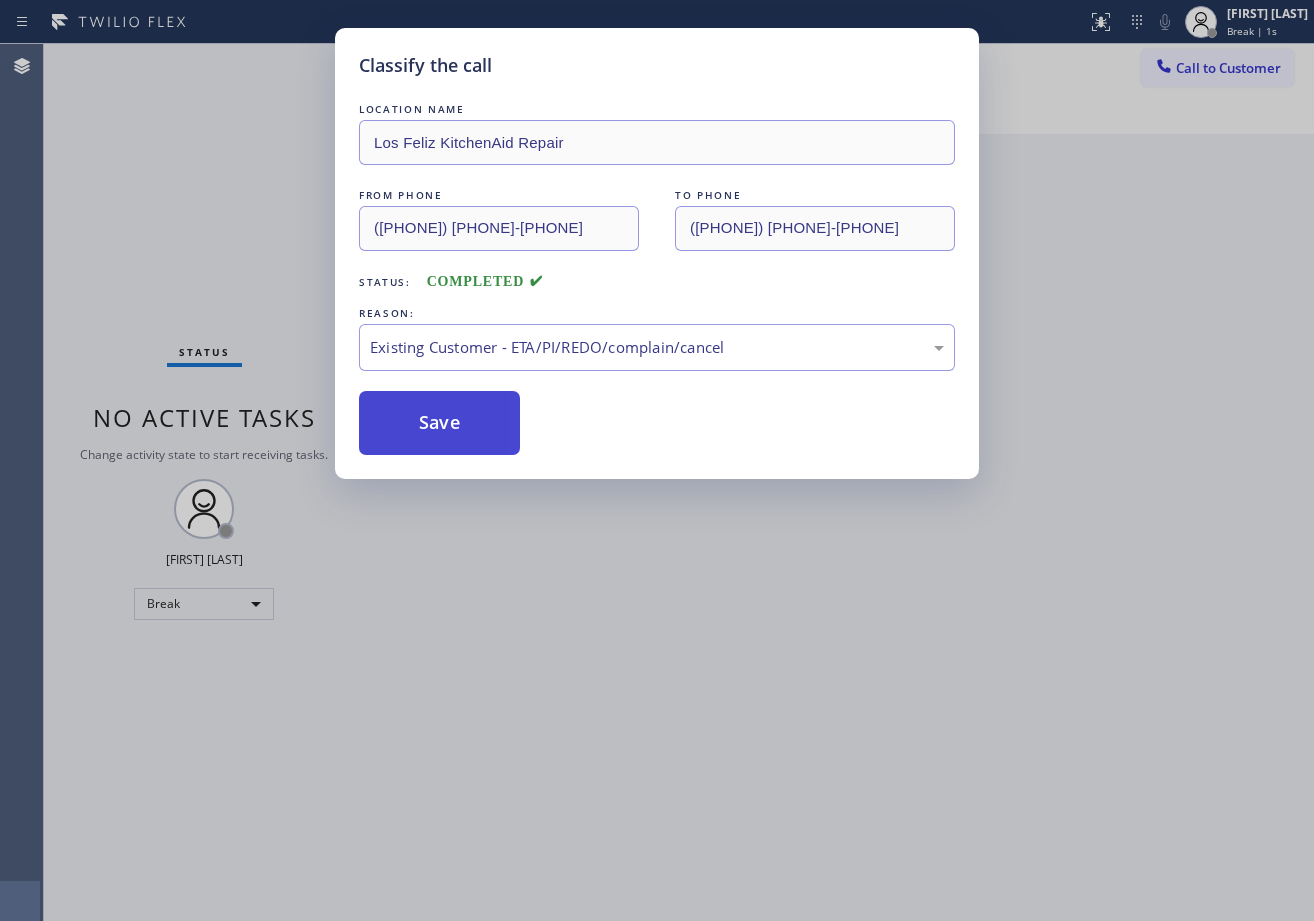 click on "Save" at bounding box center [439, 423] 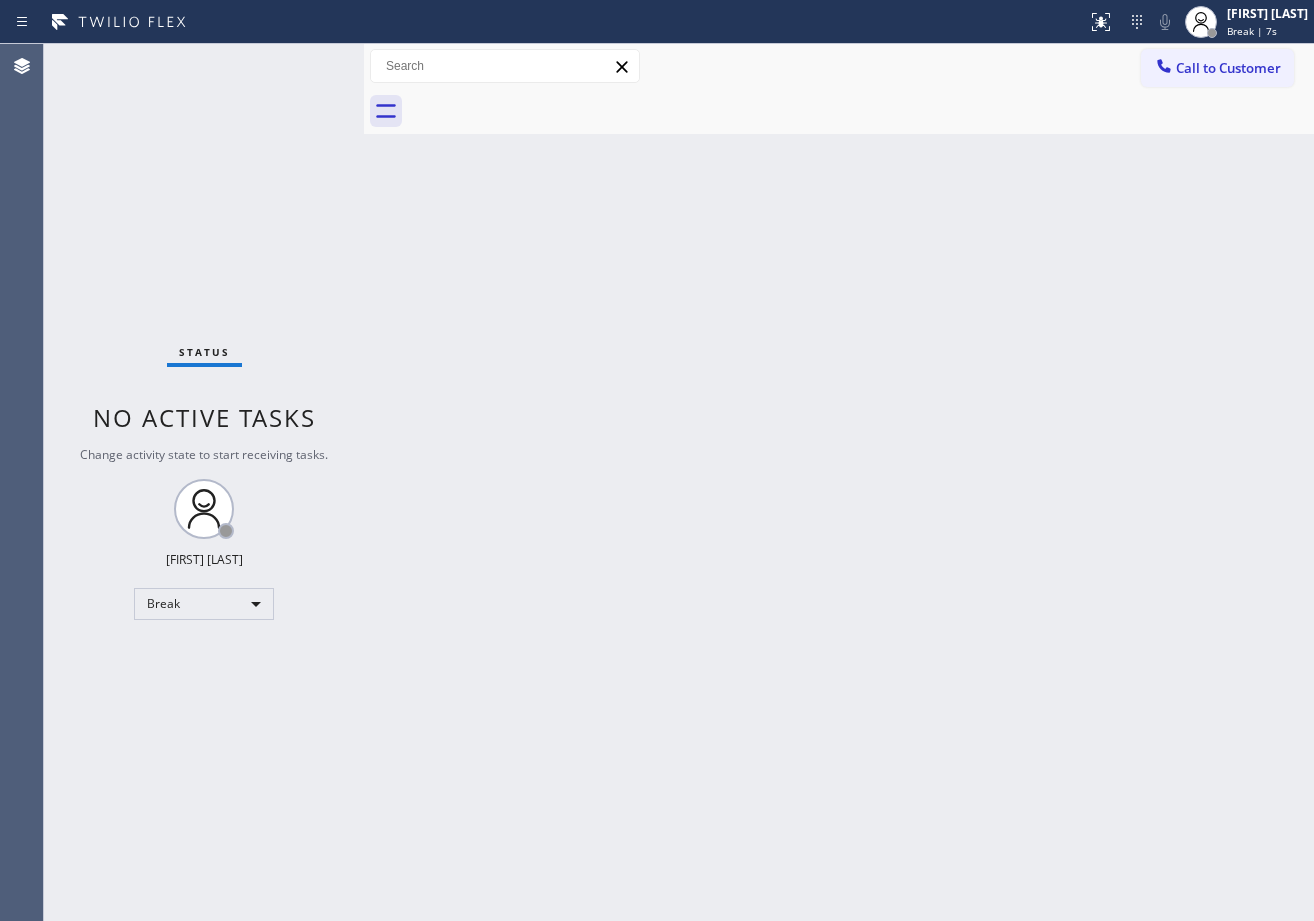 click on "Status   No active tasks     Change activity state to start receiving tasks.   [FIRST] [LAST] Break" at bounding box center [204, 482] 